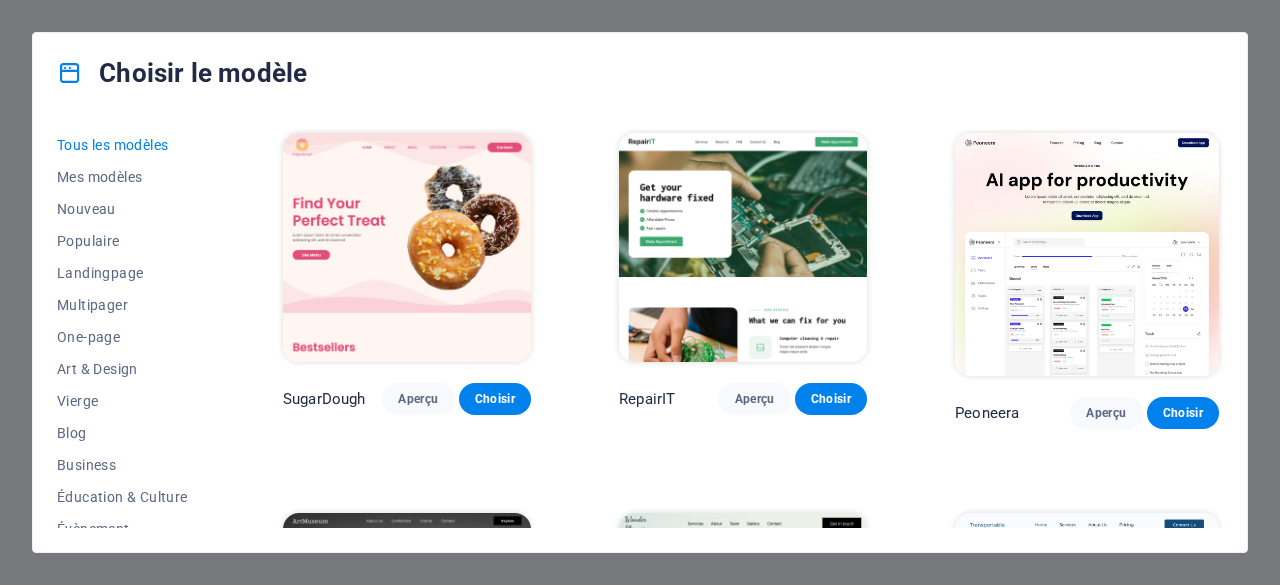 scroll, scrollTop: 0, scrollLeft: 0, axis: both 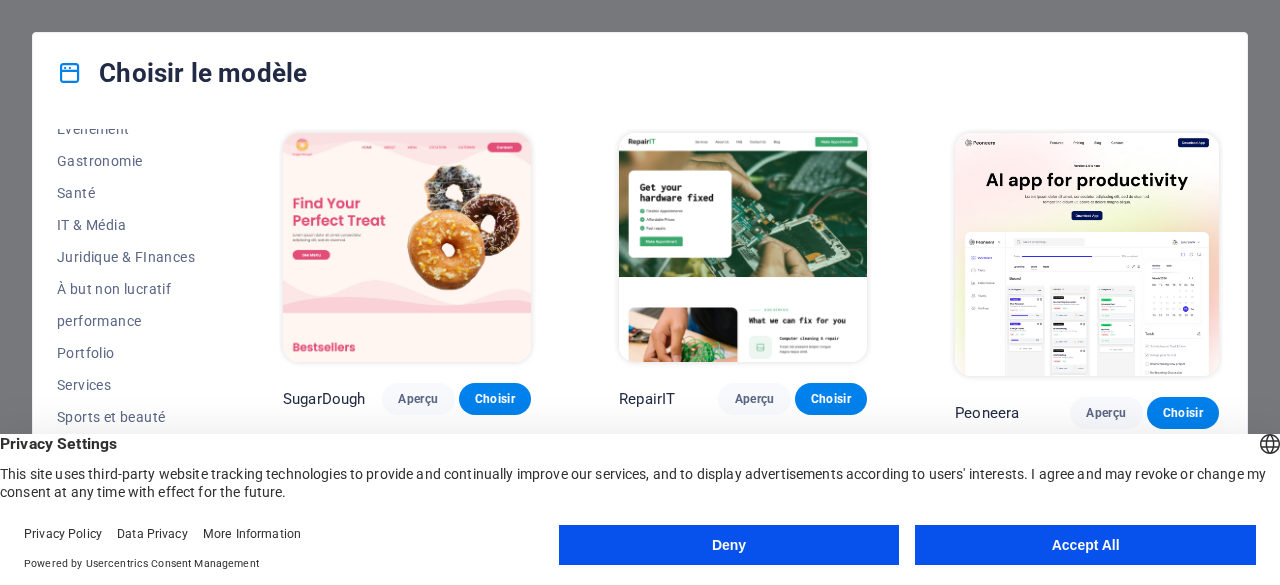 click on "Accept All" at bounding box center [1085, 545] 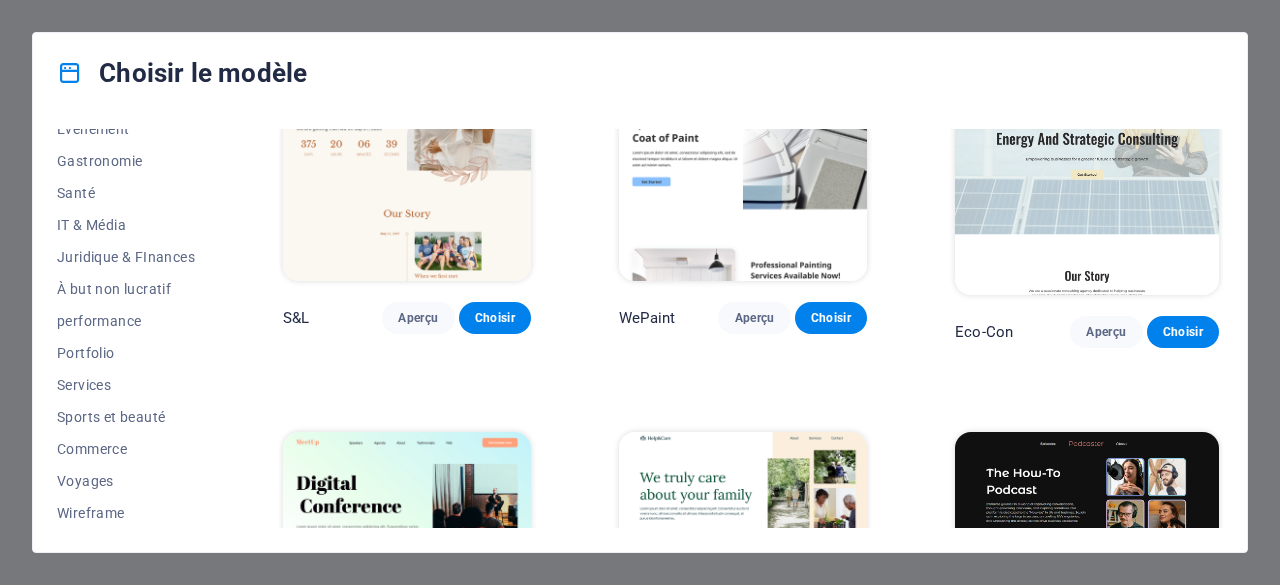 scroll, scrollTop: 842, scrollLeft: 0, axis: vertical 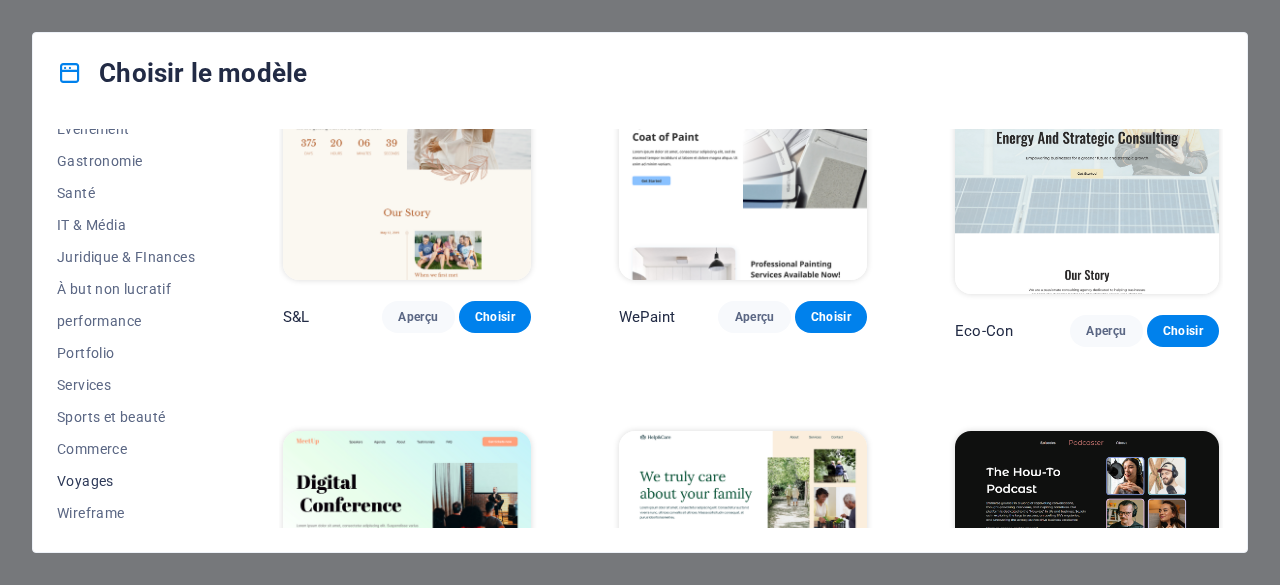 click on "Voyages" at bounding box center [126, 481] 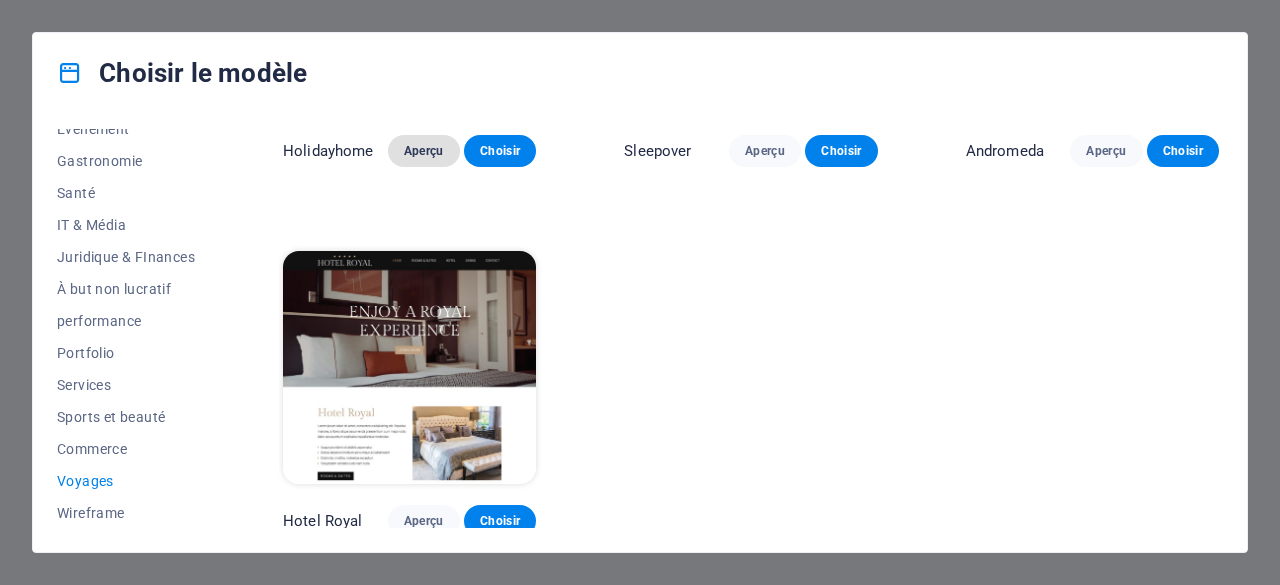 click on "Aperçu" at bounding box center [424, 151] 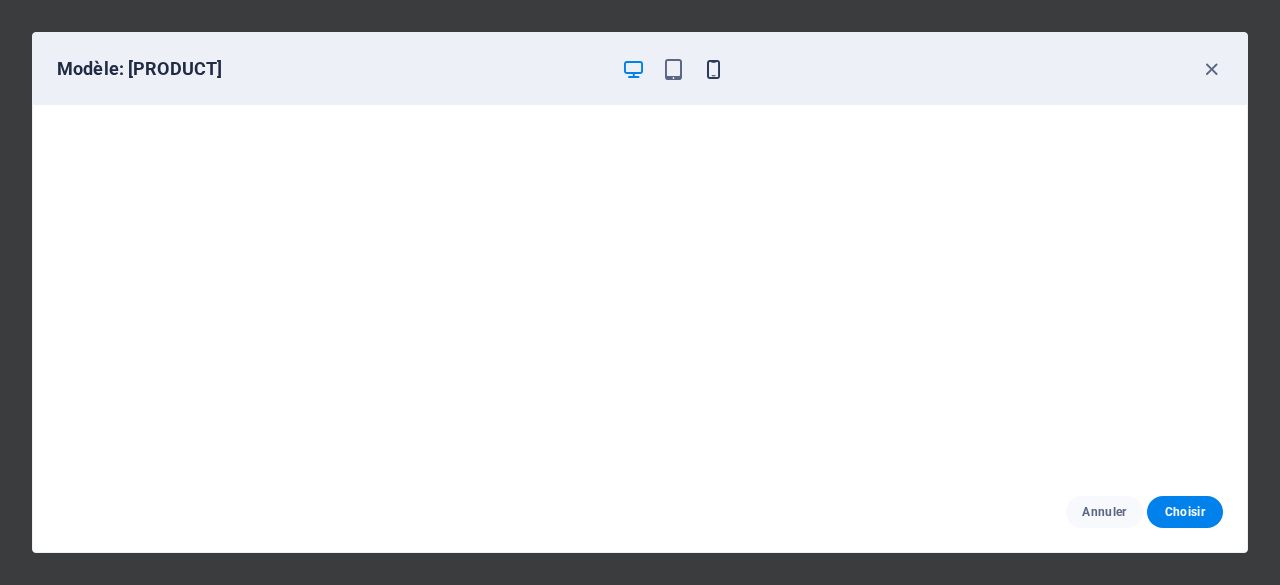 click at bounding box center [713, 69] 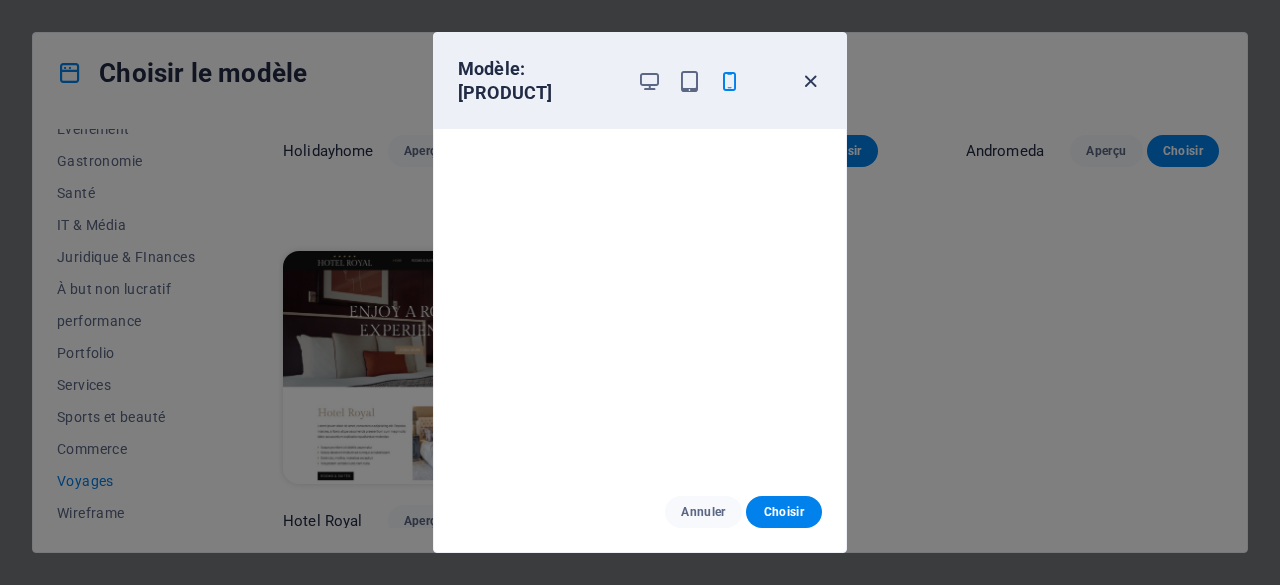 click at bounding box center [810, 81] 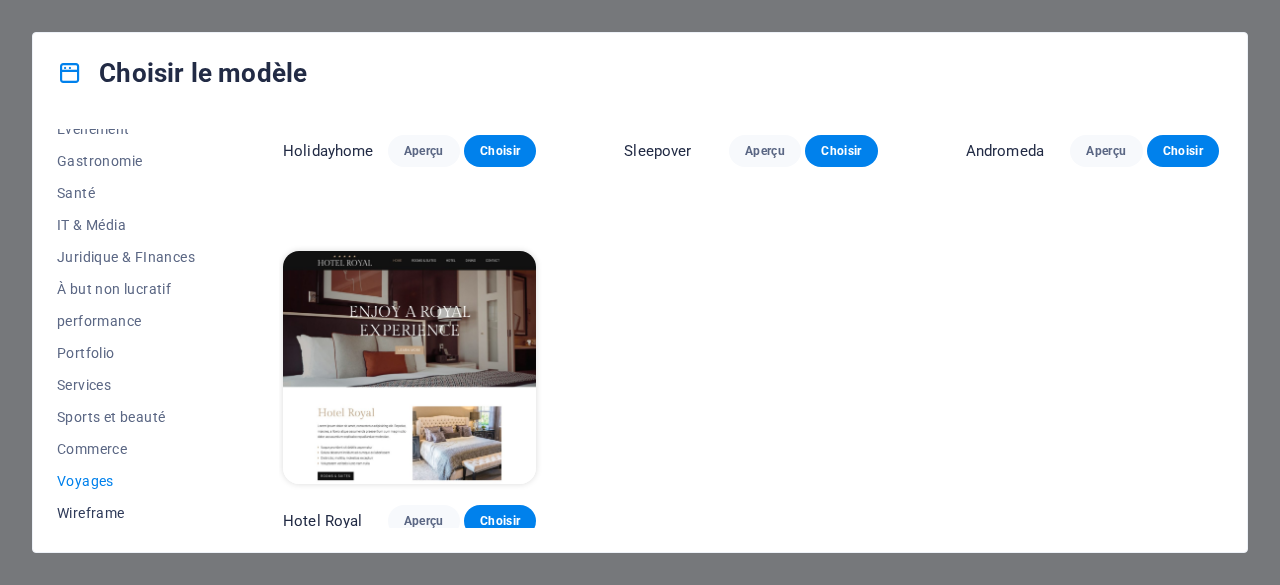 click on "Wireframe" at bounding box center [126, 513] 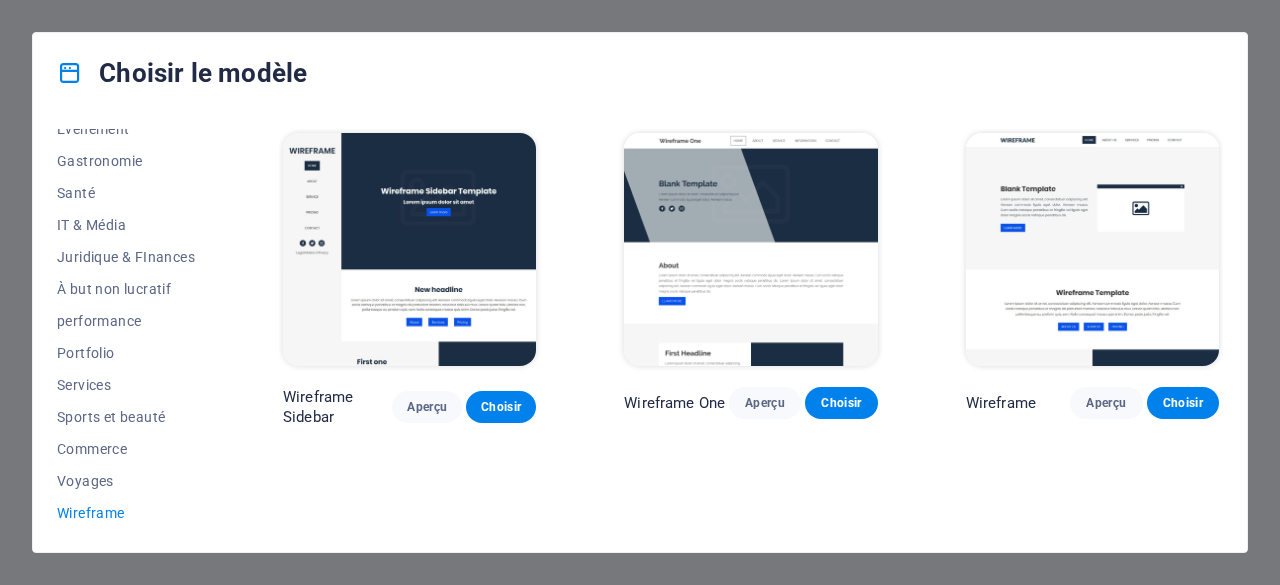 scroll, scrollTop: 0, scrollLeft: 0, axis: both 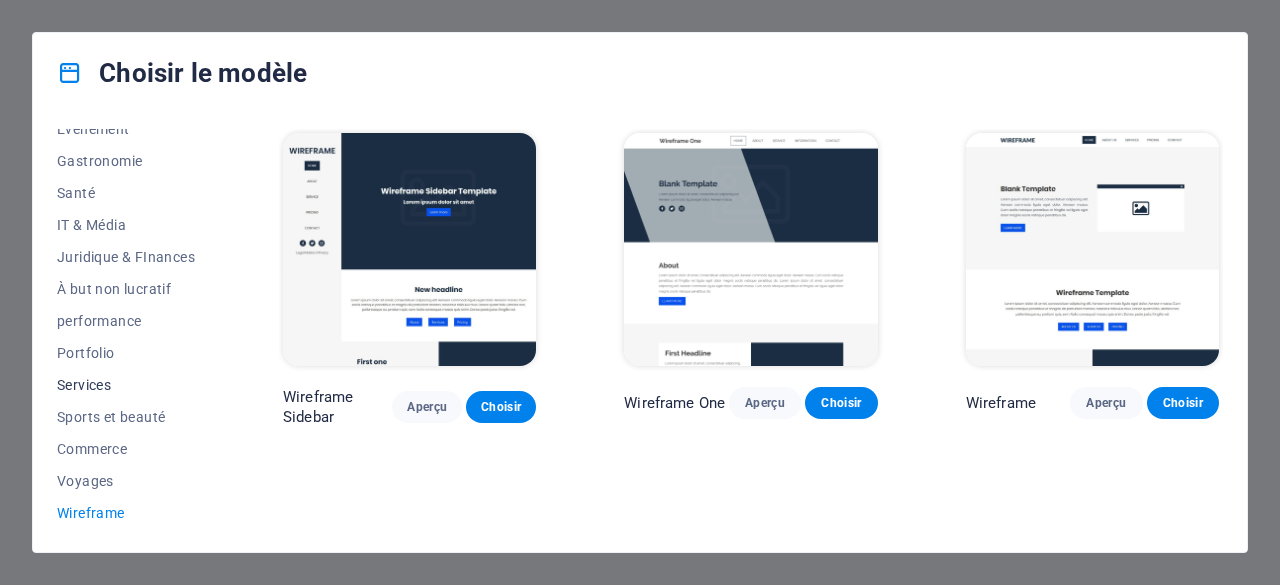 click on "Services" at bounding box center (126, 385) 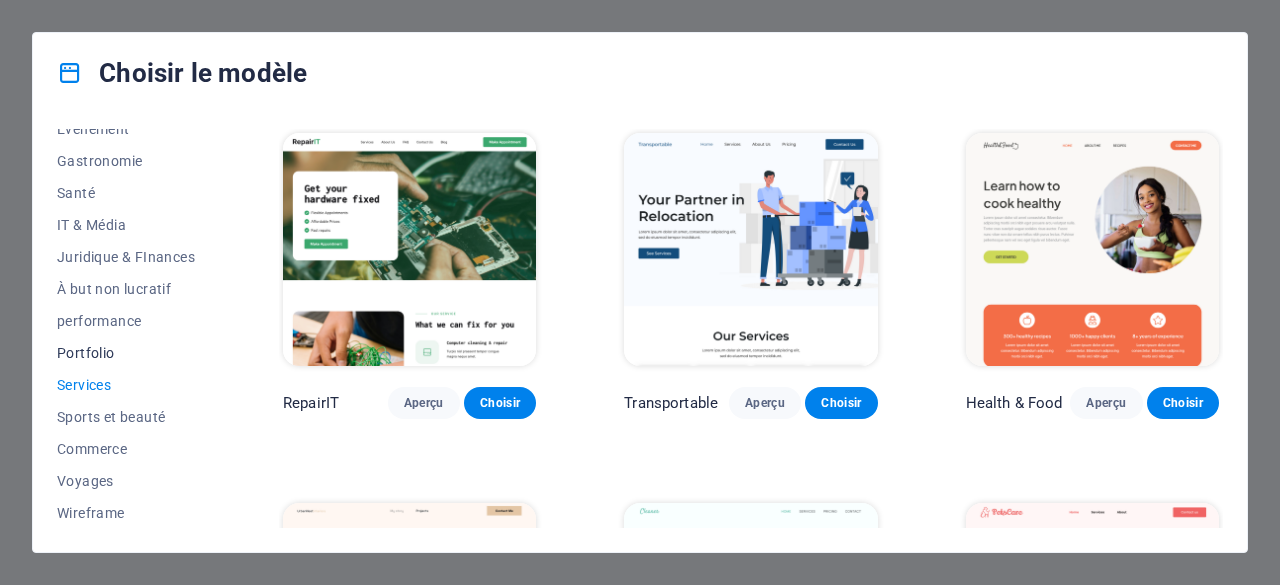 click on "Portfolio" at bounding box center [126, 353] 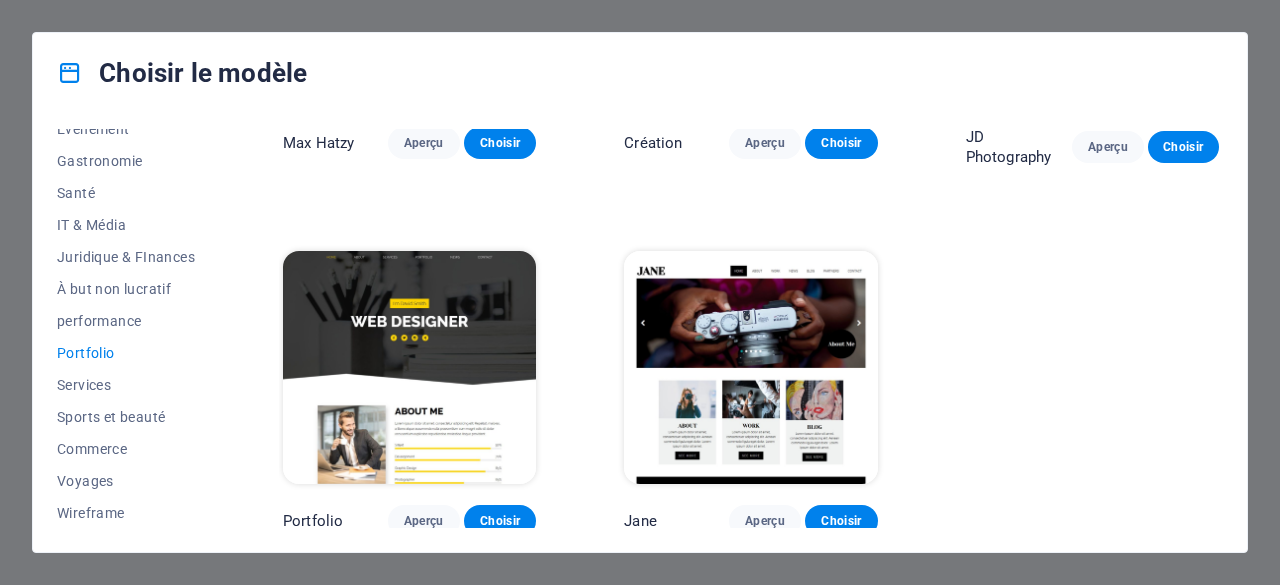 scroll, scrollTop: 0, scrollLeft: 0, axis: both 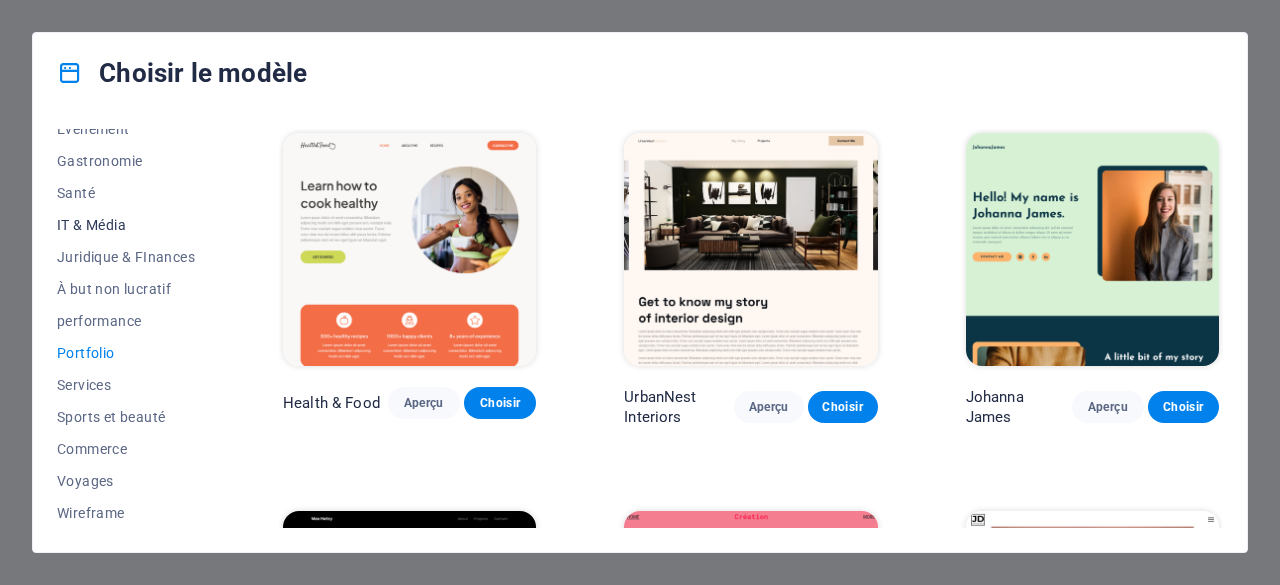 click on "IT & Média" at bounding box center [126, 225] 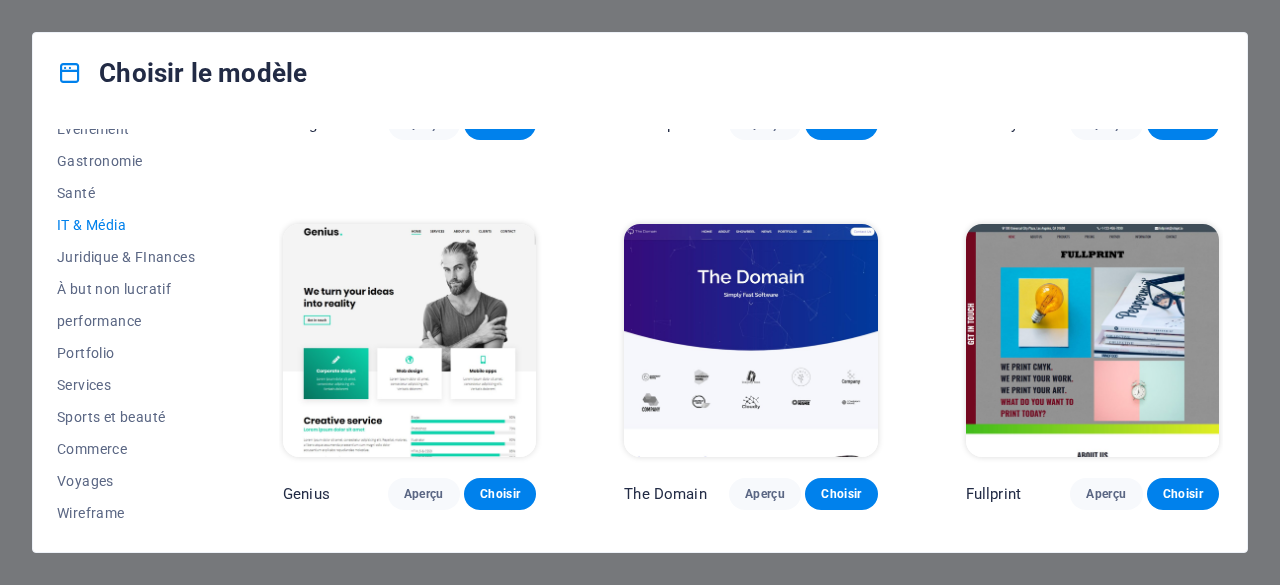 scroll, scrollTop: 990, scrollLeft: 0, axis: vertical 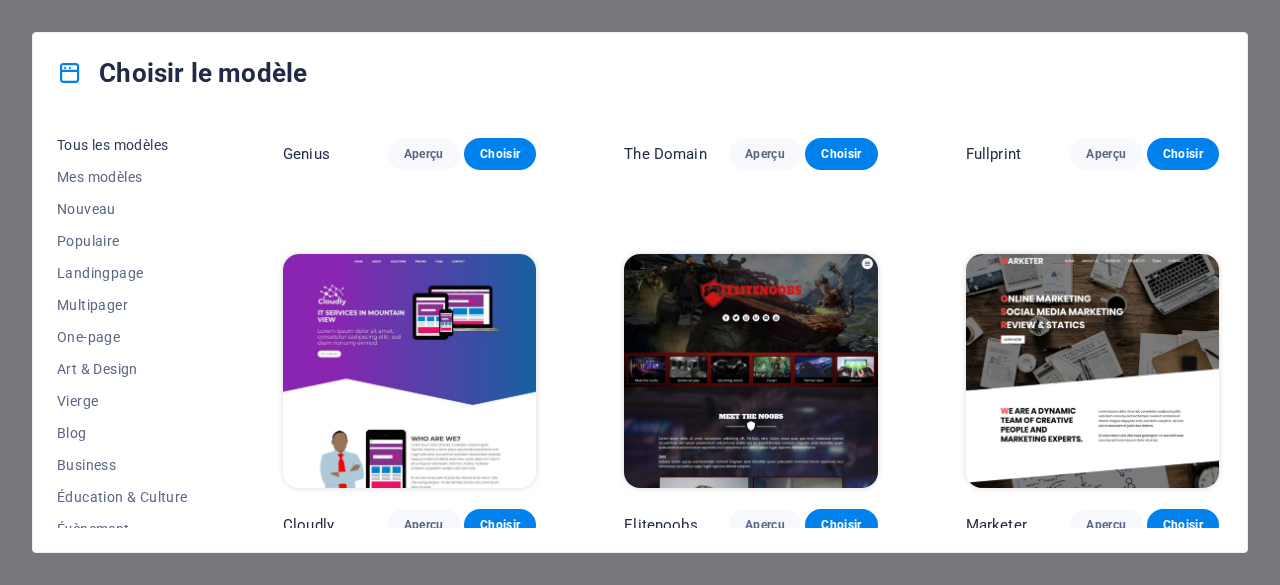 click on "Tous les modèles" at bounding box center (126, 145) 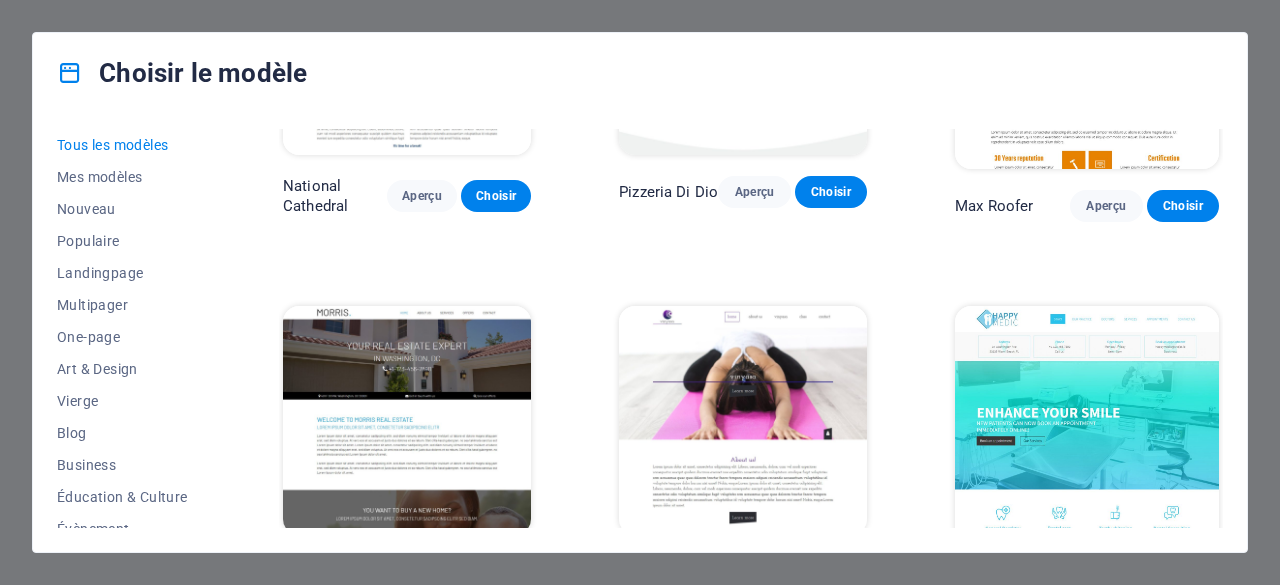 scroll, scrollTop: 7833, scrollLeft: 0, axis: vertical 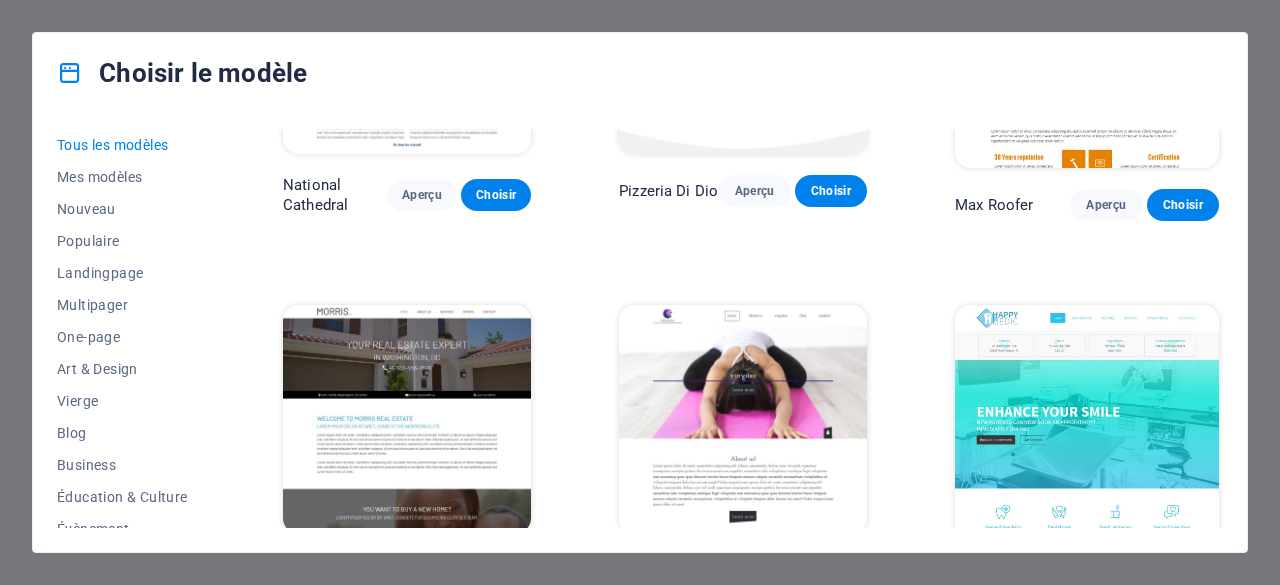 click on "Choisir le modèle Tous les modèles Mes modèles Nouveau Populaire Landingpage Multipager One-page Art & Design Vierge Blog Business Éducation & Culture Évènement Gastronomie Santé IT & Média Juridique & FInances À but non lucratif performance Portfolio Services Sports et beauté Commerce Voyages Wireframe SugarDough Aperçu Choisir RepairIT Aperçu Choisir Peoneera Aperçu Choisir Art Museum Aperçu Choisir Wonder Planner Aperçu Choisir Transportable Aperçu Choisir S&L Aperçu Choisir WePaint Aperçu Choisir Eco-Con Aperçu Choisir MeetUp Aperçu Choisir Help & Care Aperçu Choisir Podcaster Aperçu Choisir Academix Aperçu Choisir BIG Barber Shop Aperçu Choisir Health & Food Aperçu Choisir UrbanNest Interiors Aperçu Choisir Green Change Aperçu Choisir The Beauty Temple Aperçu Choisir WeTrain Aperçu Choisir Cleaner Aperçu Choisir Johanna James Aperçu Choisir Delicioso Aperçu Choisir Dream Garden Aperçu Choisir LumeDeAqua Aperçu Choisir Pets Care Aperçu Choisir SafeSpace Aperçu Choisir" at bounding box center (640, 292) 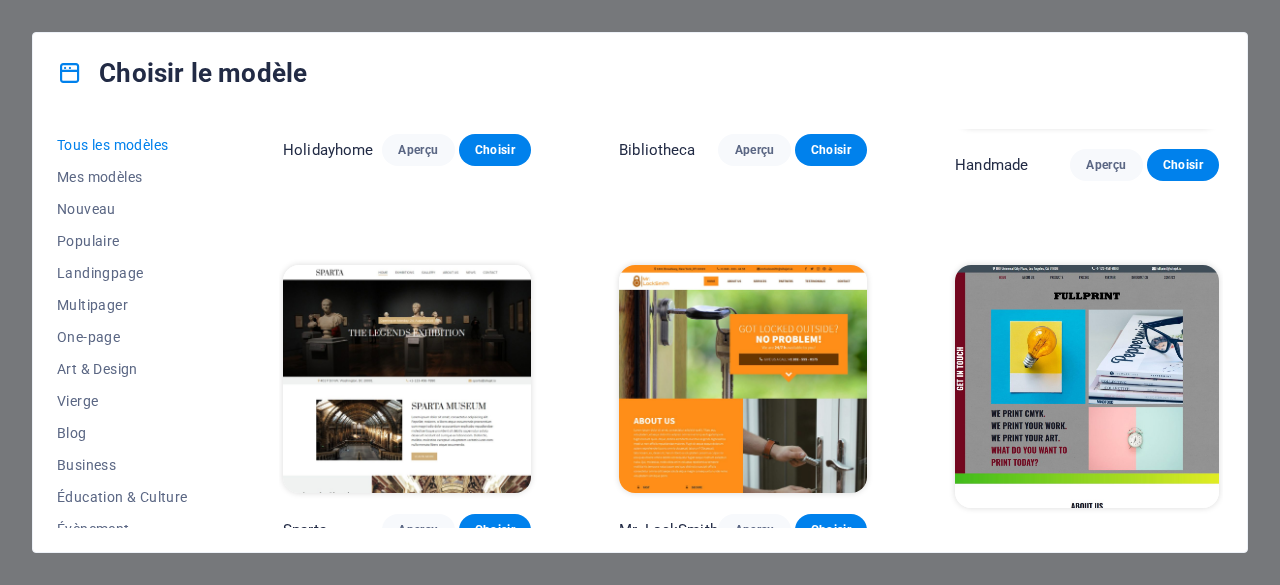 scroll, scrollTop: 10265, scrollLeft: 0, axis: vertical 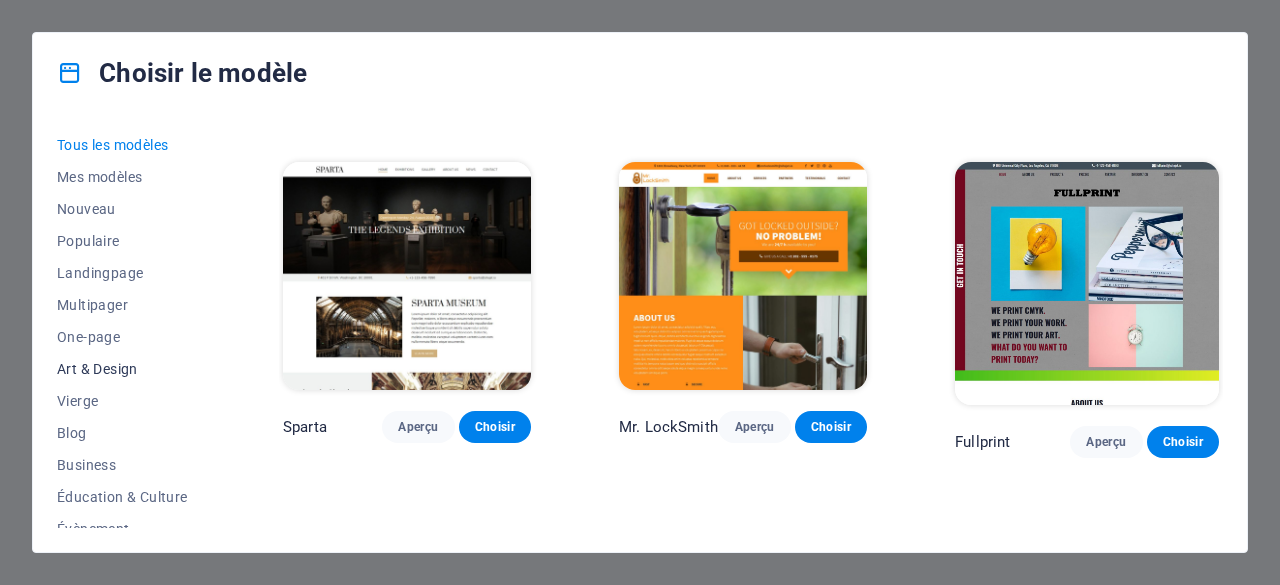 click on "Art & Design" at bounding box center (126, 369) 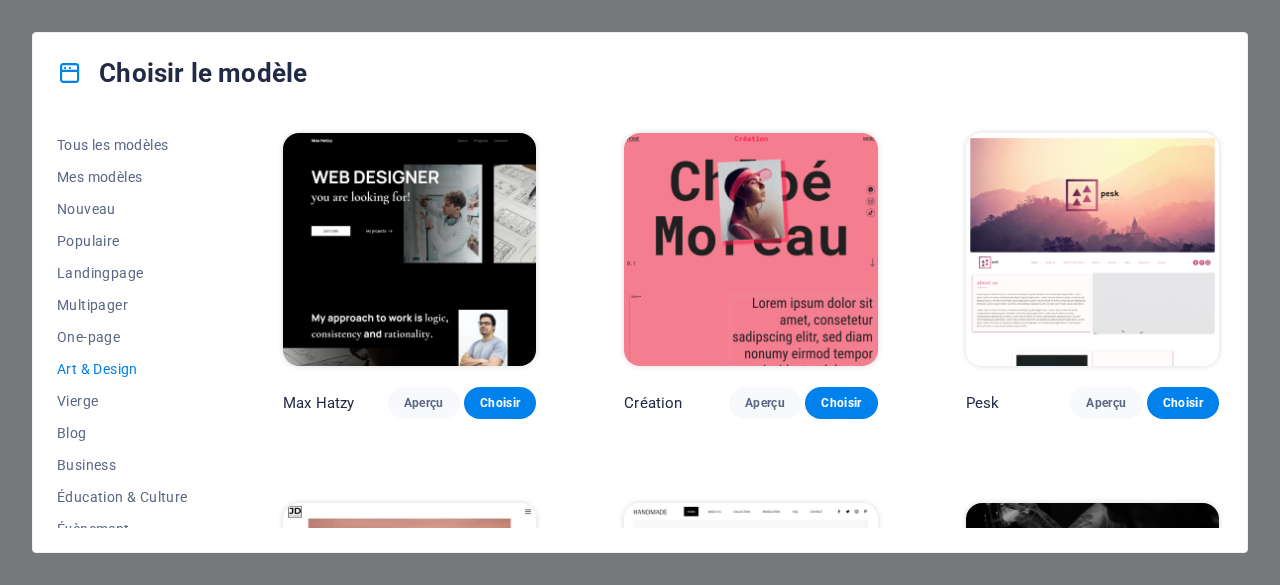 click on "Choisir le modèle Tous les modèles Mes modèles Nouveau Populaire Landingpage Multipager One-page Art & Design Vierge Blog Business Éducation & Culture Évènement Gastronomie Santé IT & Média Juridique & FInances À but non lucratif performance Portfolio Services Sports et beauté Commerce Voyages Wireframe Max Hatzy Aperçu Choisir Création Aperçu Choisir Pesk Aperçu Choisir JD Photography Aperçu Choisir Handmade Aperçu Choisir Black Tattoo Aperçu Choisir The Gallery Aperçu Choisir Mousiq Aperçu Choisir GC Agency Aperçu Choisir Portfolio Aperçu Choisir Nova Aperçu Choisir Design Agency Aperçu Choisir Cubicle Aperçu Choisir Jane Aperçu Choisir" at bounding box center (640, 292) 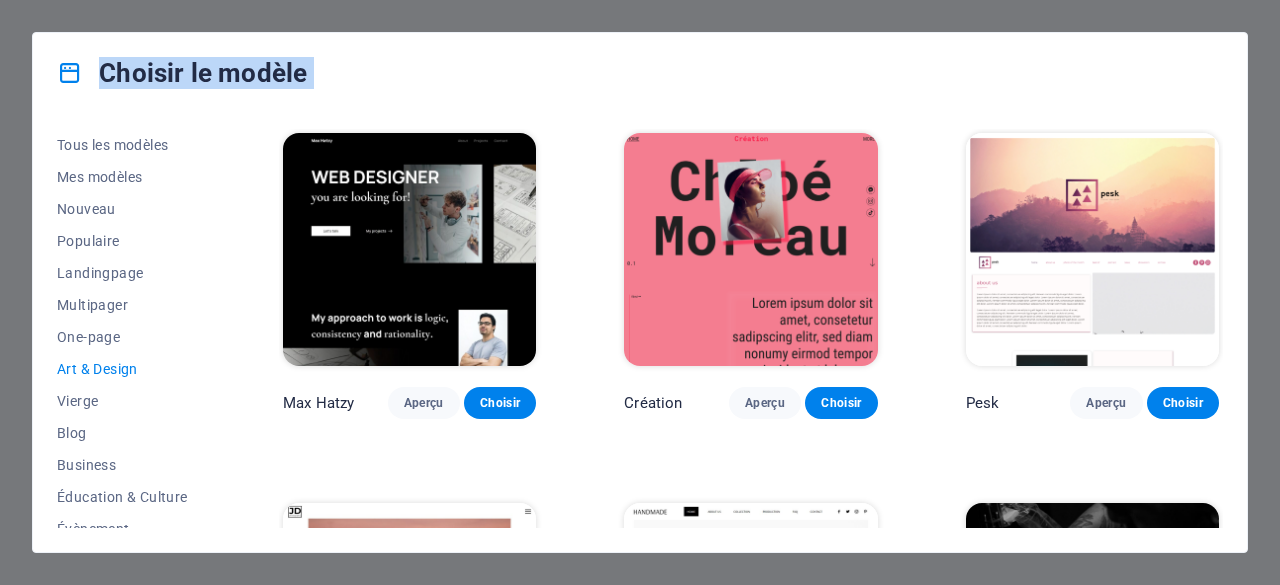 click on "Choisir le modèle Tous les modèles Mes modèles Nouveau Populaire Landingpage Multipager One-page Art & Design Vierge Blog Business Éducation & Culture Évènement Gastronomie Santé IT & Média Juridique & FInances À but non lucratif performance Portfolio Services Sports et beauté Commerce Voyages Wireframe Max Hatzy Aperçu Choisir Création Aperçu Choisir Pesk Aperçu Choisir JD Photography Aperçu Choisir Handmade Aperçu Choisir Black Tattoo Aperçu Choisir The Gallery Aperçu Choisir Mousiq Aperçu Choisir GC Agency Aperçu Choisir Portfolio Aperçu Choisir Nova Aperçu Choisir Design Agency Aperçu Choisir Cubicle Aperçu Choisir Jane Aperçu Choisir" at bounding box center (640, 292) 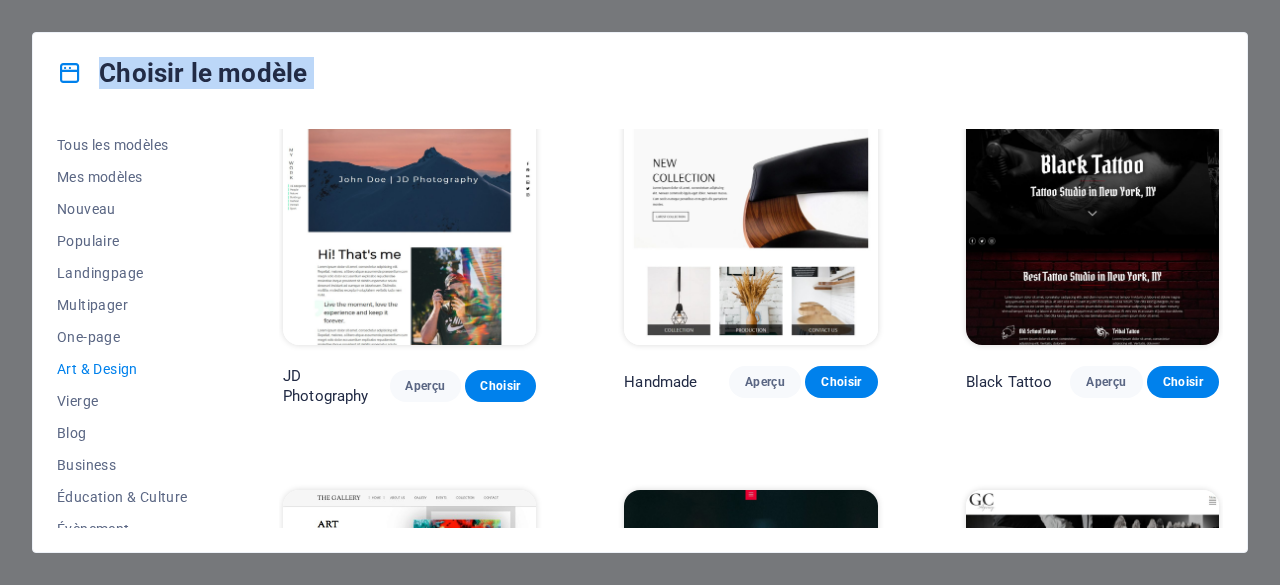 scroll, scrollTop: 0, scrollLeft: 0, axis: both 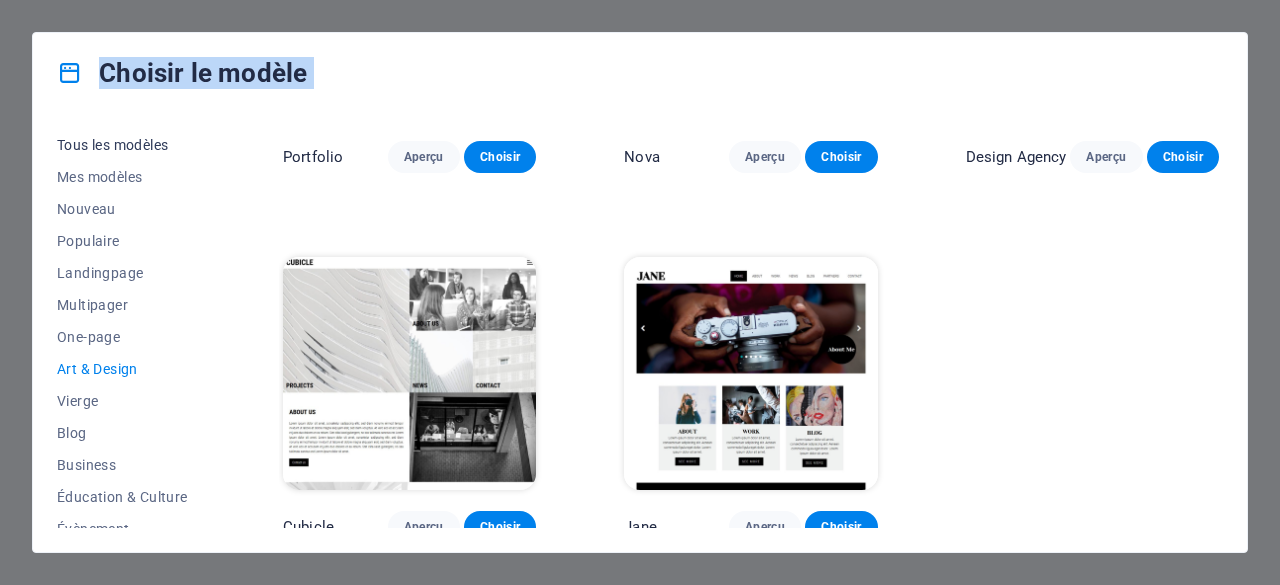 click on "Tous les modèles" at bounding box center [126, 145] 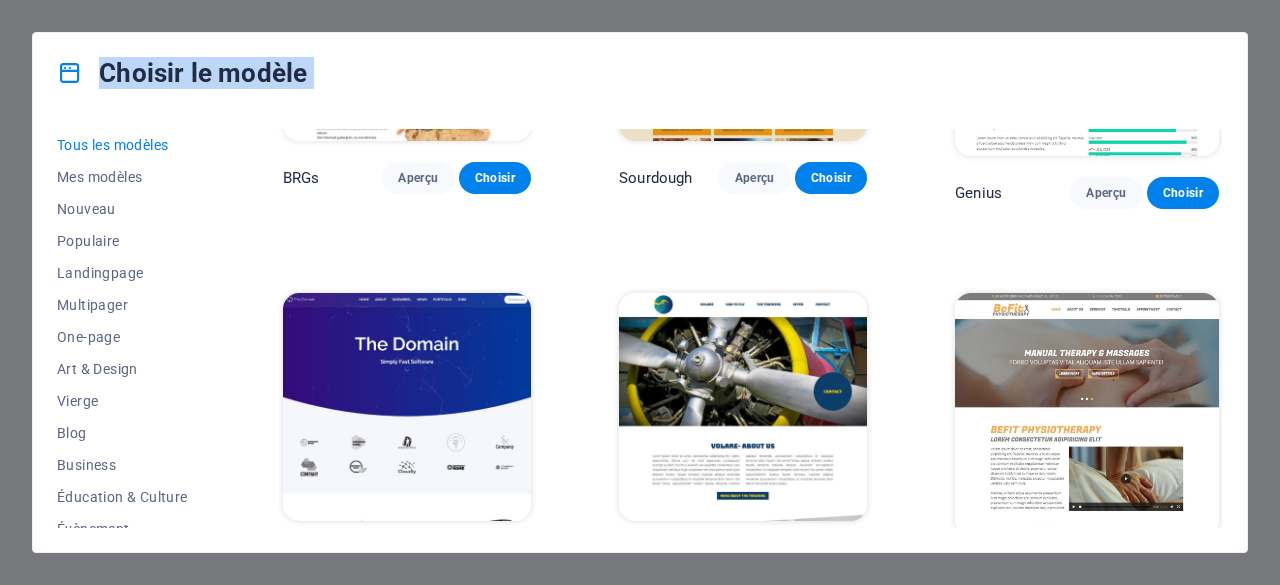 scroll, scrollTop: 8985, scrollLeft: 0, axis: vertical 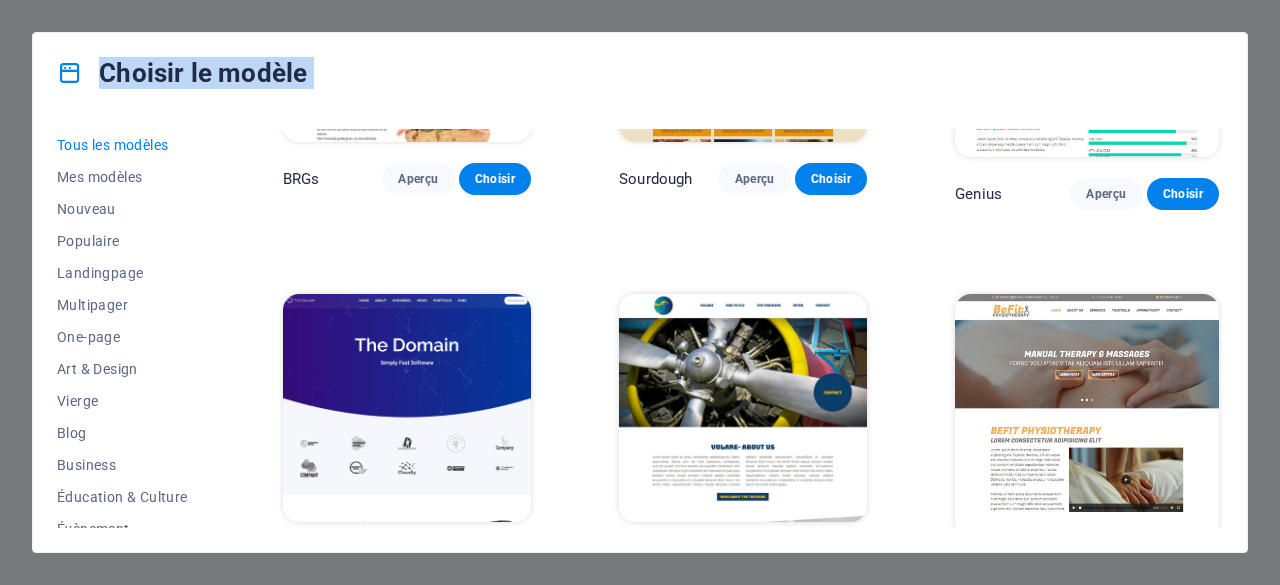 click at bounding box center (407, 408) 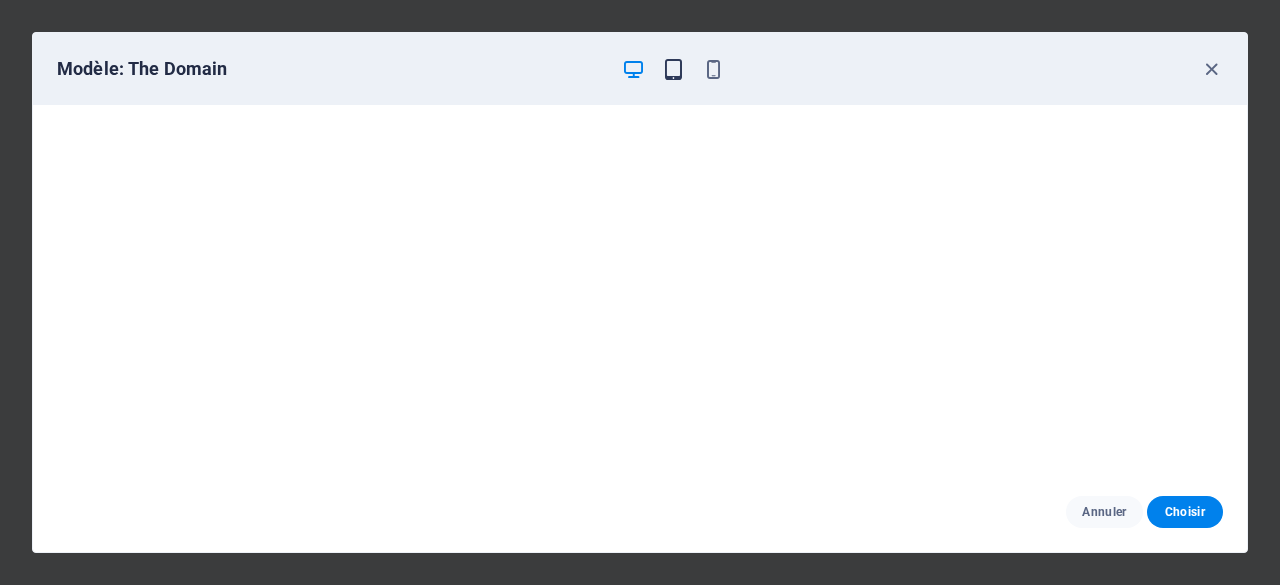click at bounding box center (673, 69) 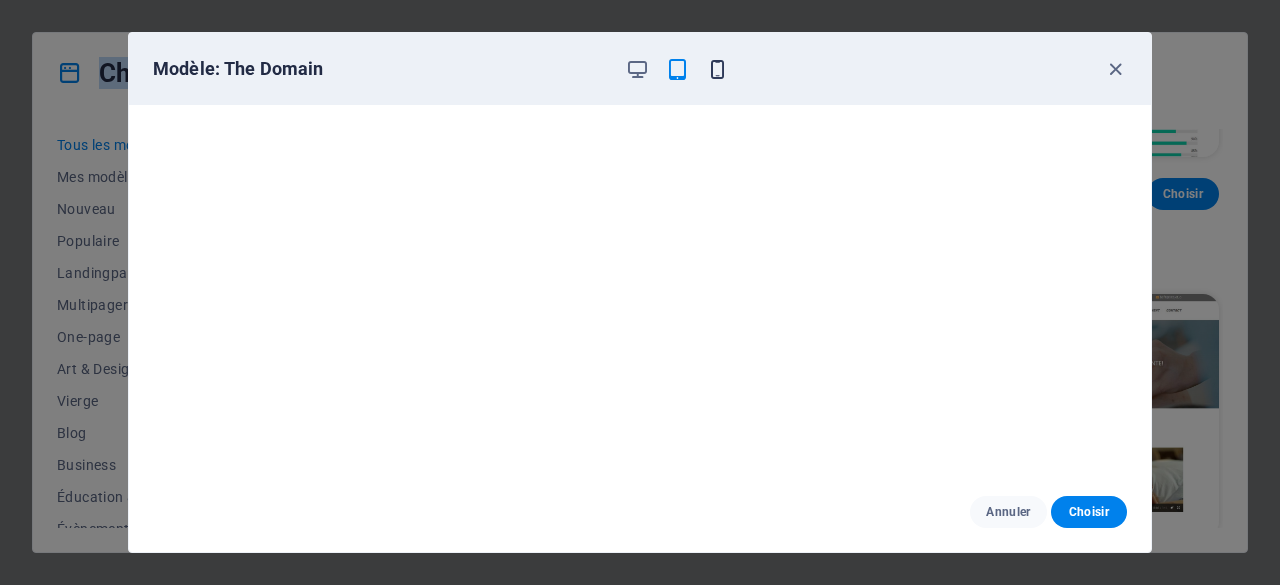 click at bounding box center [717, 69] 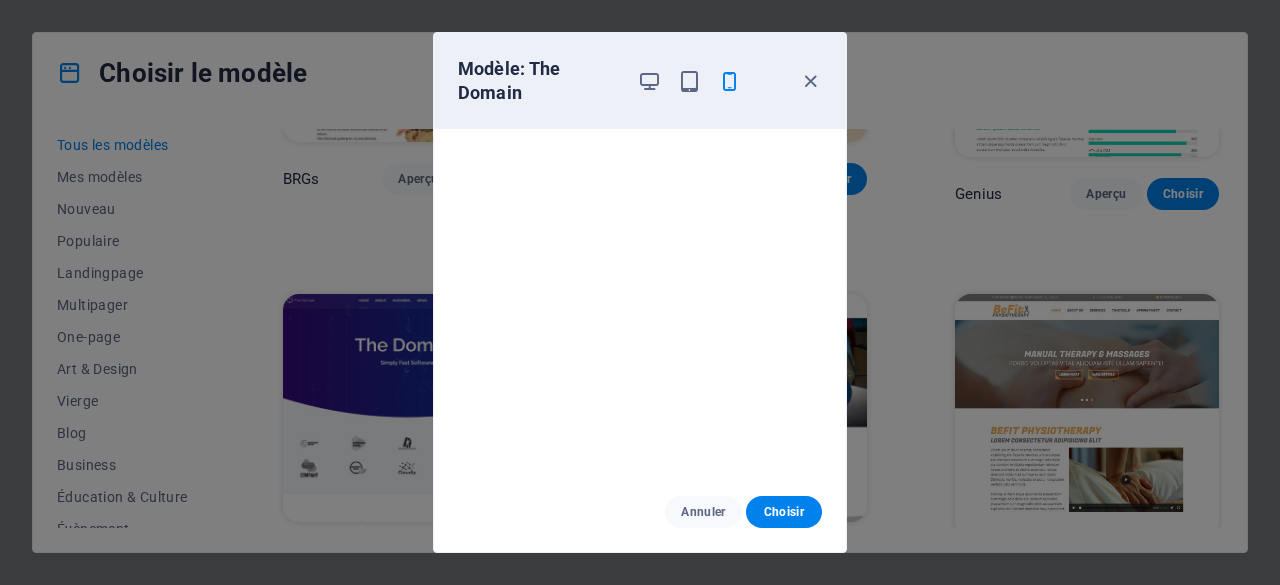 click on "Modèle: The Domain" at bounding box center [640, 81] 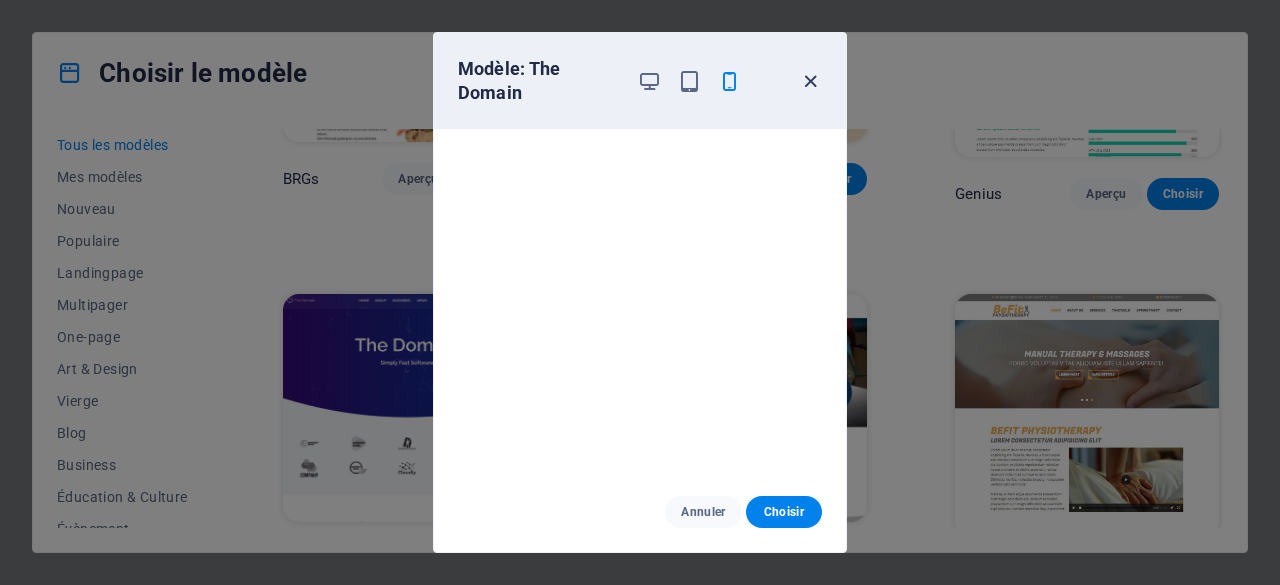 click at bounding box center [810, 81] 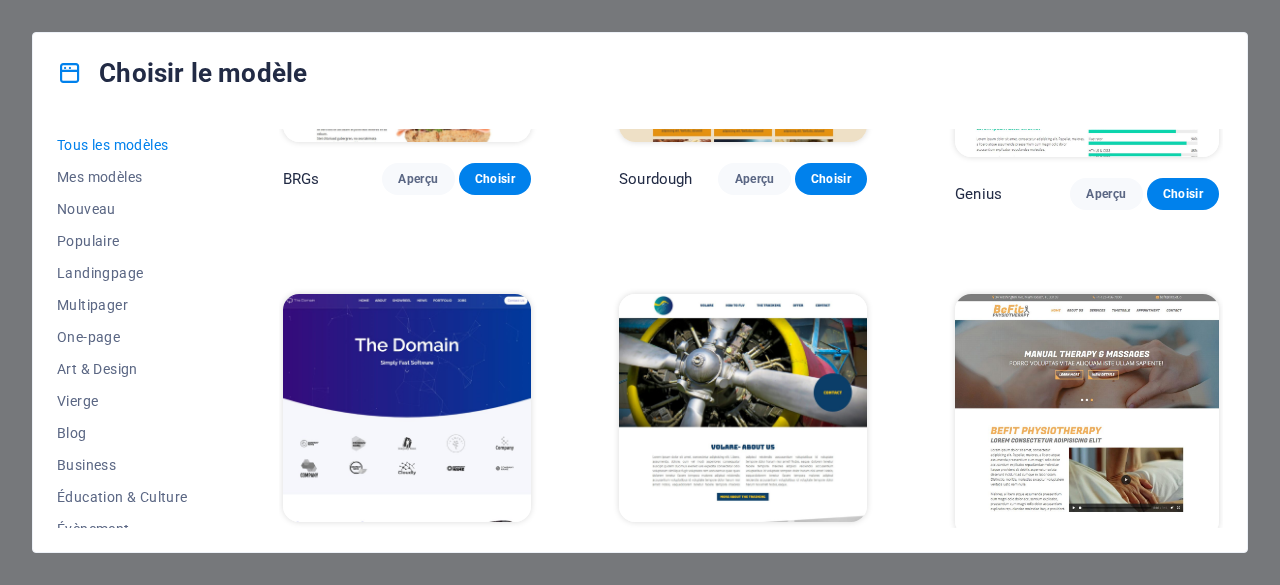 click at bounding box center (407, 408) 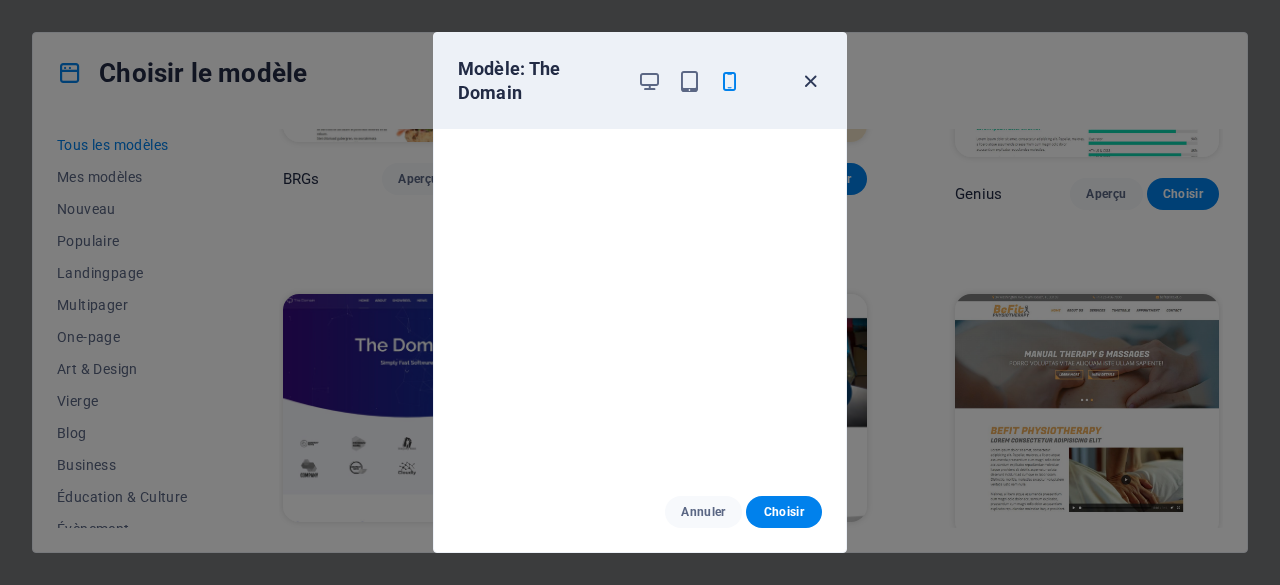click at bounding box center (810, 81) 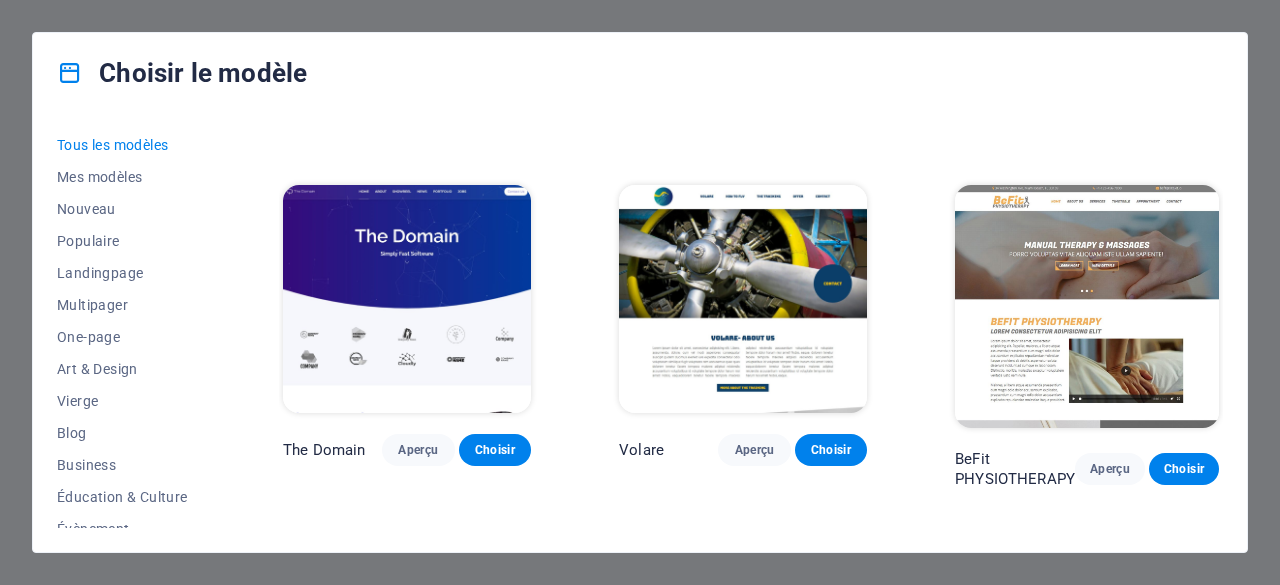 scroll, scrollTop: 9097, scrollLeft: 0, axis: vertical 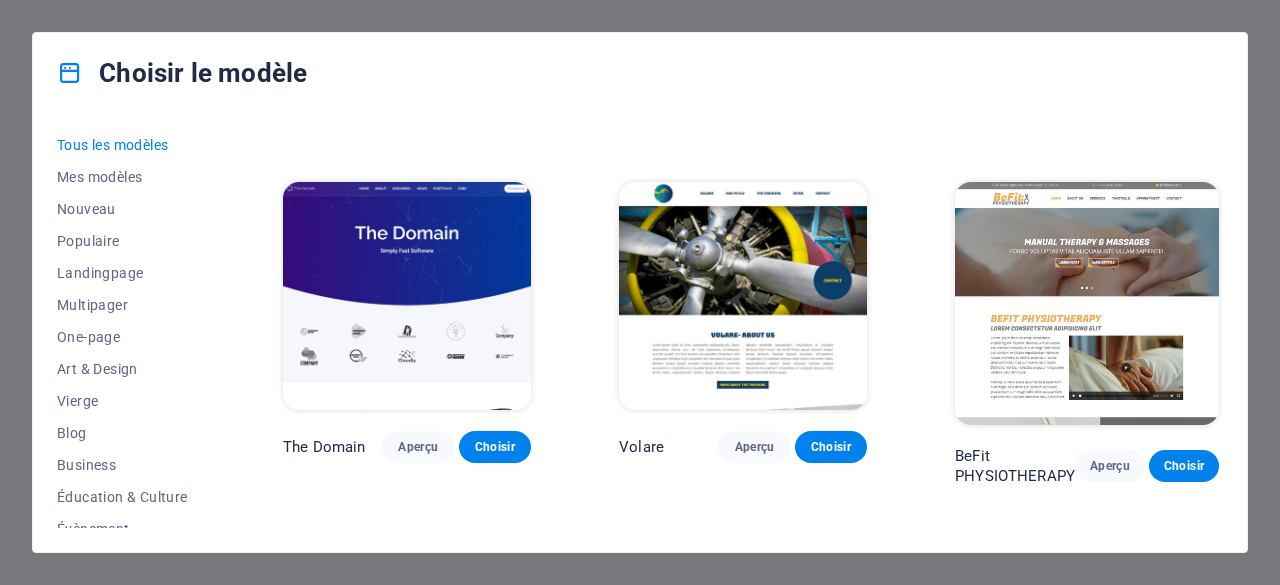 click at bounding box center (743, 296) 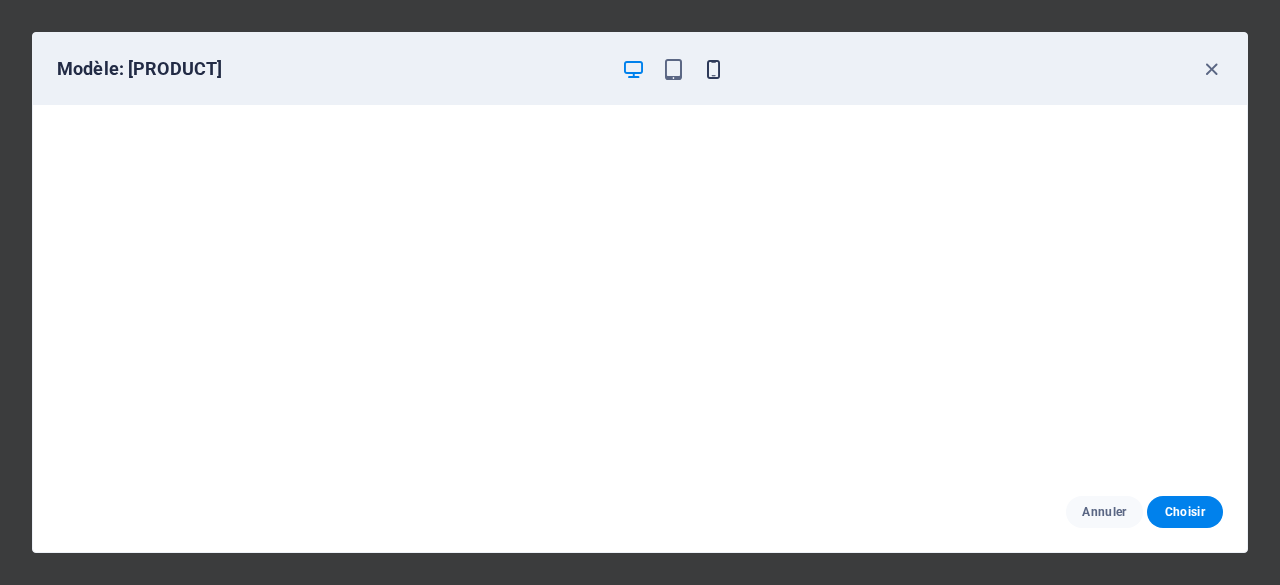 click at bounding box center [713, 69] 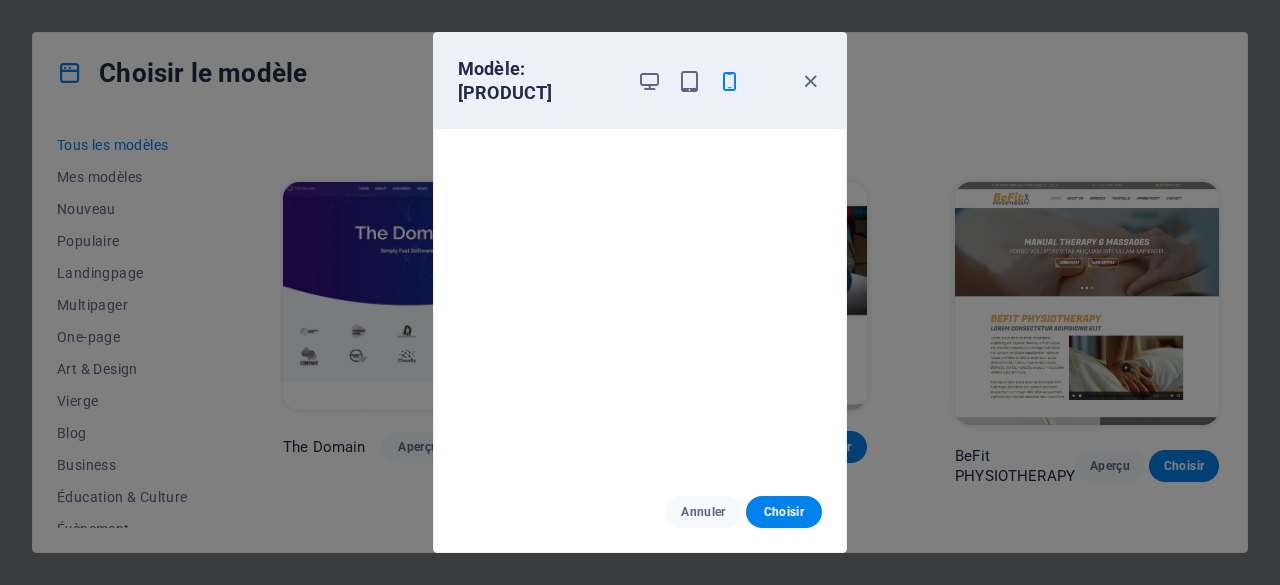 click on "Modèle: Volare" at bounding box center (628, 81) 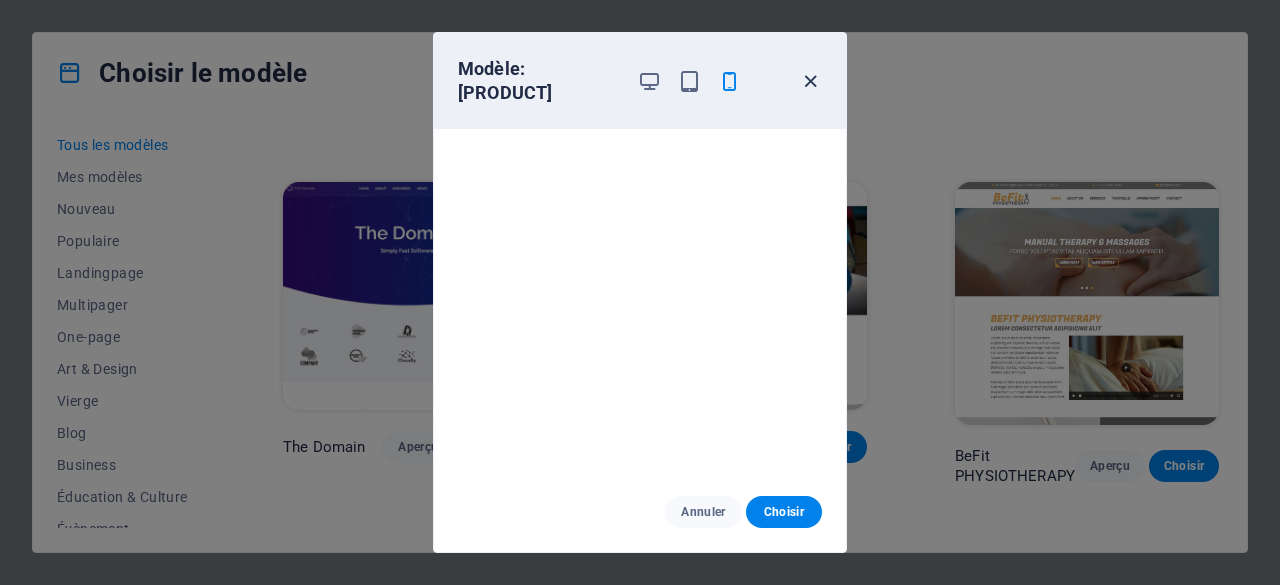 click at bounding box center [810, 81] 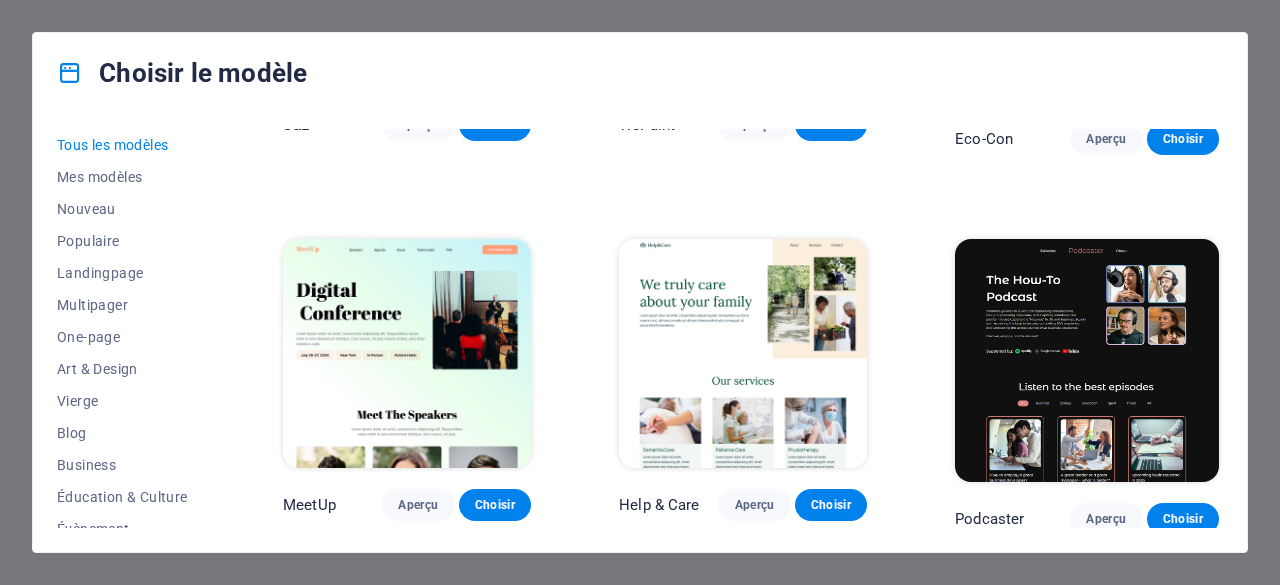 scroll, scrollTop: 1035, scrollLeft: 0, axis: vertical 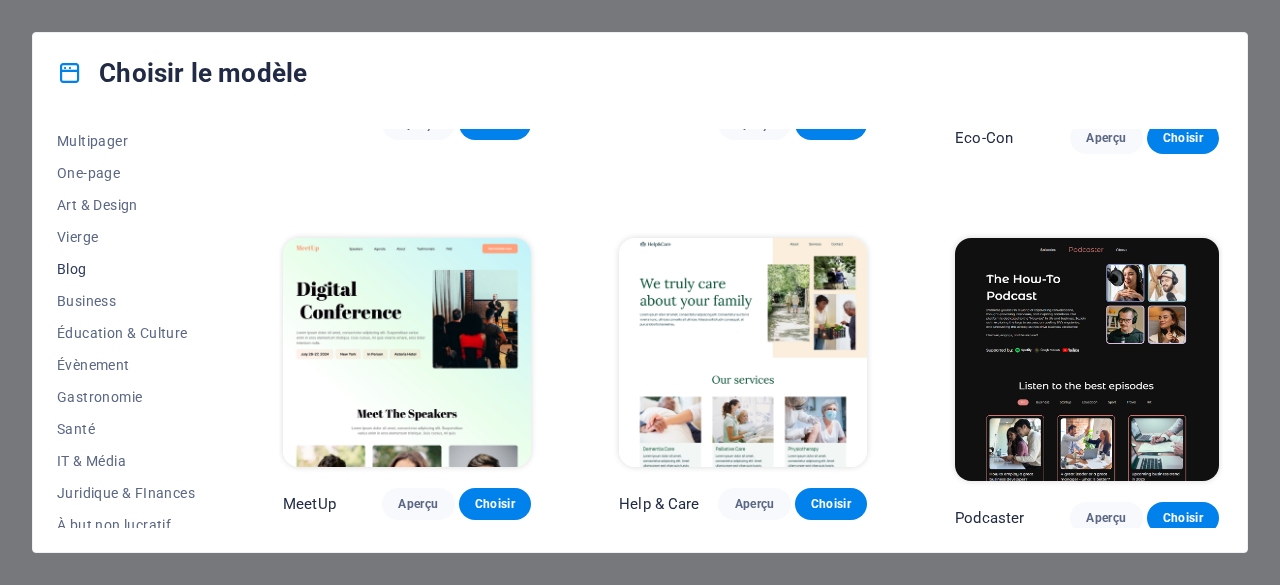 click on "Blog" at bounding box center [126, 269] 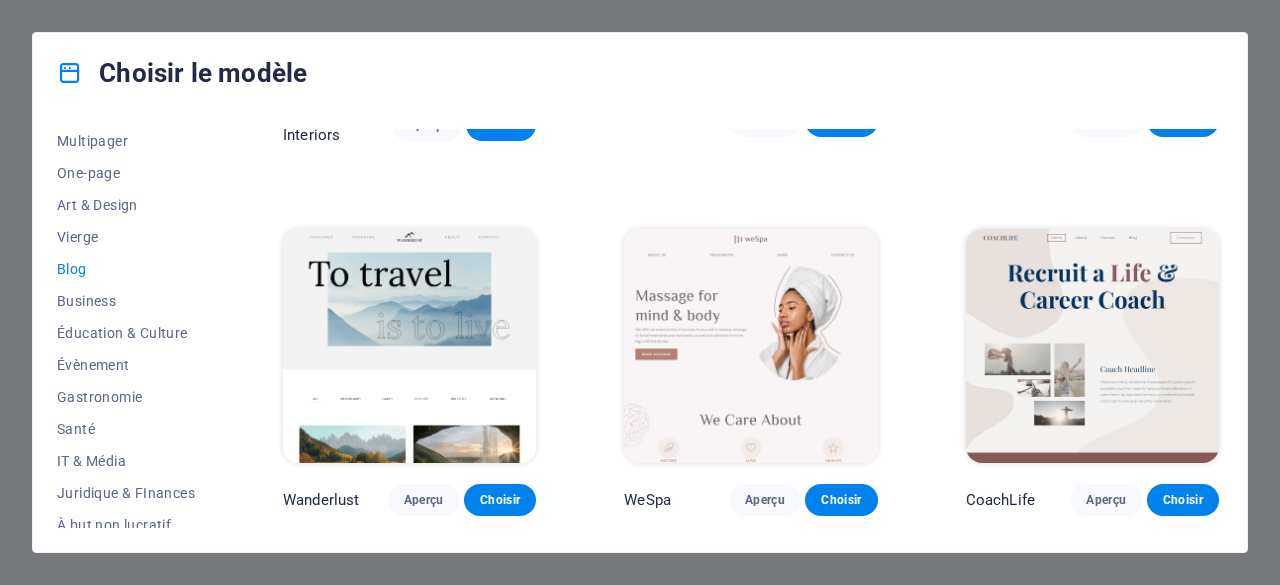 scroll, scrollTop: 1021, scrollLeft: 0, axis: vertical 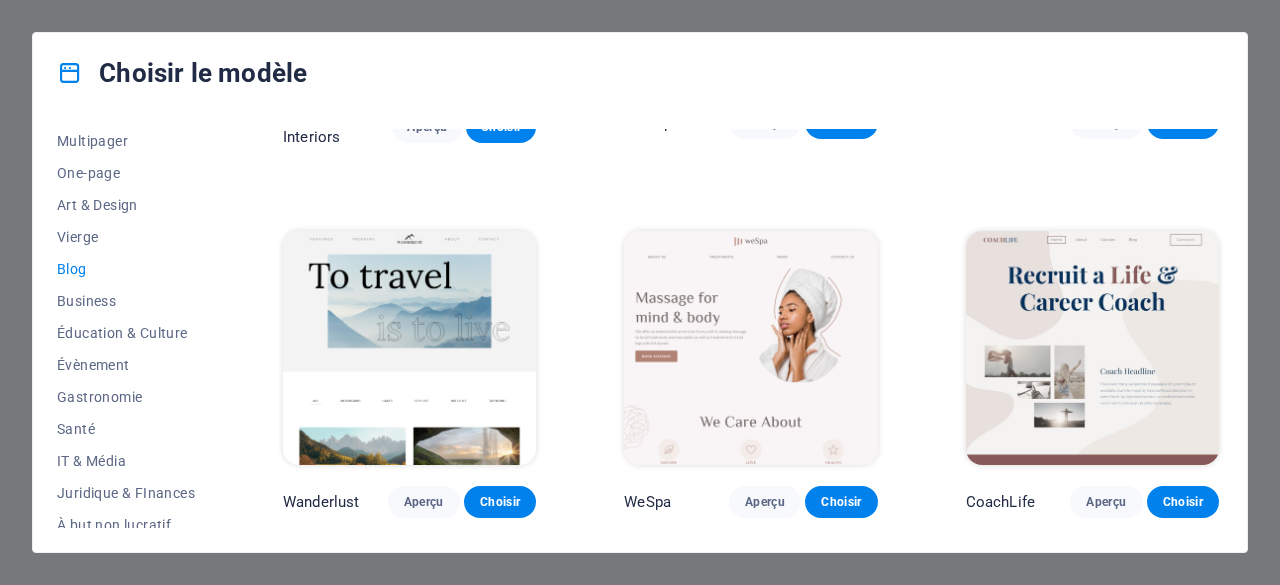 click at bounding box center [409, 347] 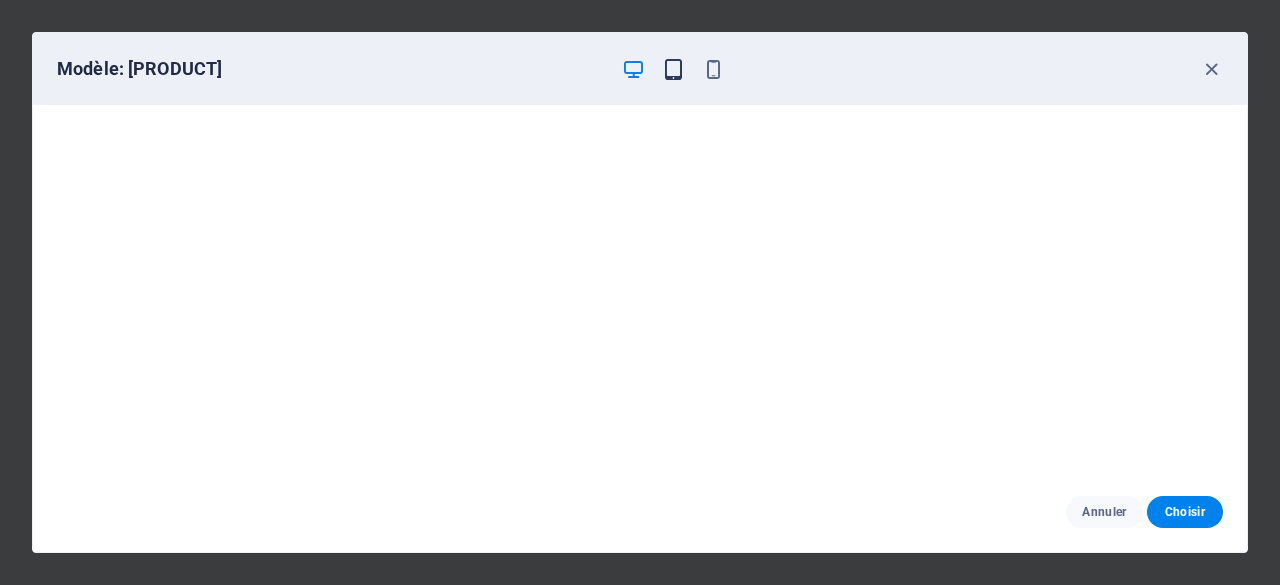 click at bounding box center (673, 69) 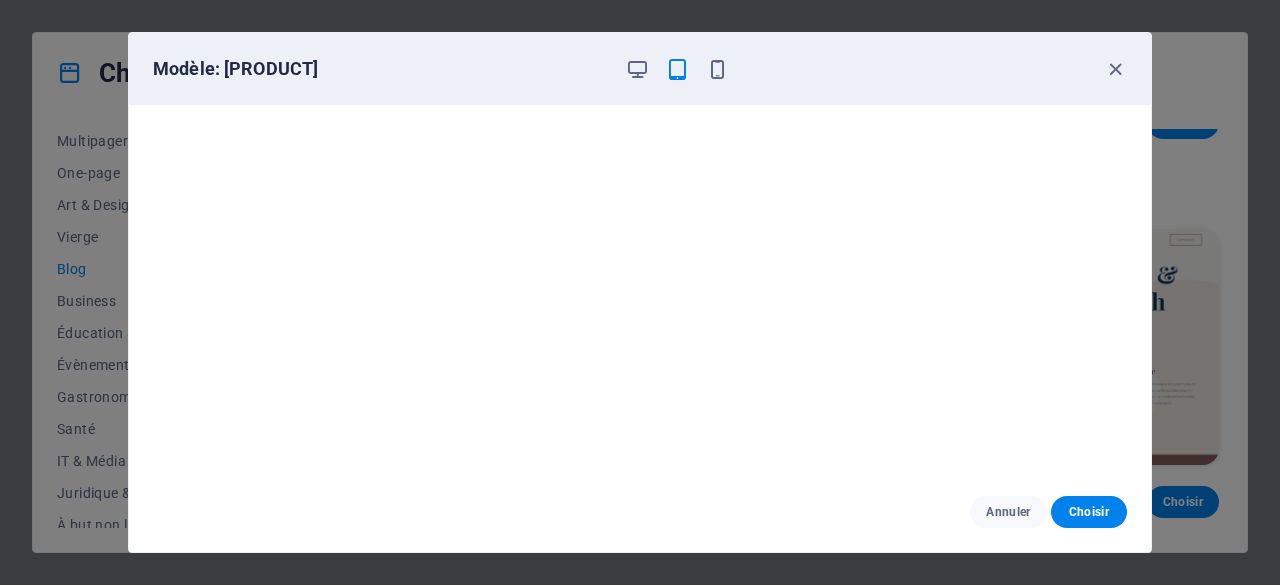 click on "Modèle: Wanderlust" at bounding box center [640, 69] 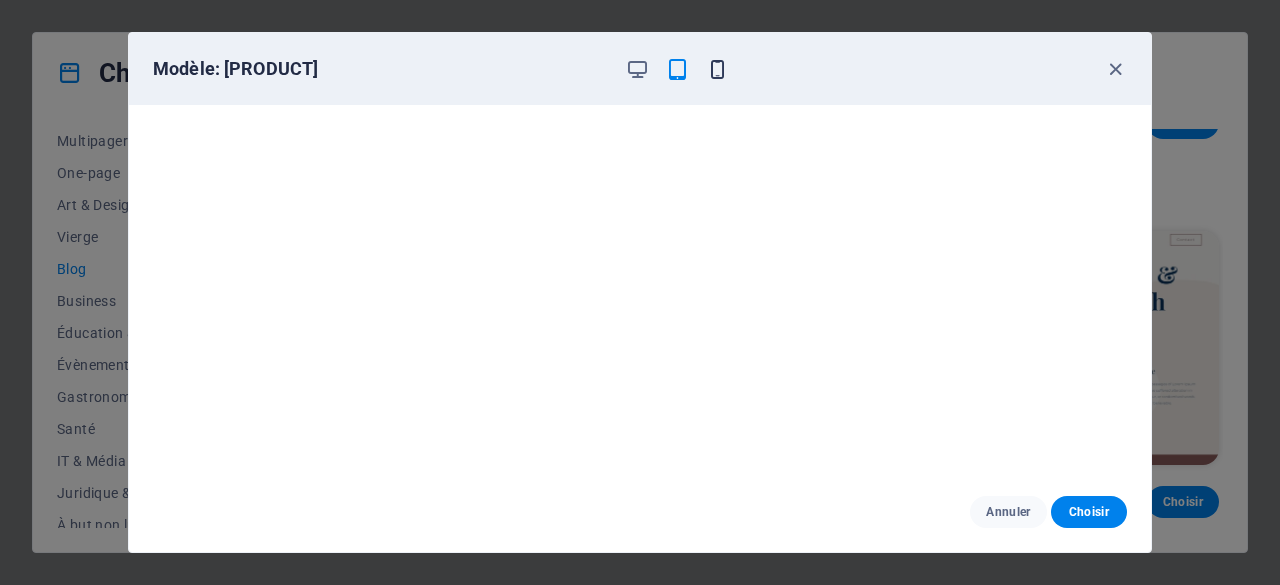 click at bounding box center (717, 69) 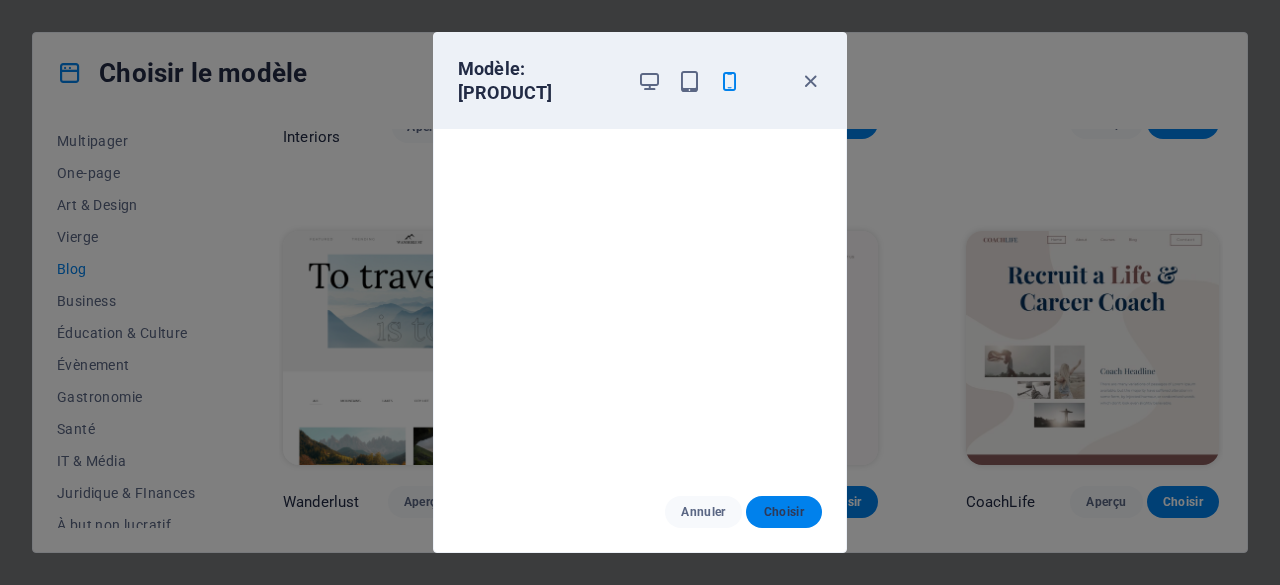 click on "Choisir" at bounding box center (784, 512) 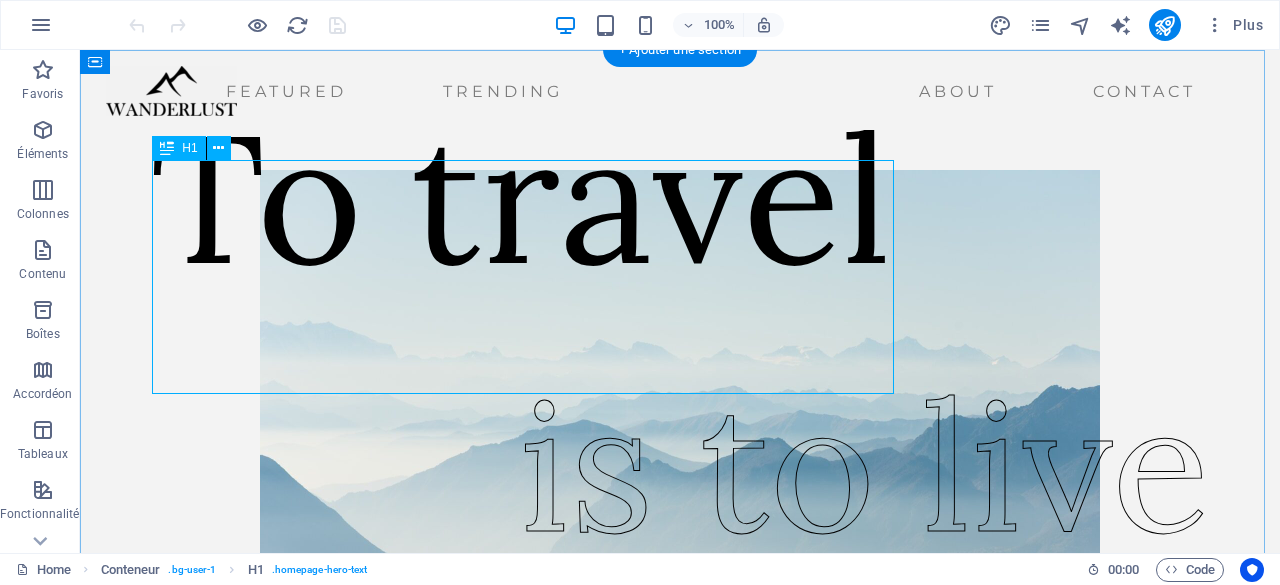 scroll, scrollTop: 0, scrollLeft: 0, axis: both 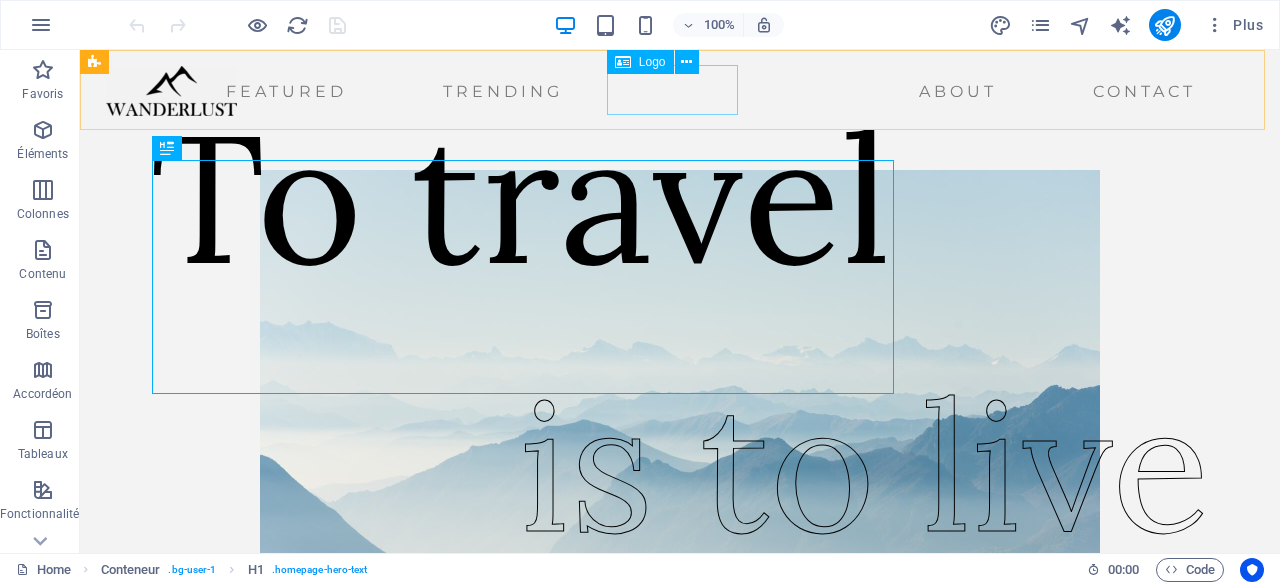 click on "Logo" at bounding box center (640, 62) 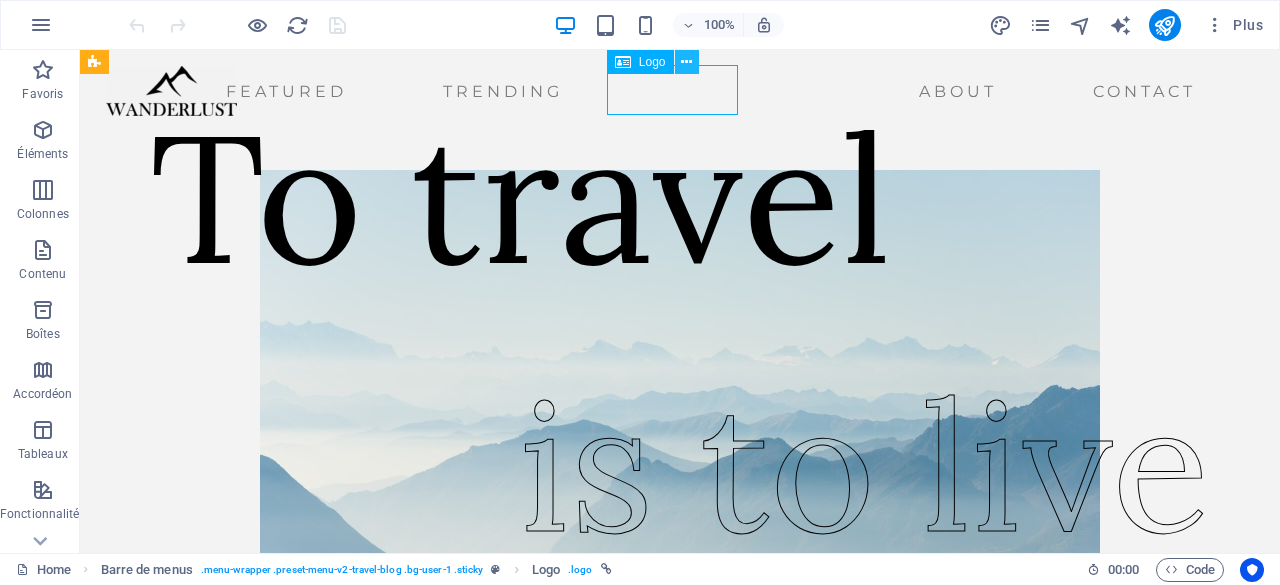 click at bounding box center (686, 62) 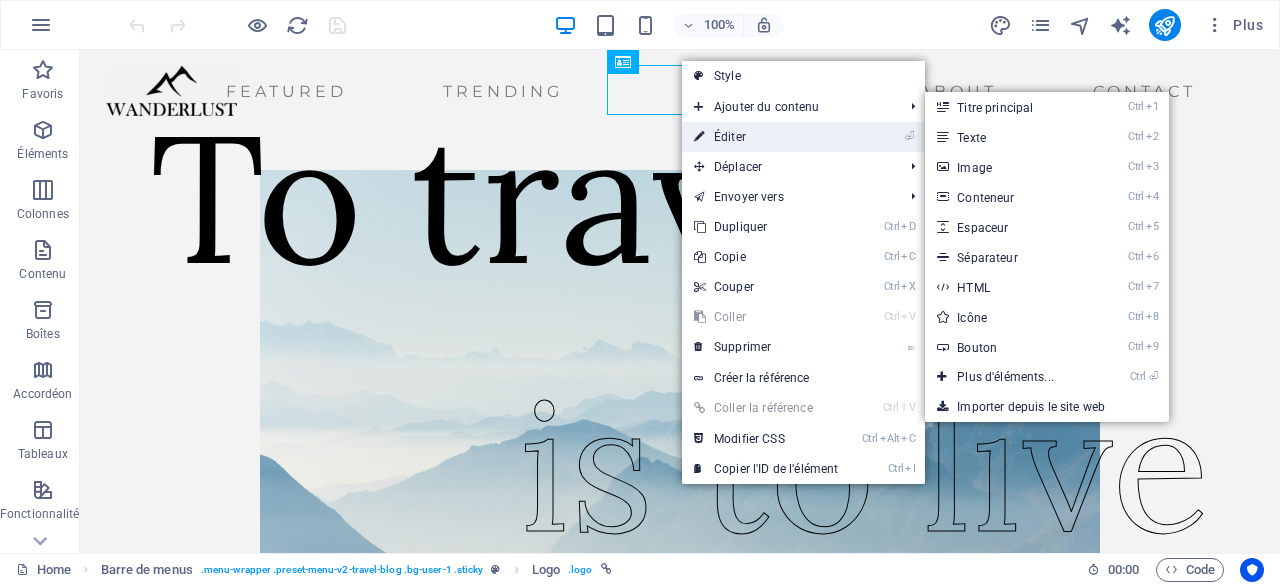 click on "⏎  Éditer" at bounding box center (766, 137) 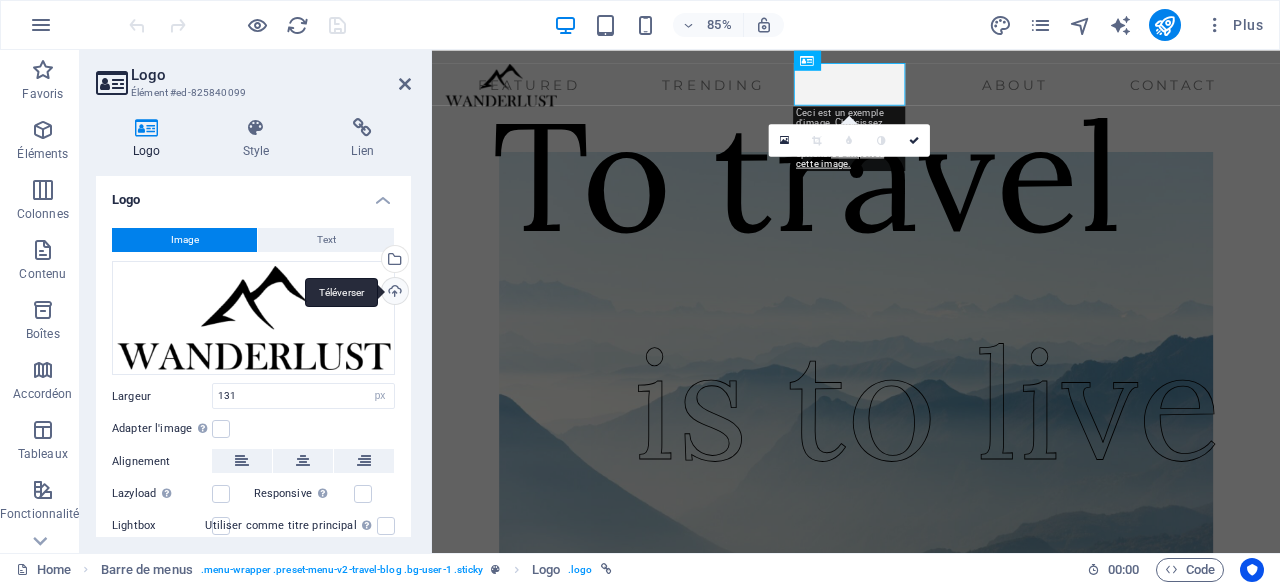 click on "Téléverser" at bounding box center [393, 293] 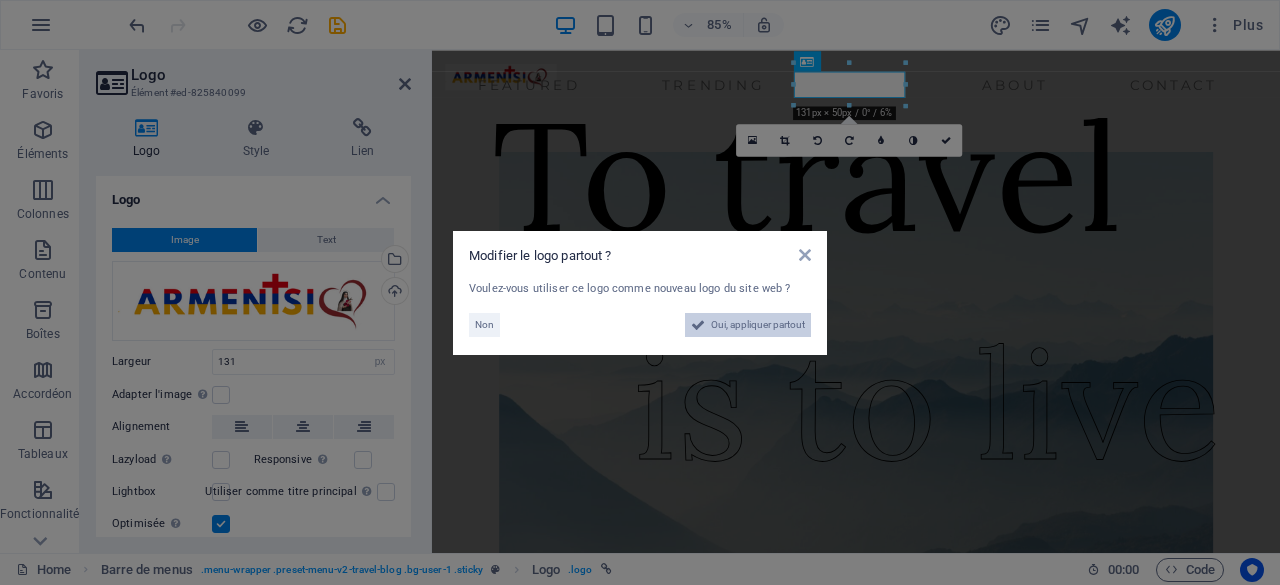 click on "Oui, appliquer partout" at bounding box center (758, 325) 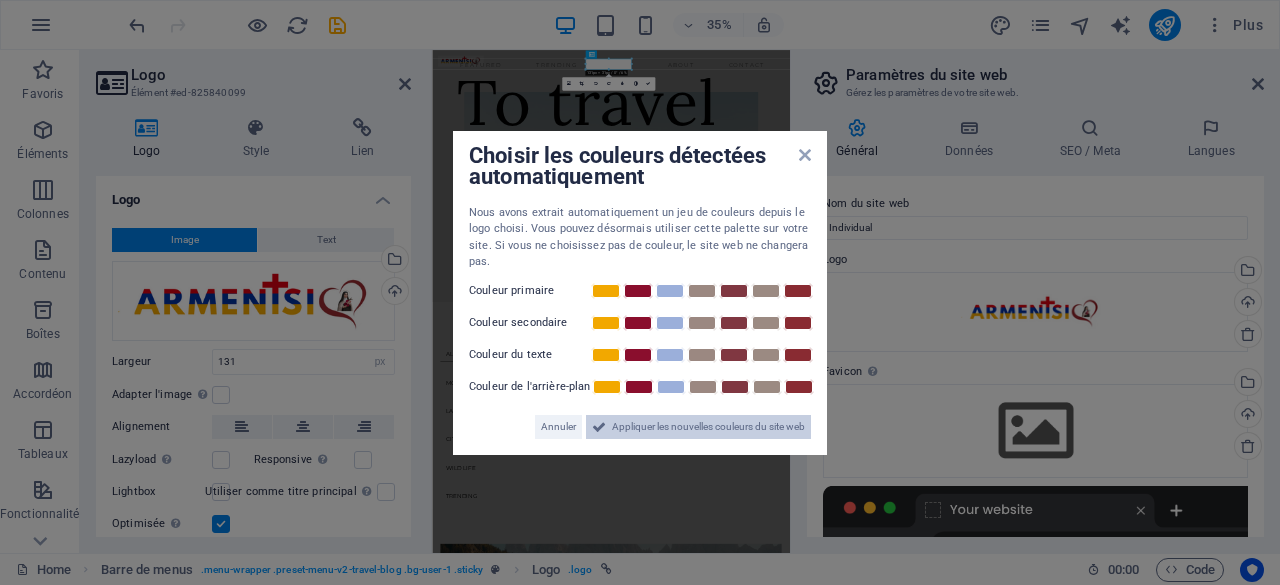 click on "Appliquer les nouvelles couleurs du site web" at bounding box center (708, 427) 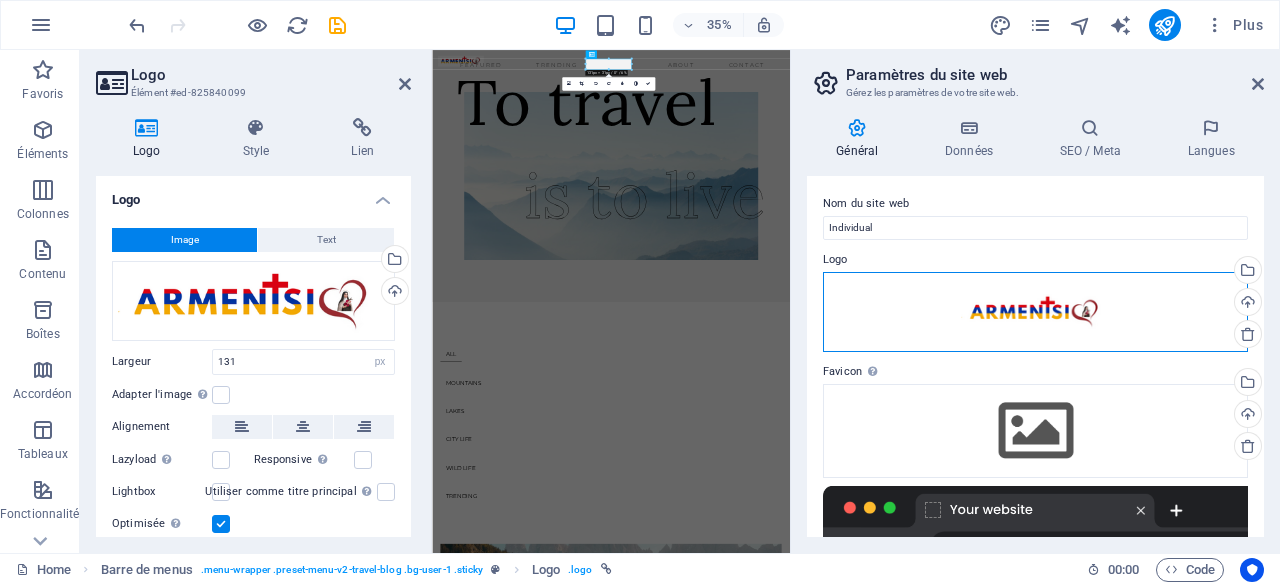 click on "Glissez les fichiers ici, cliquez pour choisir les fichiers ou  sélectionnez les fichiers depuis Fichiers ou depuis notre stock gratuit de photos et de vidéos" at bounding box center (1035, 312) 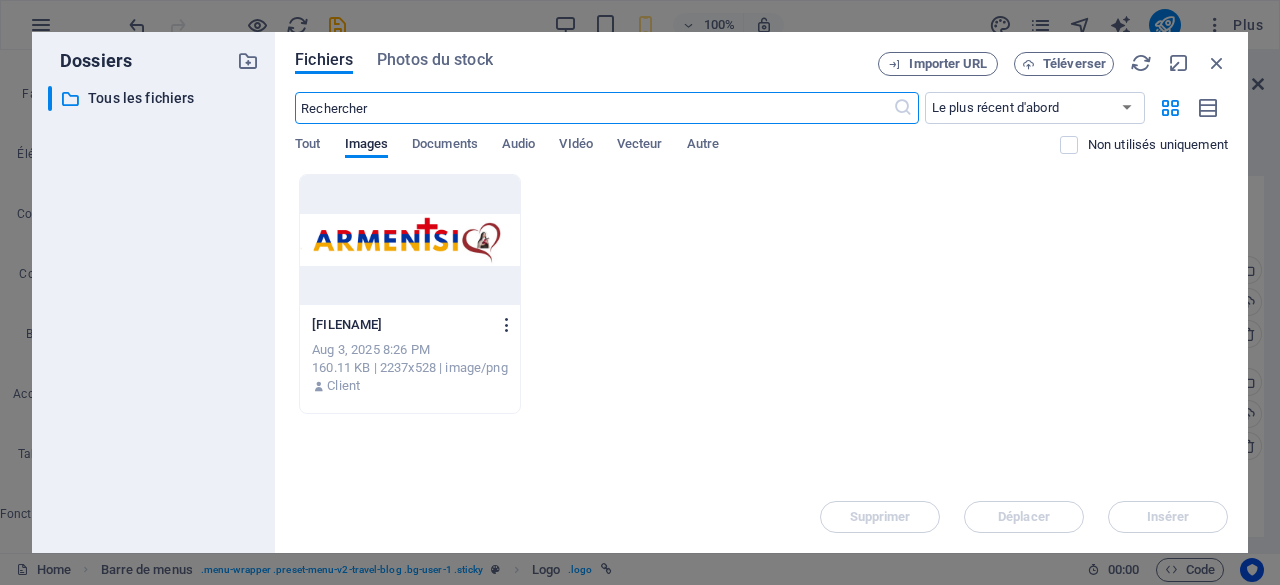 click at bounding box center (507, 325) 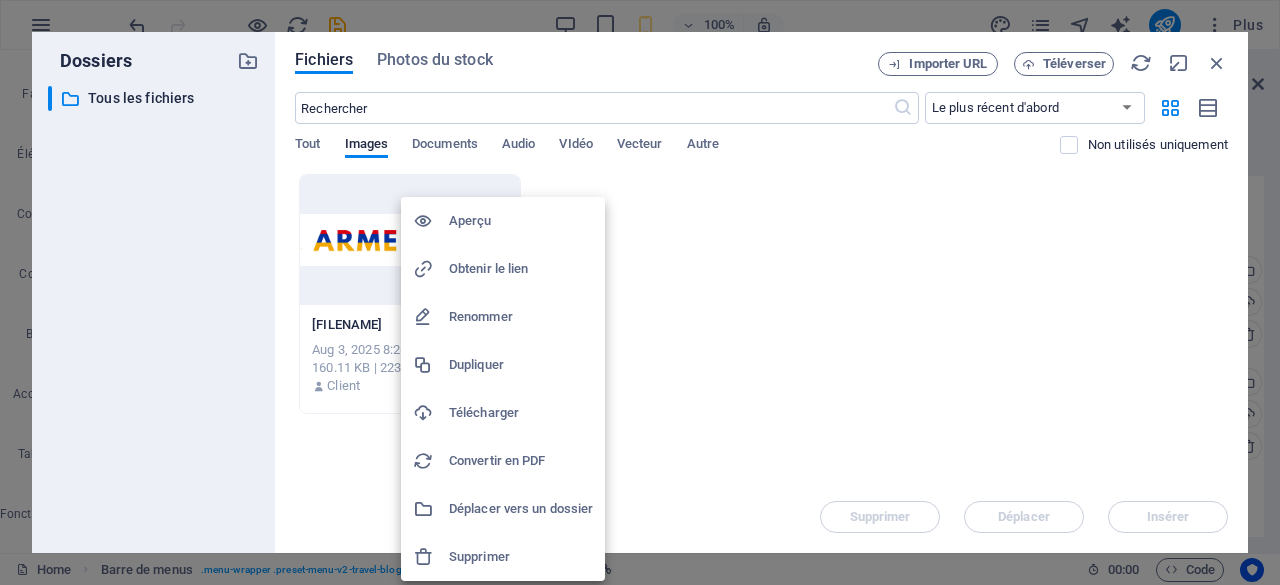 click at bounding box center [640, 292] 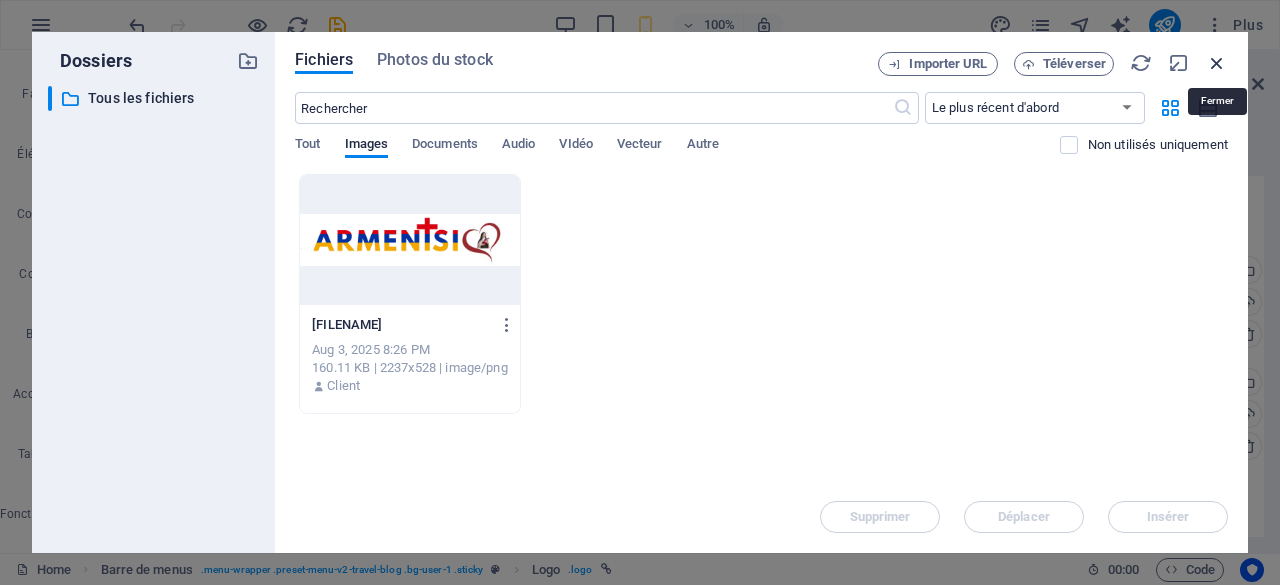 click at bounding box center (1217, 63) 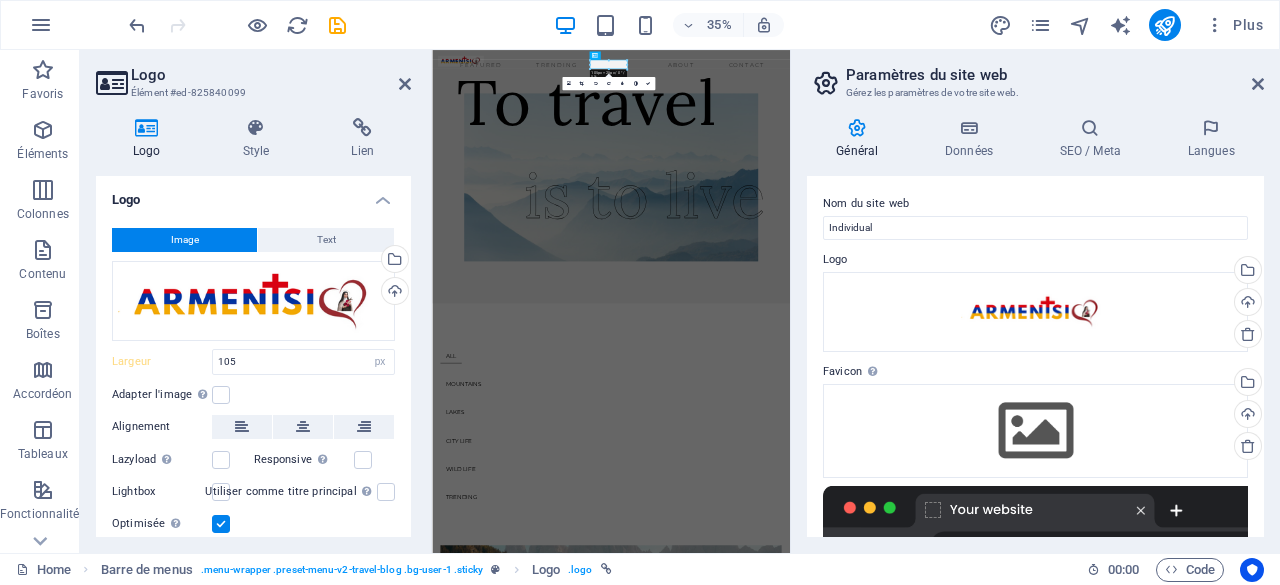 type on "131" 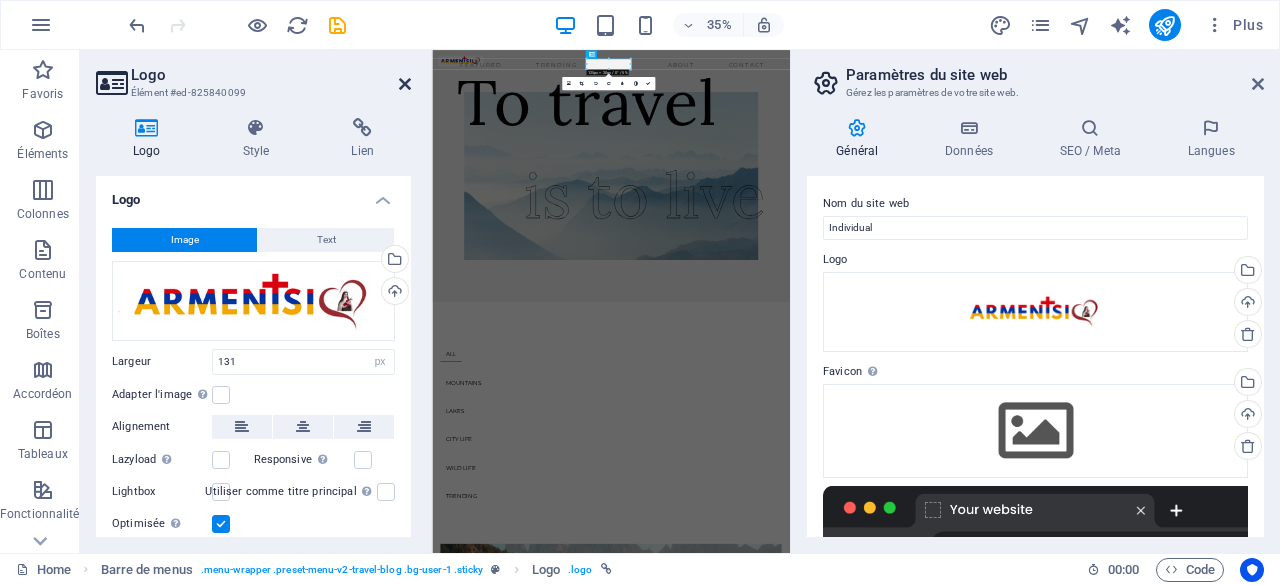 click at bounding box center (405, 84) 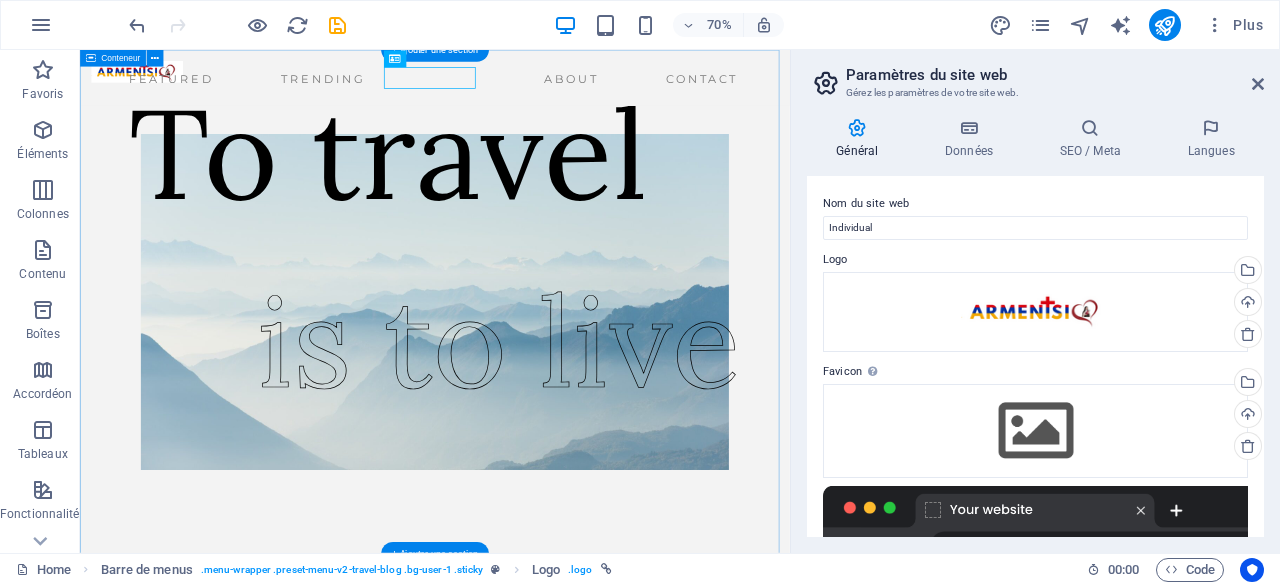click on "To travel is to live" at bounding box center (587, 410) 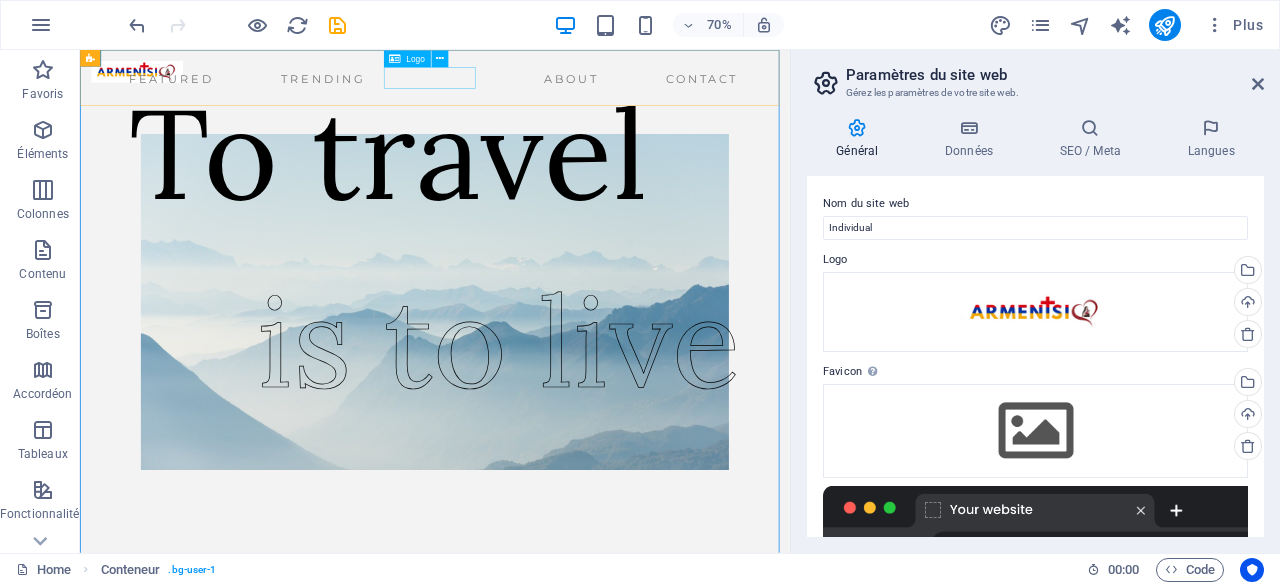 click at bounding box center (161, 81) 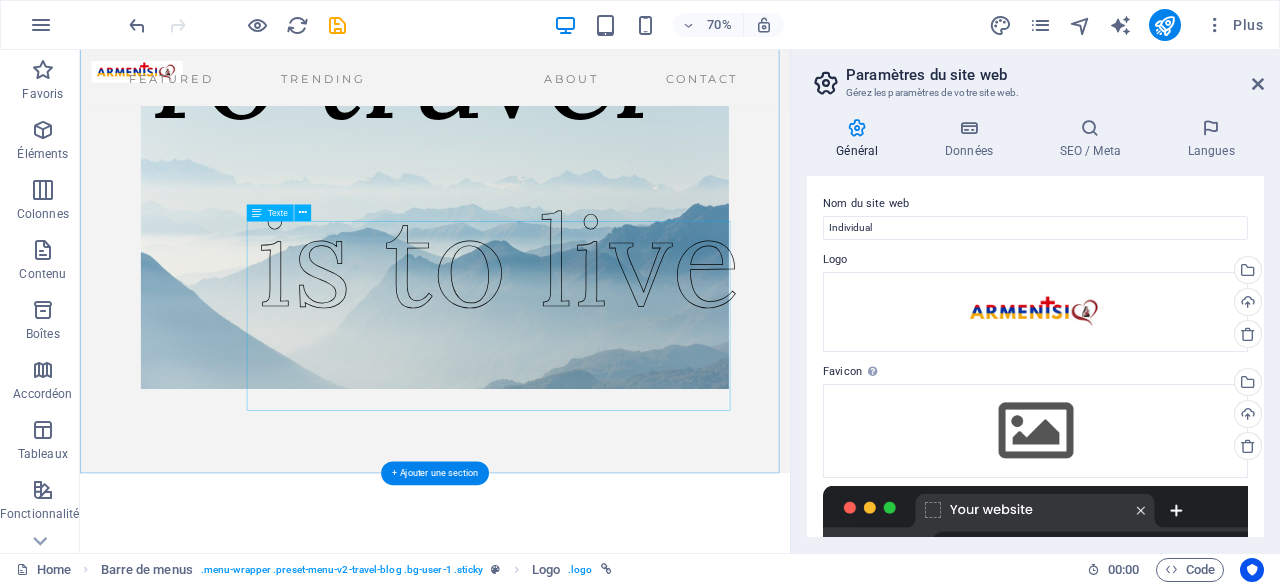 scroll, scrollTop: 0, scrollLeft: 0, axis: both 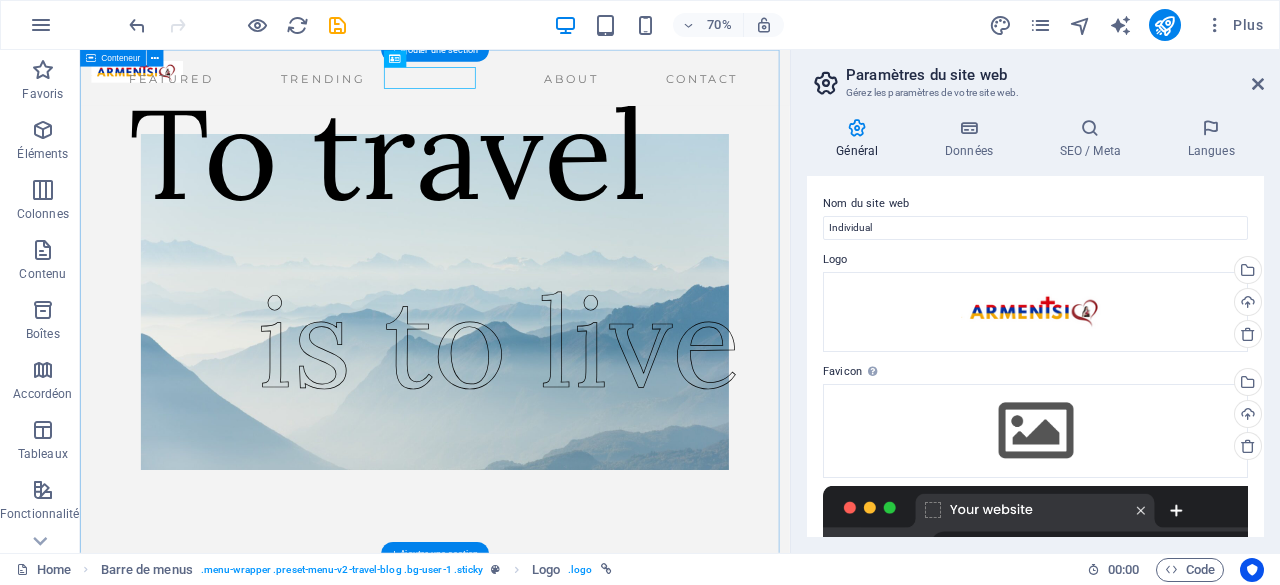 click on "To travel is to live" at bounding box center (587, 410) 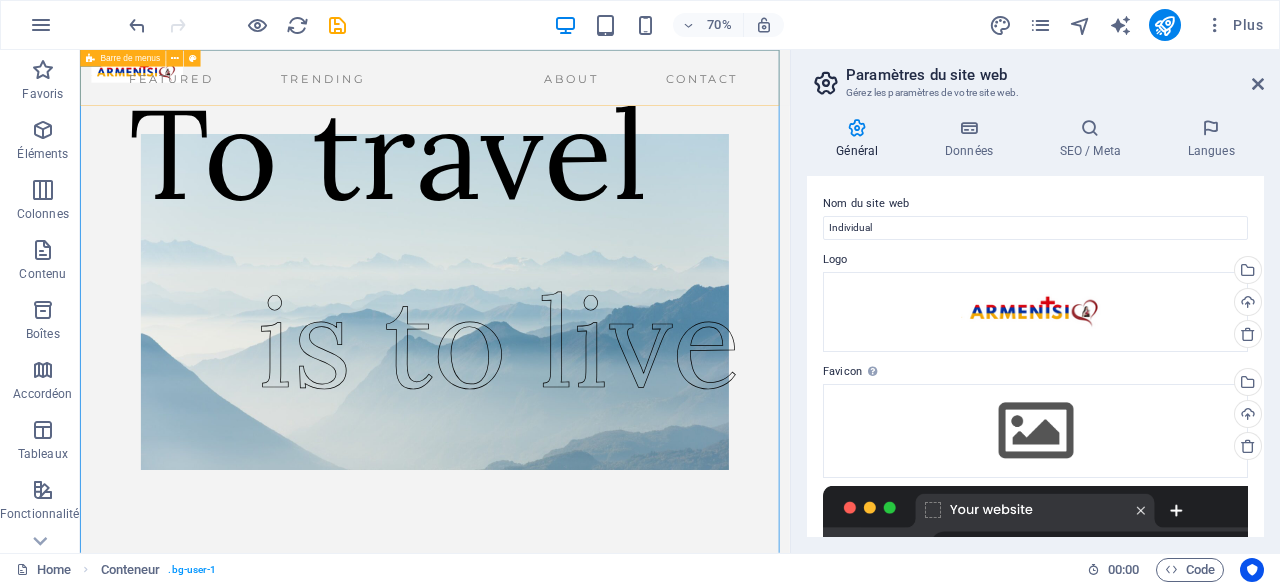 click on "Featured Trending About Contact" at bounding box center (587, 90) 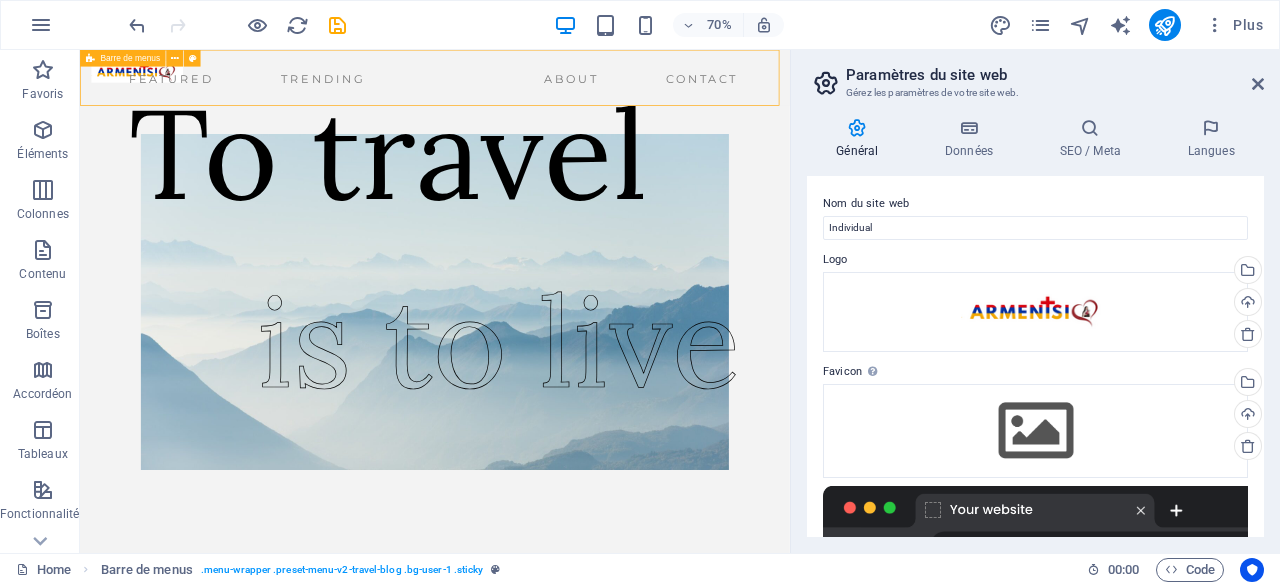 click on "Featured Trending About Contact" at bounding box center (587, 90) 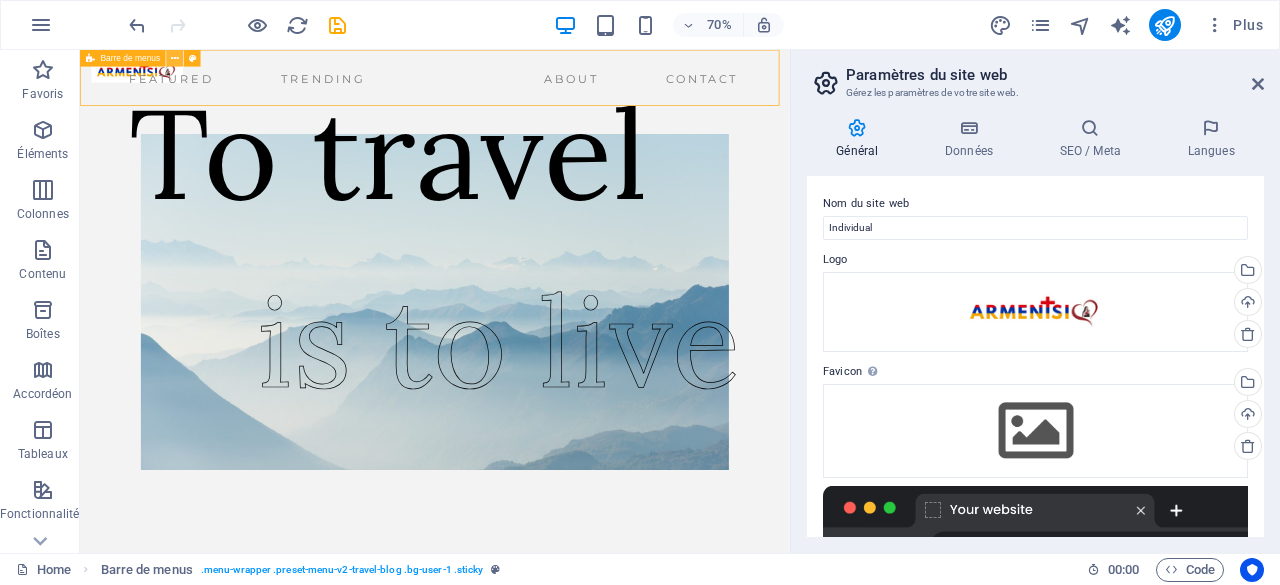 click at bounding box center (175, 58) 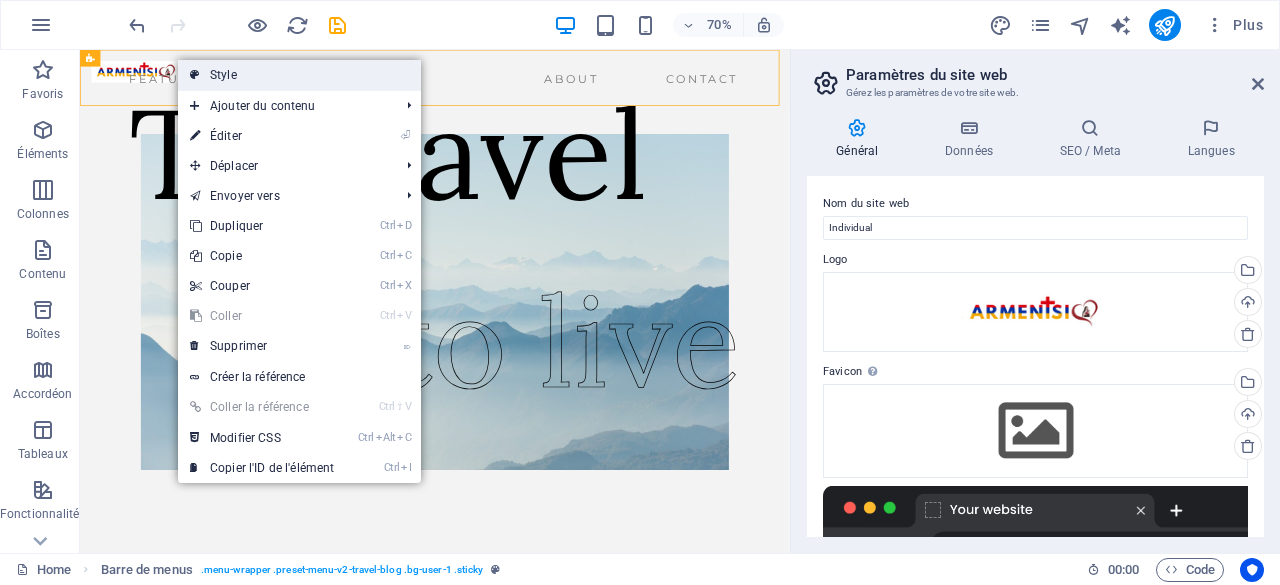 click on "Style" at bounding box center (299, 75) 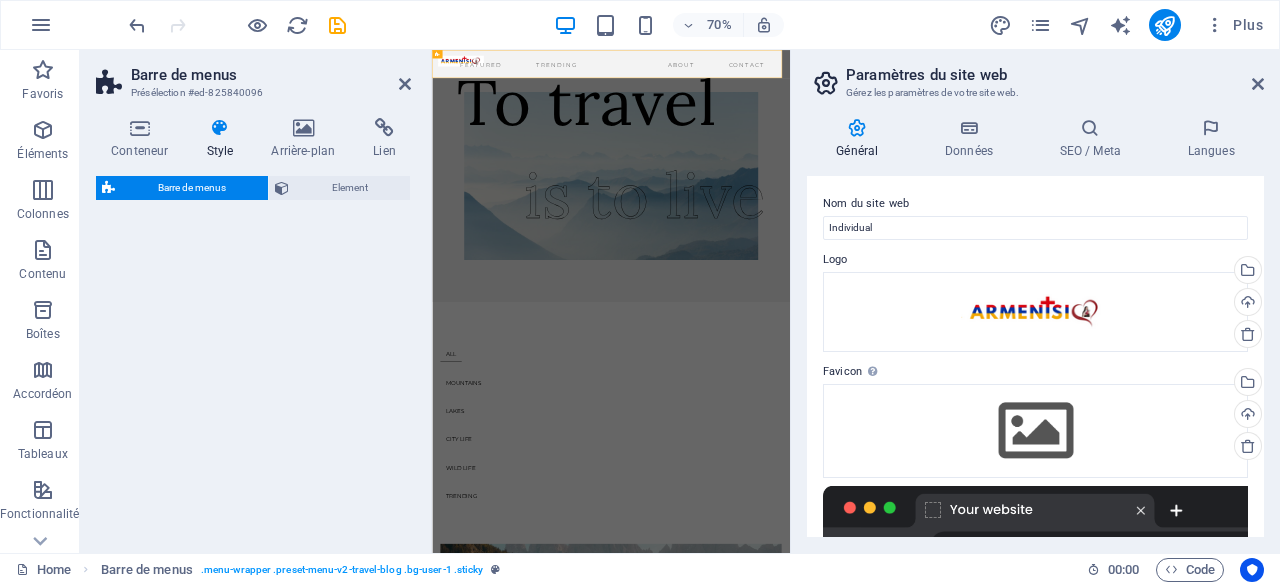 select on "rem" 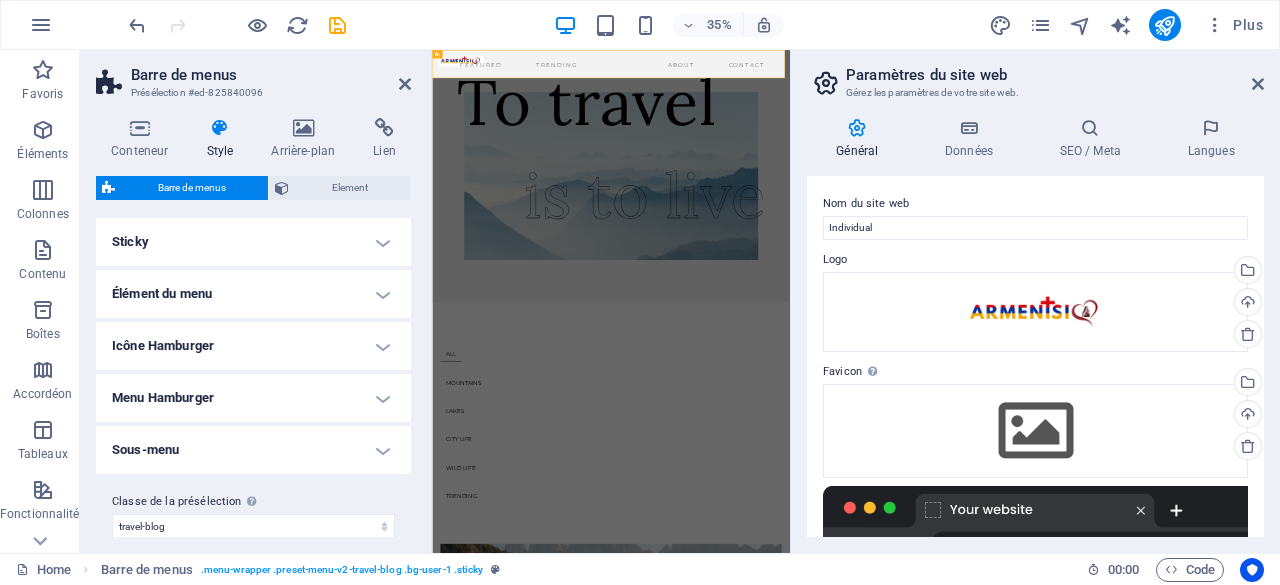 scroll, scrollTop: 584, scrollLeft: 0, axis: vertical 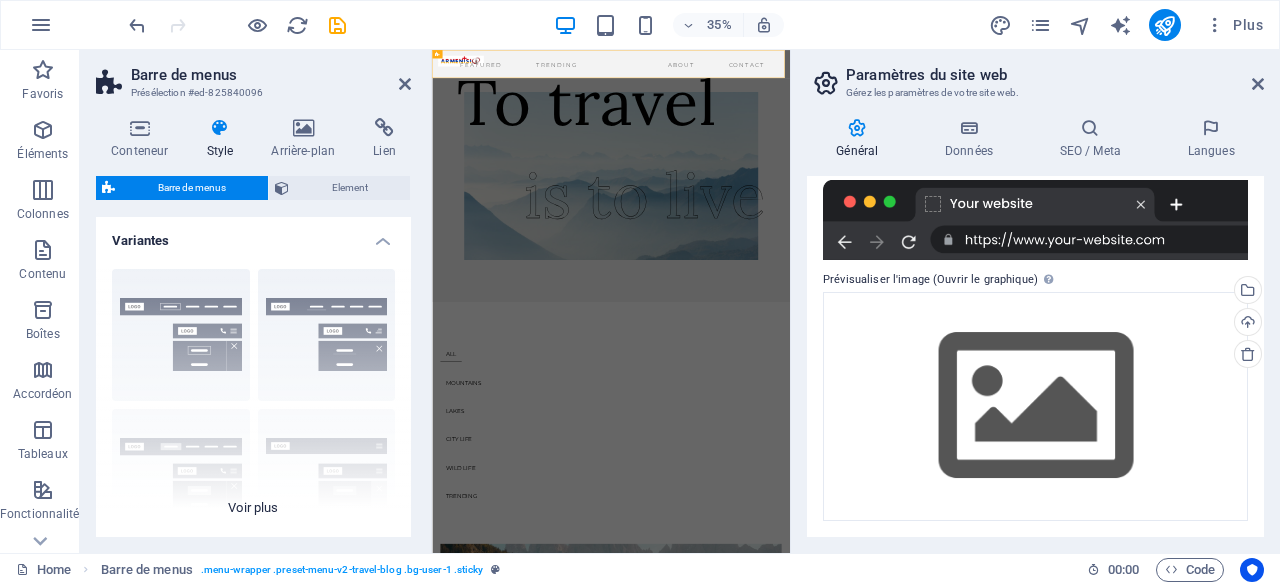 click on "Bordure Centré Par défaut Fixé Loki Déclencheur Large XXL" at bounding box center [253, 403] 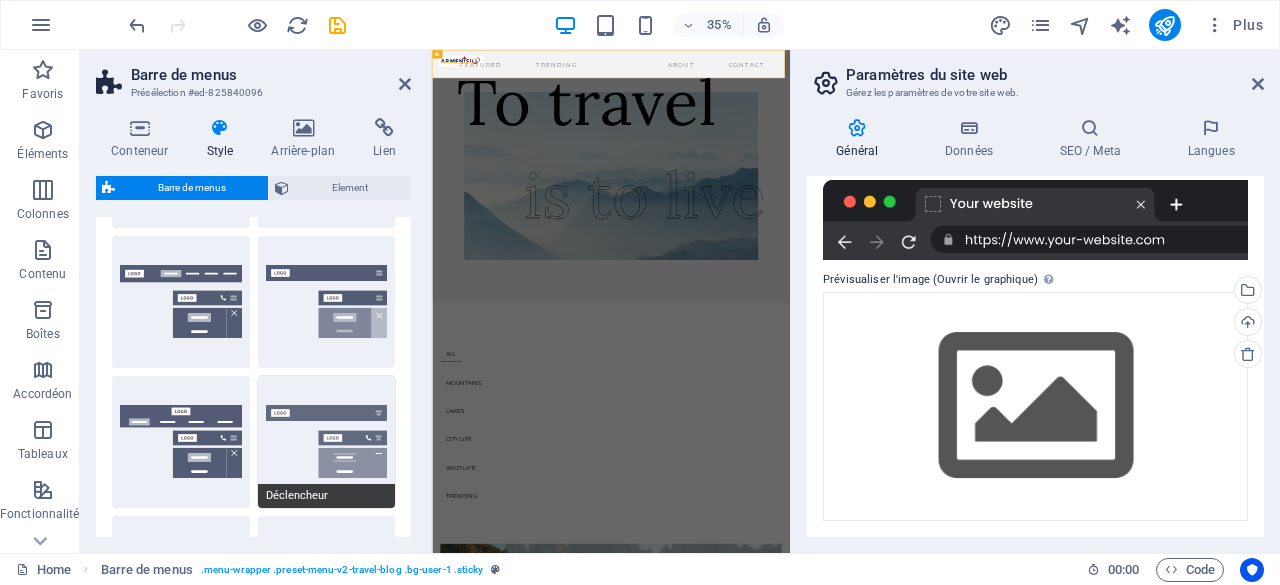 scroll, scrollTop: 172, scrollLeft: 0, axis: vertical 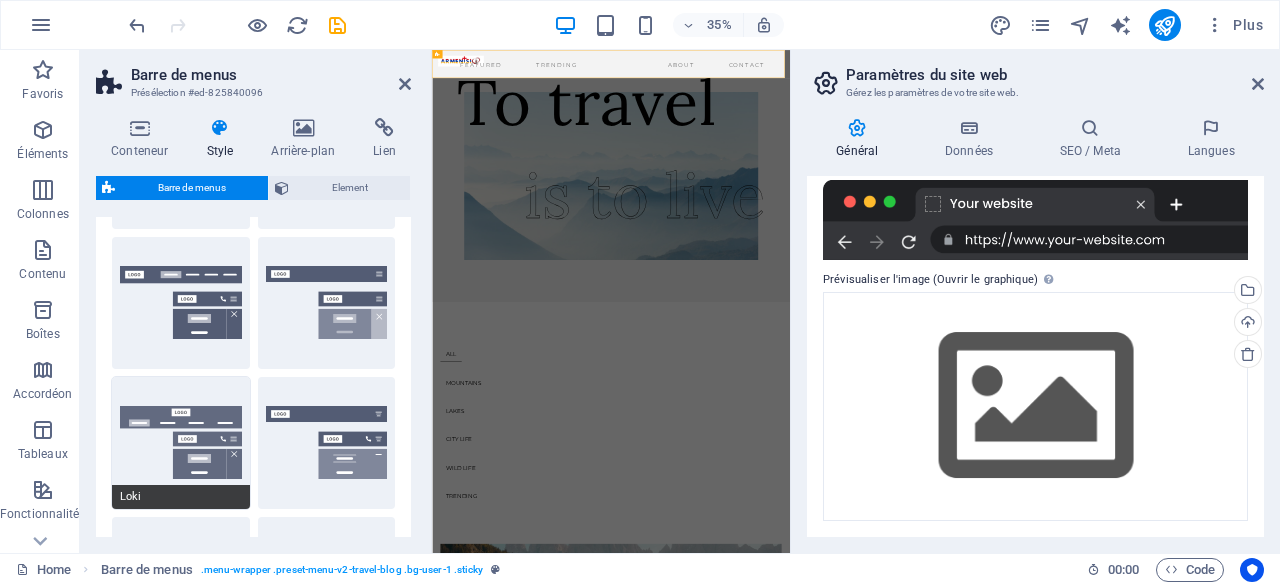 click on "Loki" at bounding box center [181, 443] 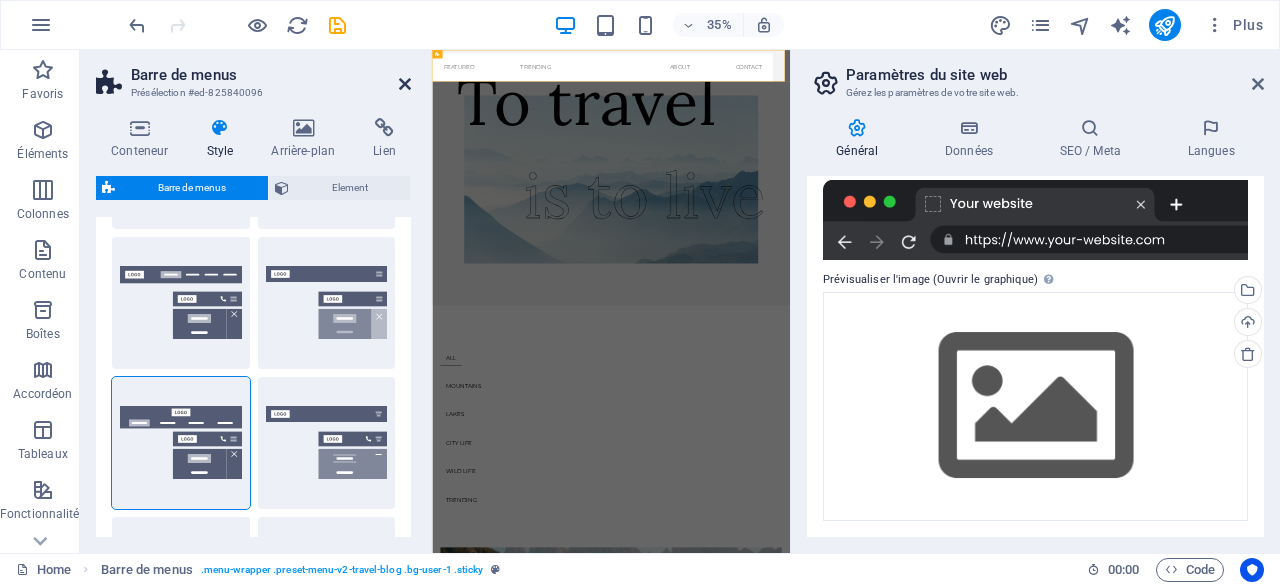 click at bounding box center [405, 84] 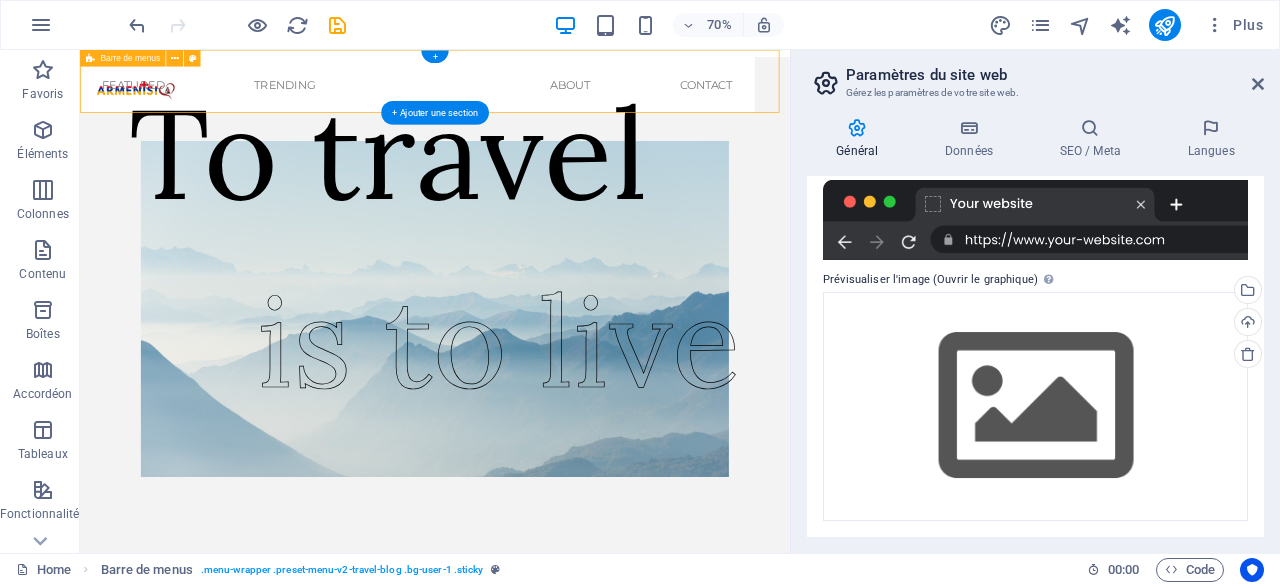 click on "Featured Trending About Contact" at bounding box center (587, 100) 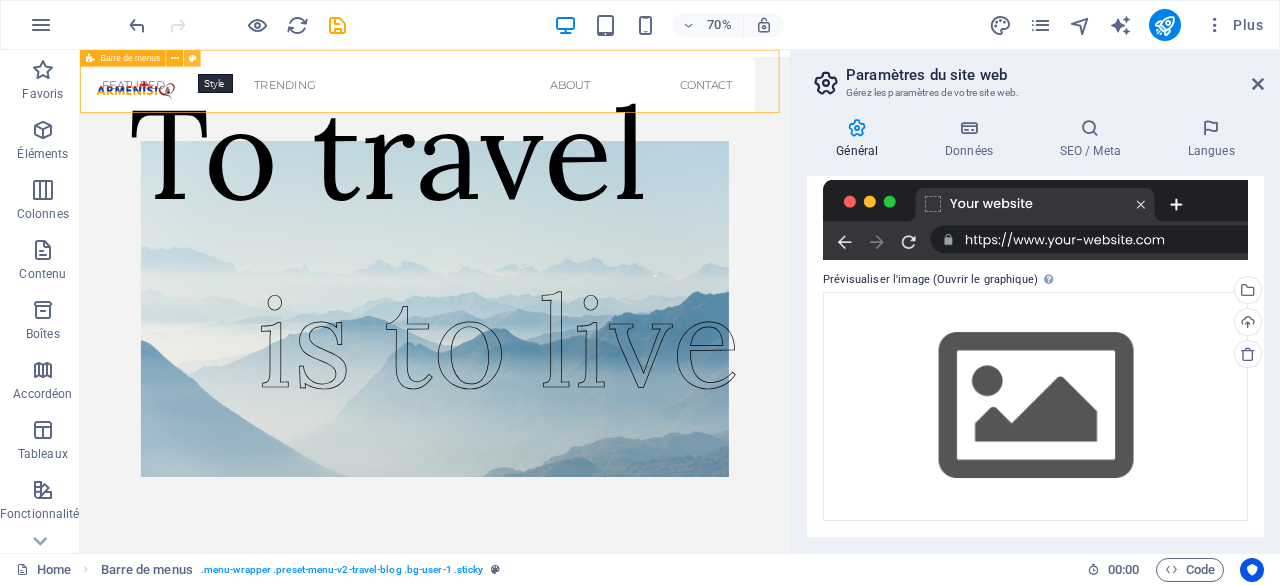 click at bounding box center [192, 58] 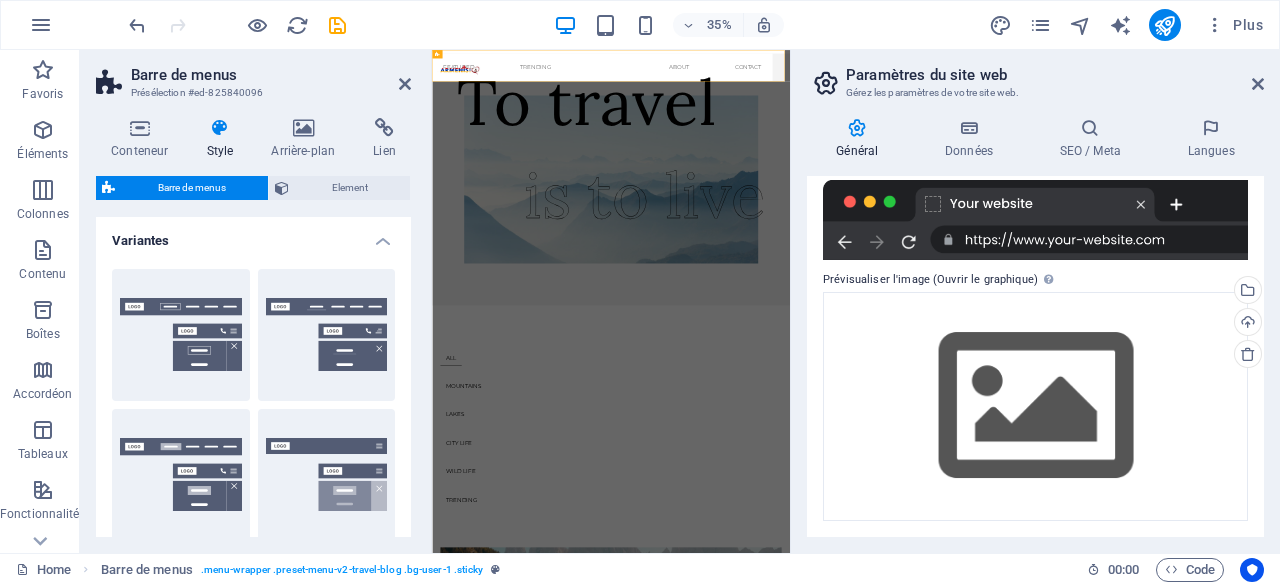 click at bounding box center [219, 128] 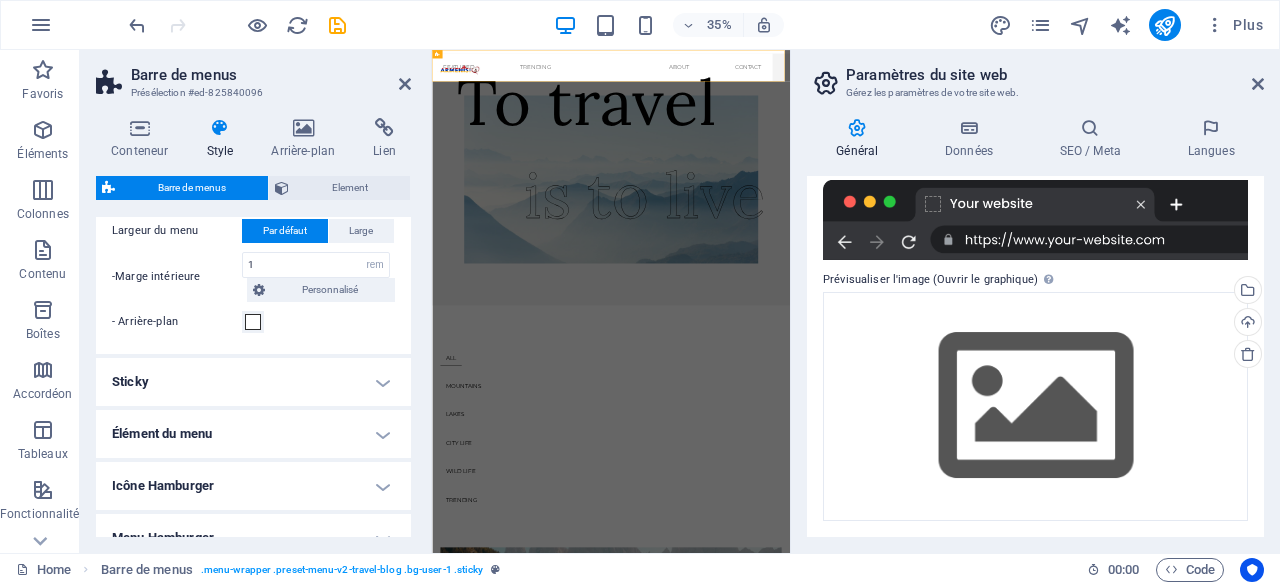 scroll, scrollTop: 972, scrollLeft: 0, axis: vertical 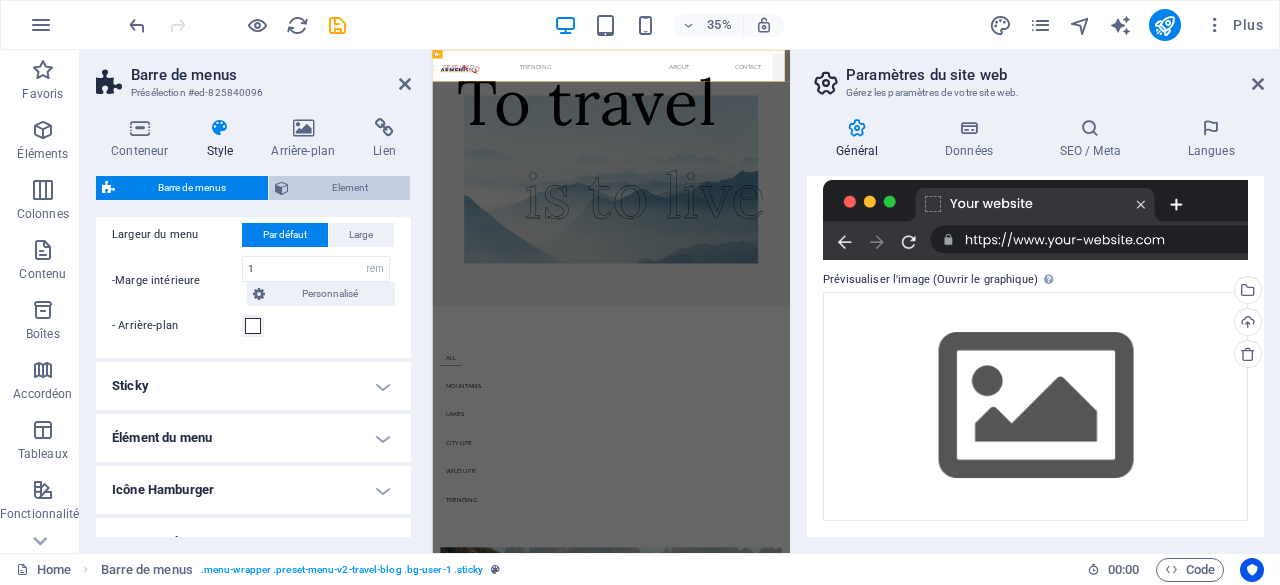 click on "Element" at bounding box center (349, 188) 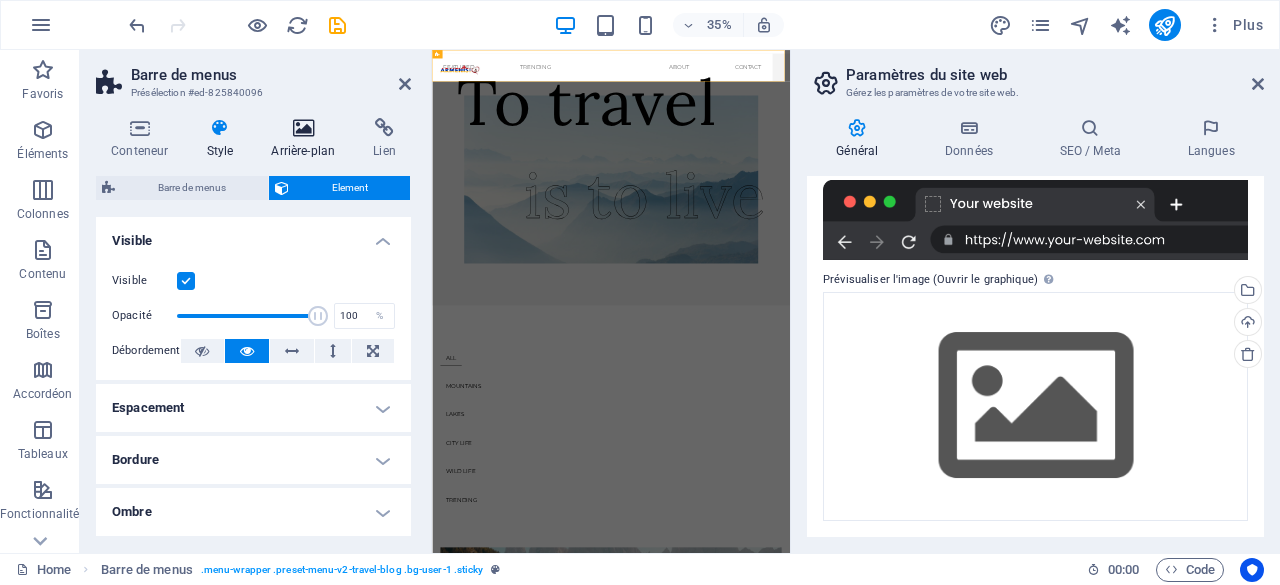 click at bounding box center (303, 128) 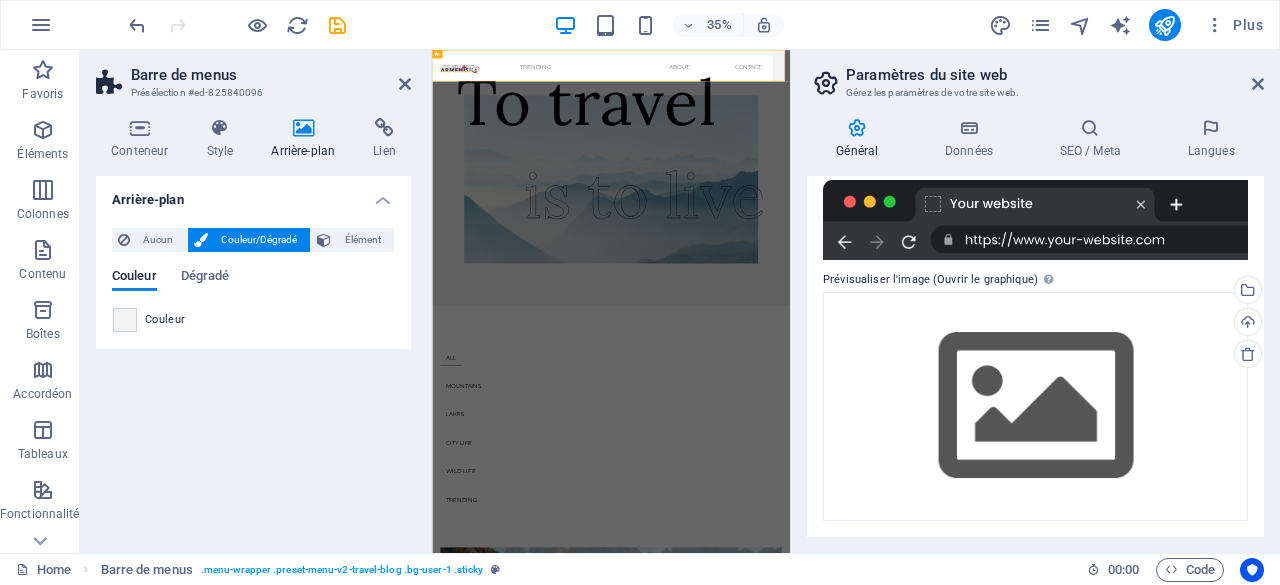 click on "Couleur" at bounding box center [253, 320] 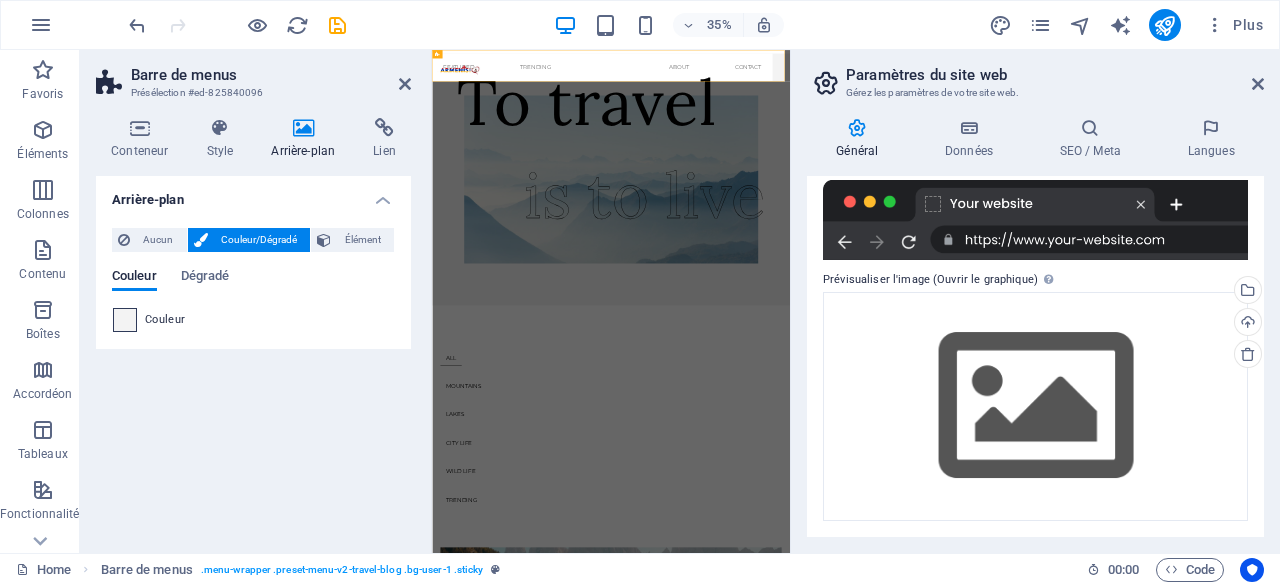 click at bounding box center [125, 320] 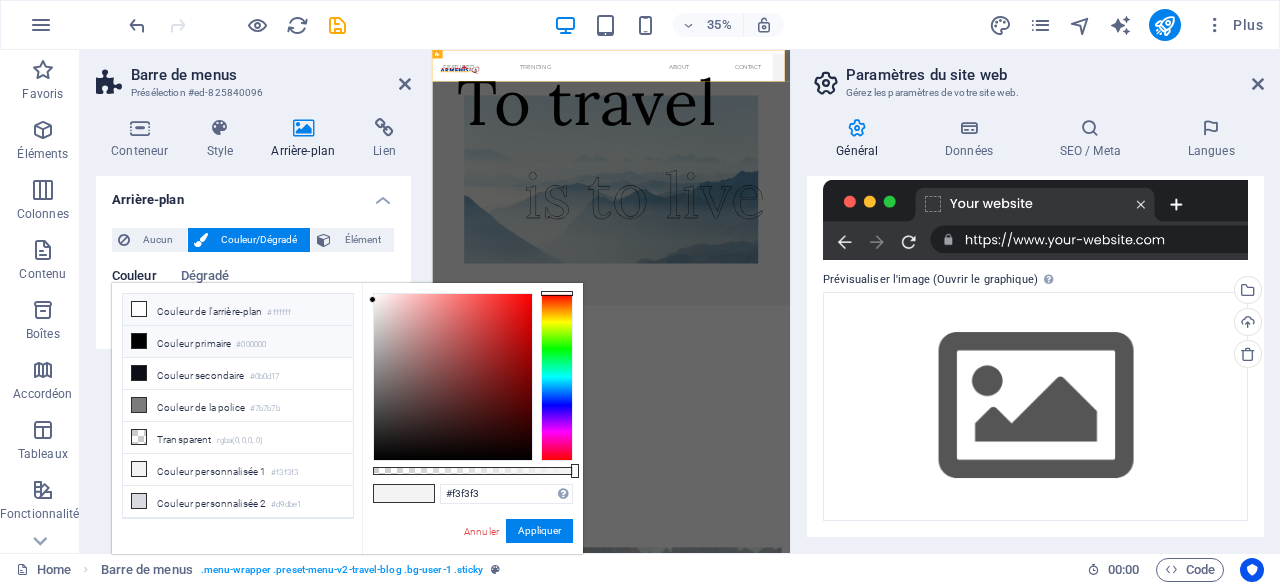 click on "Couleur de l'arrière-plan
#ffffff" at bounding box center [238, 310] 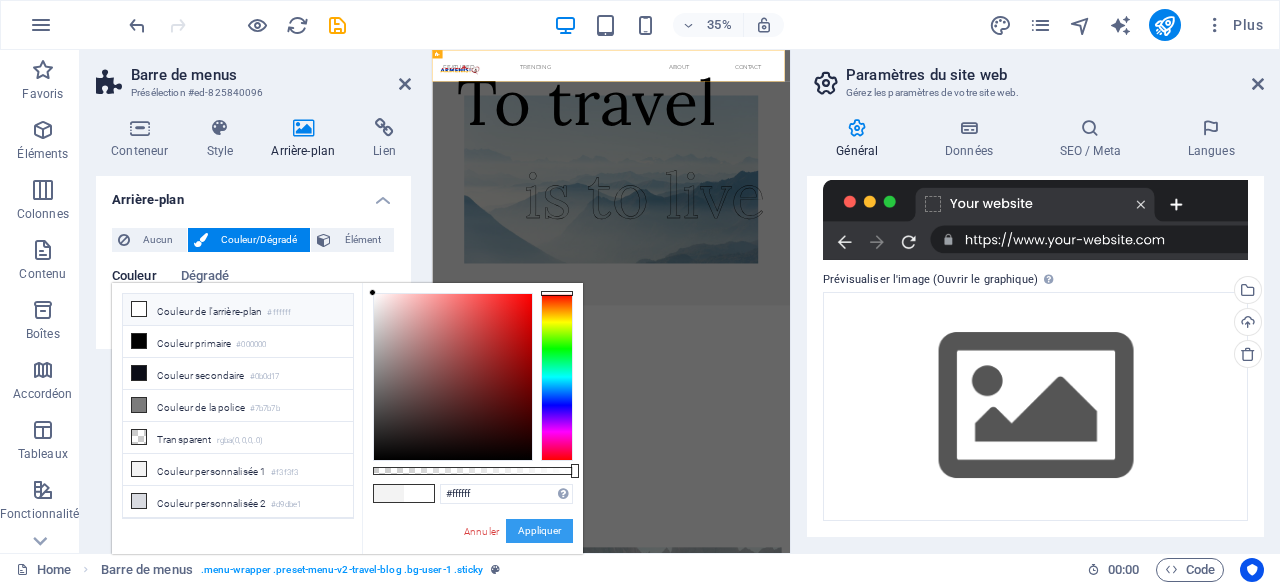 click on "Appliquer" at bounding box center (539, 531) 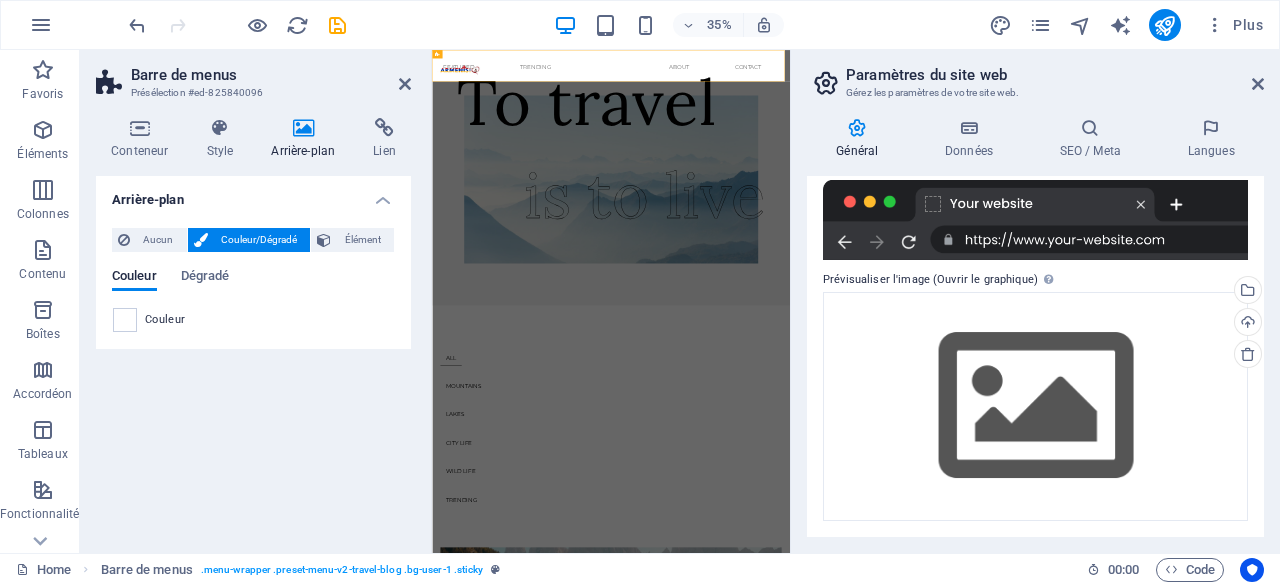 click on "Barre de menus Présélection #ed-825840096" at bounding box center (253, 76) 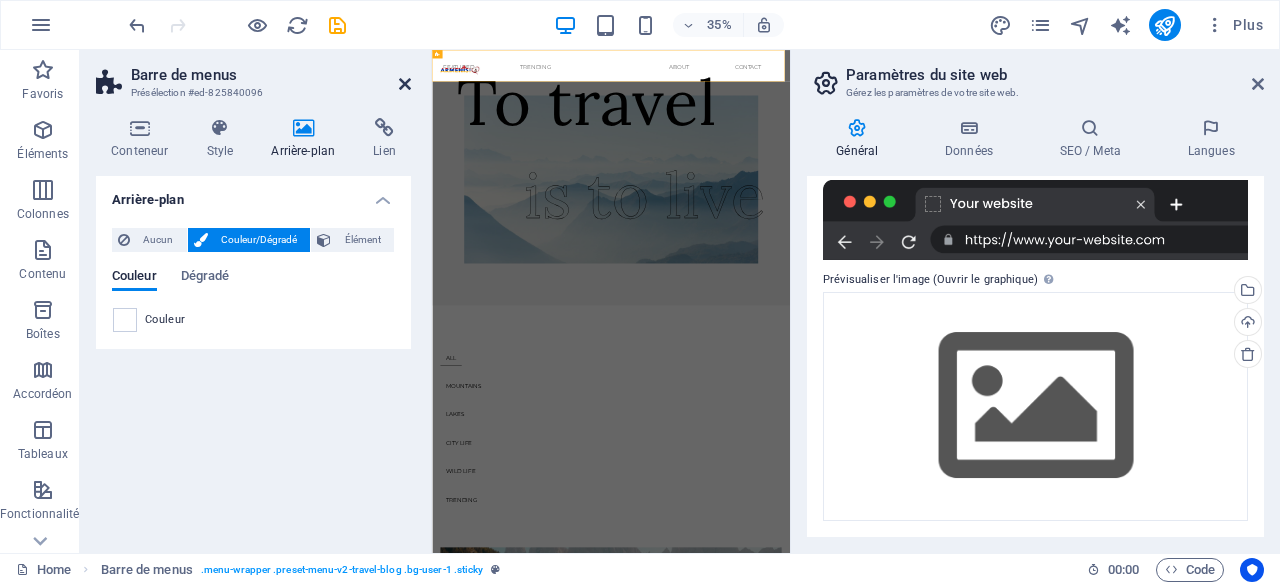 click at bounding box center [405, 84] 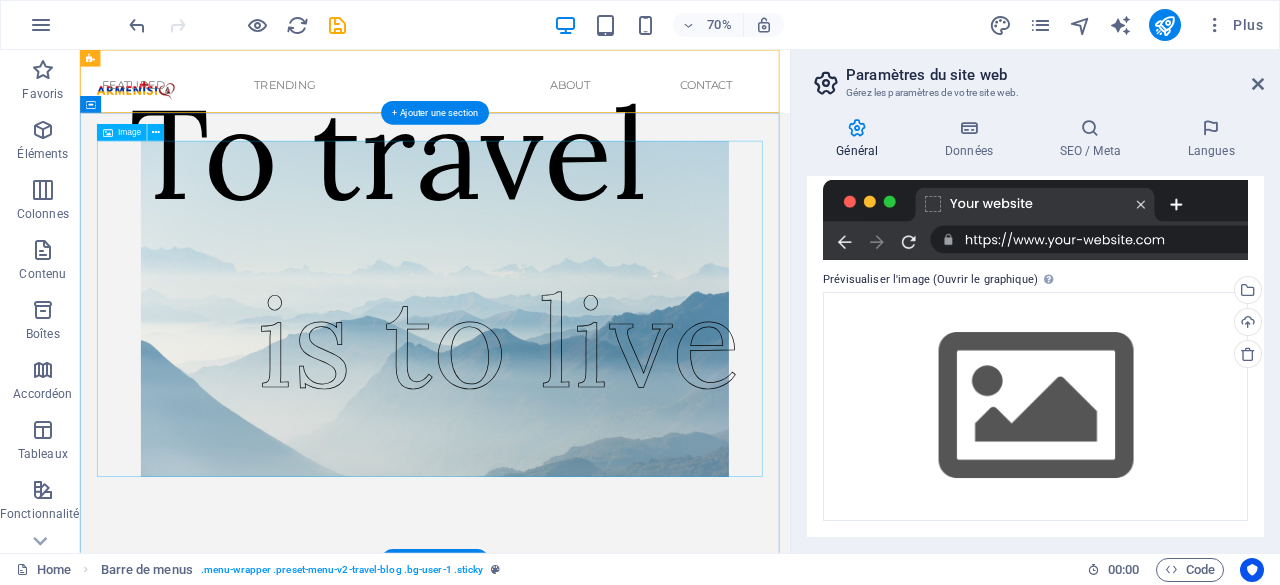 click at bounding box center [587, 420] 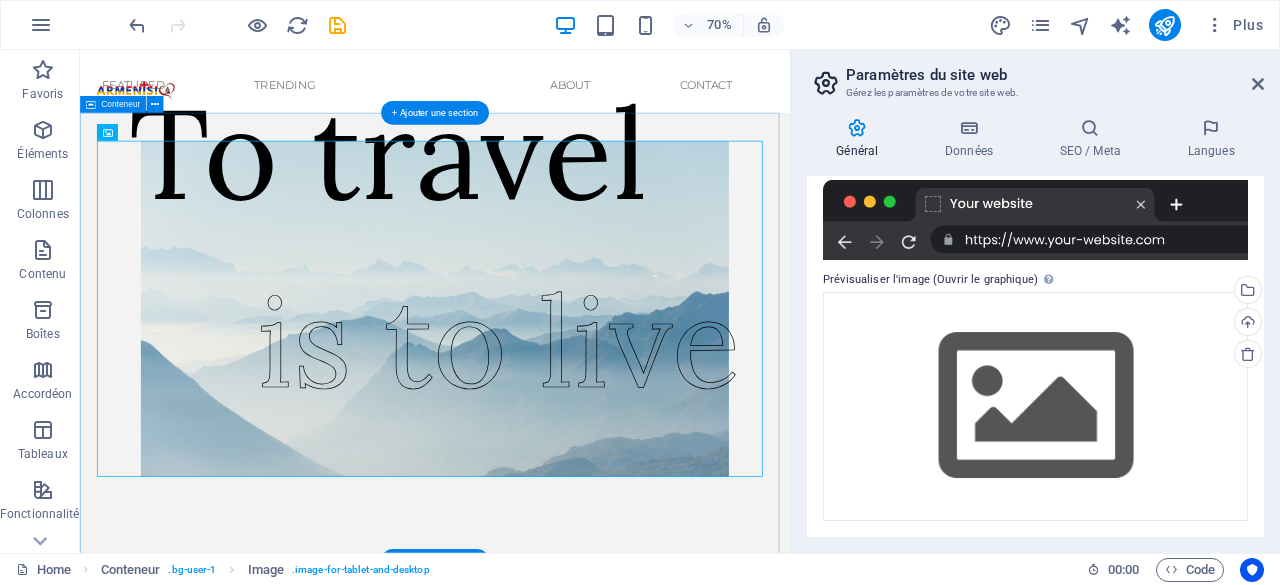 click on "To travel is to live" at bounding box center (587, 460) 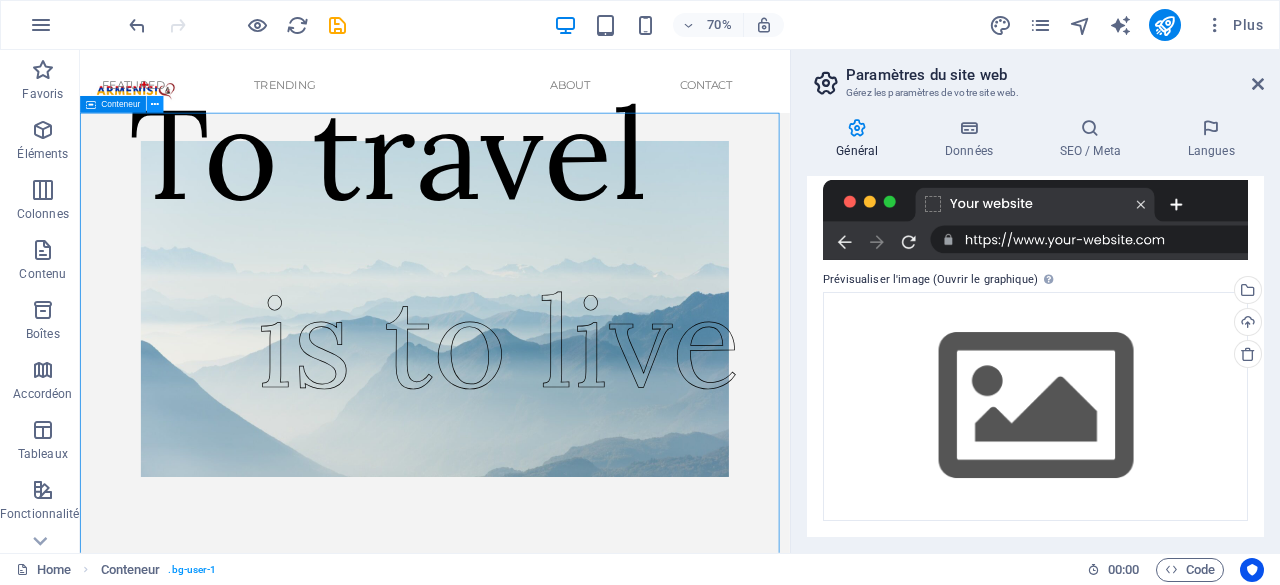 click at bounding box center (155, 104) 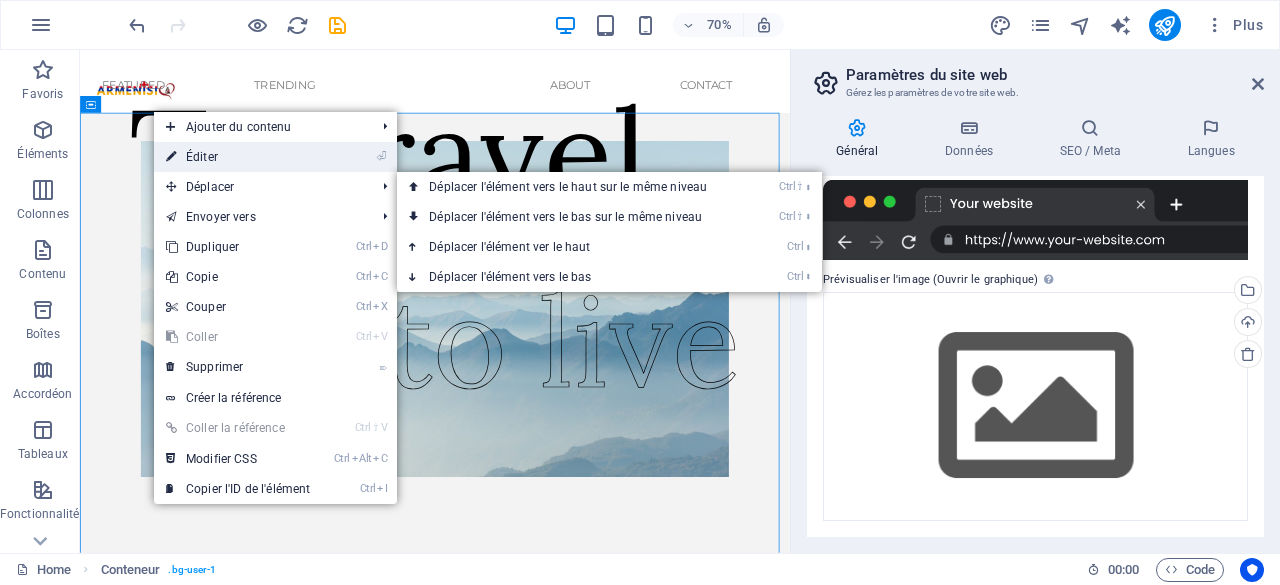 click on "⏎  Éditer" at bounding box center (238, 157) 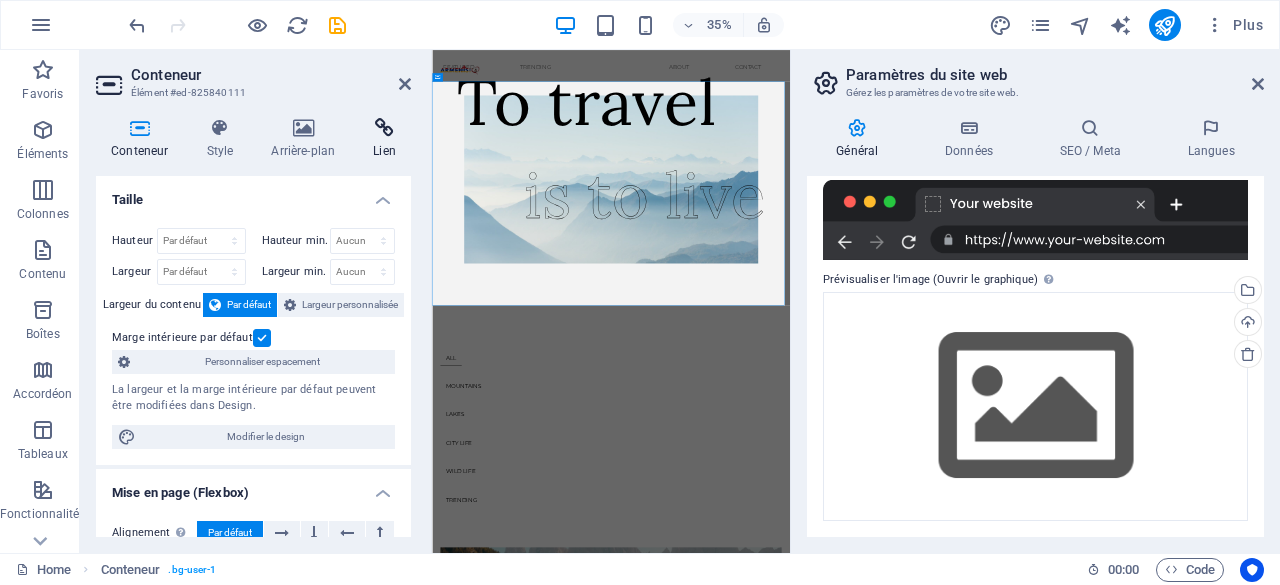 click at bounding box center [384, 128] 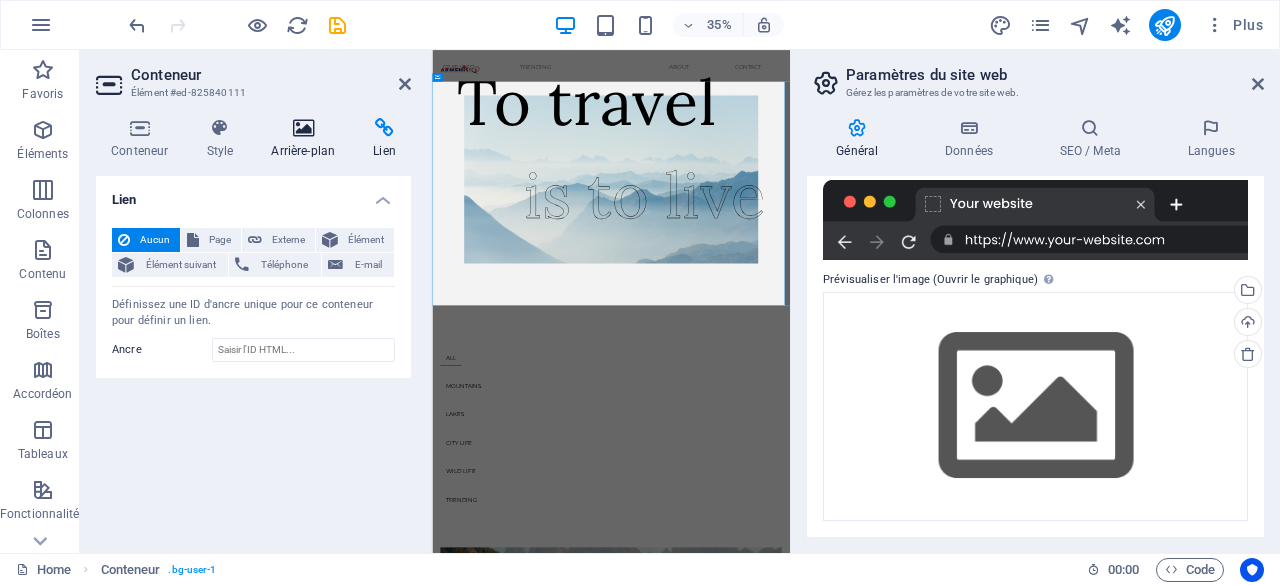 click on "Arrière-plan" at bounding box center [307, 139] 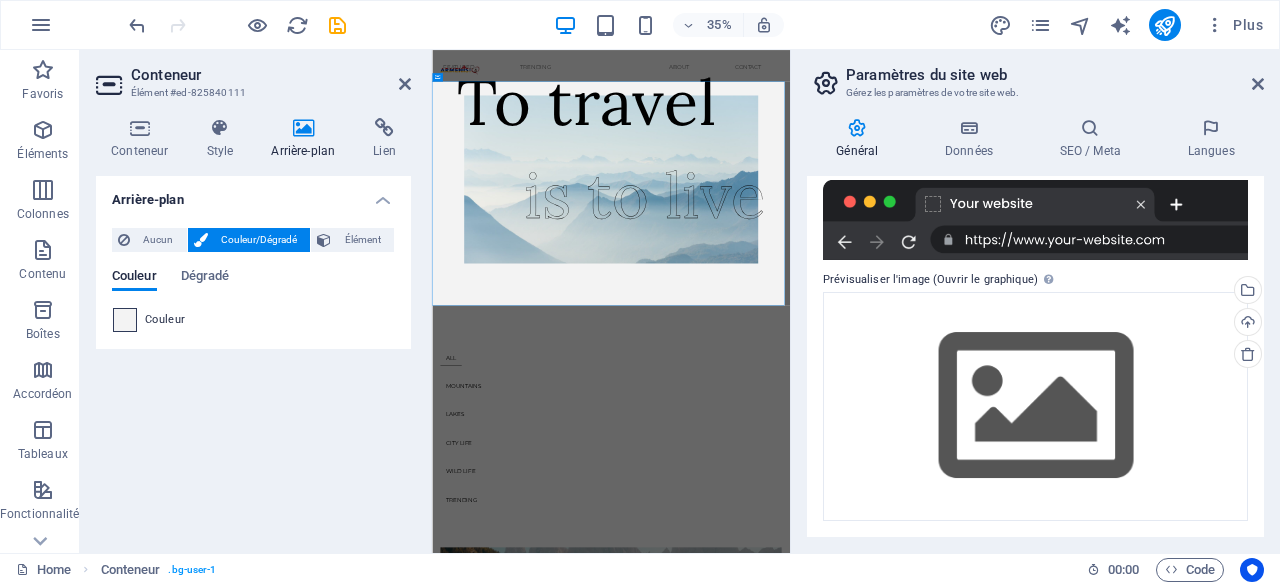 click at bounding box center (125, 320) 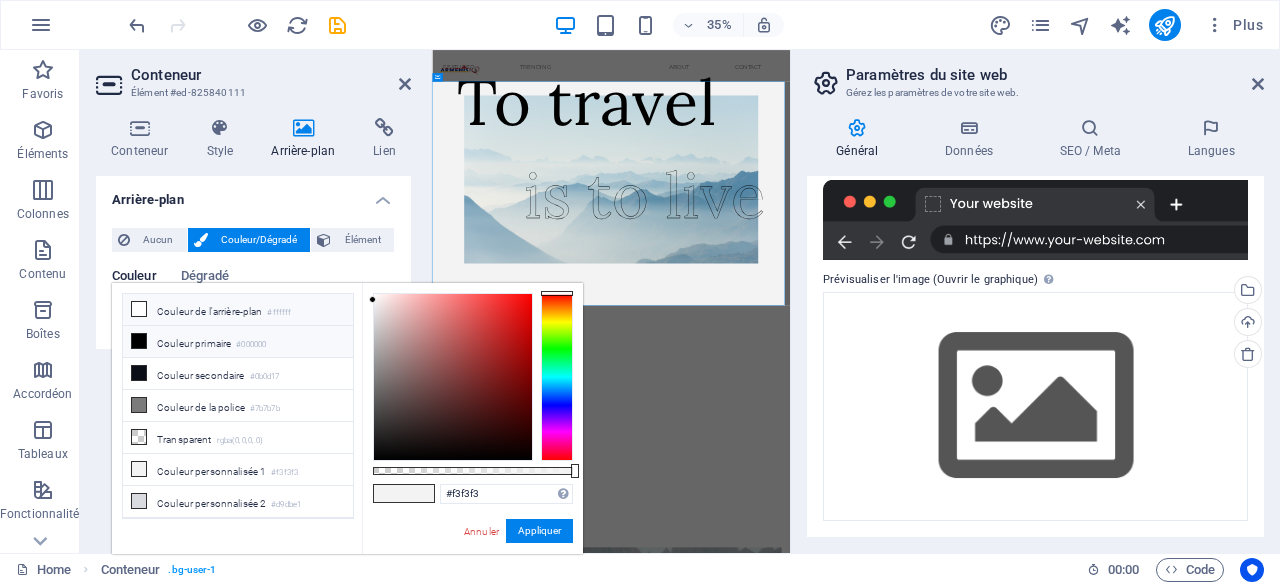 click on "Couleur de l'arrière-plan
#ffffff" at bounding box center (238, 310) 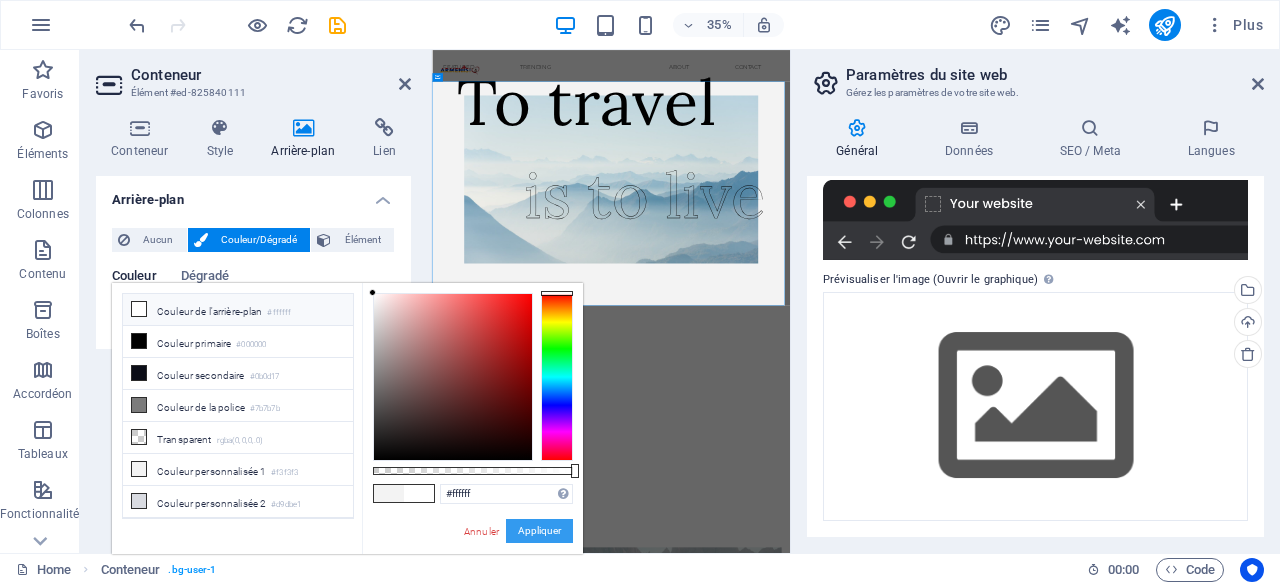 click on "Appliquer" at bounding box center [539, 531] 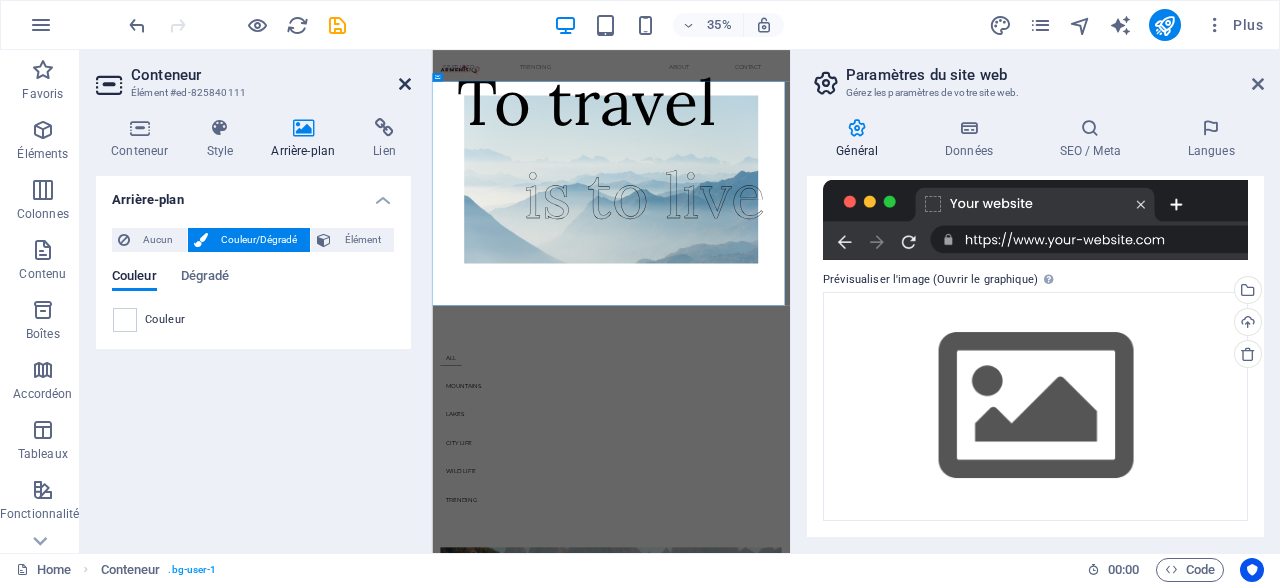 click at bounding box center (405, 84) 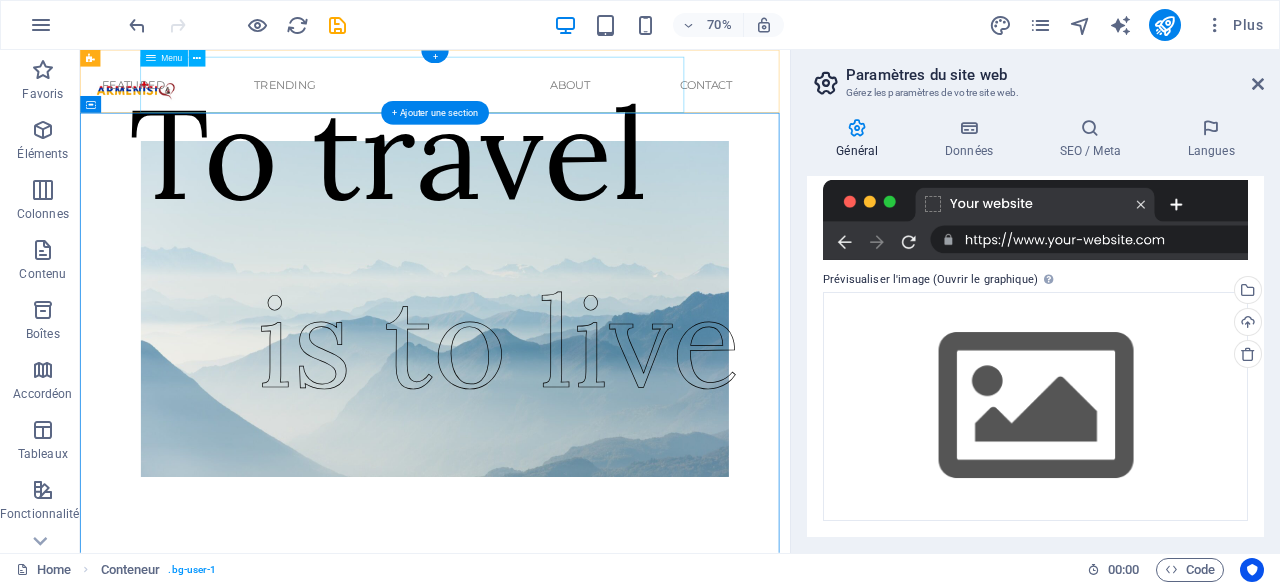 click on "Featured Trending About Contact" at bounding box center (562, 100) 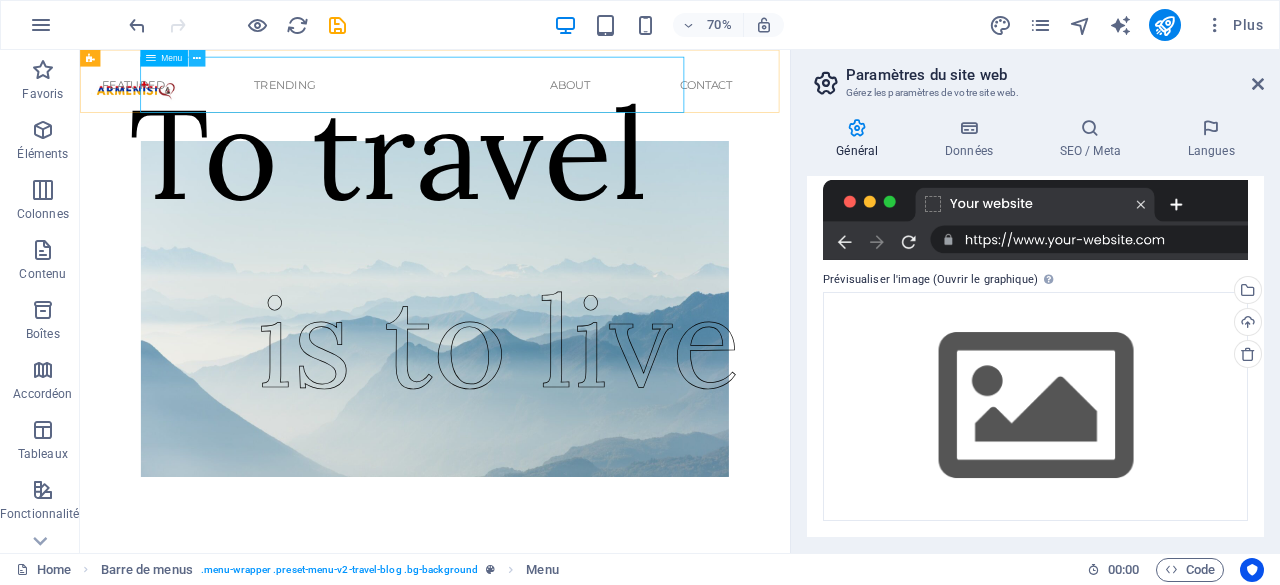 click at bounding box center [197, 58] 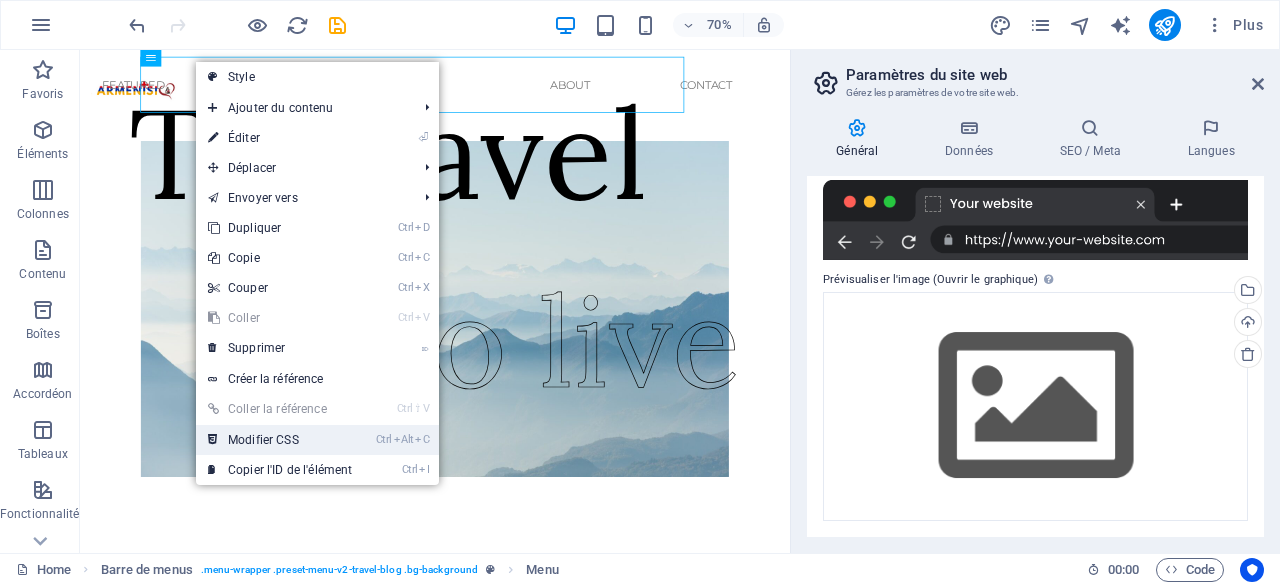 click on "Ctrl Alt C  Modifier CSS" at bounding box center (280, 440) 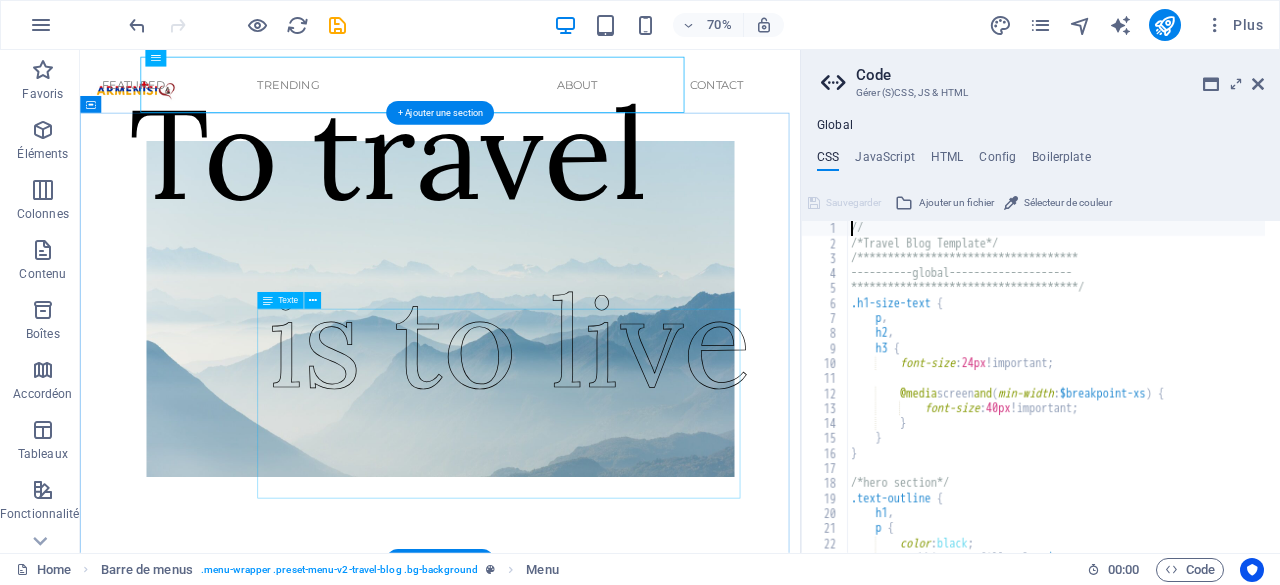 type on "@media screen and(min-width: $breakpoint-md) {" 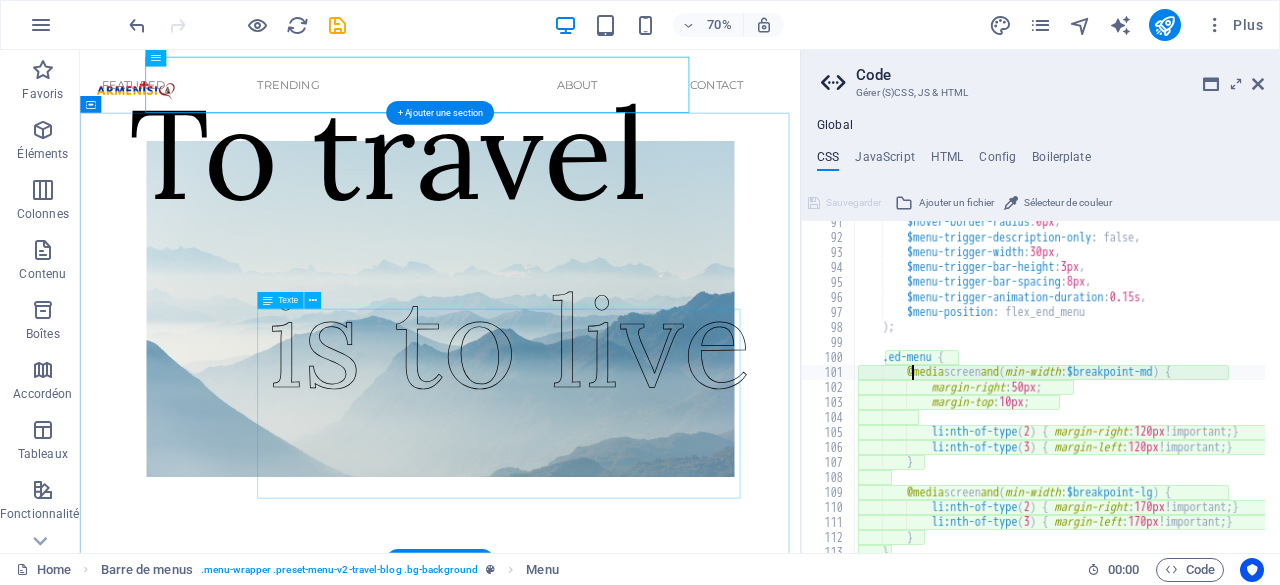 scroll, scrollTop: 1356, scrollLeft: 0, axis: vertical 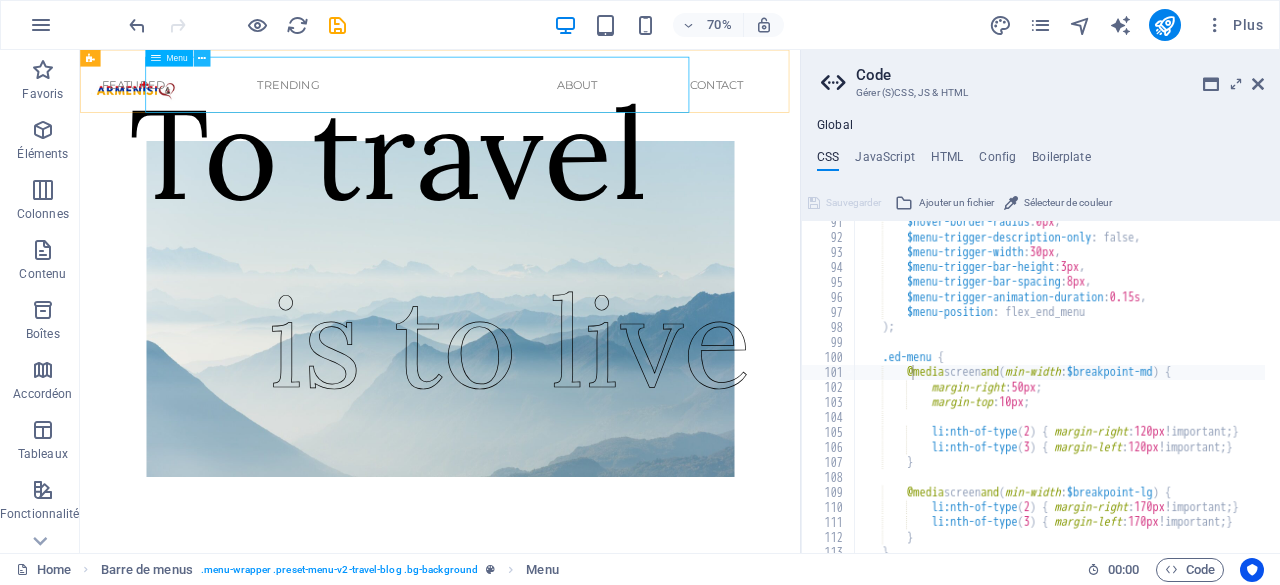 click at bounding box center [202, 58] 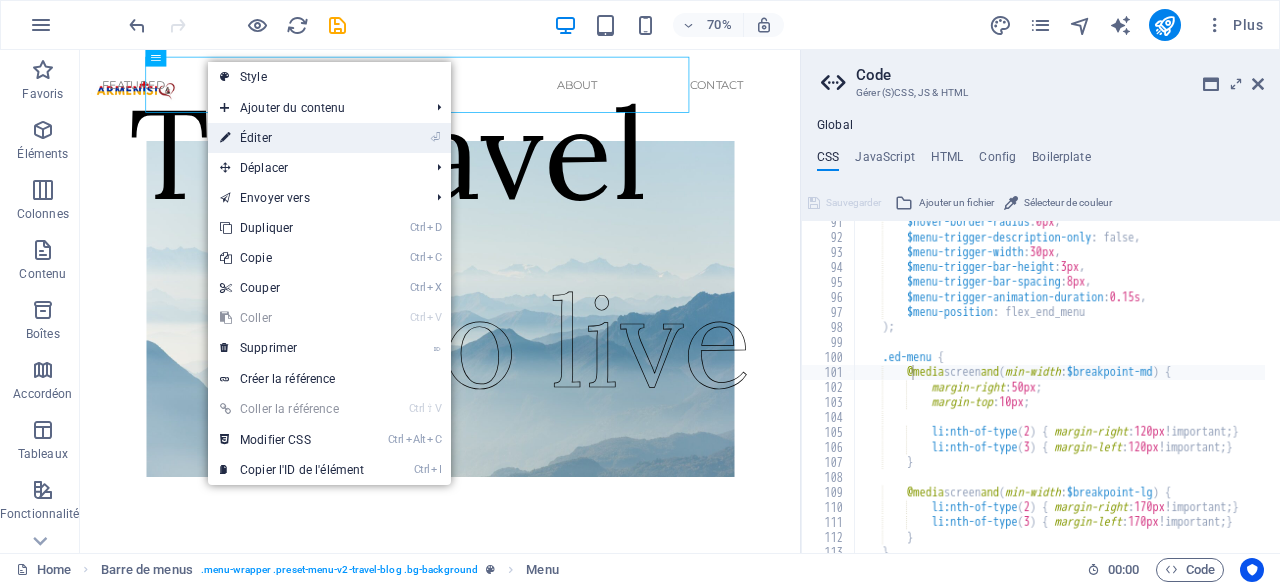 click on "⏎  Éditer" at bounding box center (292, 138) 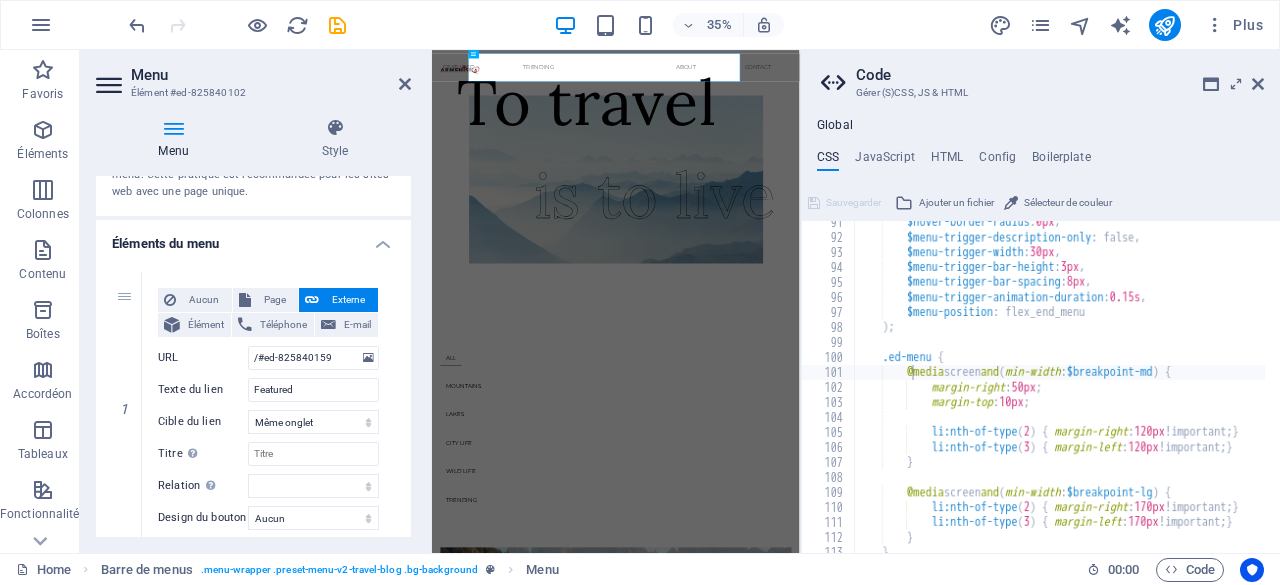 scroll, scrollTop: 0, scrollLeft: 0, axis: both 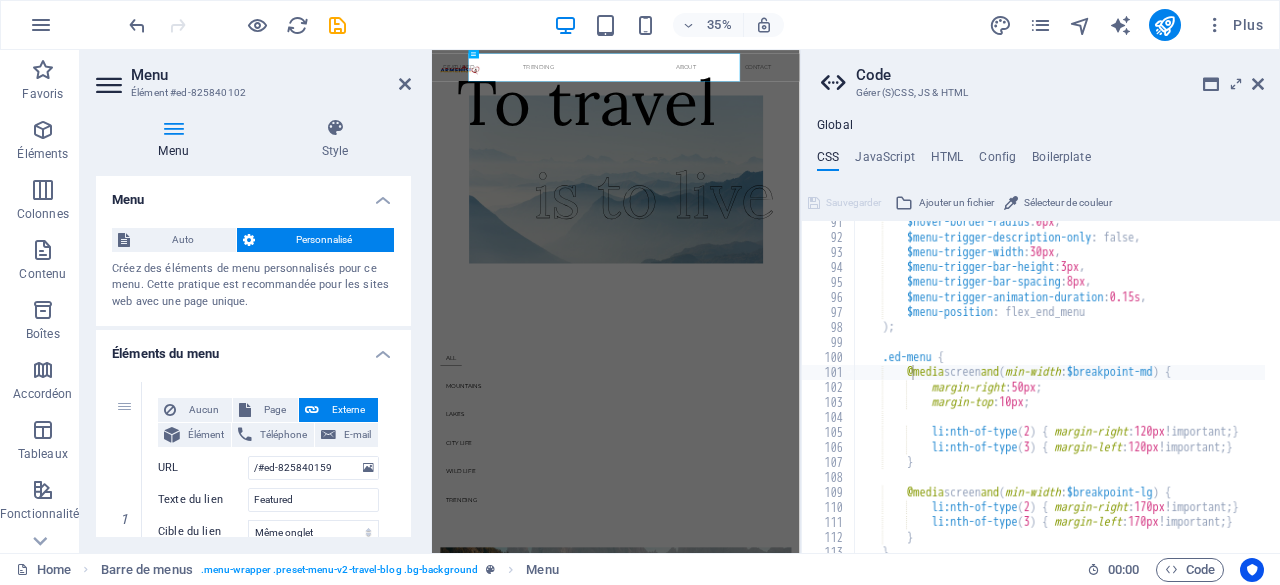 click at bounding box center [173, 128] 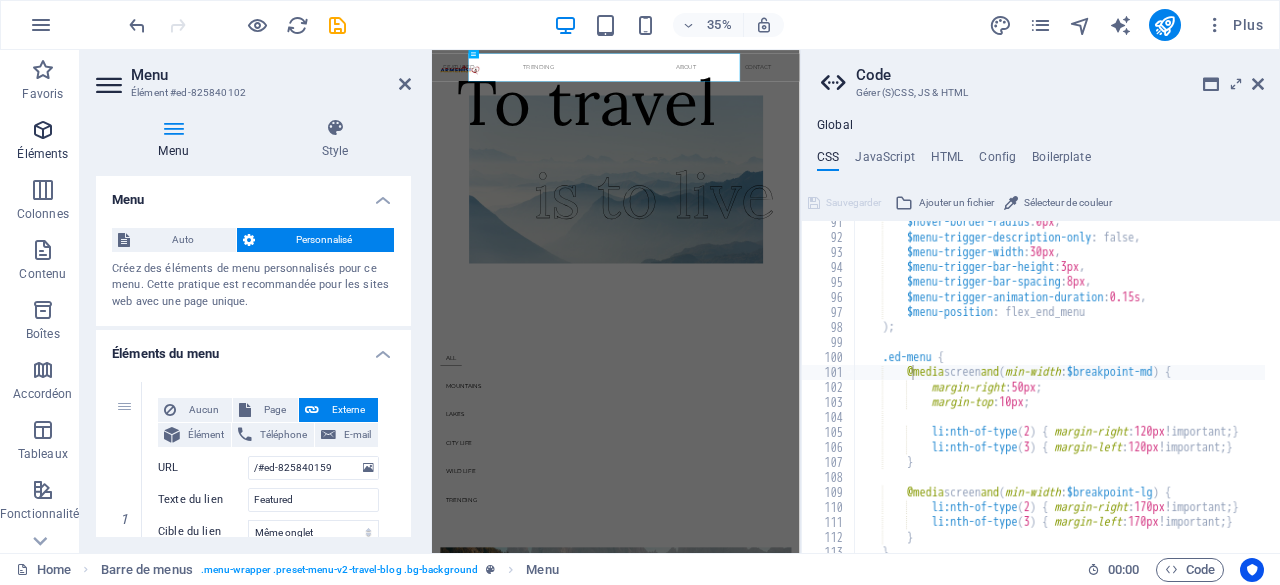 click at bounding box center [43, 130] 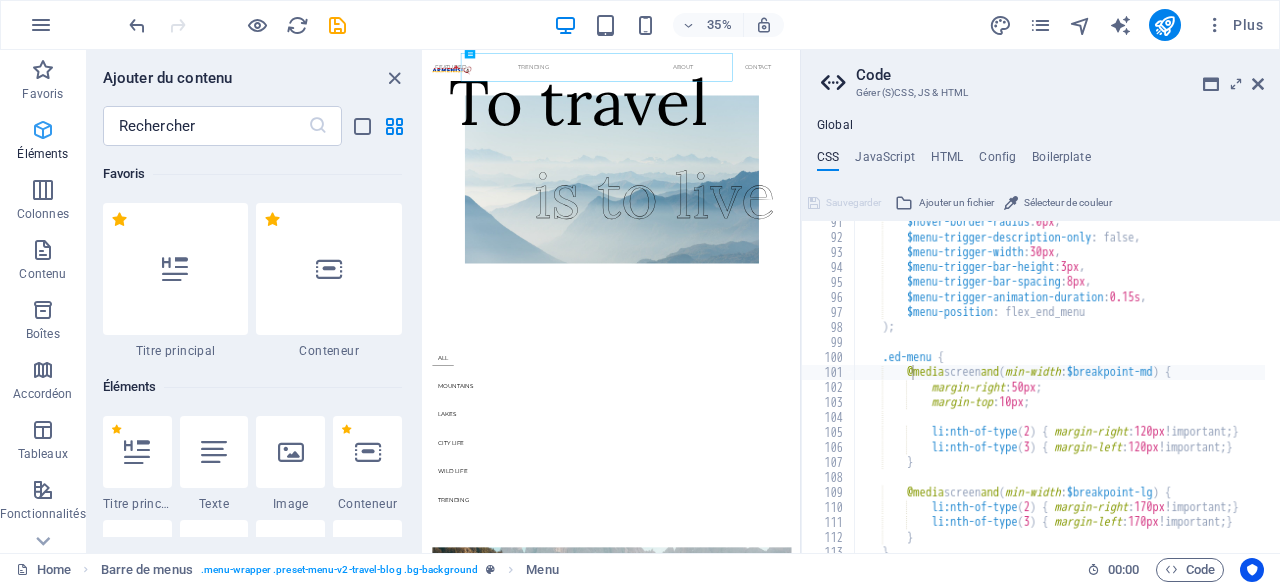 click at bounding box center [43, 130] 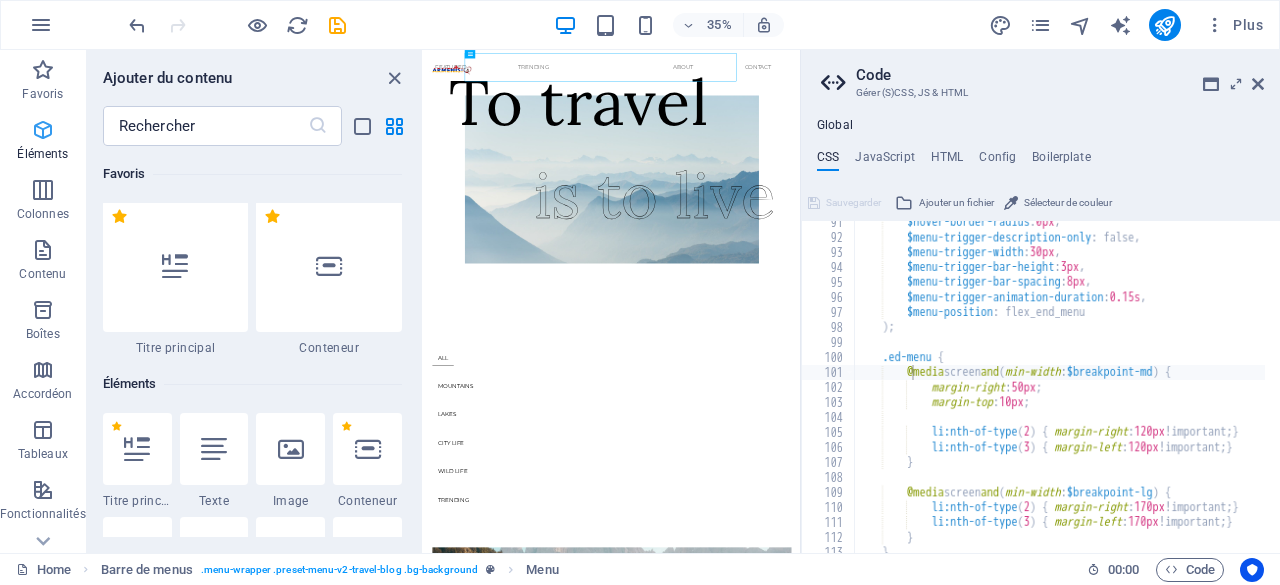 scroll, scrollTop: 213, scrollLeft: 0, axis: vertical 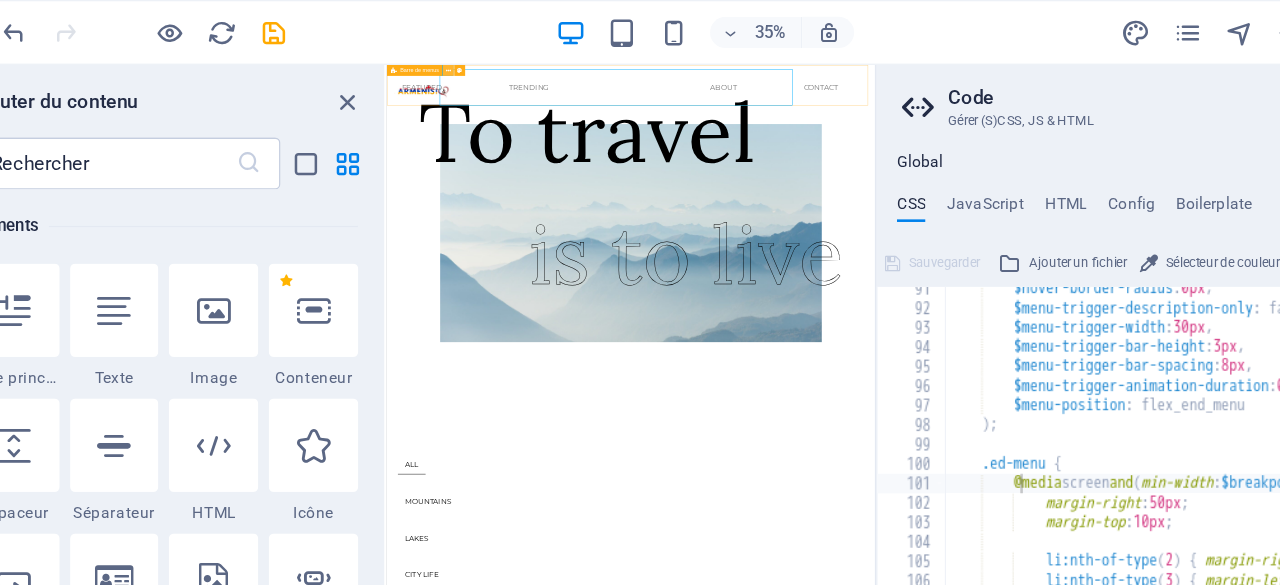 click at bounding box center [471, 54] 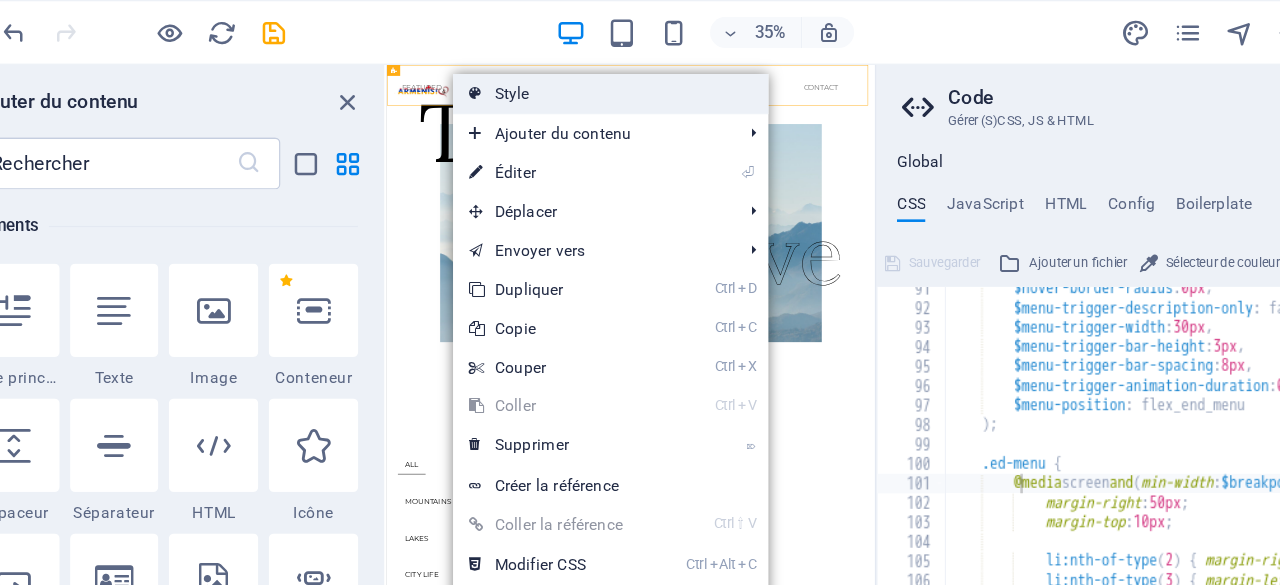 click on "Style" at bounding box center [596, 72] 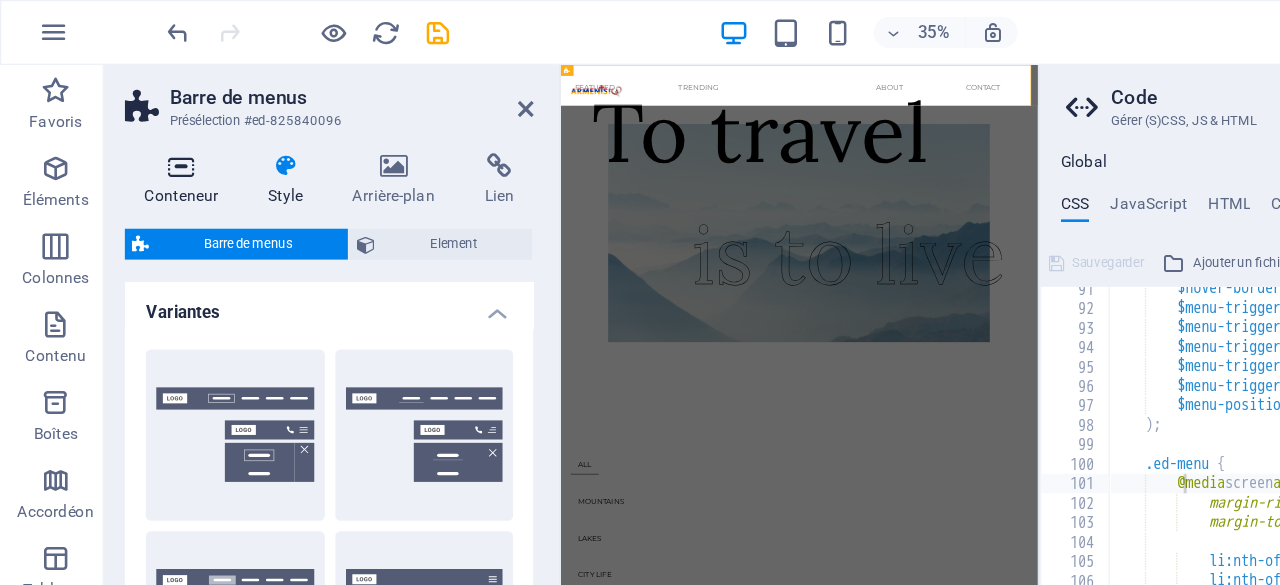 click on "Conteneur" at bounding box center [143, 139] 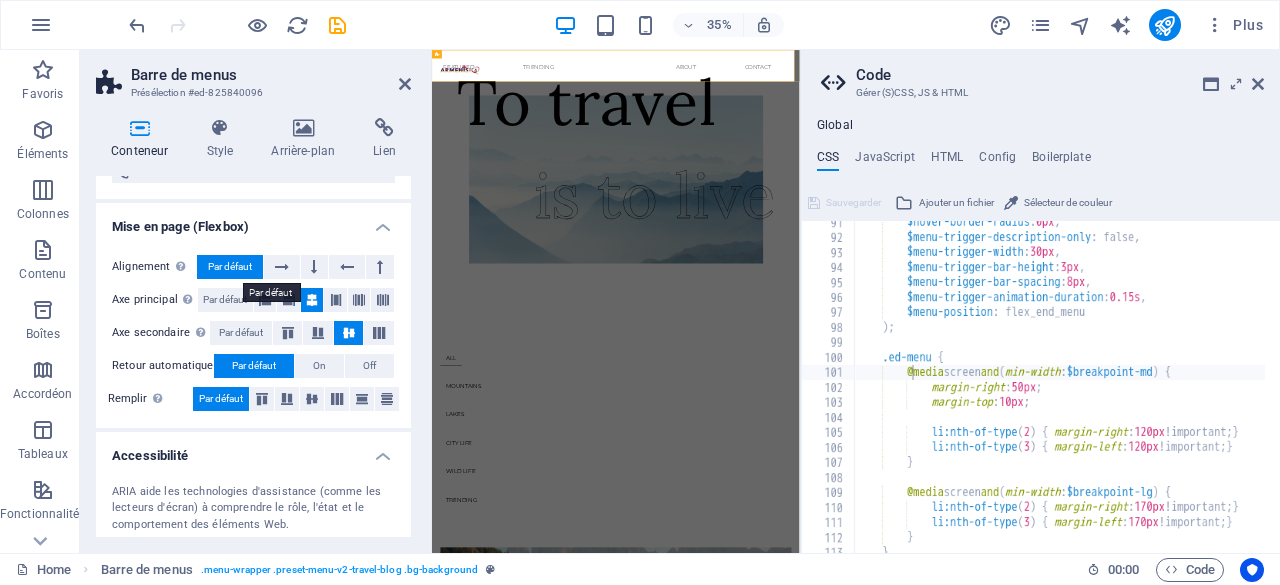 scroll, scrollTop: 278, scrollLeft: 0, axis: vertical 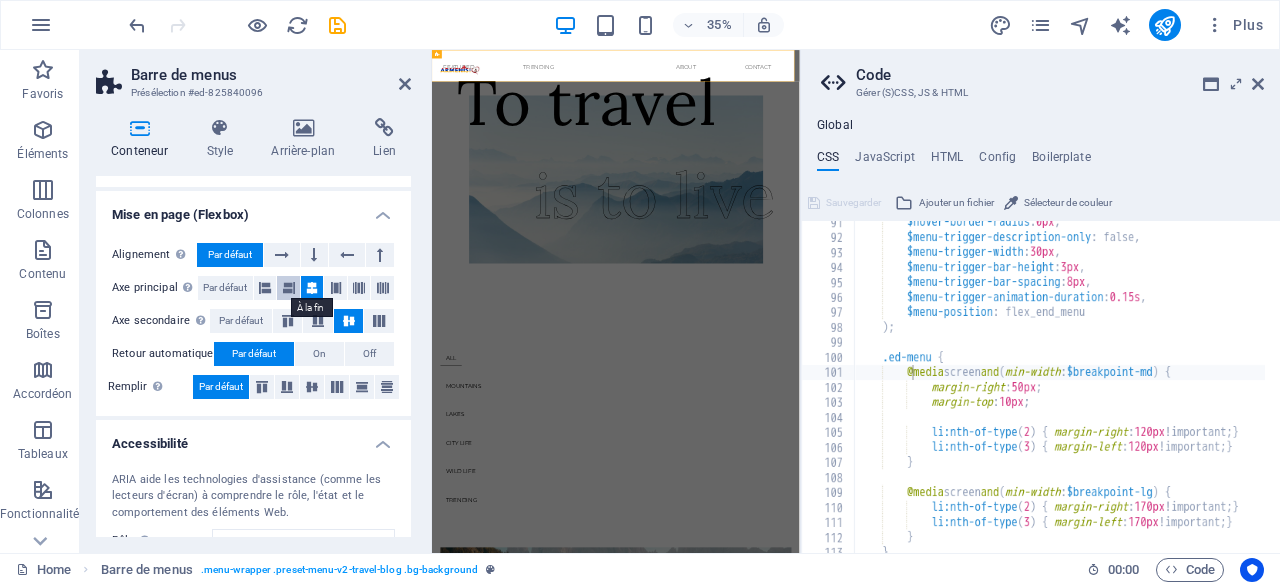 click at bounding box center [289, 288] 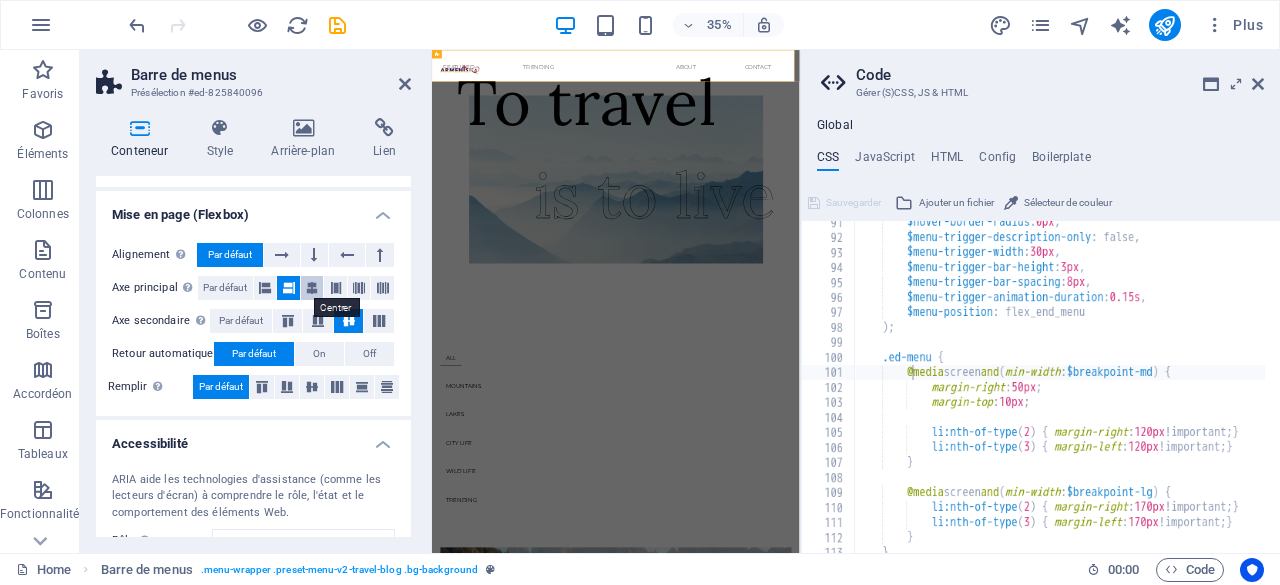 click at bounding box center (312, 288) 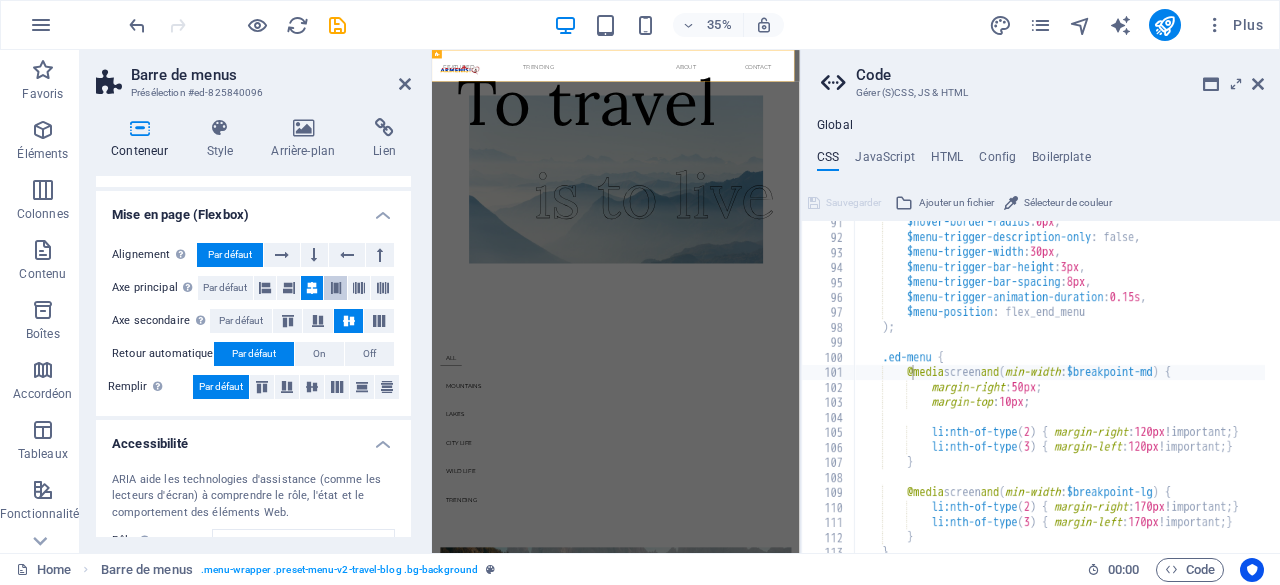 click at bounding box center (336, 288) 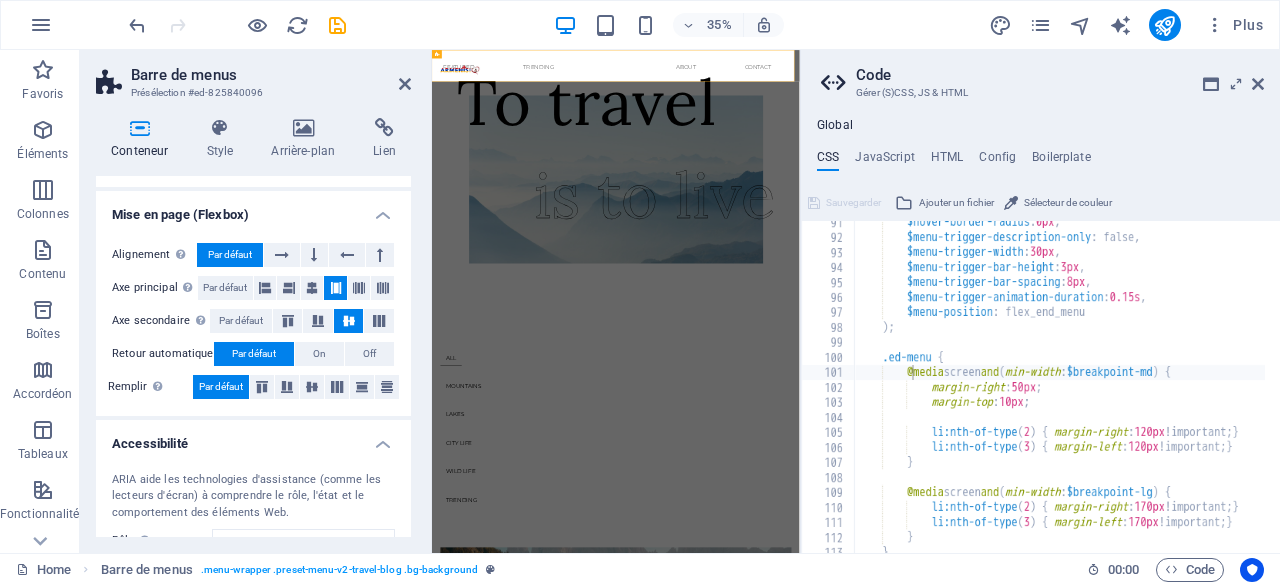 click at bounding box center (336, 288) 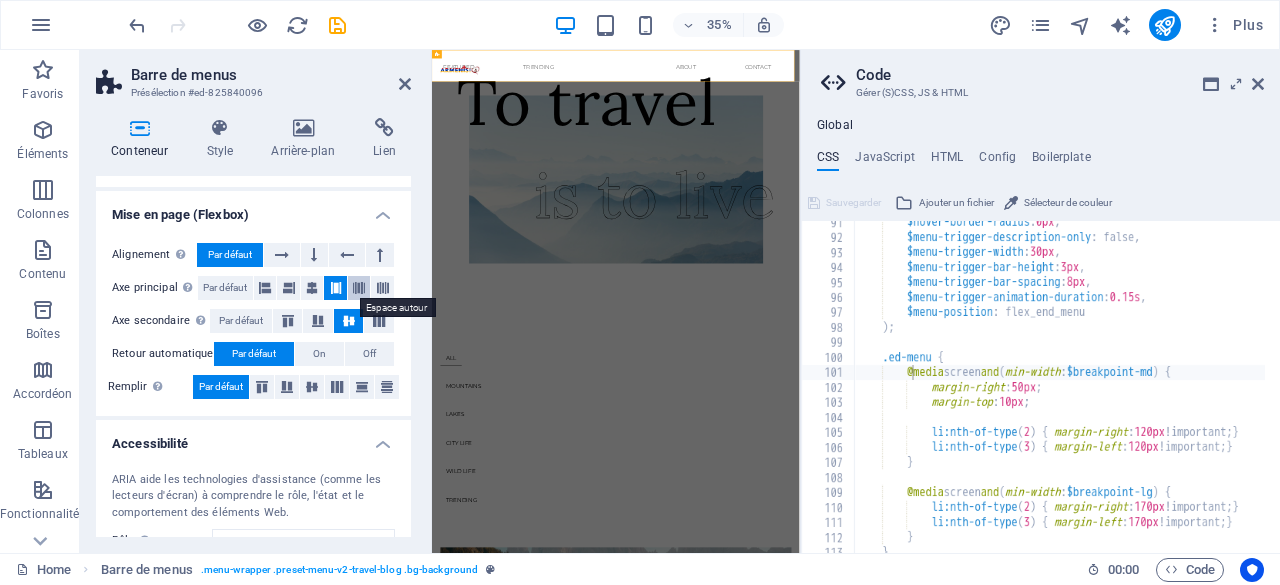 click at bounding box center (359, 288) 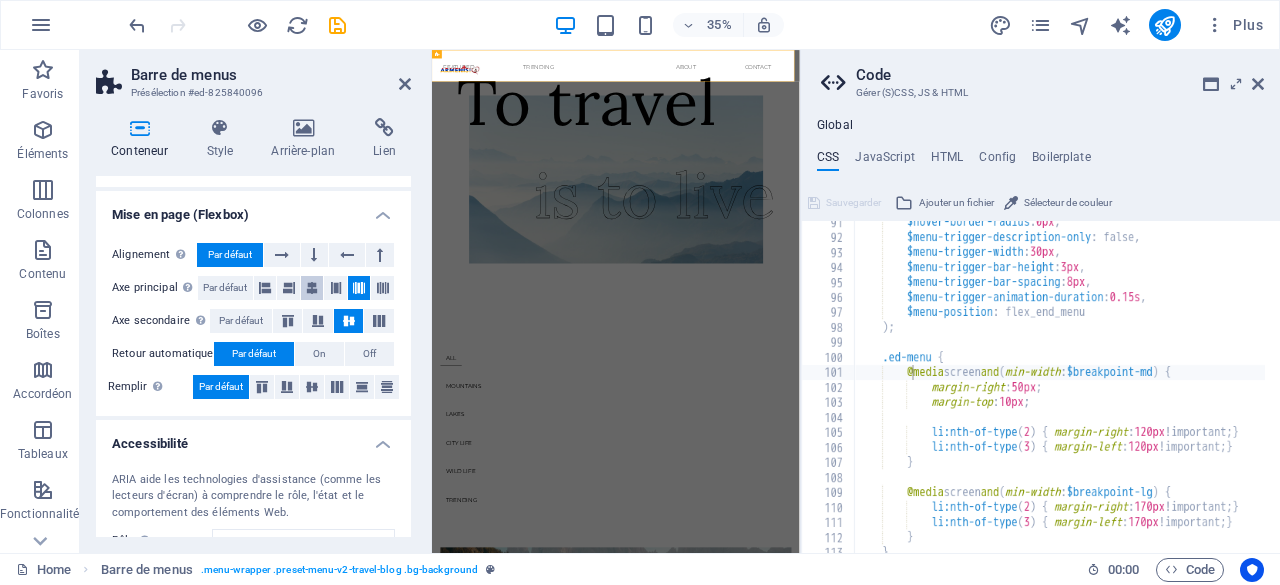 click at bounding box center (312, 288) 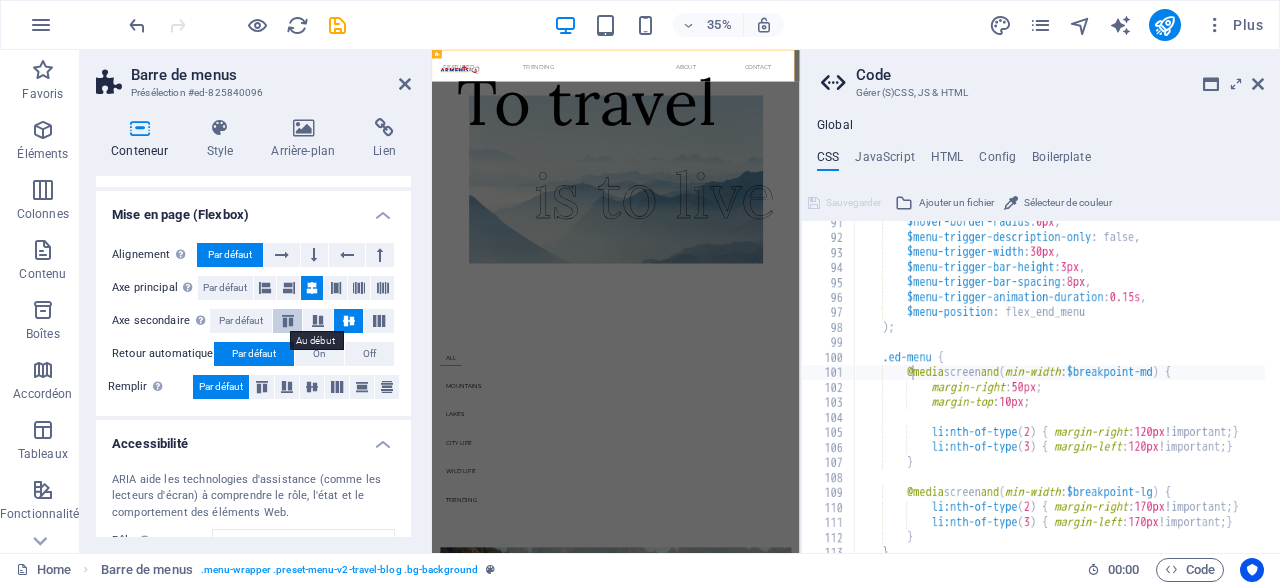 click at bounding box center [288, 321] 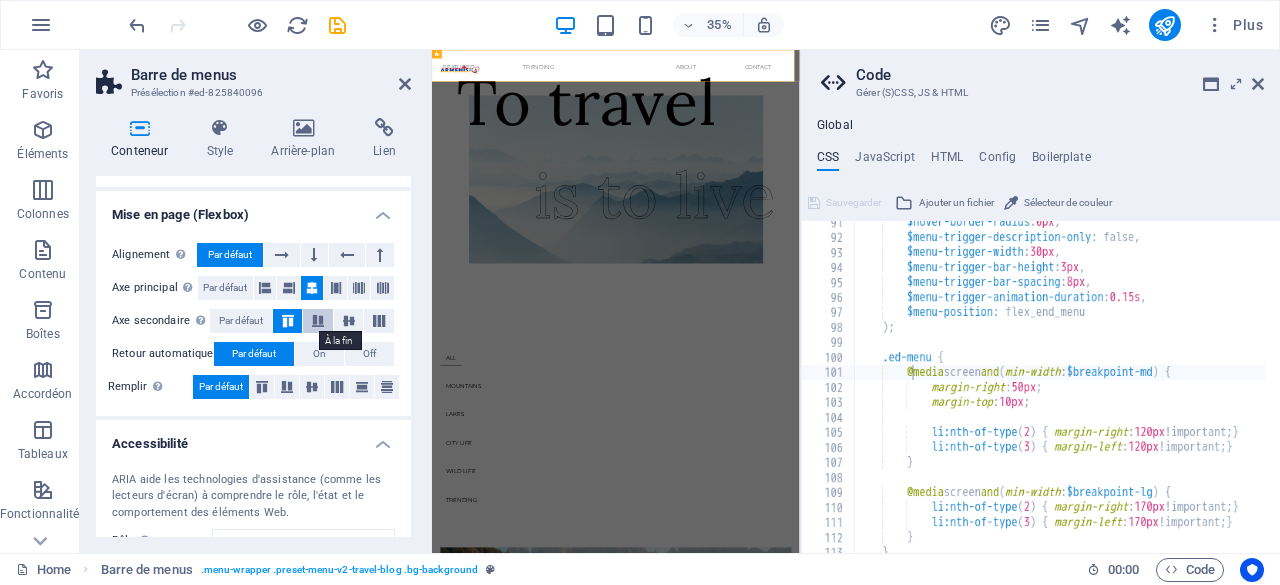 click at bounding box center (318, 321) 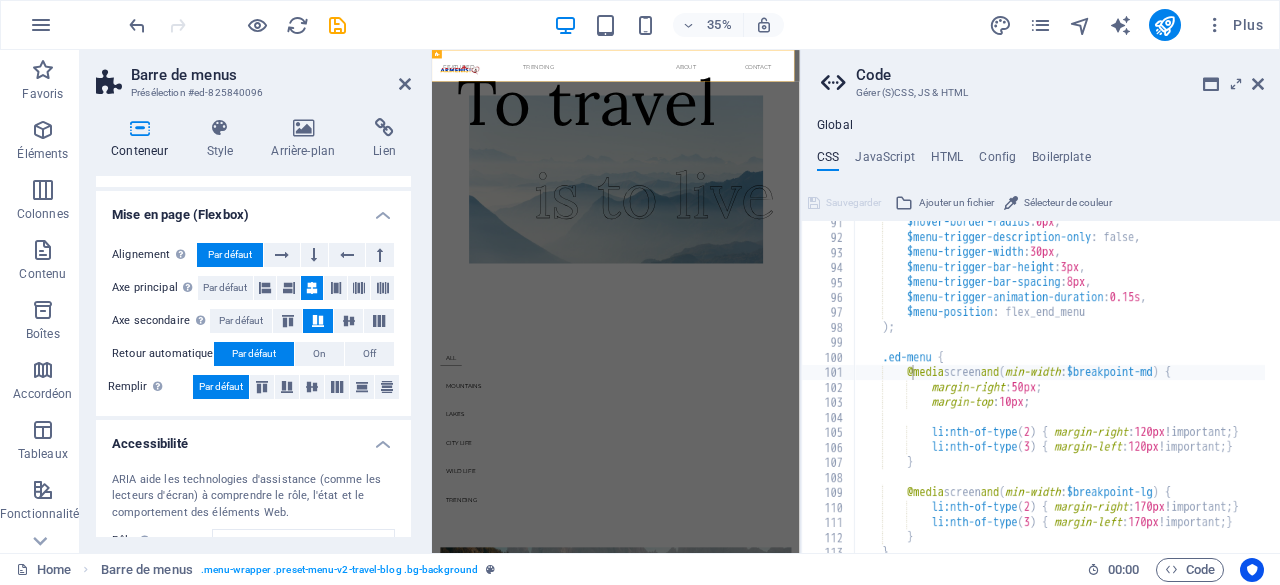 click at bounding box center [318, 321] 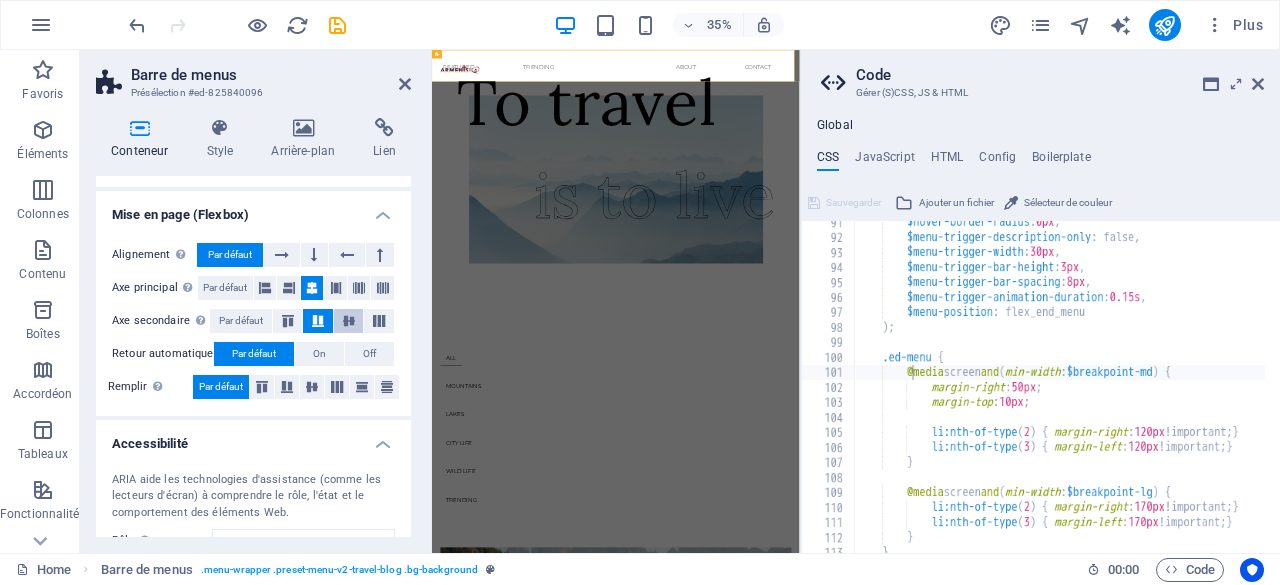click at bounding box center [349, 321] 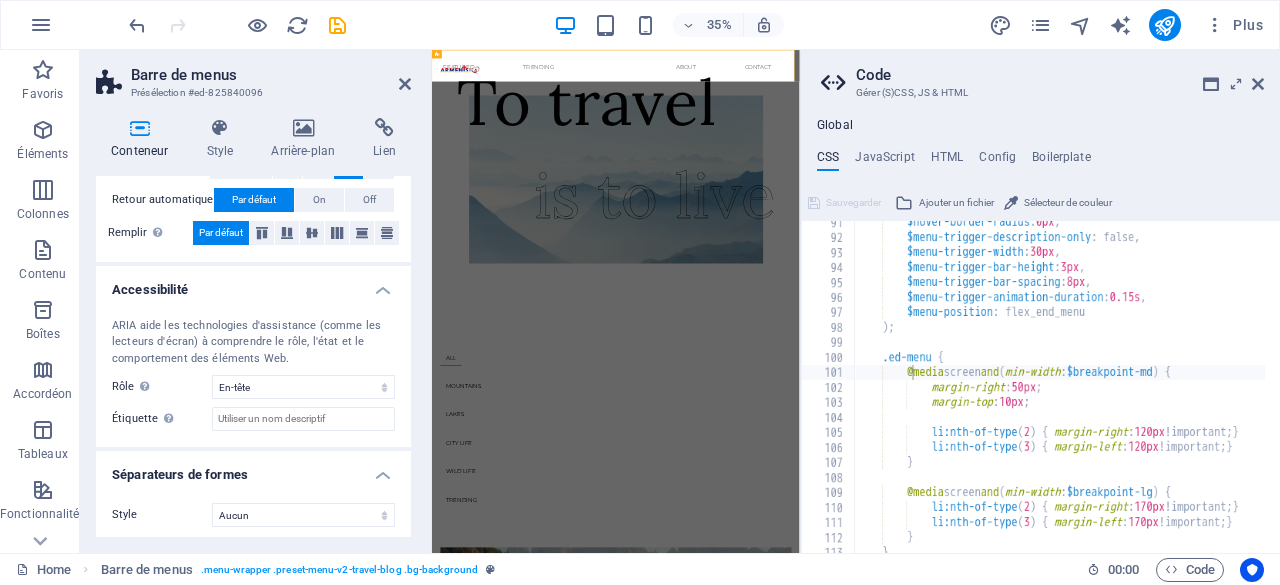 scroll, scrollTop: 0, scrollLeft: 0, axis: both 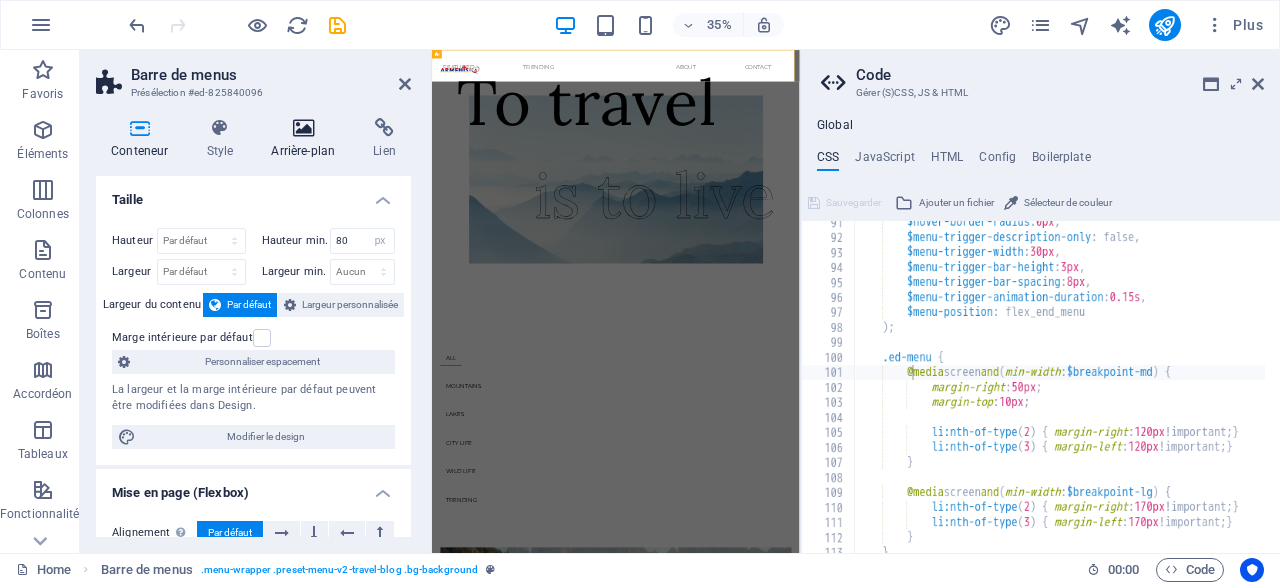 click on "Arrière-plan" at bounding box center (307, 139) 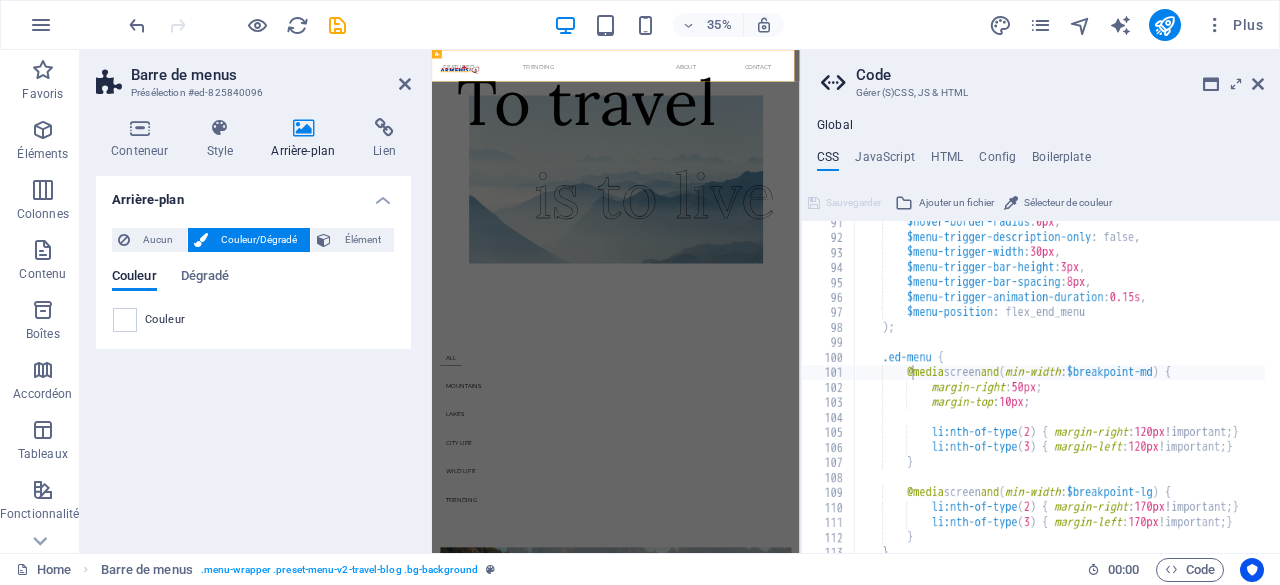 click on "Barre de menus Présélection #ed-825840096
Conteneur Style Arrière-plan Lien Taille Hauteur Par défaut px rem % vh vw Hauteur min. 80 Aucun px rem % vh vw Largeur Par défaut px rem % em vh vw Largeur min. Aucun px rem % vh vw Largeur du contenu Par défaut Largeur personnalisée Largeur Par défaut px rem % em vh vw Largeur min. Aucun px rem % vh vw Marge intérieure par défaut Personnaliser espacement La largeur et la marge intérieure par défaut peuvent être modifiées dans Design. Modifier le design Mise en page (Flexbox) Alignement Détermine la direction de l'axe (flex). Par défaut Axe principal Détermine comment les éléments doivent se comporter le long de l'axe principal de ce conteneur (justify content) Par défaut Axe secondaire Contrôle la direction verticale de l'élément à l'intérieur du conteneur (align-items). Par défaut Retour automatique Par défaut On Off Remplir Par défaut Accessibilité Rôle Le rôle ARIA définit le but d'un élément.  Aucun Alert Banner" at bounding box center [256, 301] 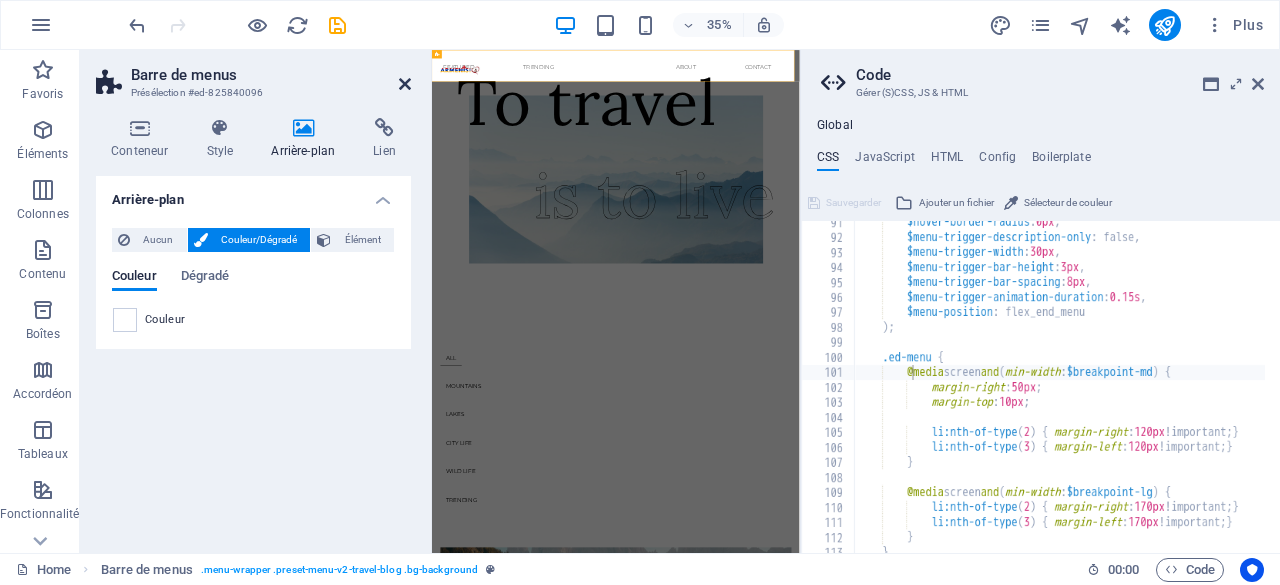 click at bounding box center (405, 84) 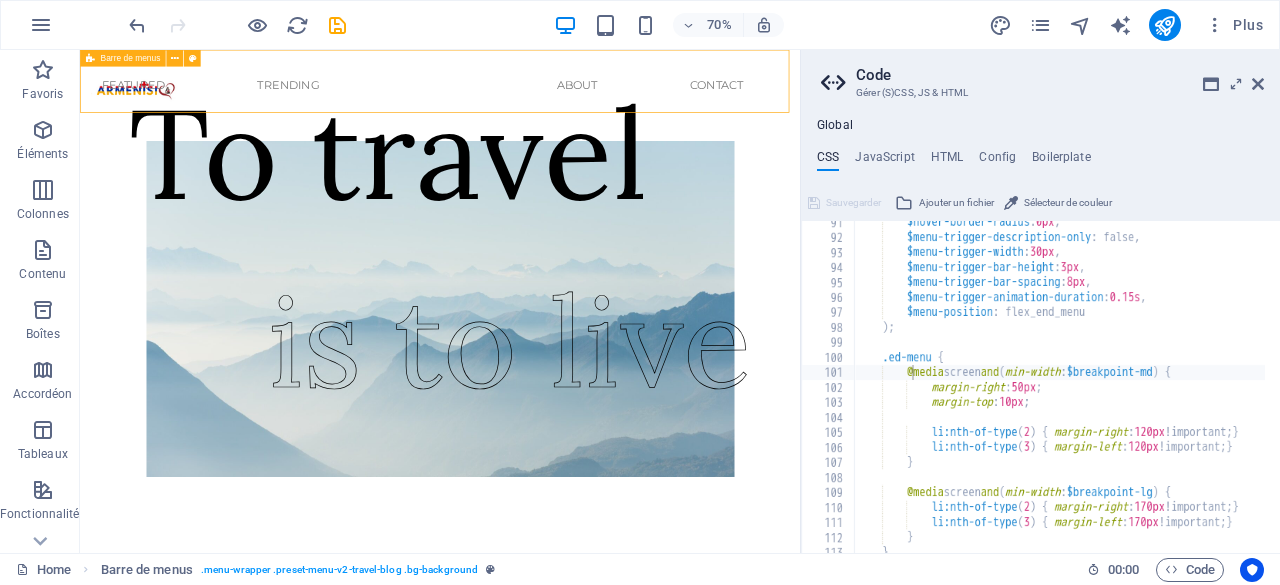 click at bounding box center [90, 58] 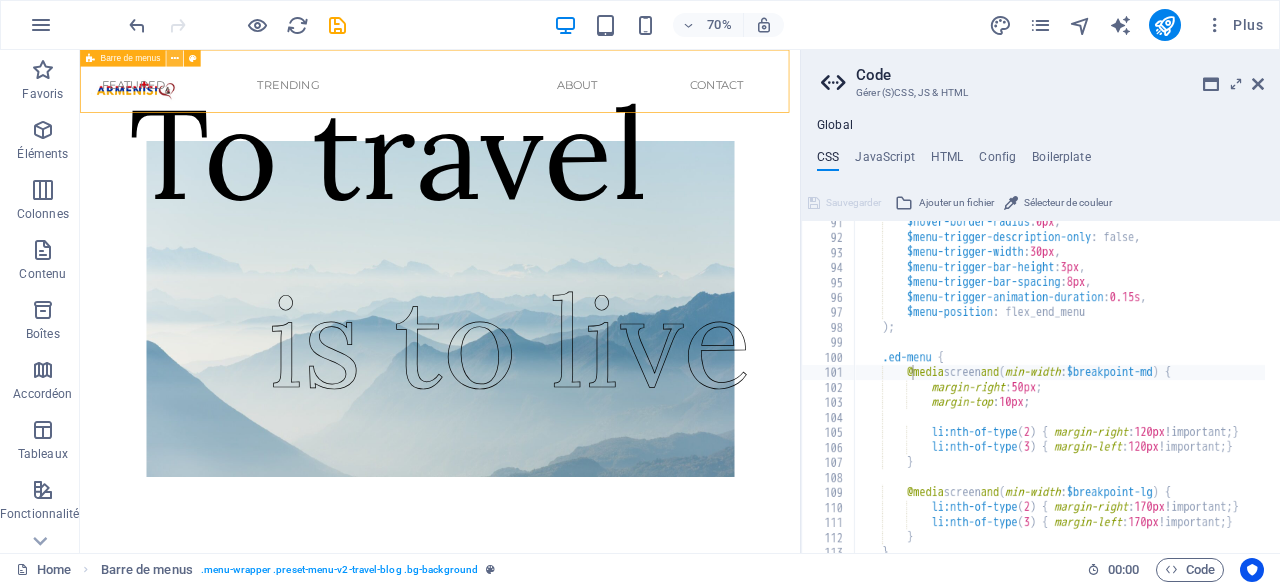 click at bounding box center [175, 58] 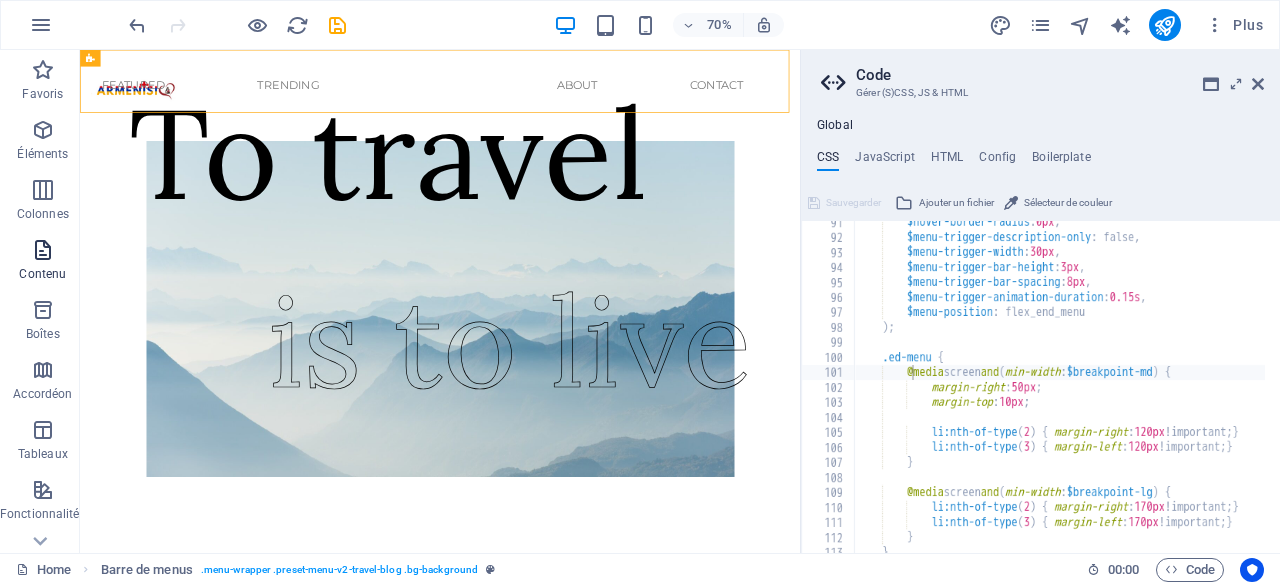 click at bounding box center (43, 250) 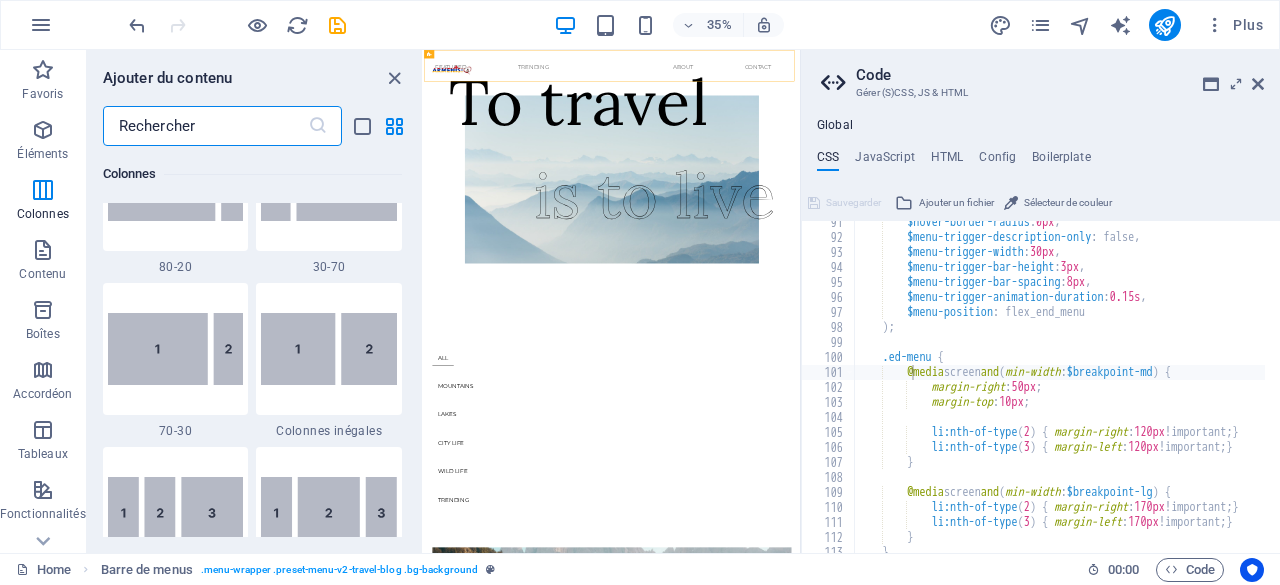 scroll, scrollTop: 1666, scrollLeft: 0, axis: vertical 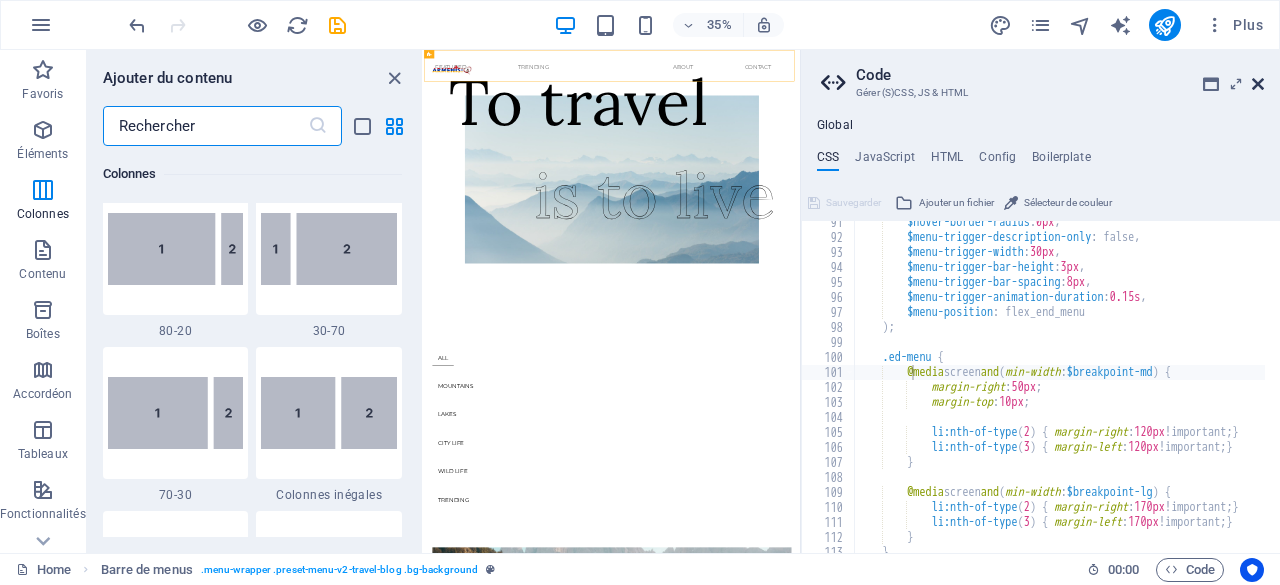click at bounding box center (1258, 84) 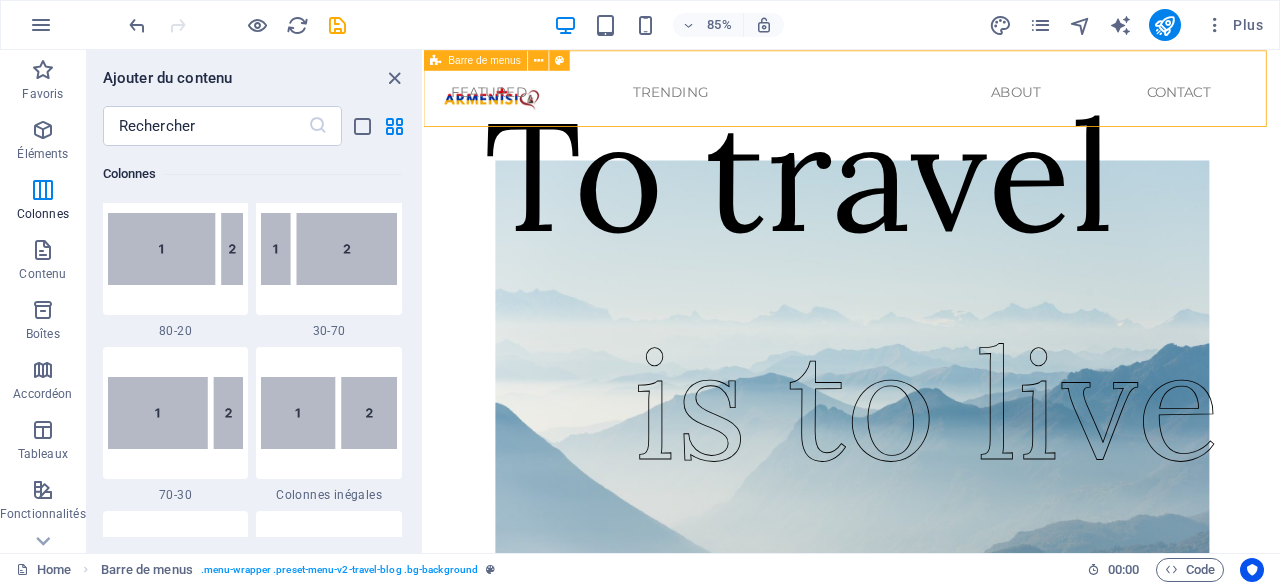 click at bounding box center [436, 60] 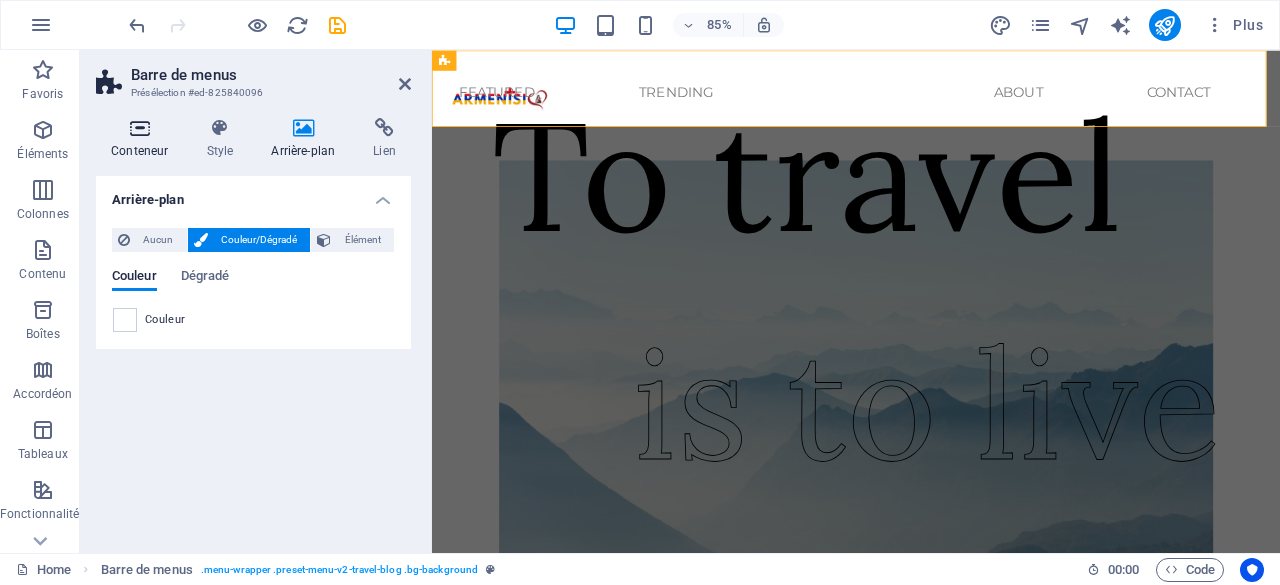 click on "Conteneur" at bounding box center [143, 139] 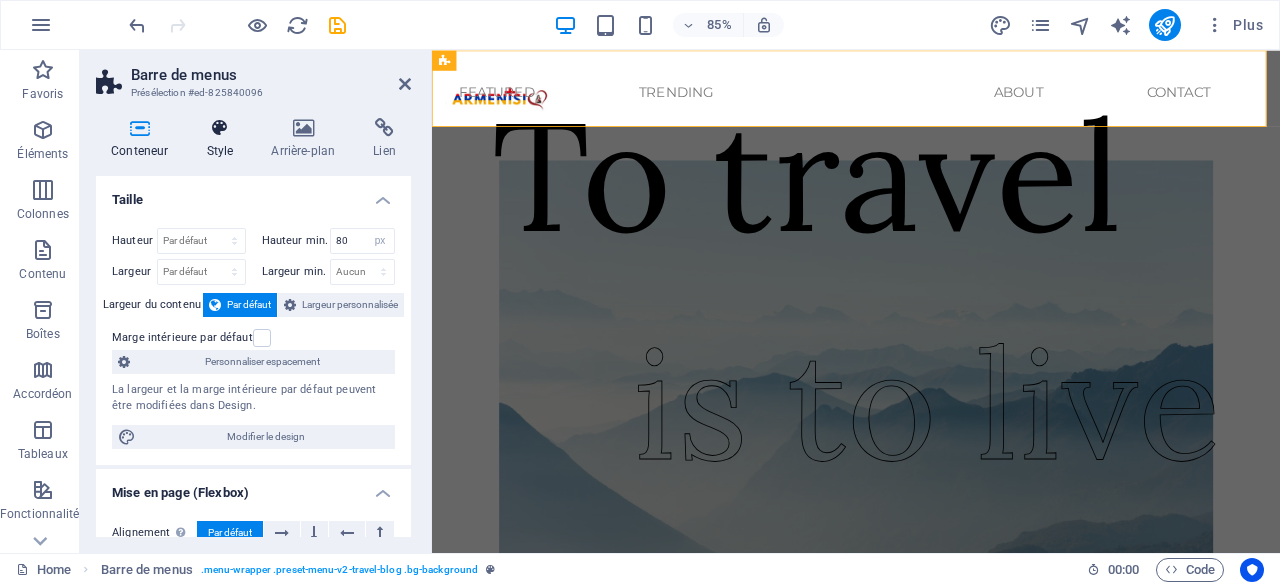 click on "Style" at bounding box center (223, 139) 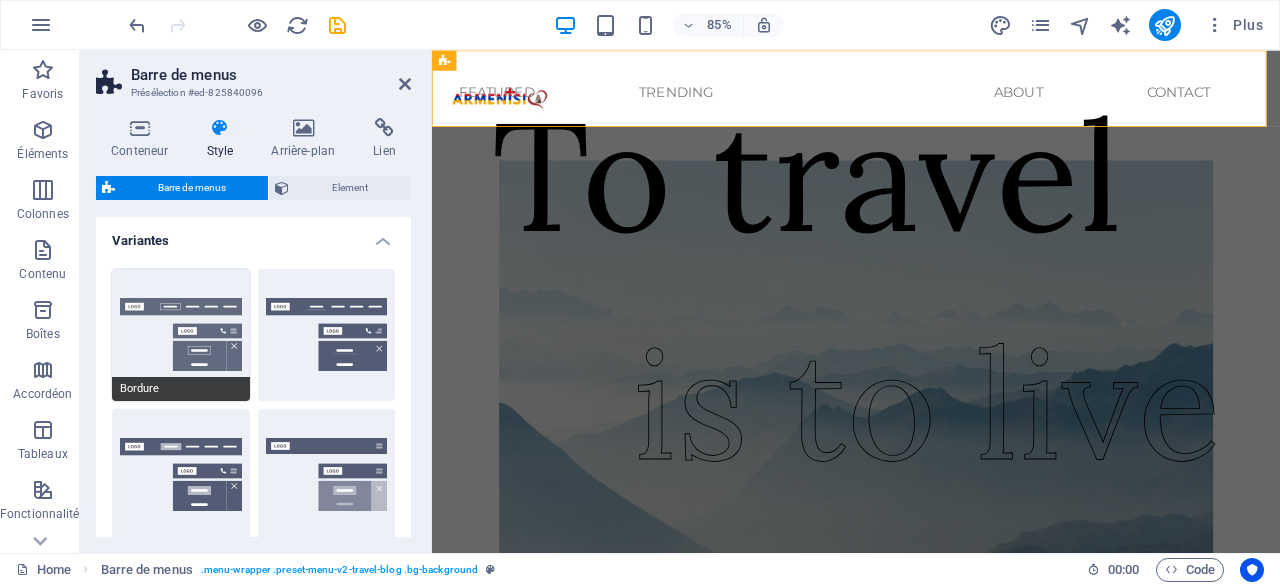 click on "Bordure" at bounding box center [181, 335] 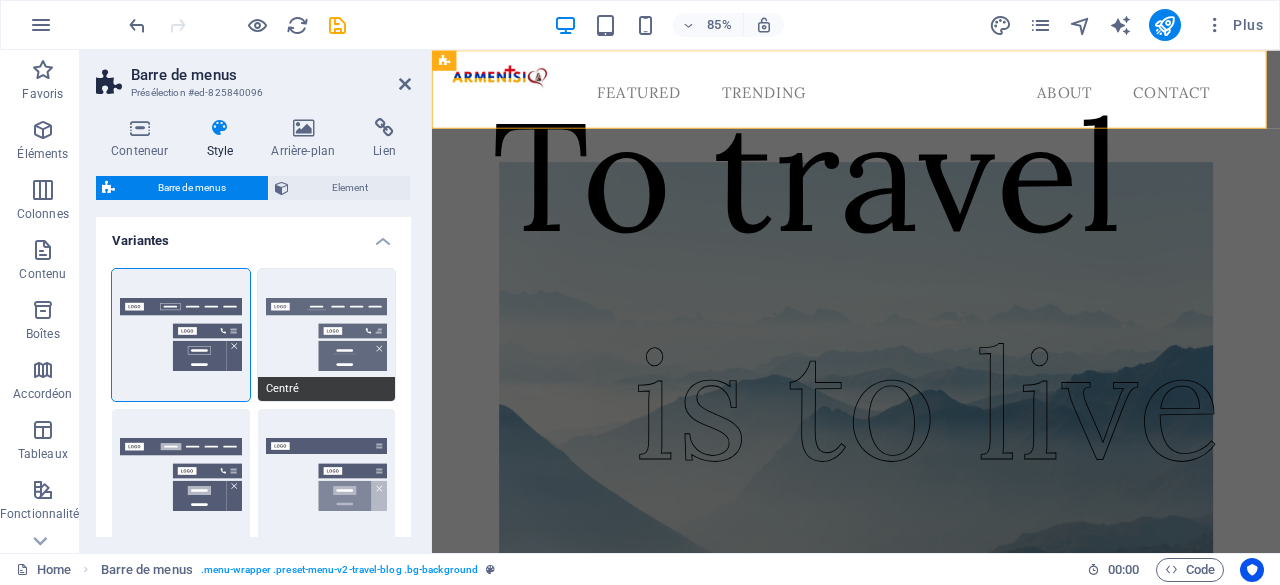 click on "Centré" at bounding box center [327, 335] 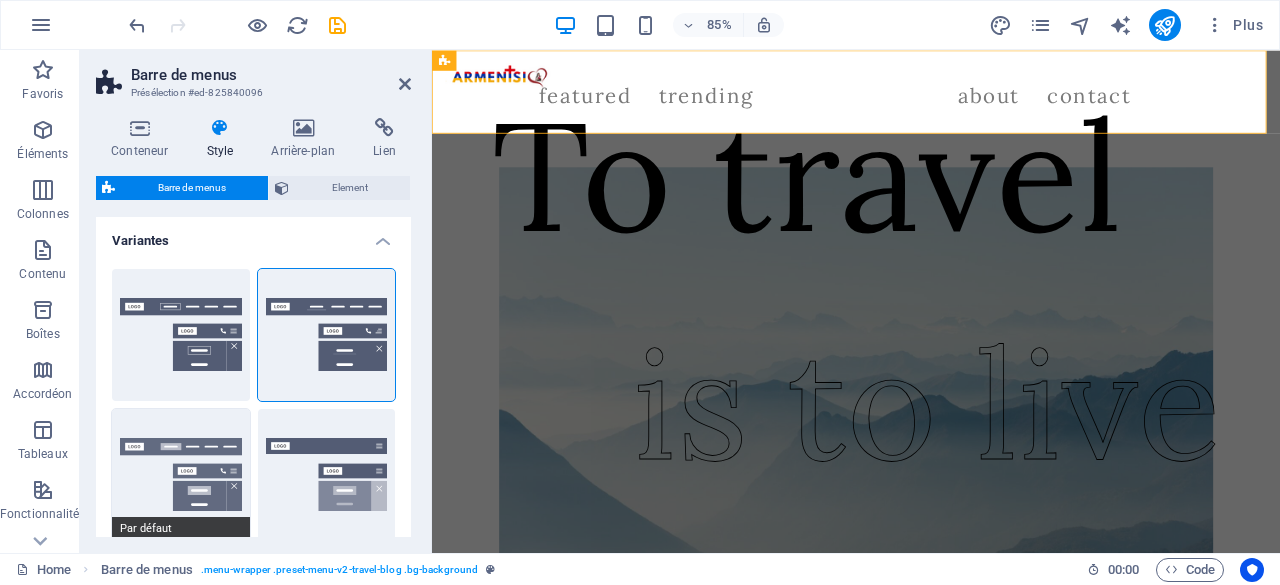 click on "Par défaut" at bounding box center (181, 475) 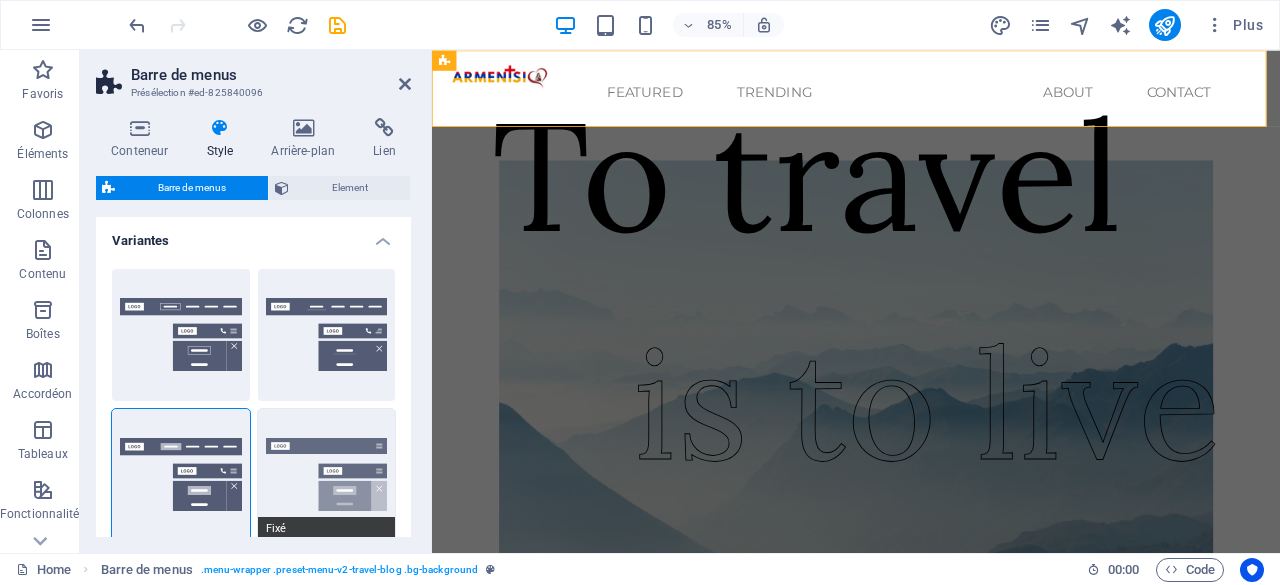 click on "Fixé" at bounding box center (327, 475) 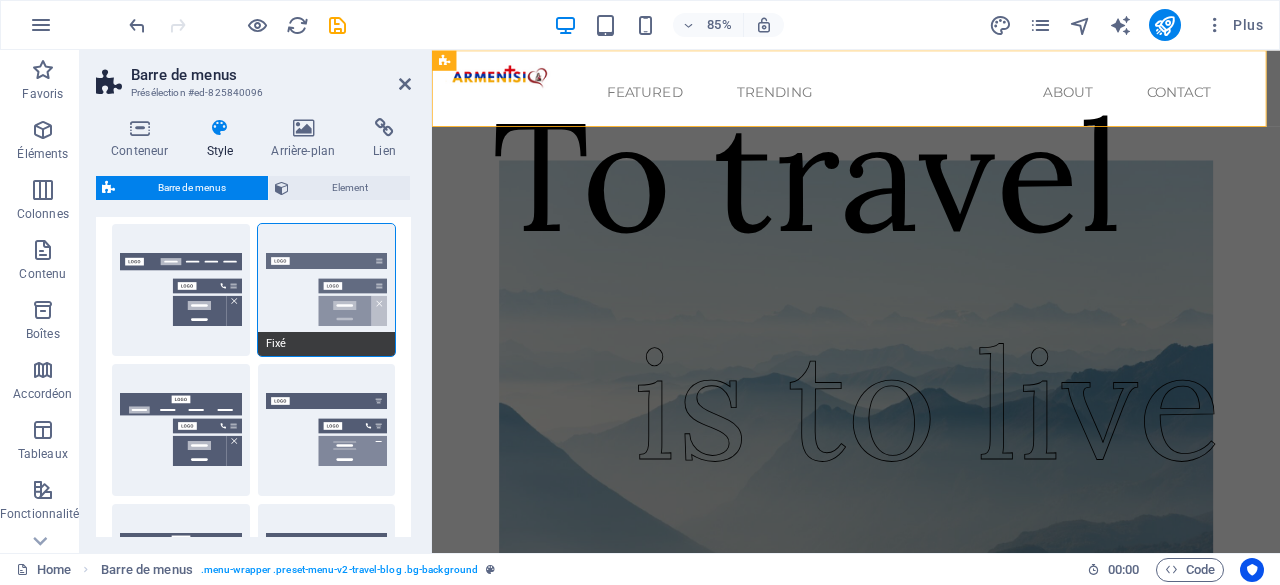 scroll, scrollTop: 217, scrollLeft: 0, axis: vertical 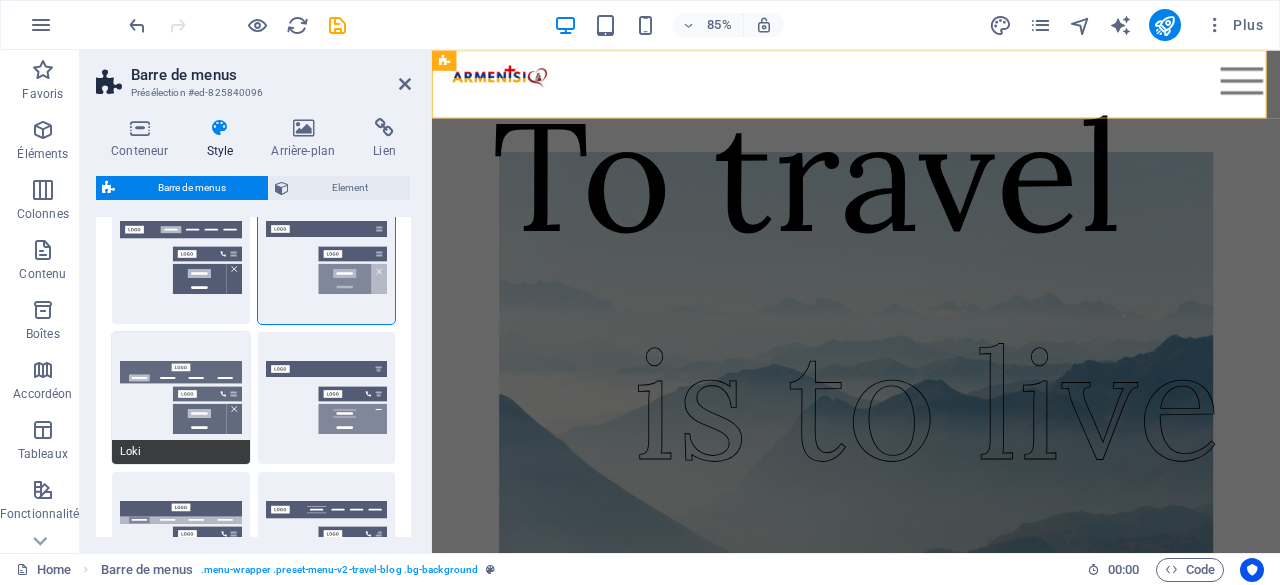 click on "Loki" at bounding box center (181, 398) 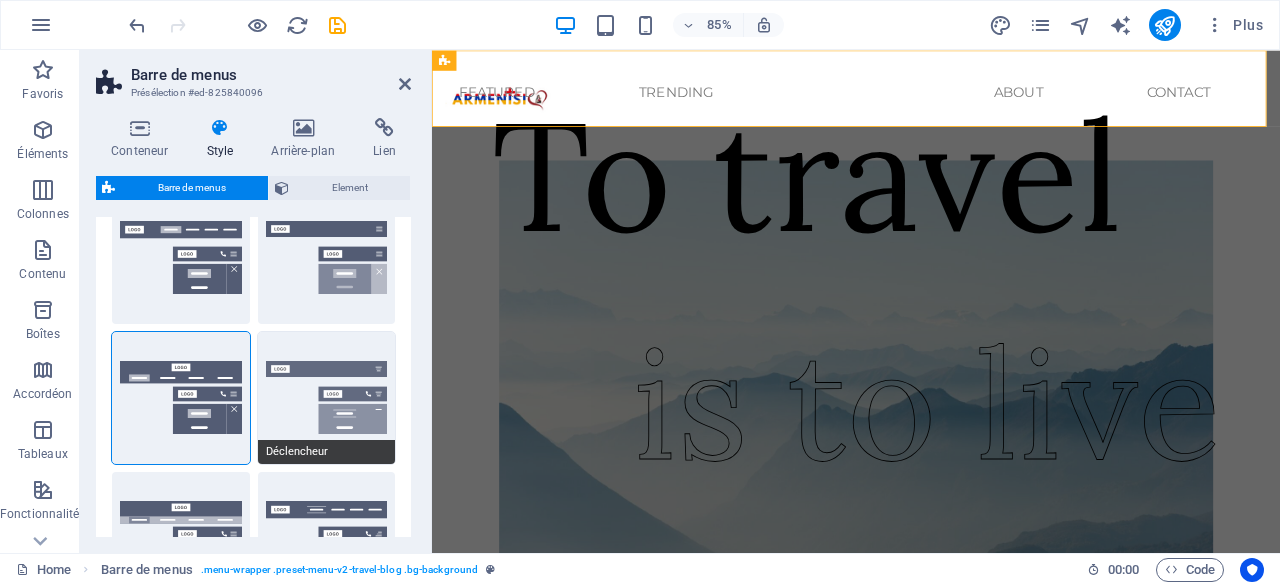 click on "Déclencheur" at bounding box center [327, 398] 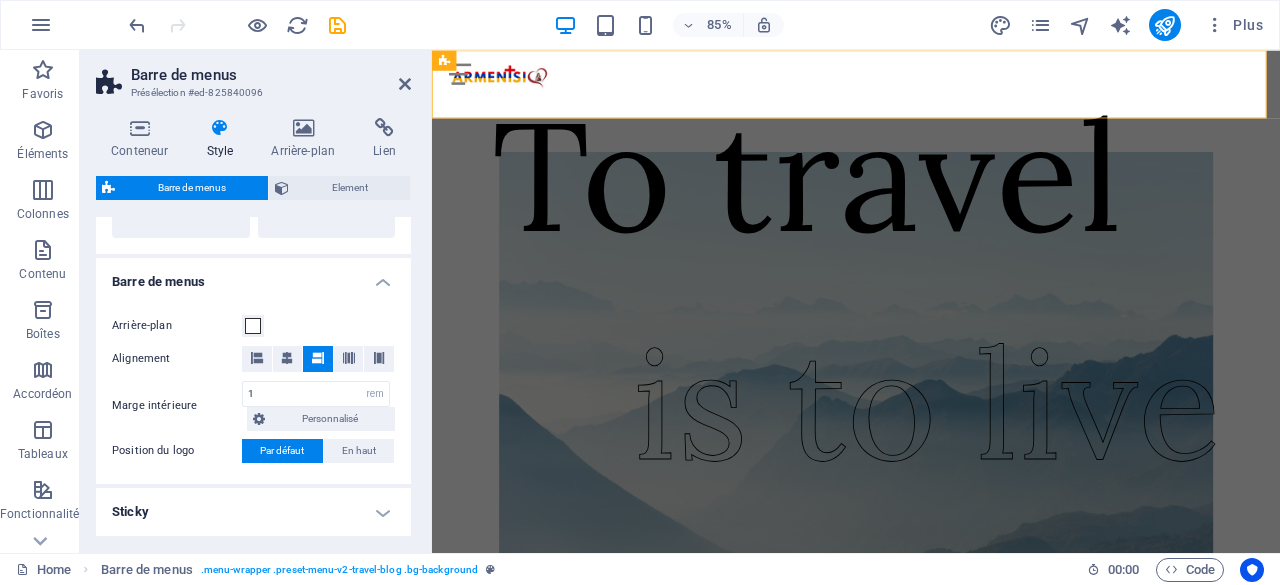 scroll, scrollTop: 594, scrollLeft: 0, axis: vertical 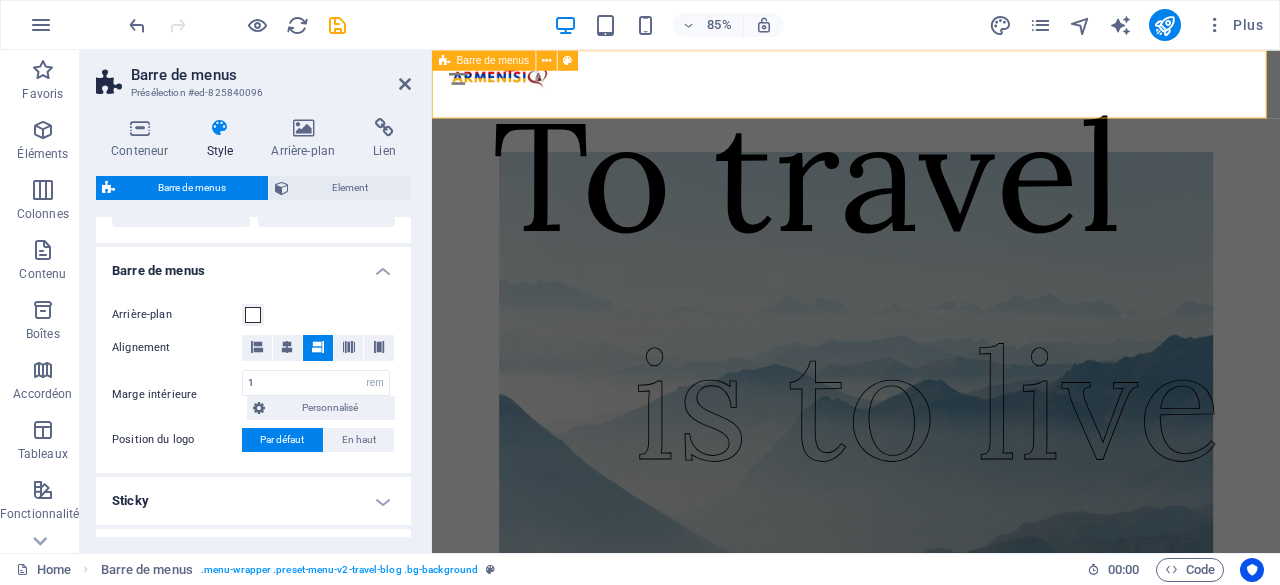 click on "Featured Trending About Contact" at bounding box center (931, 90) 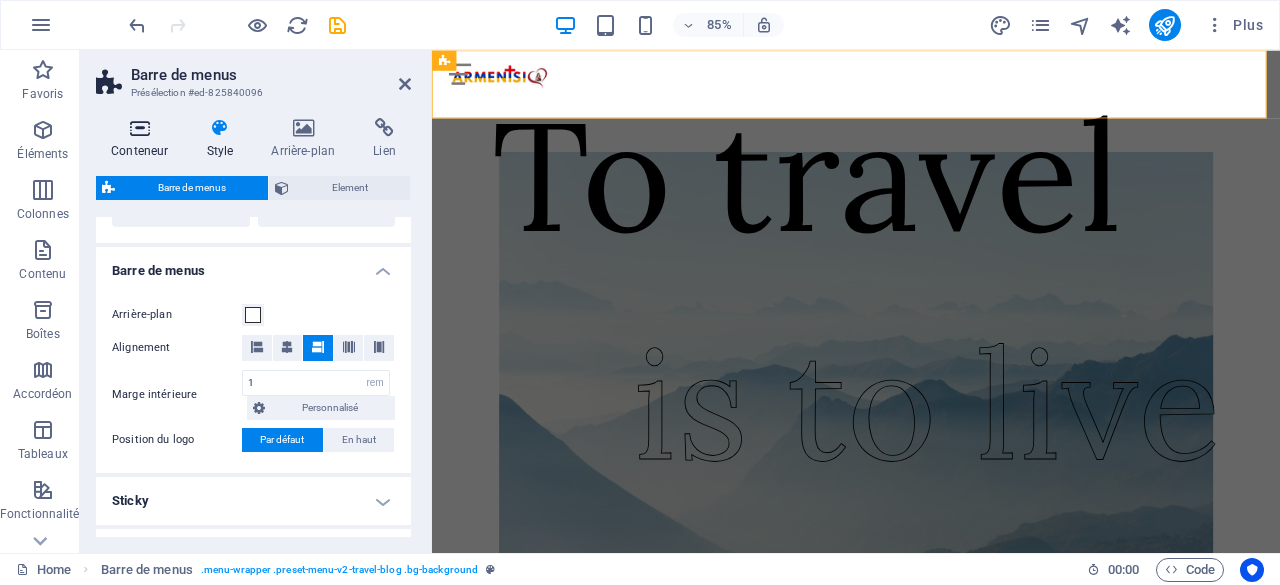 click on "Conteneur" at bounding box center [143, 139] 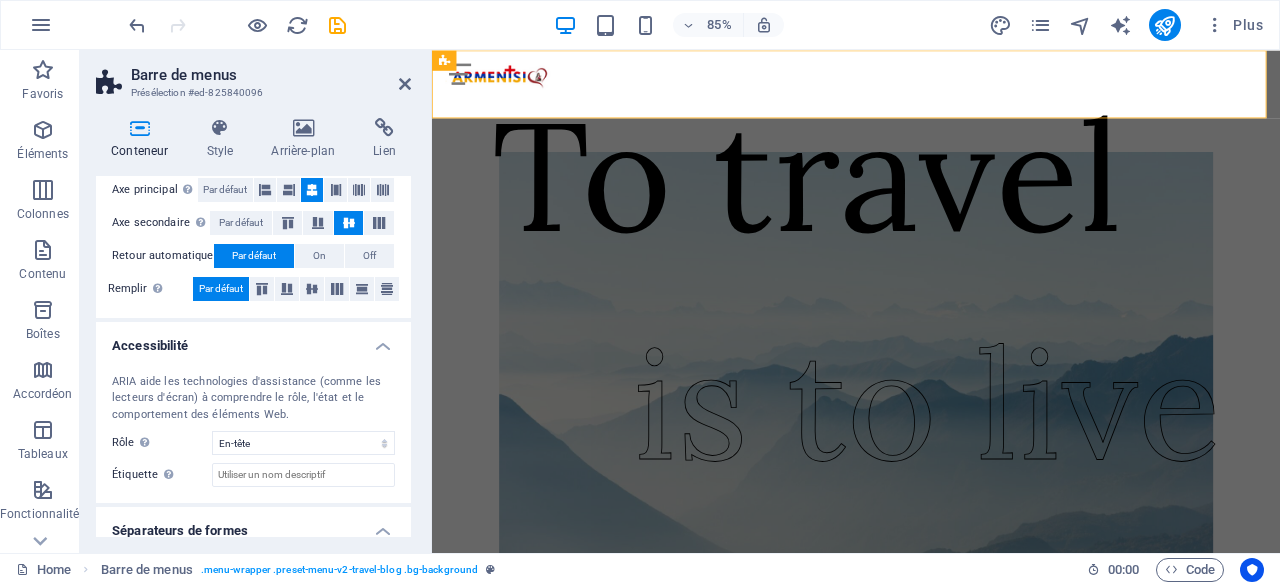 scroll, scrollTop: 436, scrollLeft: 0, axis: vertical 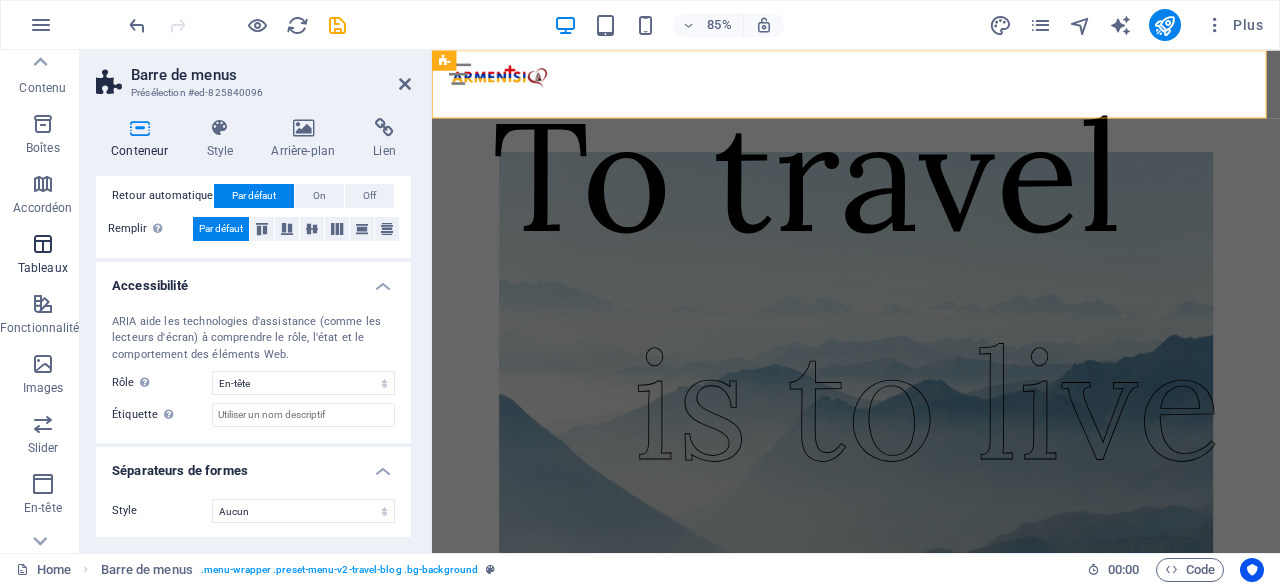 click at bounding box center [43, 244] 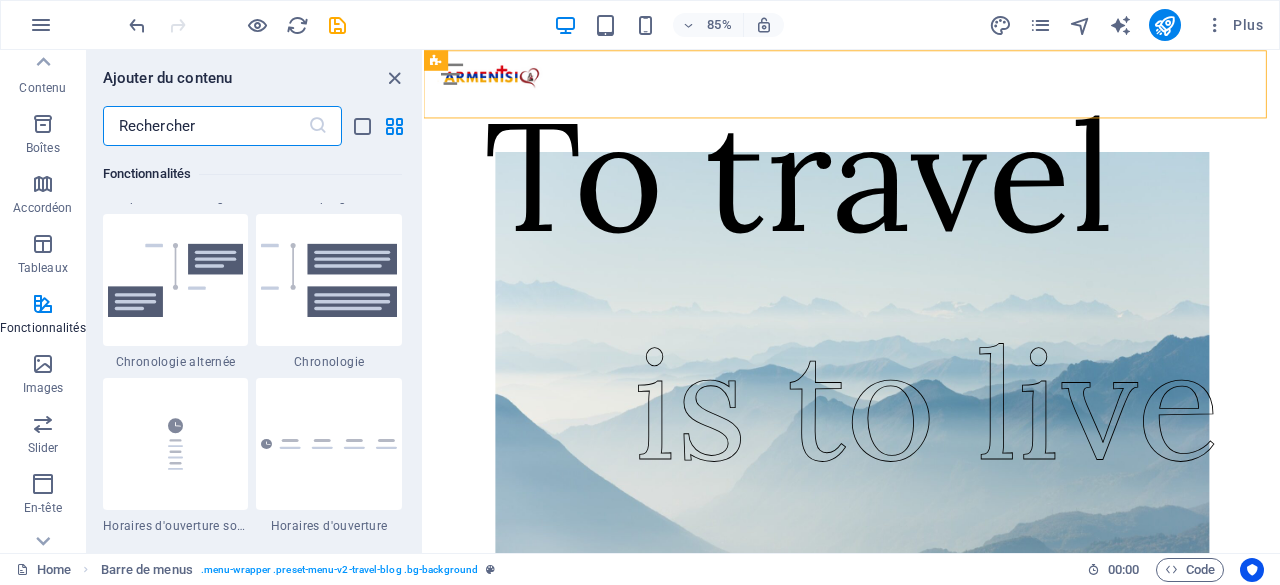 scroll, scrollTop: 8397, scrollLeft: 0, axis: vertical 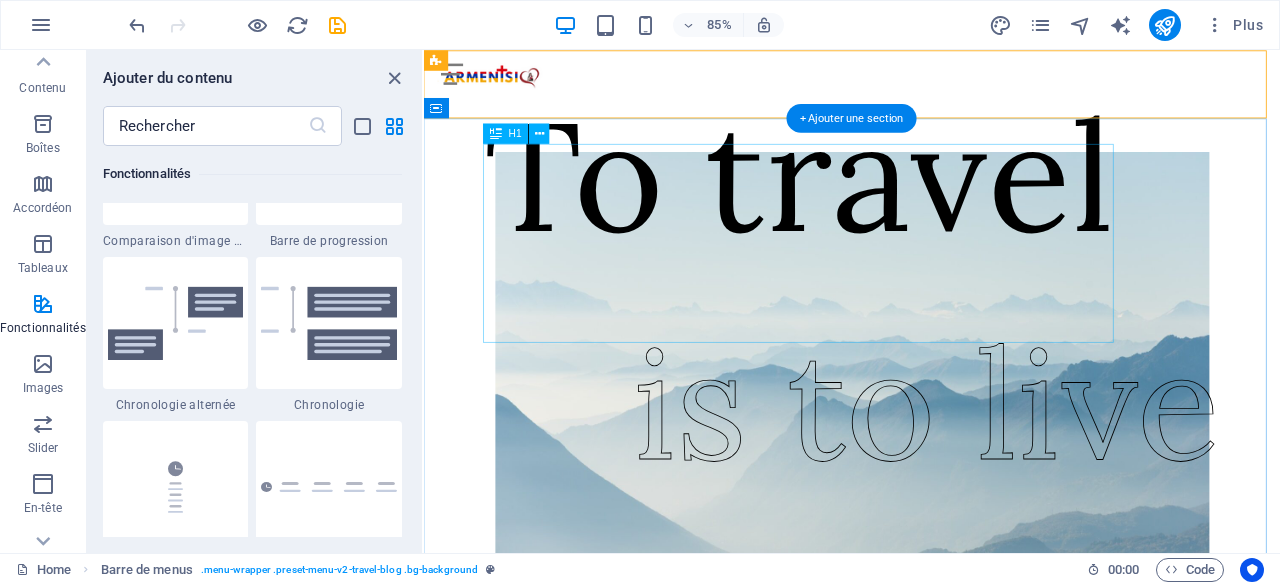 click on "To travel" at bounding box center [865, 197] 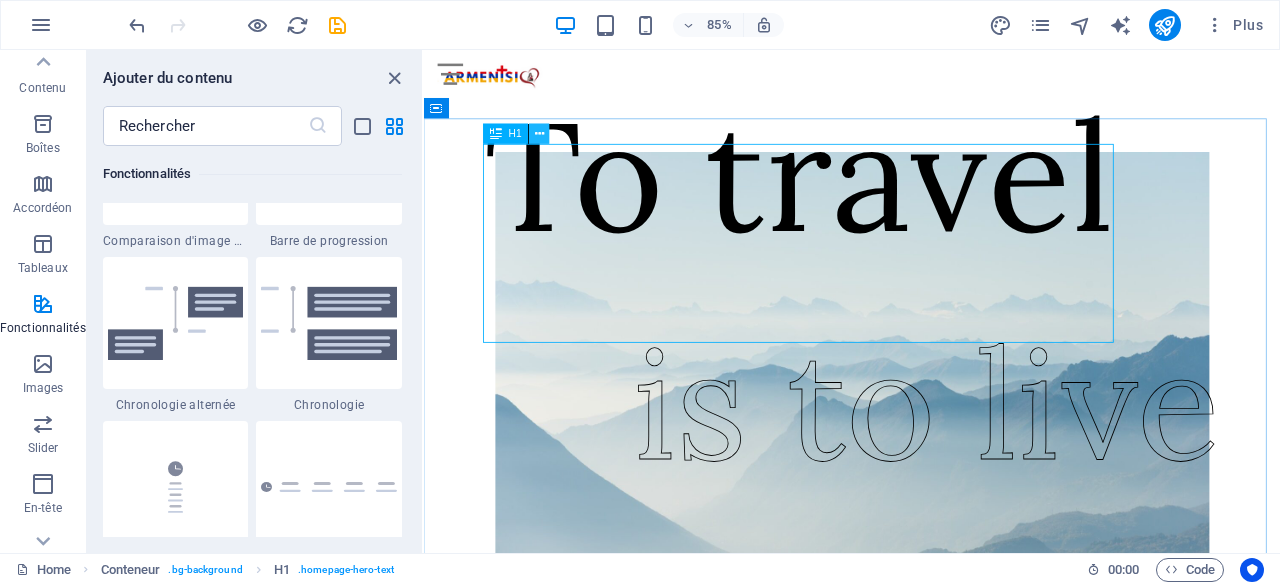 click at bounding box center (539, 133) 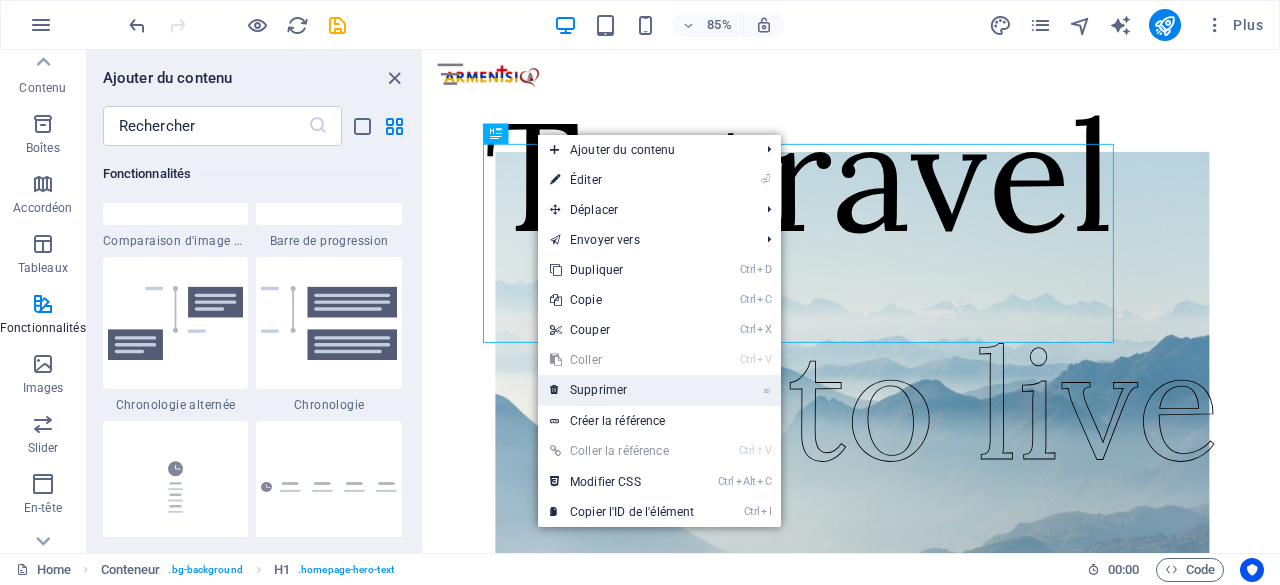 click on "⌦  Supprimer" at bounding box center [622, 390] 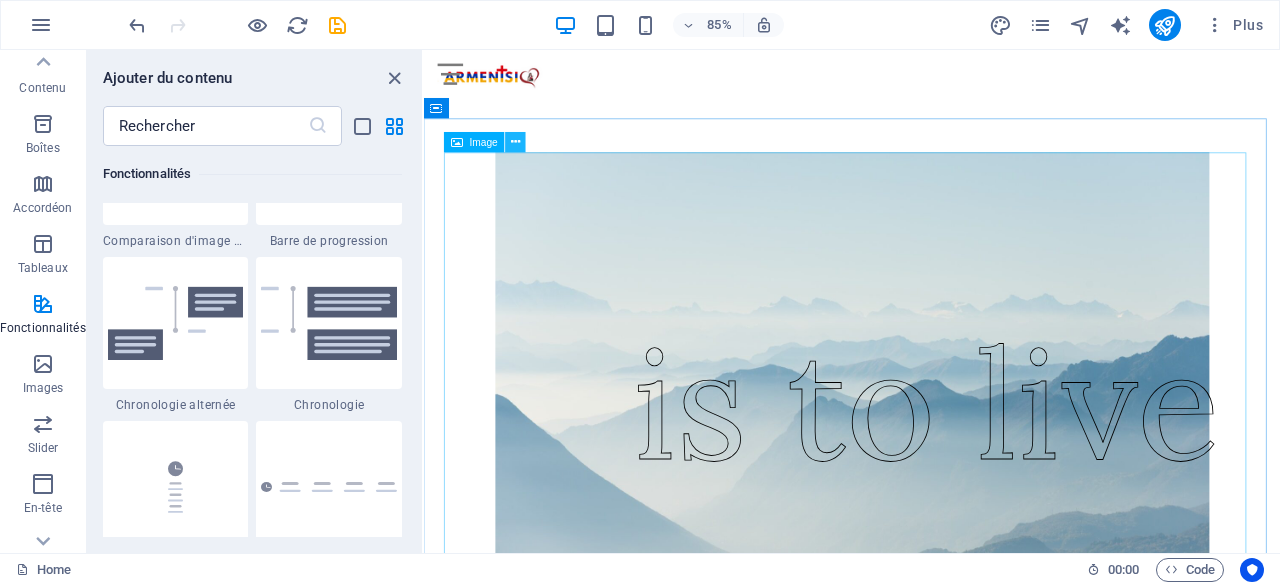 click at bounding box center [516, 142] 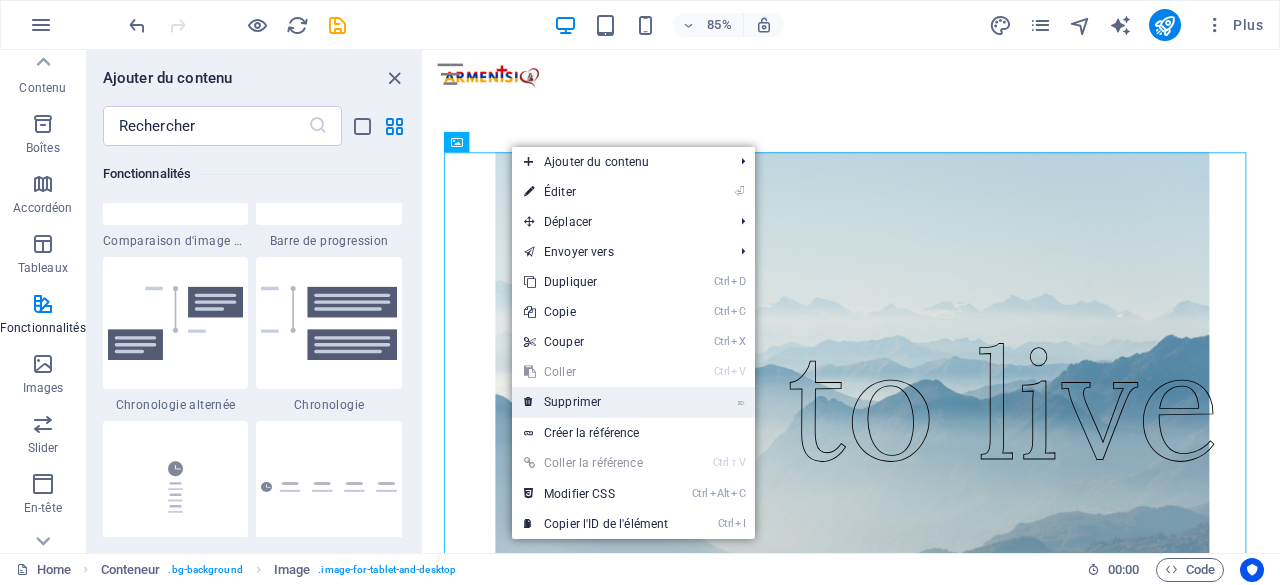 click on "⌦  Supprimer" at bounding box center [596, 402] 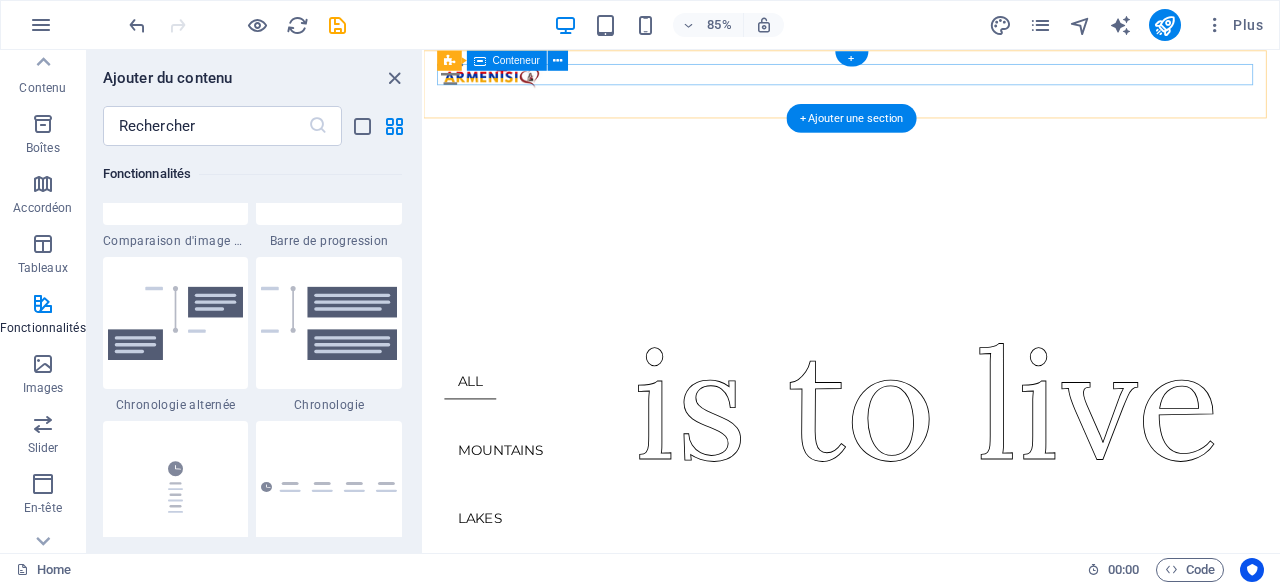 click at bounding box center (927, 78) 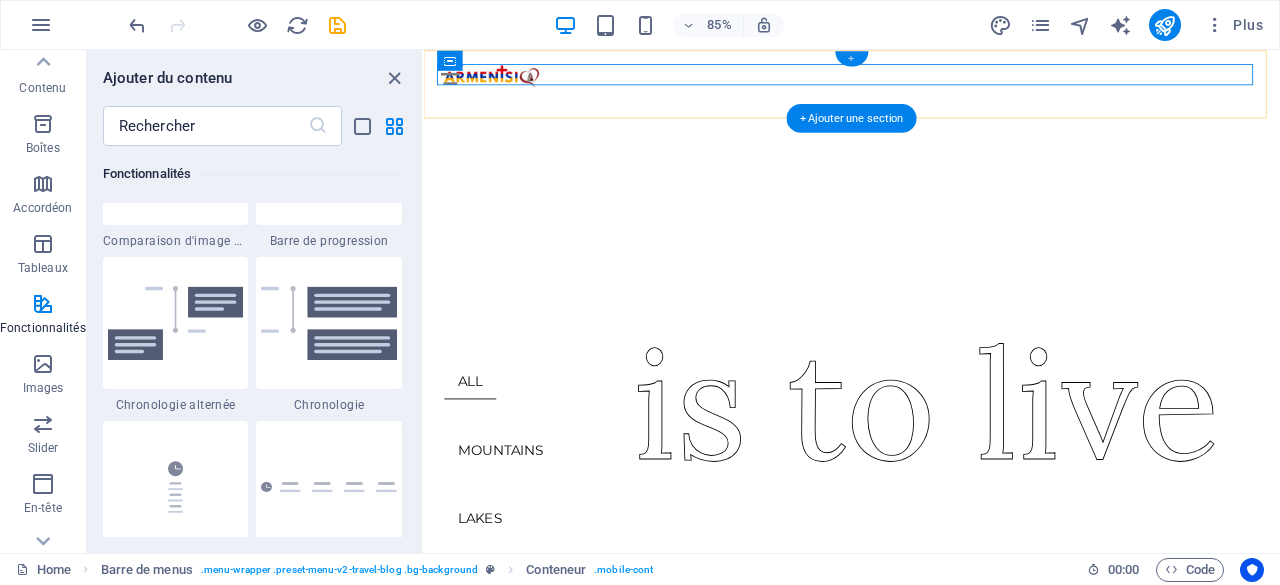 click on "+" at bounding box center [851, 58] 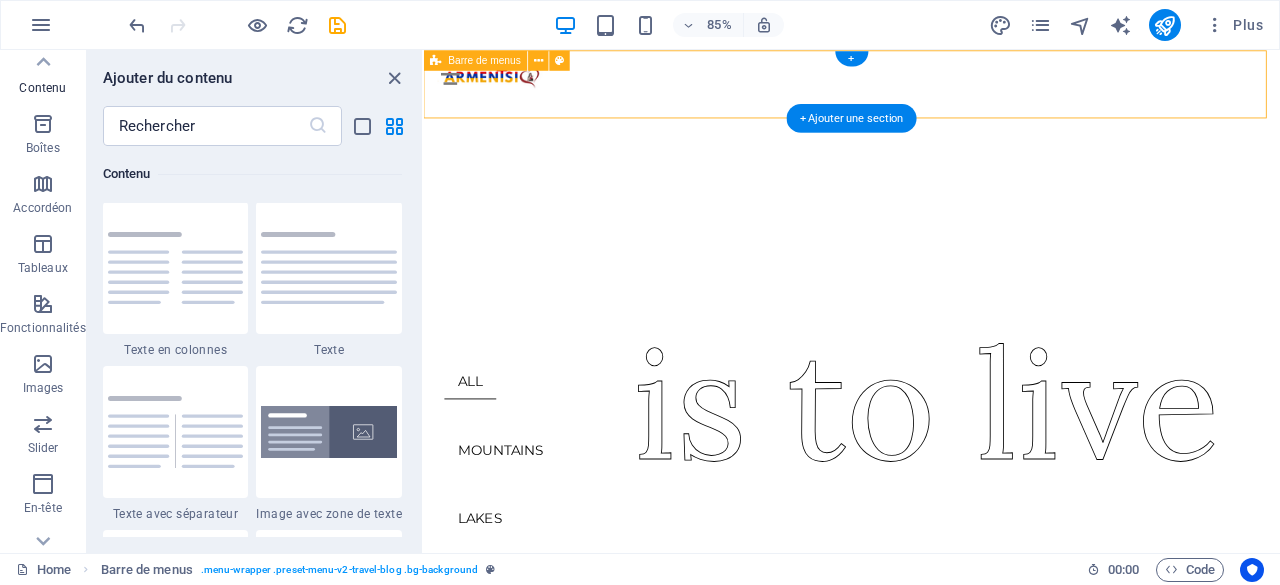 scroll, scrollTop: 3499, scrollLeft: 0, axis: vertical 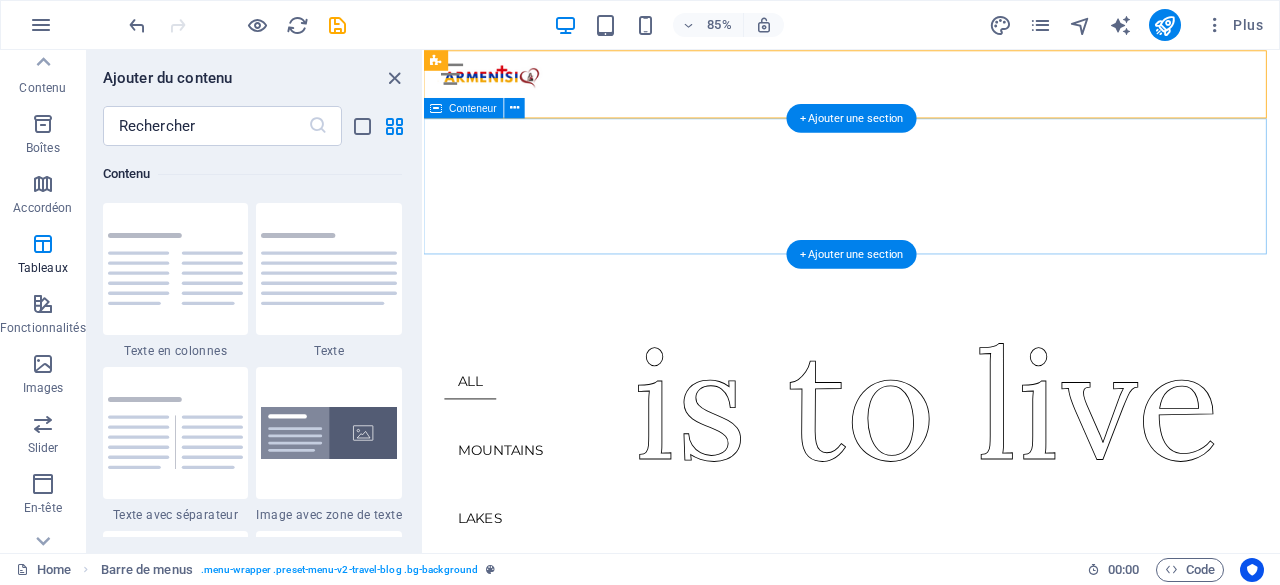 click on "is to live" at bounding box center [927, 210] 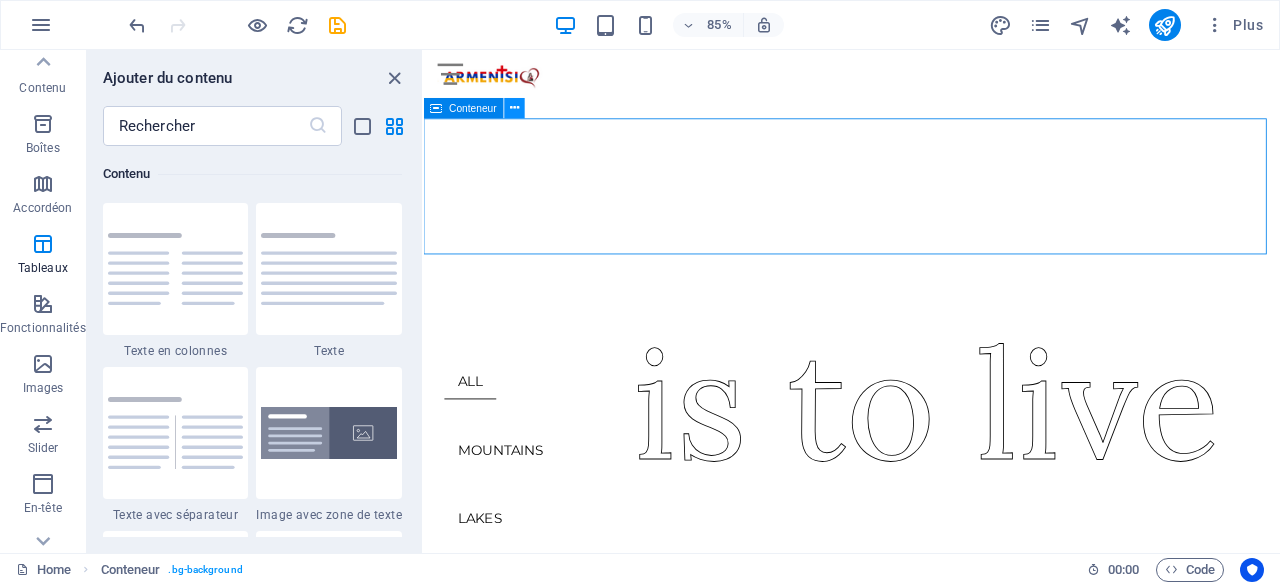 click at bounding box center (514, 108) 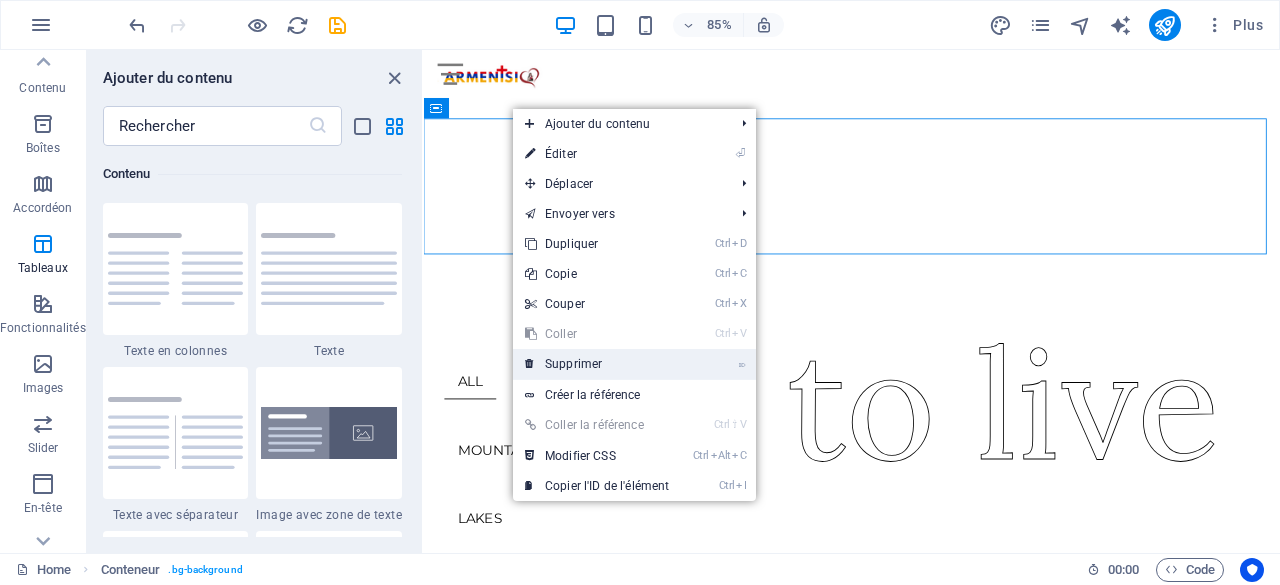 click on "⌦  Supprimer" at bounding box center (597, 364) 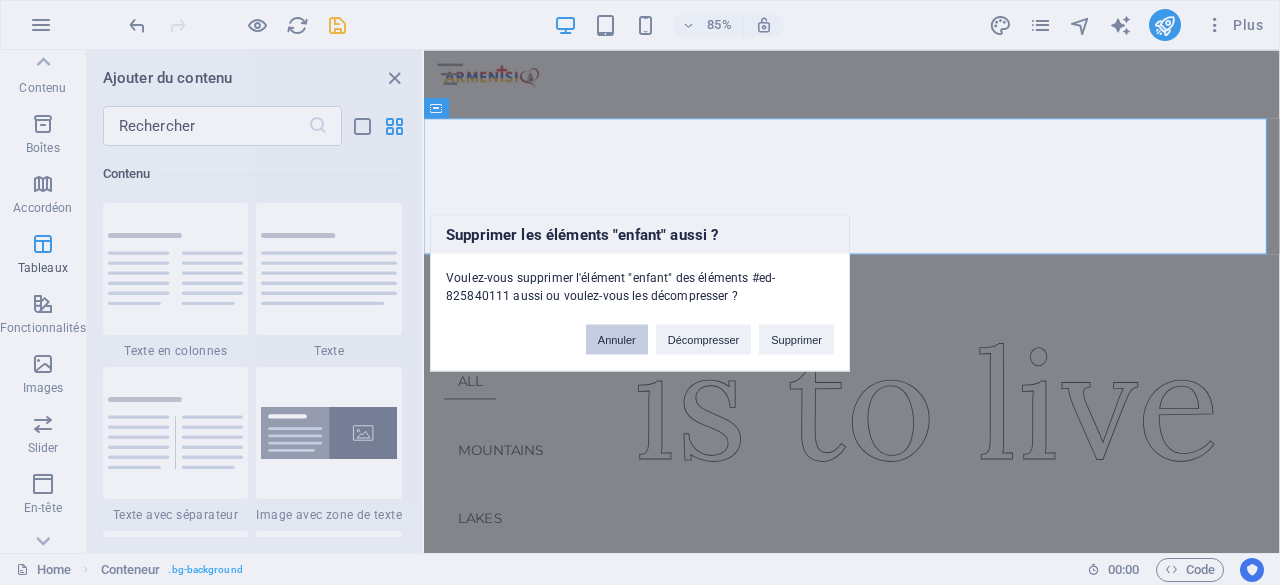 click on "Annuler" at bounding box center (617, 339) 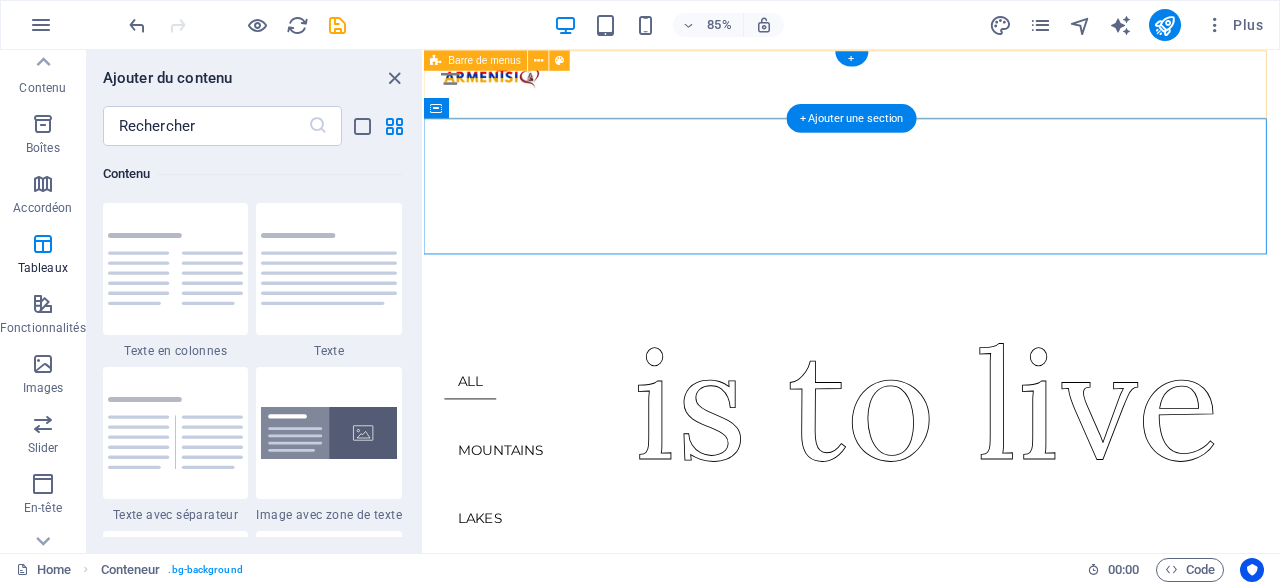 click on "Featured Trending About Contact" at bounding box center [927, 90] 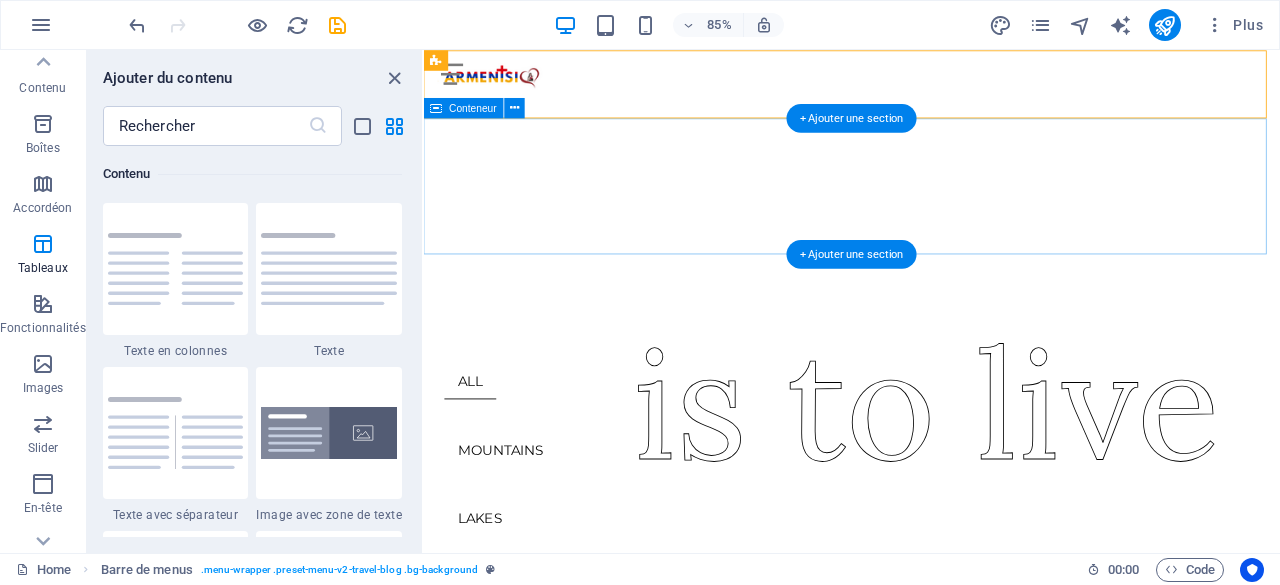 click on "is to live" at bounding box center (927, 210) 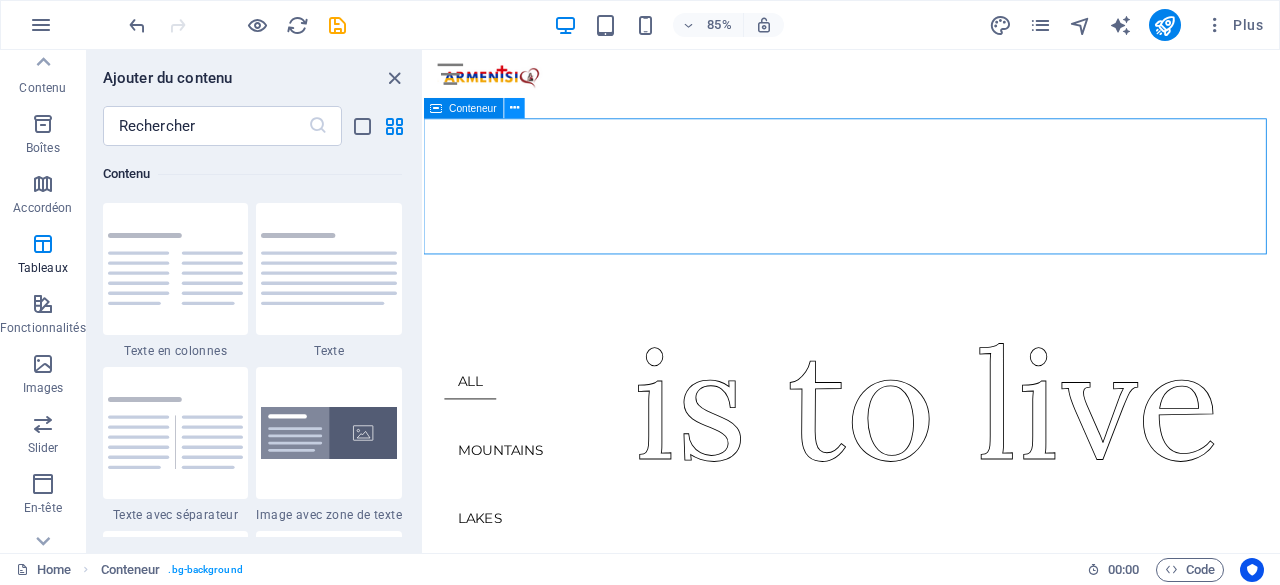 click at bounding box center (514, 108) 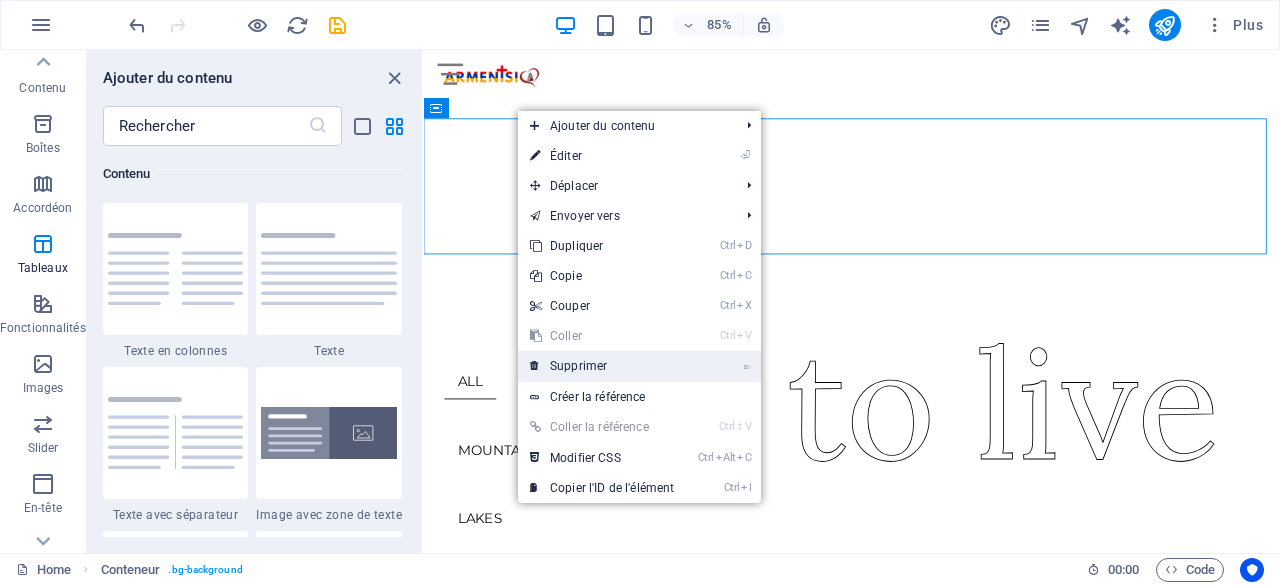 click on "⌦  Supprimer" at bounding box center [602, 366] 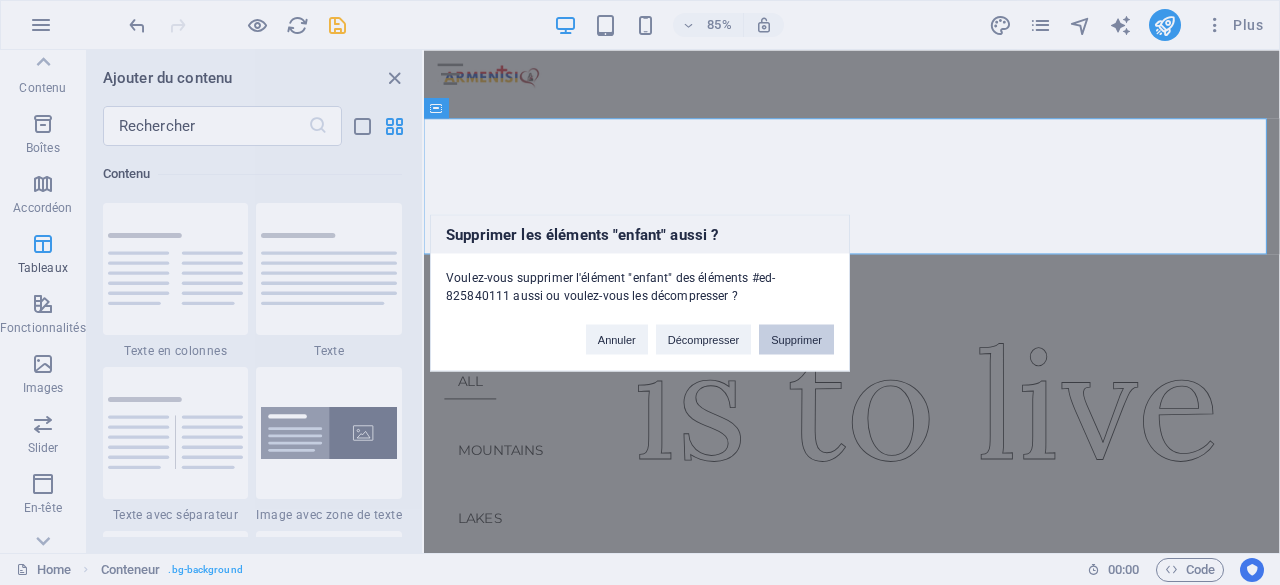 click on "Supprimer" at bounding box center (796, 339) 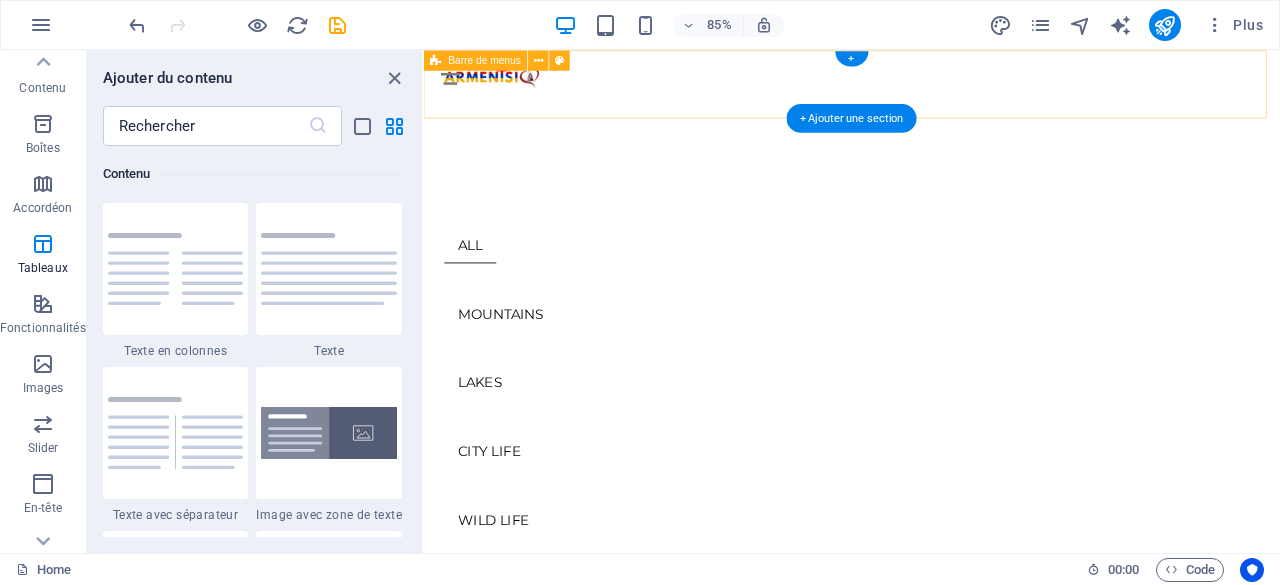 click on "Featured Trending About Contact" at bounding box center (927, 90) 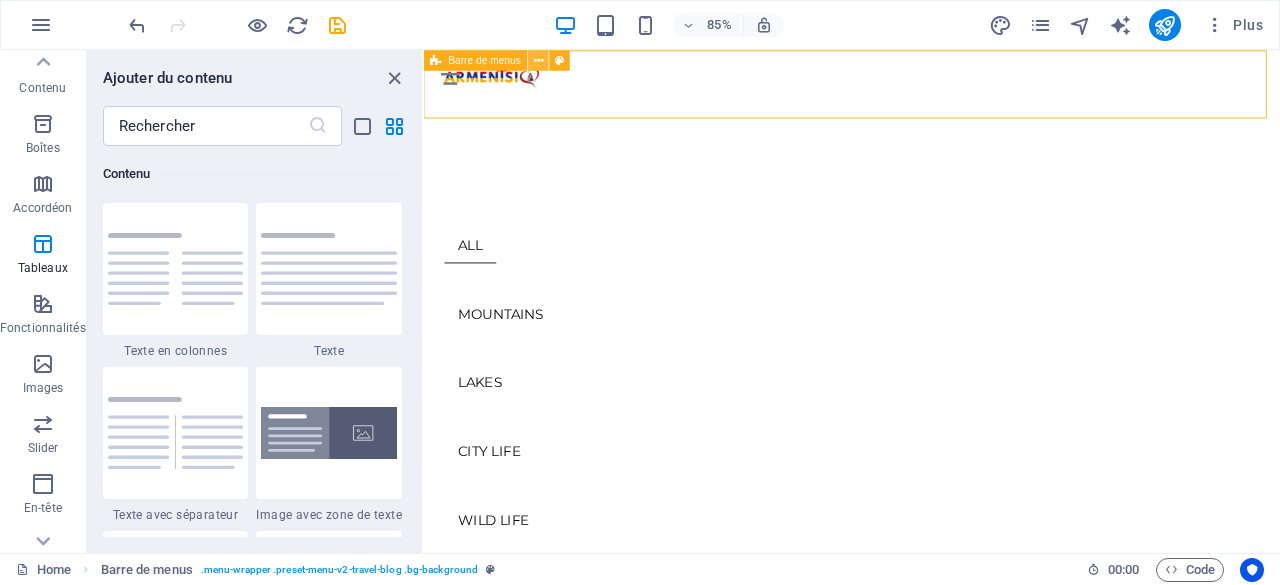 click at bounding box center [538, 60] 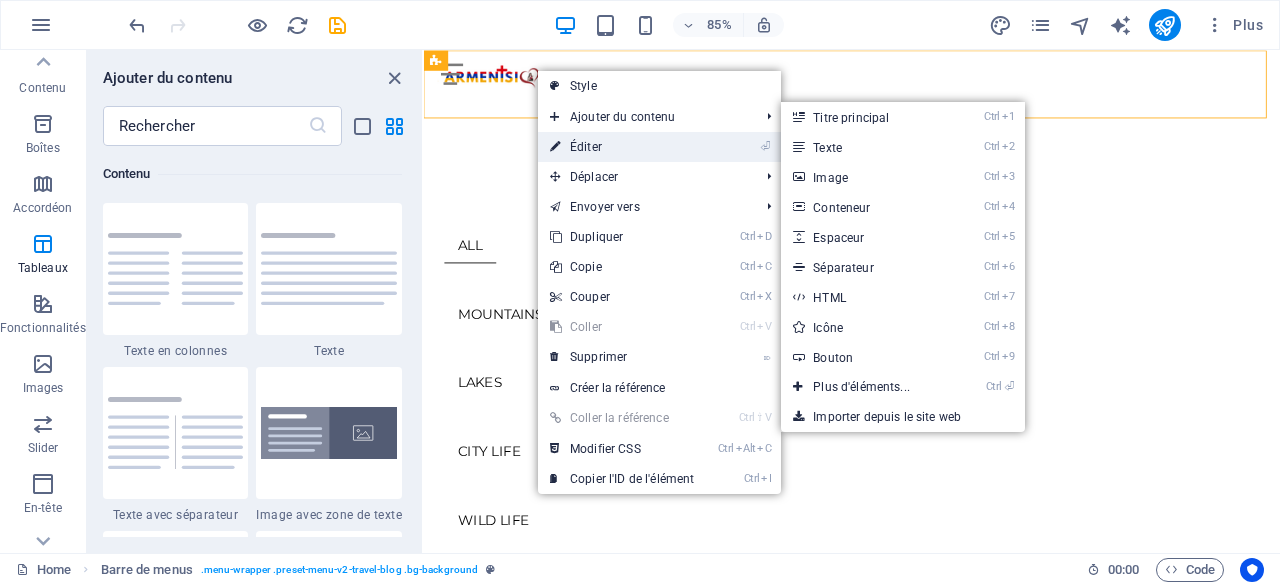 click on "⏎  Éditer" at bounding box center (622, 147) 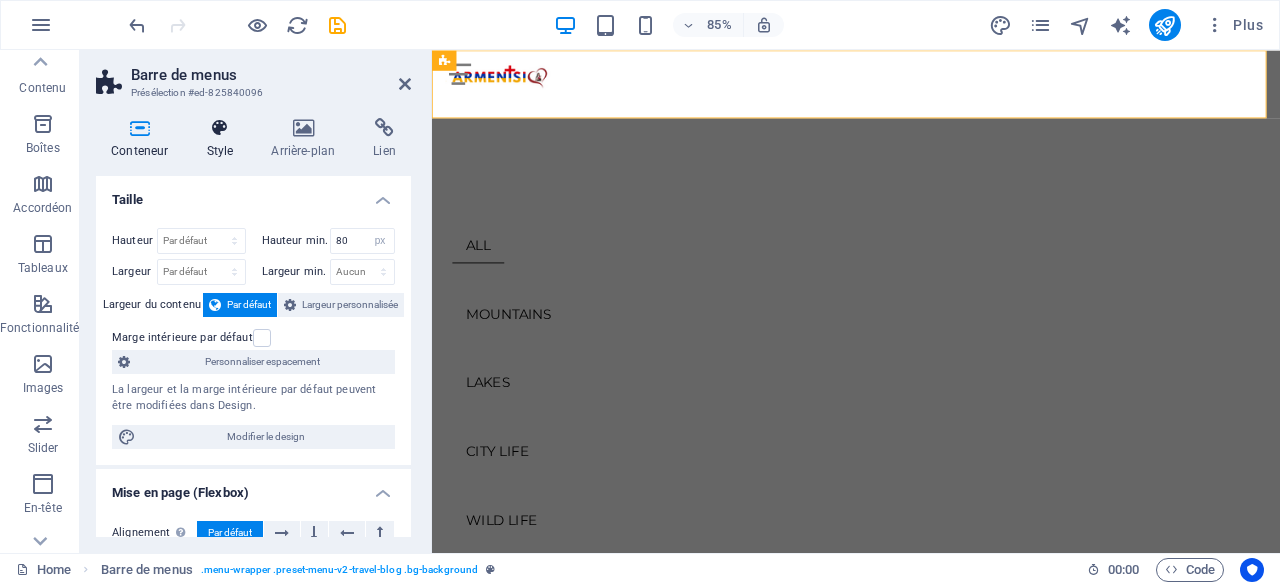 click on "Style" at bounding box center (223, 139) 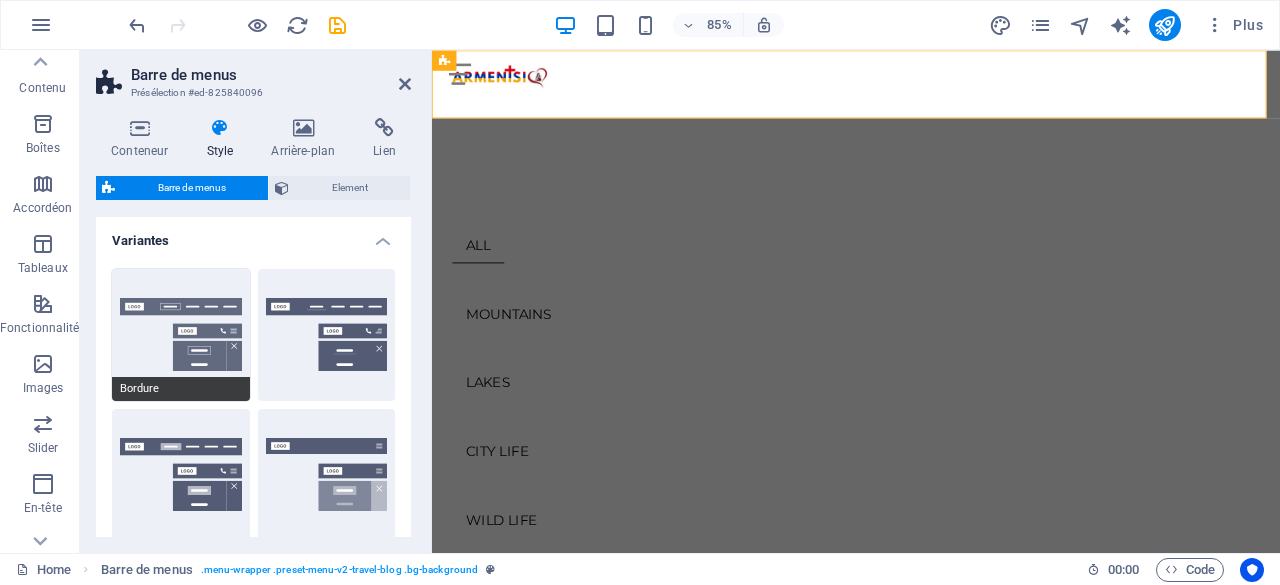 click on "Bordure" at bounding box center (181, 335) 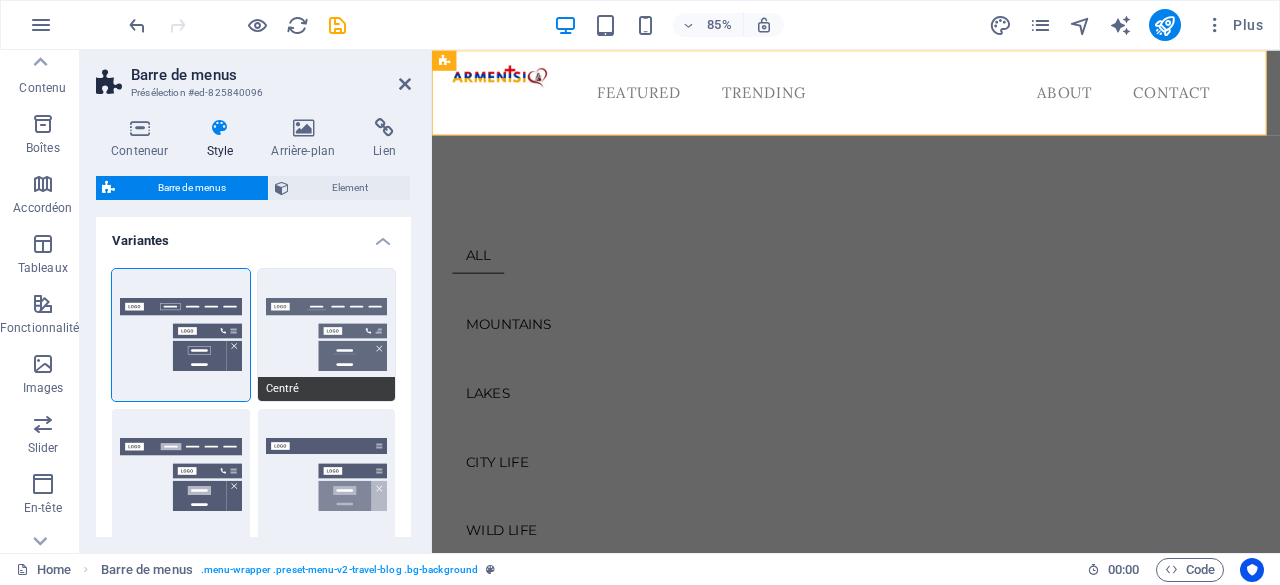click on "Centré" at bounding box center [327, 335] 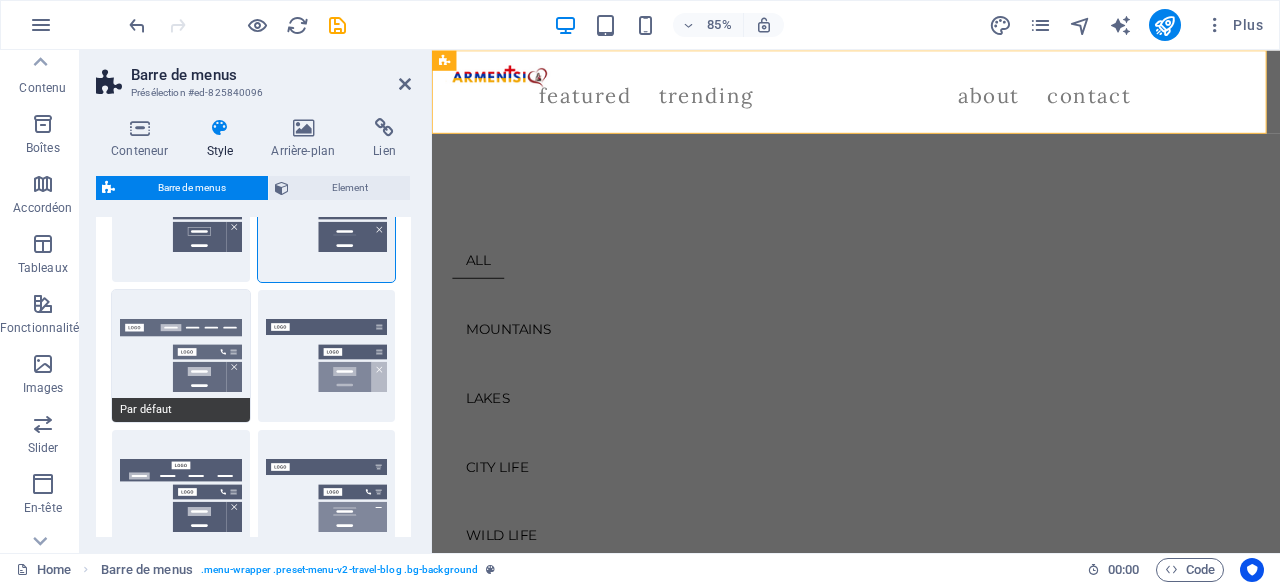 scroll, scrollTop: 120, scrollLeft: 0, axis: vertical 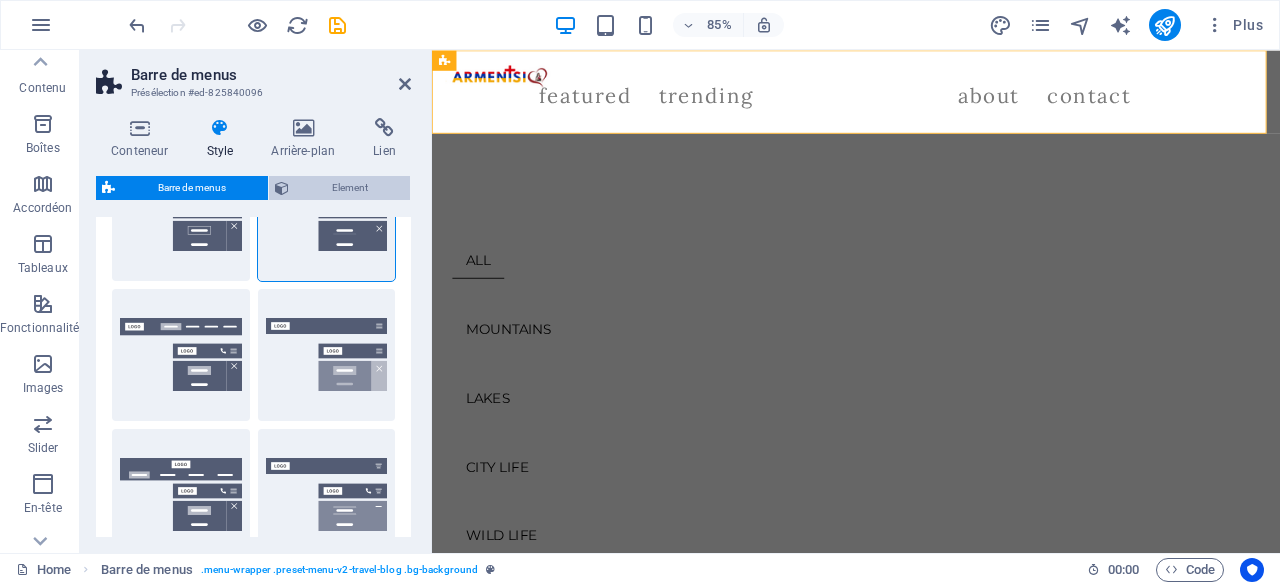 click on "Element" at bounding box center (349, 188) 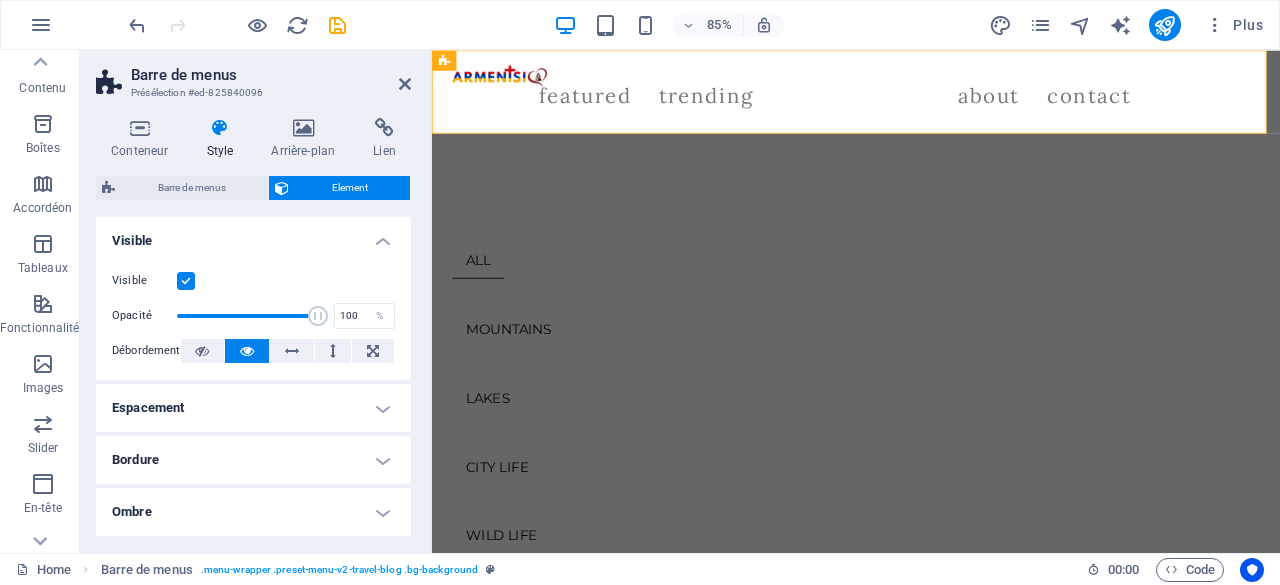 click on "Espacement" at bounding box center [253, 408] 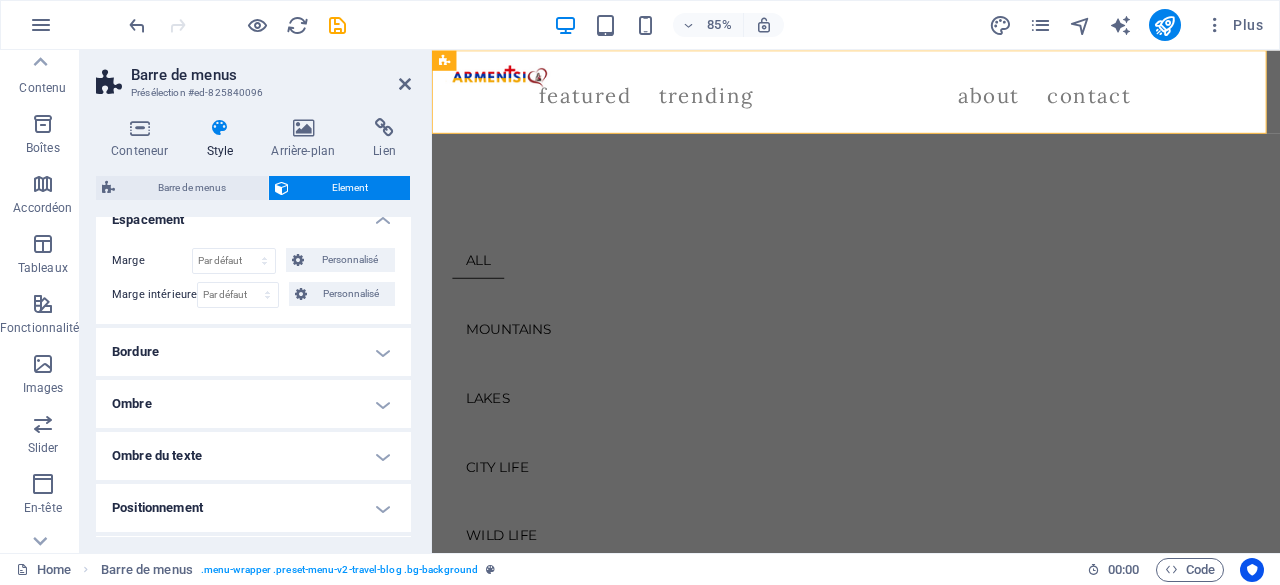 scroll, scrollTop: 202, scrollLeft: 0, axis: vertical 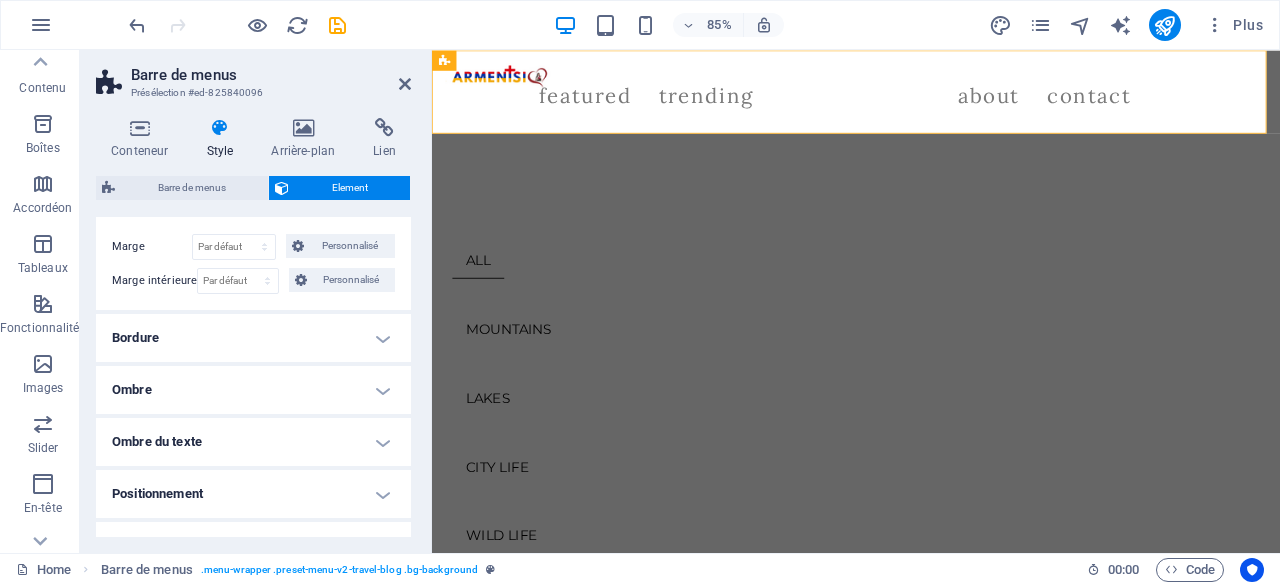 click on "Bordure" at bounding box center (253, 338) 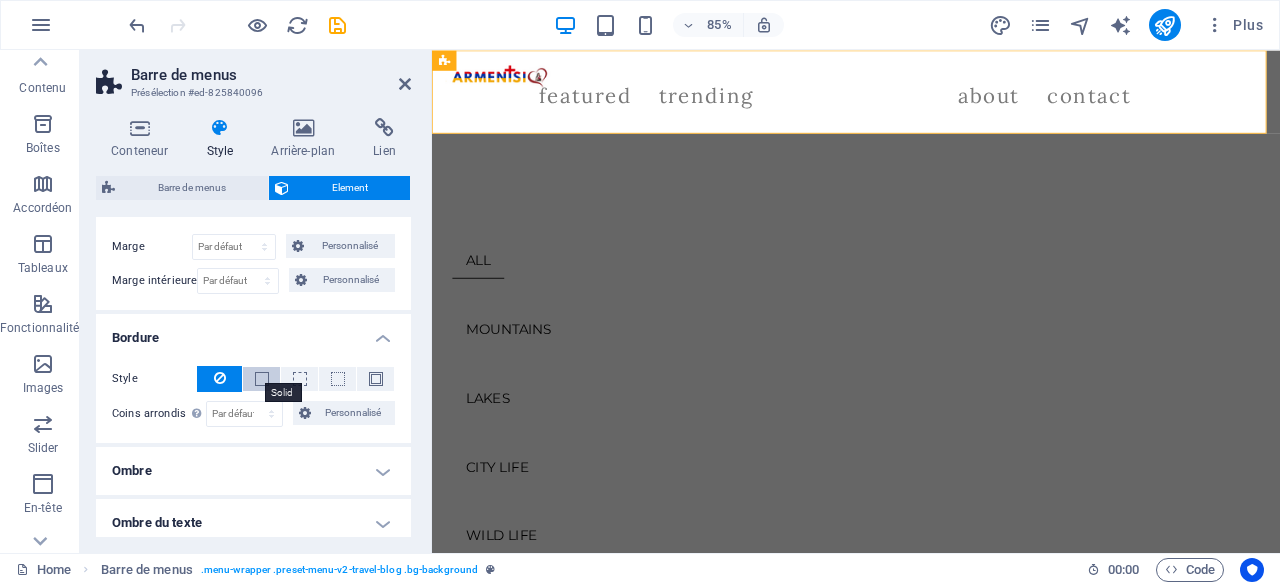 click at bounding box center (262, 379) 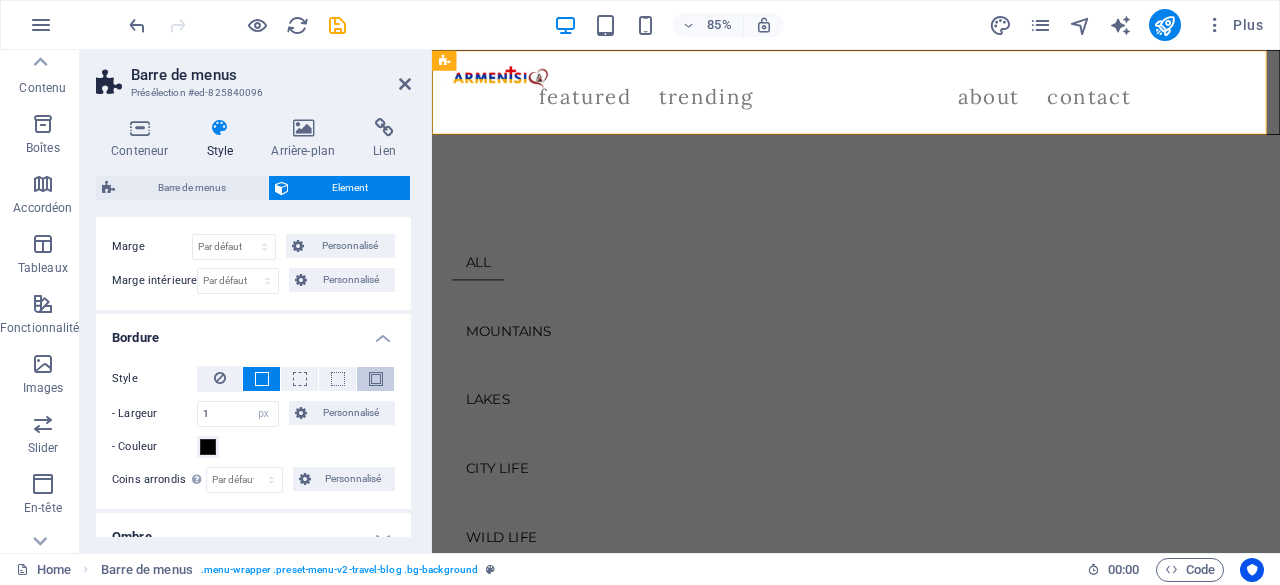 click at bounding box center (376, 379) 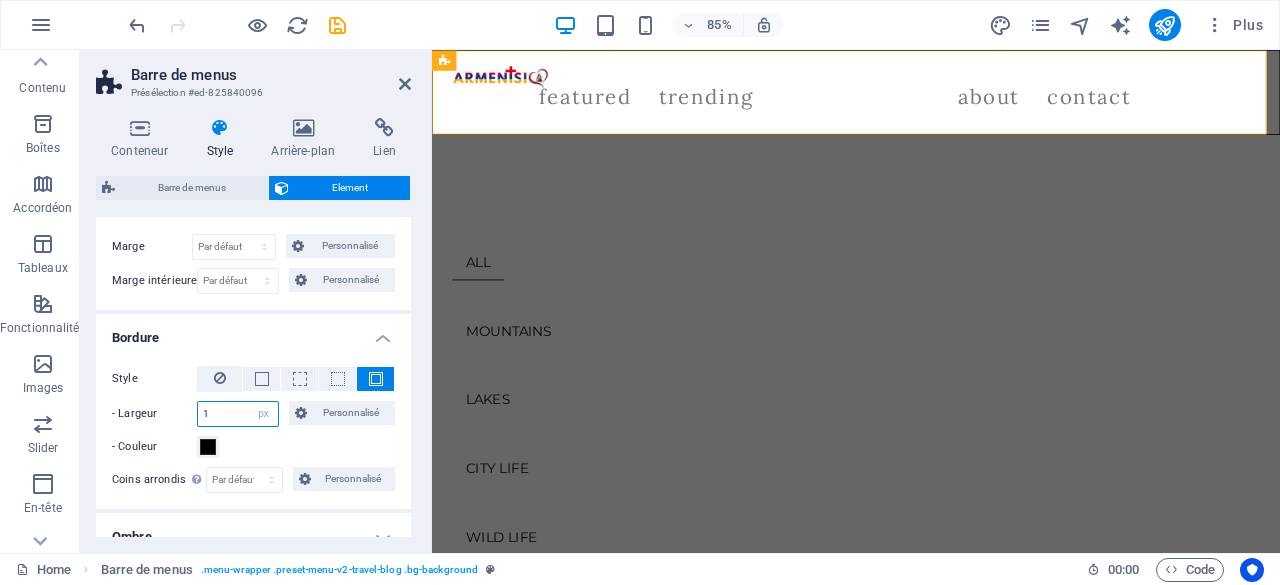 click on "1" at bounding box center [238, 414] 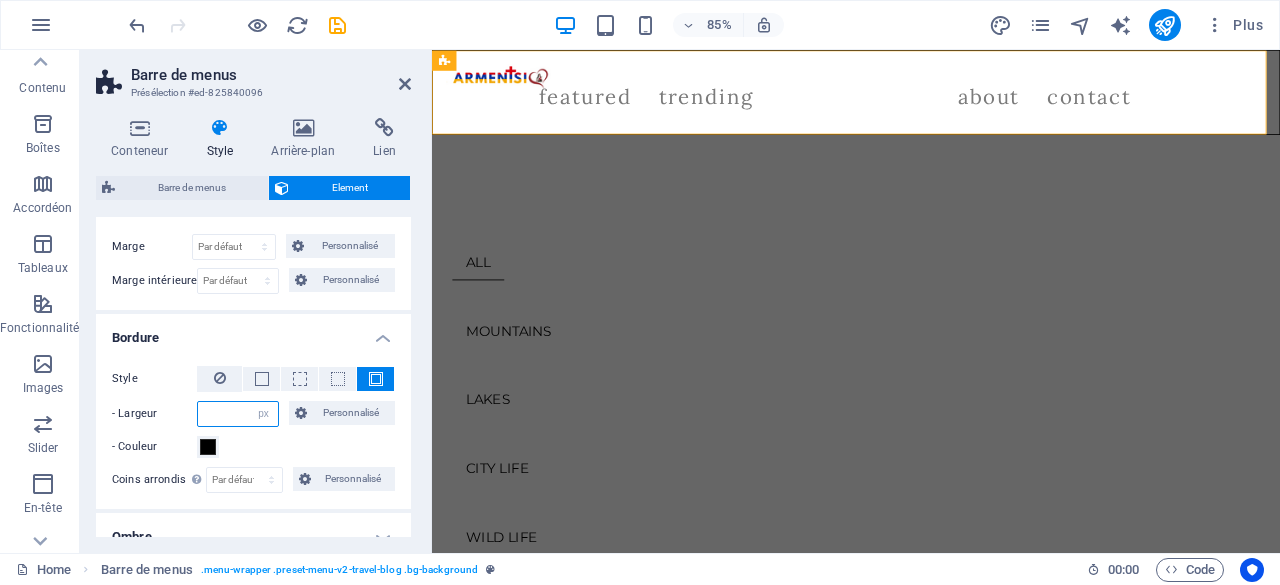 type on "8" 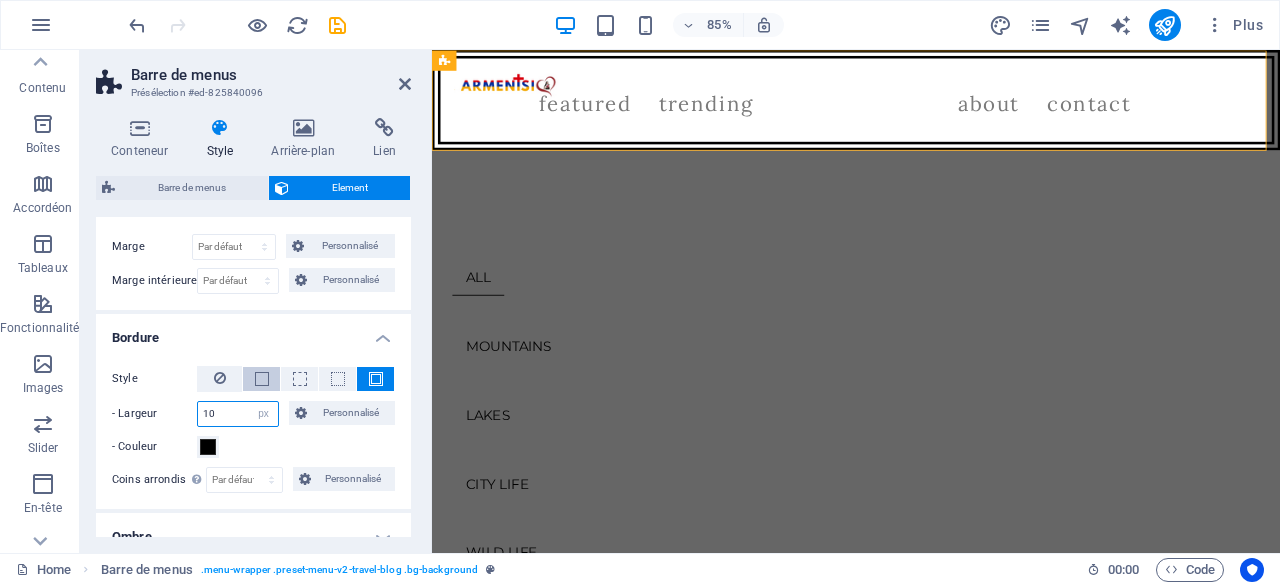 type on "10" 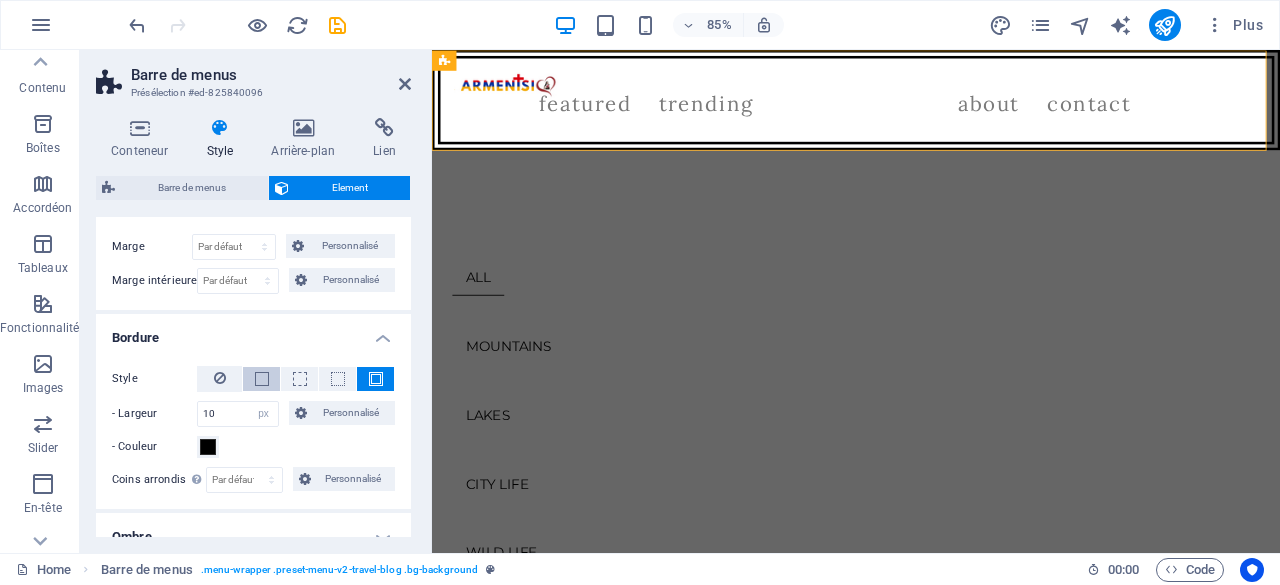 click at bounding box center [261, 379] 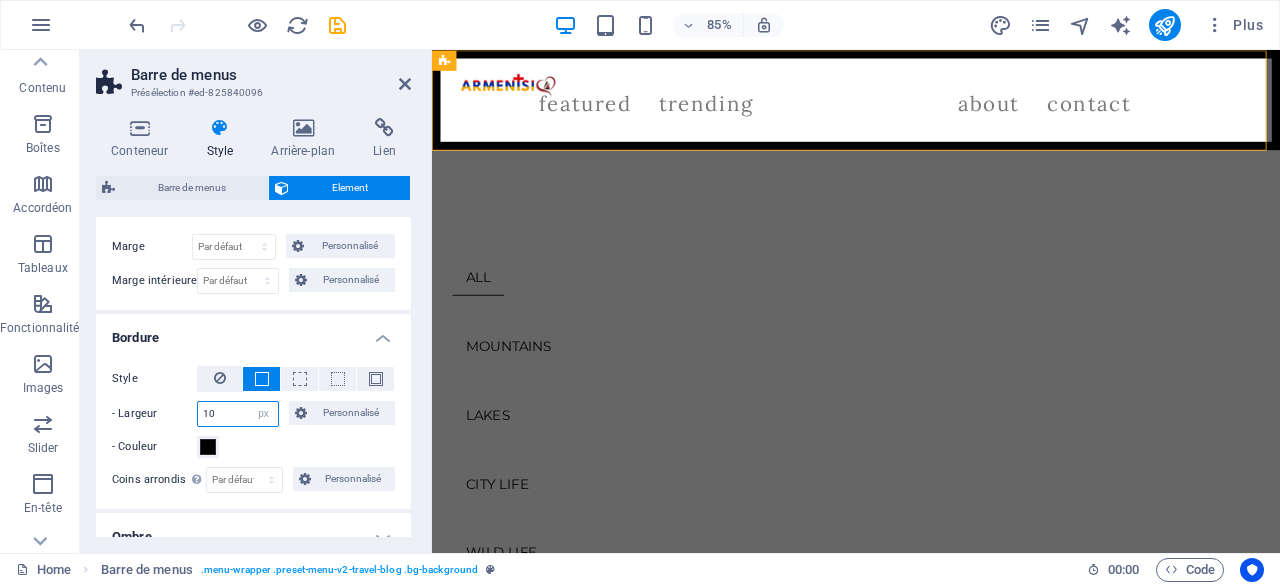 drag, startPoint x: 244, startPoint y: 420, endPoint x: 191, endPoint y: 417, distance: 53.08484 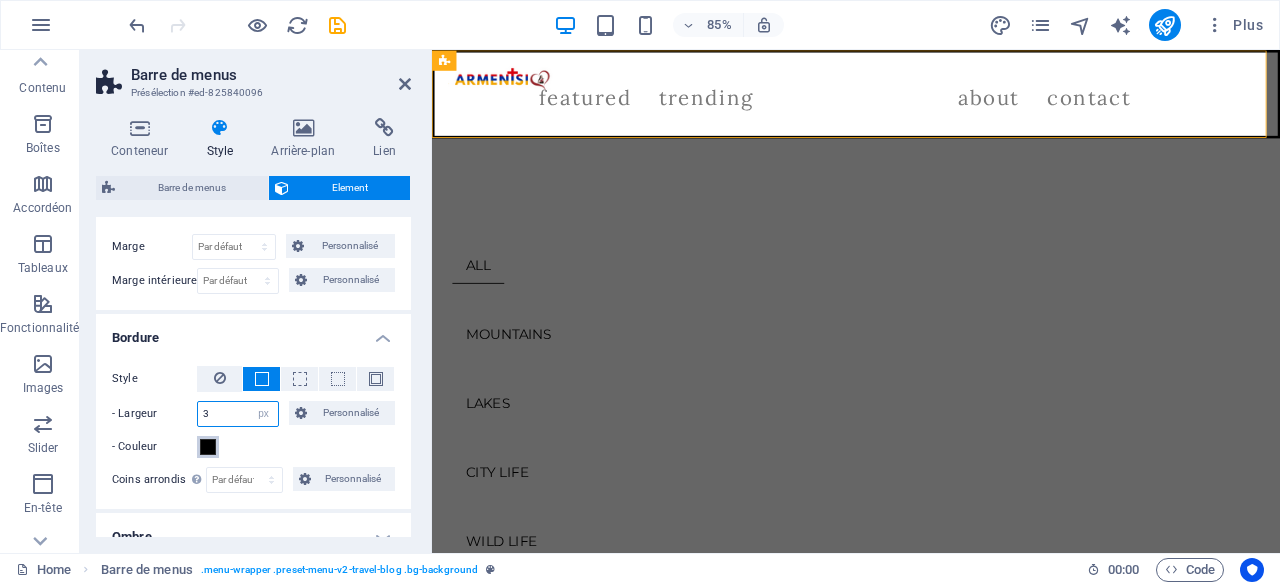 type on "3" 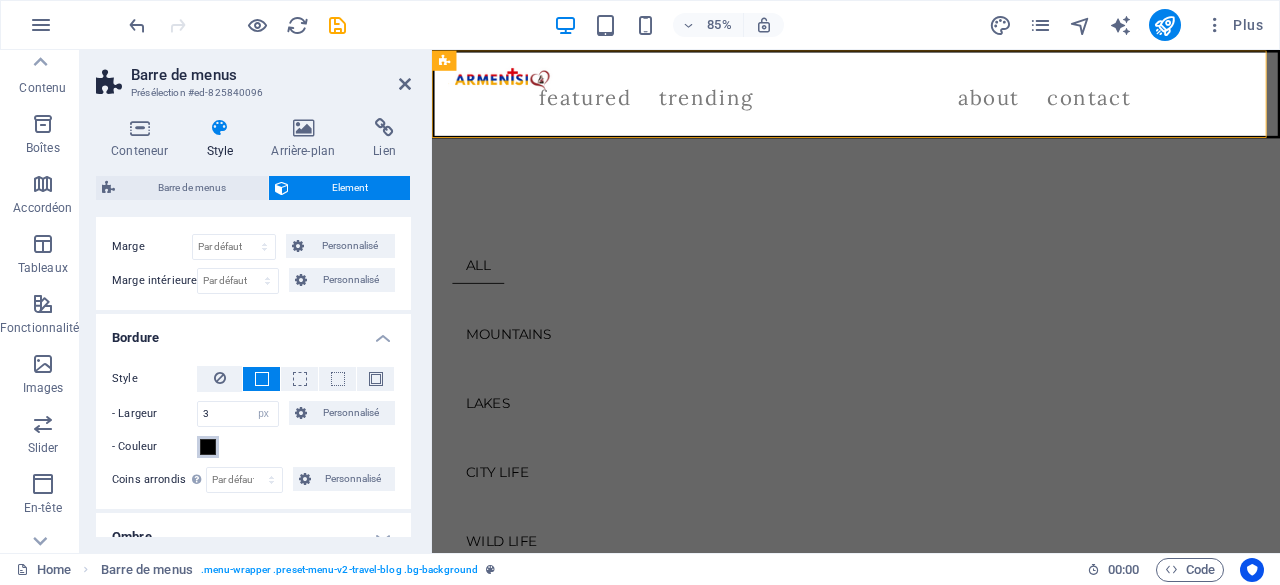 click at bounding box center (208, 447) 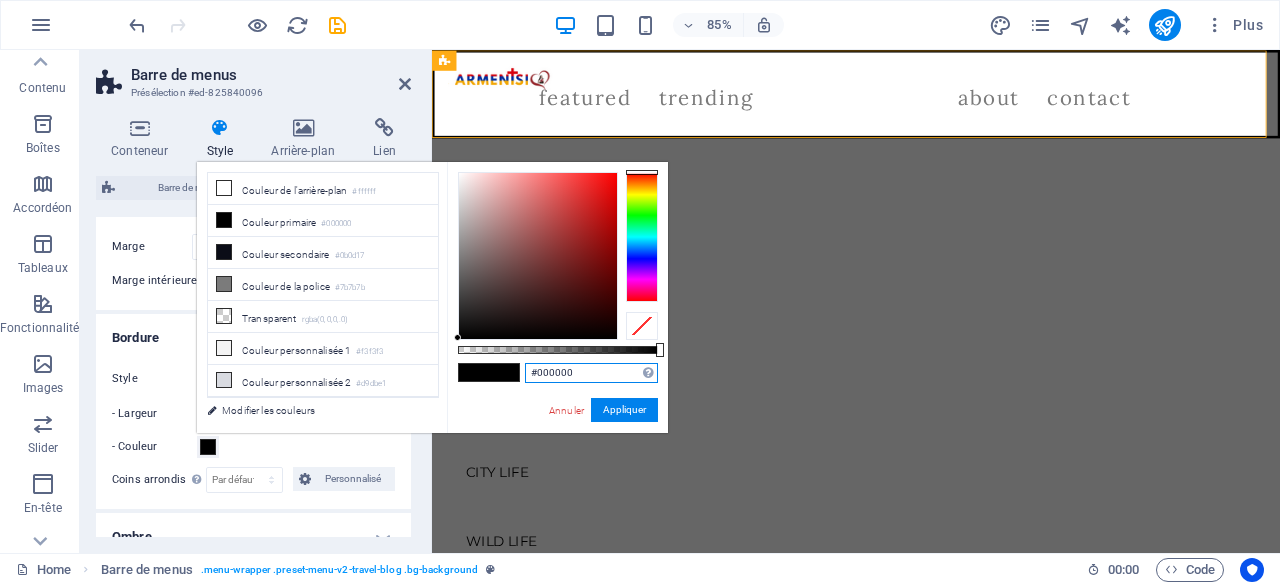 drag, startPoint x: 515, startPoint y: 377, endPoint x: 438, endPoint y: 368, distance: 77.52419 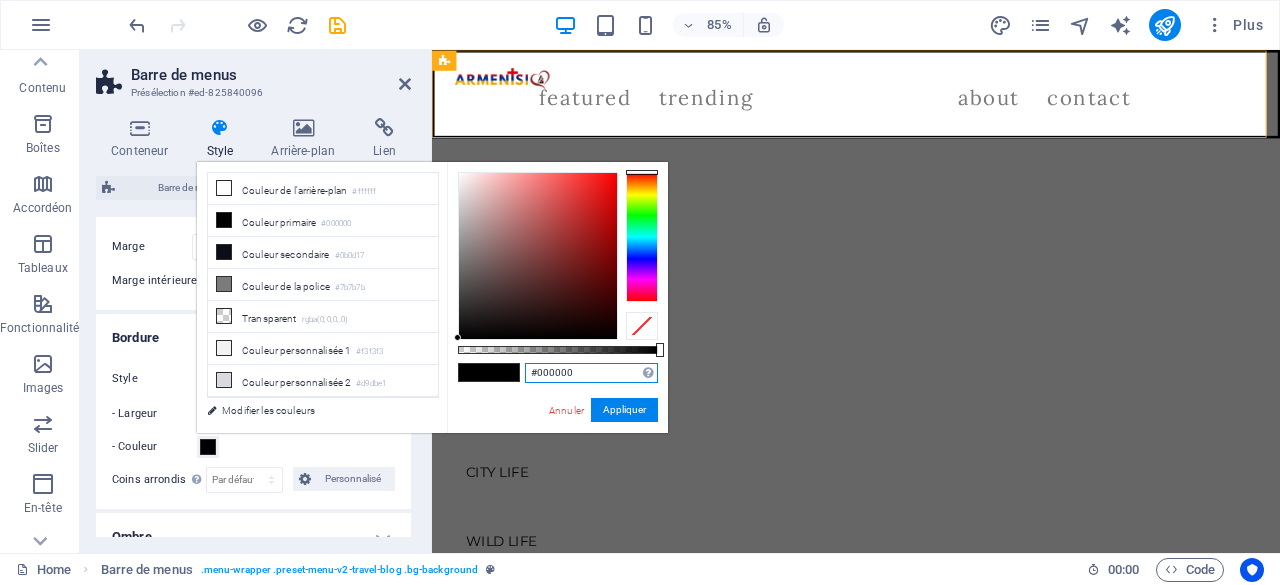 paste on "D90012" 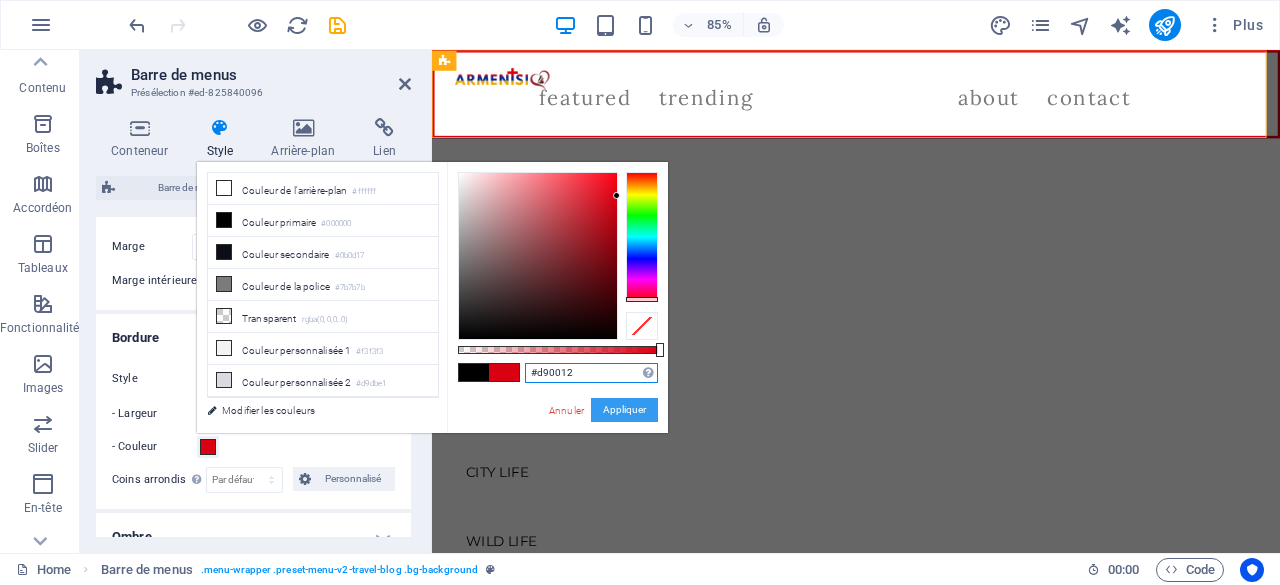 type on "#d90012" 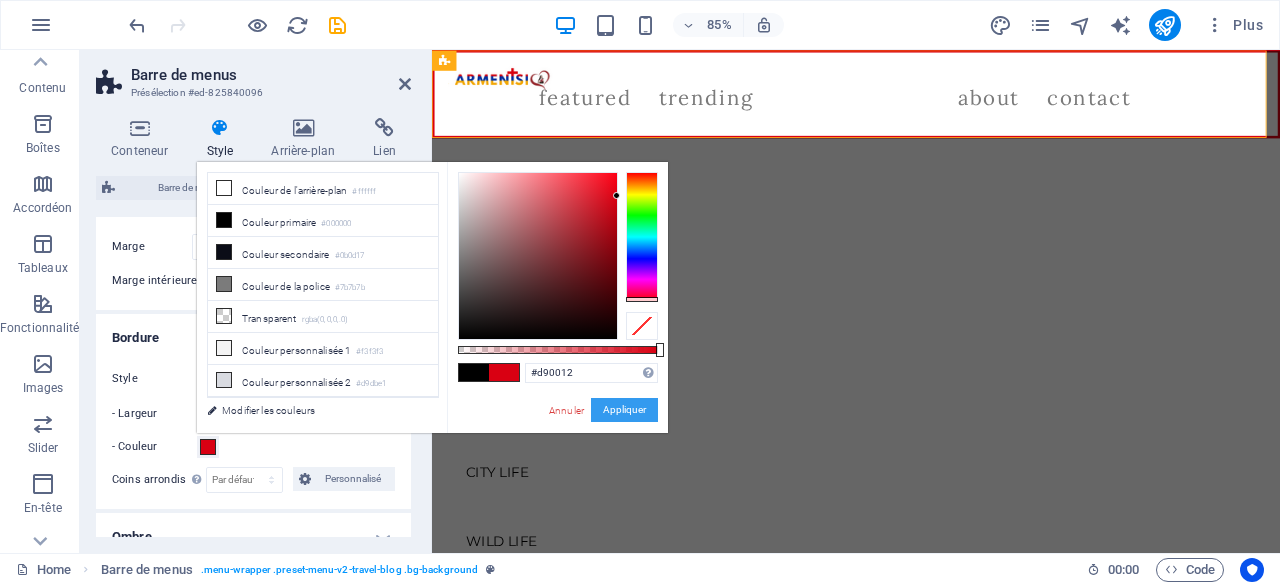 click on "Appliquer" at bounding box center [624, 410] 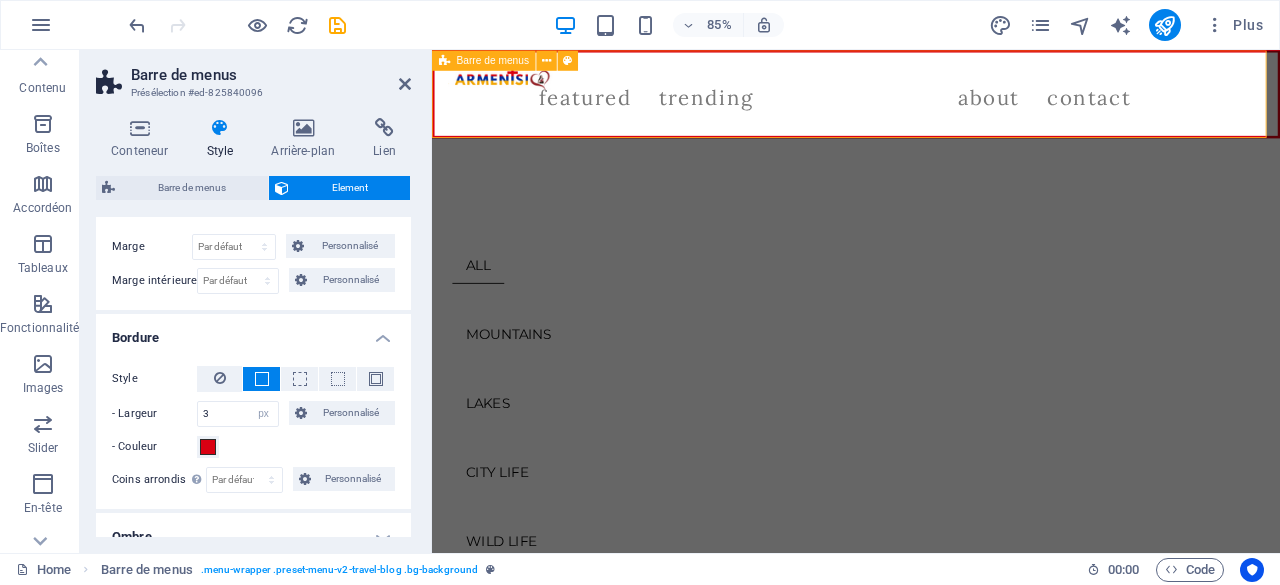 click on "Featured Trending About Contact" at bounding box center (906, 107) 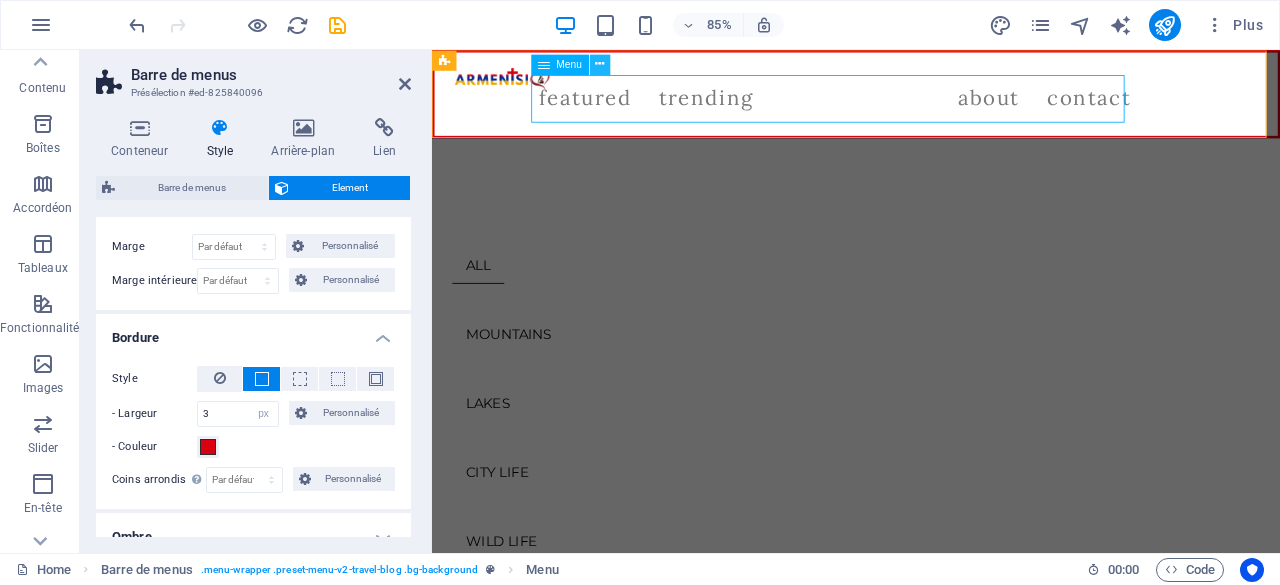 drag, startPoint x: 600, startPoint y: 69, endPoint x: 194, endPoint y: 35, distance: 407.42117 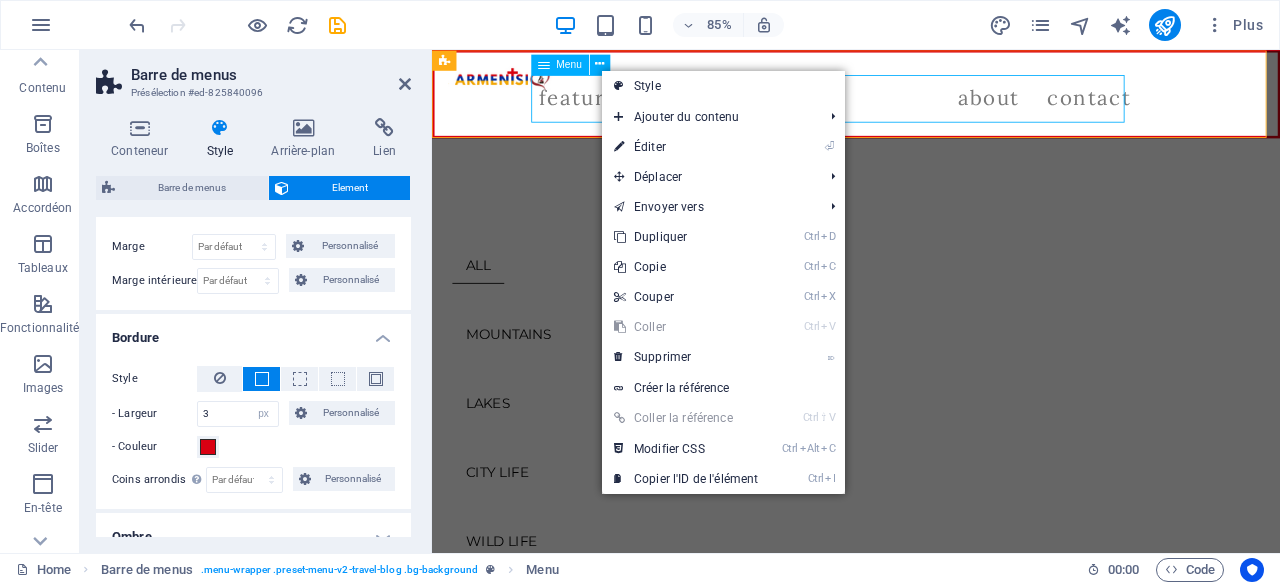 click on "Featured Trending About Contact" at bounding box center [906, 107] 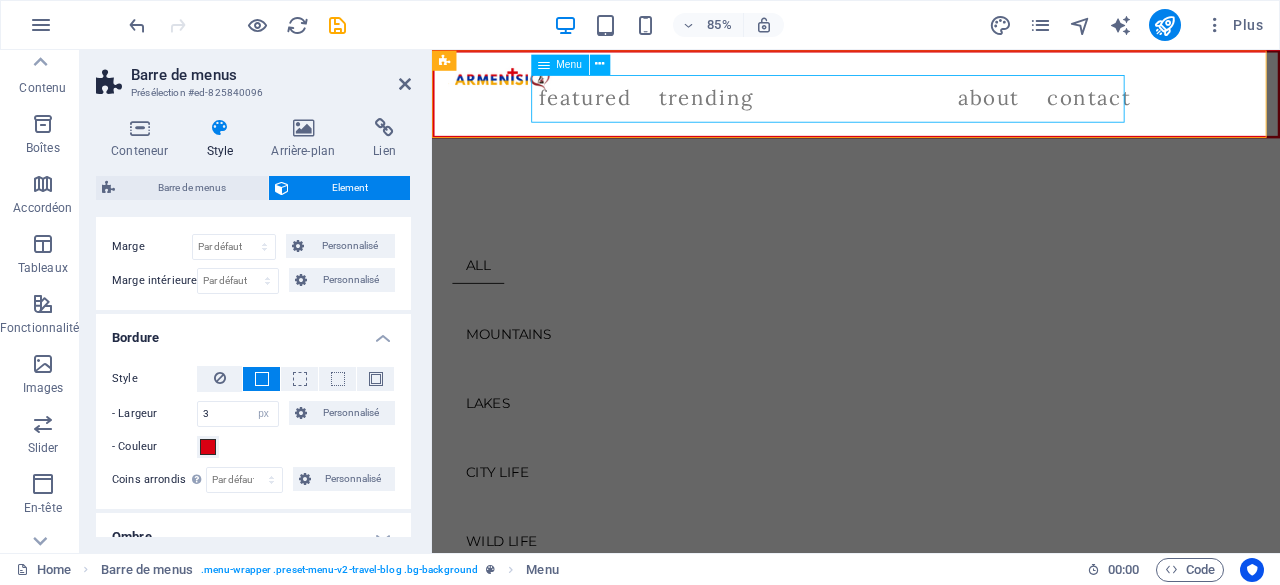 click on "Featured Trending About Contact" at bounding box center (906, 107) 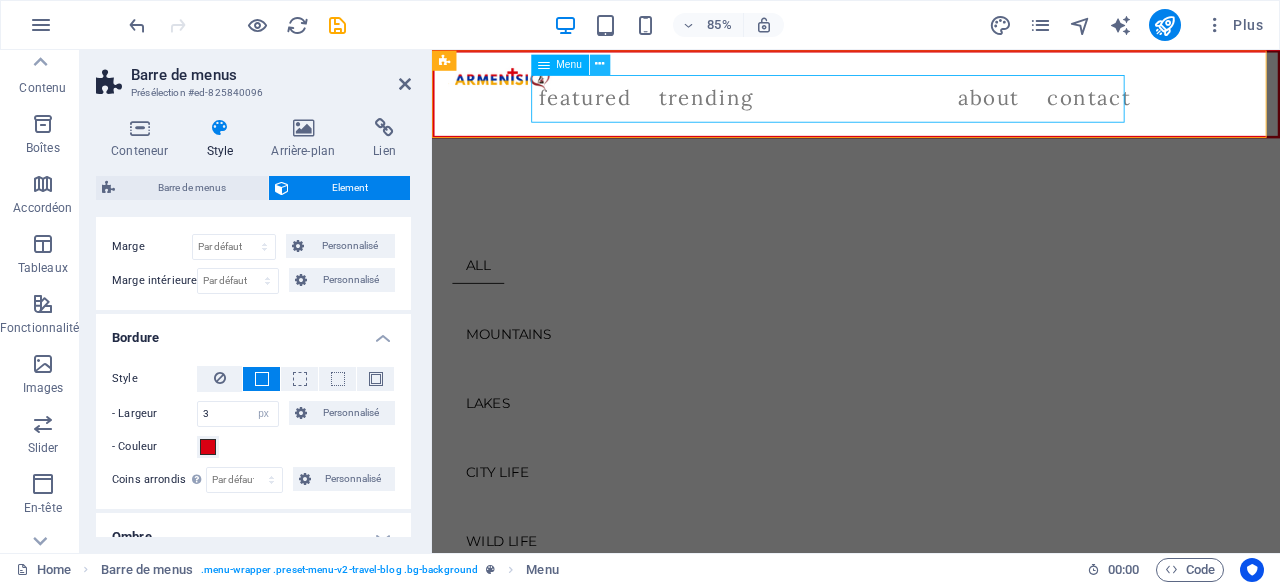 click at bounding box center (599, 64) 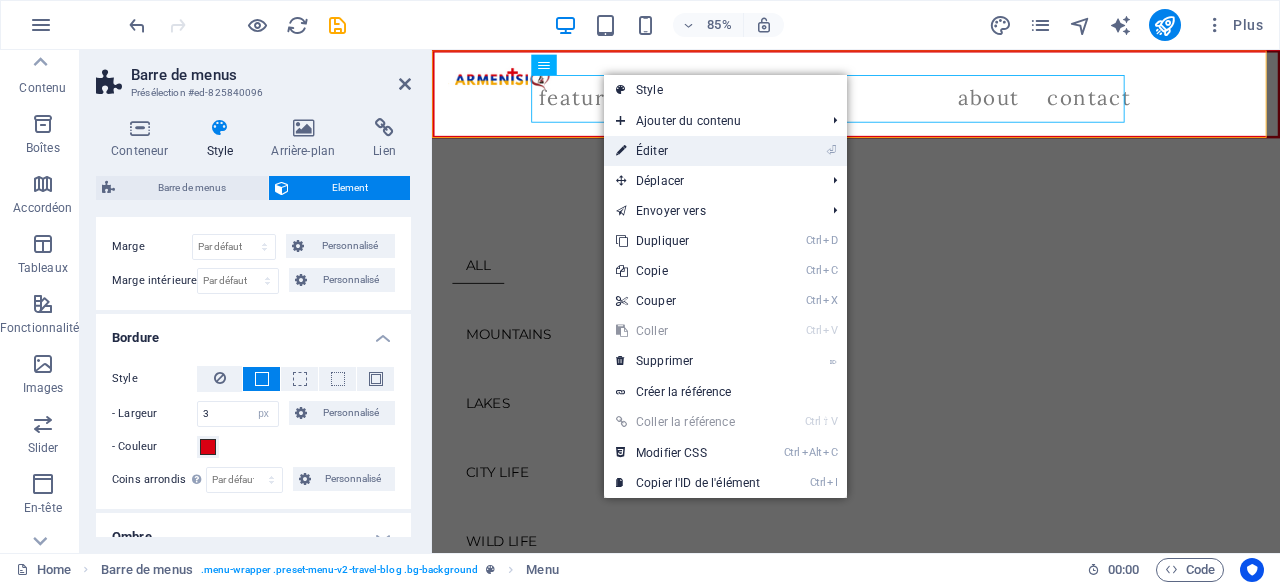click on "⏎  Éditer" at bounding box center [688, 151] 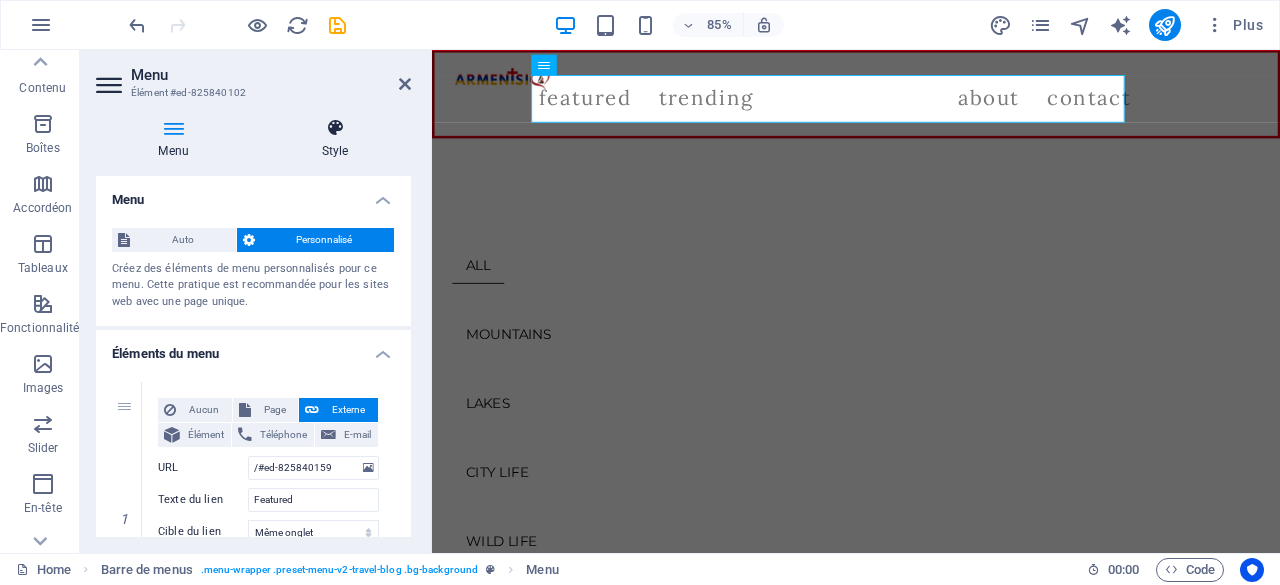 click on "Style" at bounding box center (335, 139) 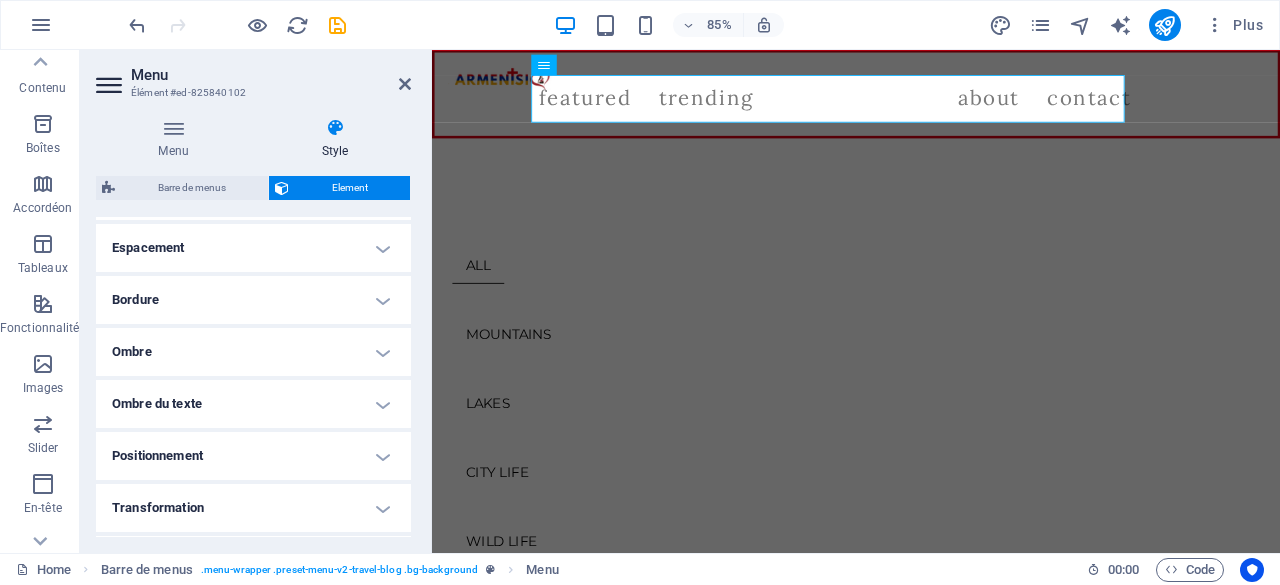 scroll, scrollTop: 390, scrollLeft: 0, axis: vertical 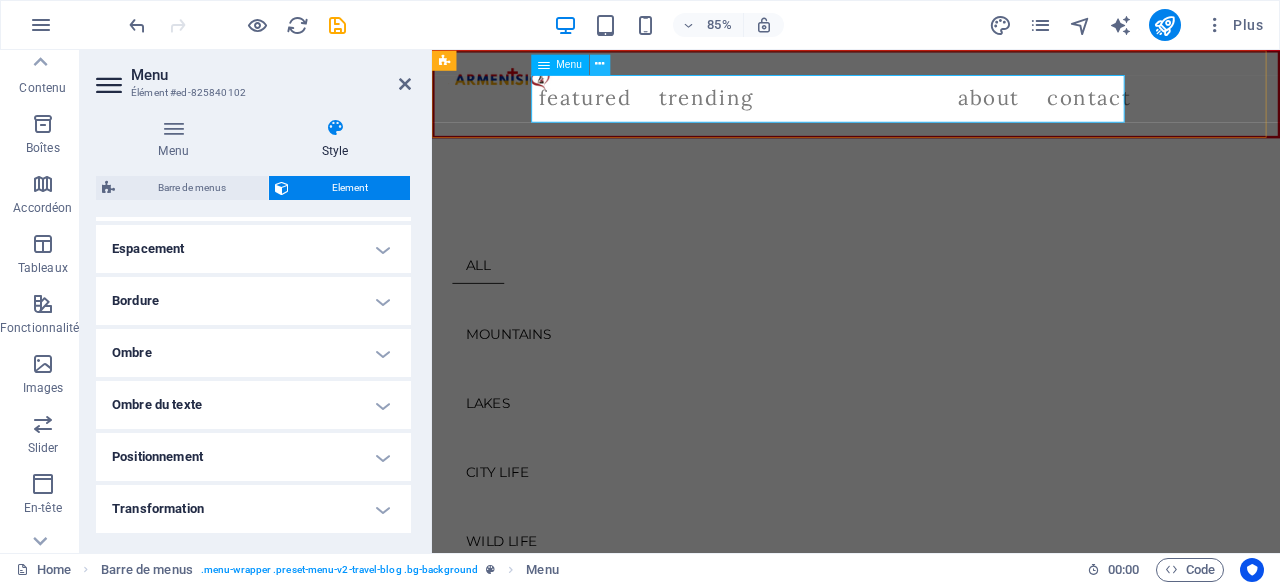 click at bounding box center (599, 64) 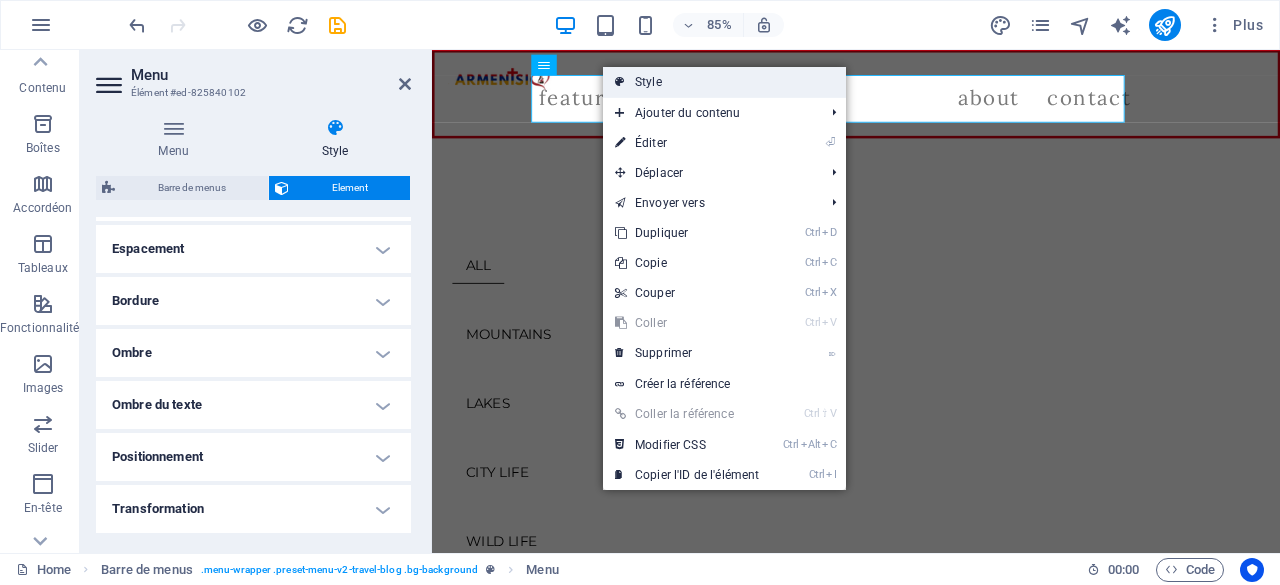 click on "Style" at bounding box center (724, 82) 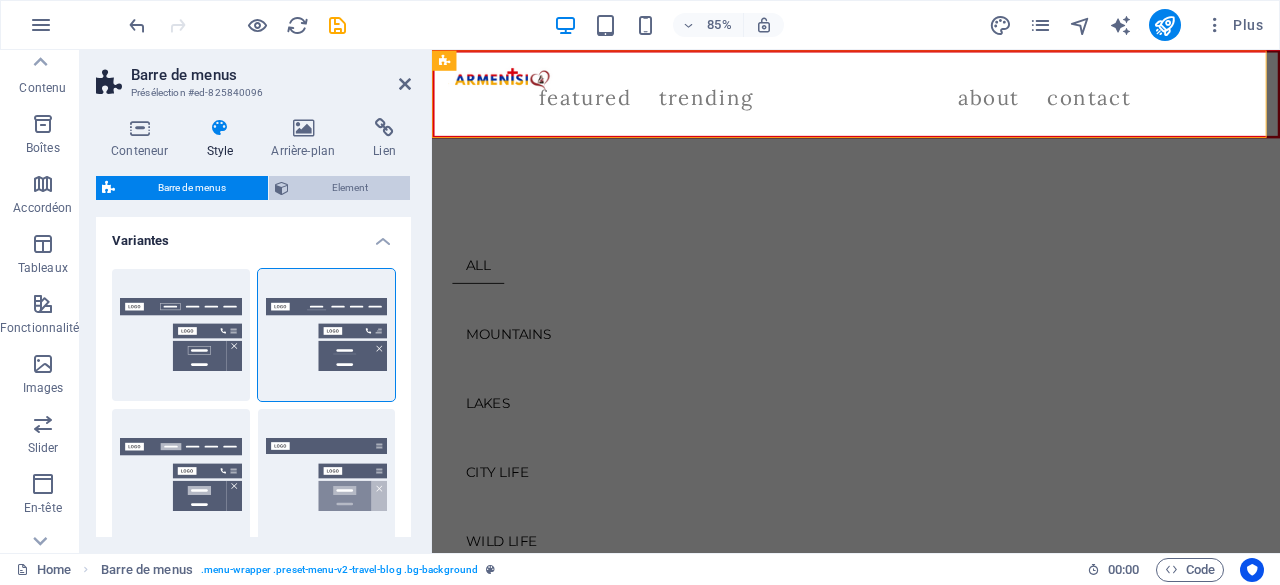 click on "Element" at bounding box center [349, 188] 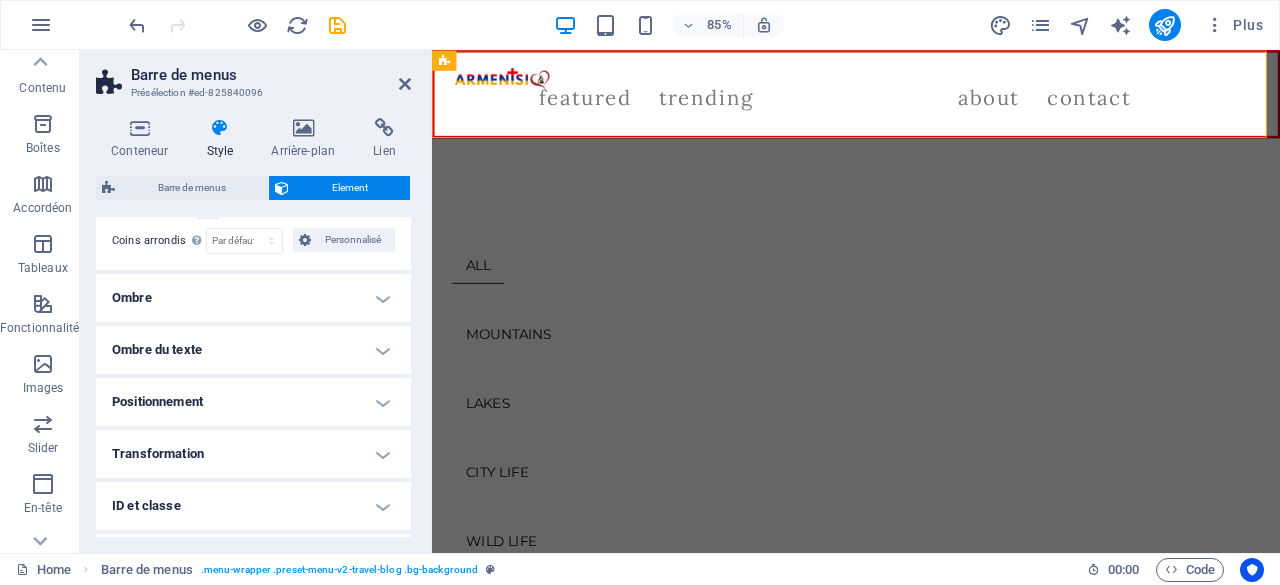 scroll, scrollTop: 534, scrollLeft: 0, axis: vertical 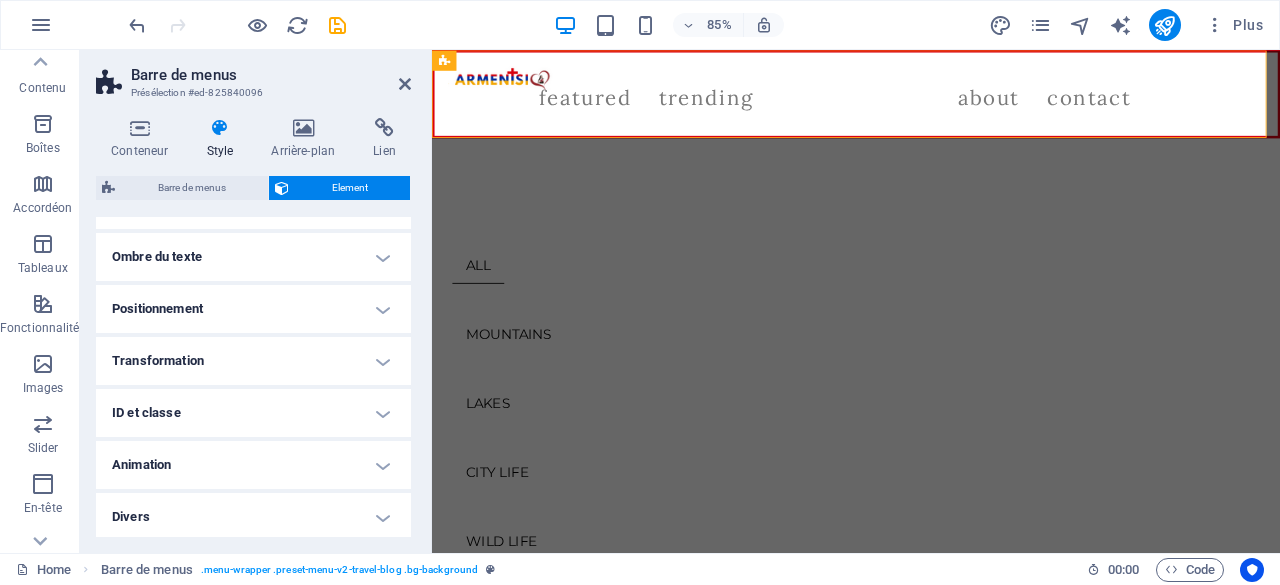 click on "Positionnement" at bounding box center (253, 309) 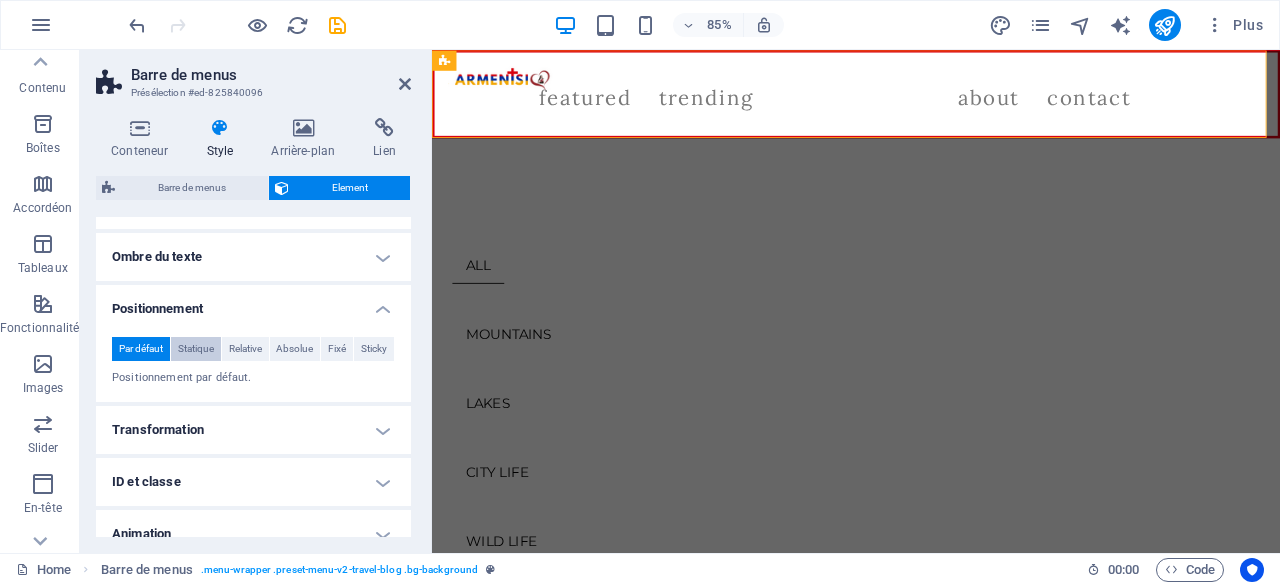 click on "Statique" at bounding box center [196, 349] 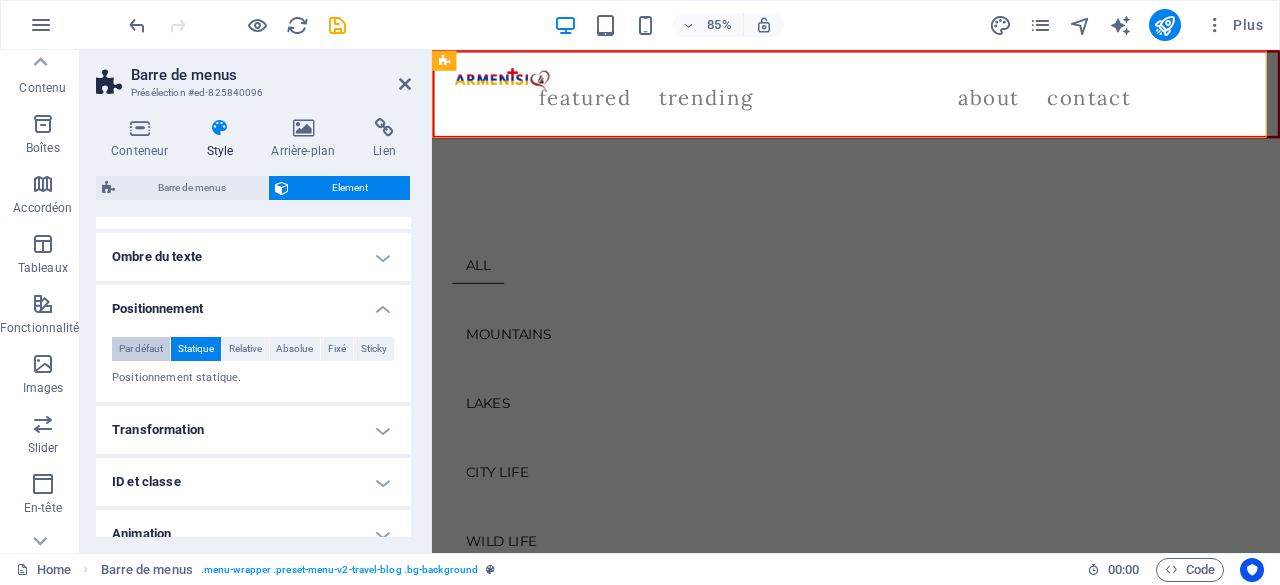 click on "Par défaut" at bounding box center (141, 349) 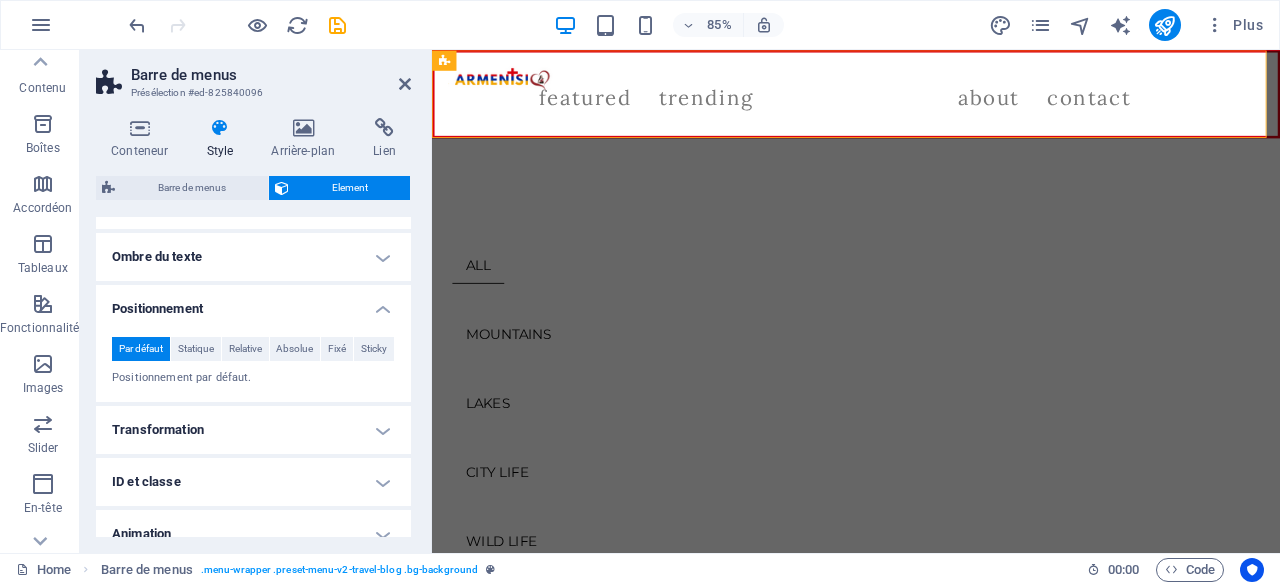 scroll, scrollTop: 603, scrollLeft: 0, axis: vertical 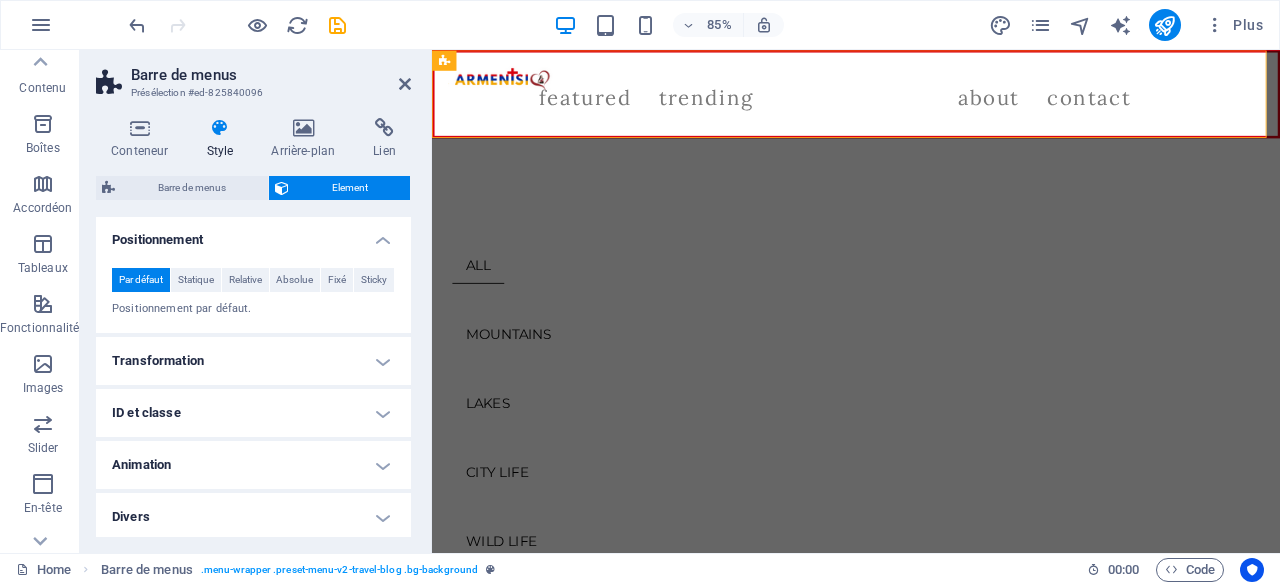 click on "Animation" at bounding box center (253, 465) 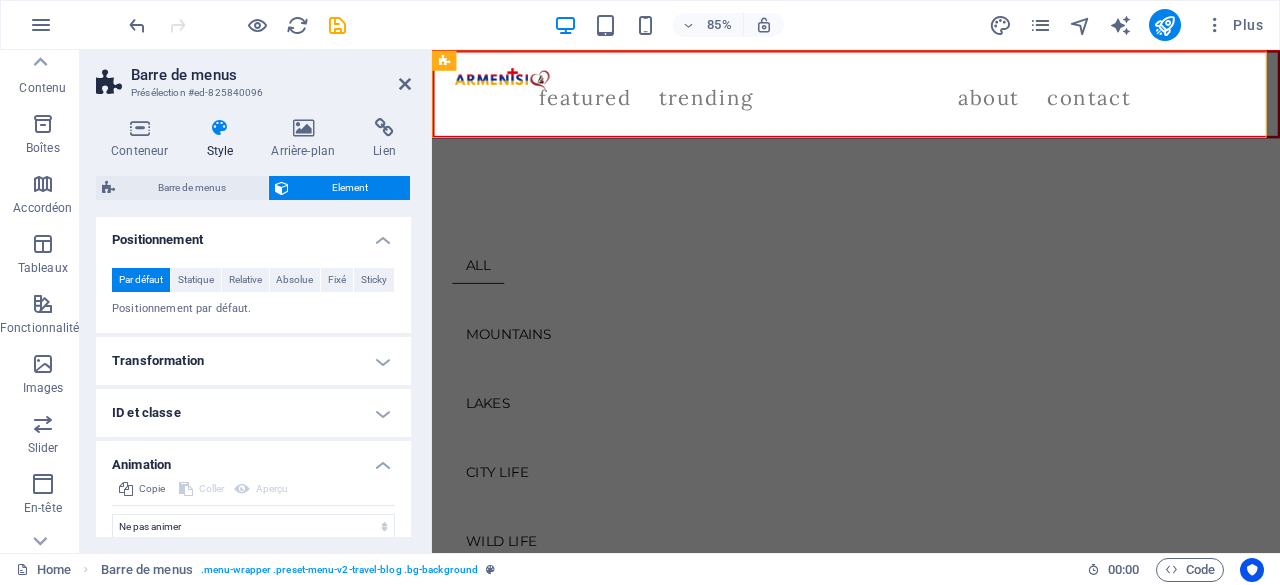 click on "Animation" at bounding box center [253, 459] 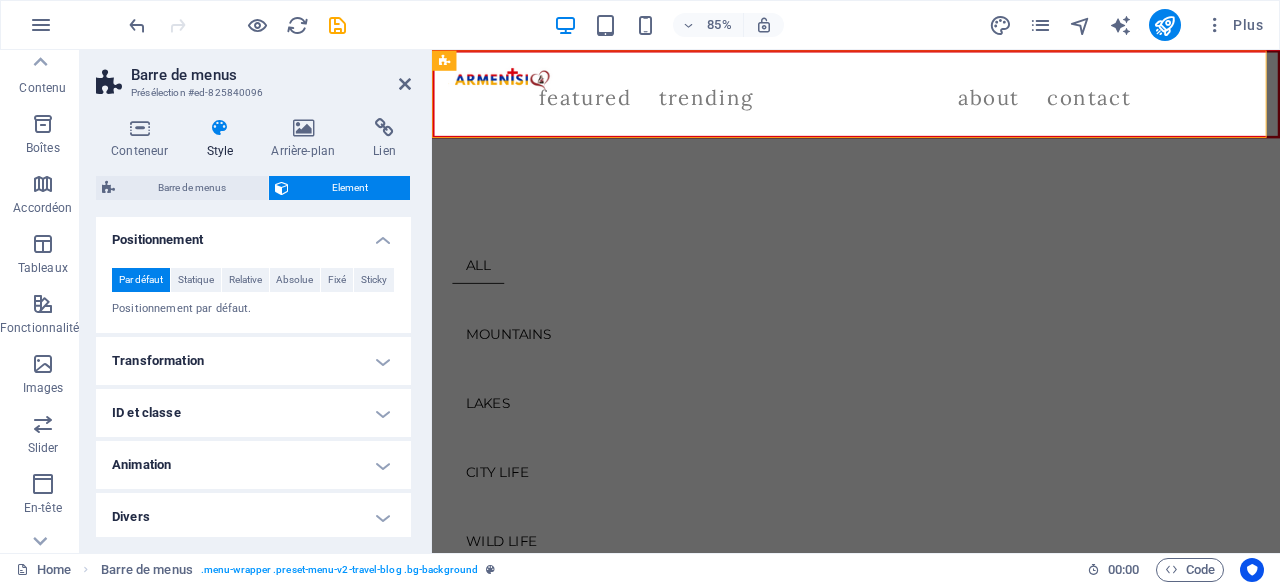 click on "Divers" at bounding box center [253, 517] 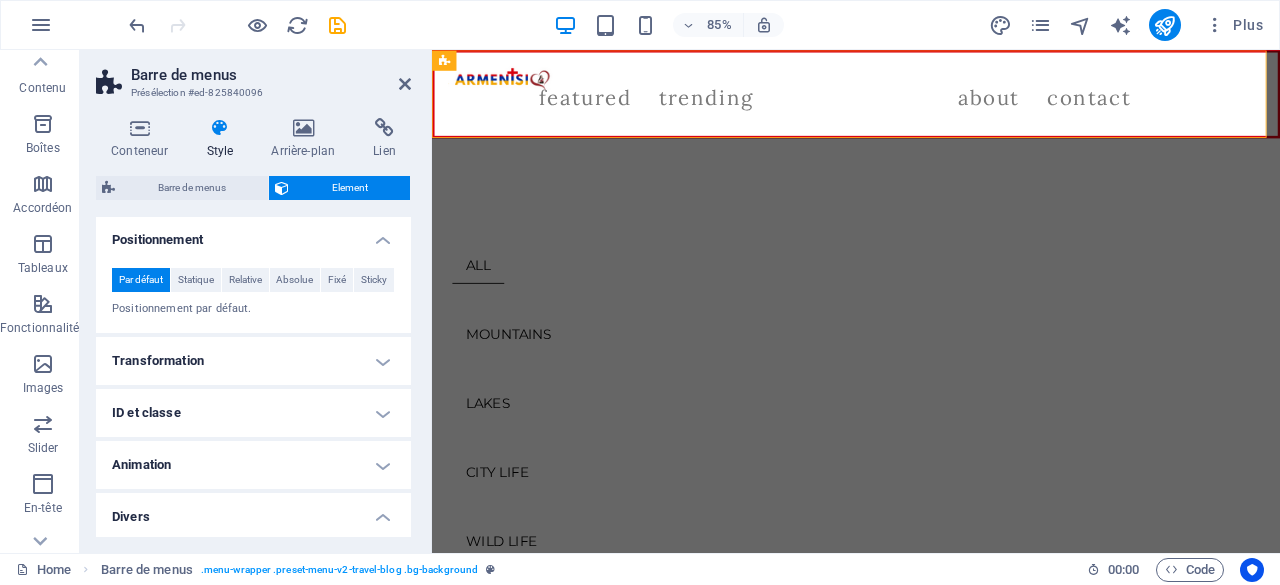 scroll, scrollTop: 726, scrollLeft: 0, axis: vertical 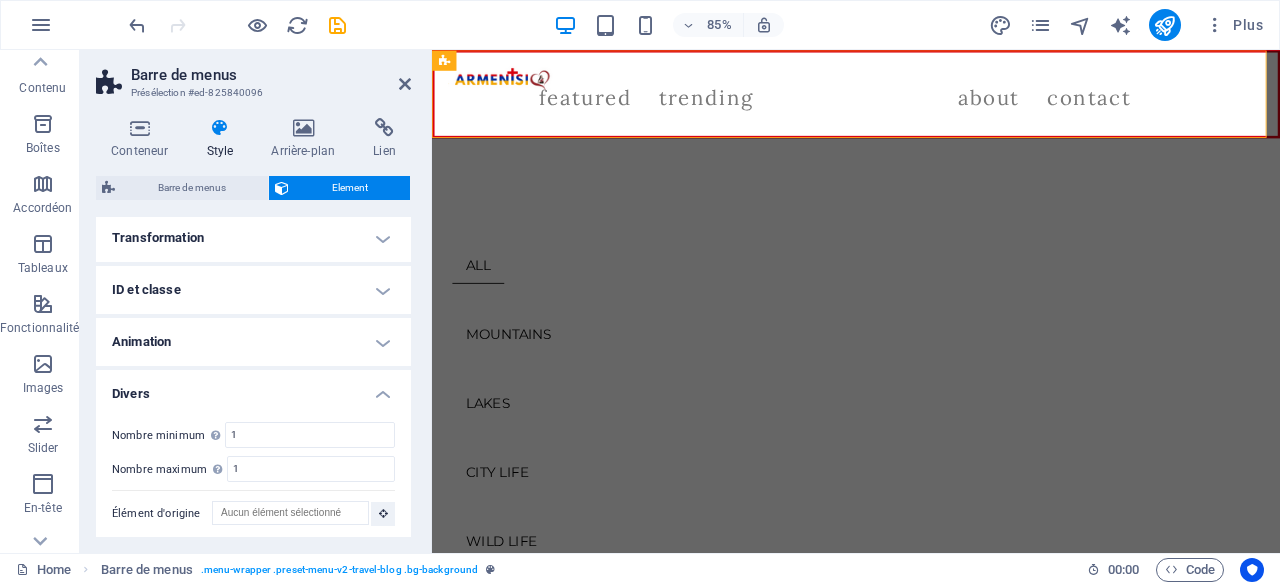 click on "Conteneur Style Arrière-plan Lien Taille Hauteur Par défaut px rem % vh vw Hauteur min. 80 Aucun px rem % vh vw Largeur Par défaut px rem % em vh vw Largeur min. Aucun px rem % vh vw Largeur du contenu Par défaut Largeur personnalisée Largeur Par défaut px rem % em vh vw Largeur min. Aucun px rem % vh vw Marge intérieure par défaut Personnaliser espacement La largeur et la marge intérieure par défaut peuvent être modifiées dans Design. Modifier le design Mise en page (Flexbox) Alignement Détermine la direction de l'axe (flex). Par défaut Axe principal Détermine comment les éléments doivent se comporter le long de l'axe principal de ce conteneur (justify content) Par défaut Axe secondaire Contrôle la direction verticale de l'élément à l'intérieur du conteneur (align-items). Par défaut Retour automatique Par défaut On Off Remplir Contrôle les distances et la direction des éléments sur l'axe Y sur plusieurs lignes (align-content). Par défaut Accessibilité Rôle Rond" at bounding box center (253, 327) 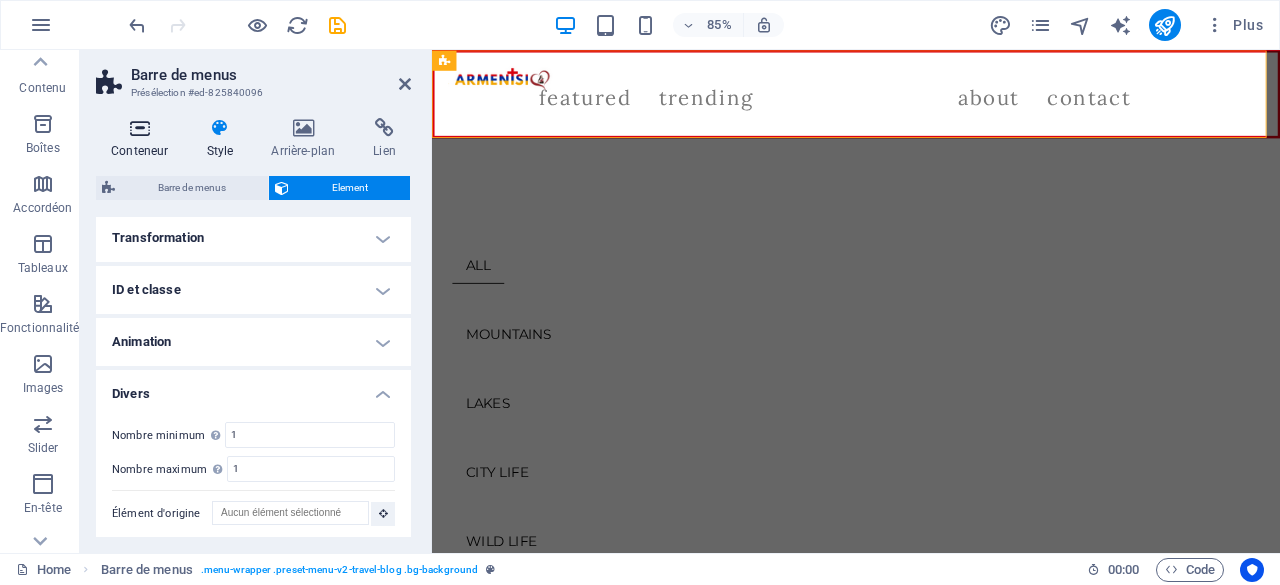 click at bounding box center (139, 128) 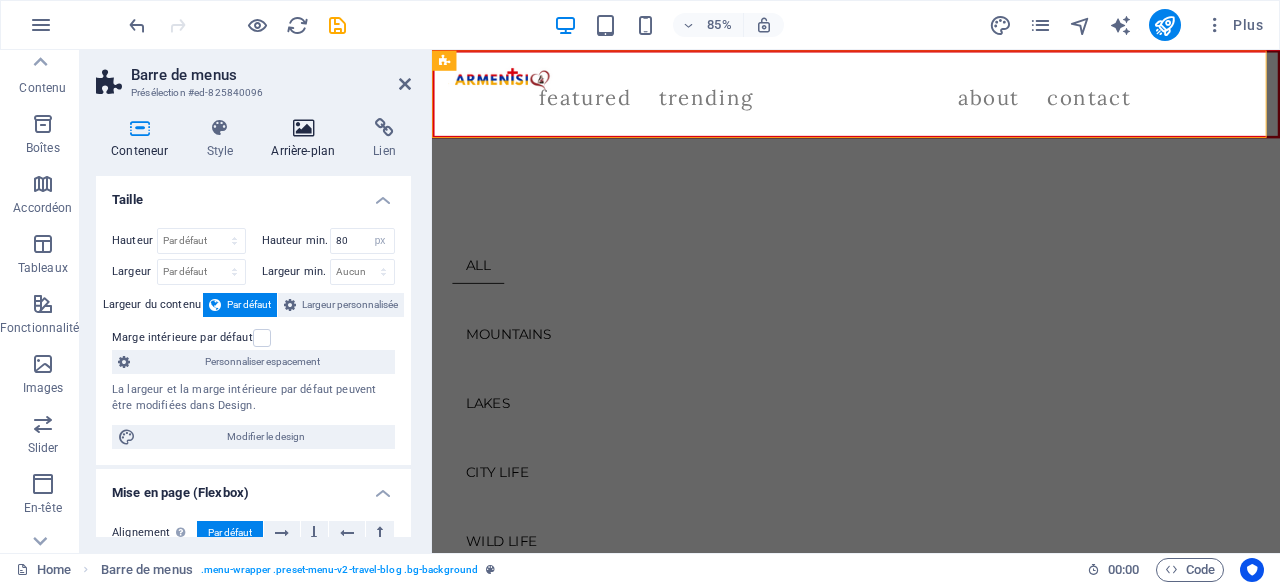click at bounding box center [303, 128] 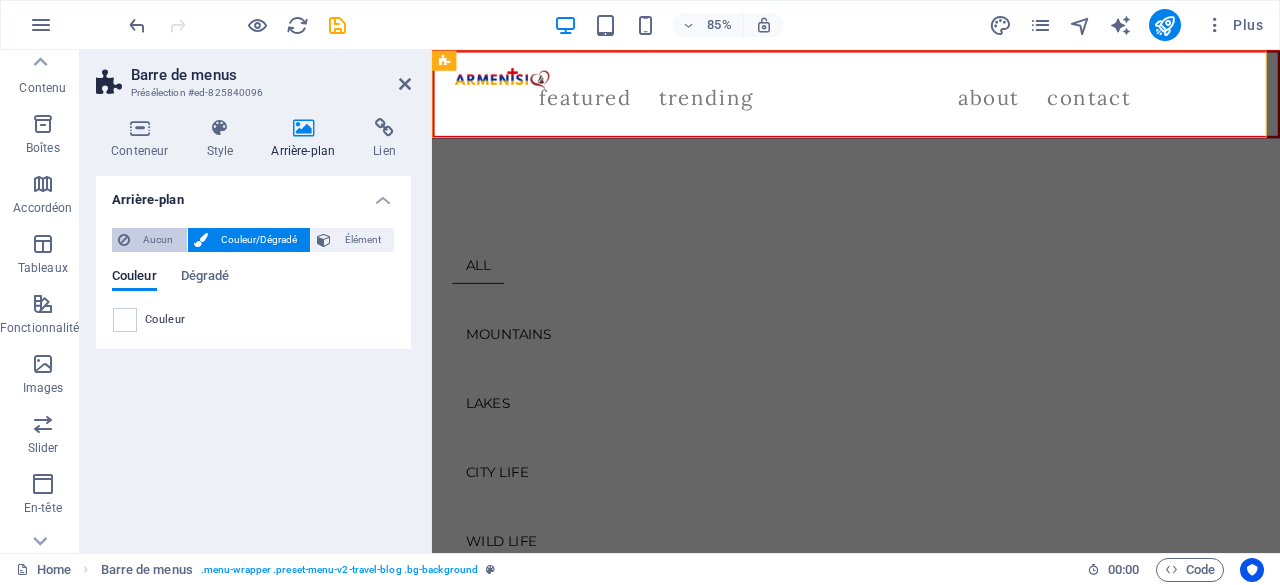 click on "Aucun" at bounding box center [158, 240] 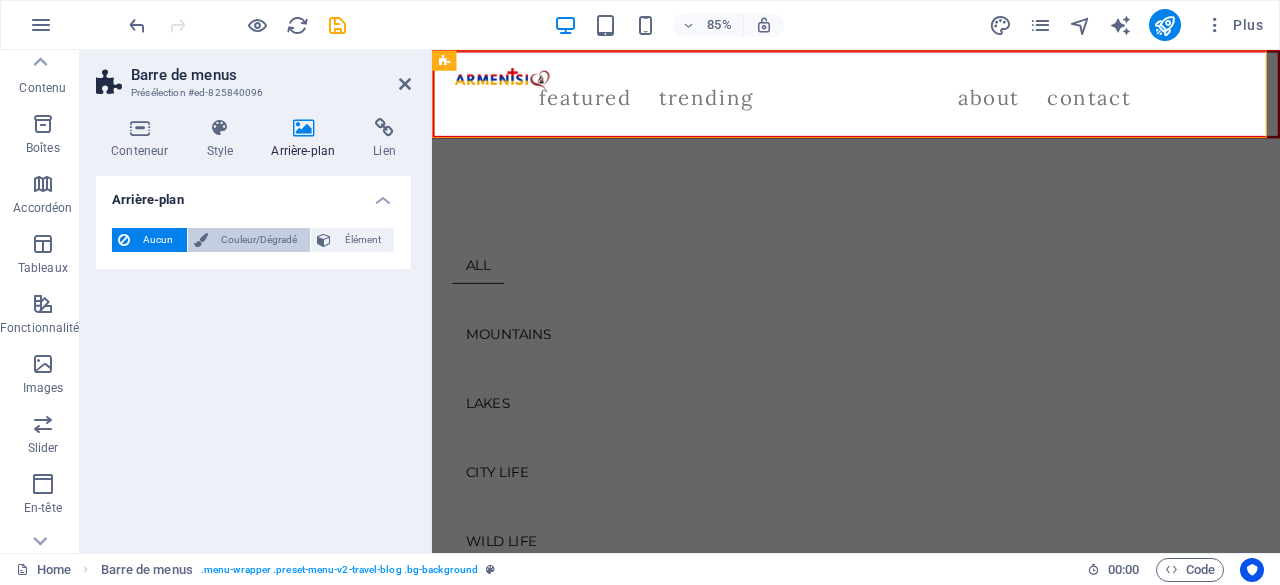 click on "Couleur/Dégradé" at bounding box center [259, 240] 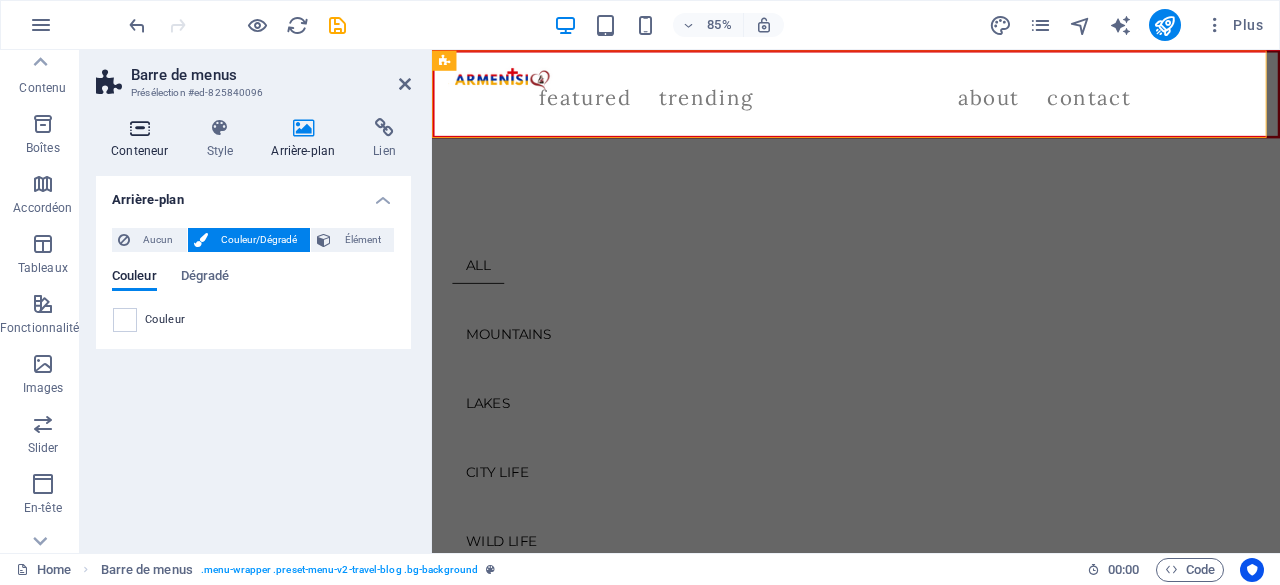 click at bounding box center [139, 128] 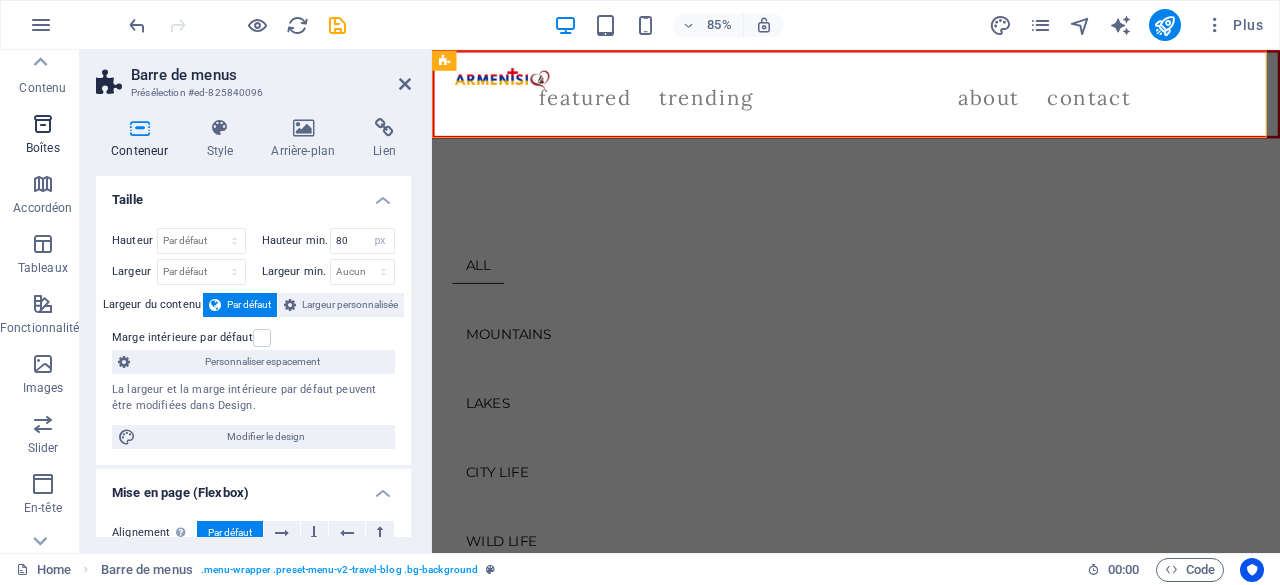 click on "Boîtes" at bounding box center [43, 148] 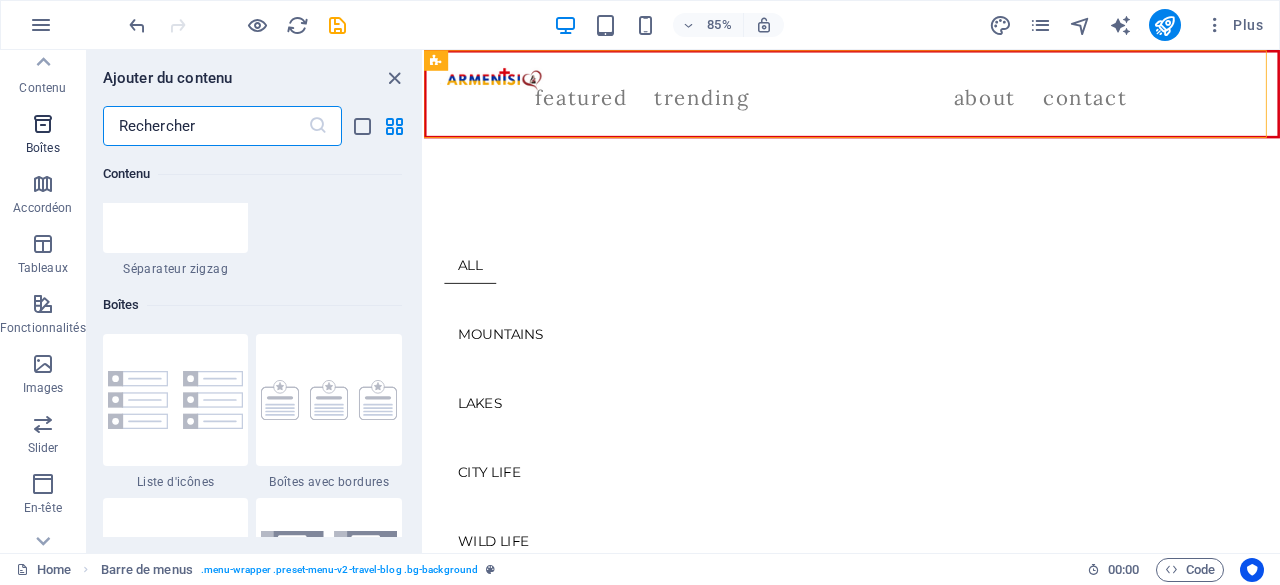 scroll, scrollTop: 5516, scrollLeft: 0, axis: vertical 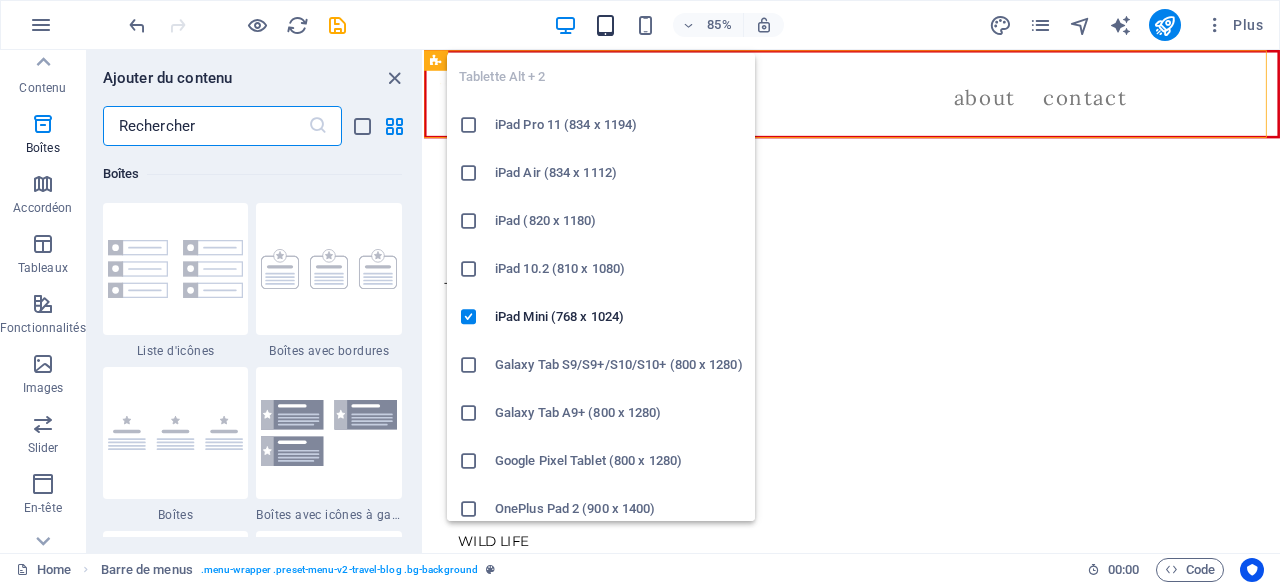 click at bounding box center (605, 25) 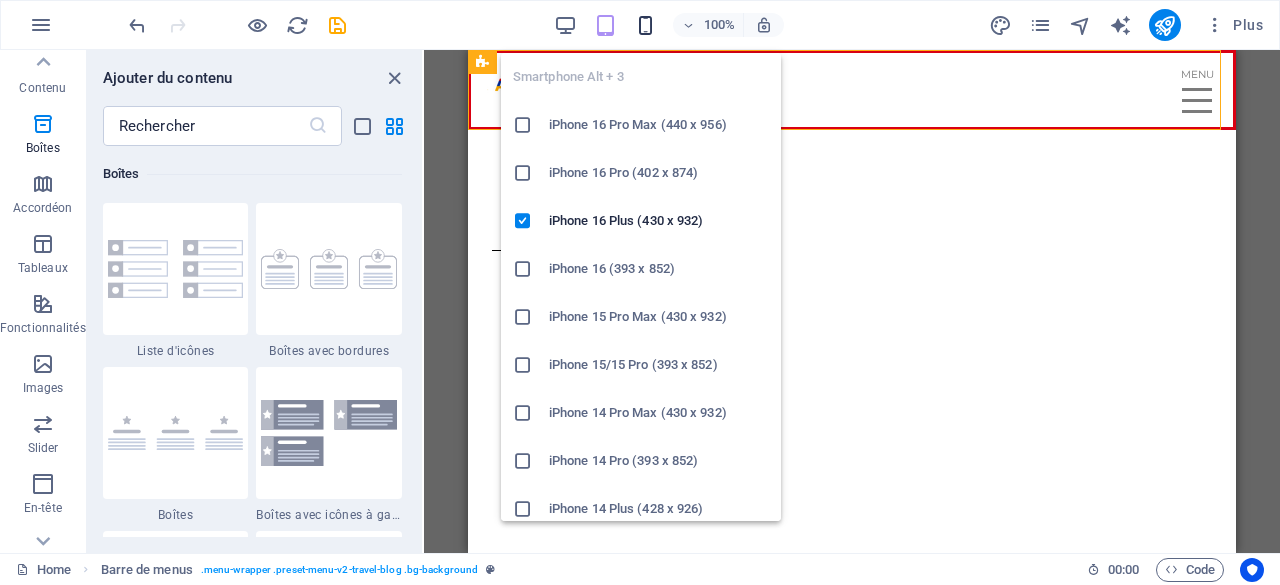 drag, startPoint x: 648, startPoint y: 21, endPoint x: 373, endPoint y: 355, distance: 432.6442 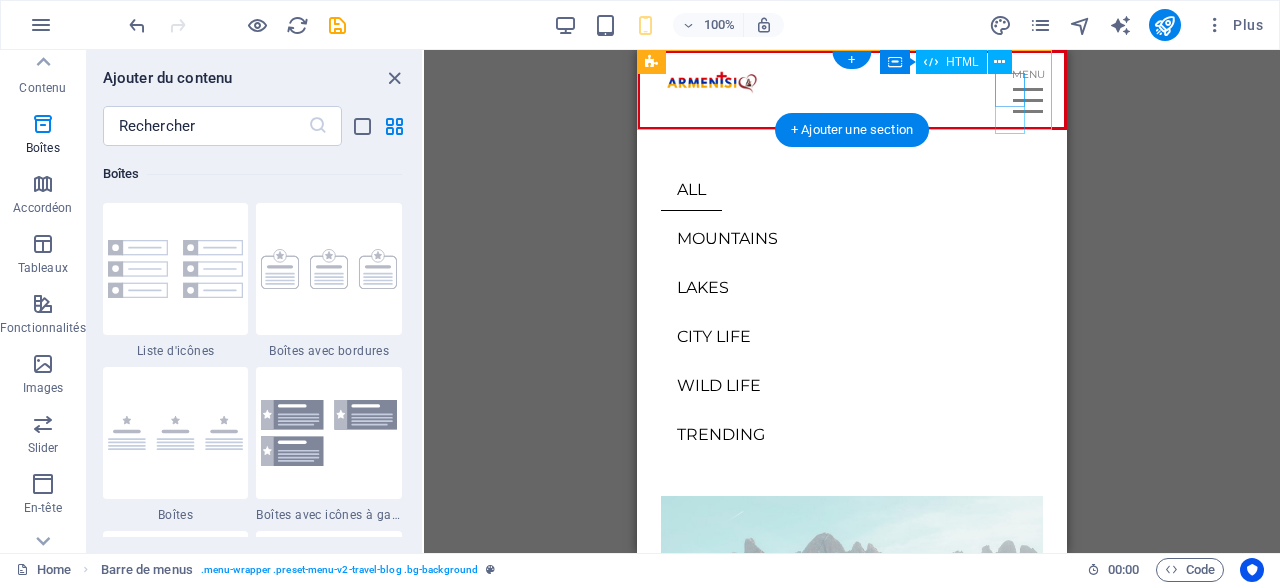 click at bounding box center (1028, 101) 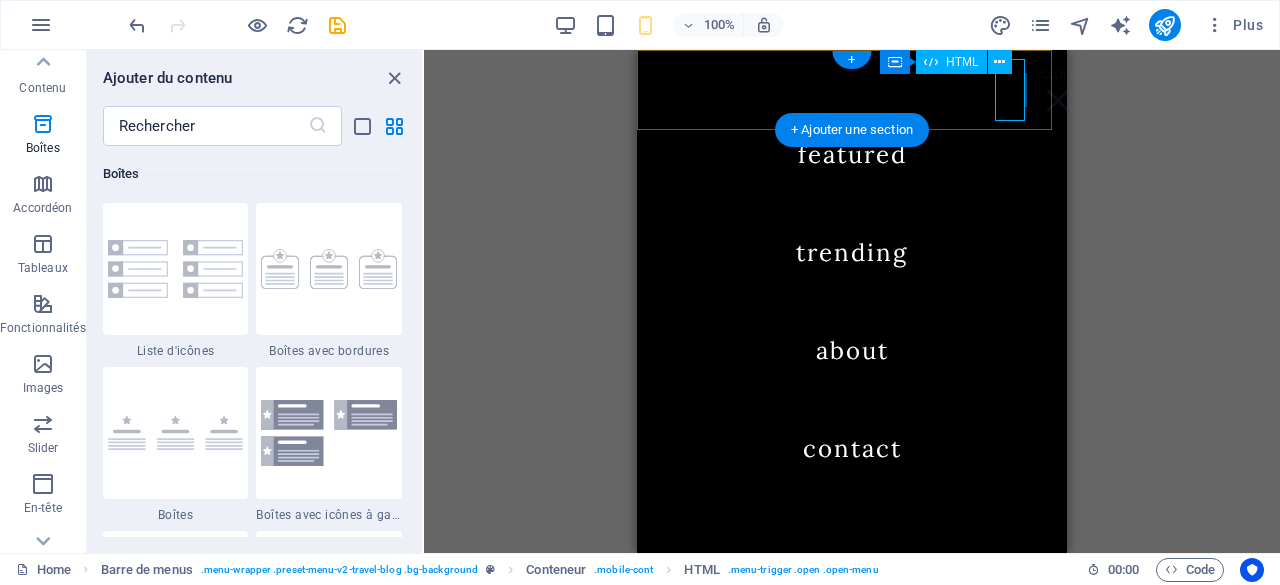 click at bounding box center [1058, 101] 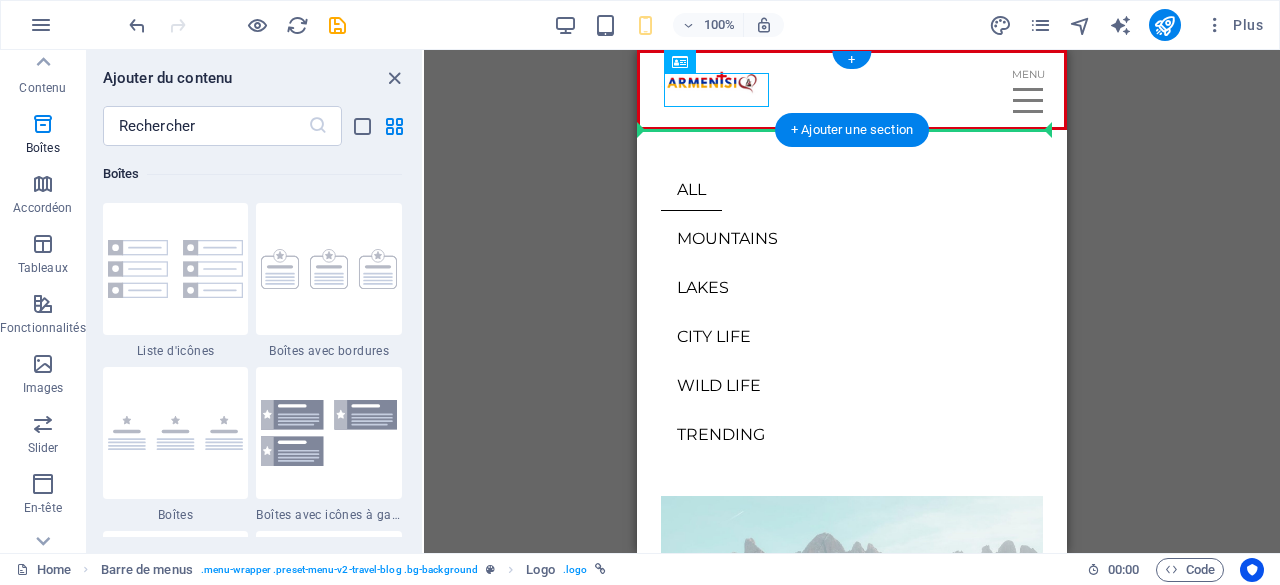 drag, startPoint x: 710, startPoint y: 89, endPoint x: 716, endPoint y: 113, distance: 24.738634 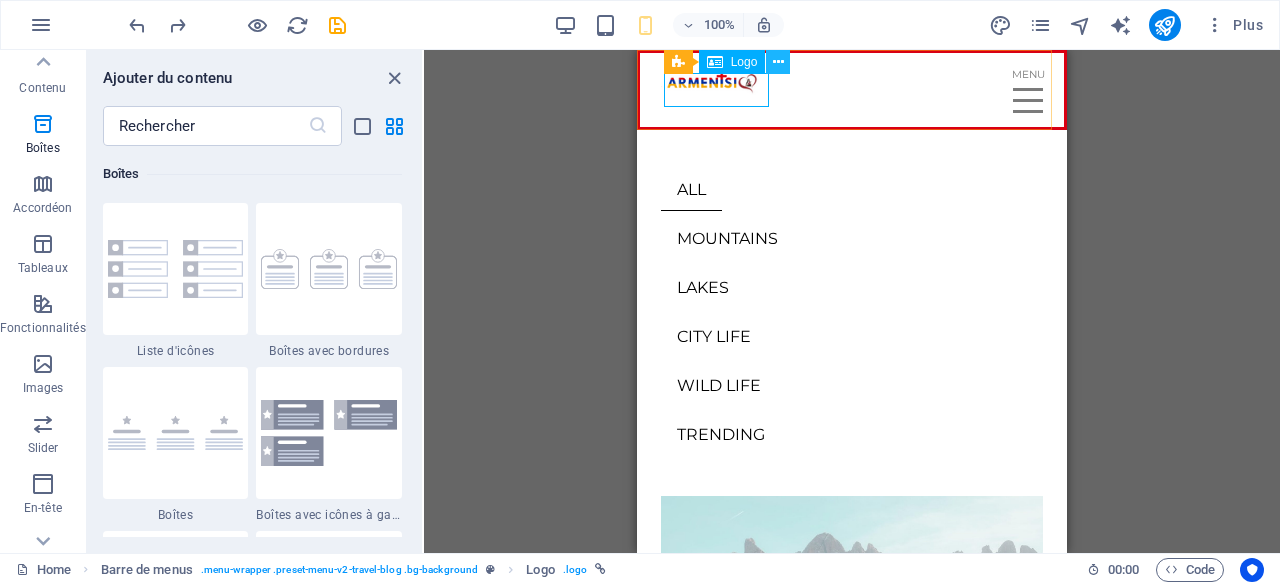 click at bounding box center [778, 62] 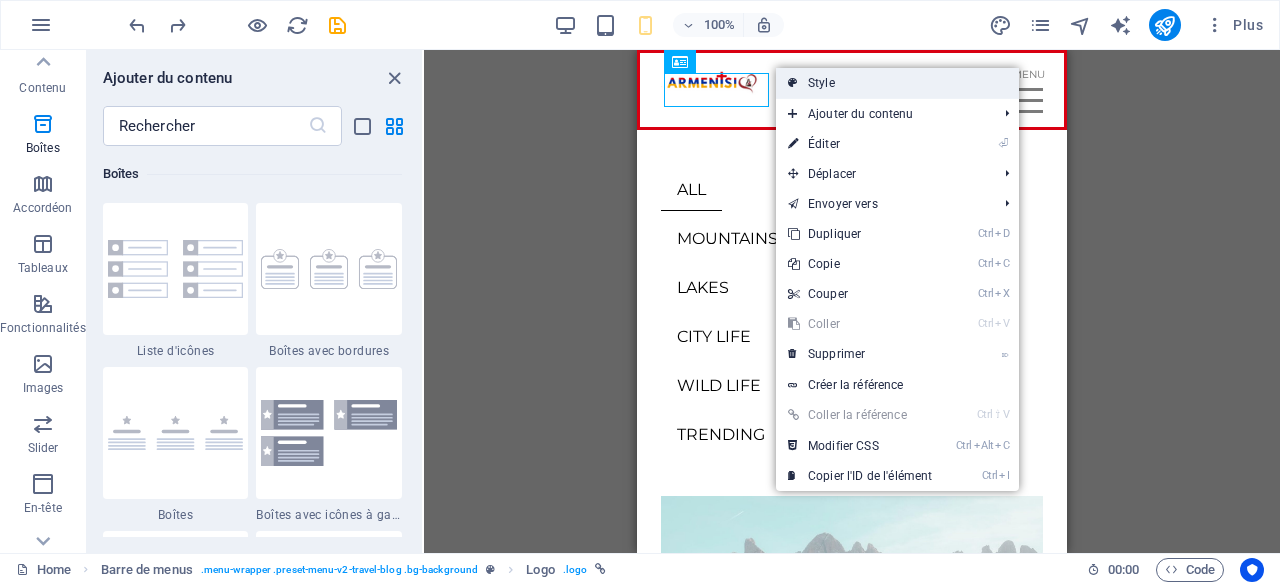 click on "Style" at bounding box center [897, 83] 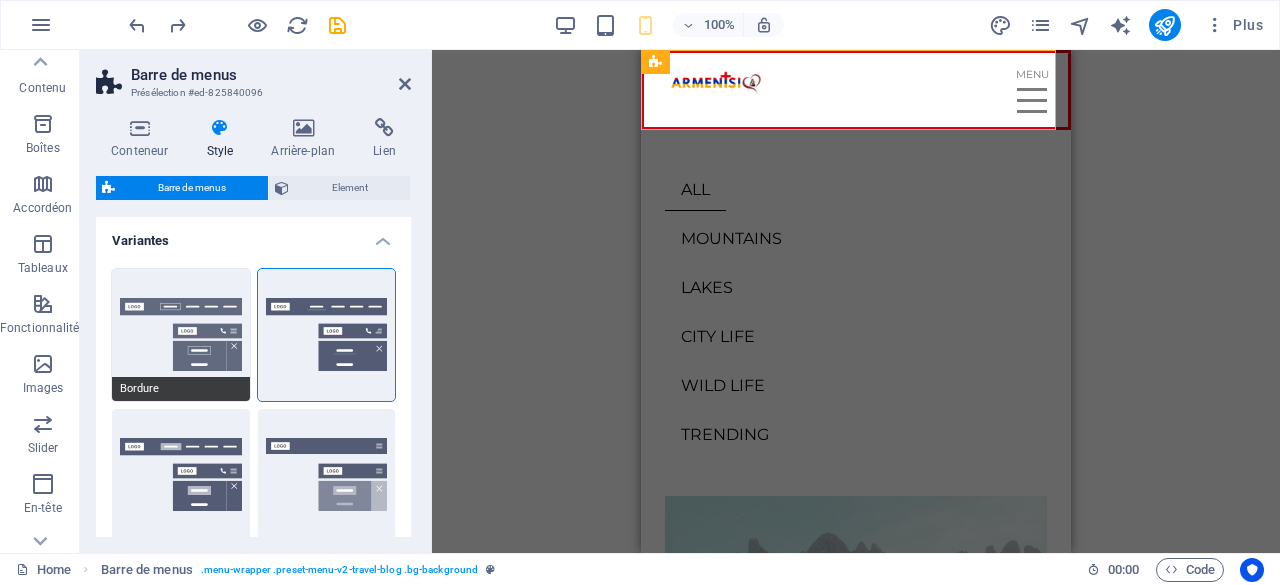 click on "Bordure" at bounding box center (181, 335) 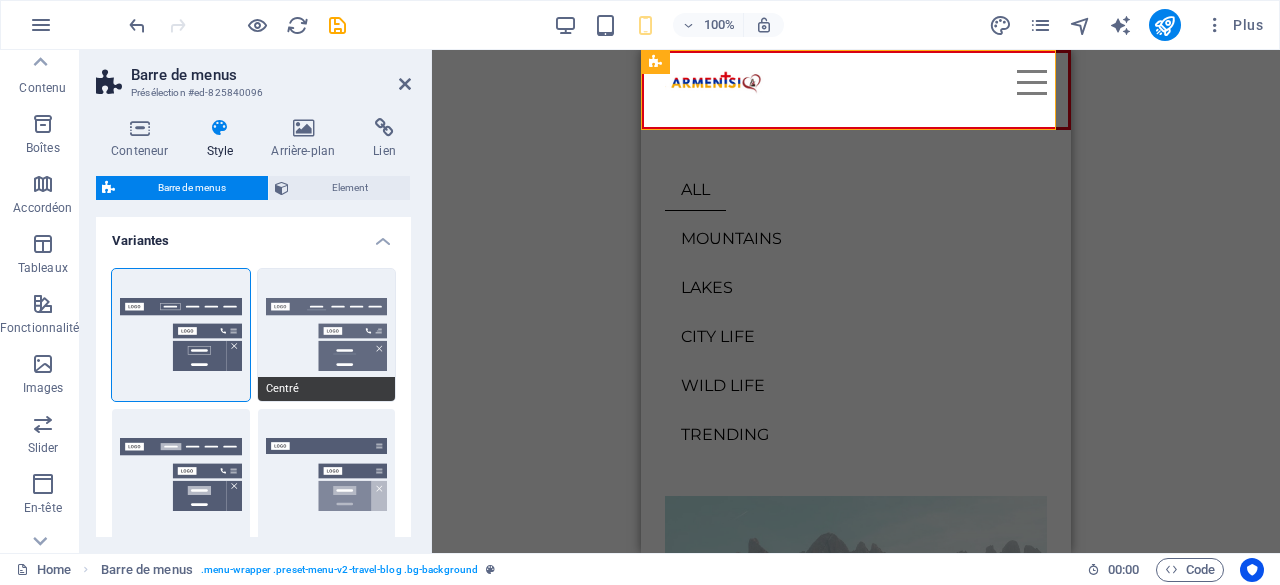 click on "Centré" at bounding box center (327, 335) 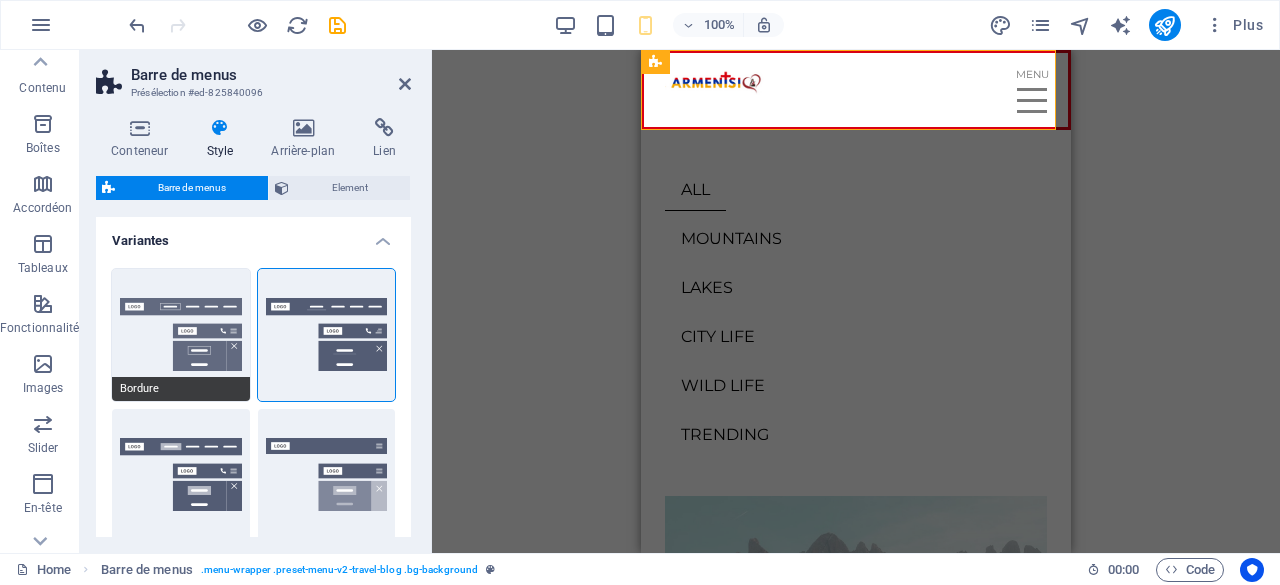 click on "Bordure" at bounding box center (181, 335) 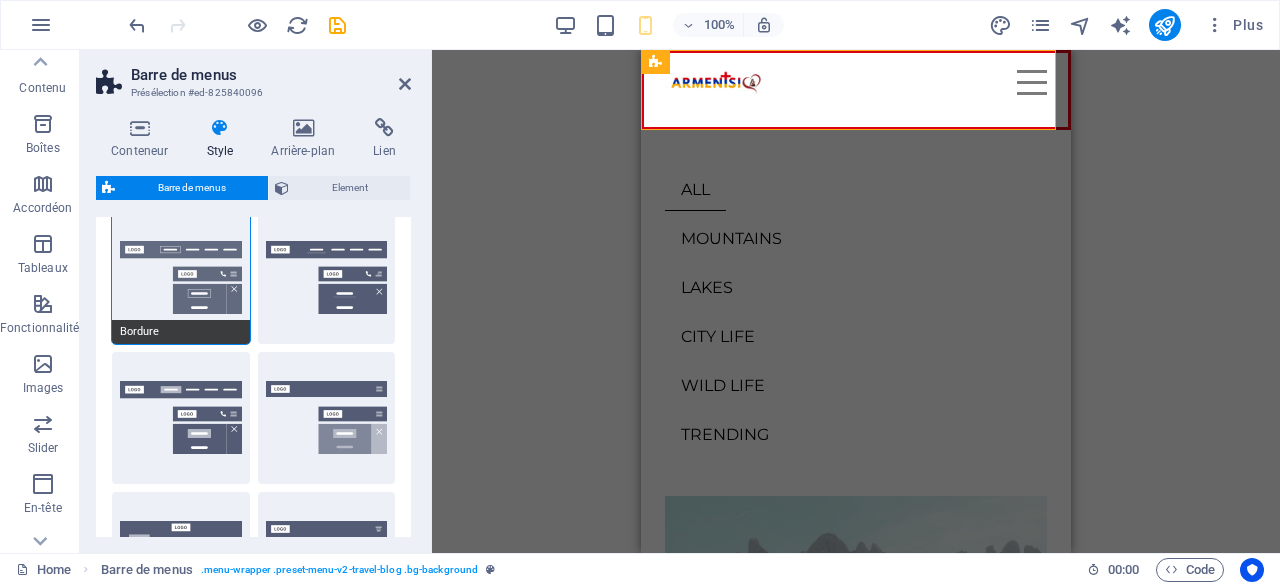 scroll, scrollTop: 58, scrollLeft: 0, axis: vertical 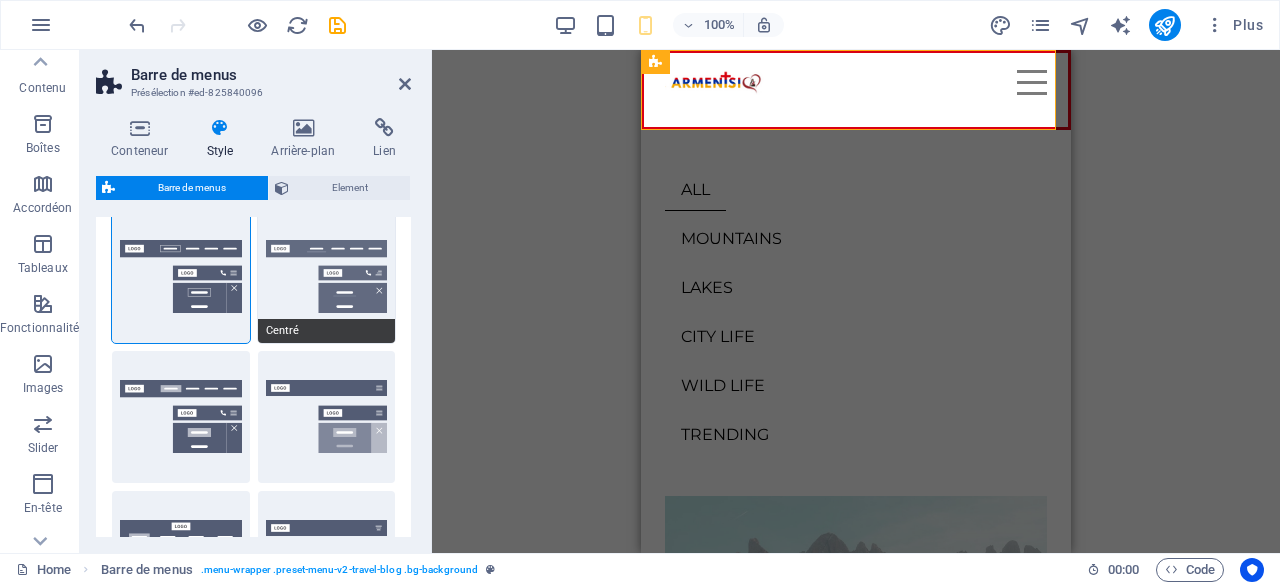 click on "Centré" at bounding box center [327, 277] 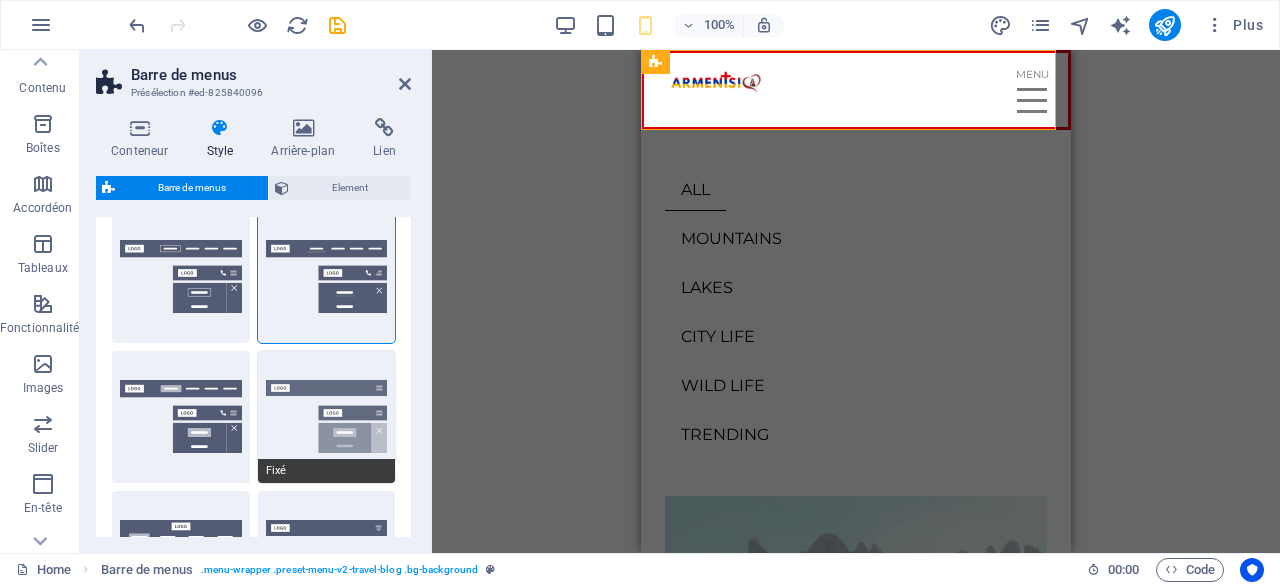 click on "Fixé" at bounding box center [327, 417] 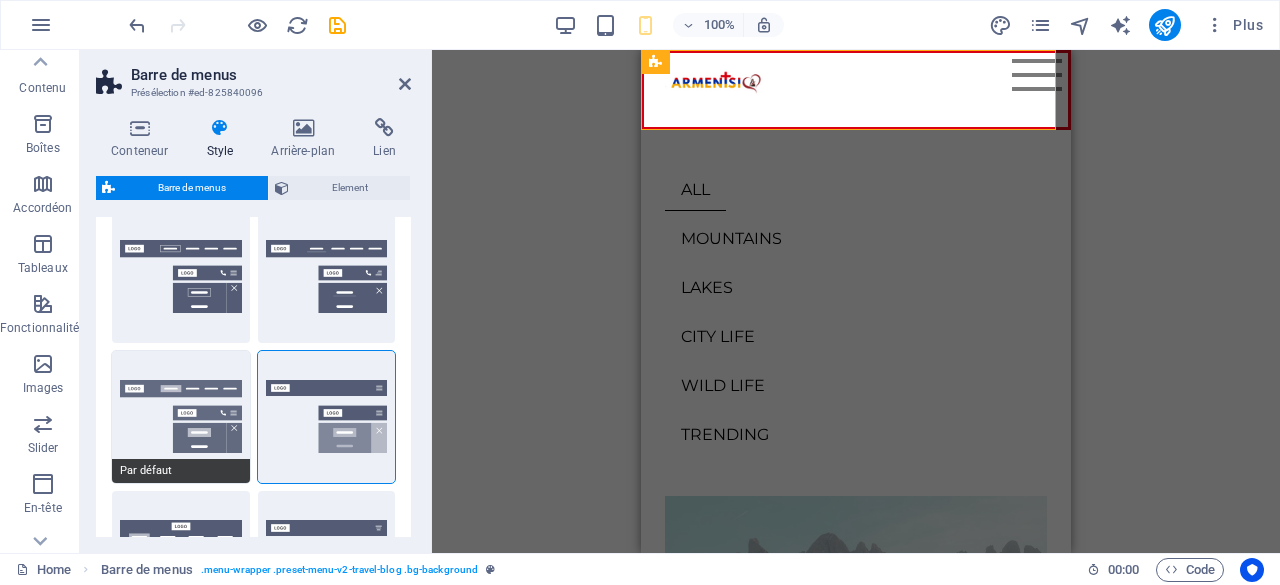 click on "Par défaut" at bounding box center (181, 417) 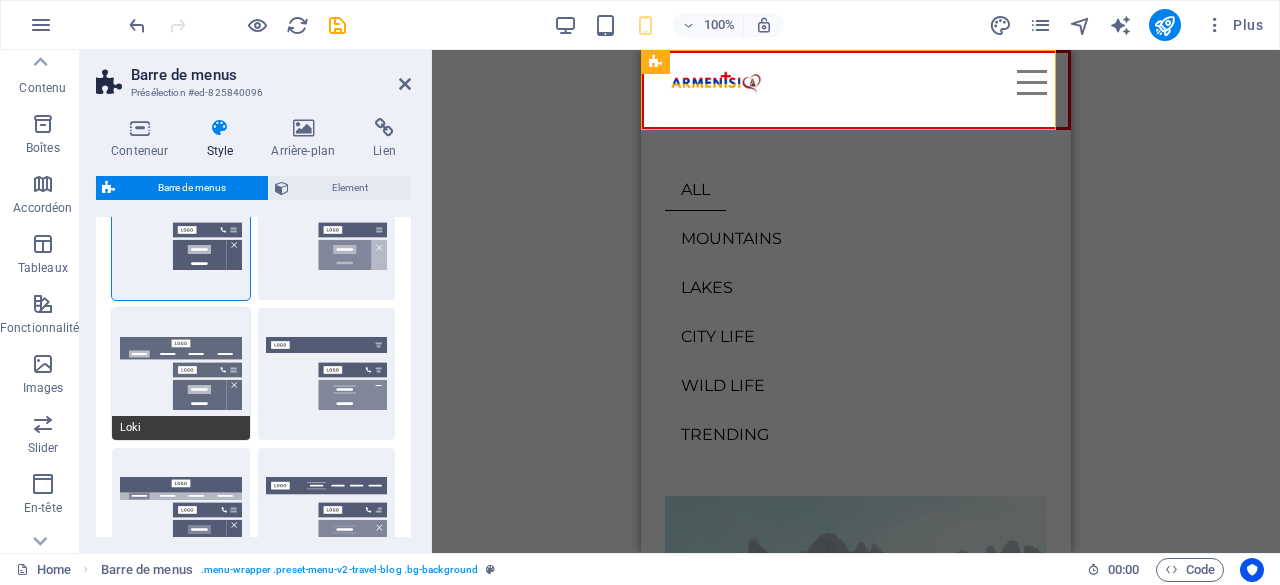 scroll, scrollTop: 242, scrollLeft: 0, axis: vertical 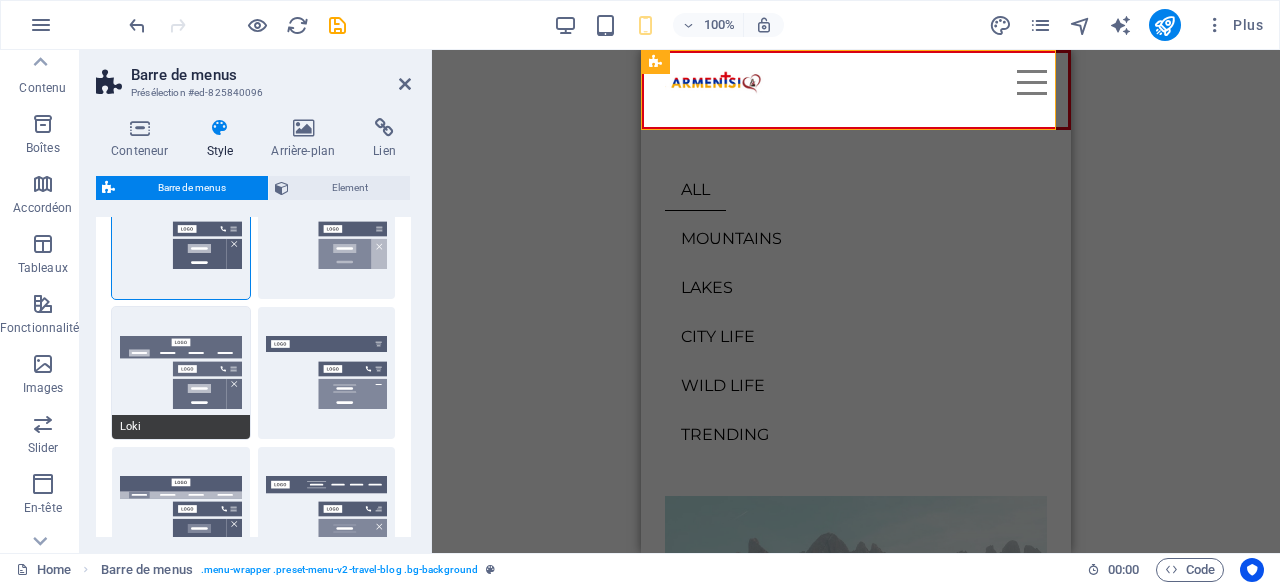 click on "Loki" at bounding box center [181, 373] 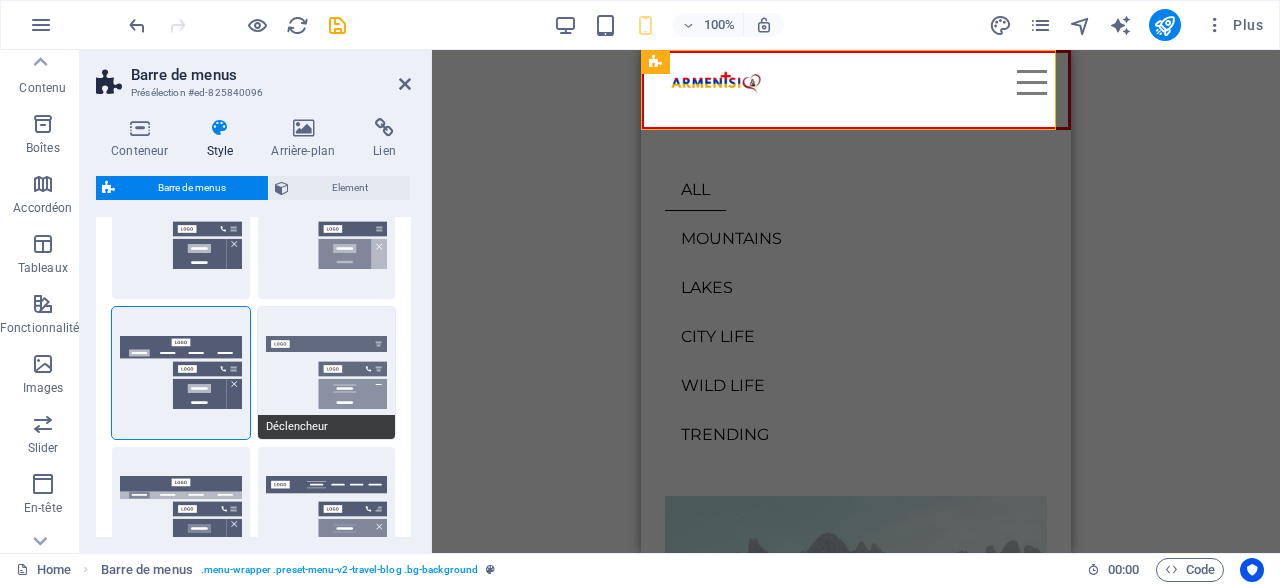 click on "Déclencheur" at bounding box center (327, 373) 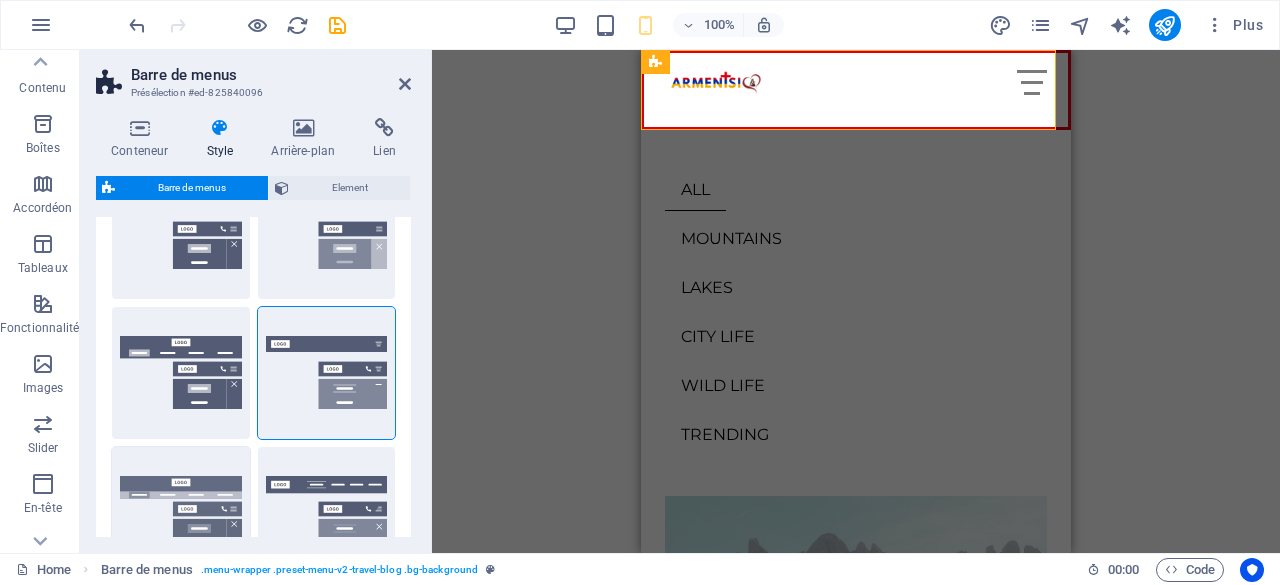 click on "Large" at bounding box center [181, 513] 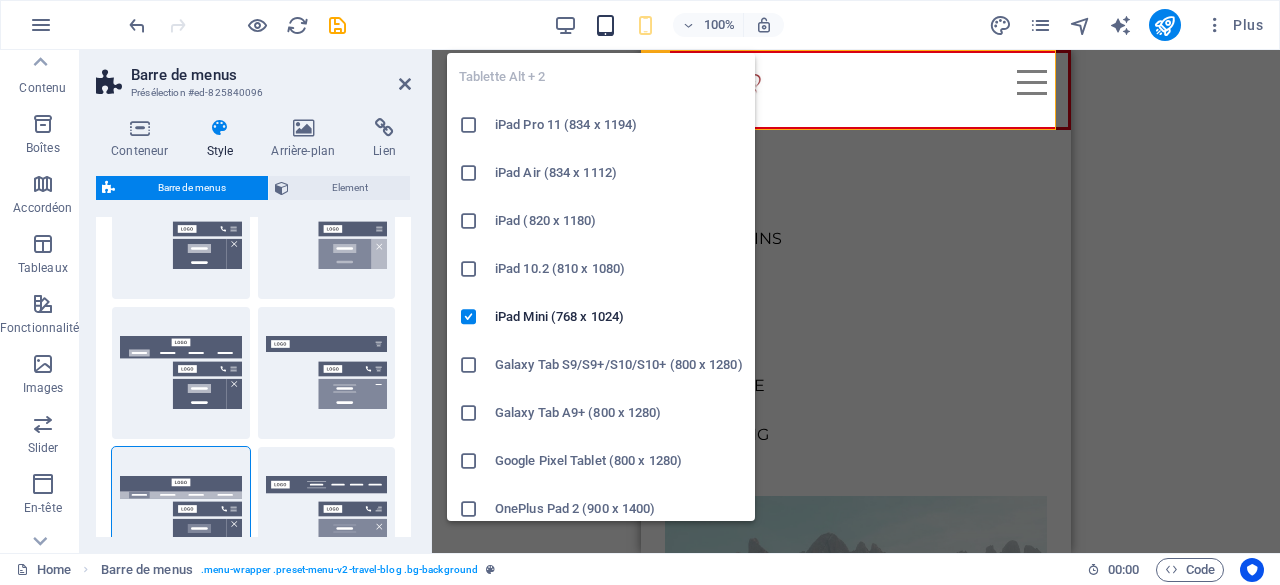 click at bounding box center (605, 25) 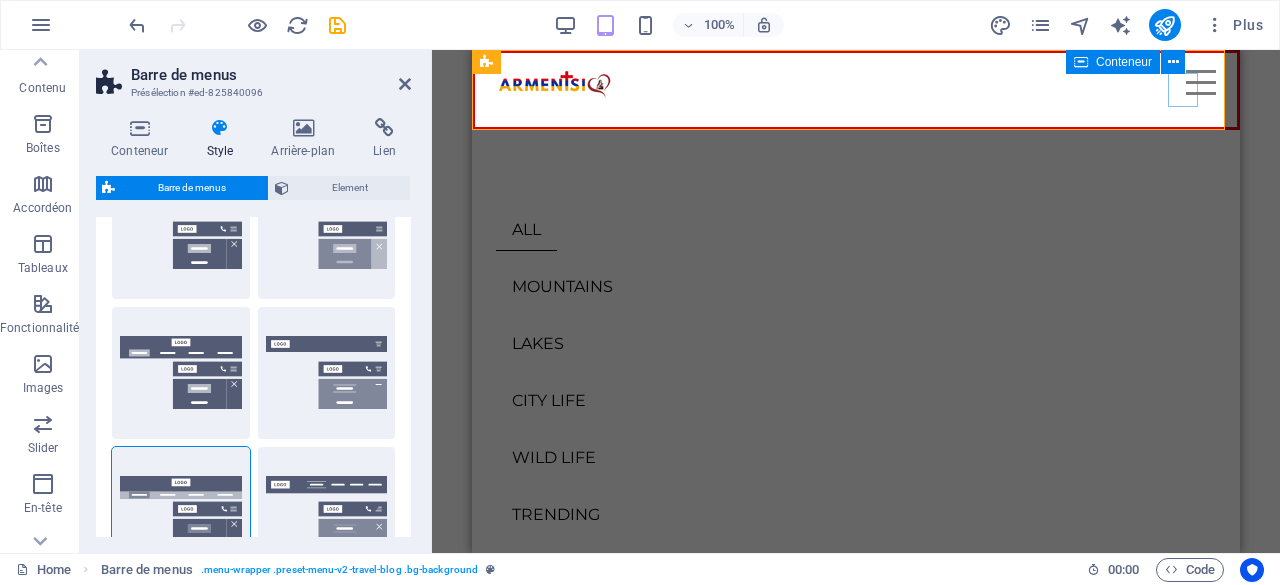 click at bounding box center [1201, 301] 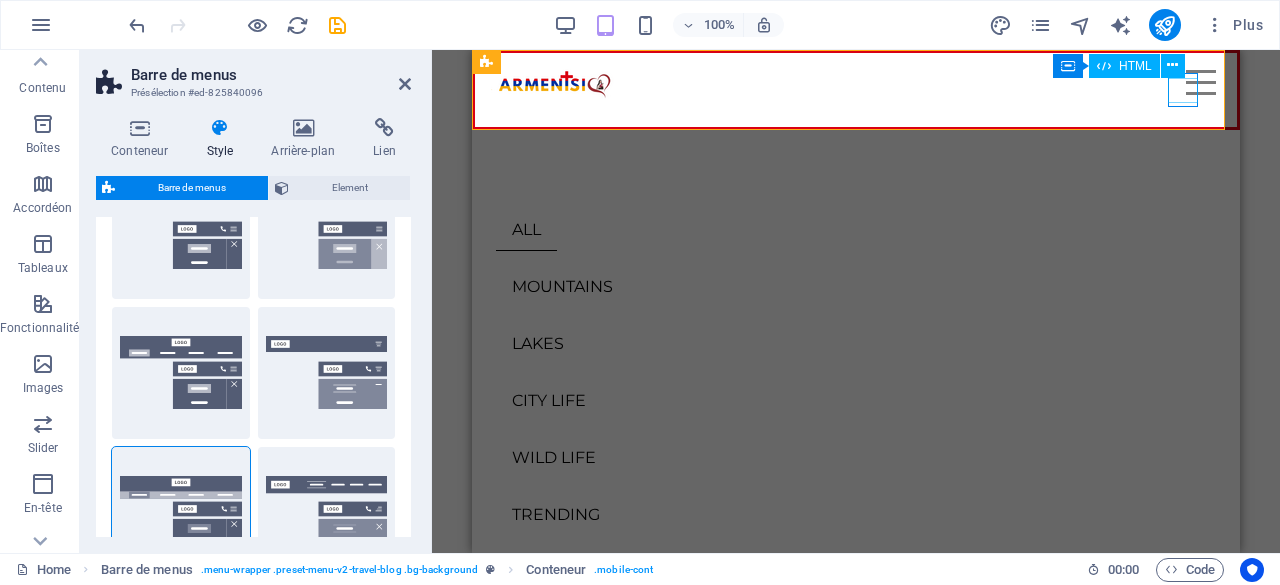 click at bounding box center (1201, 82) 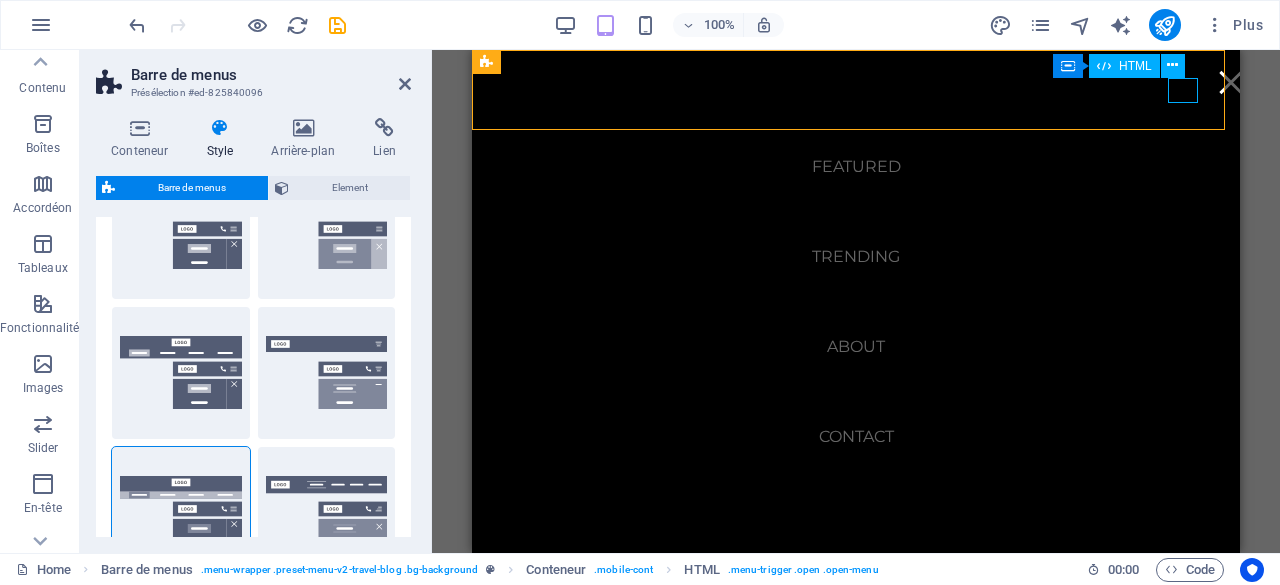 click at bounding box center (1231, 82) 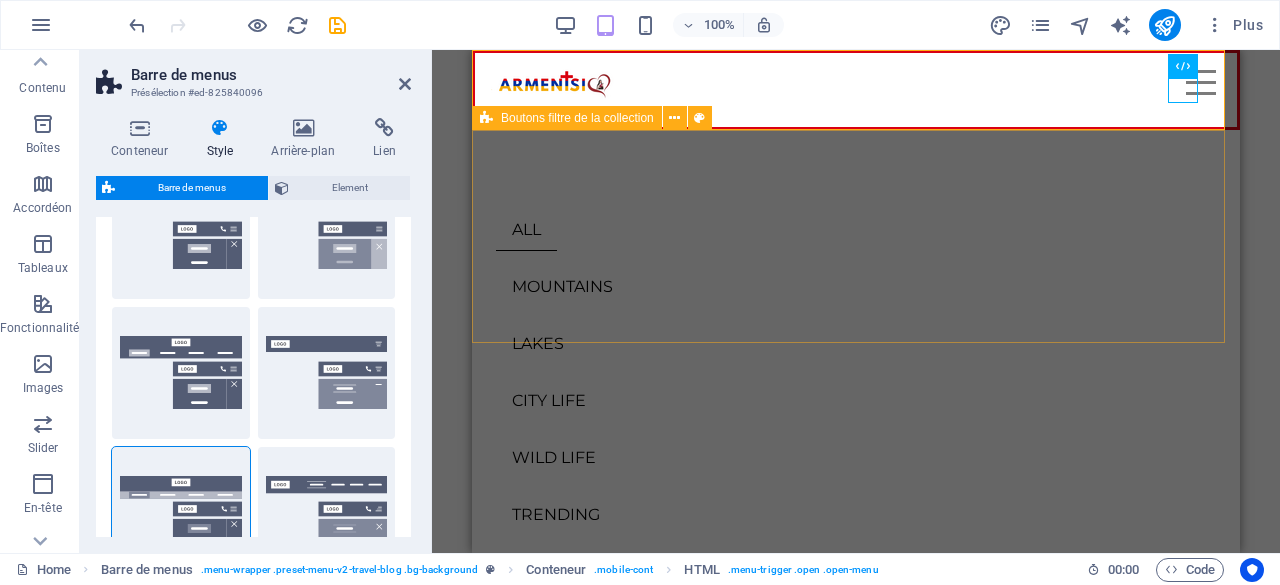 click on "ALL MOUNTAINS LAKES CITY LIFE WILD LIFE TRENDING" at bounding box center (856, 343) 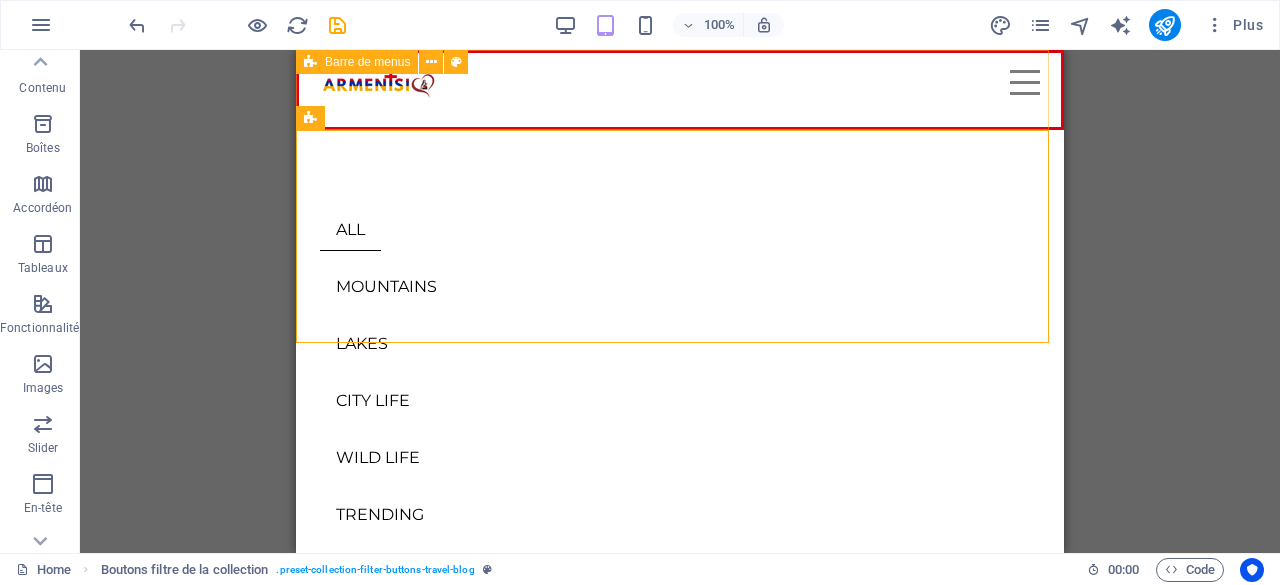 click on "Featured Trending About Contact" at bounding box center (680, 90) 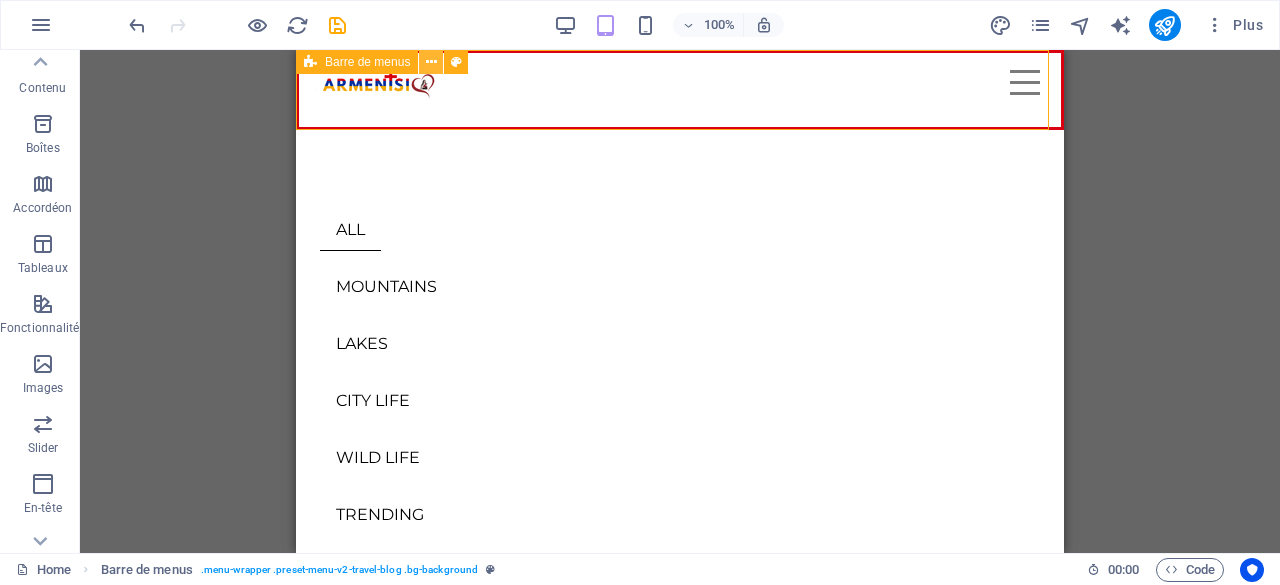 click at bounding box center (431, 62) 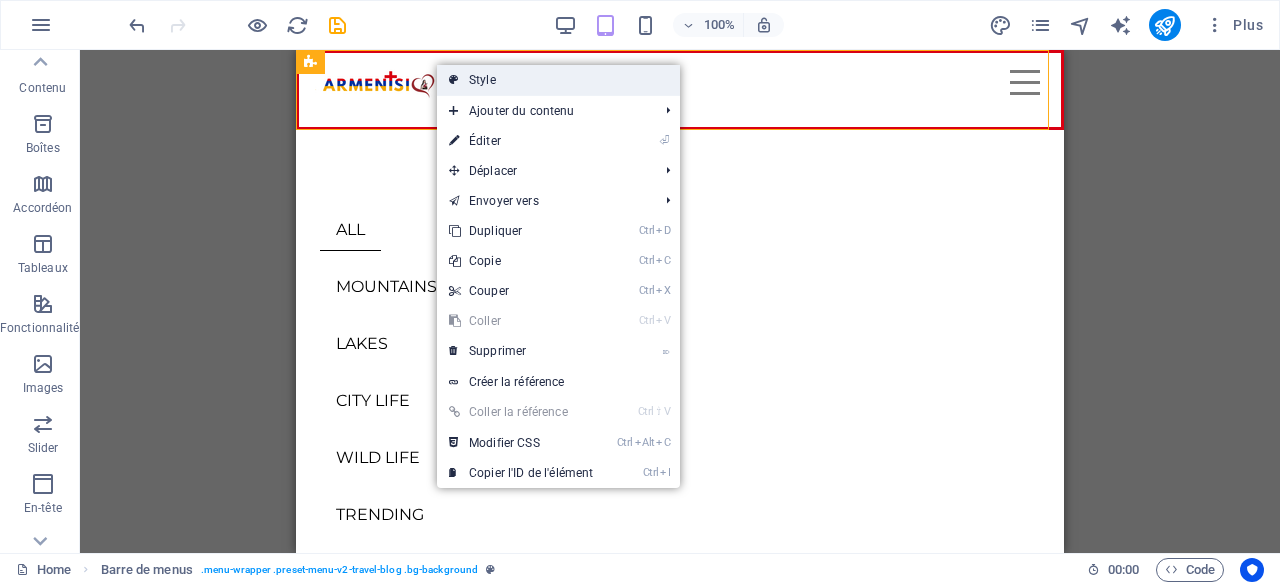 click on "Style" at bounding box center (558, 80) 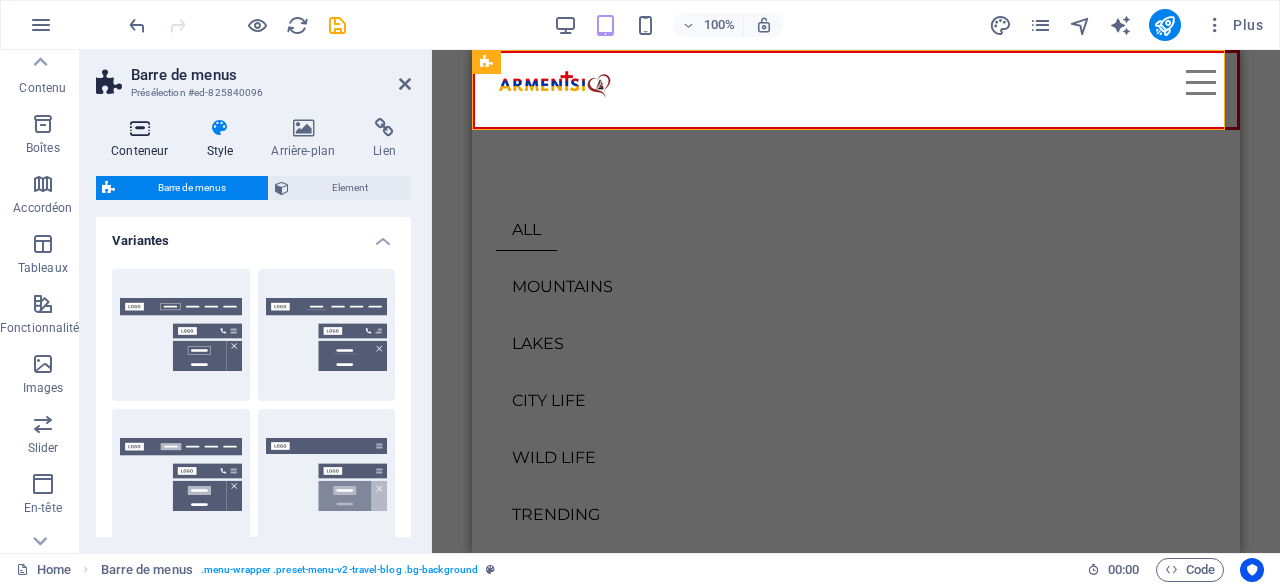 click on "Conteneur" at bounding box center (143, 139) 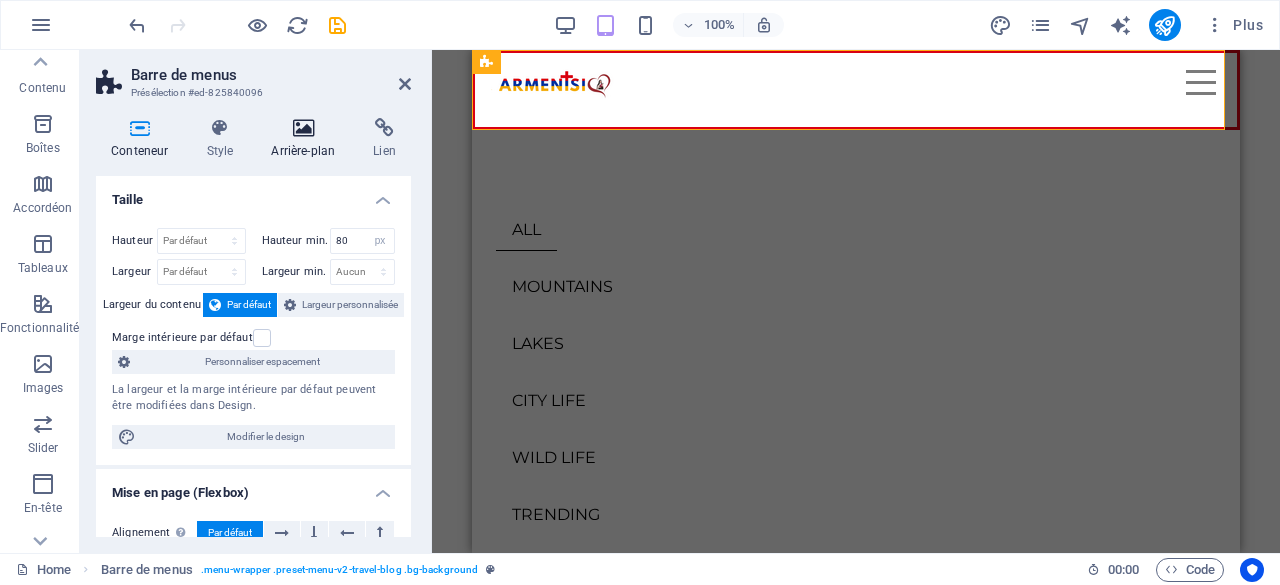 click at bounding box center (303, 128) 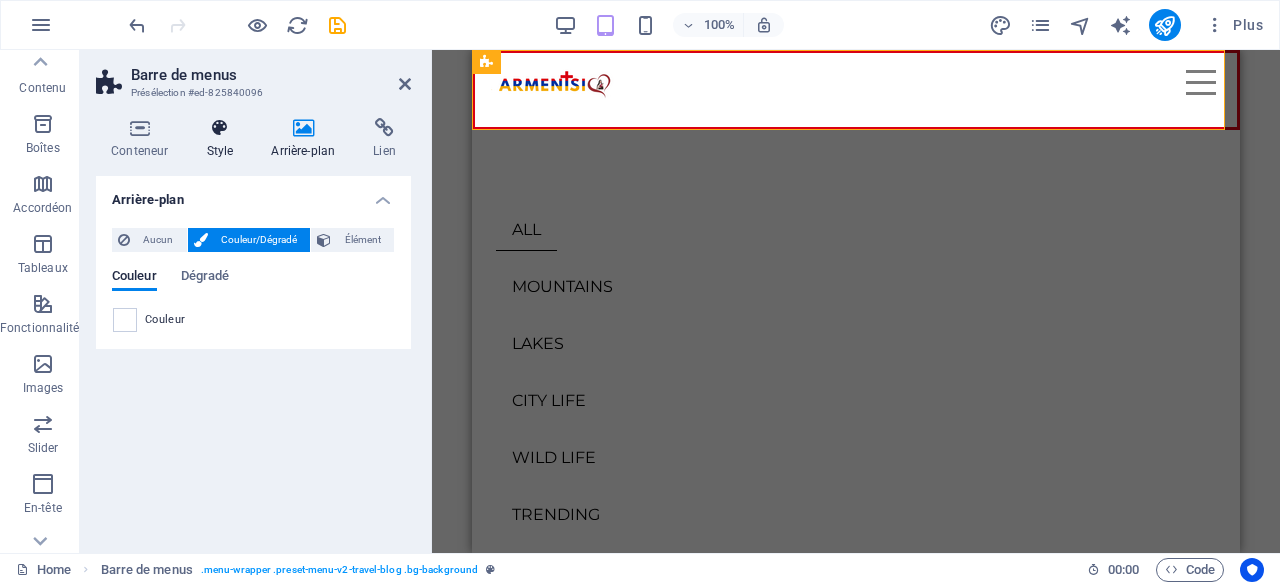 click at bounding box center (219, 128) 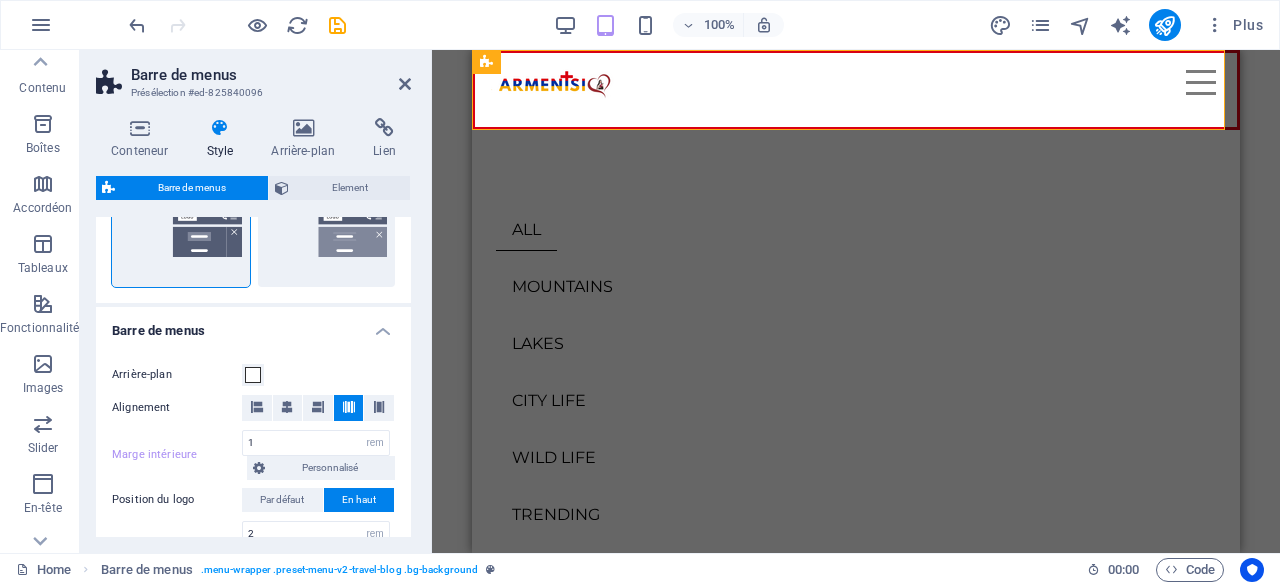 scroll, scrollTop: 534, scrollLeft: 0, axis: vertical 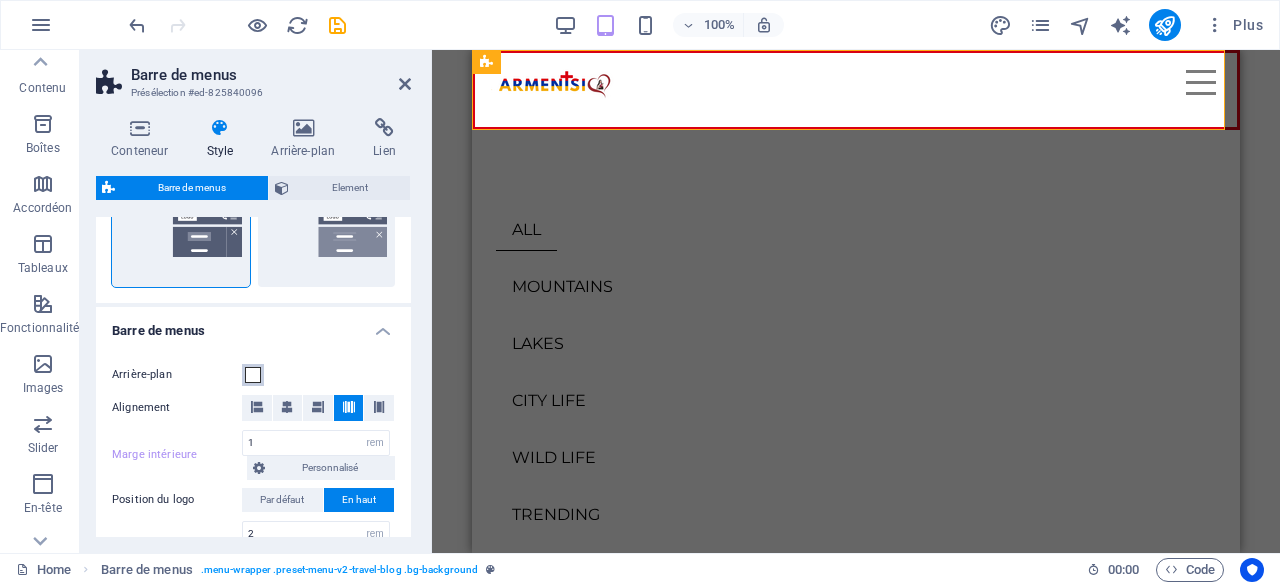 click at bounding box center [253, 375] 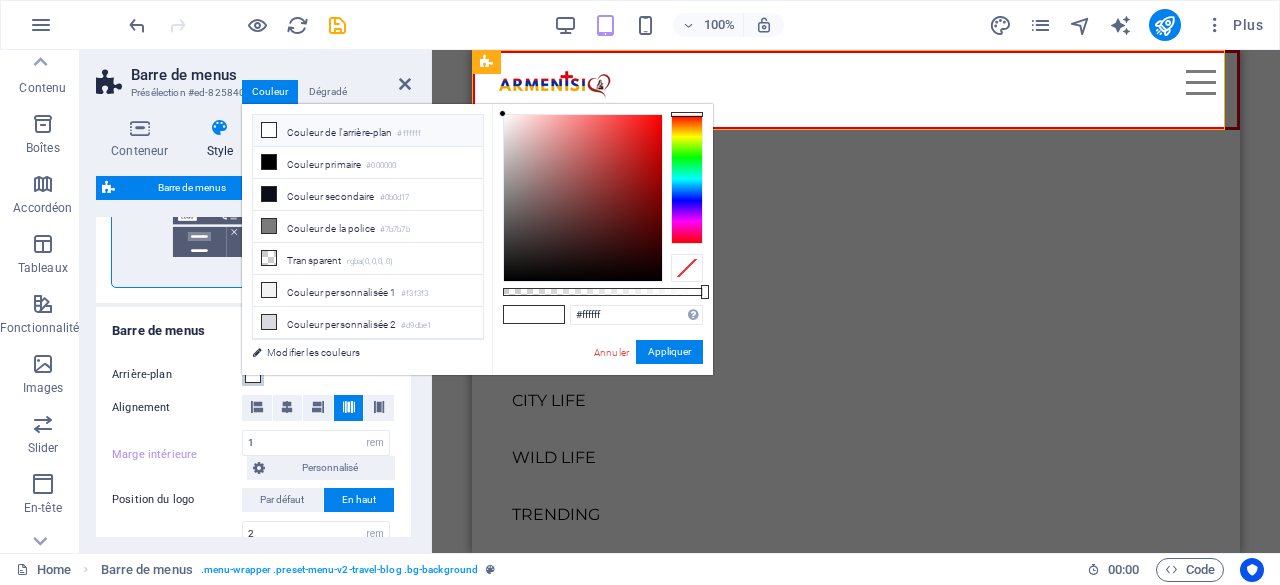 click at bounding box center [253, 375] 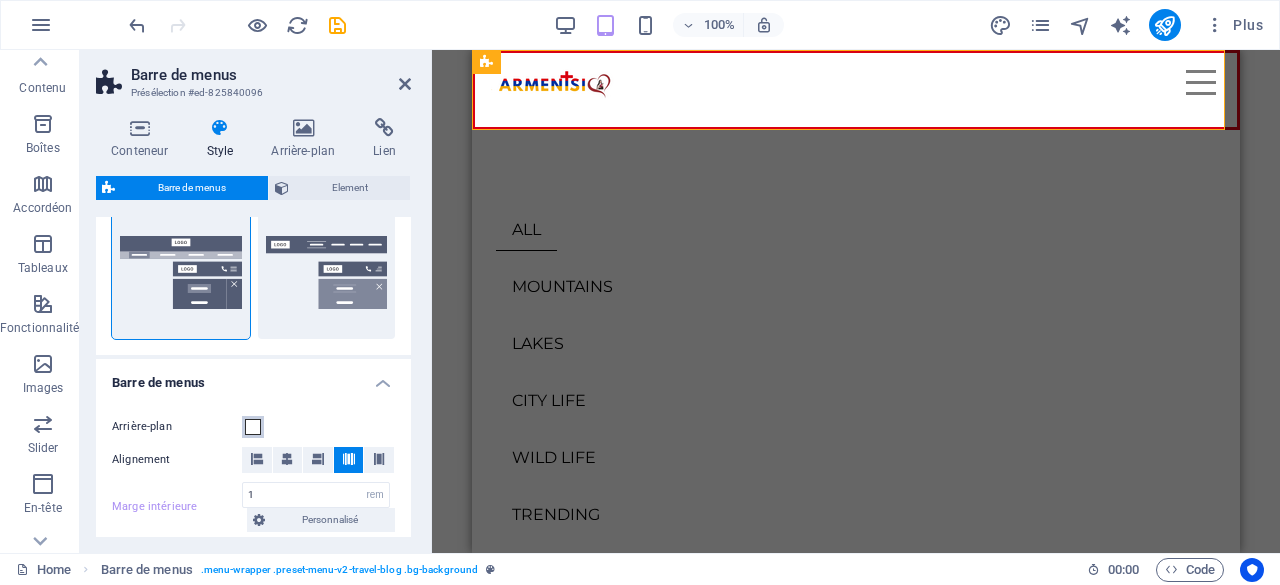 scroll, scrollTop: 480, scrollLeft: 0, axis: vertical 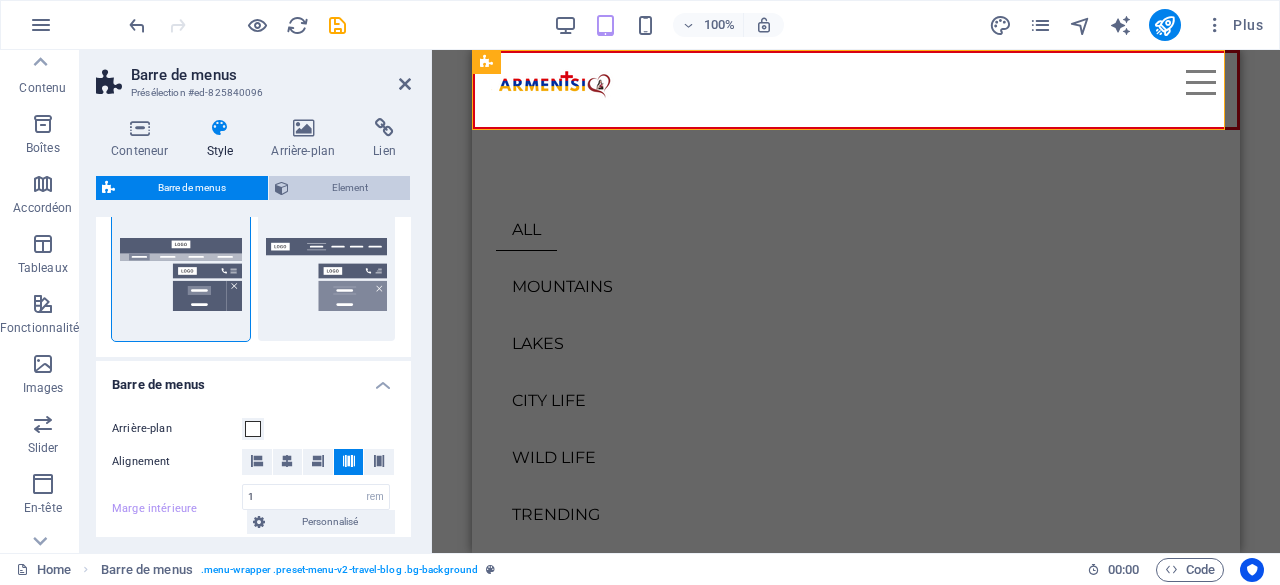click on "Element" at bounding box center (349, 188) 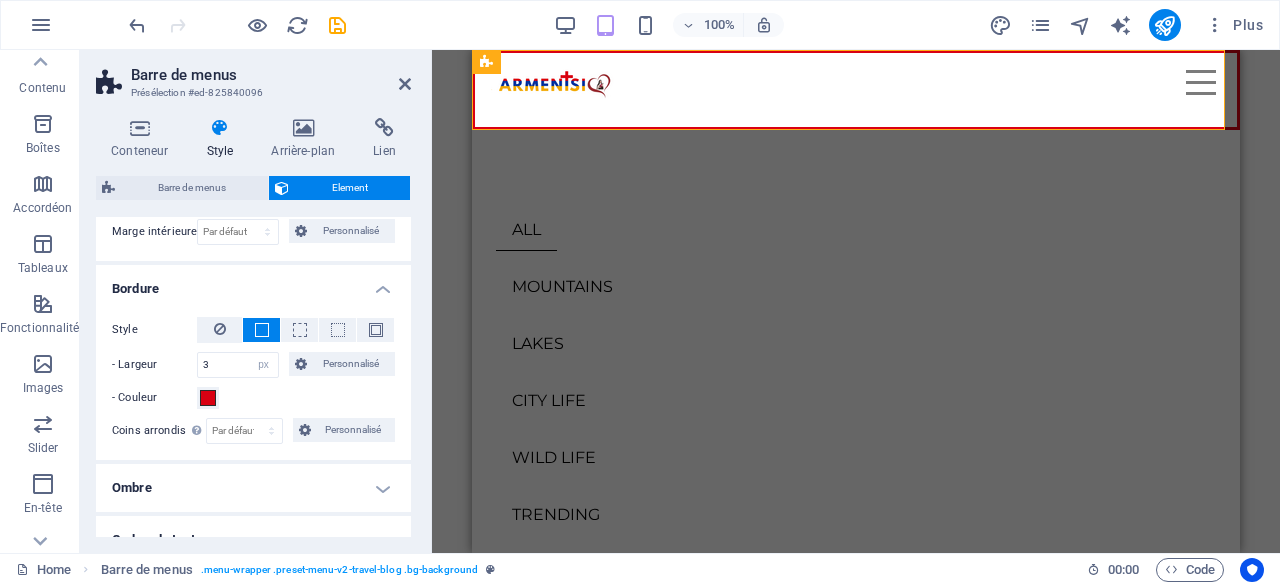 scroll, scrollTop: 252, scrollLeft: 0, axis: vertical 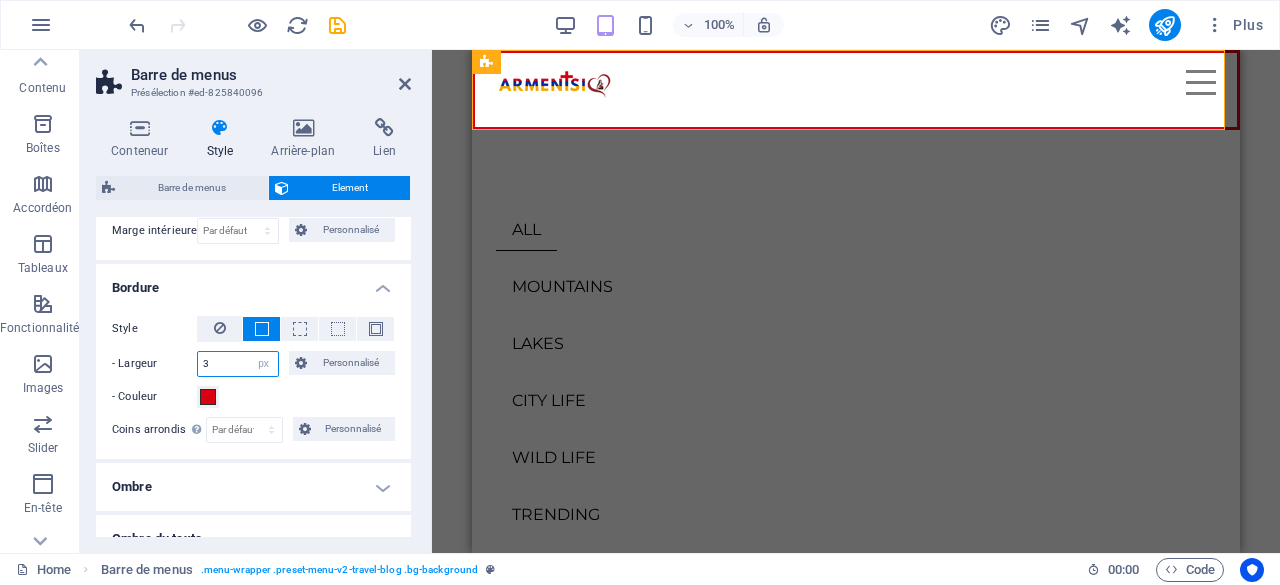 drag, startPoint x: 232, startPoint y: 367, endPoint x: 176, endPoint y: 367, distance: 56 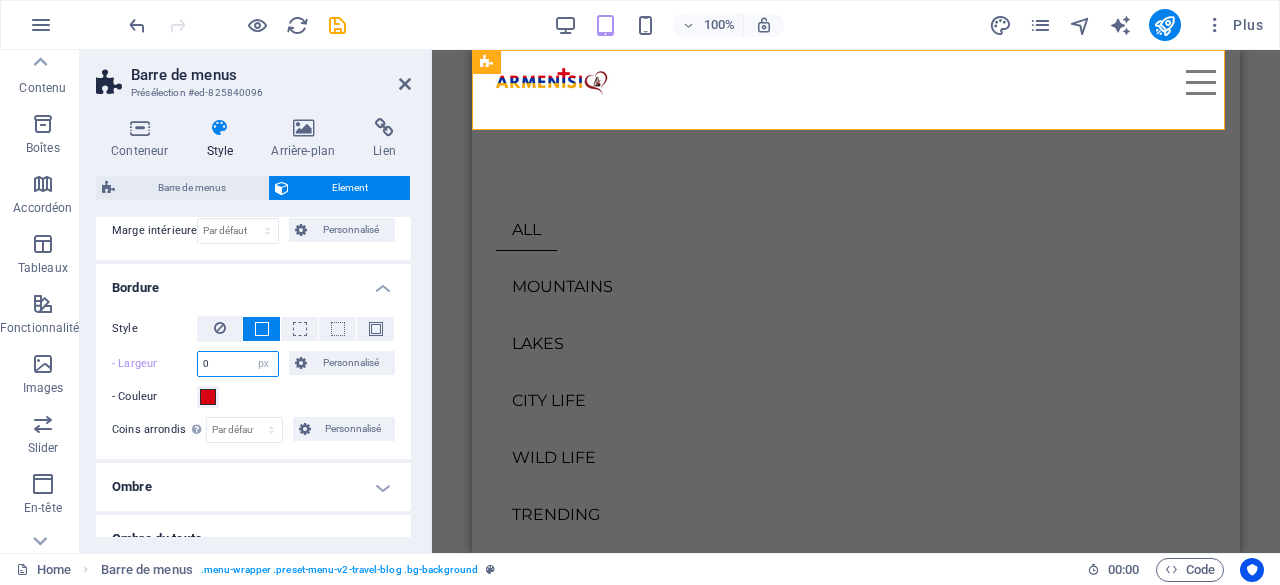 type on "0" 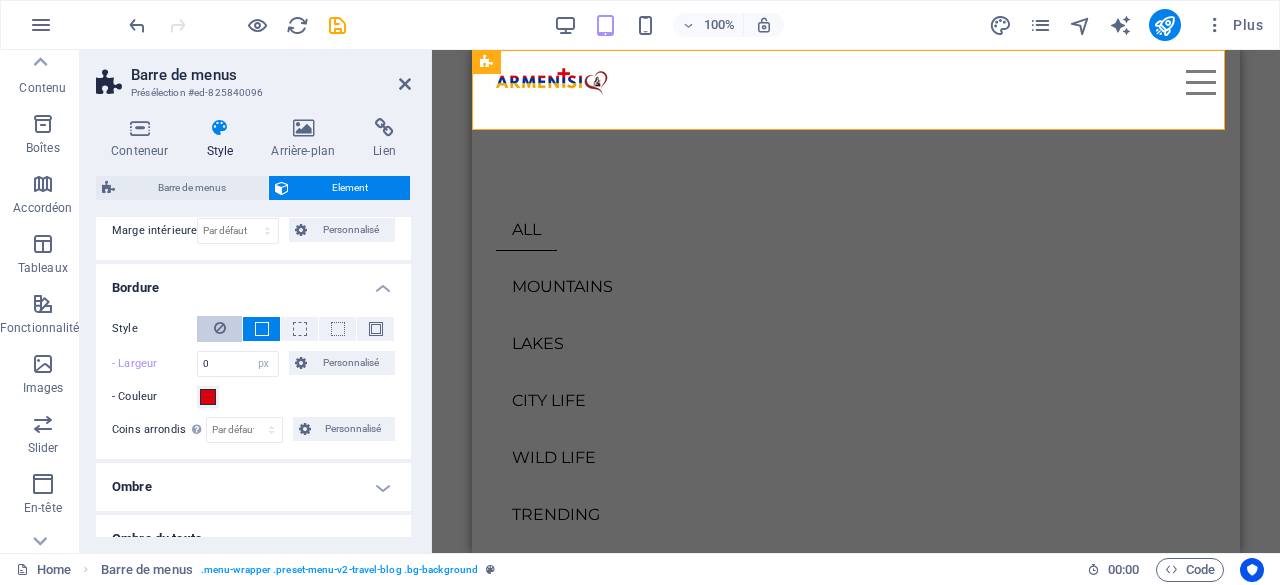 click at bounding box center (220, 328) 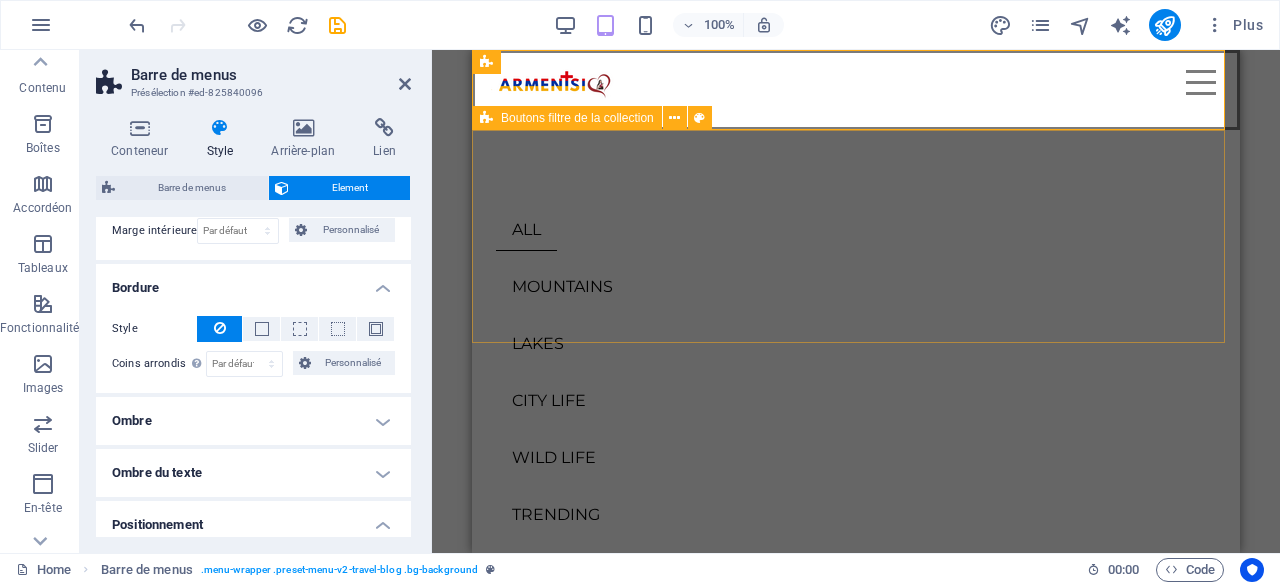 click on "ALL MOUNTAINS LAKES CITY LIFE WILD LIFE TRENDING" at bounding box center (856, 343) 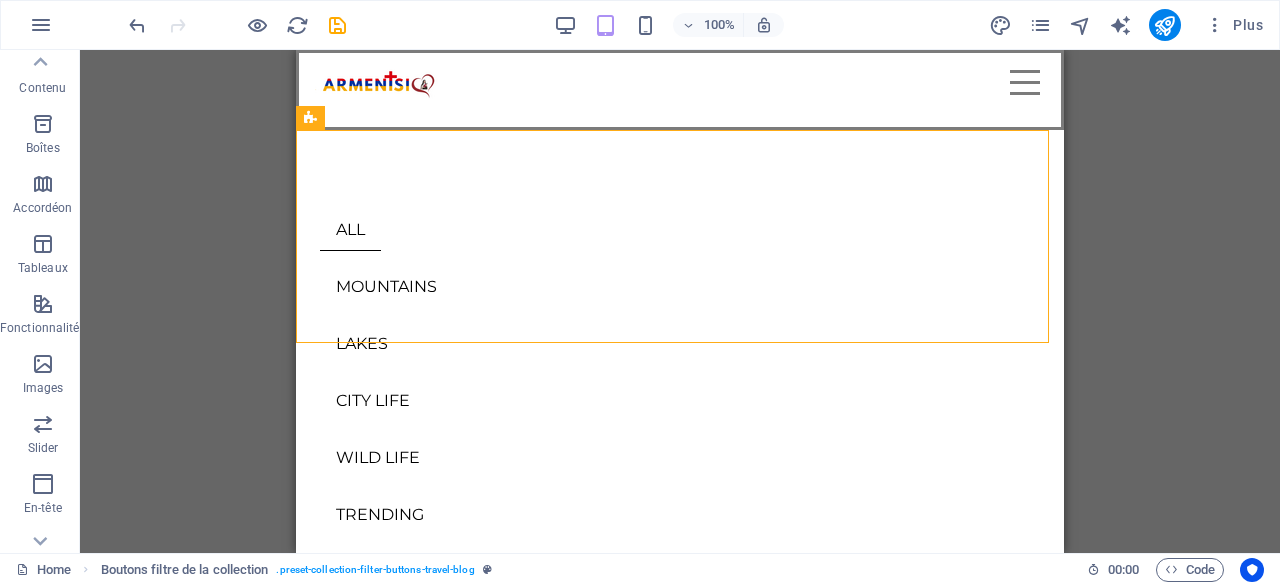 click on "H1   Conteneur   Barre de menus   Logo   Menu   Image   Boutons filtre de la collection   Collection   Conteneur   Bouton   Texte   Entrée dans la collection   Image   Entrée dans la collection   Entrée dans la collection   Image   Entrée dans la collection   Conteneur   Bouton   Bouton   Bouton   Conteneur   HTML" at bounding box center [680, 301] 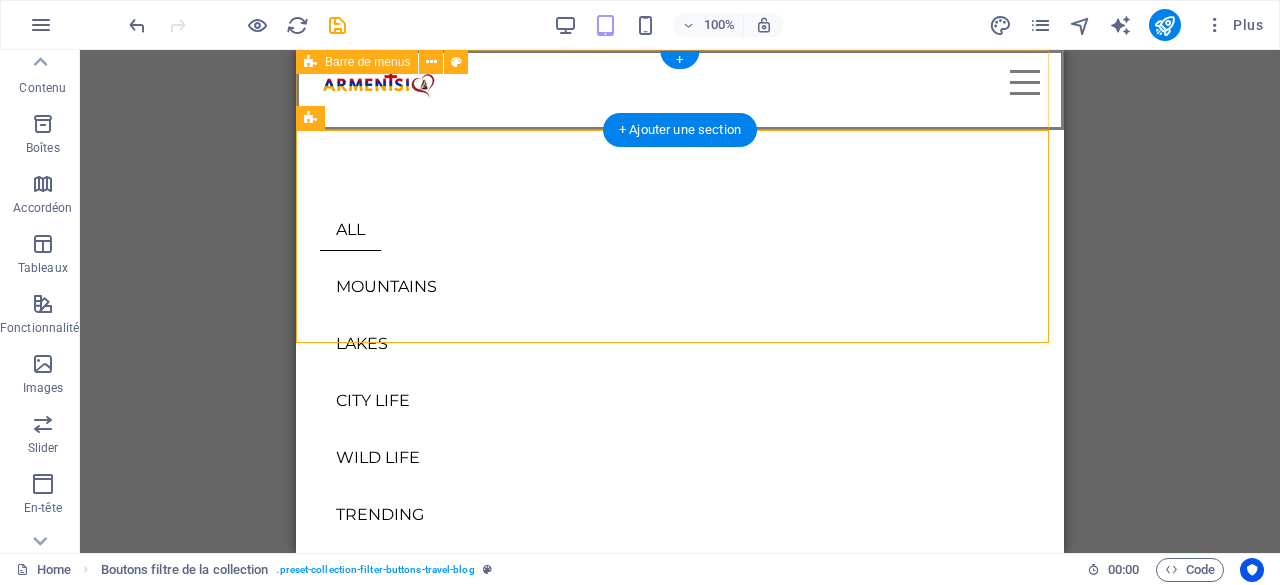 click on "Featured Trending About Contact" at bounding box center [680, 90] 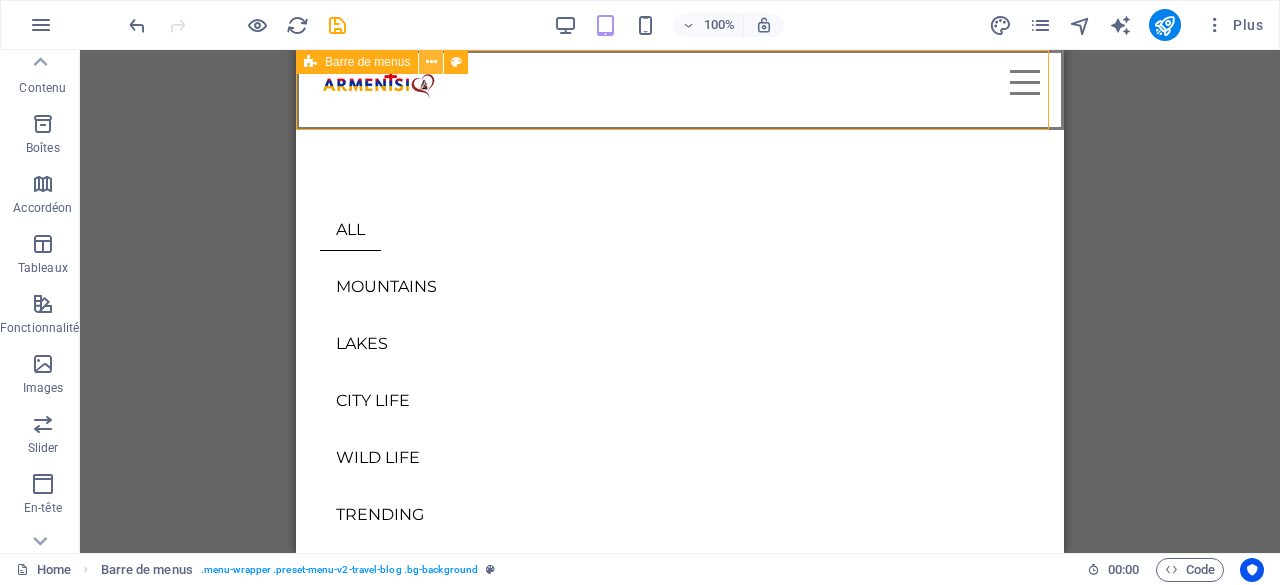 click at bounding box center (431, 62) 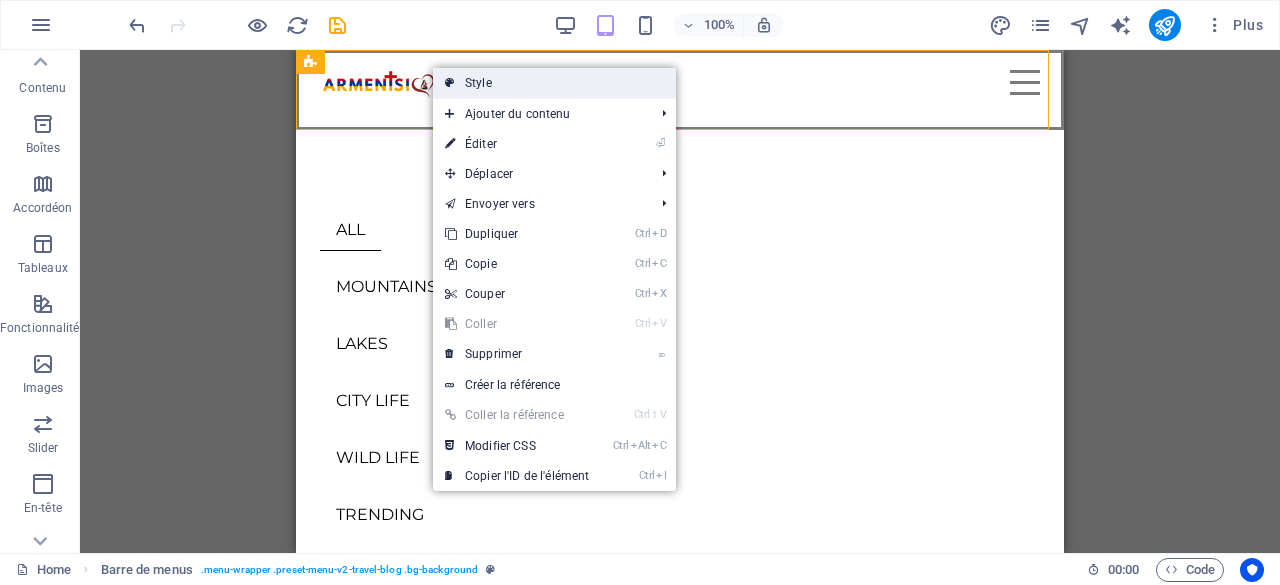 click on "Style" at bounding box center [554, 83] 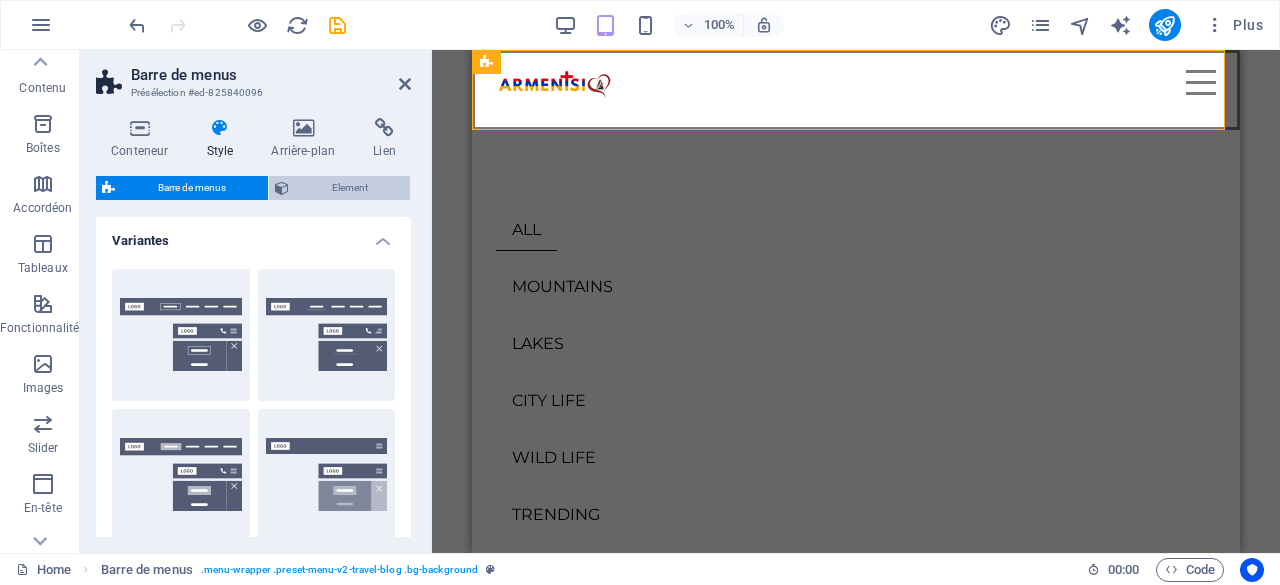 click on "Element" at bounding box center [349, 188] 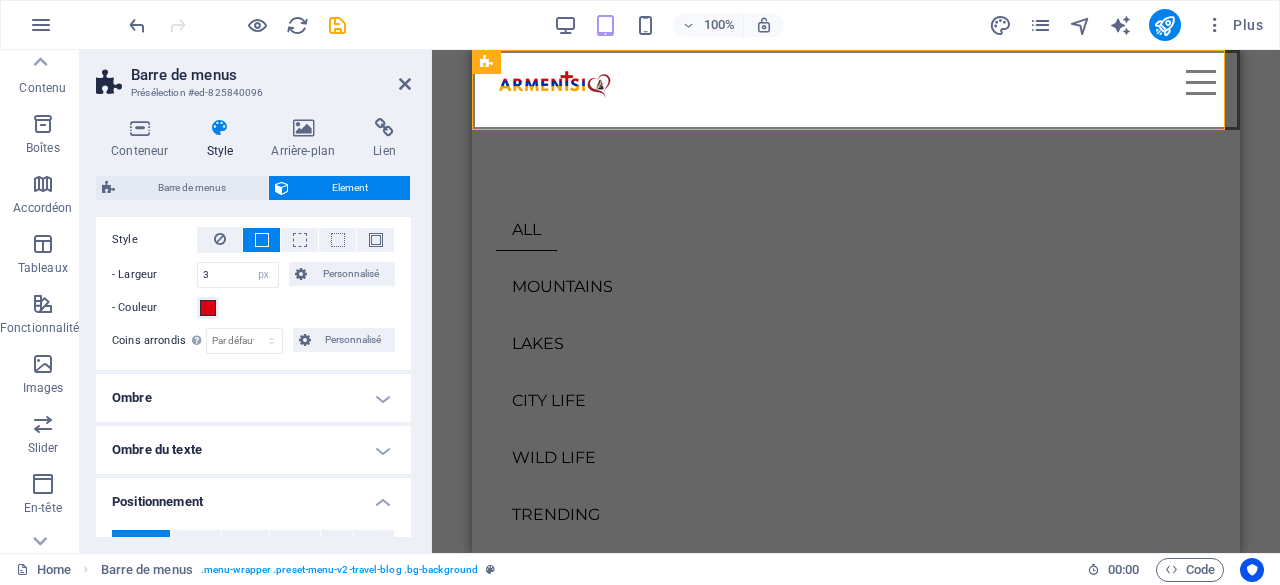 scroll, scrollTop: 342, scrollLeft: 0, axis: vertical 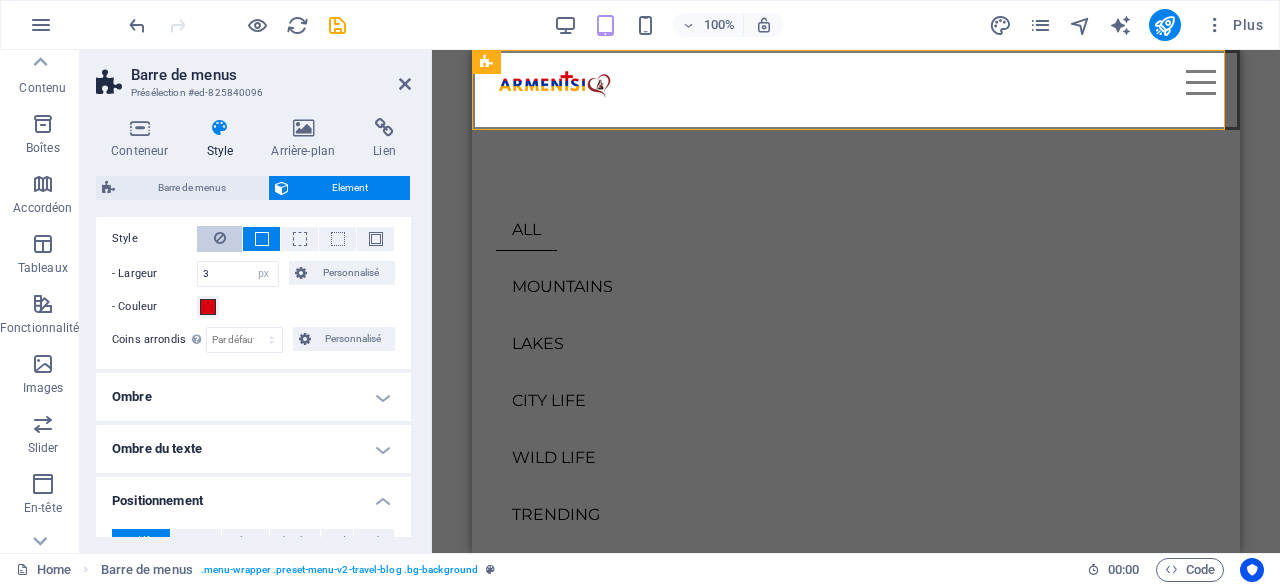click at bounding box center (219, 239) 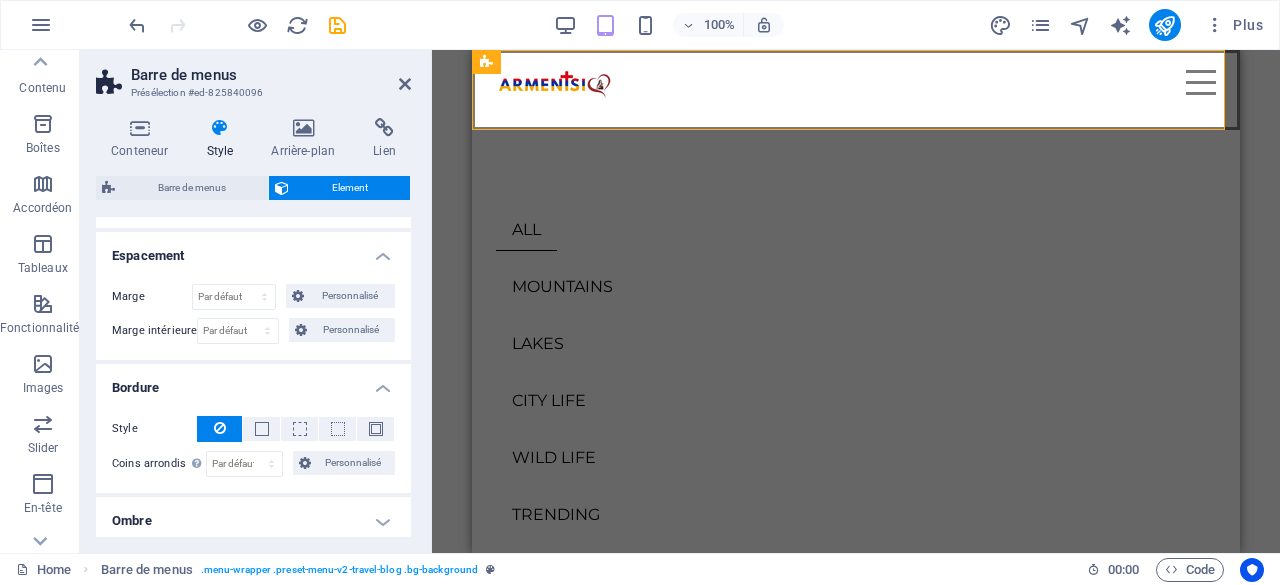 scroll, scrollTop: 132, scrollLeft: 0, axis: vertical 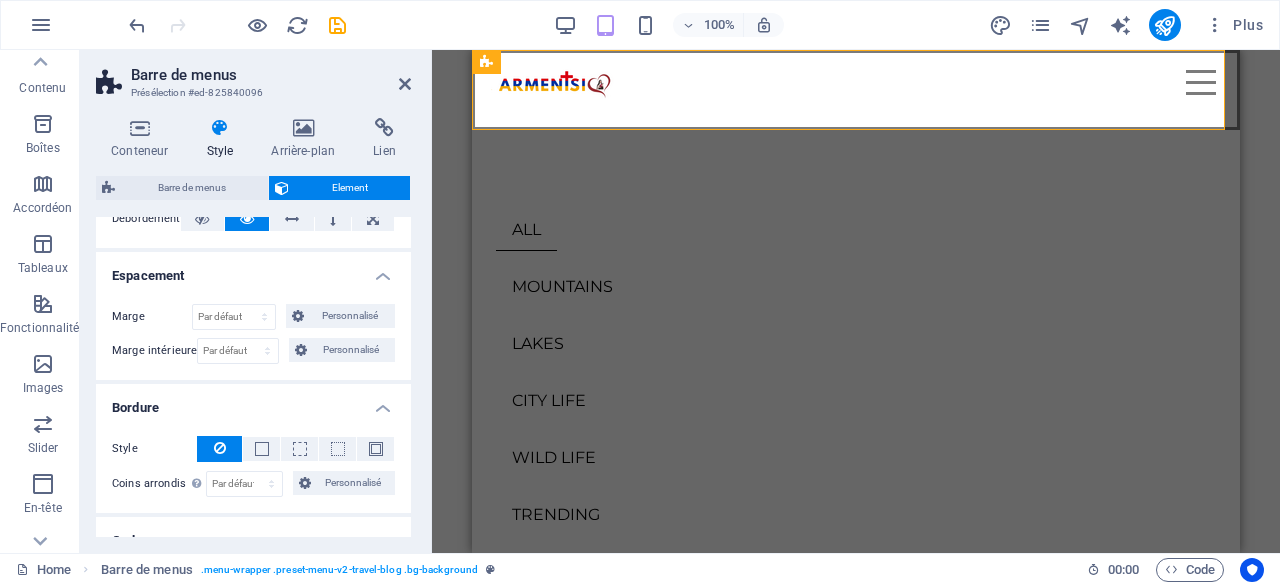 click on "Bordure" at bounding box center [253, 402] 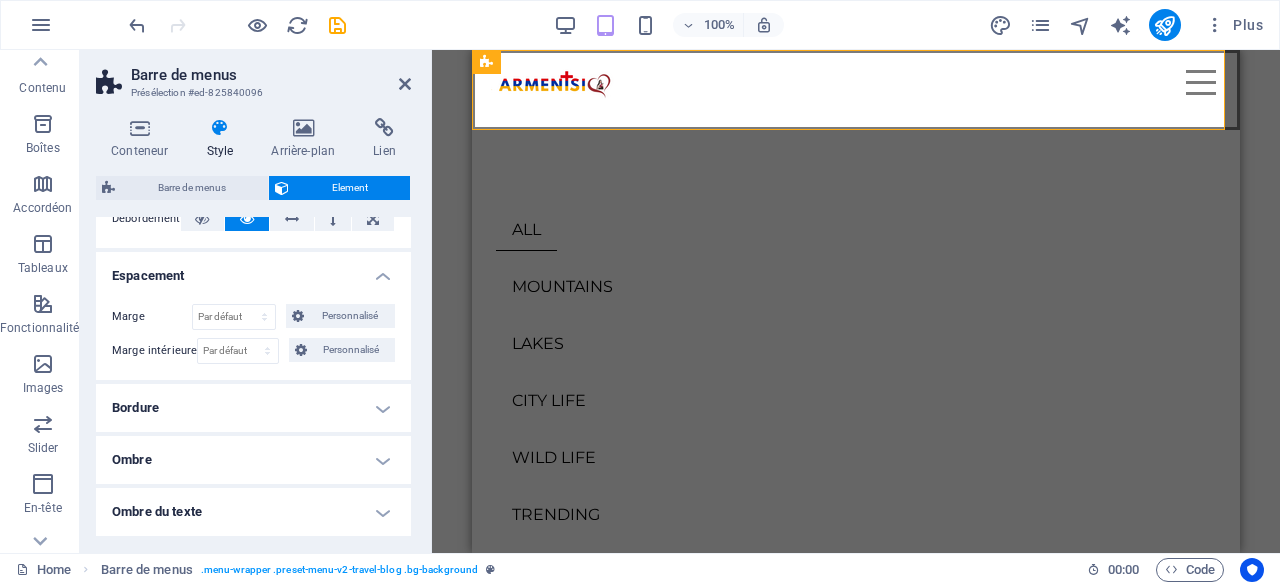 click on "Bordure" at bounding box center (253, 408) 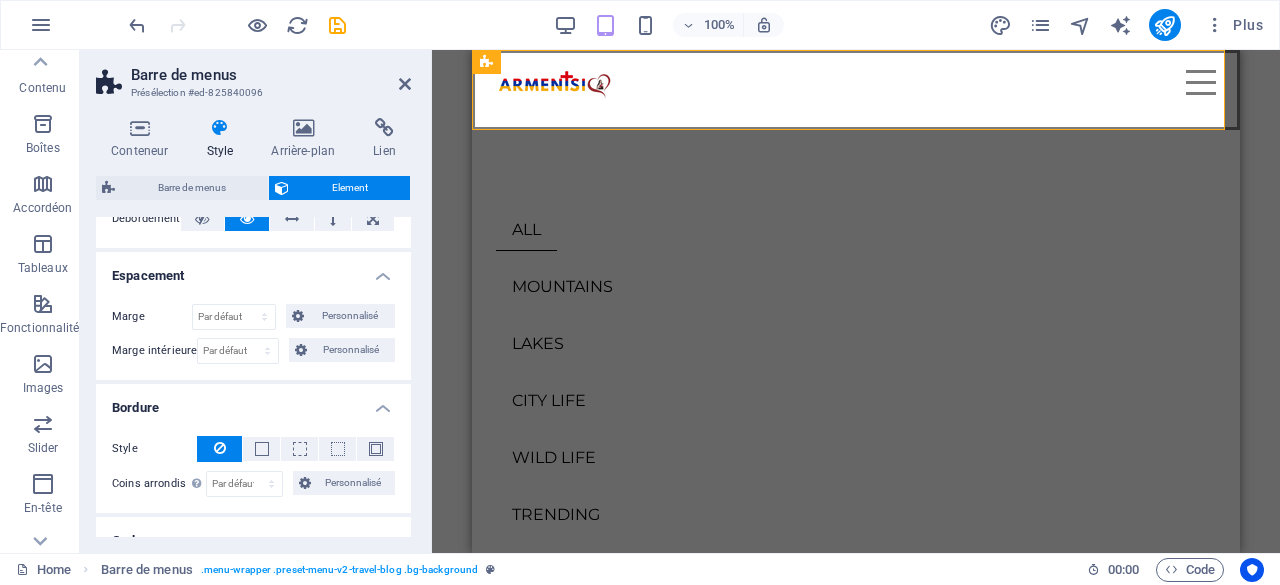 click on "Bordure" at bounding box center [253, 402] 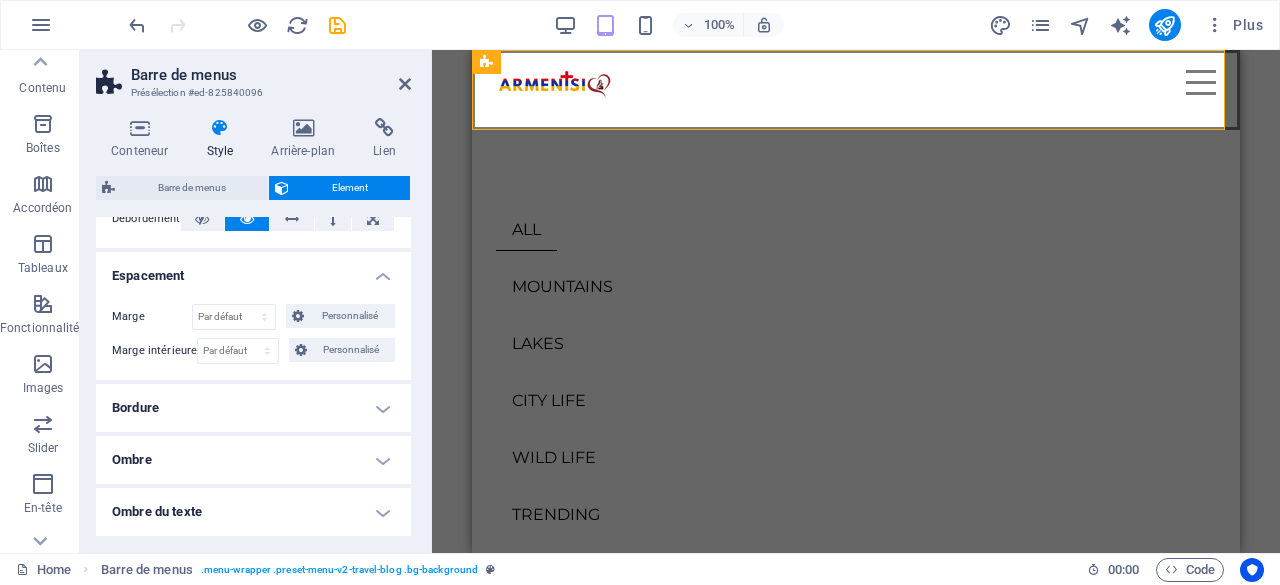 click on "Ombre" at bounding box center [253, 460] 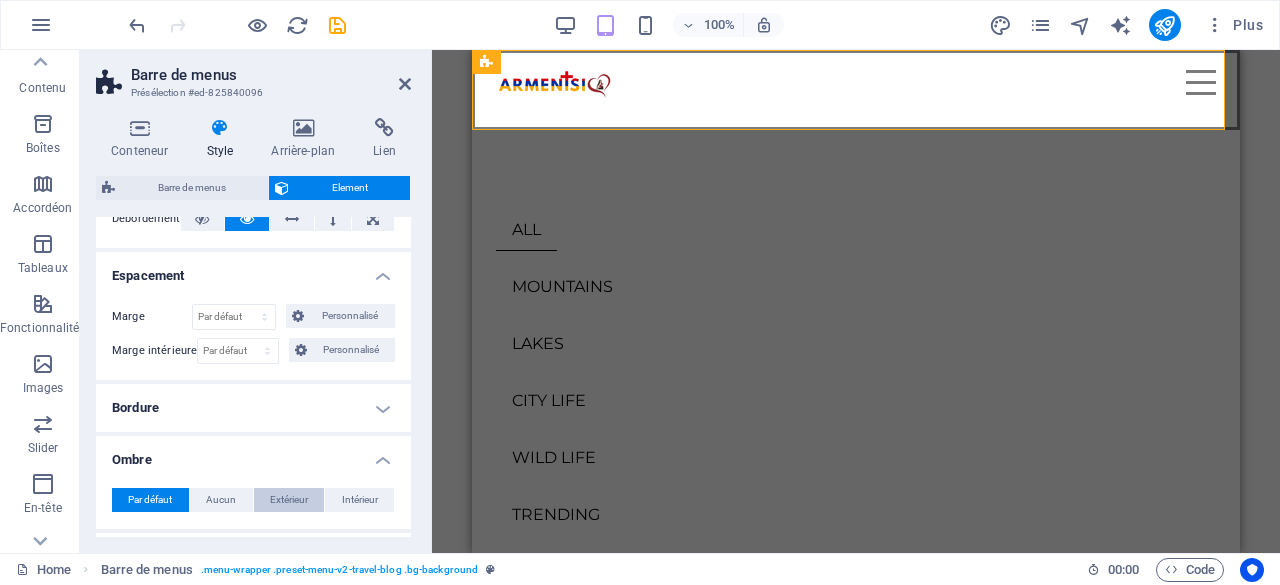 click on "Extérieur" at bounding box center [289, 500] 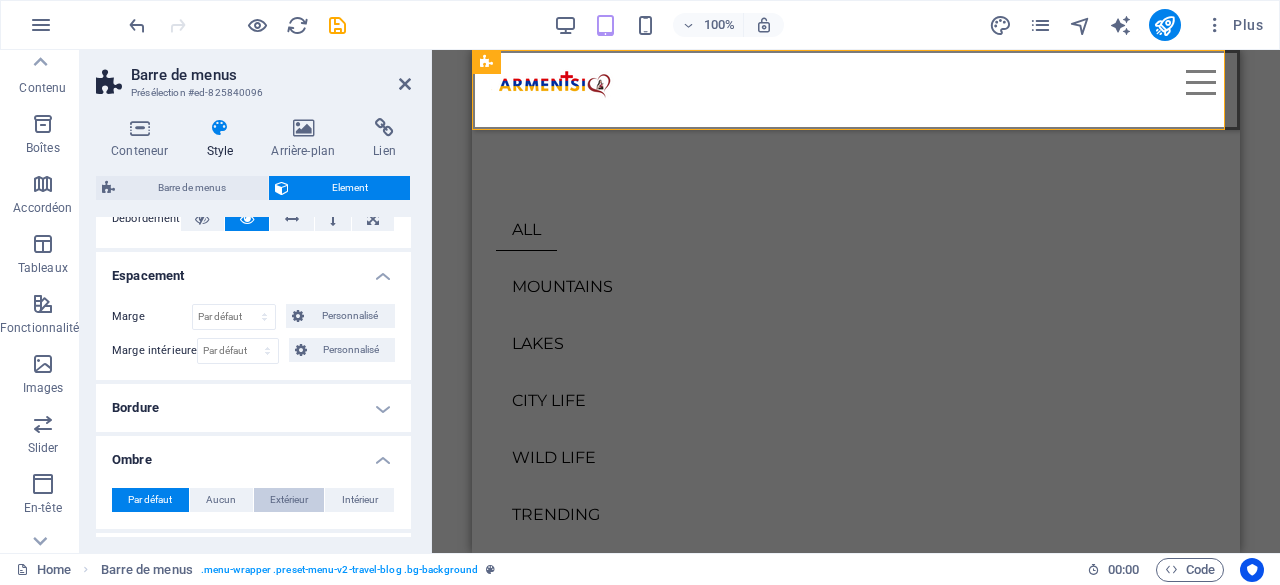 type on "2" 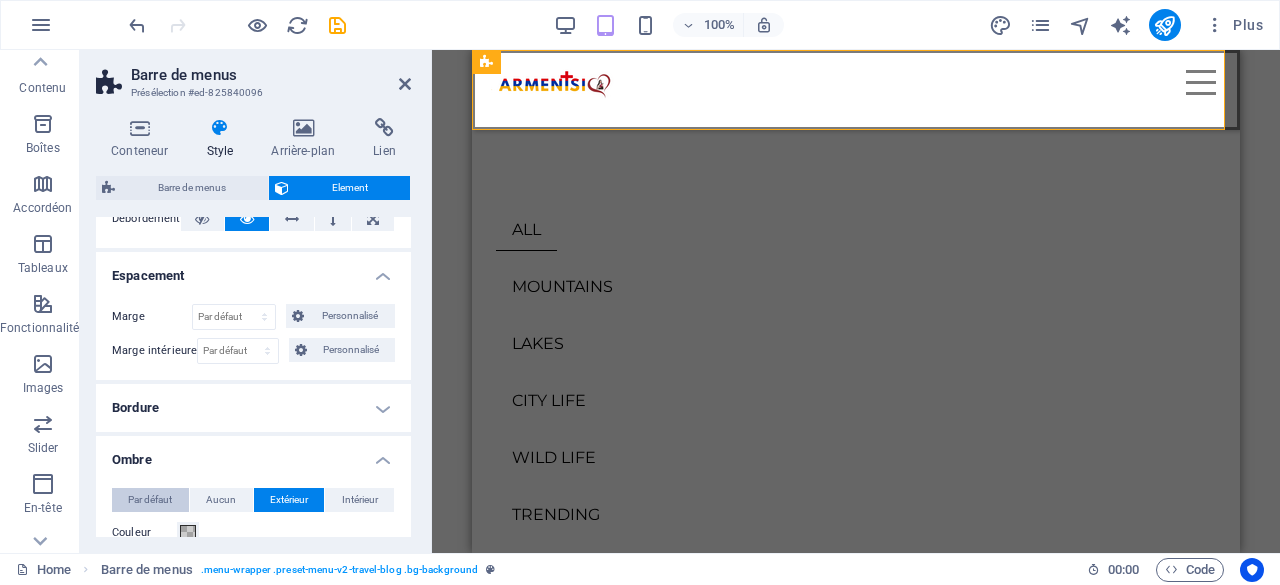 click on "Par défaut" at bounding box center [150, 500] 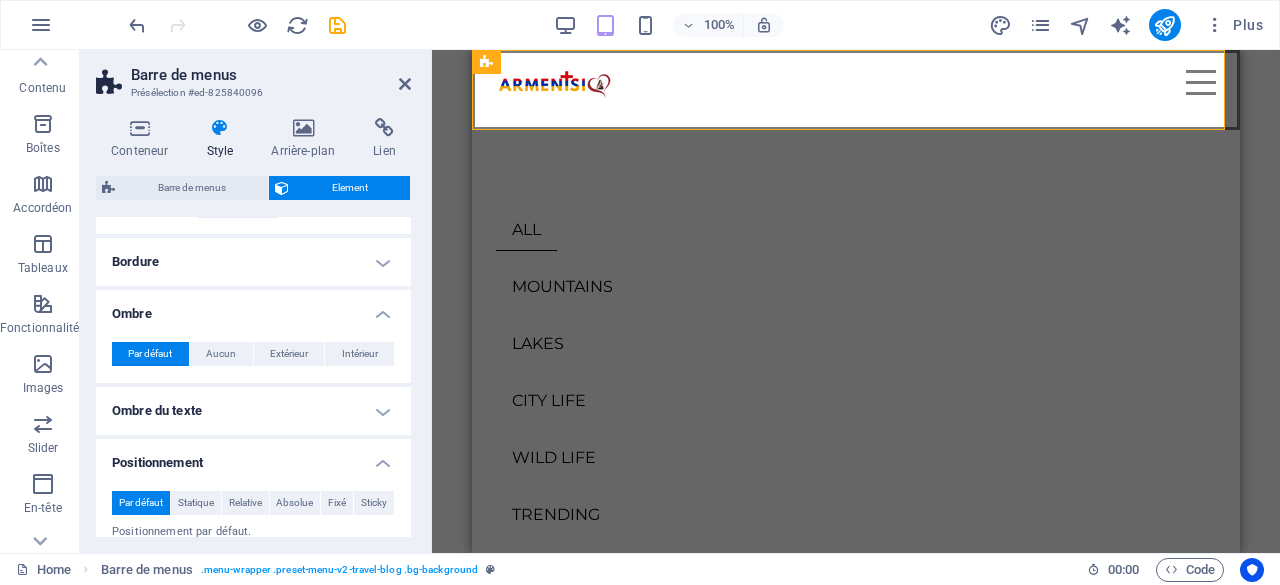 scroll, scrollTop: 280, scrollLeft: 0, axis: vertical 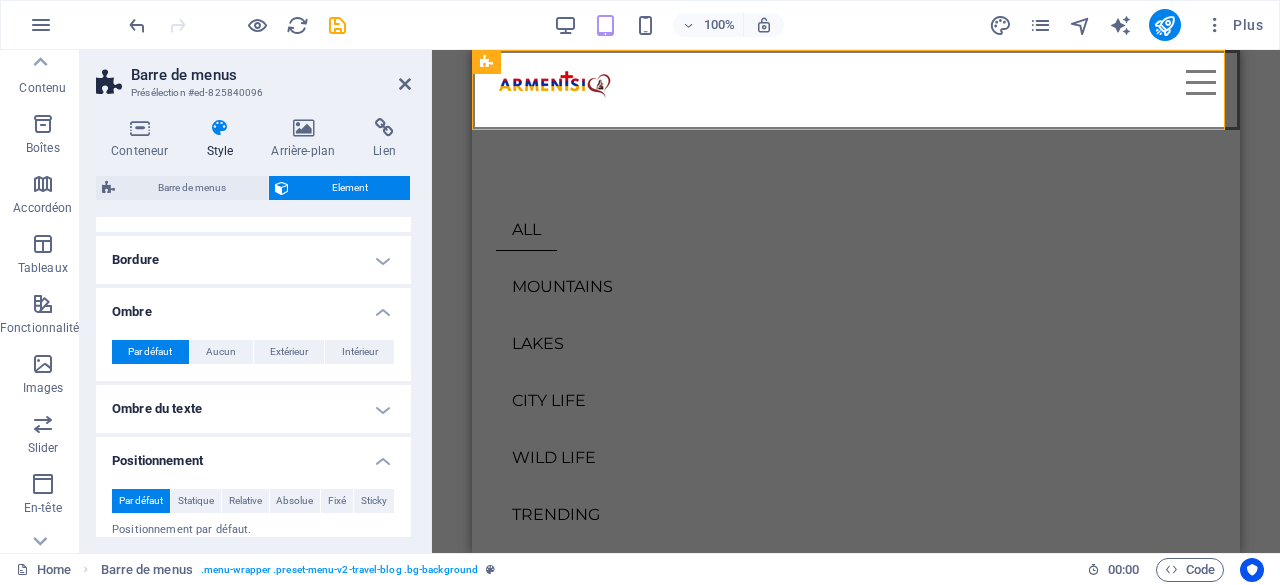 click on "Ombre du texte" at bounding box center [253, 409] 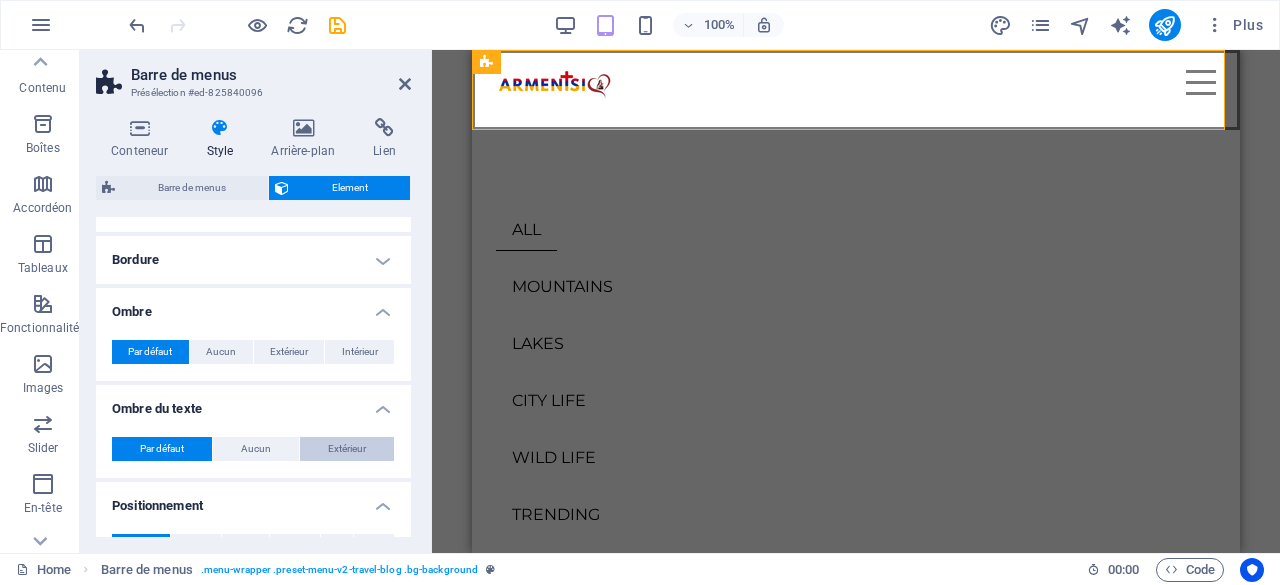 click on "Extérieur" at bounding box center [347, 449] 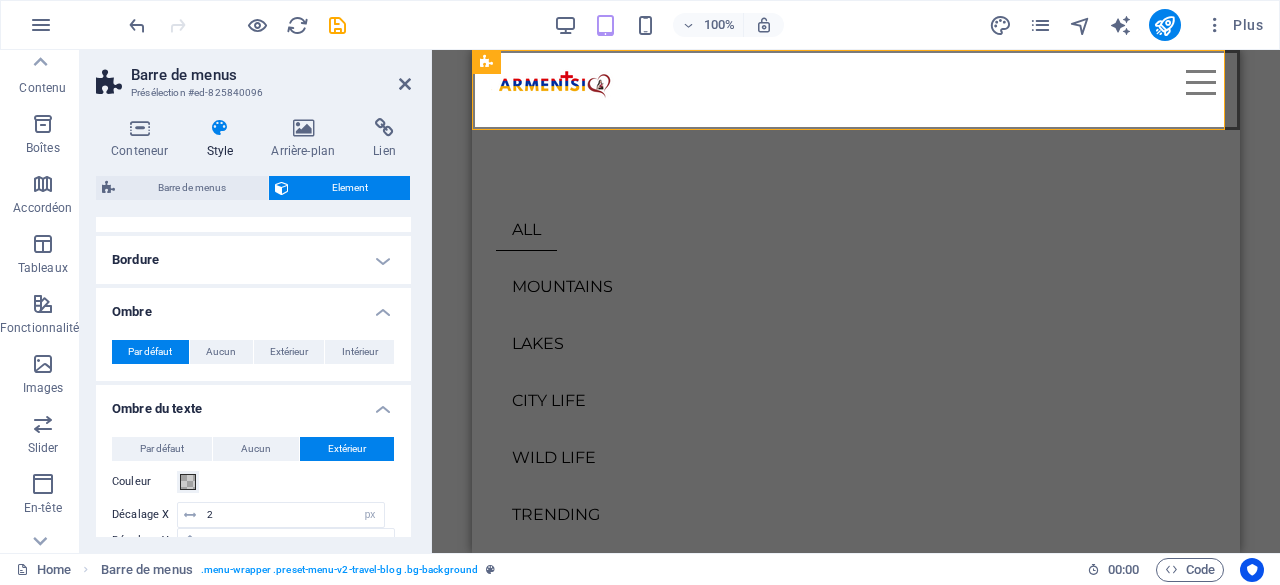 click on "Extérieur" at bounding box center [347, 449] 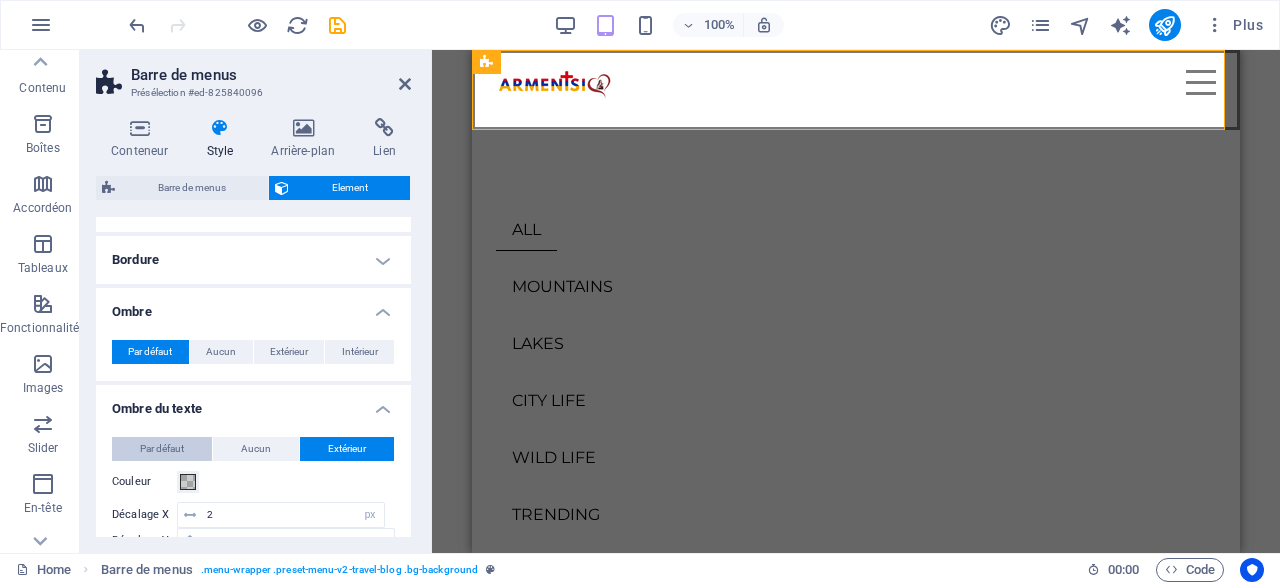 click on "Par défaut" at bounding box center [162, 449] 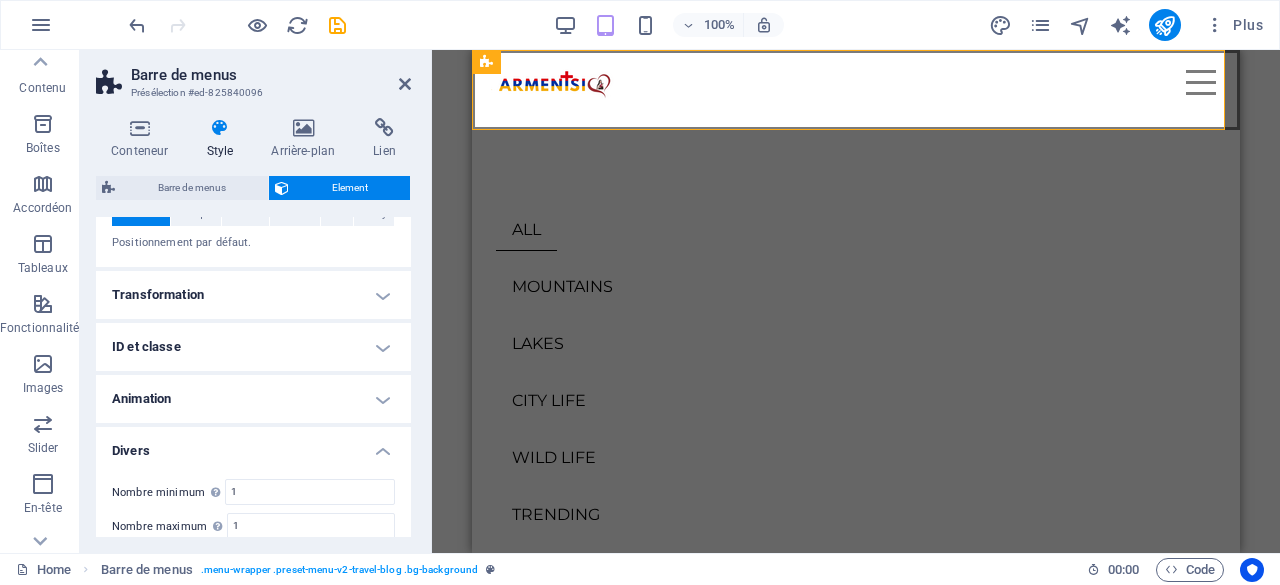 scroll, scrollTop: 614, scrollLeft: 0, axis: vertical 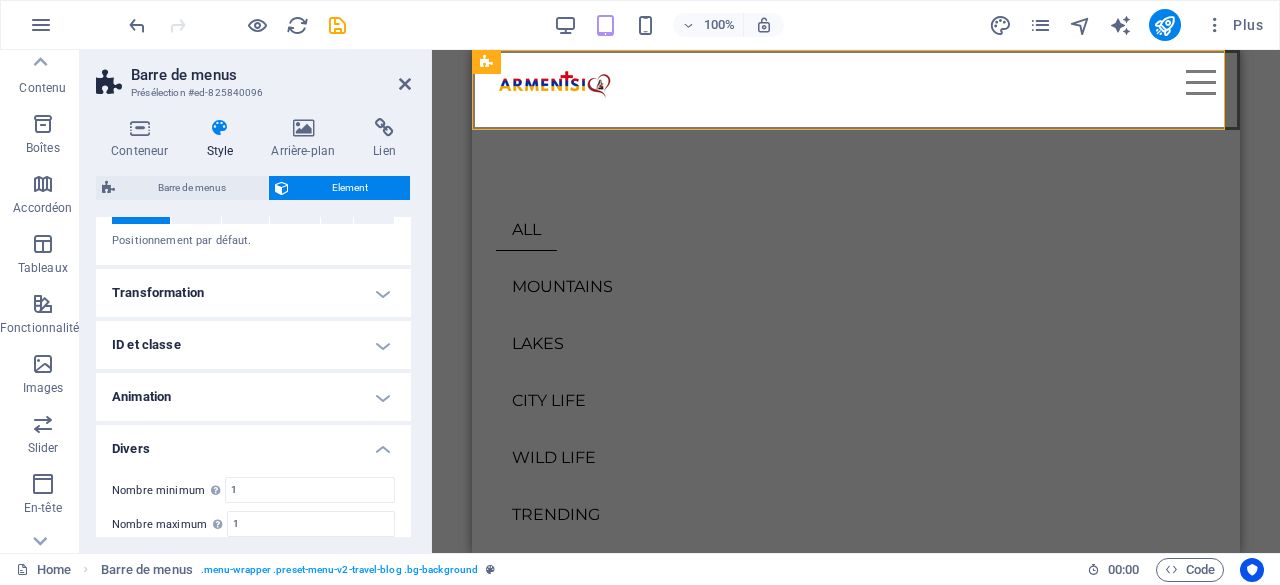 click on "H1   Conteneur   Barre de menus   Logo   Menu   Image   Boutons filtre de la collection   Collection   Conteneur   Bouton   Texte   Entrée dans la collection   Image   Entrée dans la collection   Entrée dans la collection   Image   Entrée dans la collection   Conteneur   Bouton   Bouton   Bouton   Conteneur   HTML" at bounding box center [856, 301] 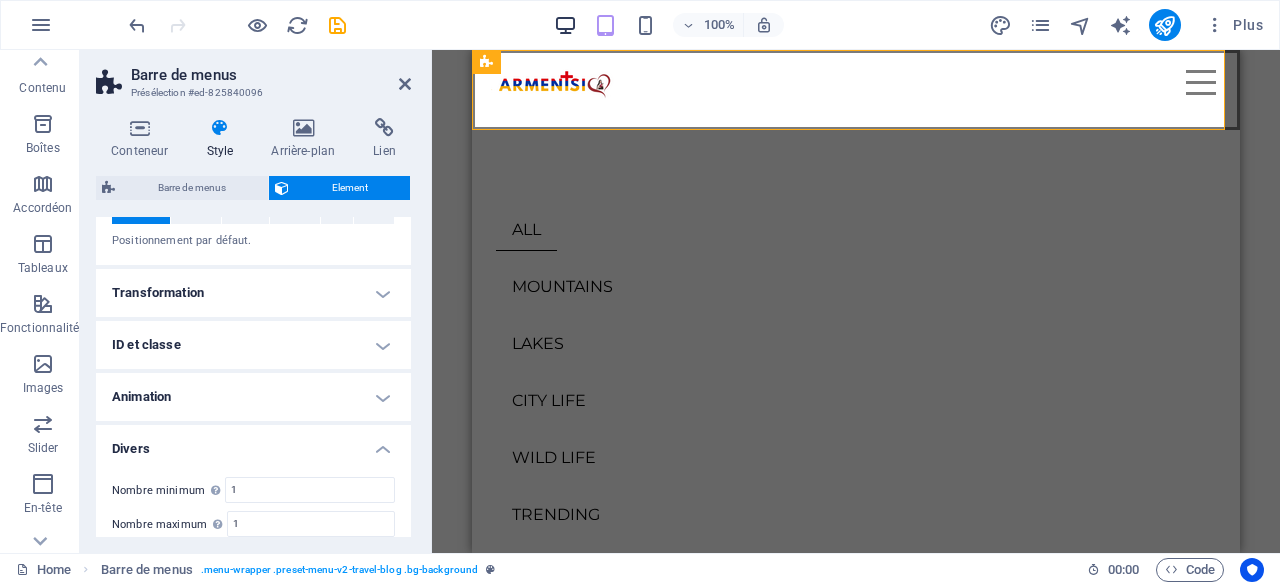 click at bounding box center (565, 25) 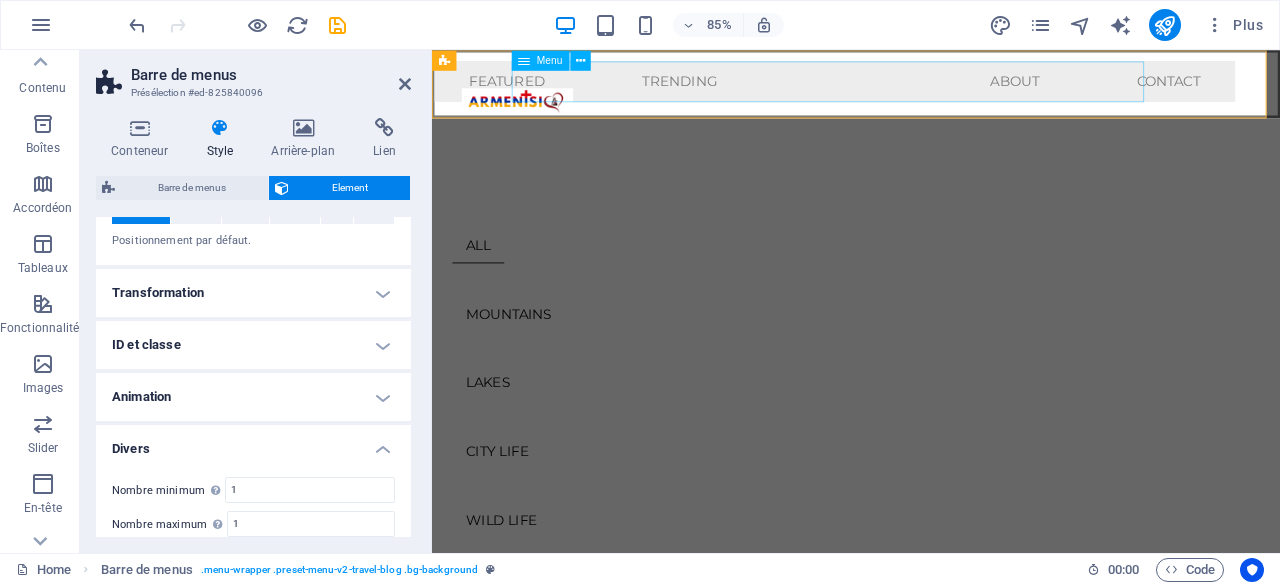 click on "Featured Trending About Contact" at bounding box center [906, 87] 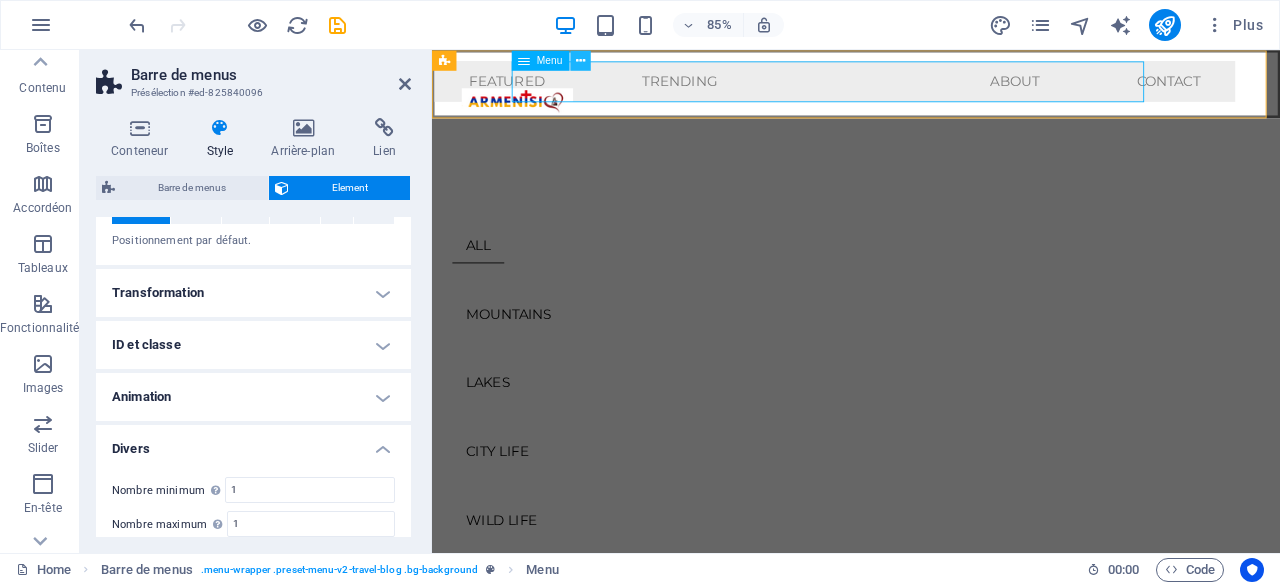 click at bounding box center [580, 60] 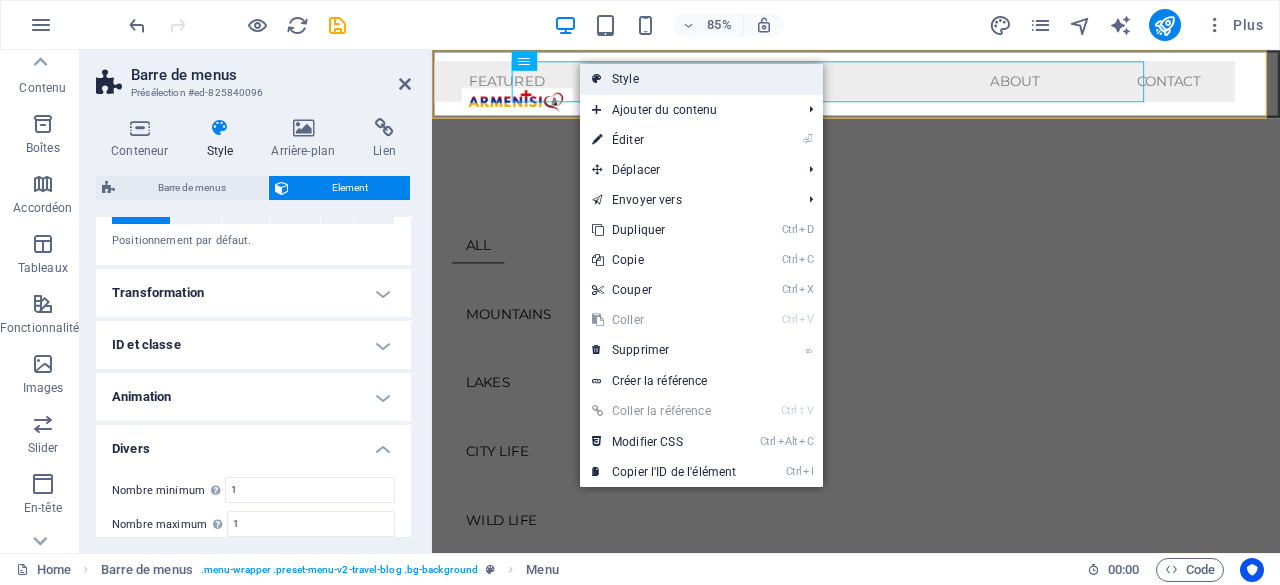click on "Style" at bounding box center [701, 79] 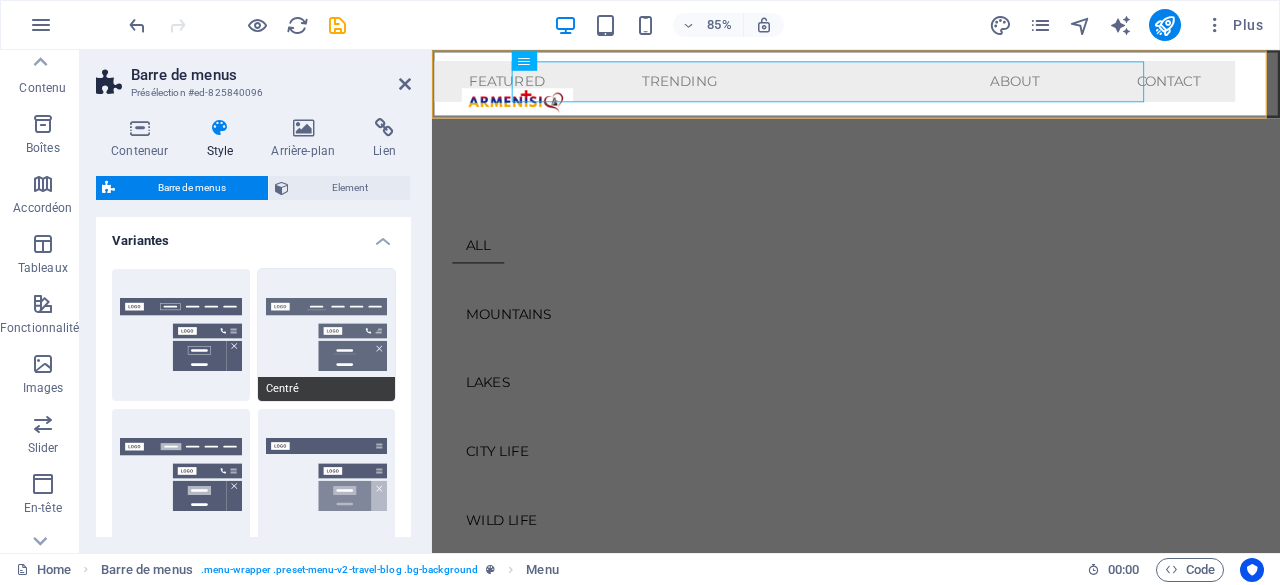 scroll, scrollTop: 43, scrollLeft: 0, axis: vertical 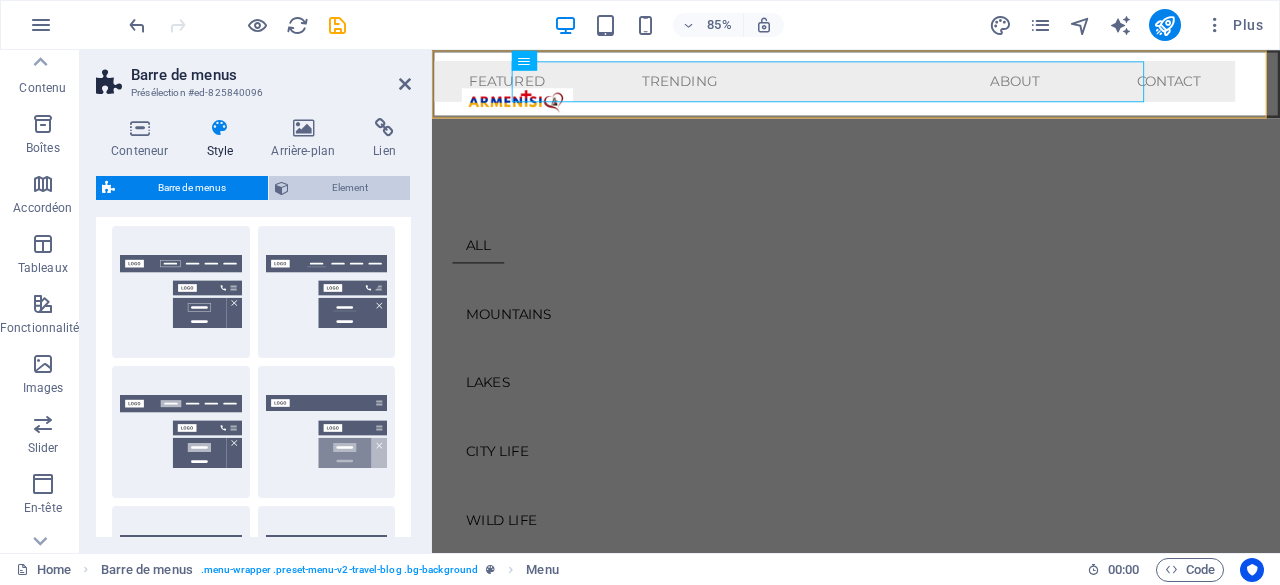 click on "Element" at bounding box center (349, 188) 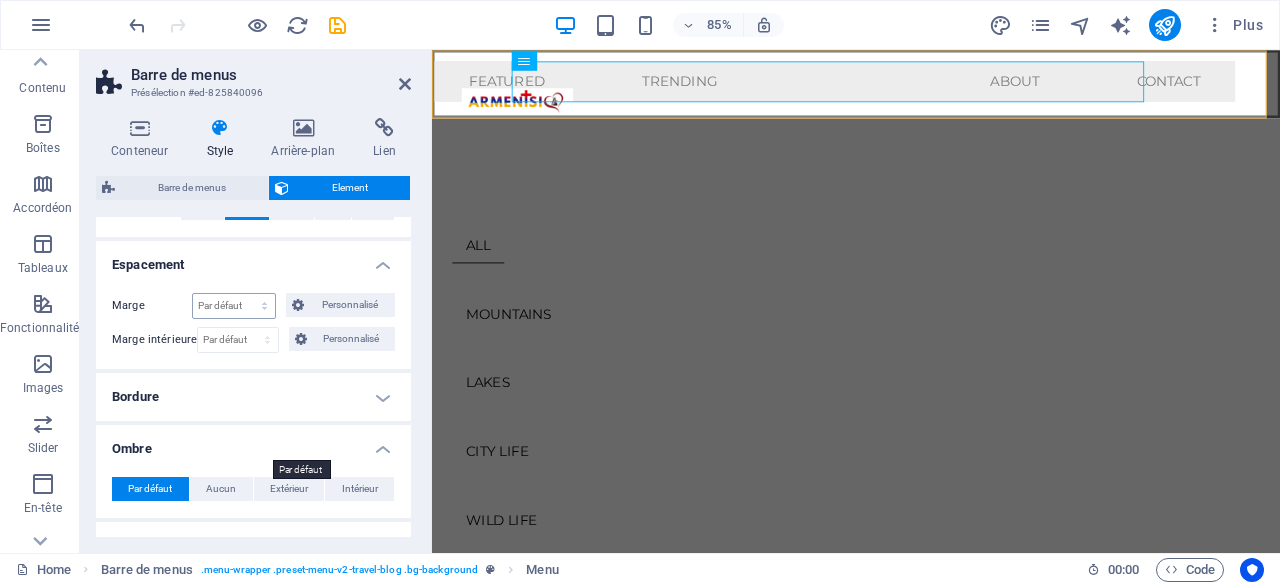 scroll, scrollTop: 150, scrollLeft: 0, axis: vertical 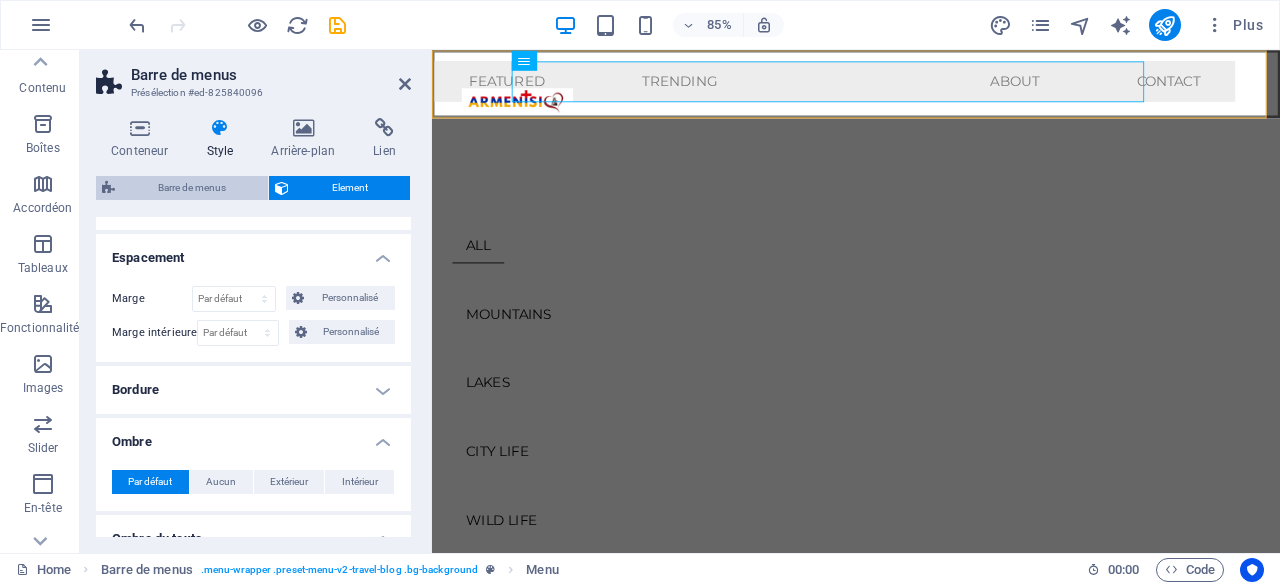 click on "Barre de menus" at bounding box center (191, 188) 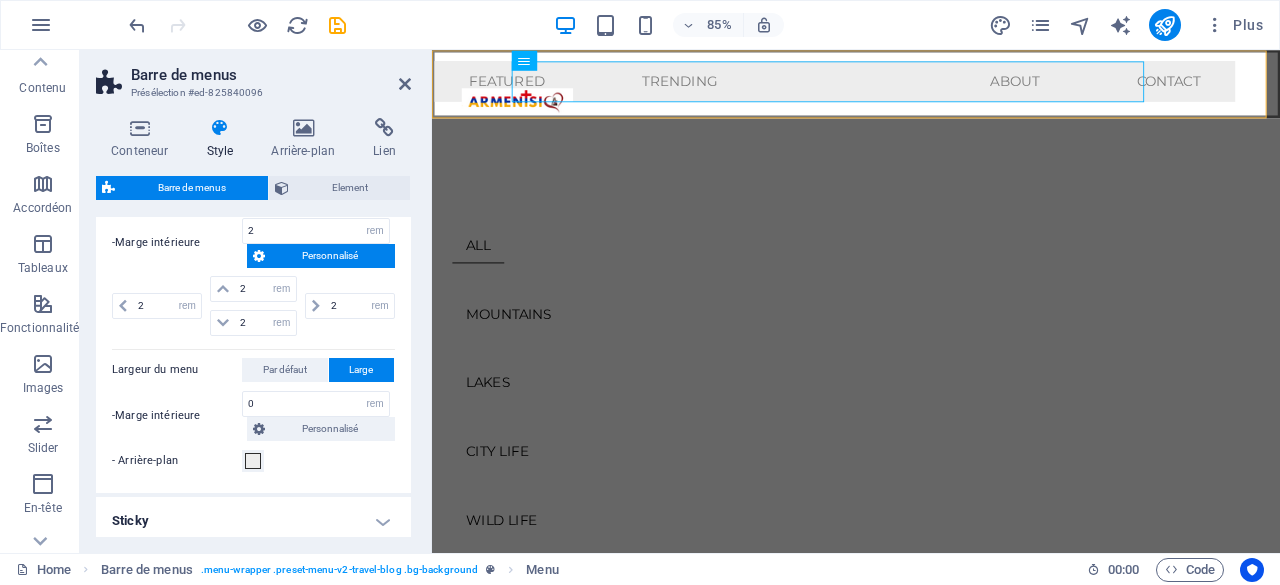 scroll, scrollTop: 835, scrollLeft: 0, axis: vertical 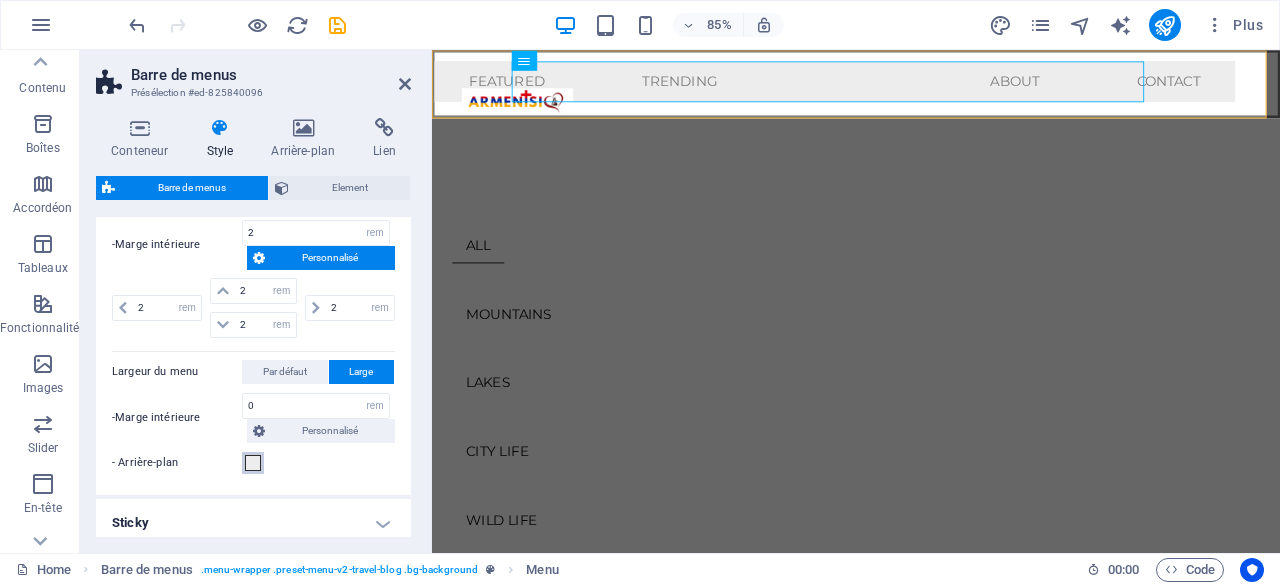 click on "- Arrière-plan" at bounding box center (253, 463) 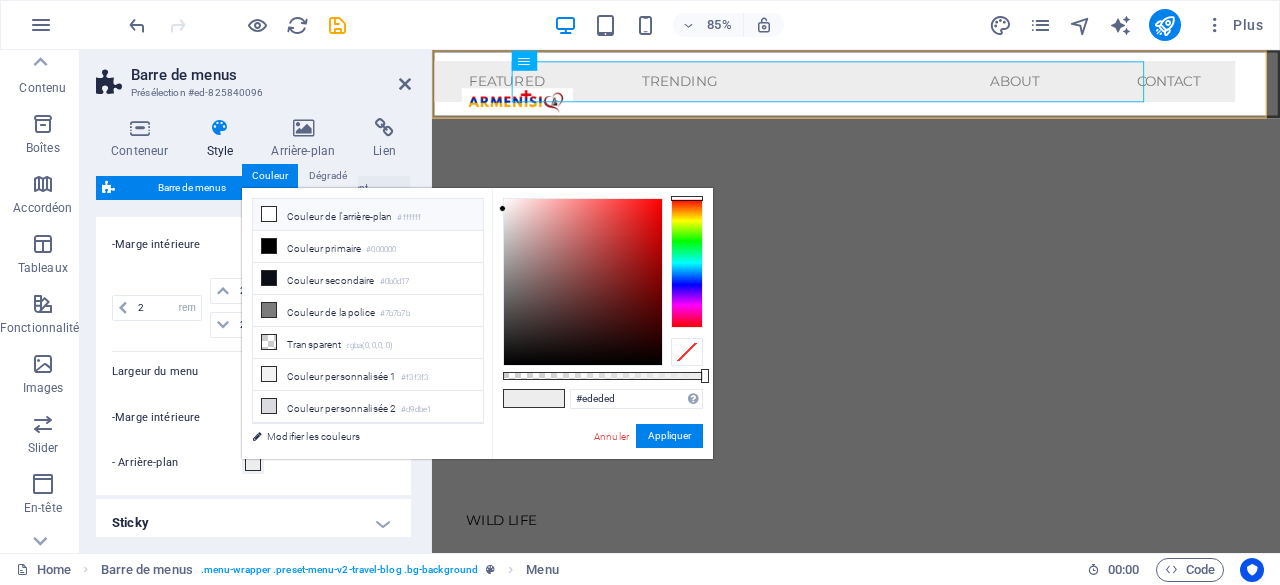 click on "Couleur de l'arrière-plan
#ffffff" at bounding box center (368, 215) 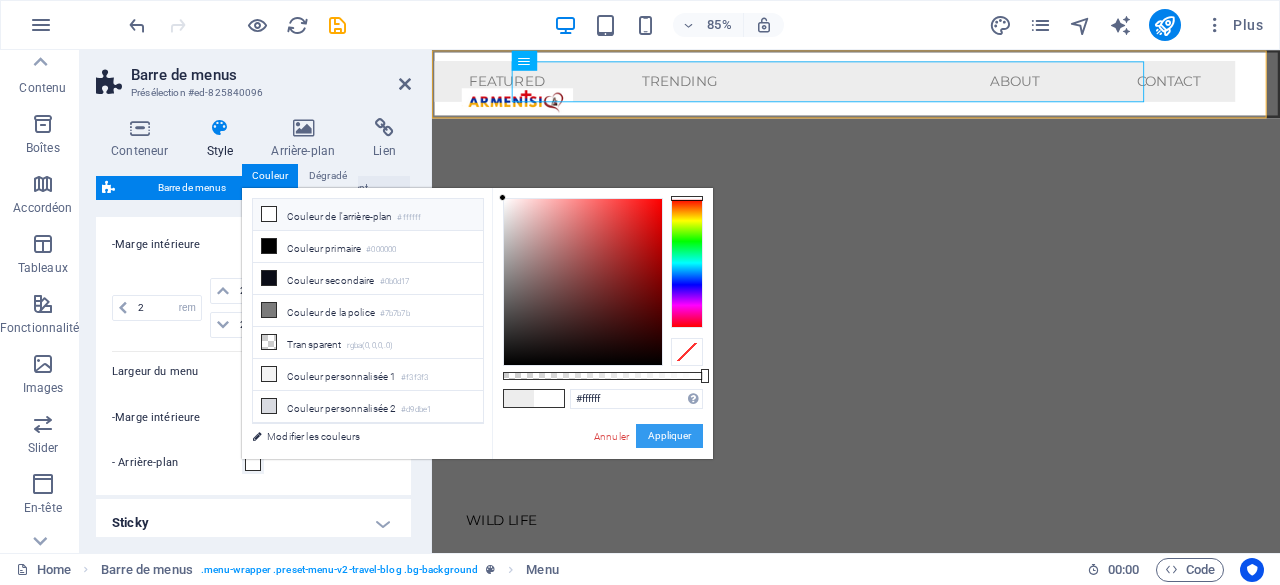 click on "Appliquer" at bounding box center [669, 436] 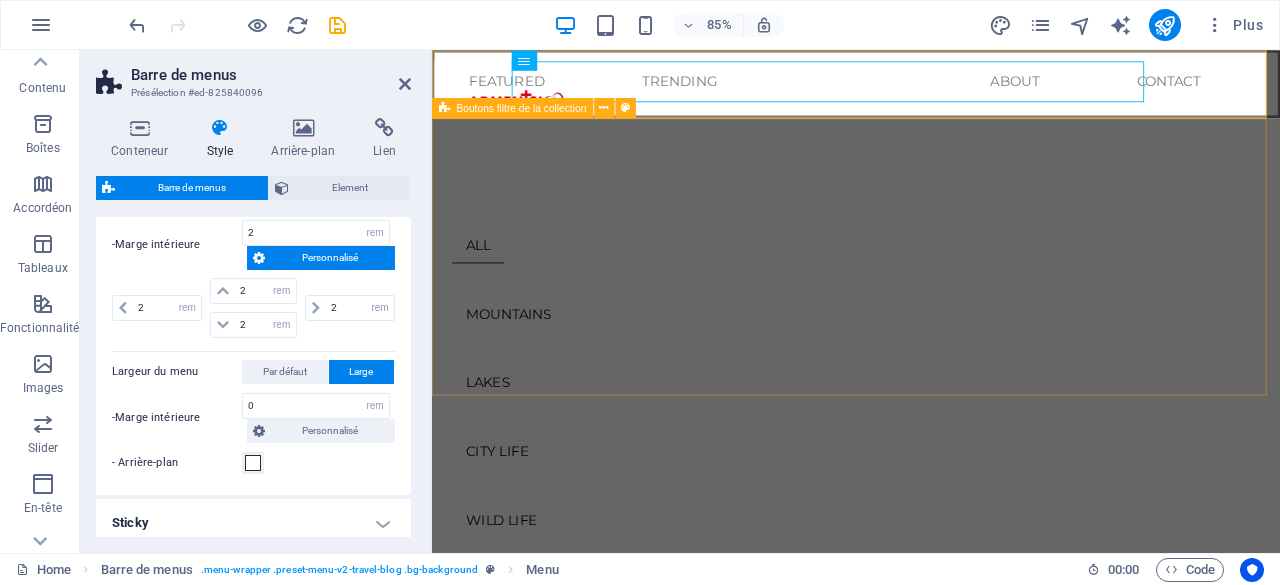 click on "ALL MOUNTAINS LAKES CITY LIFE WILD LIFE TRENDING" at bounding box center [931, 435] 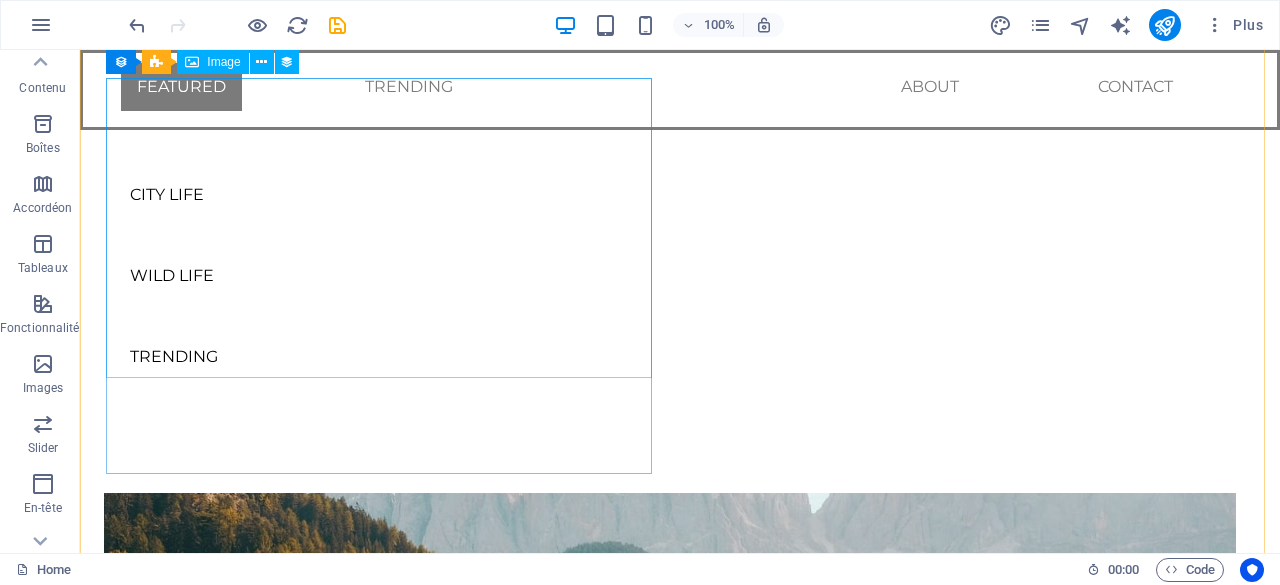 scroll, scrollTop: 0, scrollLeft: 0, axis: both 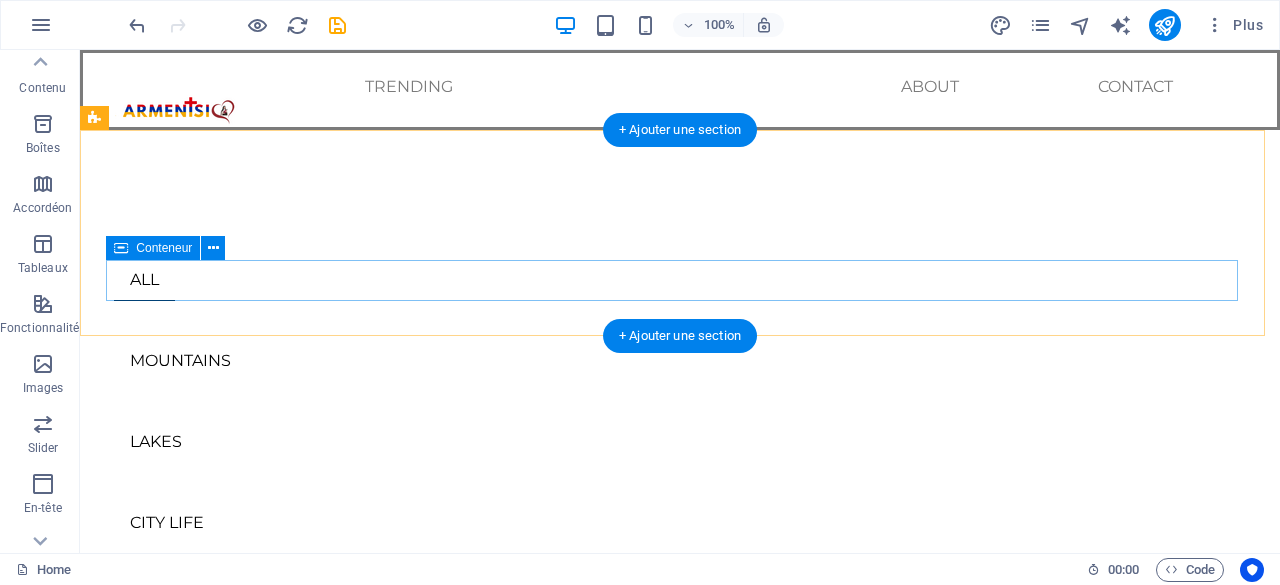 click on "ALL MOUNTAINS LAKES CITY LIFE WILD LIFE TRENDING" at bounding box center (680, 483) 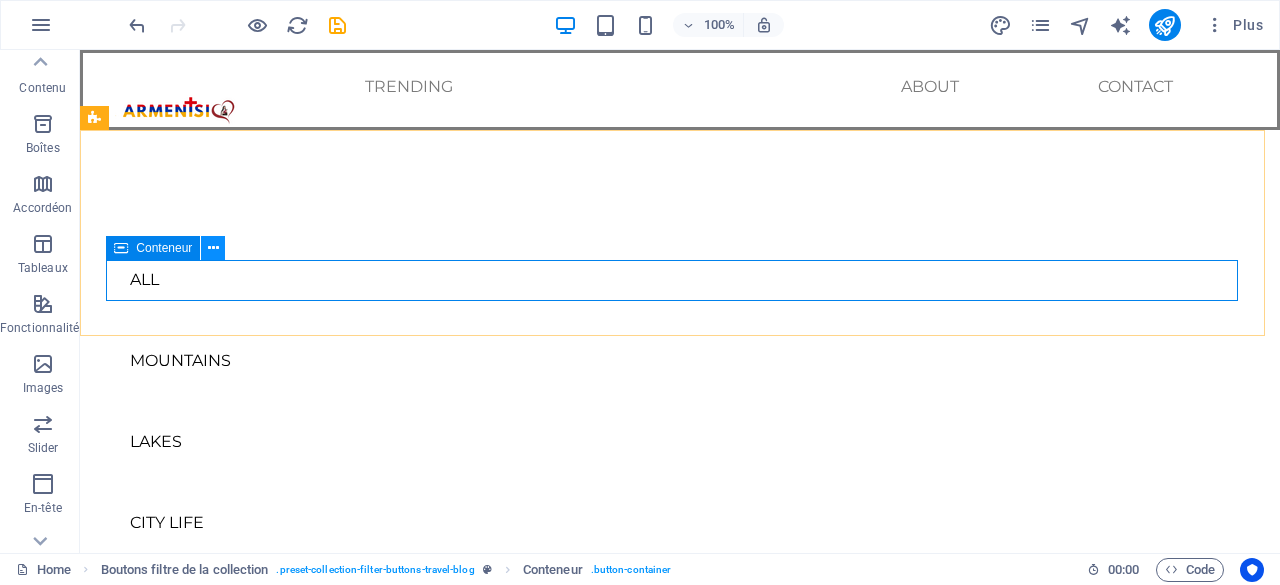 click at bounding box center (213, 248) 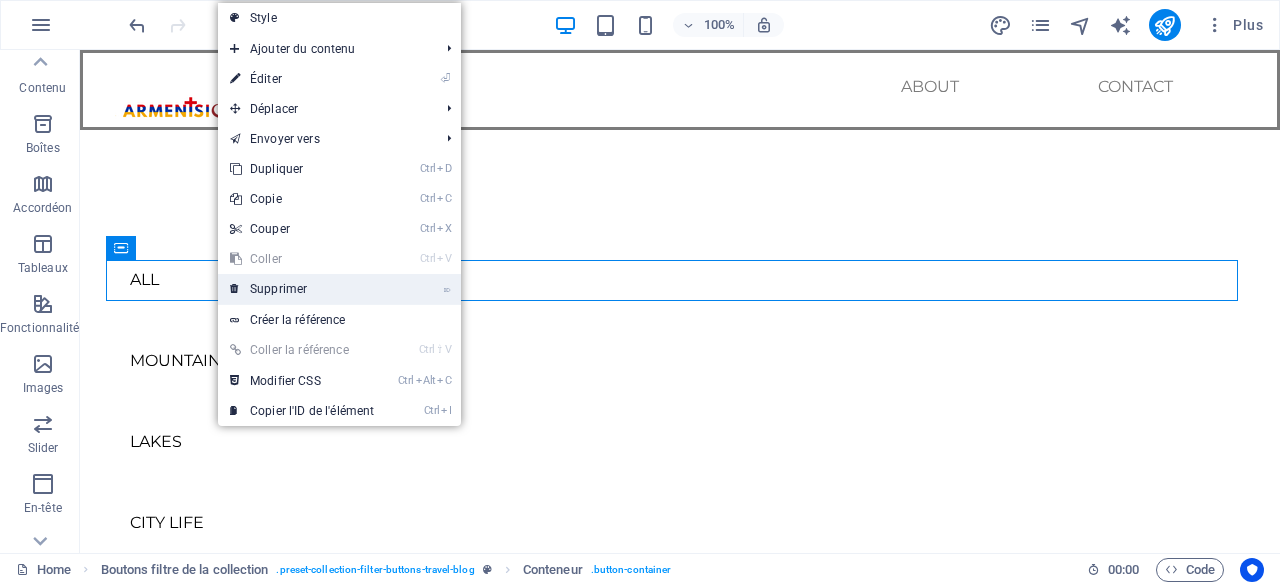click on "⌦  Supprimer" at bounding box center (302, 289) 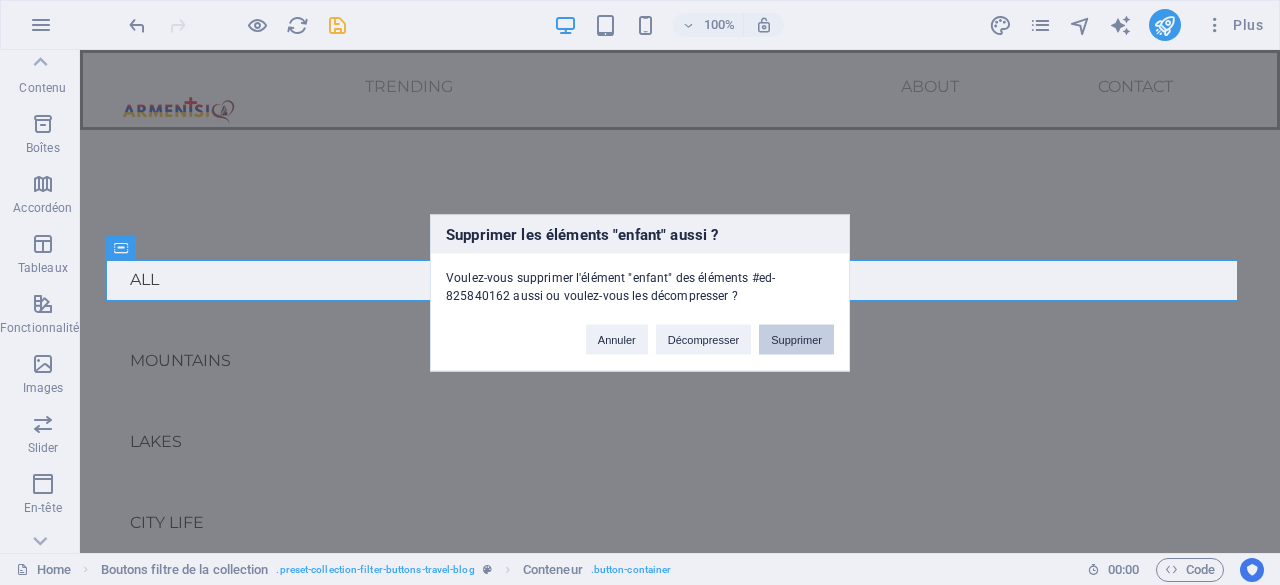 click on "Supprimer" at bounding box center (796, 339) 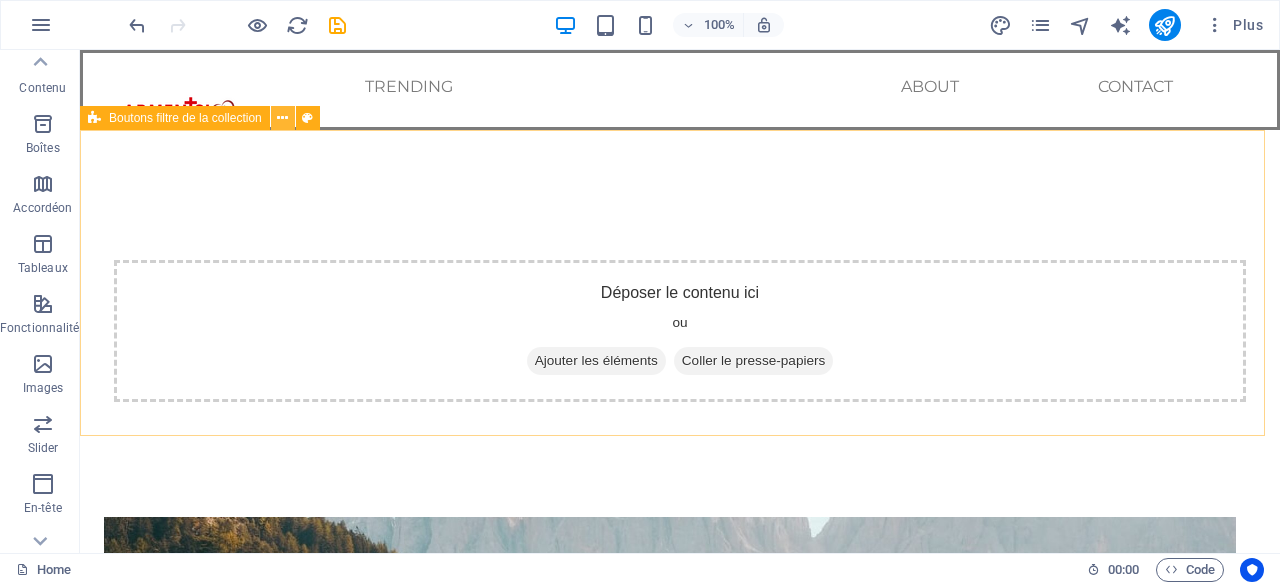 click at bounding box center (282, 118) 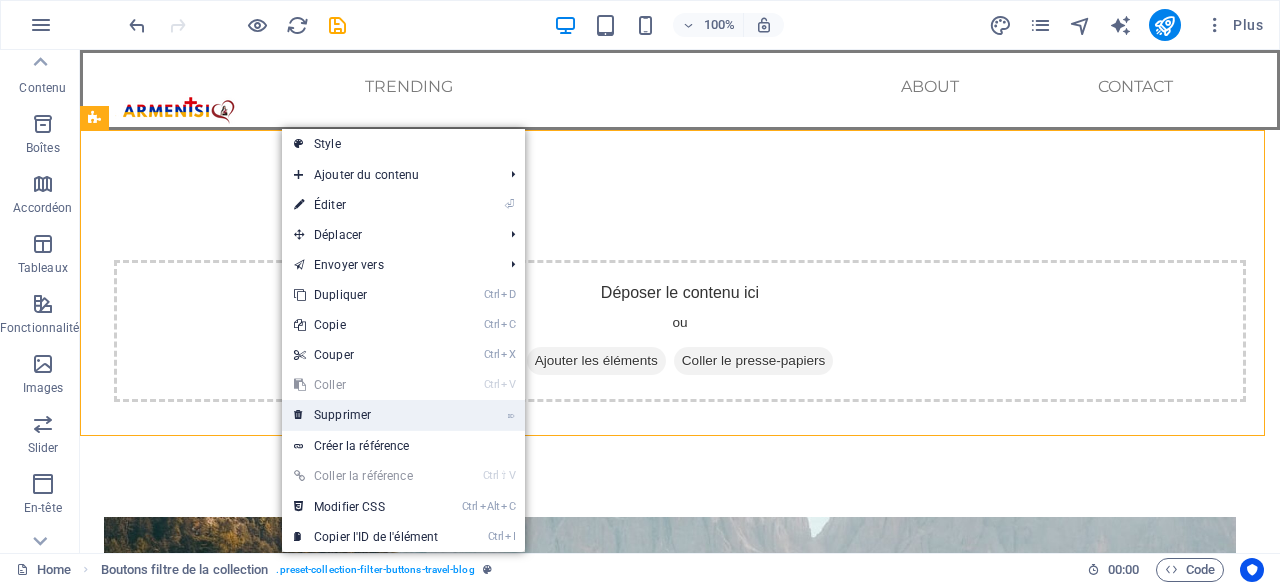 click on "⌦  Supprimer" at bounding box center (366, 415) 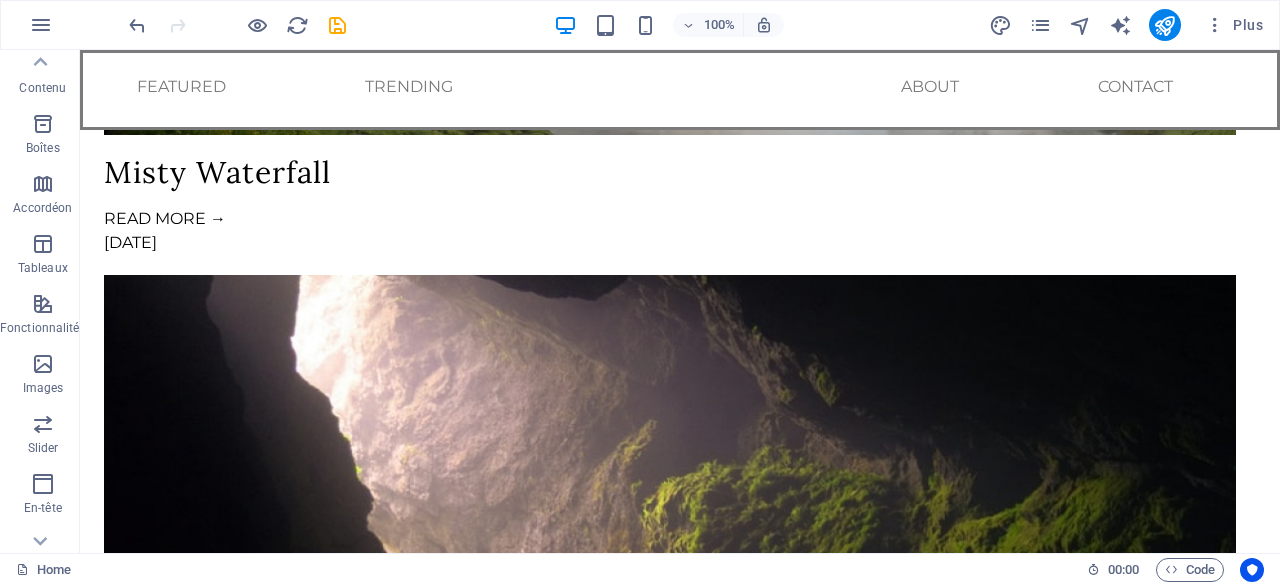 scroll, scrollTop: 0, scrollLeft: 0, axis: both 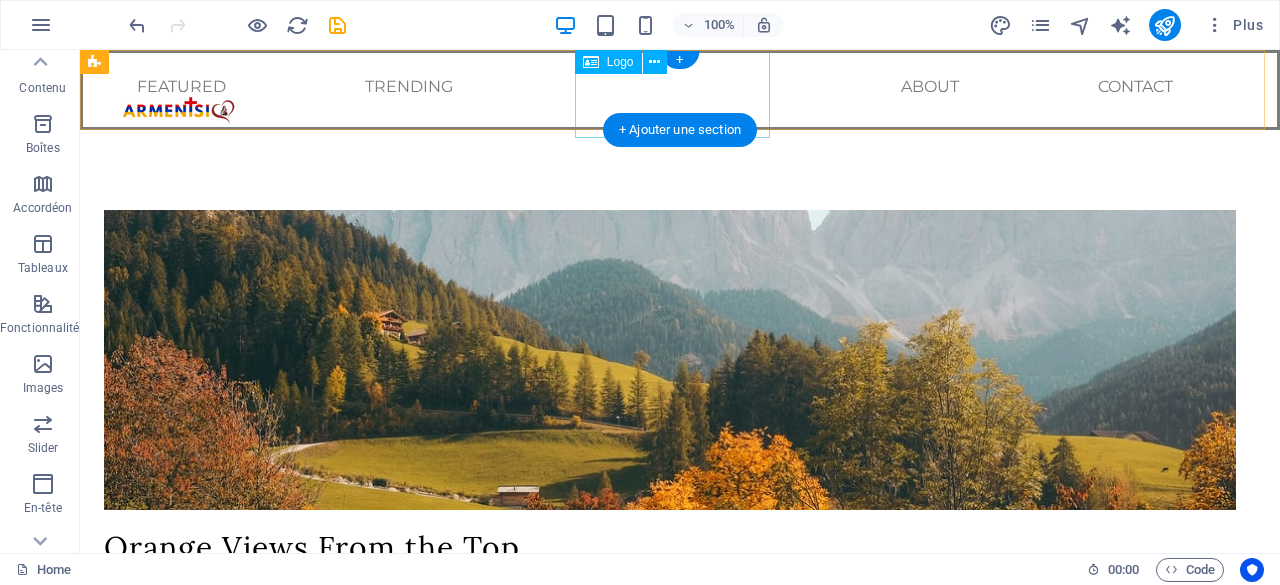 click at bounding box center [180, 110] 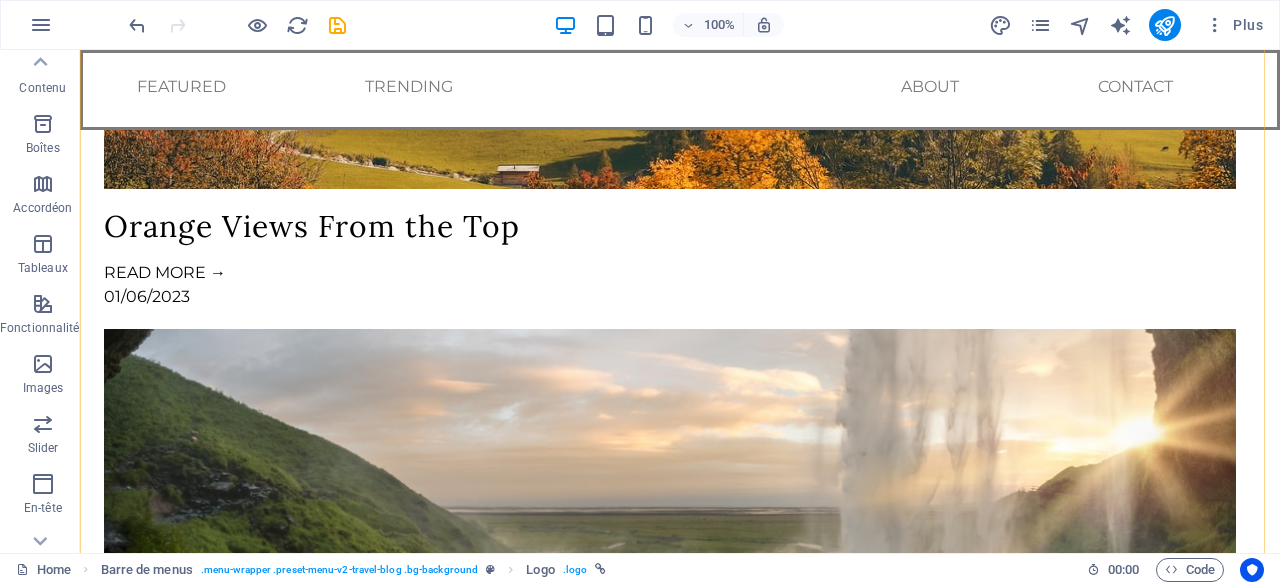 scroll, scrollTop: 323, scrollLeft: 0, axis: vertical 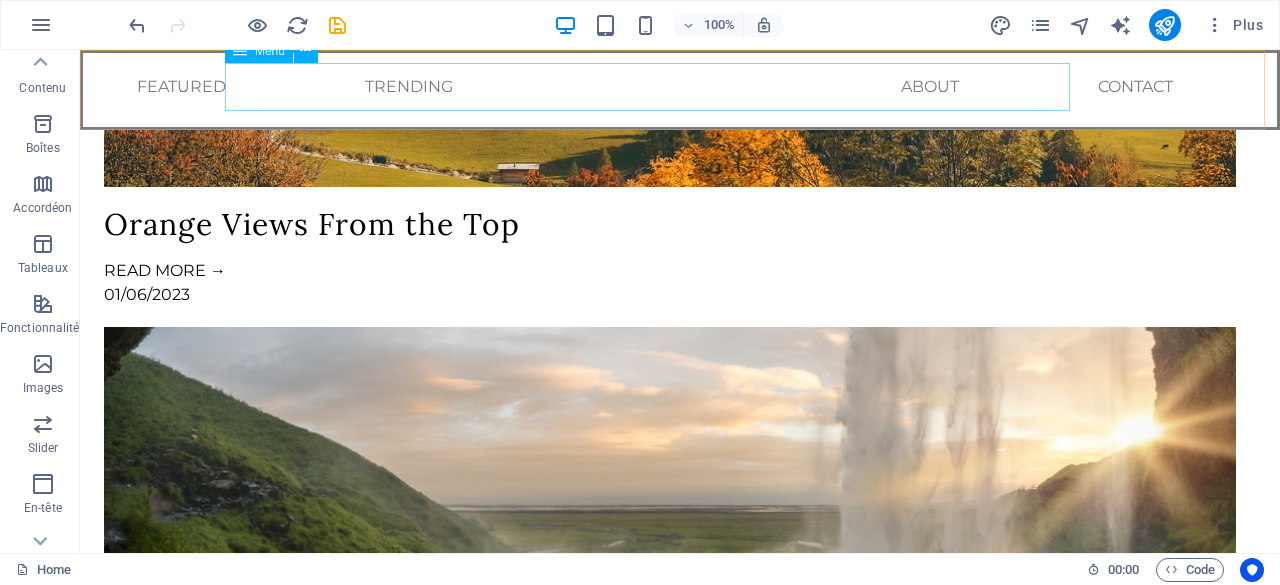 click on "Featured Trending About Contact" at bounding box center (655, 87) 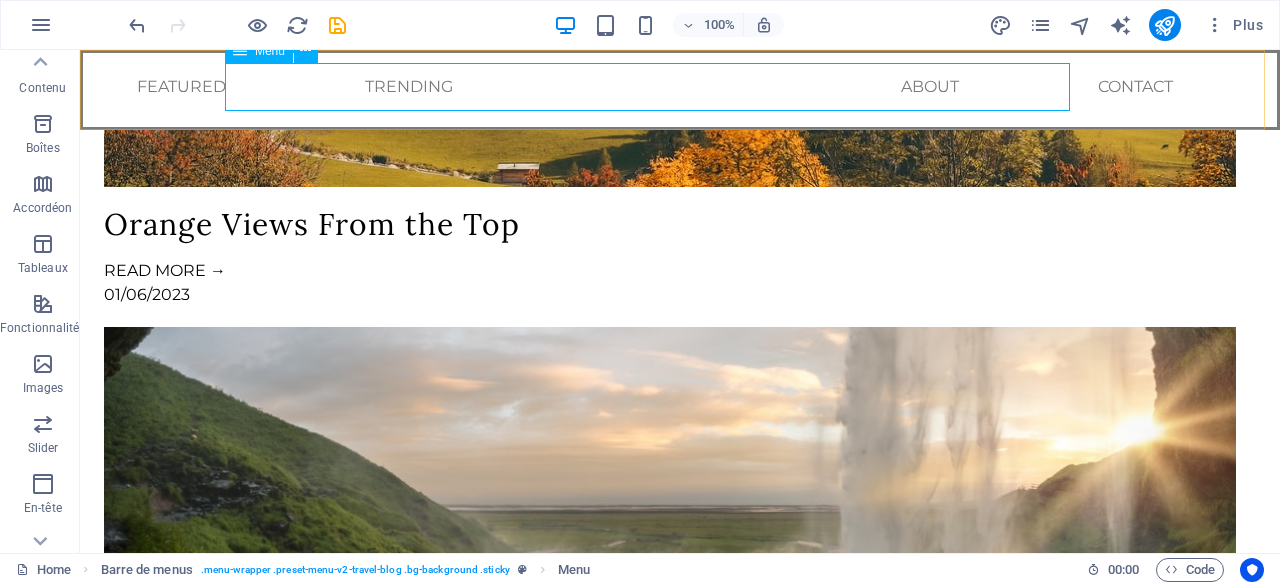 click on "Featured Trending About Contact" at bounding box center [655, 87] 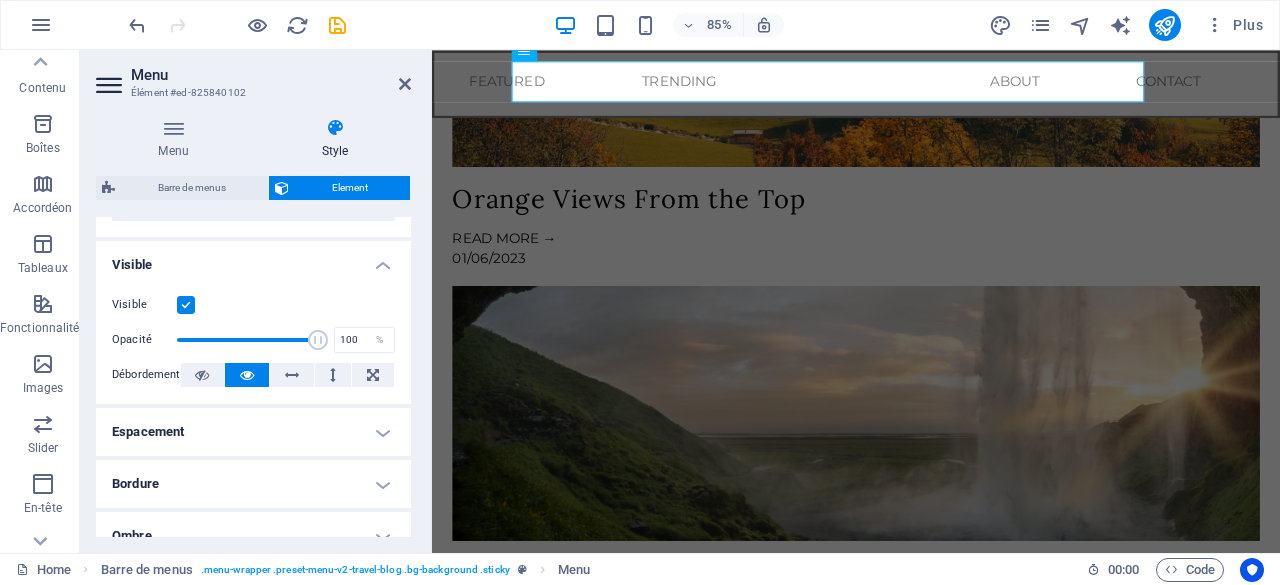 scroll, scrollTop: 0, scrollLeft: 0, axis: both 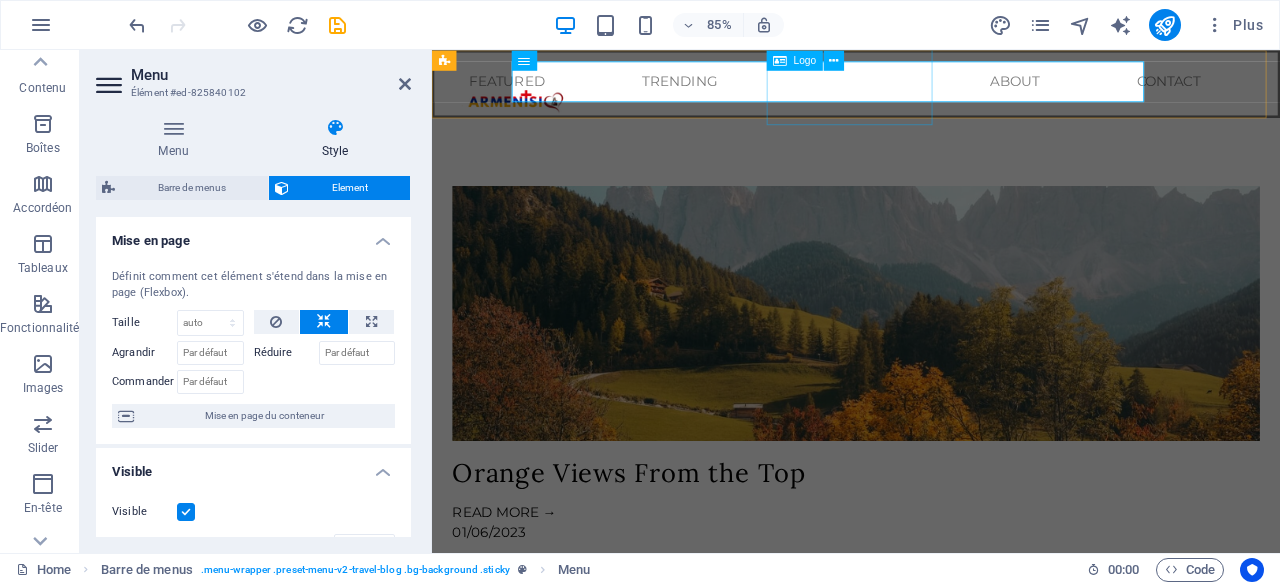 click at bounding box center [532, 110] 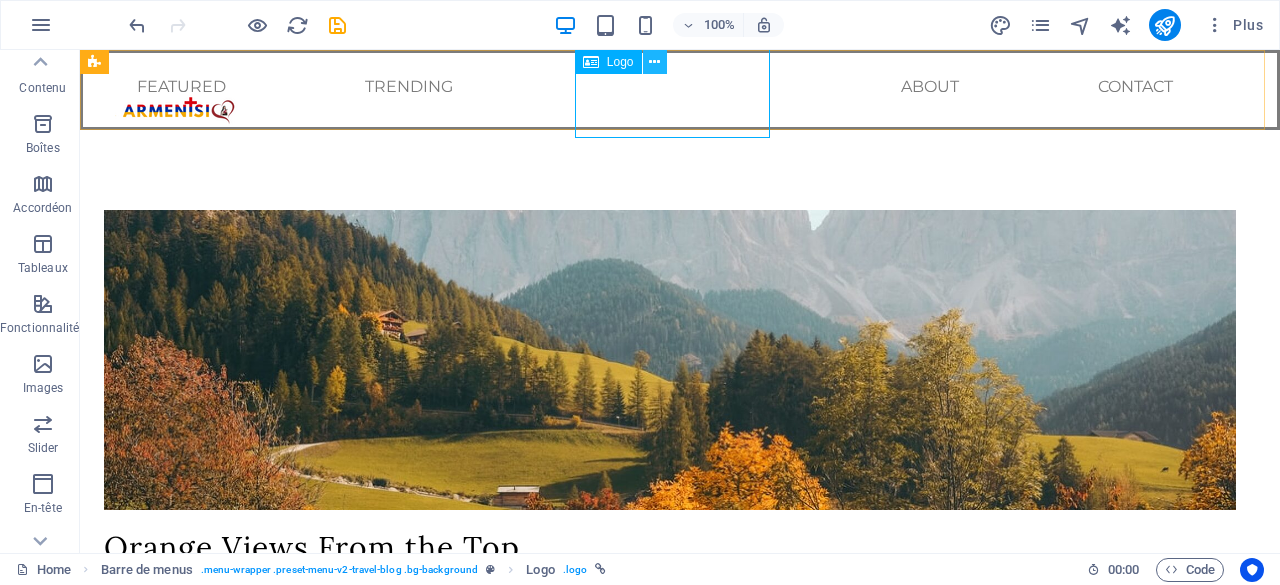 click at bounding box center [654, 62] 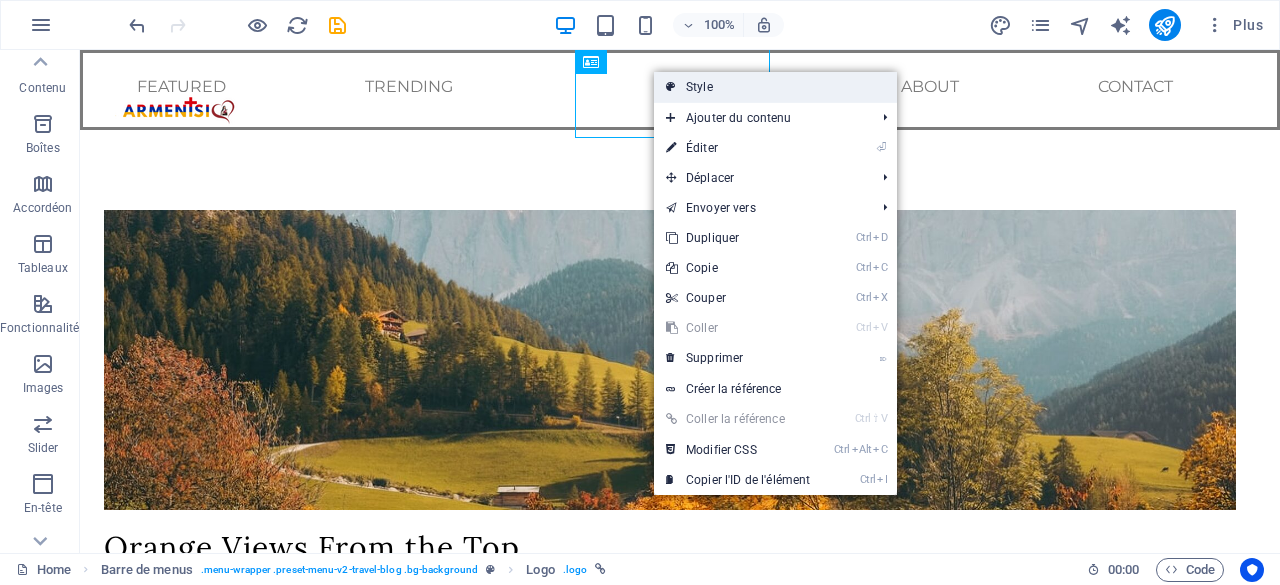 click on "Style" at bounding box center (775, 87) 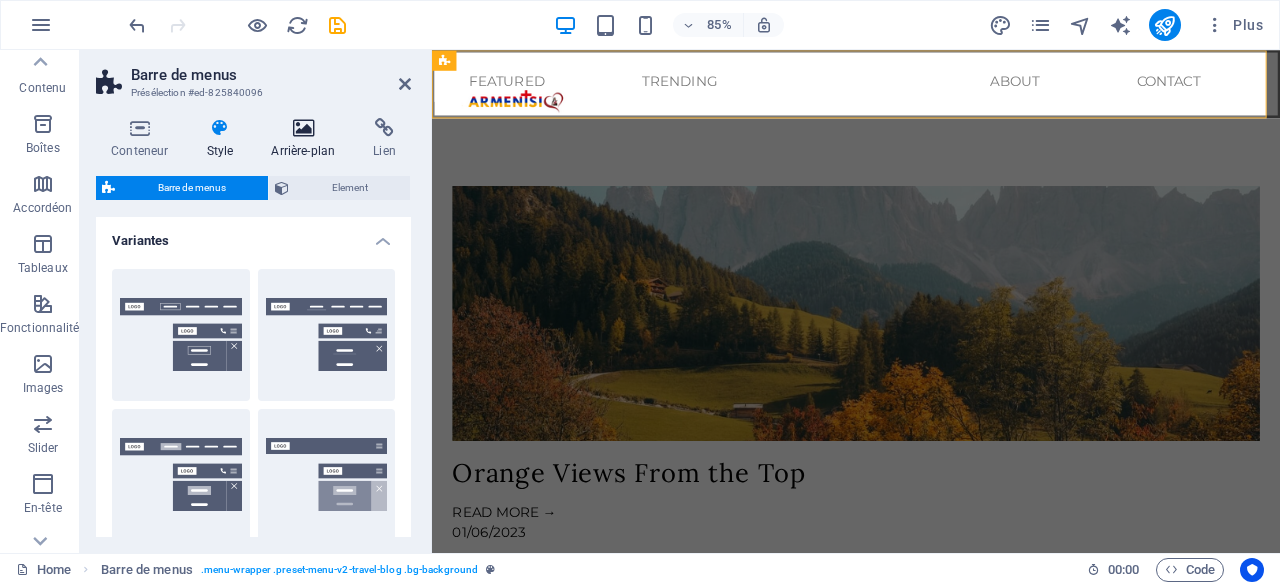 click on "Arrière-plan" at bounding box center (307, 139) 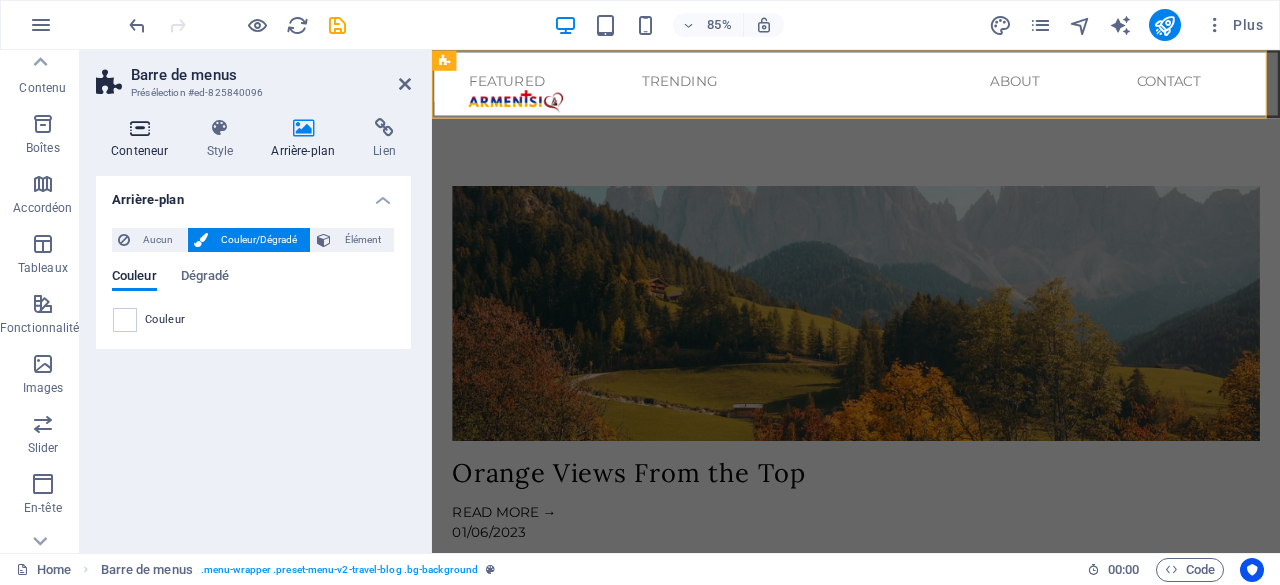 click on "Conteneur" at bounding box center (143, 139) 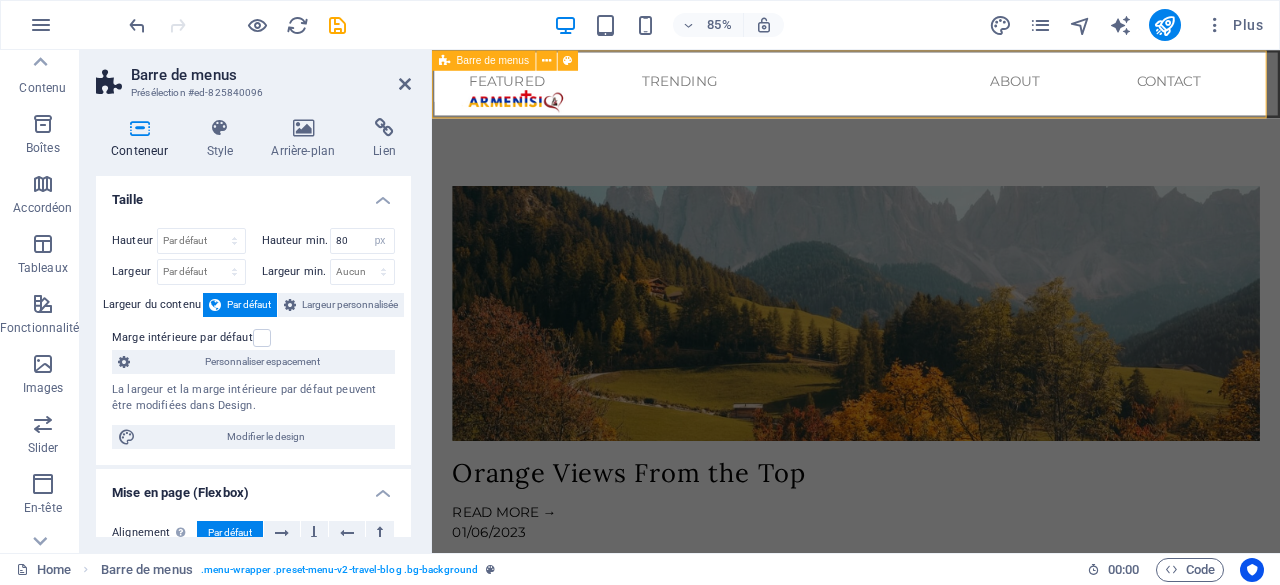click on "Orange Views From the Top READ MORE → 01/06/2023 Misty Waterfall READ MORE → 01/05/2023 Deep Caves in New Zealand READ MORE → 01/04/2023 City Sunsets READ MORE → 01/03/2023 Riverside READ MORE → 01/02/2023 Lake in the Woods READ MORE → 01/01/2023 Colors of Autumn Trees READ MORE → 12/31/2022 Concrete Jungle READ MORE → 12/30/2022  Previous Next" at bounding box center [931, 2012] 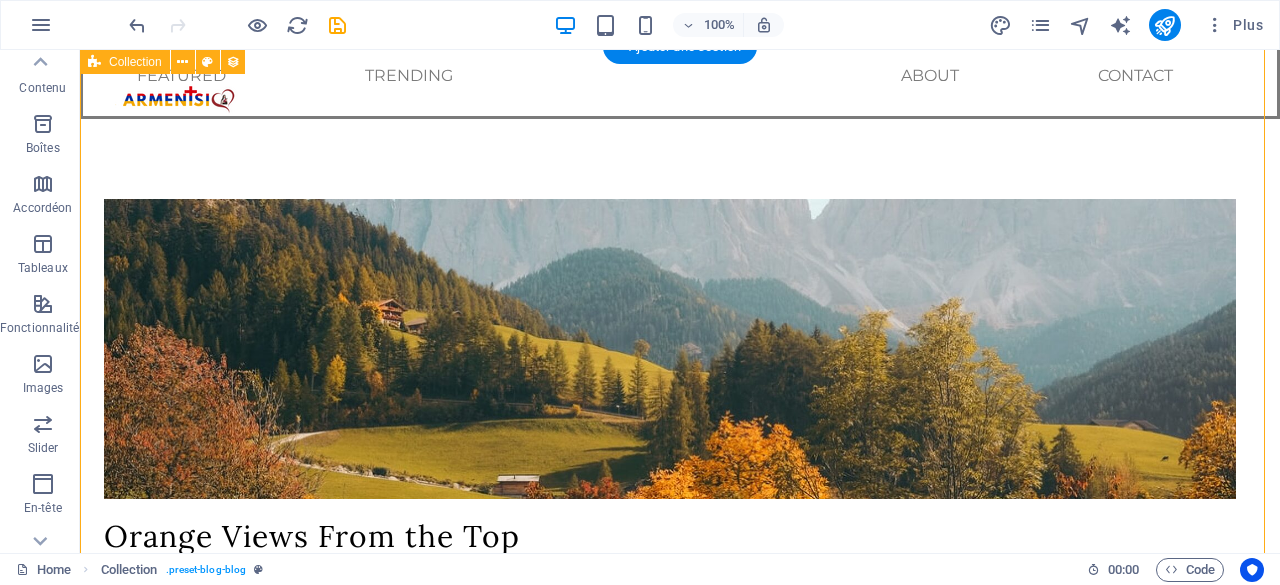 scroll, scrollTop: 0, scrollLeft: 0, axis: both 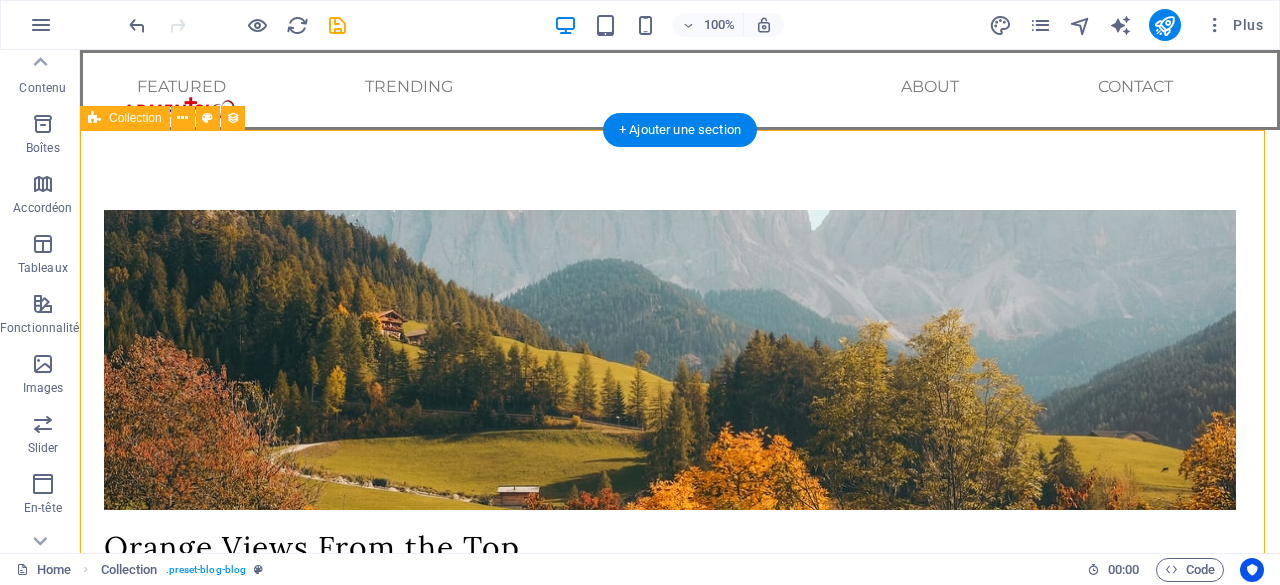 click on "Orange Views From the Top READ MORE → 01/06/2023 Misty Waterfall READ MORE → 01/05/2023 Deep Caves in New Zealand READ MORE → 01/04/2023 City Sunsets READ MORE → 01/03/2023 Riverside READ MORE → 01/02/2023 Lake in the Woods READ MORE → 01/01/2023 Colors of Autumn Trees READ MORE → 12/31/2022 Concrete Jungle READ MORE → 12/30/2022  Previous Next" at bounding box center [680, 2012] 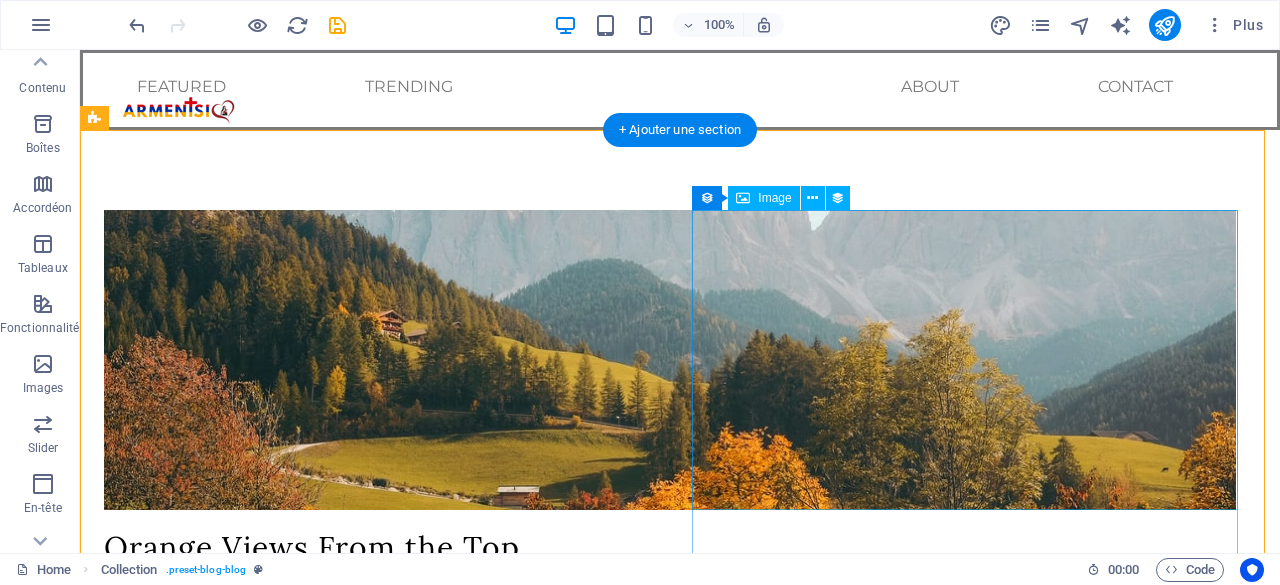 click at bounding box center (670, 800) 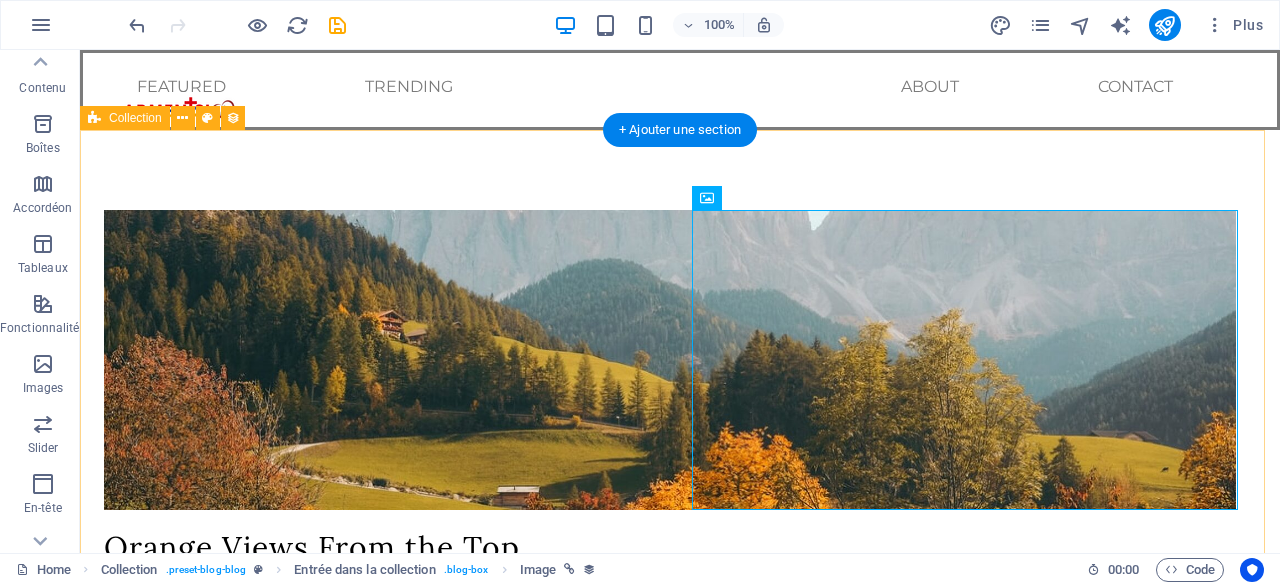click on "Orange Views From the Top READ MORE → 01/06/2023 Misty Waterfall READ MORE → 01/05/2023 Deep Caves in New Zealand READ MORE → 01/04/2023 City Sunsets READ MORE → 01/03/2023 Riverside READ MORE → 01/02/2023 Lake in the Woods READ MORE → 01/01/2023 Colors of Autumn Trees READ MORE → 12/31/2022 Concrete Jungle READ MORE → 12/30/2022  Previous Next" at bounding box center (680, 2012) 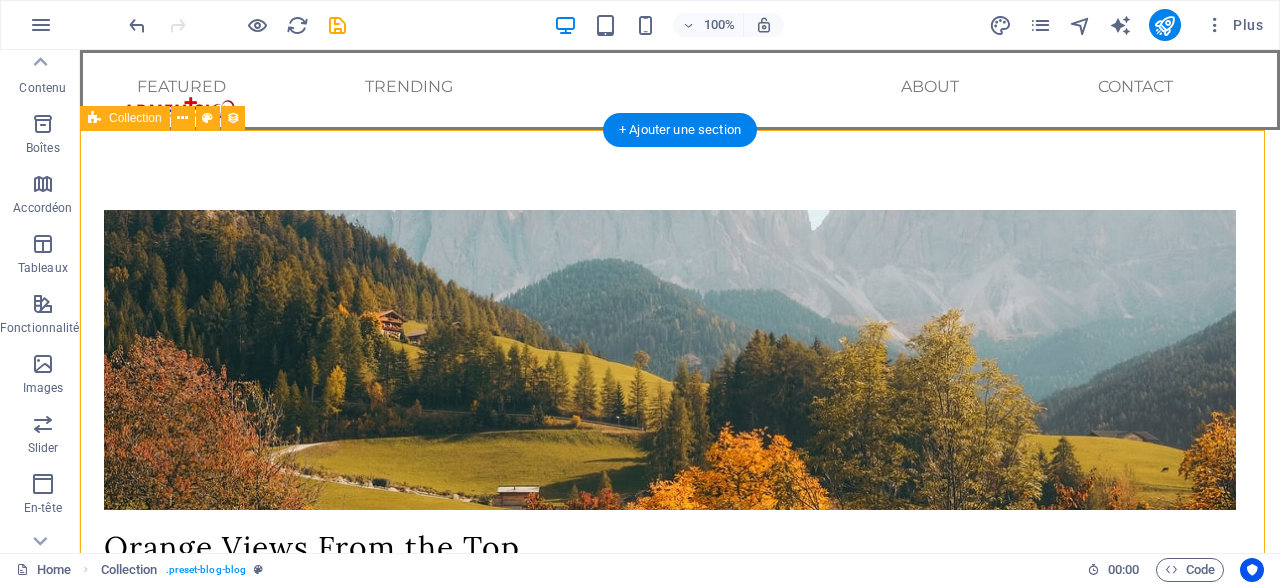 click on "Orange Views From the Top READ MORE → 01/06/2023 Misty Waterfall READ MORE → 01/05/2023 Deep Caves in New Zealand READ MORE → 01/04/2023 City Sunsets READ MORE → 01/03/2023 Riverside READ MORE → 01/02/2023 Lake in the Woods READ MORE → 01/01/2023 Colors of Autumn Trees READ MORE → 12/31/2022 Concrete Jungle READ MORE → 12/30/2022  Previous Next" at bounding box center (680, 2012) 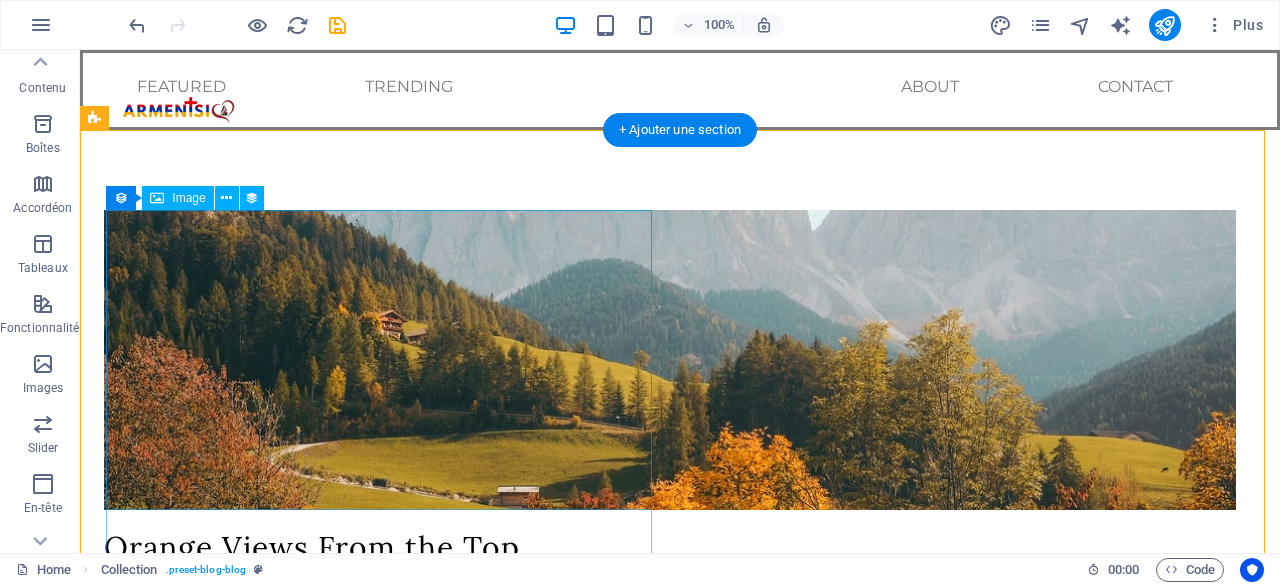 click at bounding box center [670, 360] 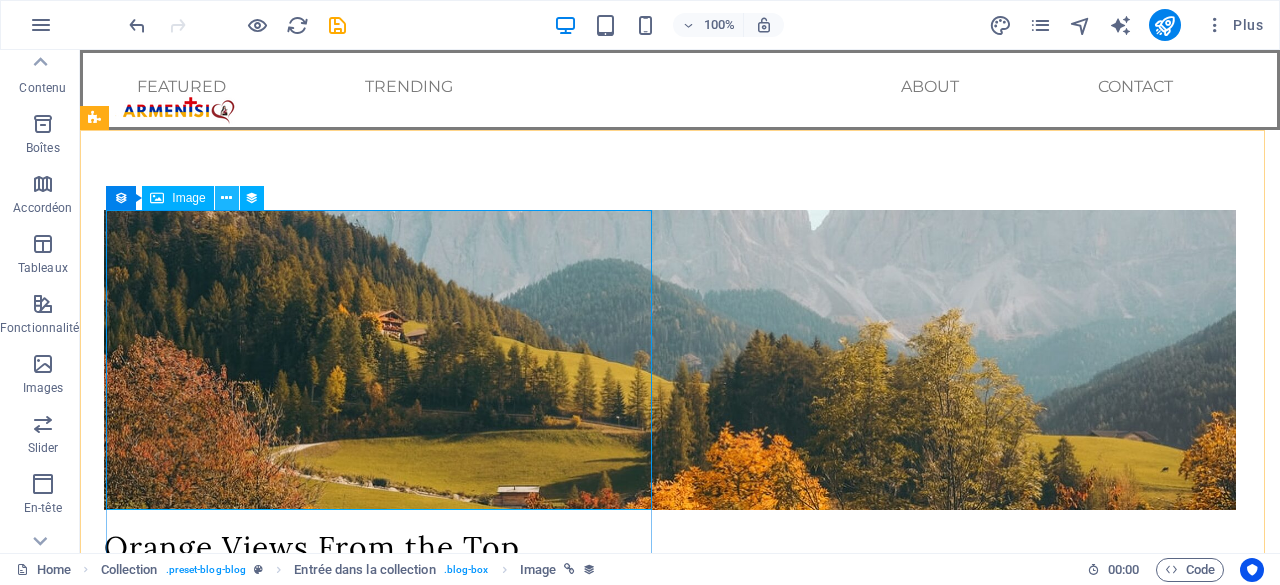 click at bounding box center [226, 198] 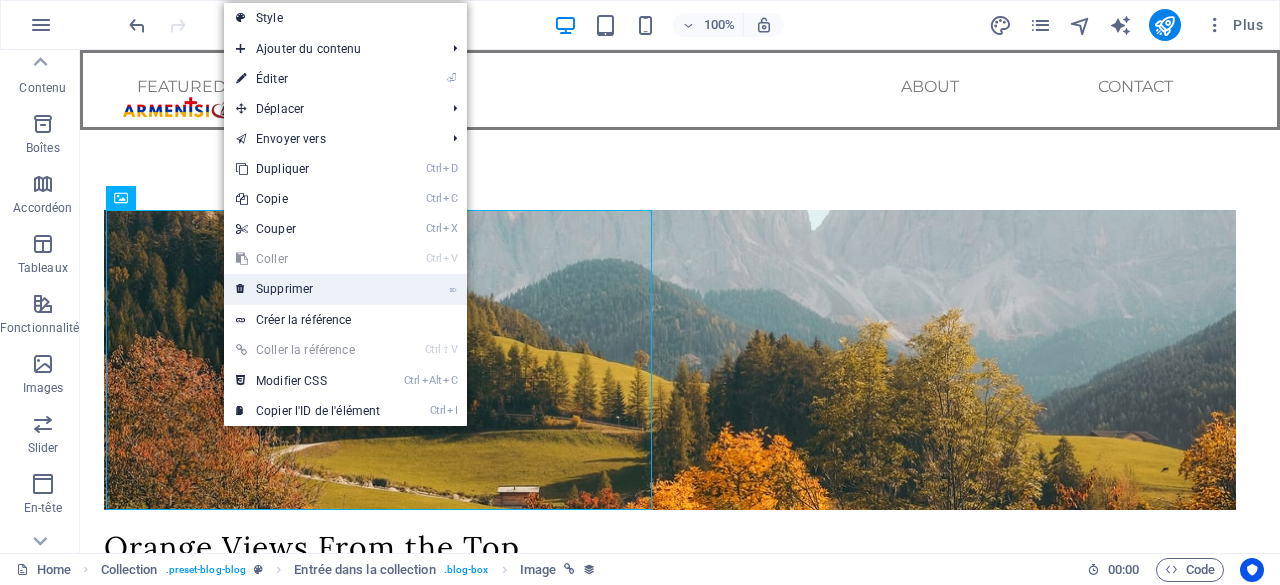 click on "⌦  Supprimer" at bounding box center (308, 289) 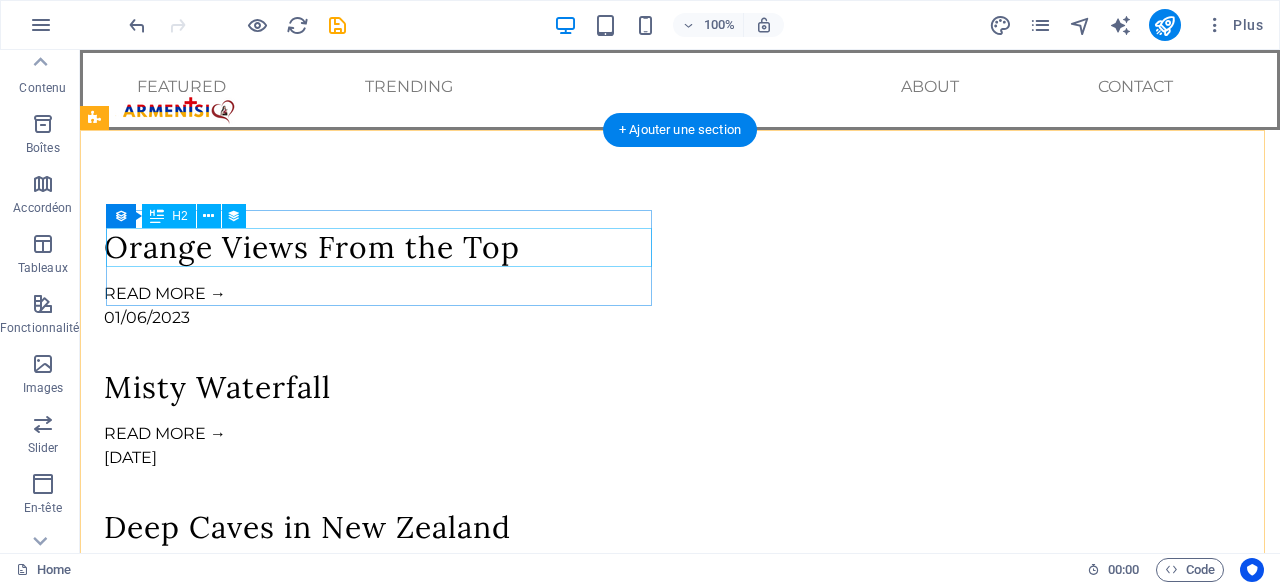 click on "Orange Views From the Top" at bounding box center (670, 247) 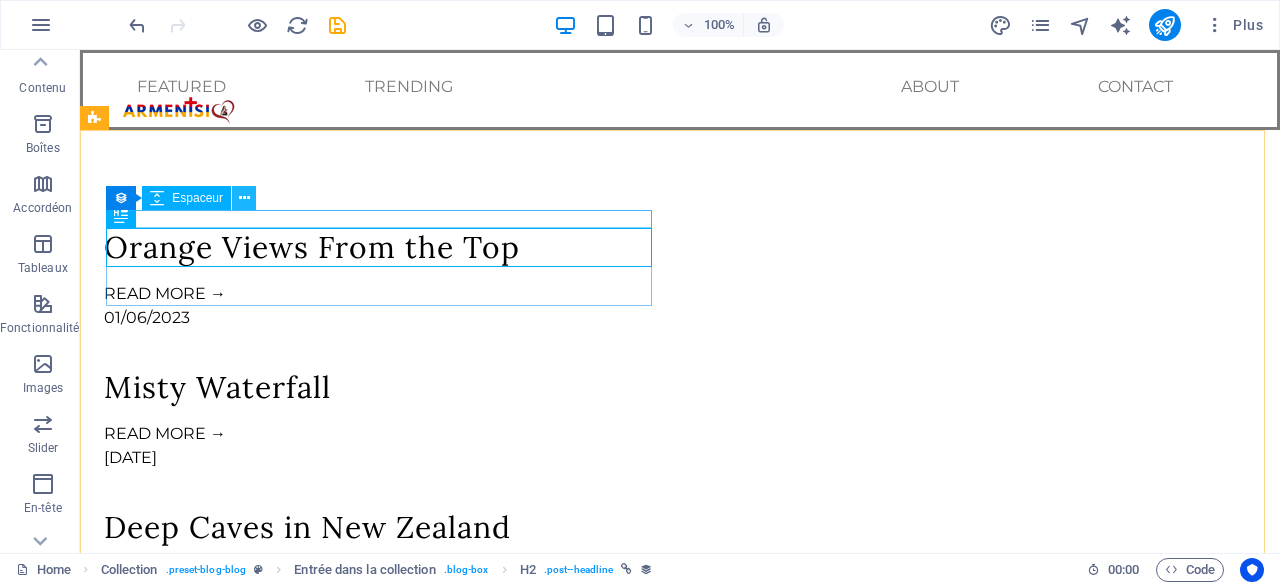 click at bounding box center [244, 198] 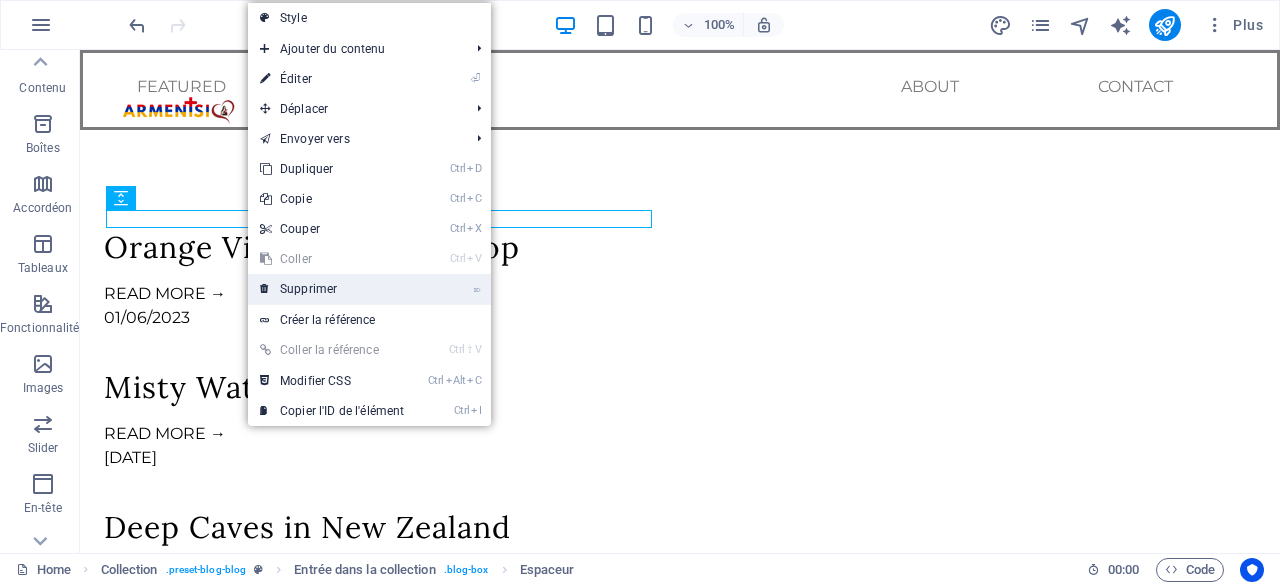 click on "⌦  Supprimer" at bounding box center [332, 289] 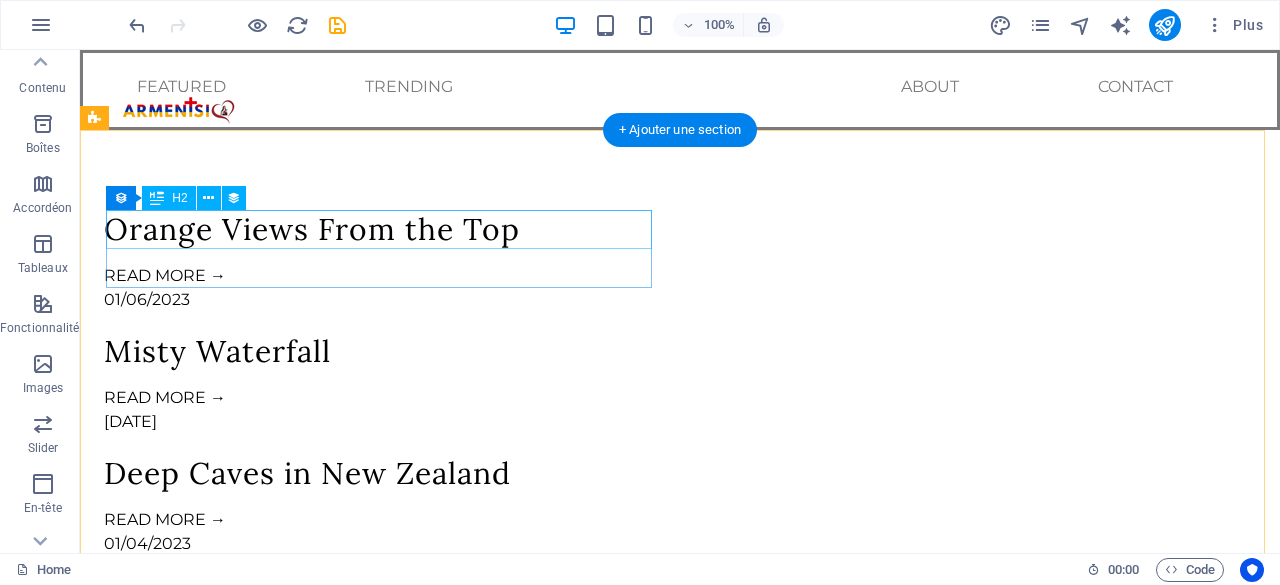 click on "Orange Views From the Top" at bounding box center (670, 229) 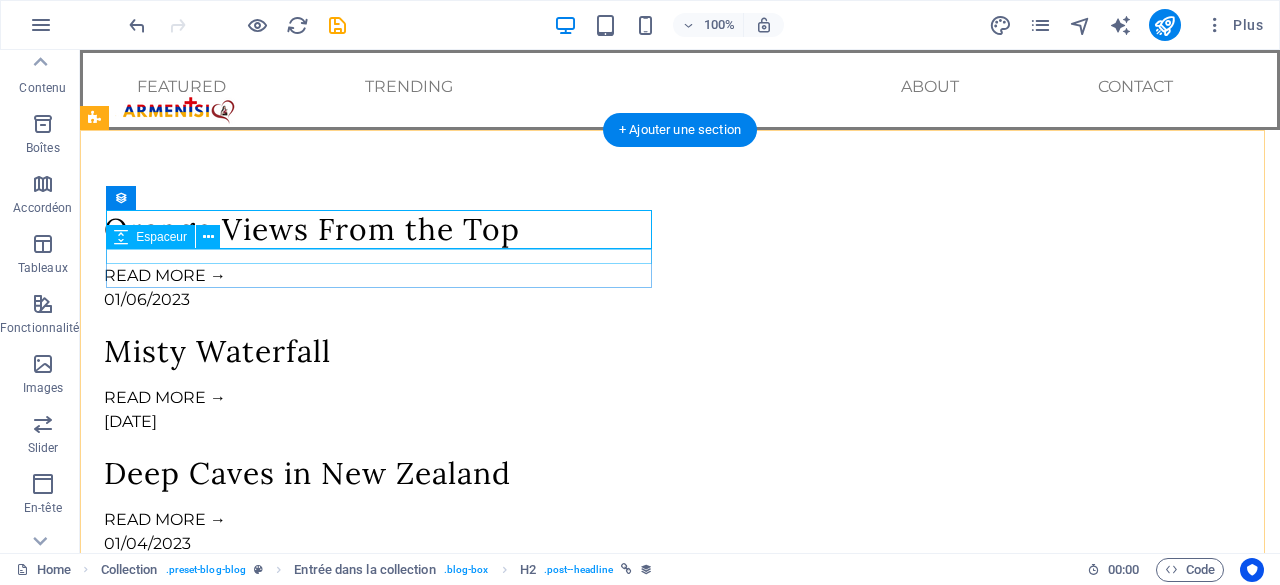 click on "Orange Views From the Top READ MORE → 01/06/2023" at bounding box center (670, 261) 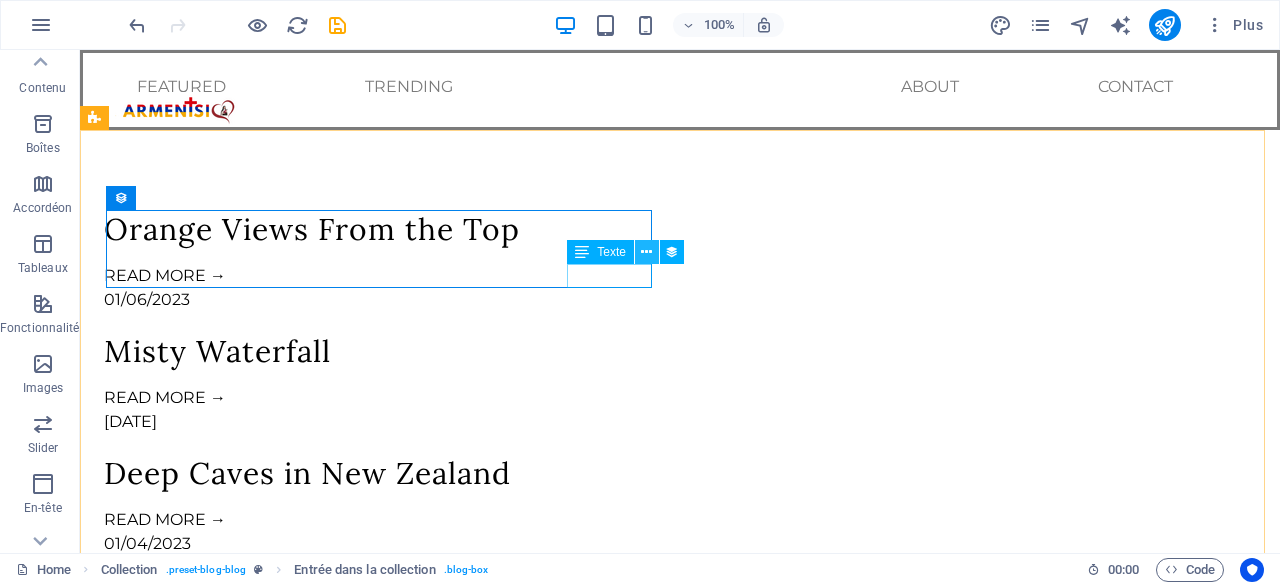 click at bounding box center [646, 252] 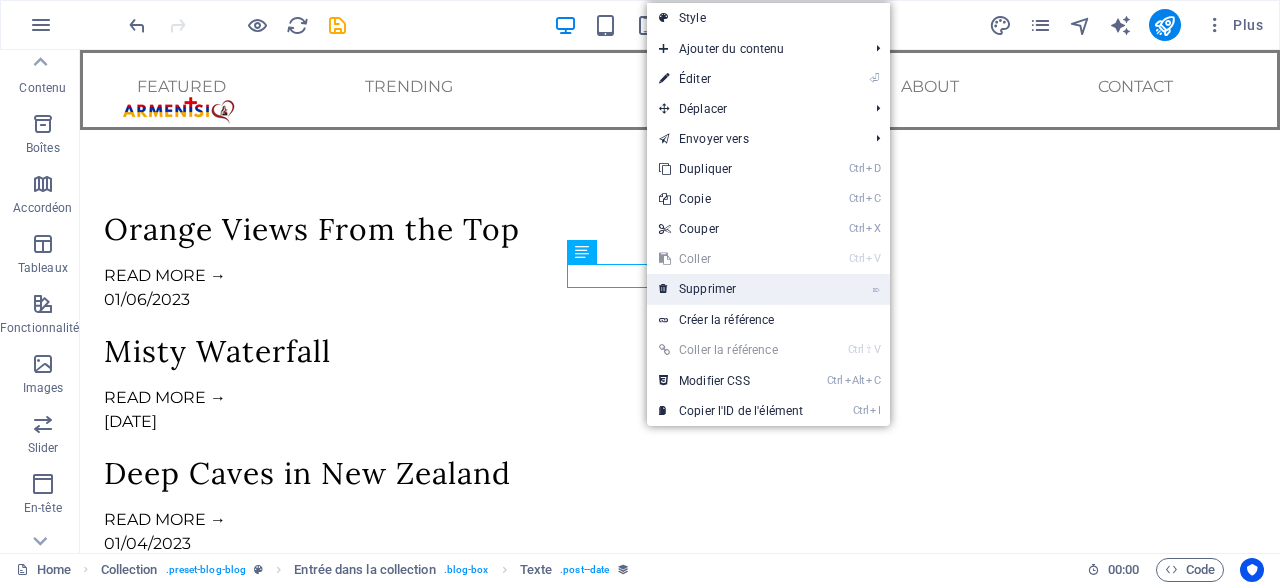 click on "⌦  Supprimer" at bounding box center [731, 289] 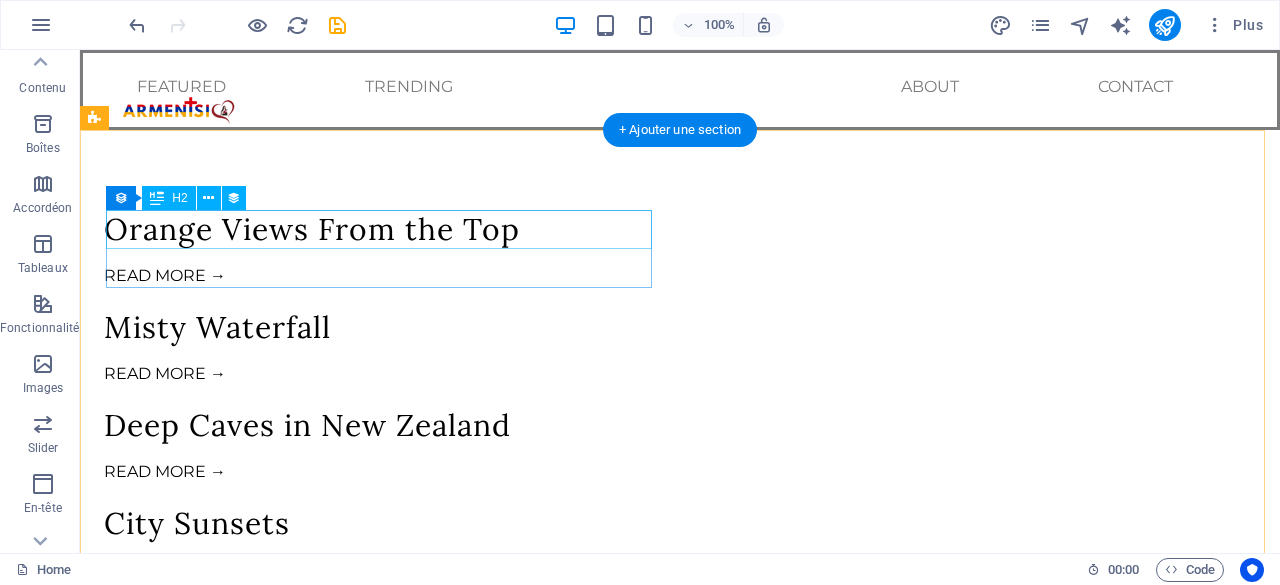 click on "Orange Views From the Top" at bounding box center (670, 229) 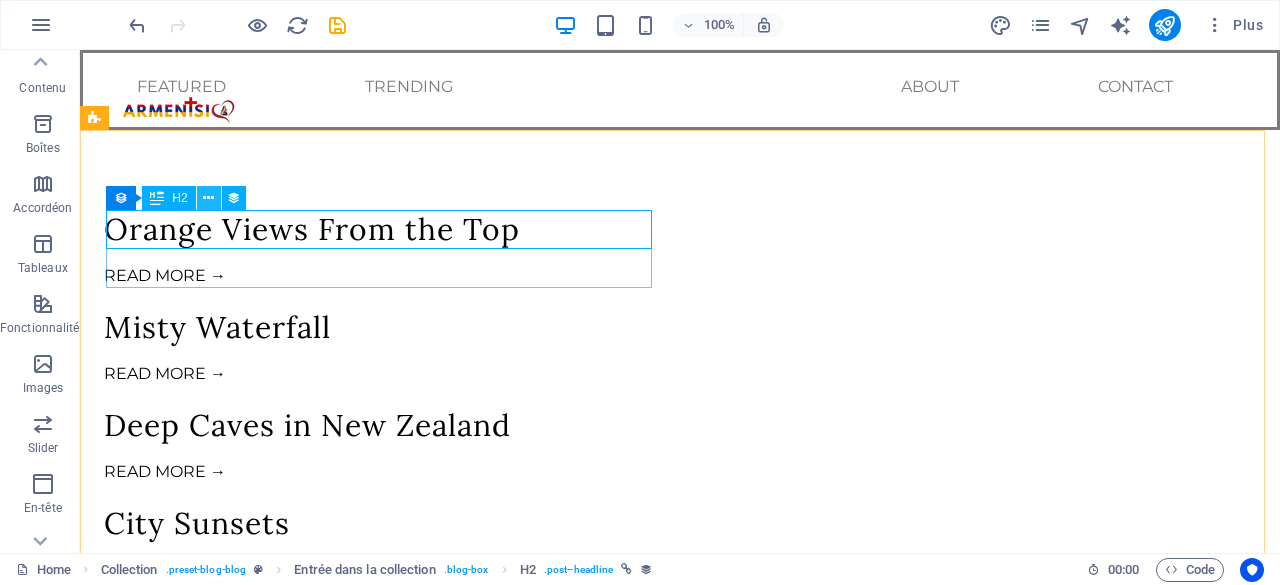 click at bounding box center [208, 198] 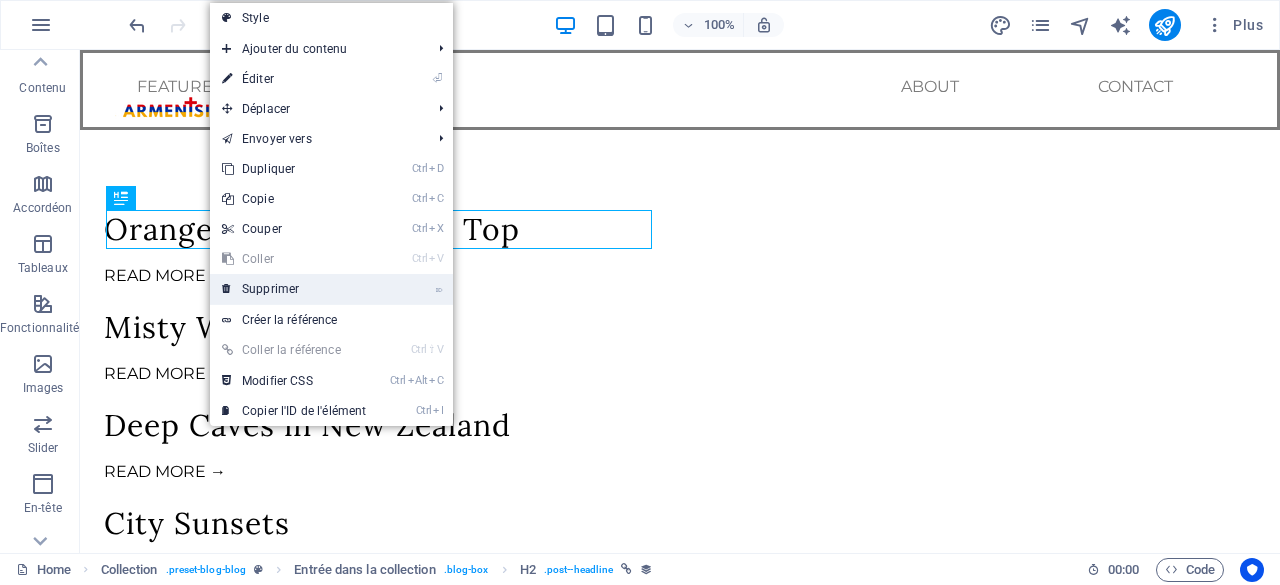click on "⌦  Supprimer" at bounding box center [294, 289] 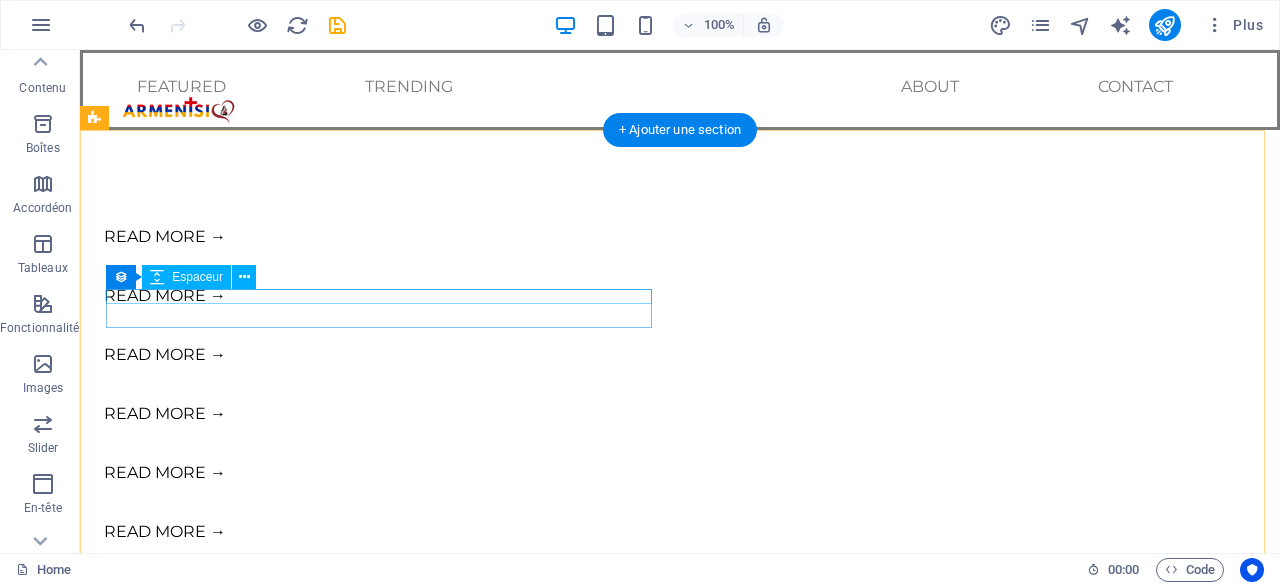 click at bounding box center (670, 335) 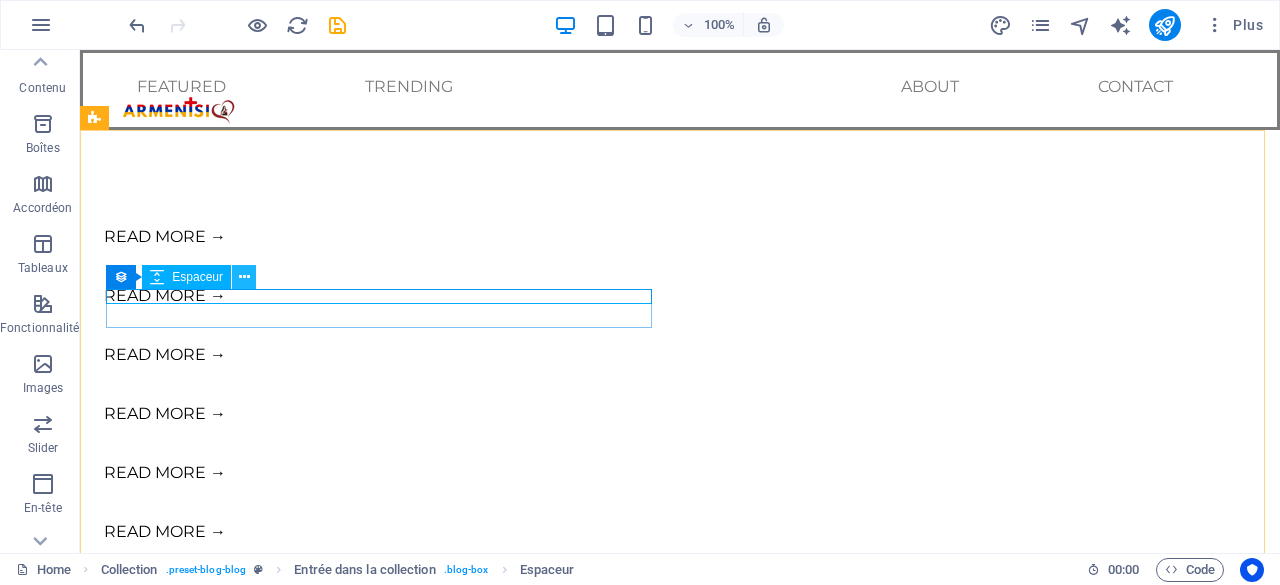 click at bounding box center (244, 277) 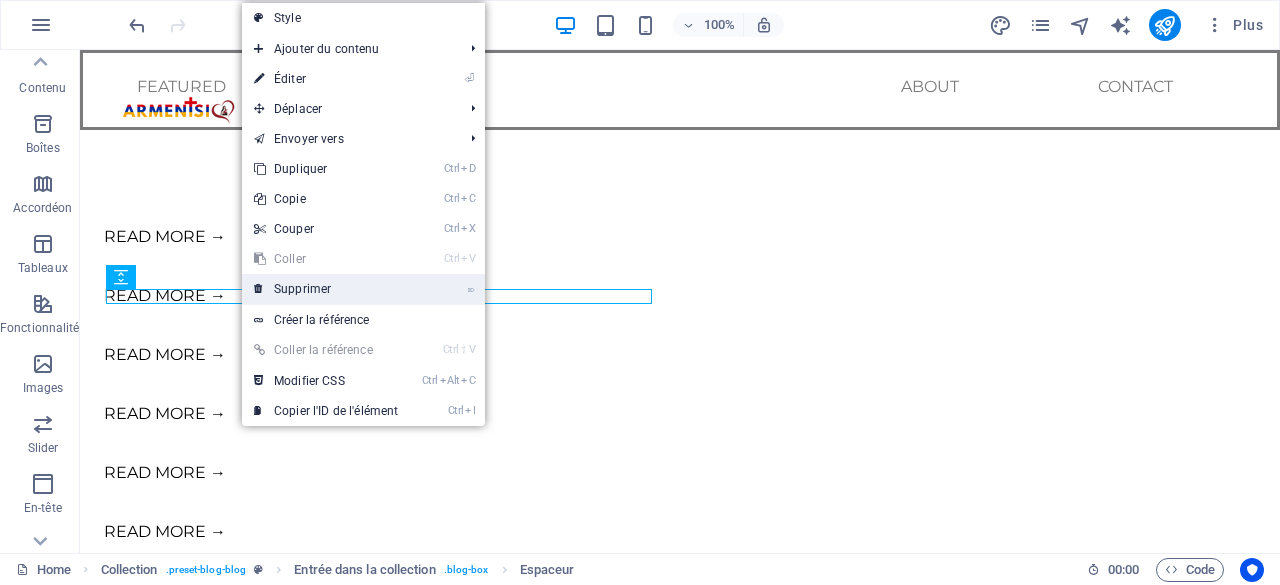 click on "⌦  Supprimer" at bounding box center (326, 289) 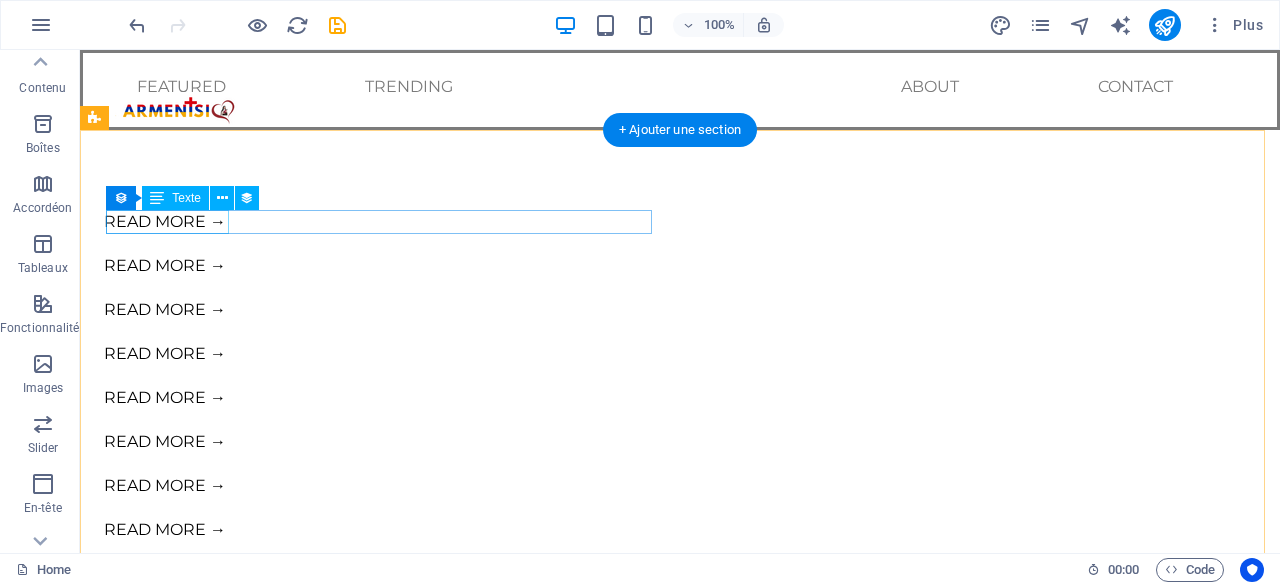 click on "READ MORE →" at bounding box center (670, 222) 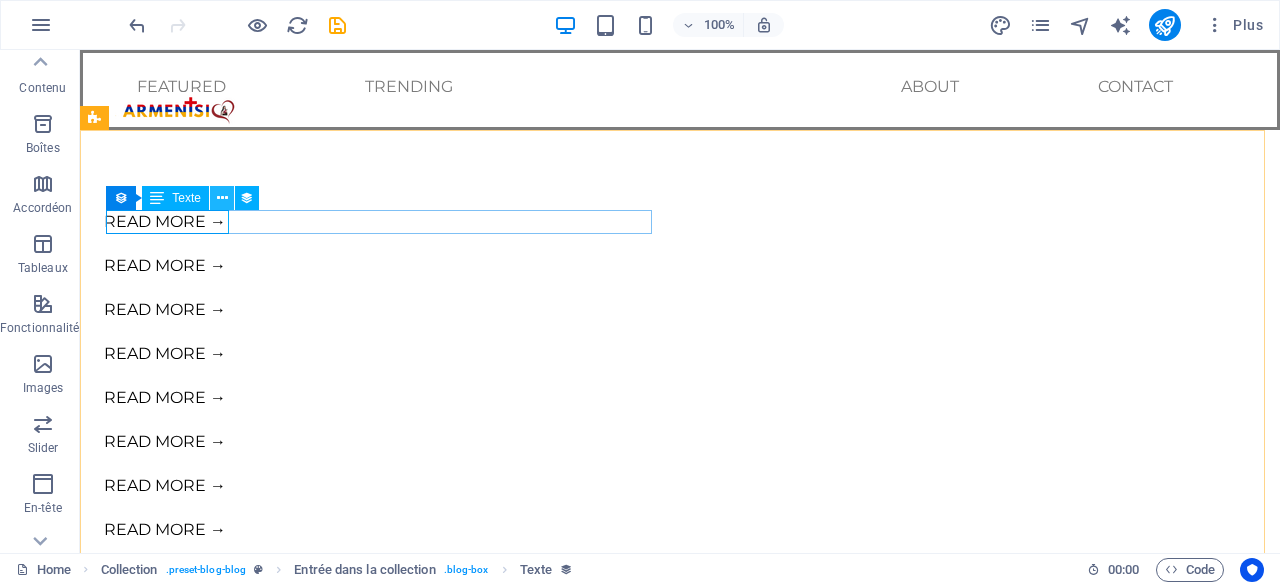 click at bounding box center [222, 198] 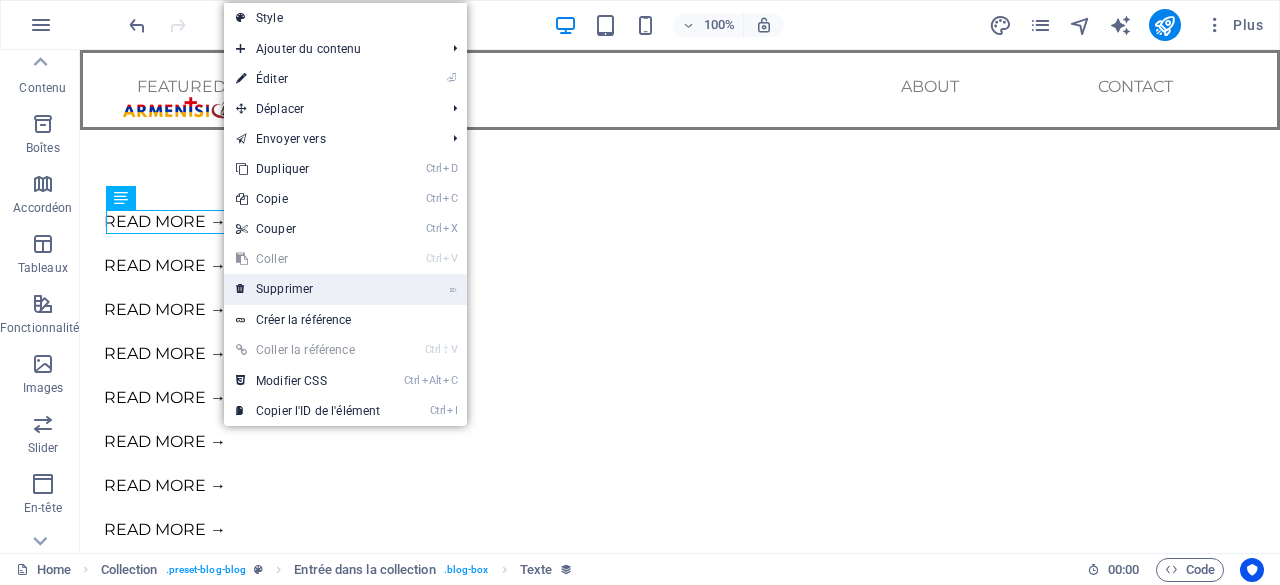 click on "⌦  Supprimer" at bounding box center [308, 289] 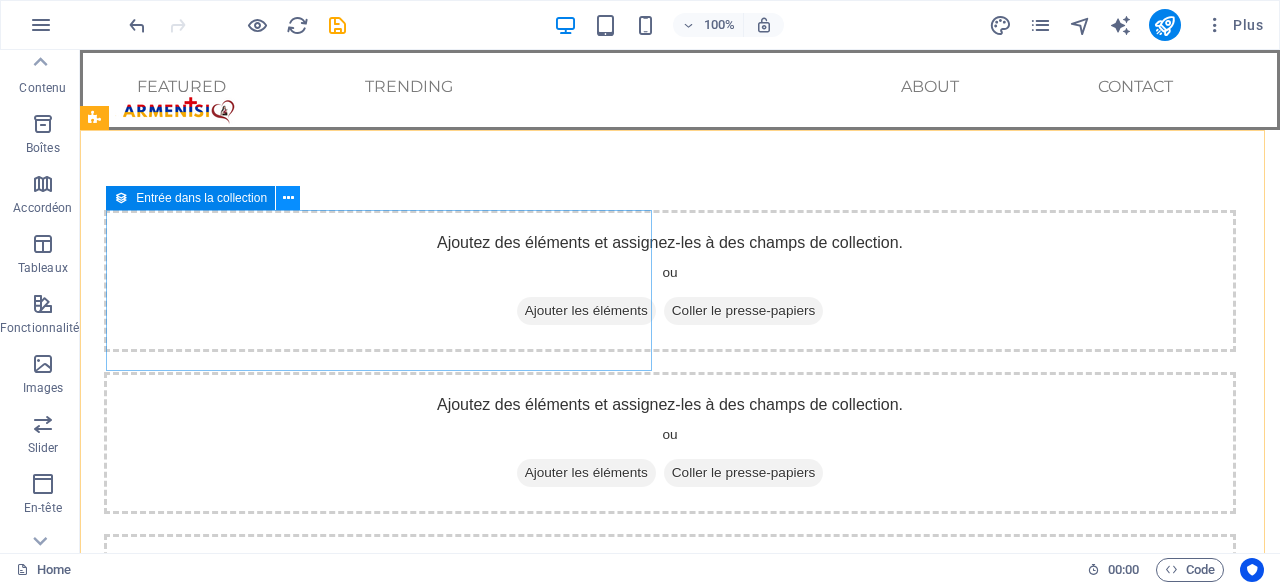 click at bounding box center (288, 198) 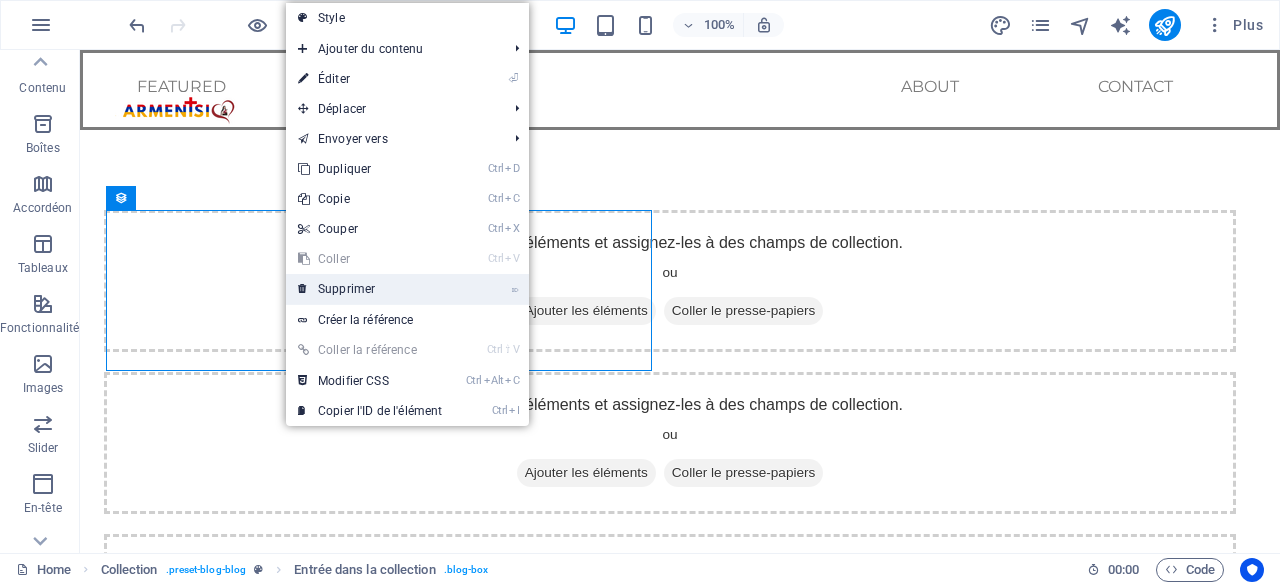 click on "⌦  Supprimer" at bounding box center [370, 289] 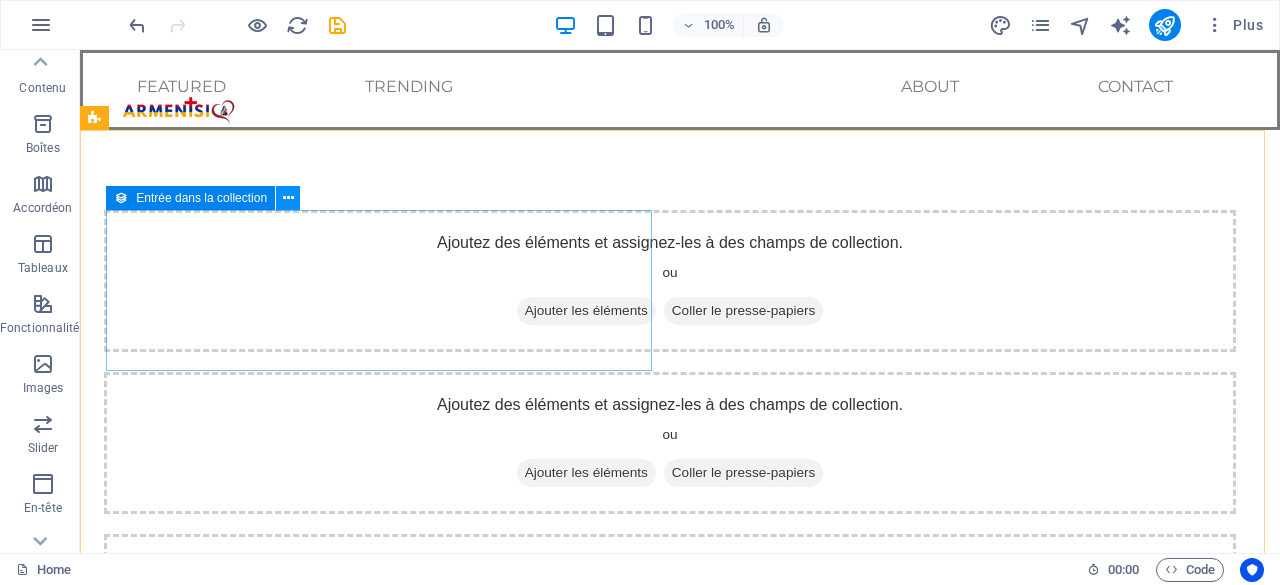 click at bounding box center (288, 198) 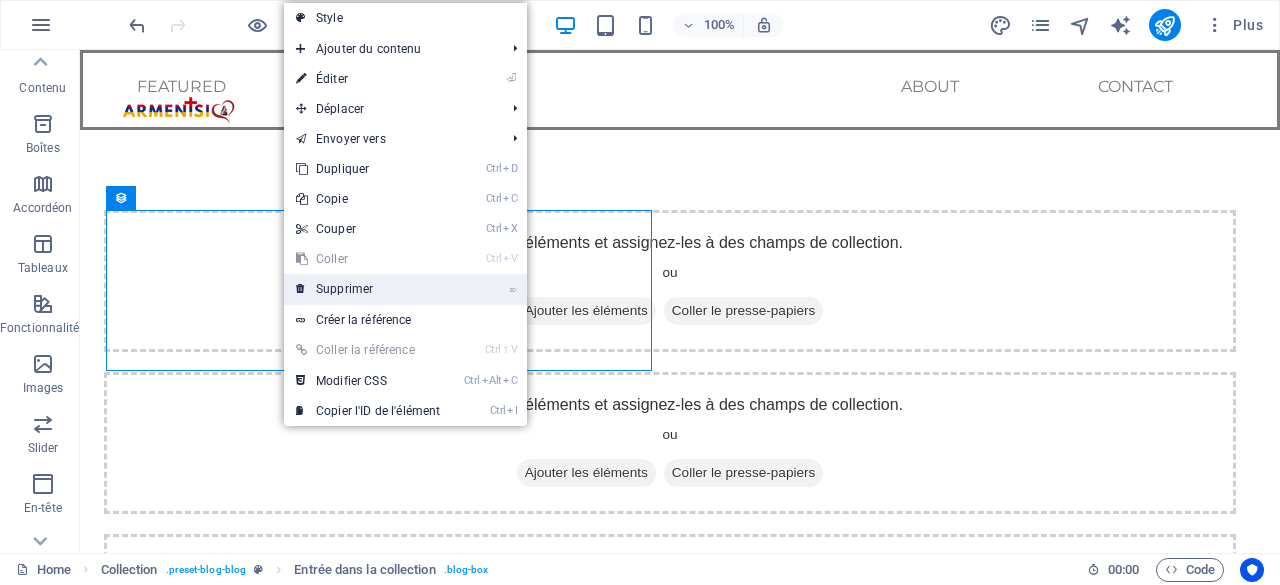 click on "⌦  Supprimer" at bounding box center [368, 289] 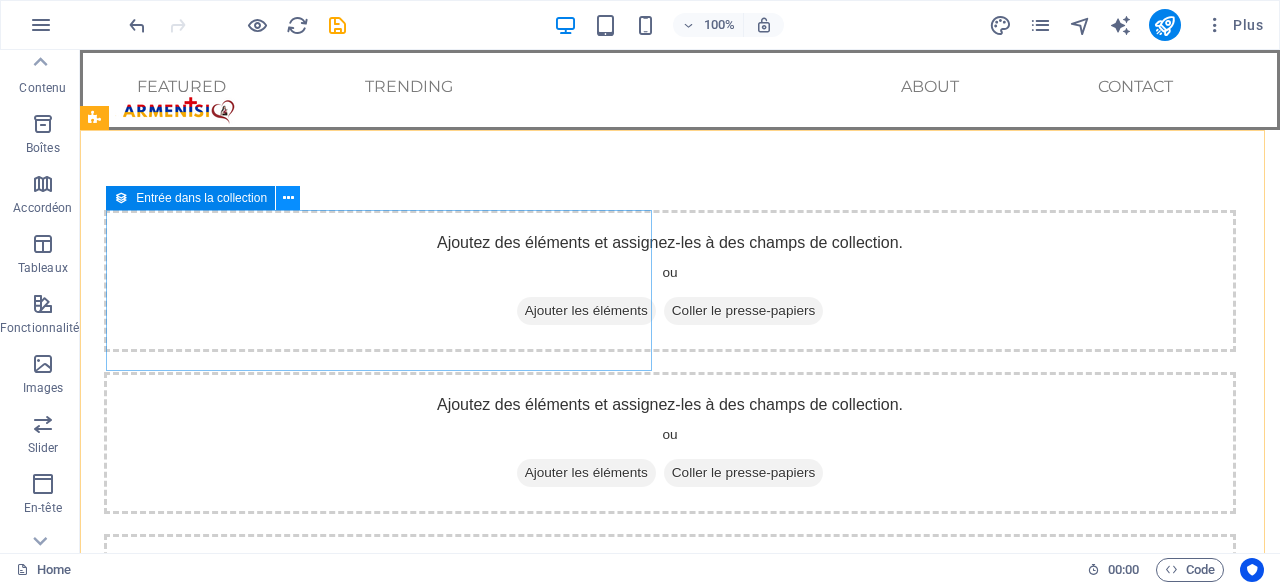click at bounding box center (288, 198) 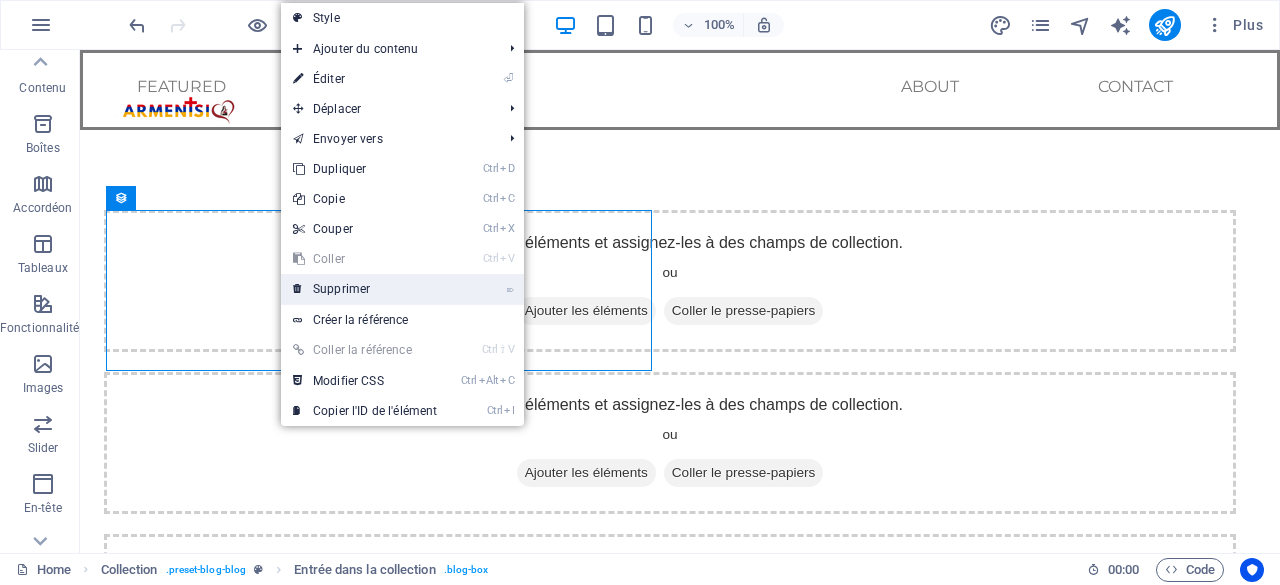 click on "⌦  Supprimer" at bounding box center (365, 289) 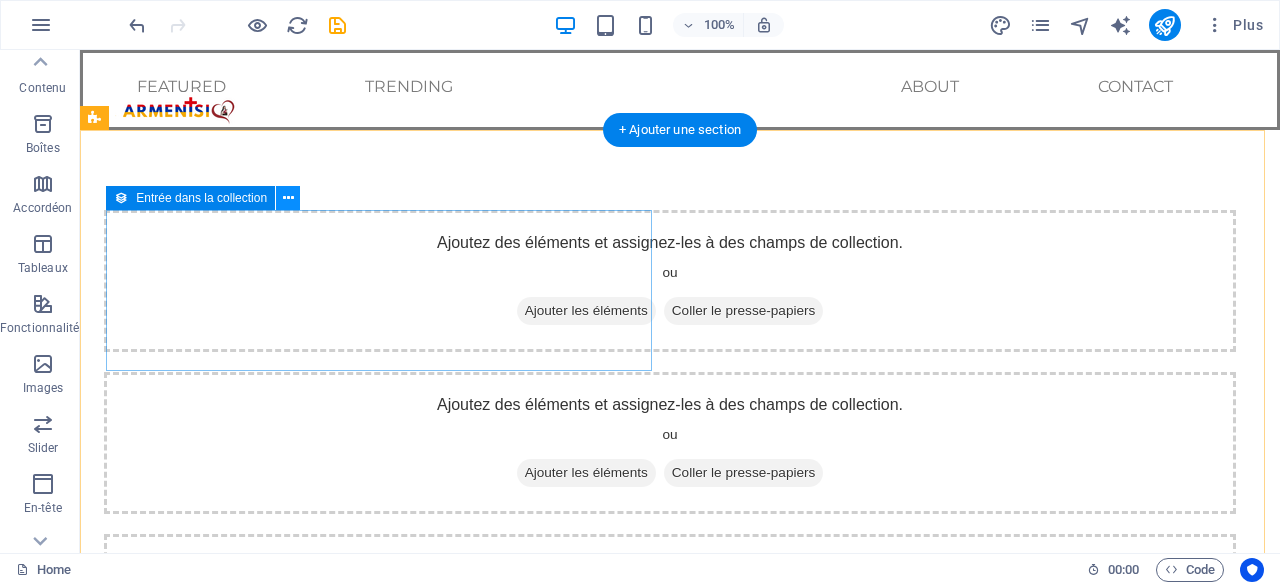 click at bounding box center [288, 198] 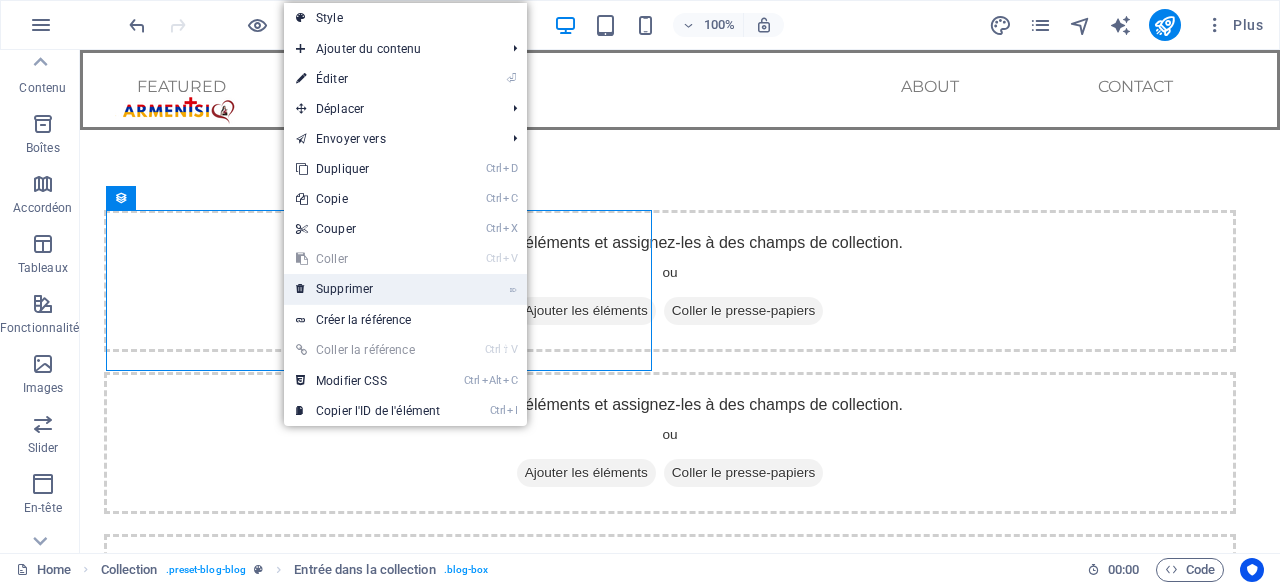 click on "⌦  Supprimer" at bounding box center [368, 289] 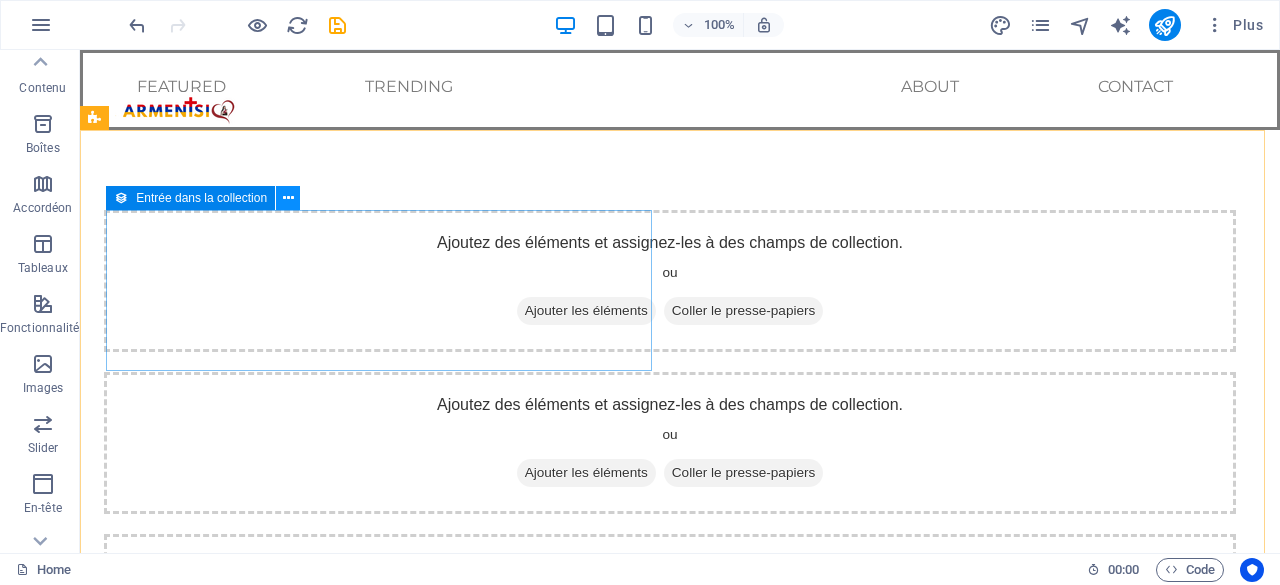 click at bounding box center [288, 198] 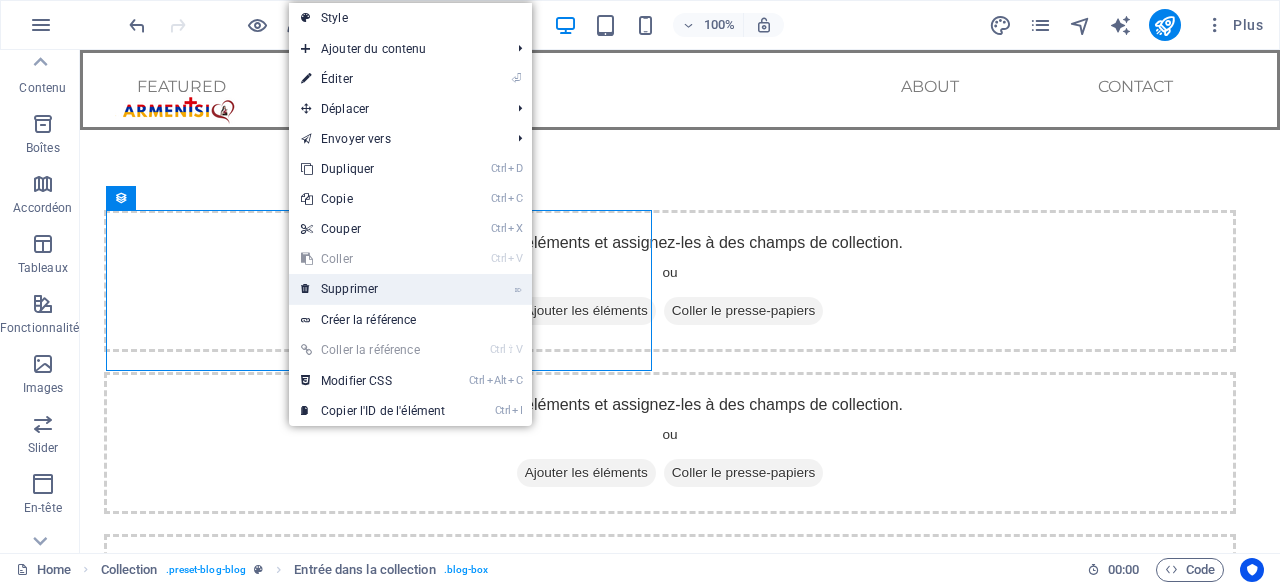 click on "⌦  Supprimer" at bounding box center [373, 289] 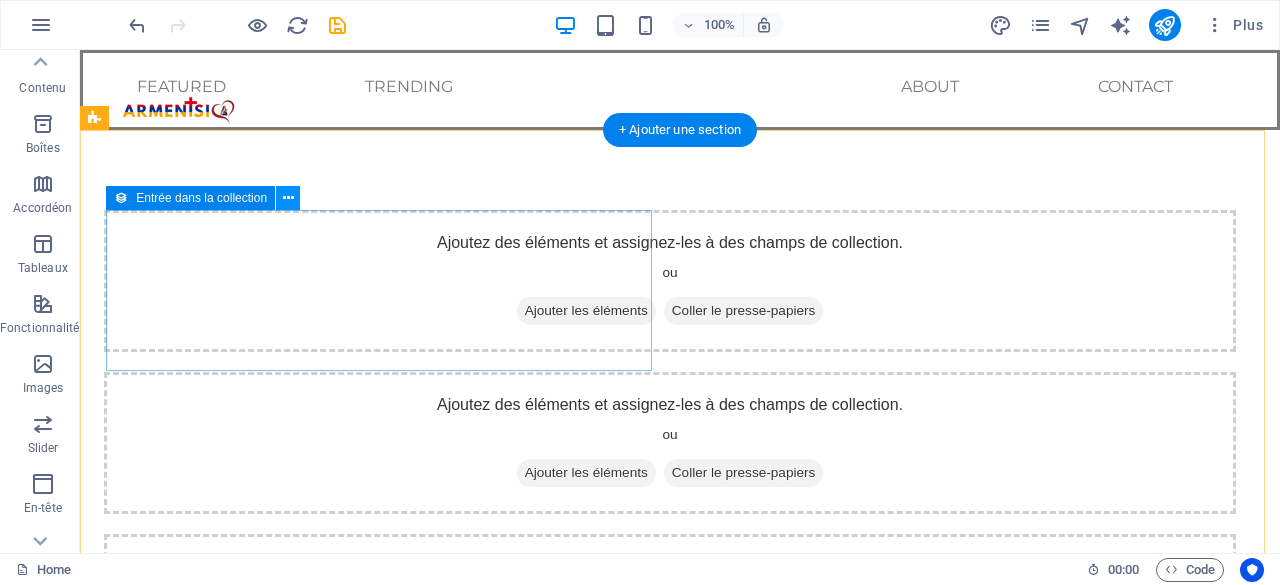 click at bounding box center (288, 198) 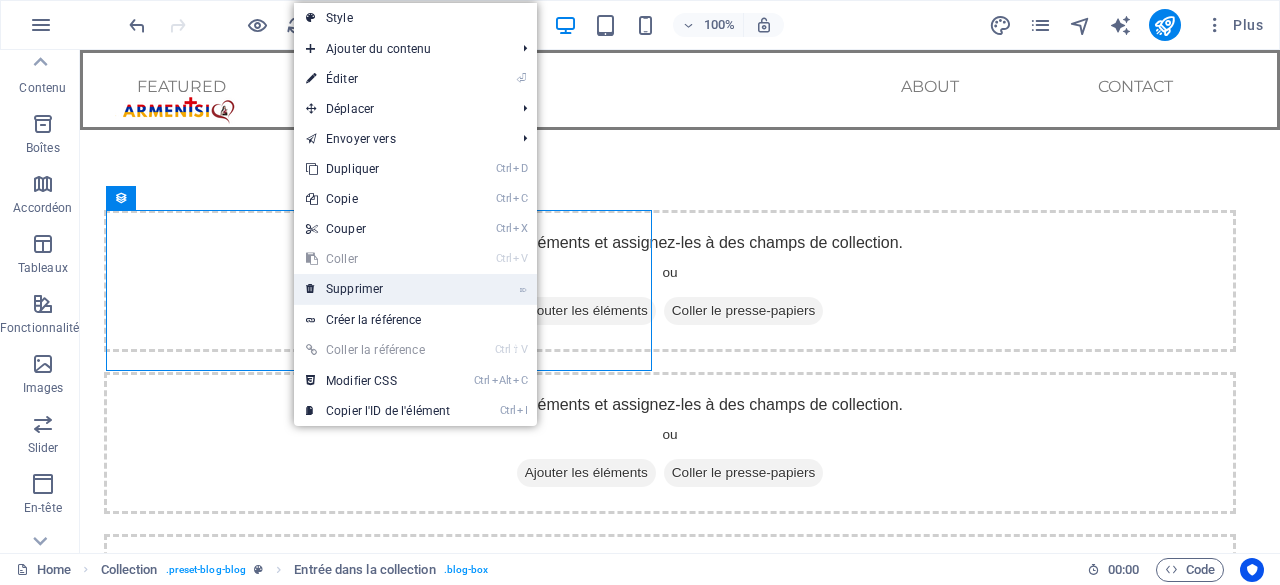 click on "⌦  Supprimer" at bounding box center [378, 289] 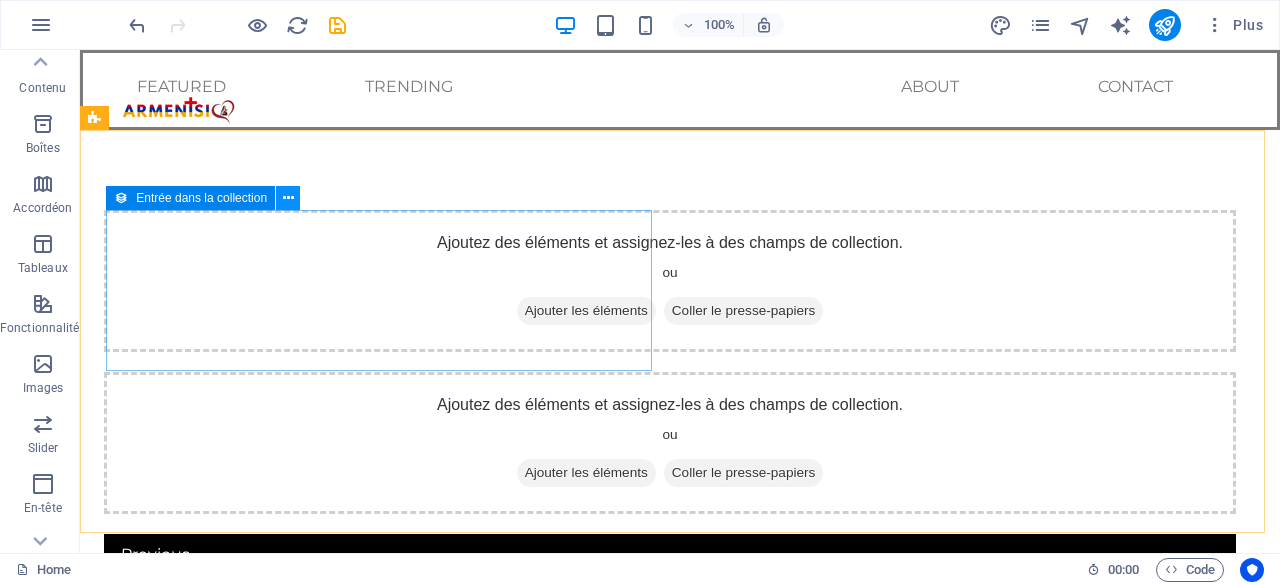click at bounding box center [288, 198] 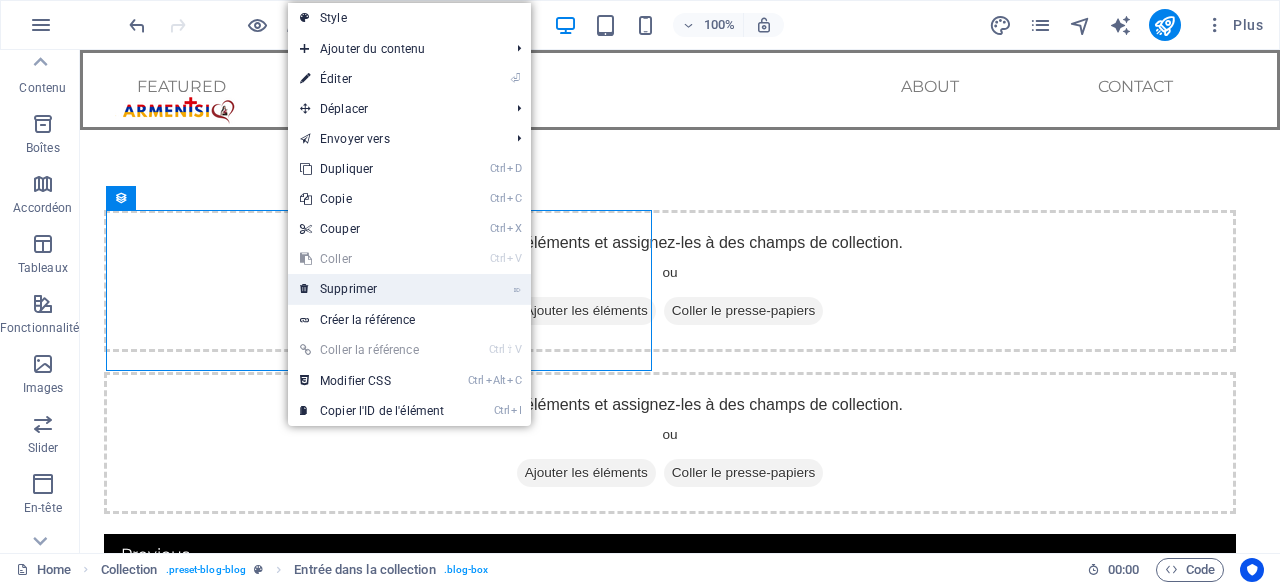 click on "⌦  Supprimer" at bounding box center (372, 289) 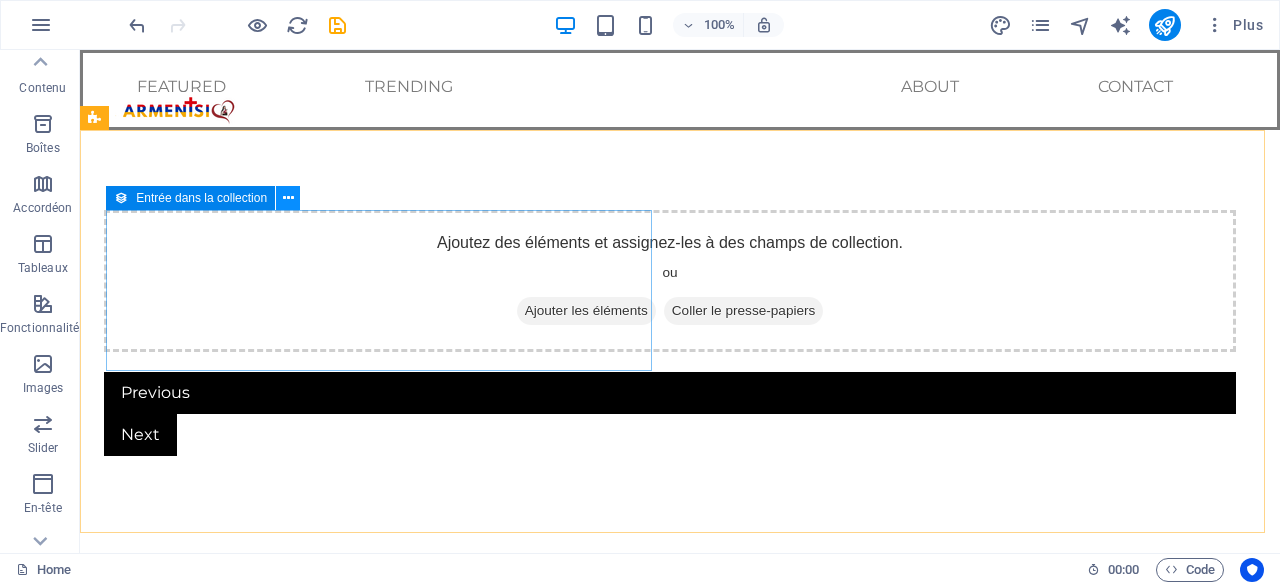 click at bounding box center (288, 198) 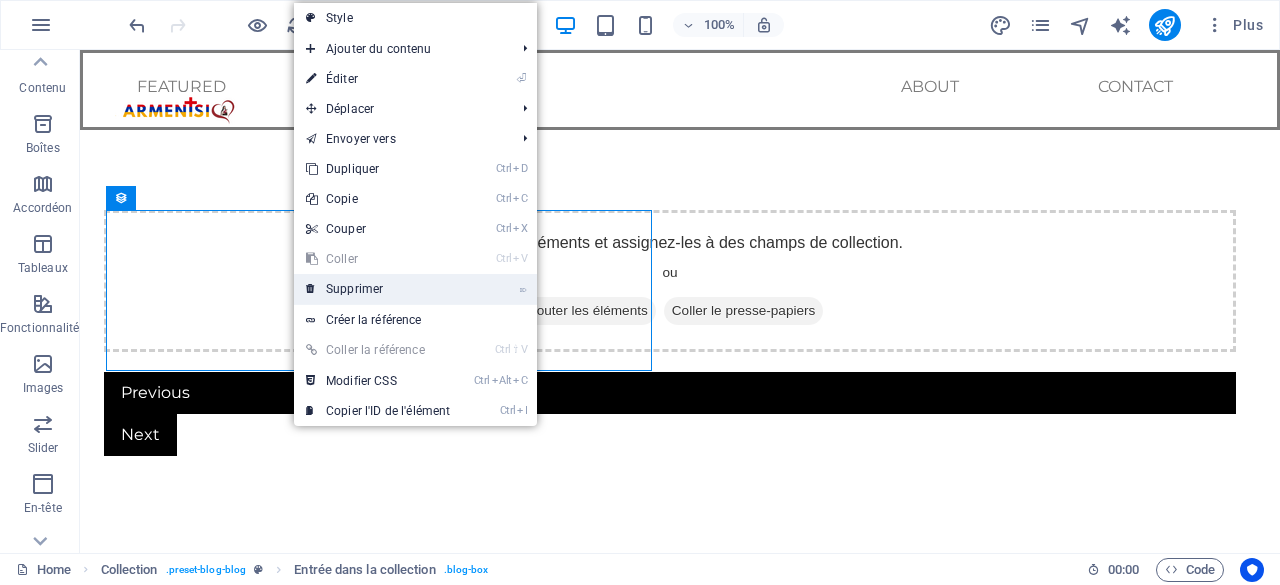 click on "⌦  Supprimer" at bounding box center [378, 289] 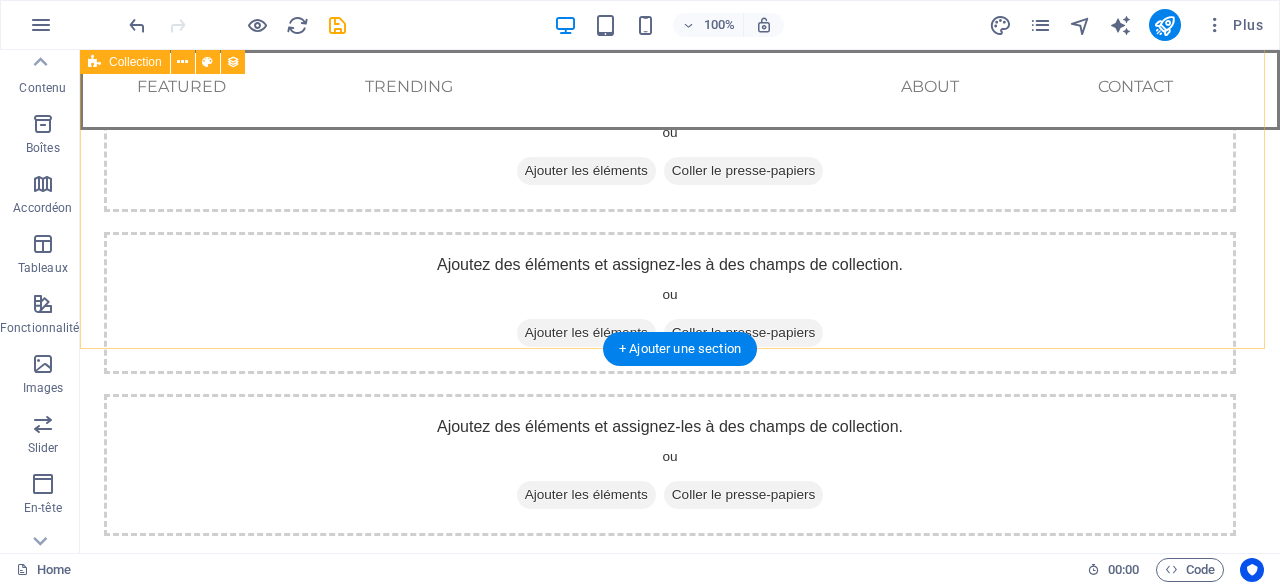 scroll, scrollTop: 0, scrollLeft: 0, axis: both 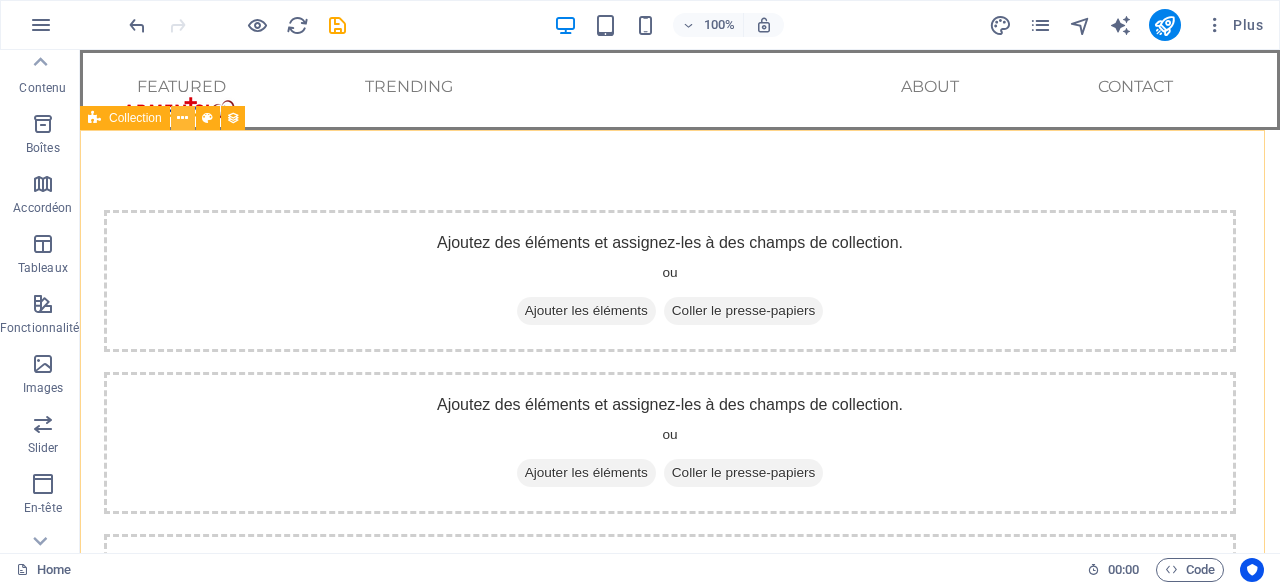 click at bounding box center (183, 118) 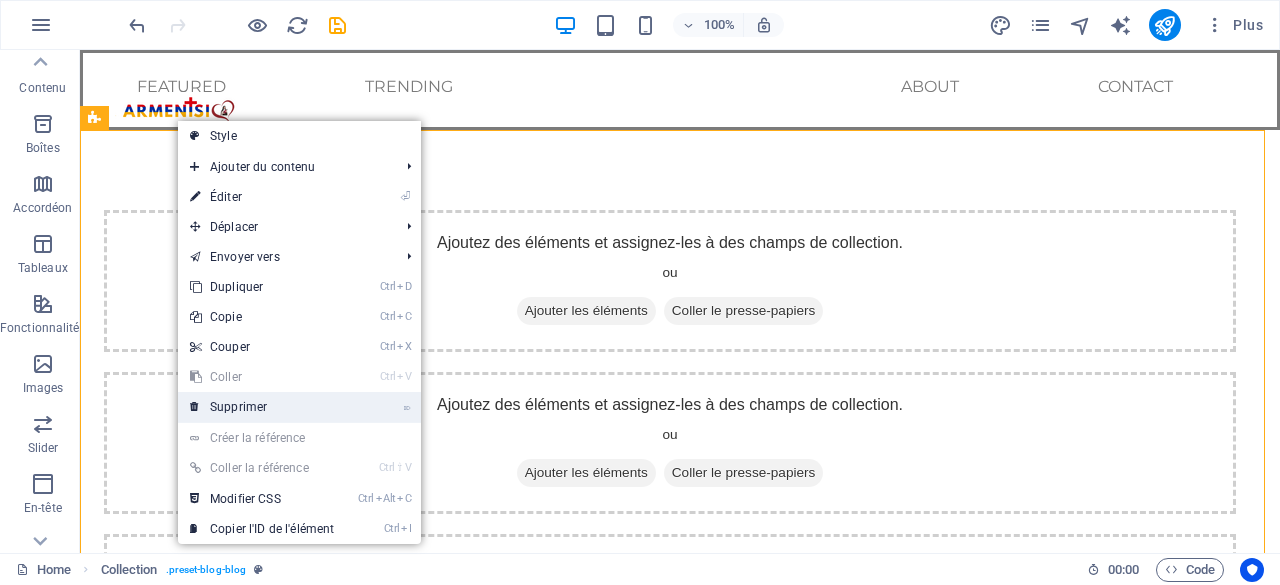 click on "⌦  Supprimer" at bounding box center (262, 407) 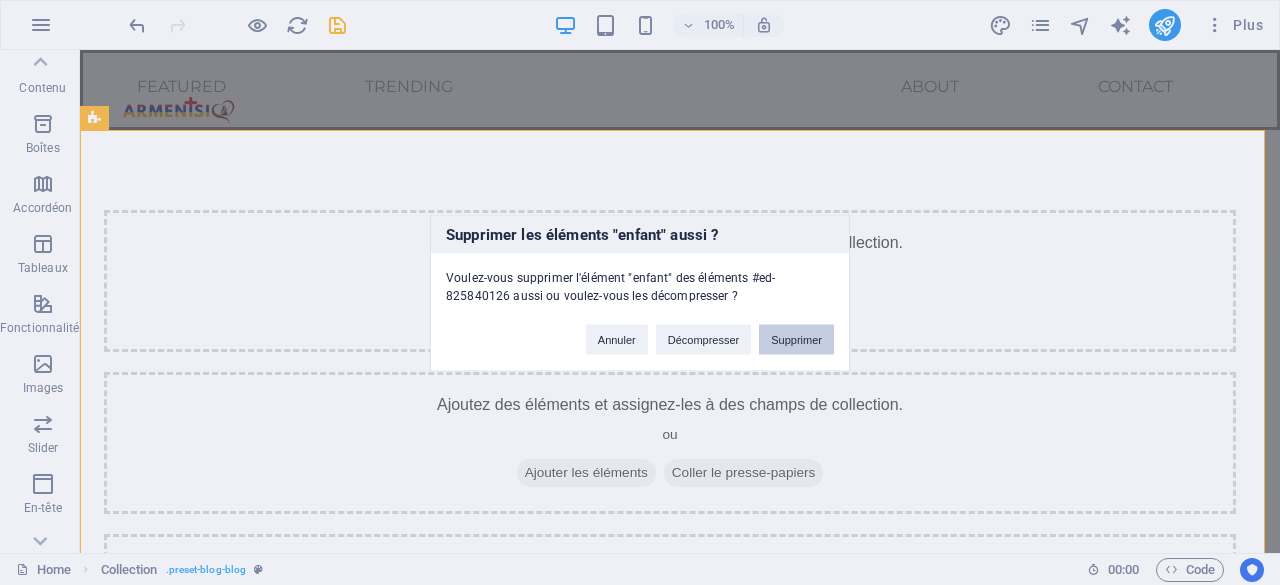 click on "Supprimer" at bounding box center [796, 339] 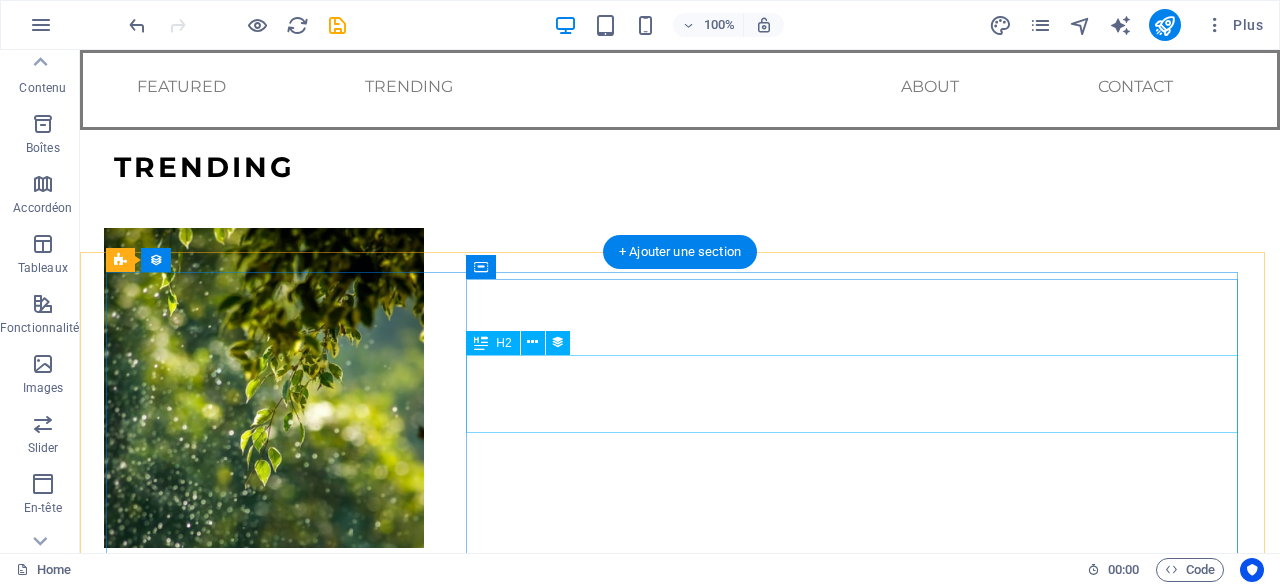 scroll, scrollTop: 0, scrollLeft: 0, axis: both 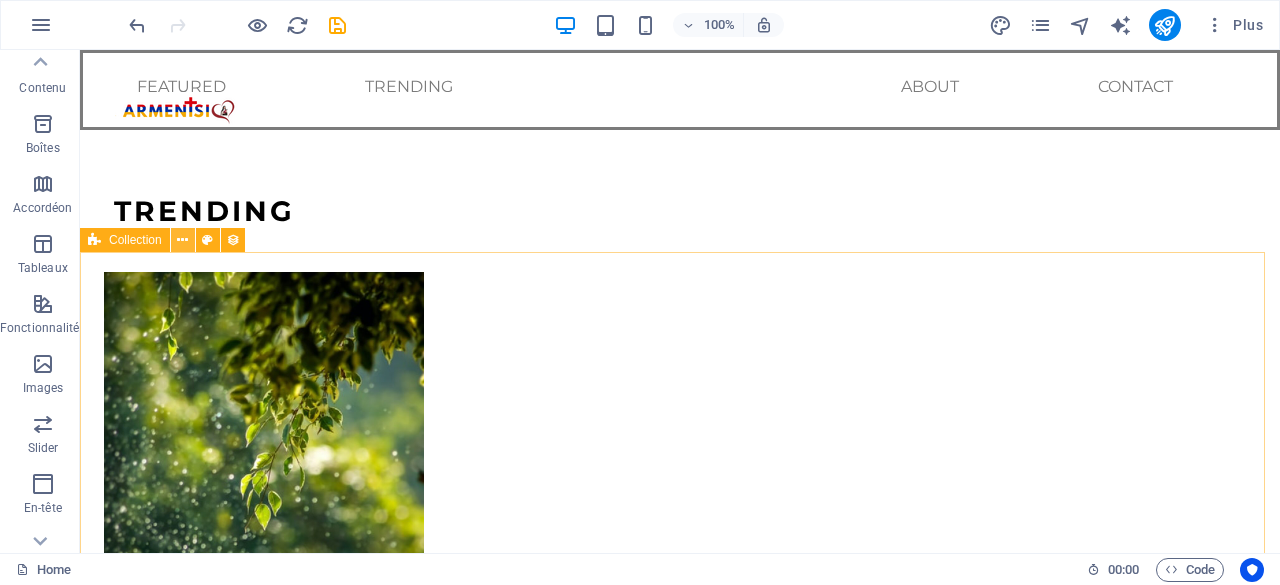 click at bounding box center [182, 240] 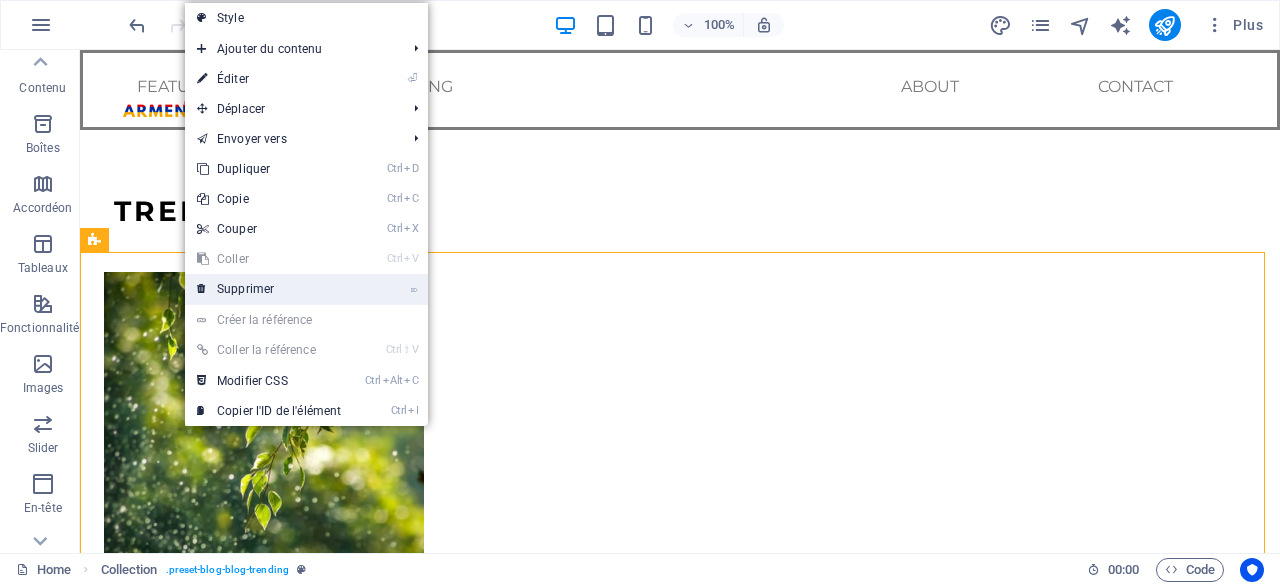 click on "⌦  Supprimer" at bounding box center (269, 289) 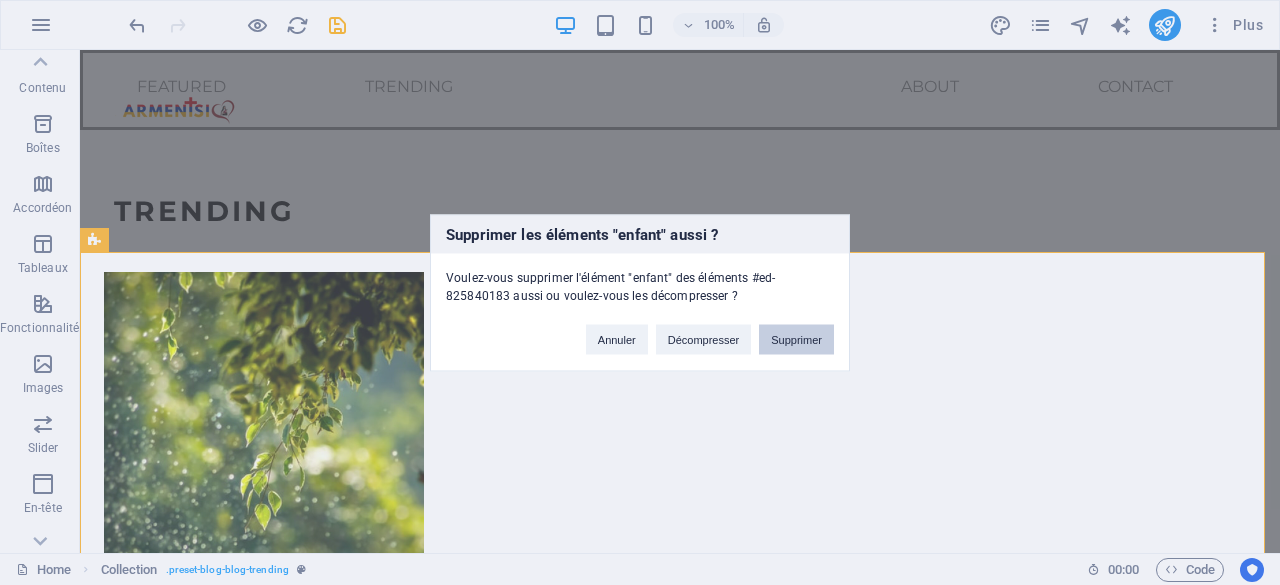 click on "Supprimer" at bounding box center [796, 339] 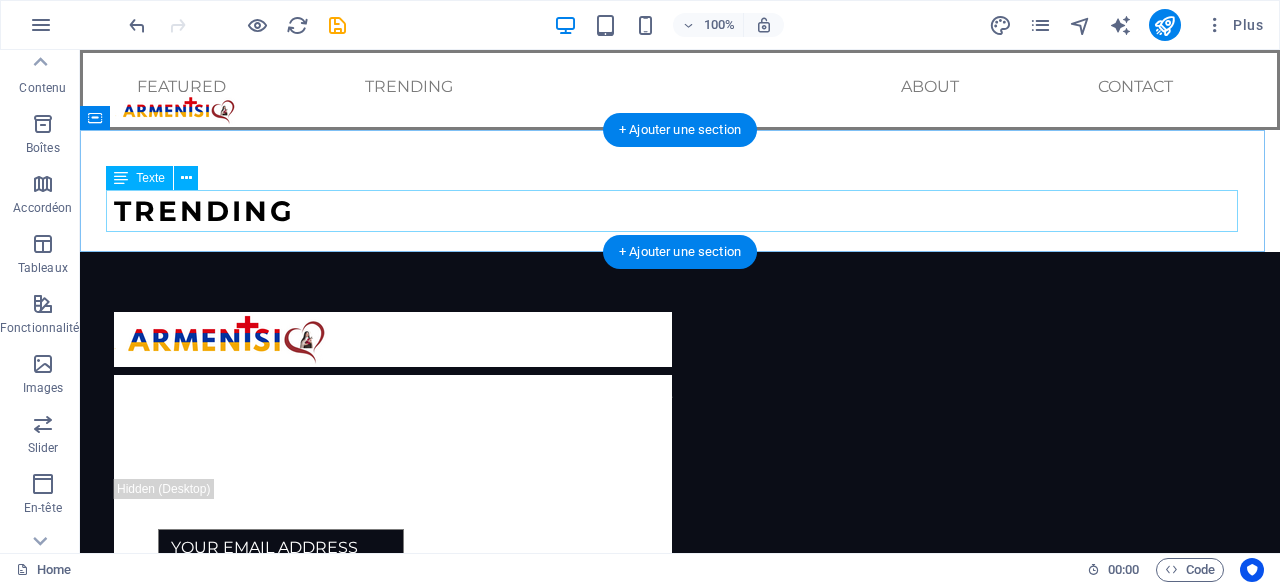 click on "TRENDING" at bounding box center (680, 211) 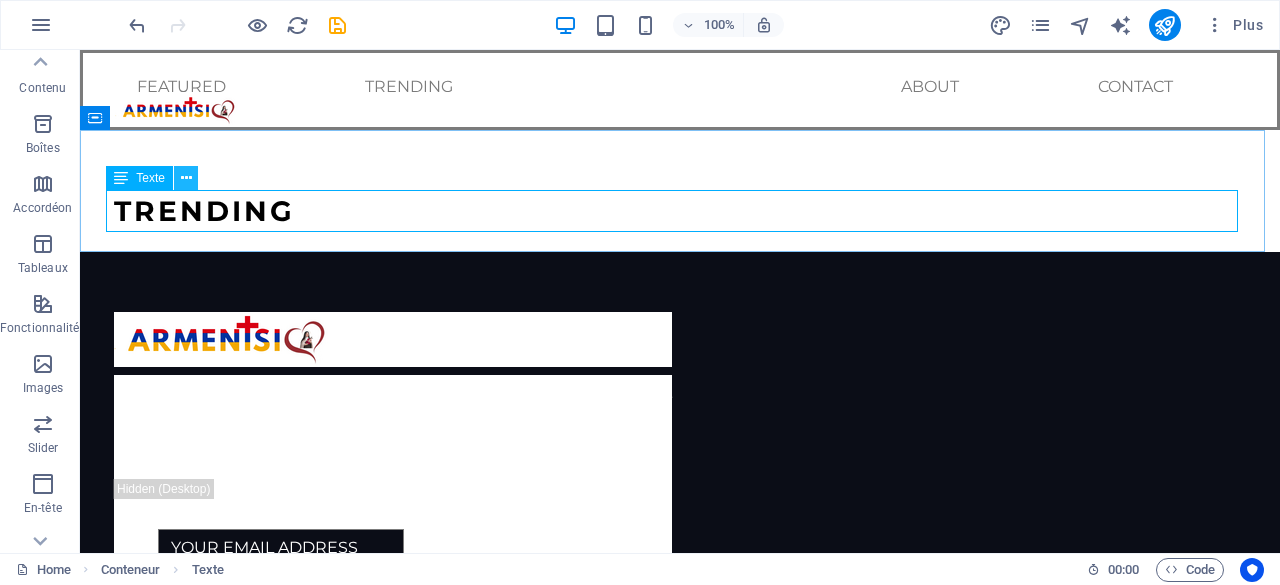 click at bounding box center [186, 178] 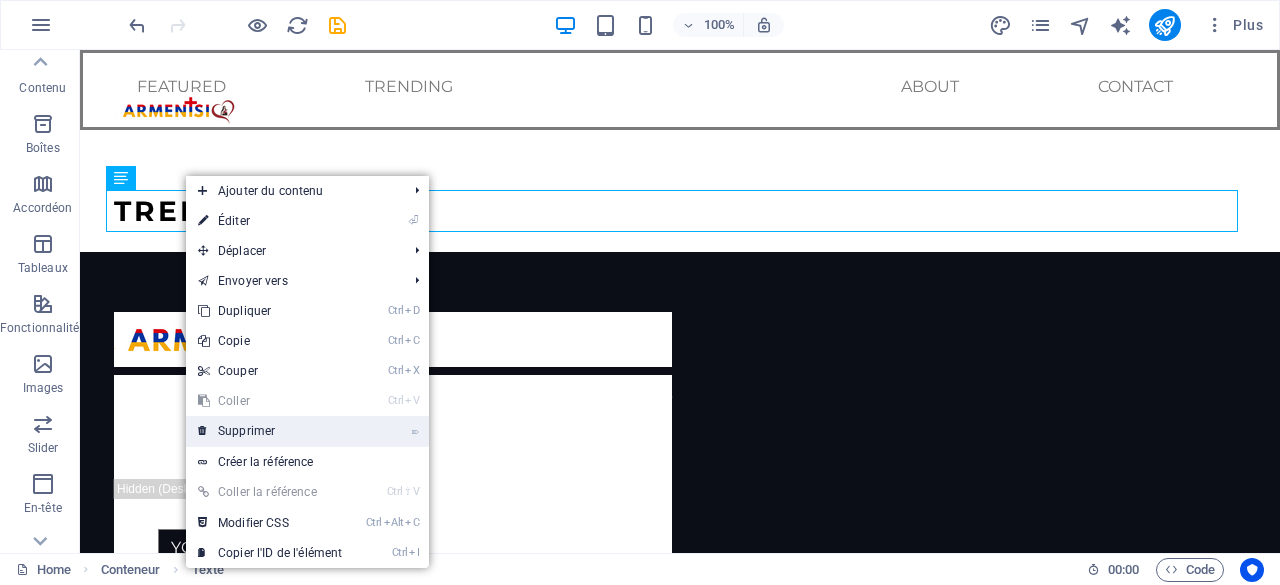 click on "⌦  Supprimer" at bounding box center [270, 431] 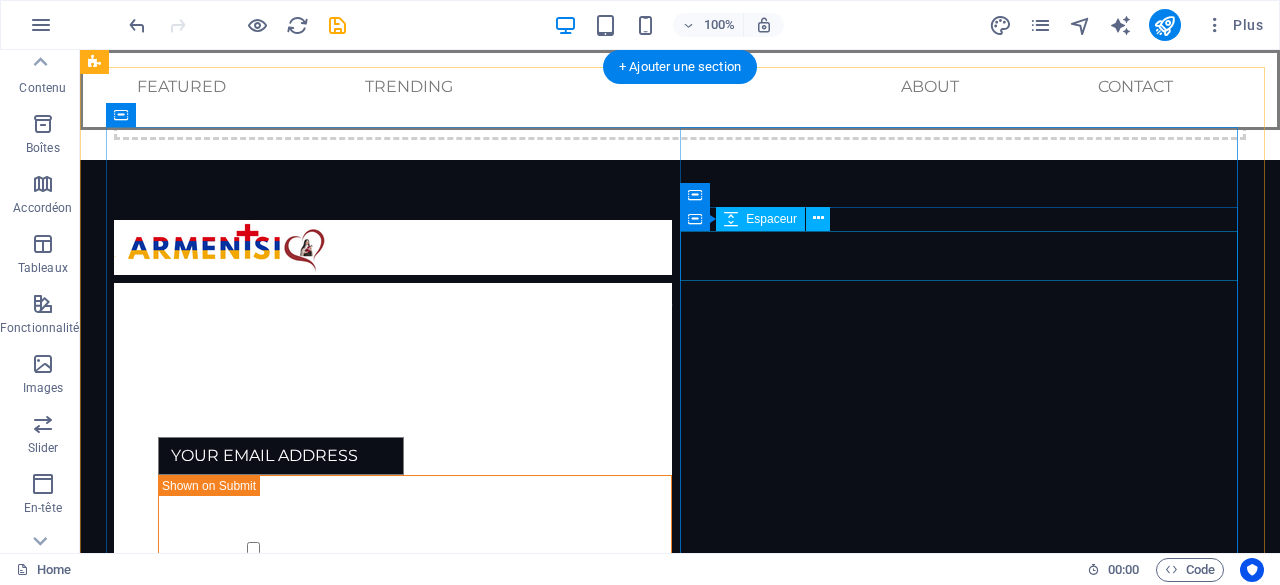scroll, scrollTop: 188, scrollLeft: 0, axis: vertical 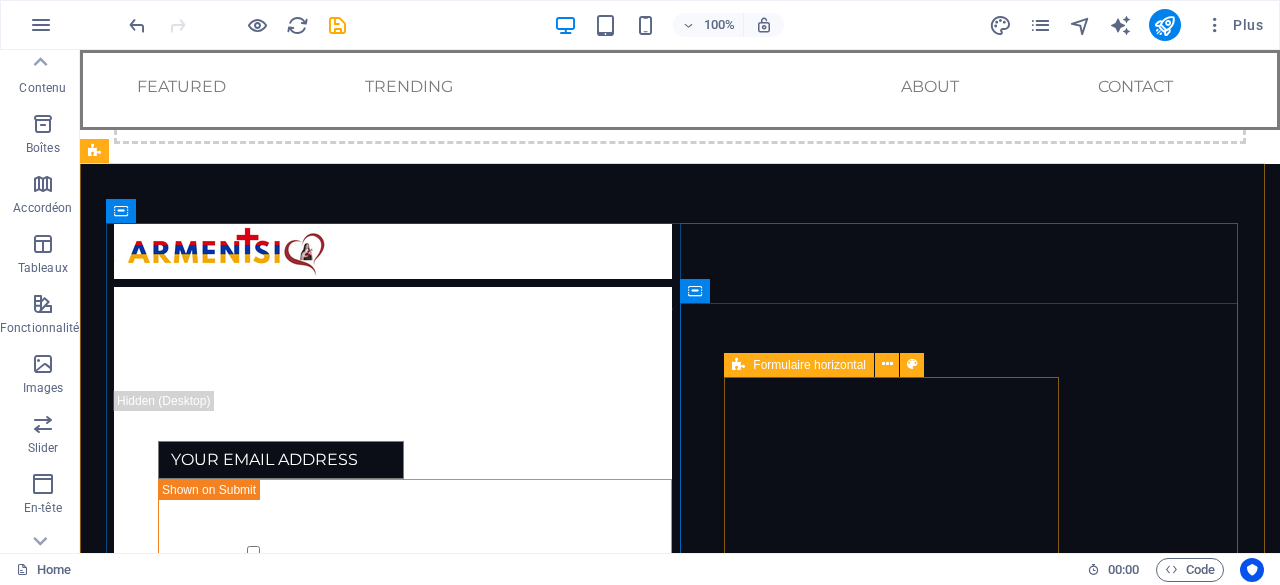 click at bounding box center [738, 365] 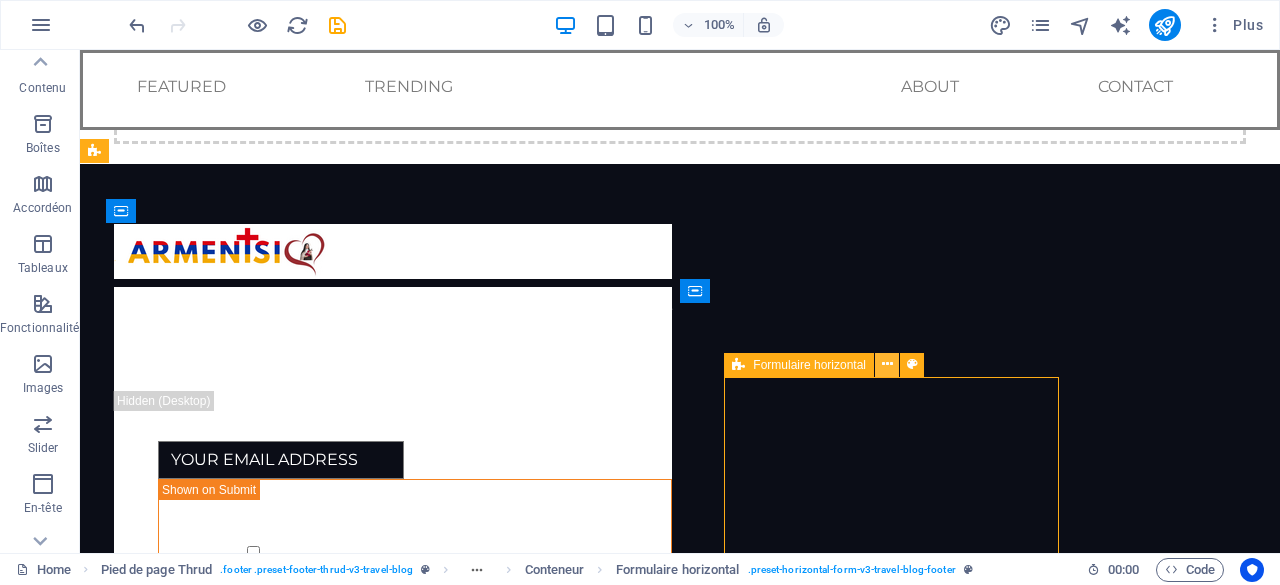 click at bounding box center (887, 364) 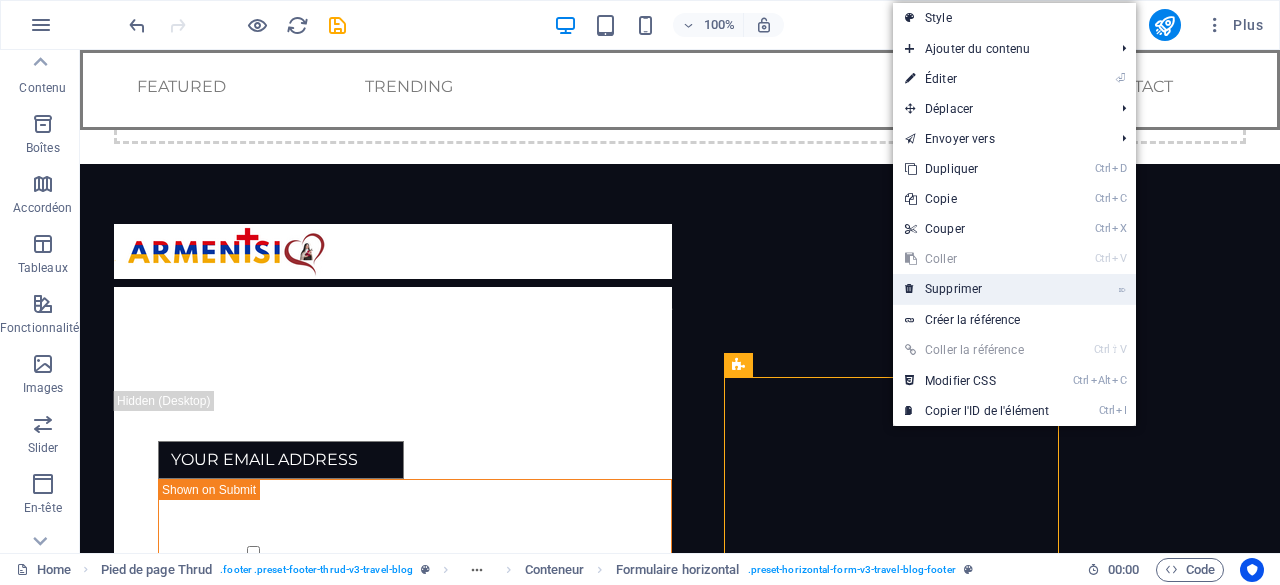 click on "⌦  Supprimer" at bounding box center [977, 289] 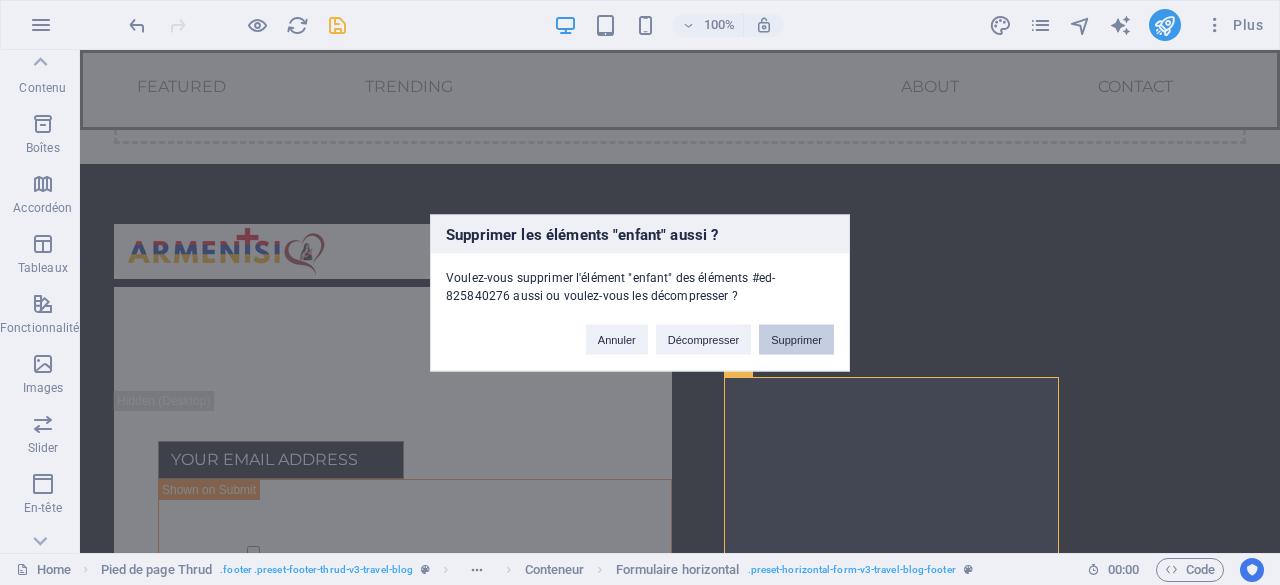 click on "Supprimer" at bounding box center [796, 339] 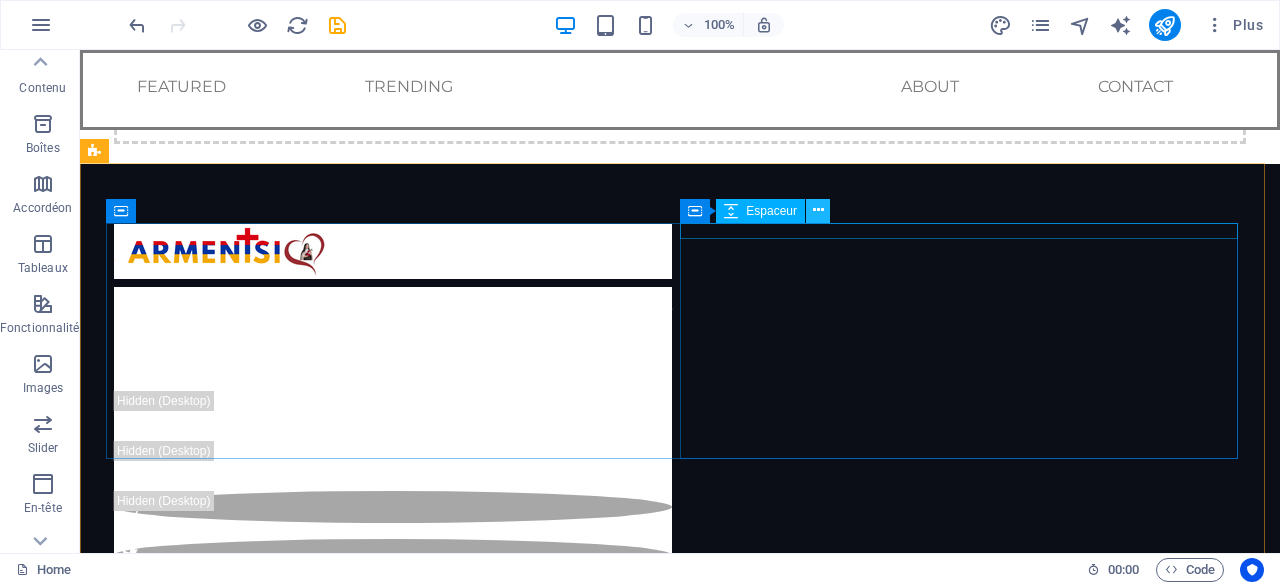click at bounding box center [818, 210] 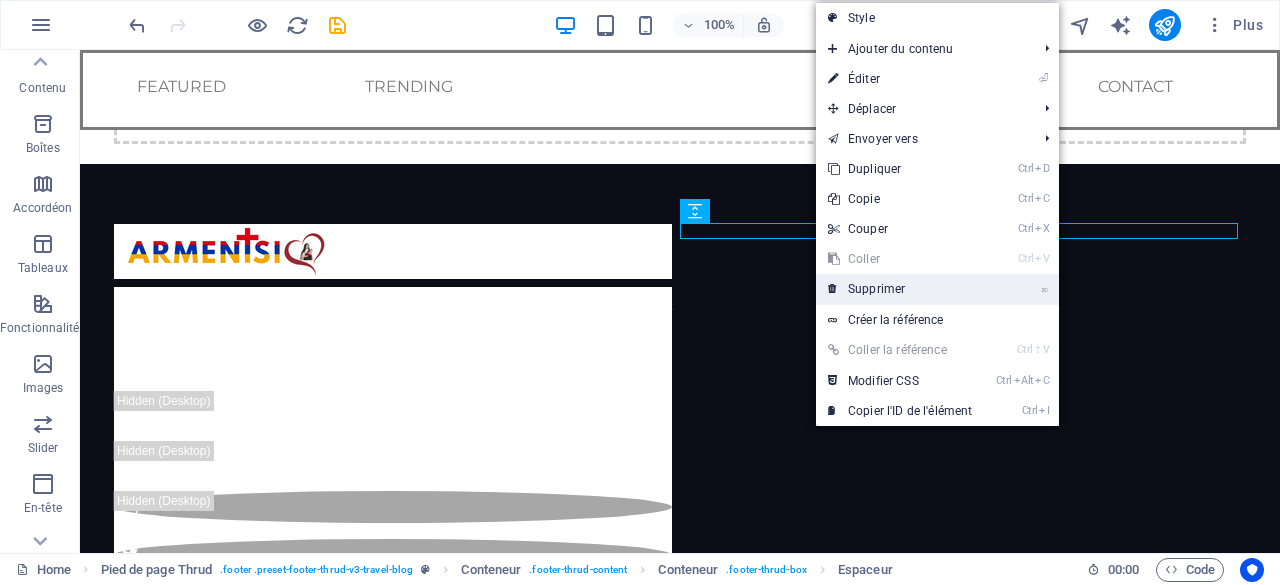 click on "⌦  Supprimer" at bounding box center (900, 289) 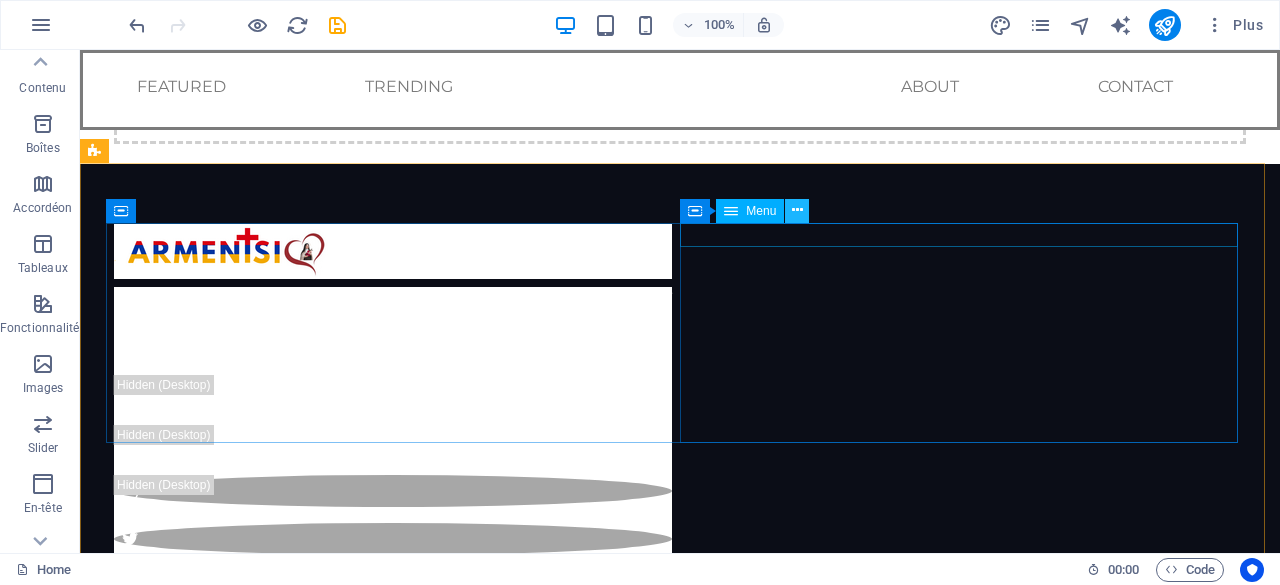 click at bounding box center [797, 210] 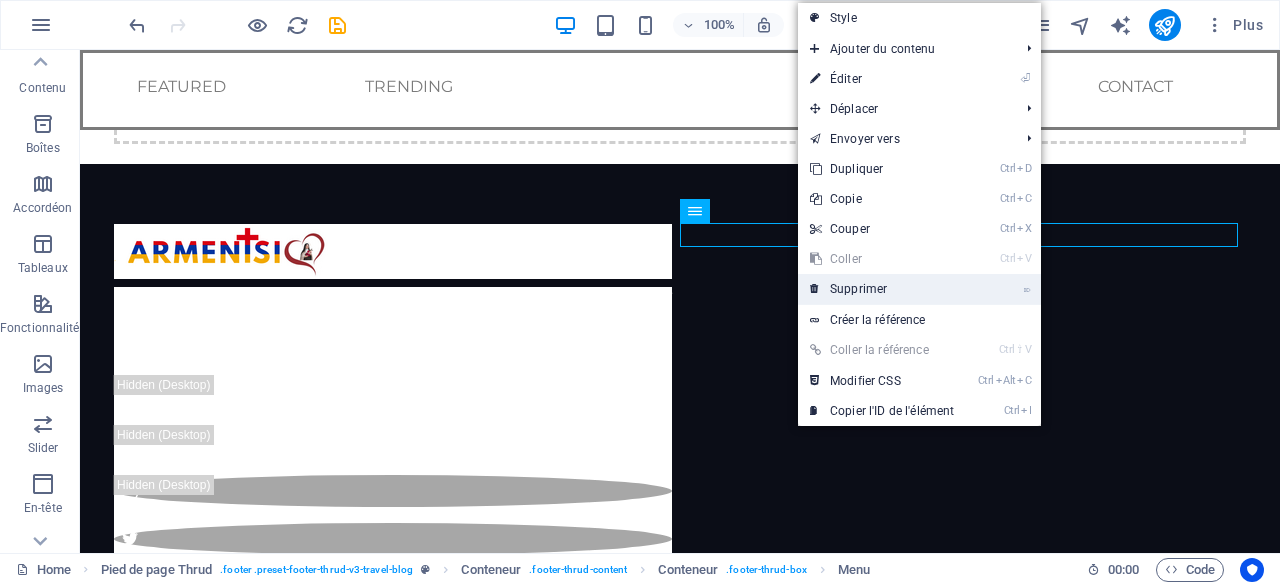 click on "⌦  Supprimer" at bounding box center (882, 289) 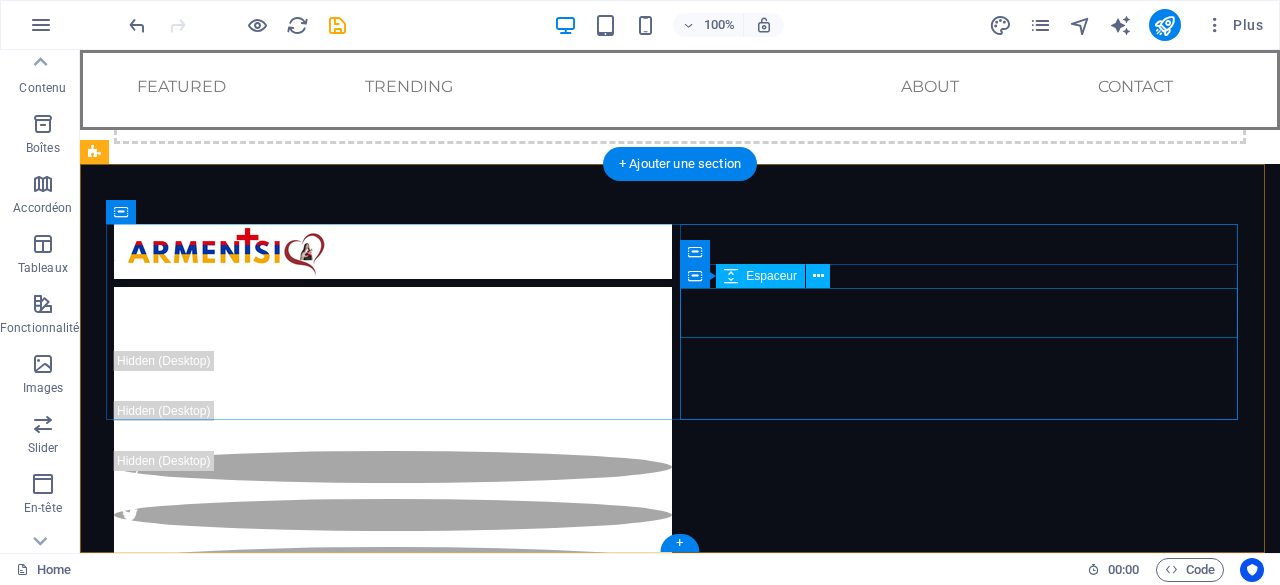 scroll, scrollTop: 187, scrollLeft: 0, axis: vertical 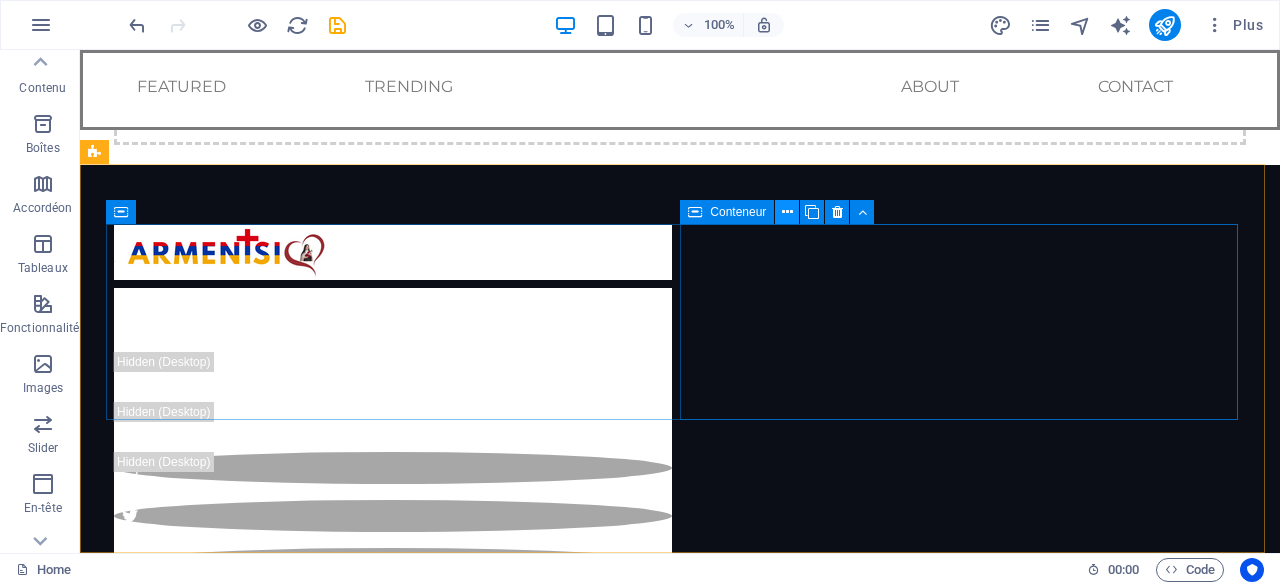 click at bounding box center (787, 212) 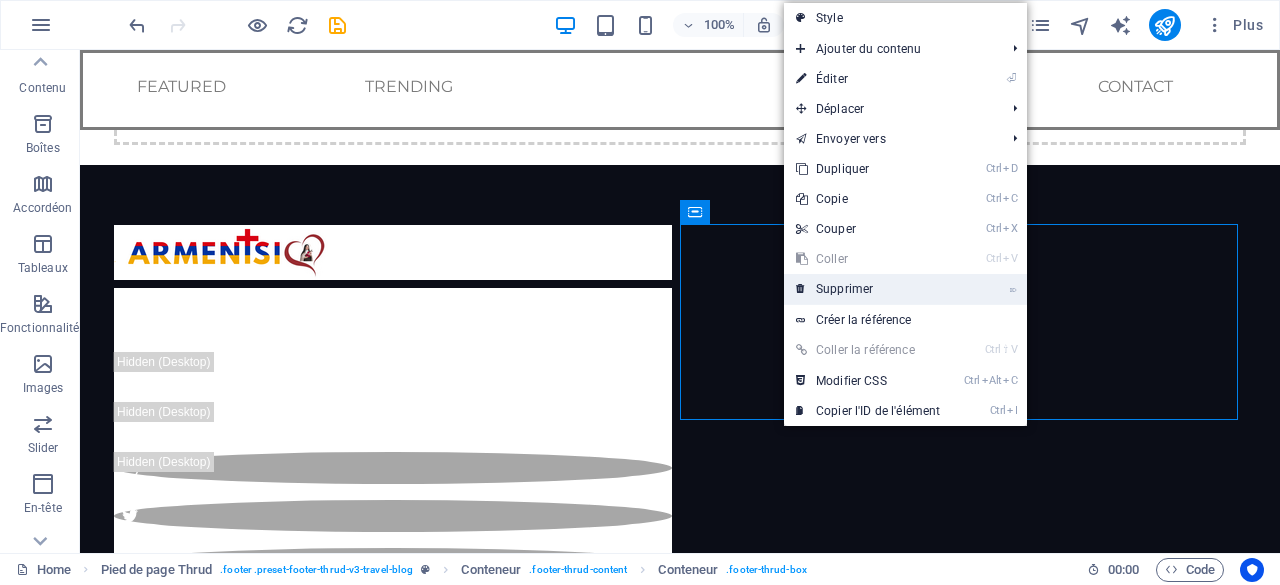 click on "⌦  Supprimer" at bounding box center [868, 289] 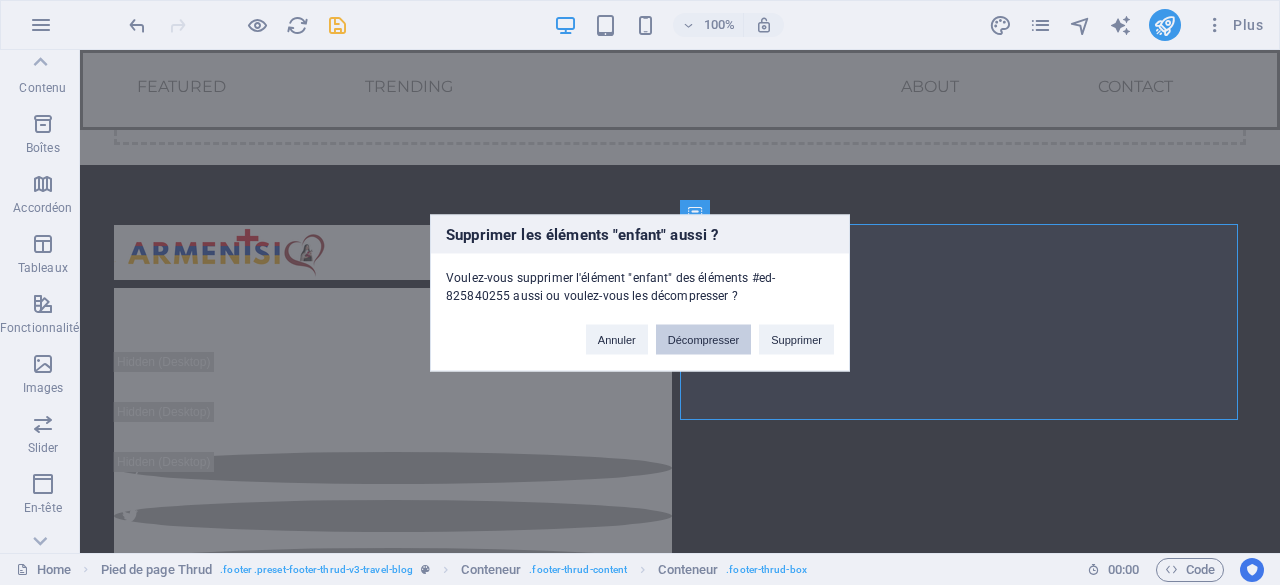 click on "Décompresser" at bounding box center [704, 339] 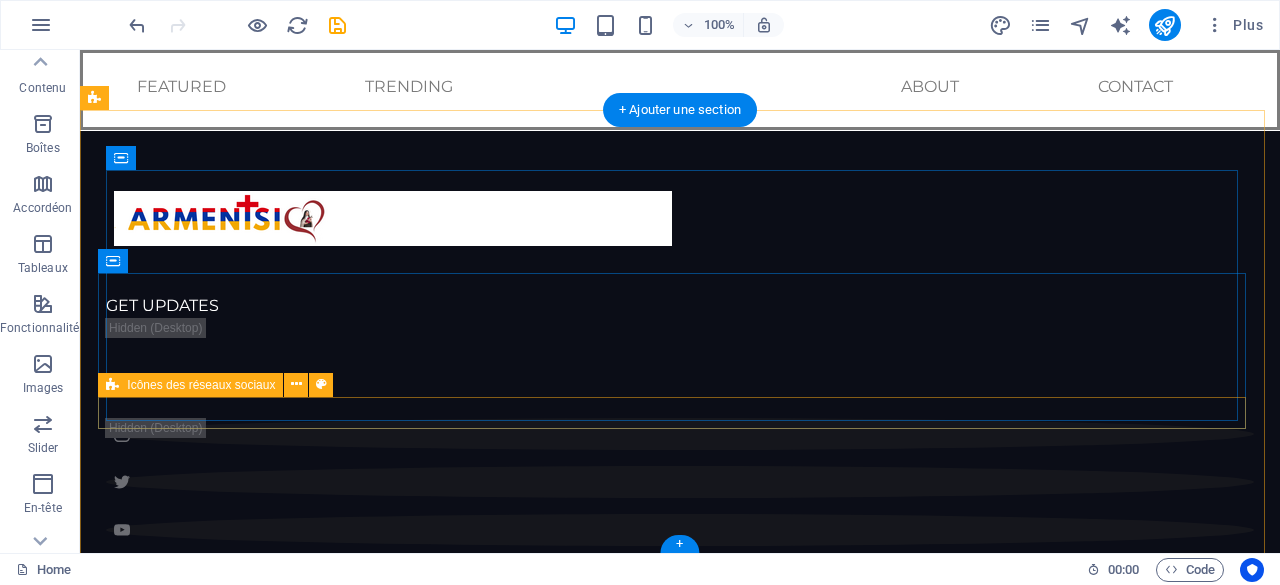 scroll, scrollTop: 241, scrollLeft: 0, axis: vertical 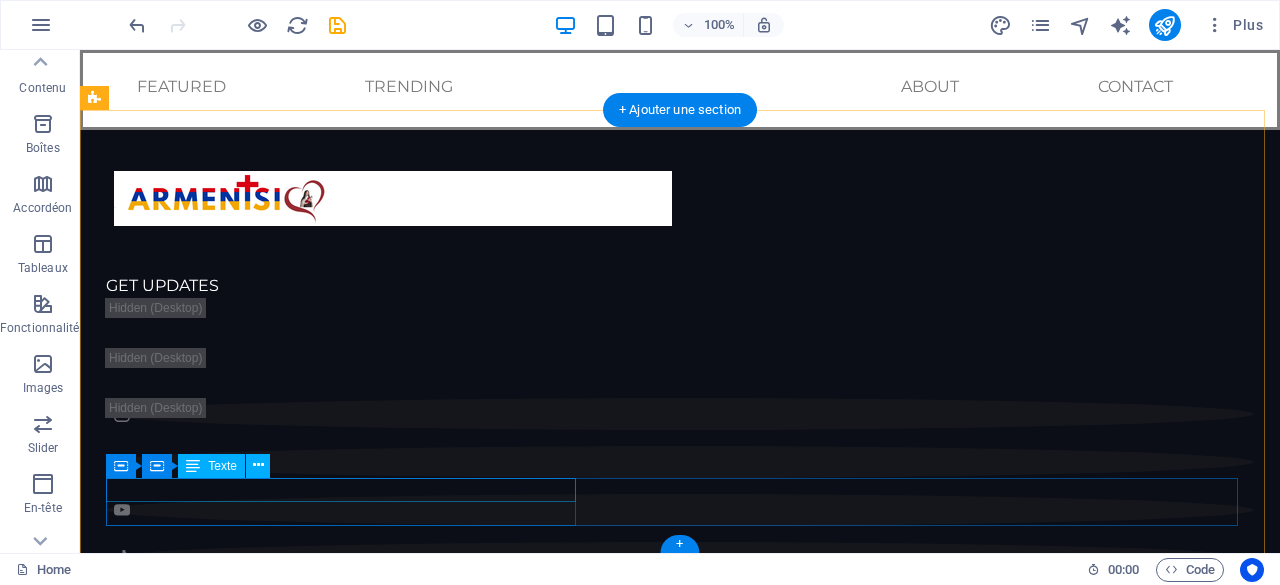 click on "2023 Wanderlust. All rights reserved" at bounding box center [672, 683] 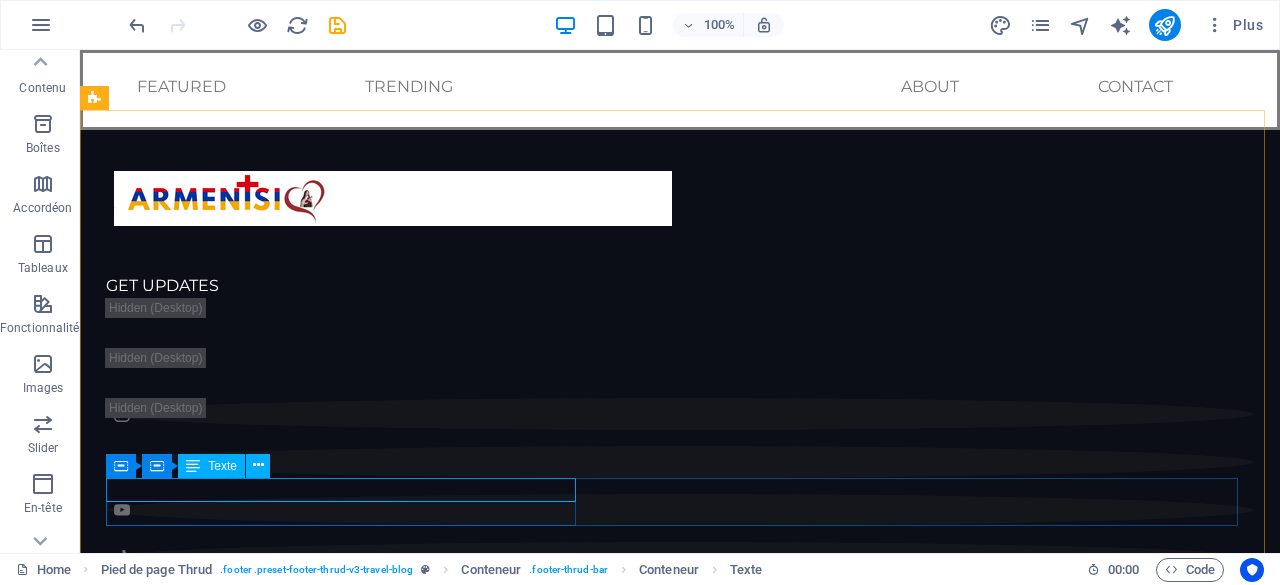 click on "Texte" at bounding box center (222, 466) 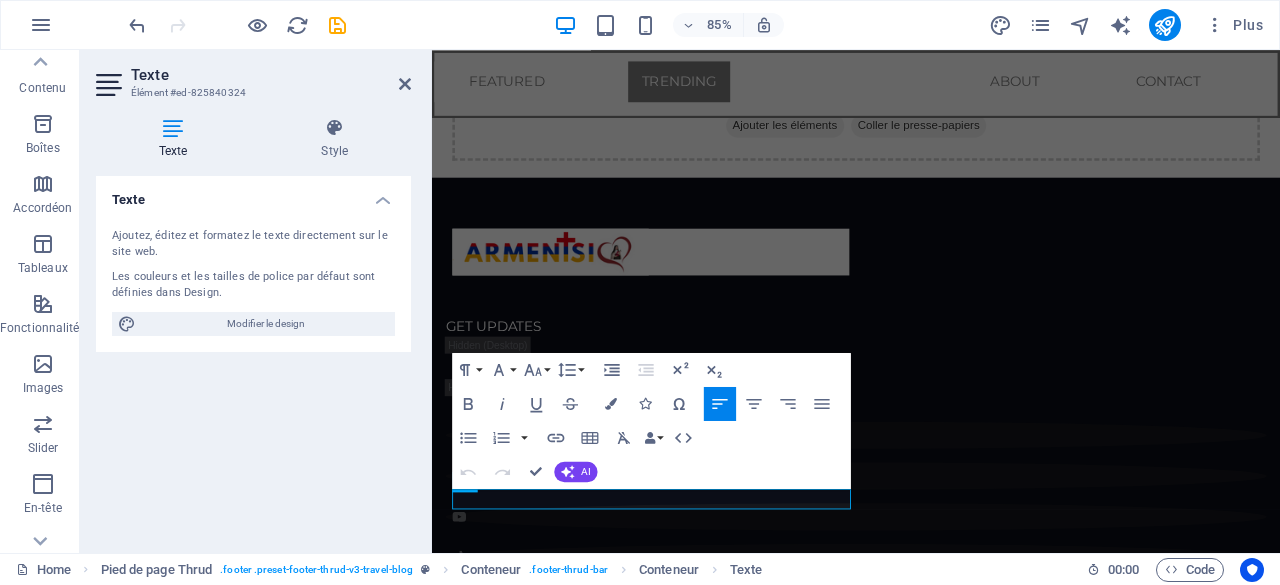 scroll, scrollTop: 241, scrollLeft: 0, axis: vertical 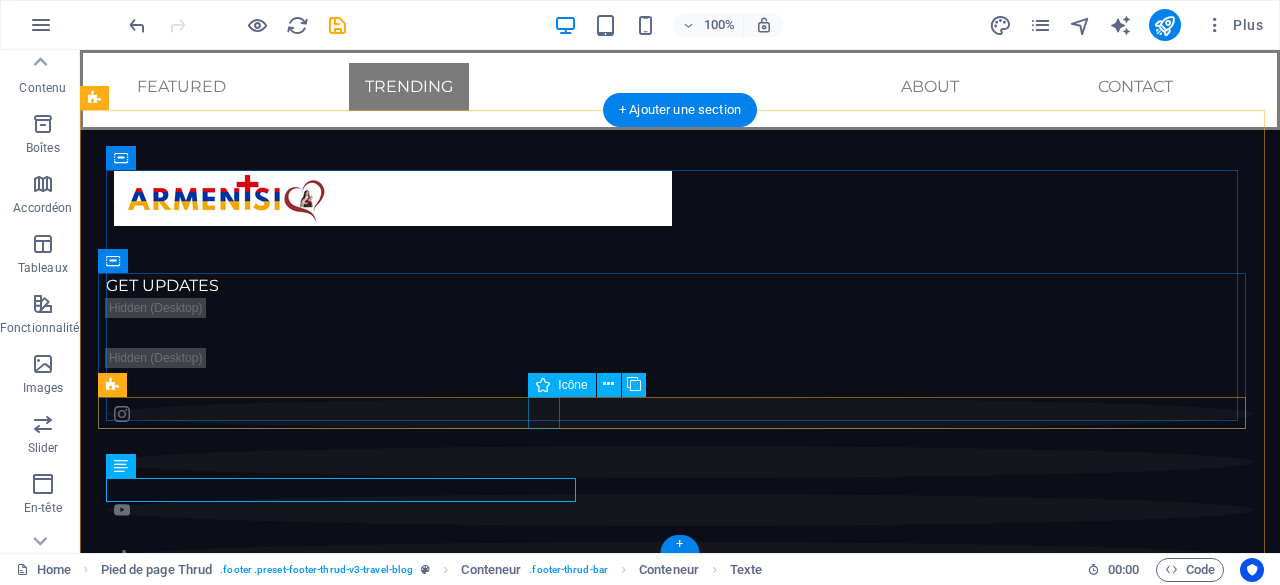 click at bounding box center [680, 414] 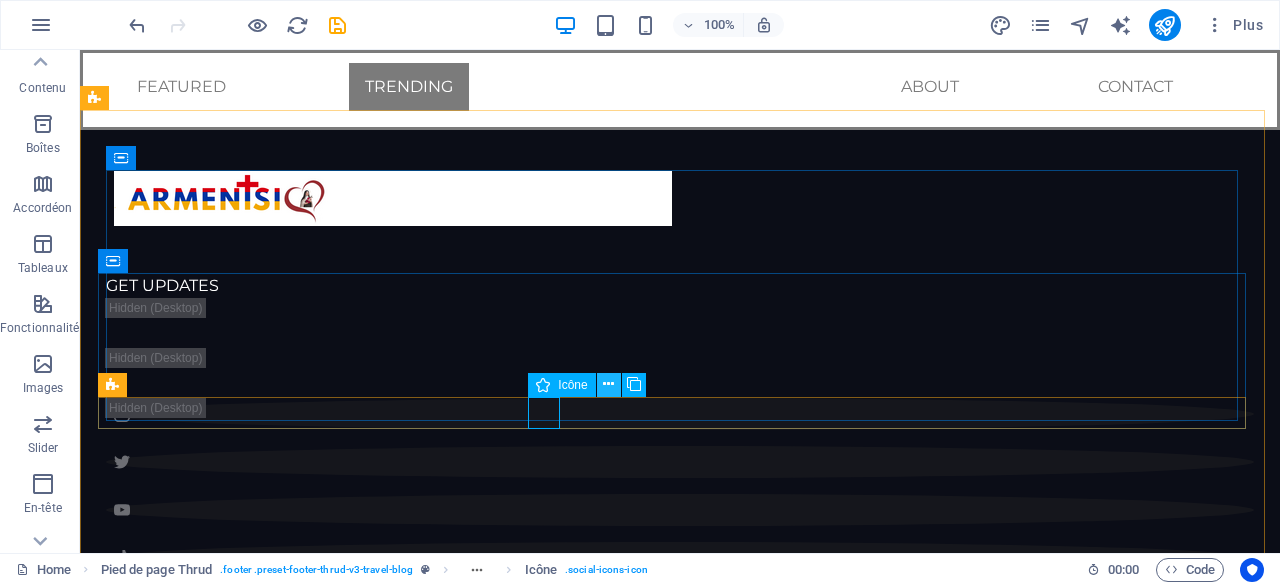 click at bounding box center [608, 384] 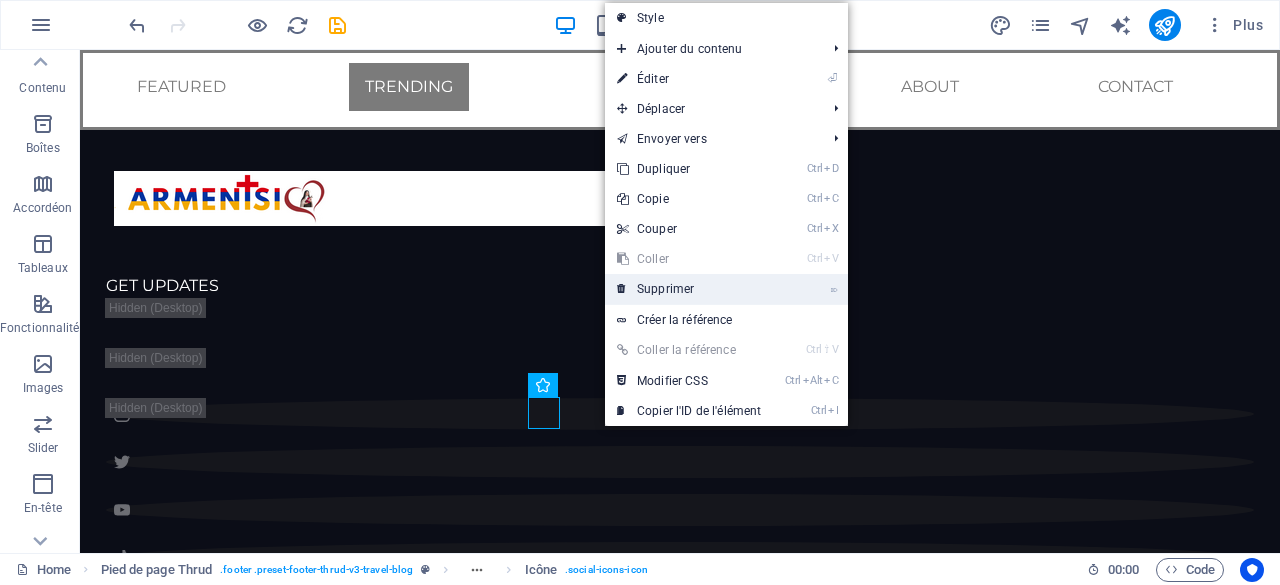 click on "⌦  Supprimer" at bounding box center [689, 289] 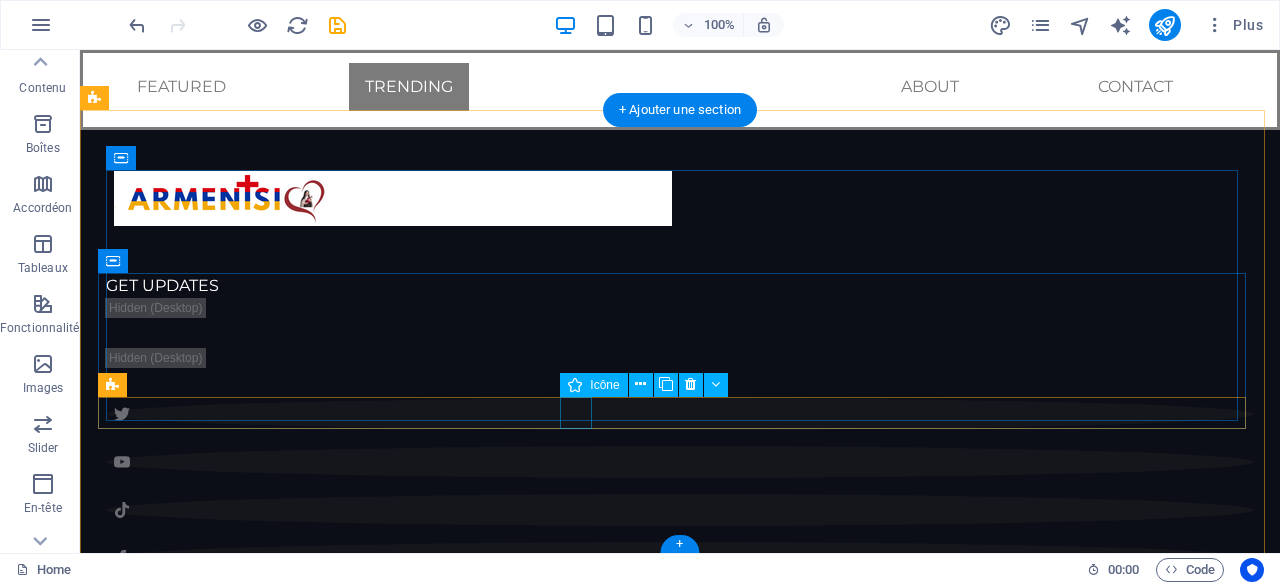 click at bounding box center (680, 414) 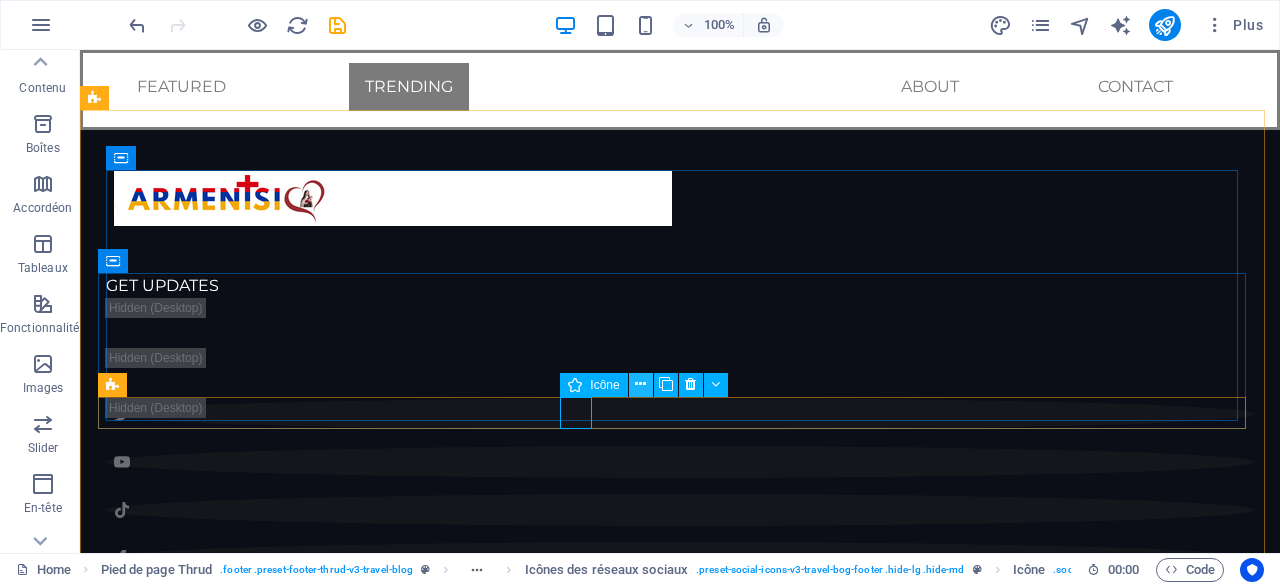 click at bounding box center [640, 384] 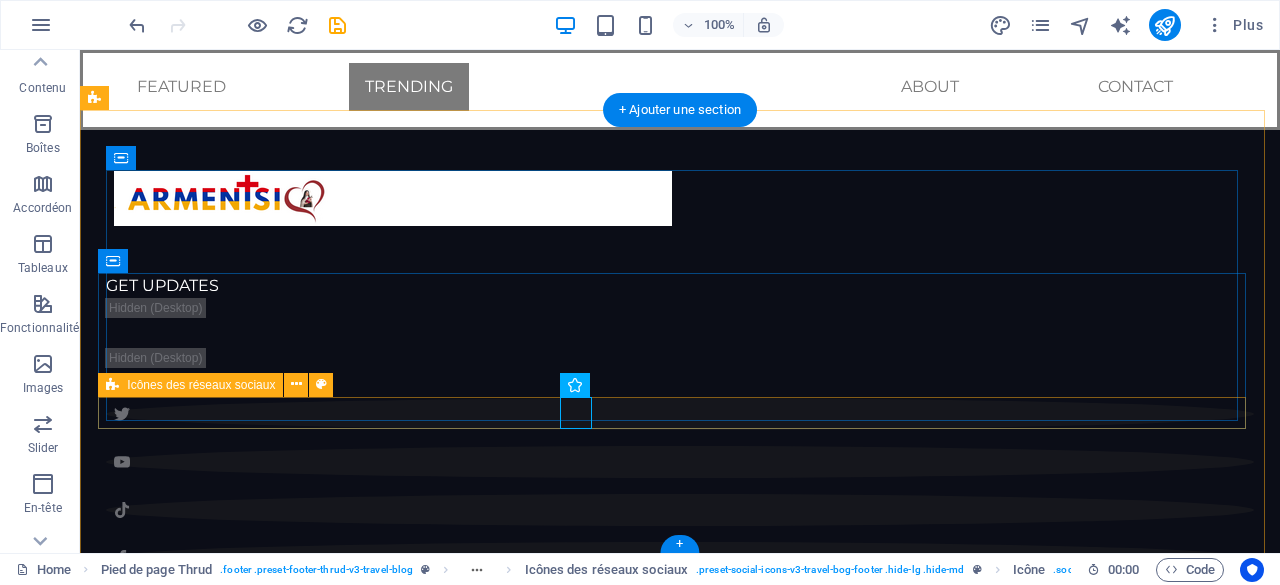 click at bounding box center (680, 486) 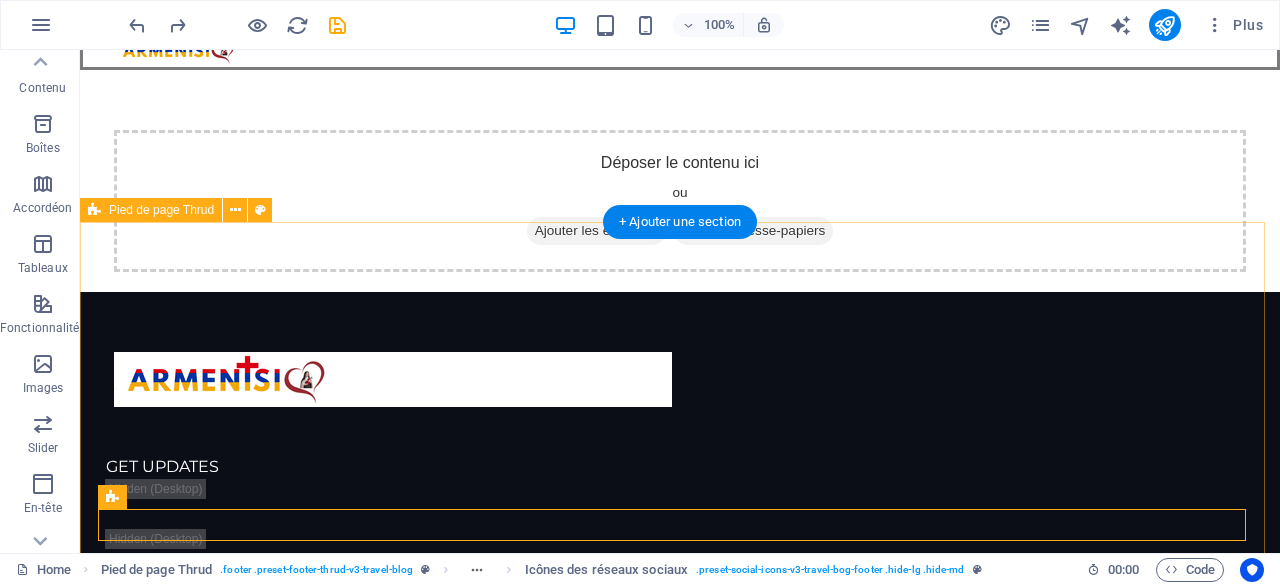 scroll, scrollTop: 57, scrollLeft: 0, axis: vertical 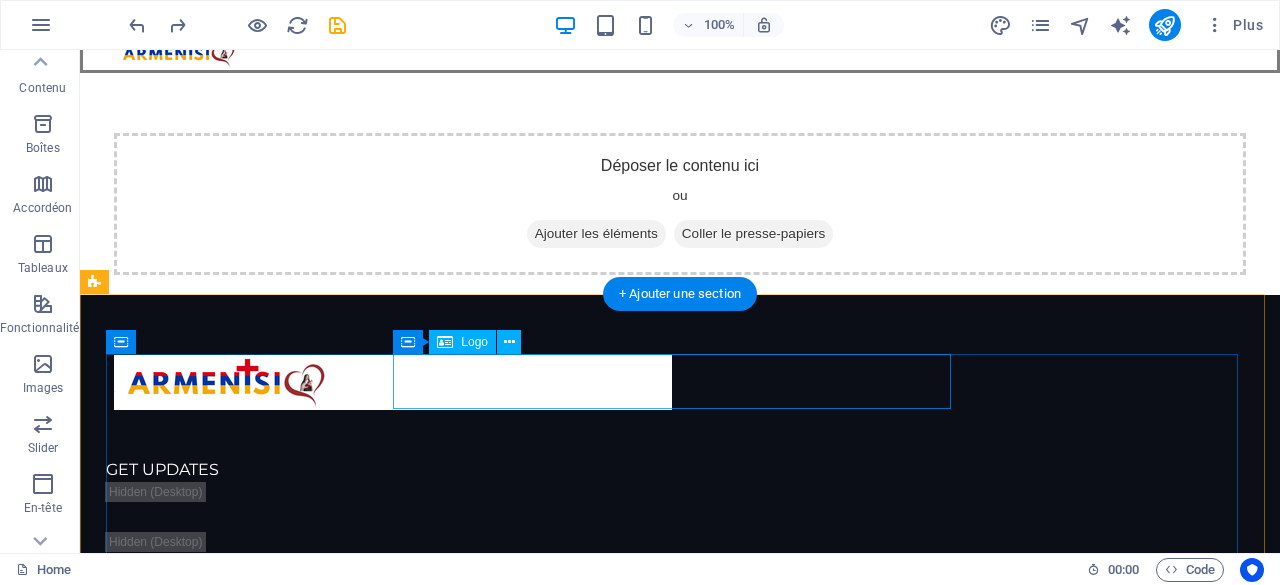 click at bounding box center [393, 382] 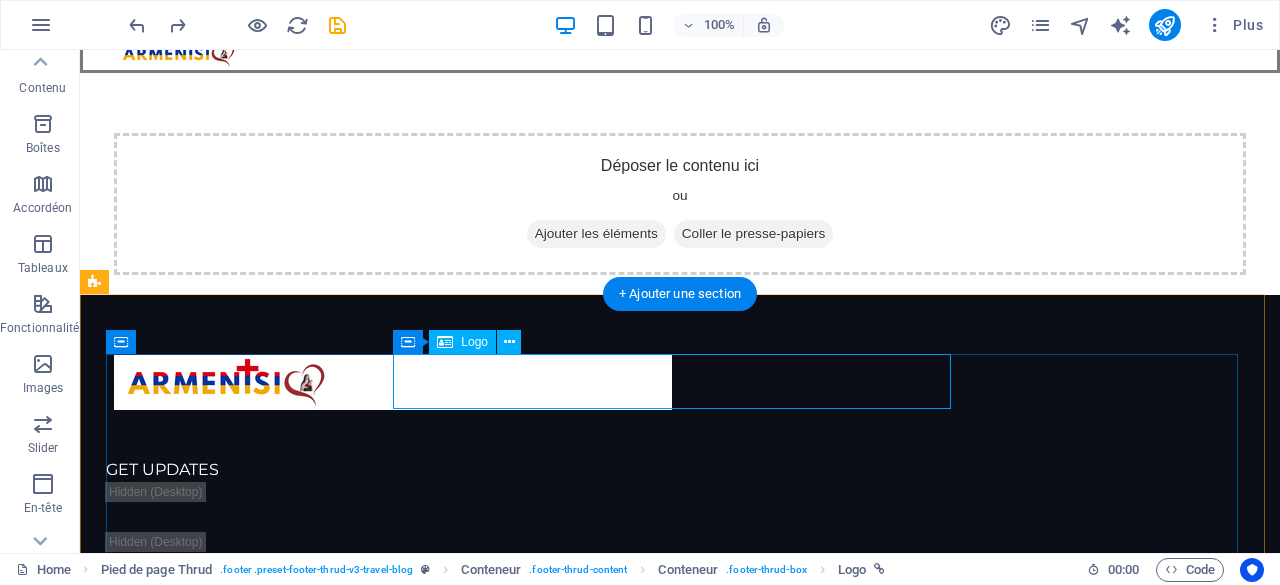 click at bounding box center [393, 382] 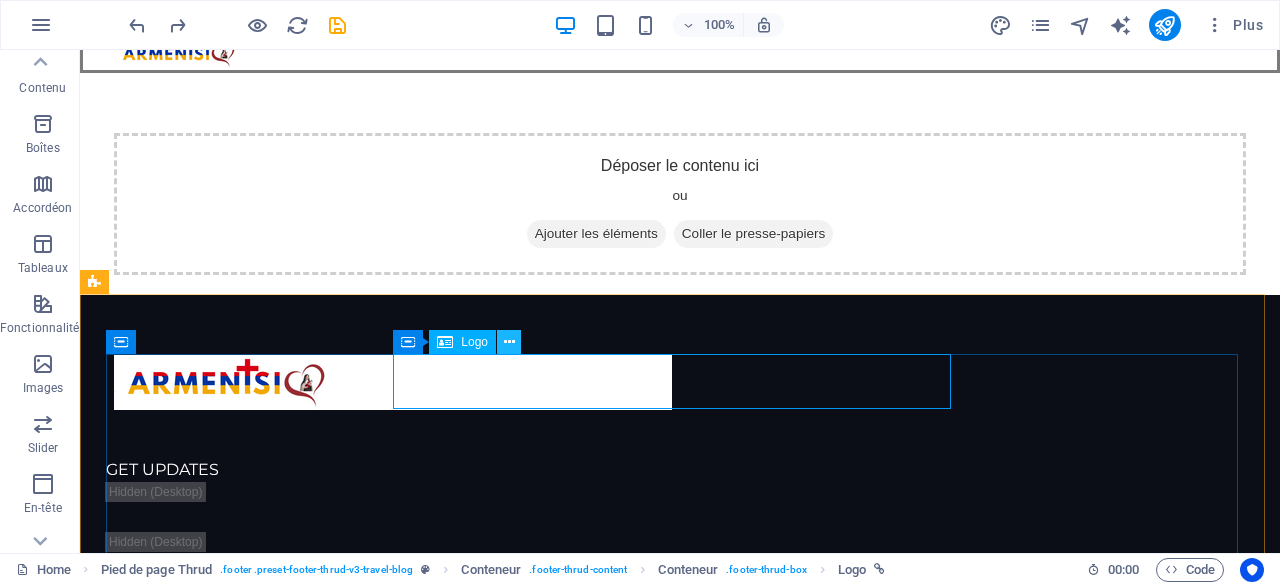 click at bounding box center (509, 342) 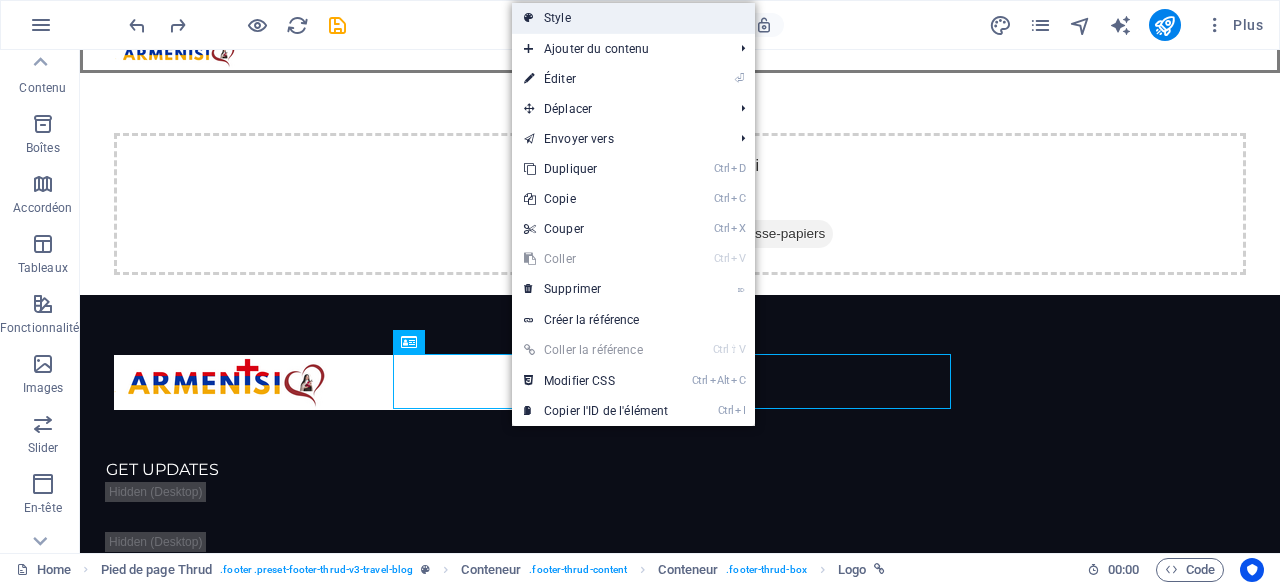 click on "Ajouter du contenu" at bounding box center [618, 49] 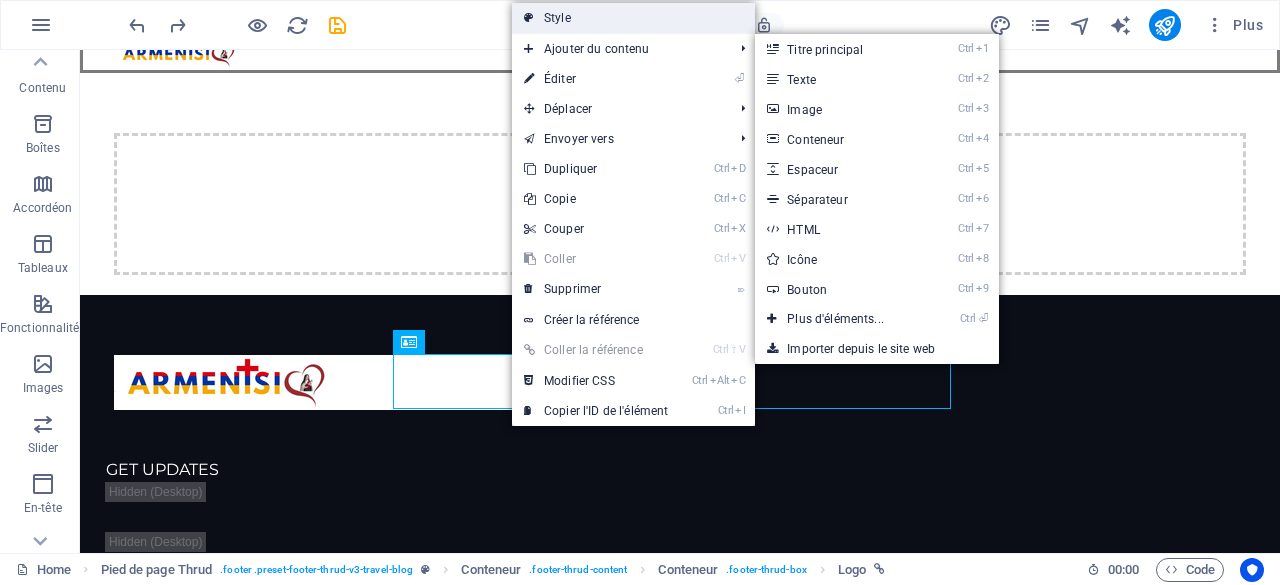 click on "Style" at bounding box center [633, 18] 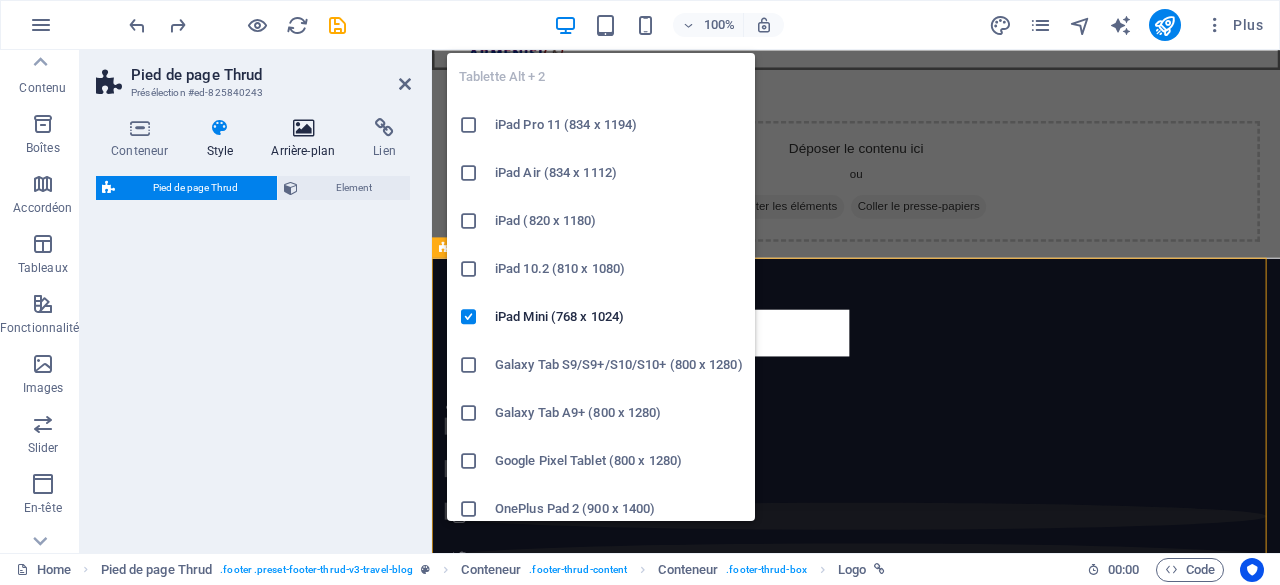 select on "rem" 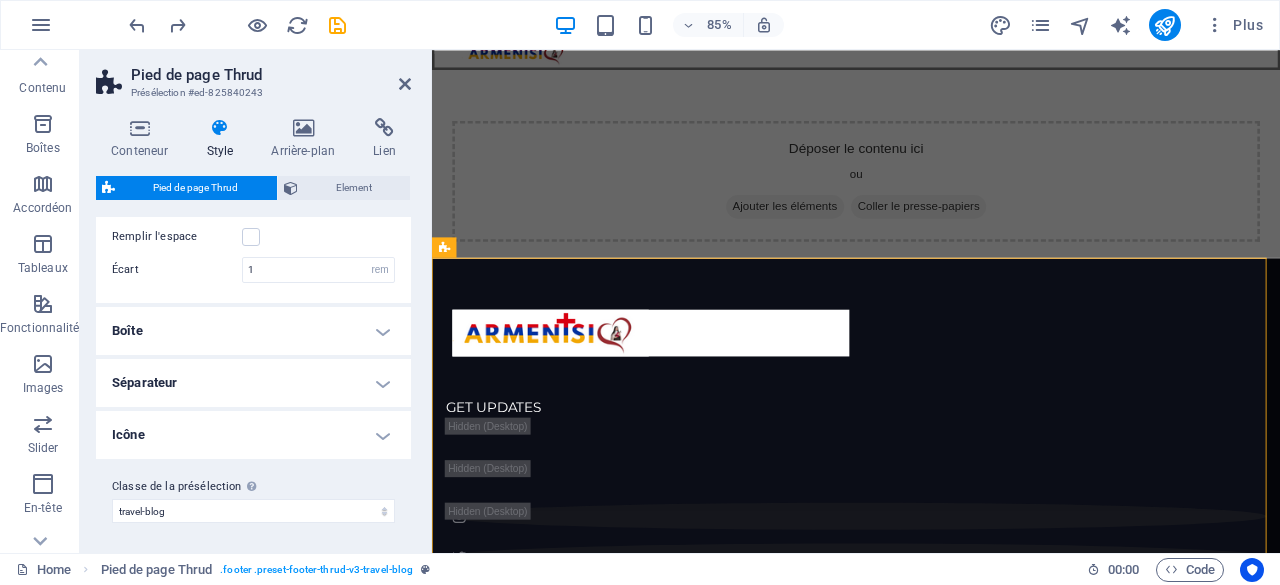 scroll, scrollTop: 0, scrollLeft: 0, axis: both 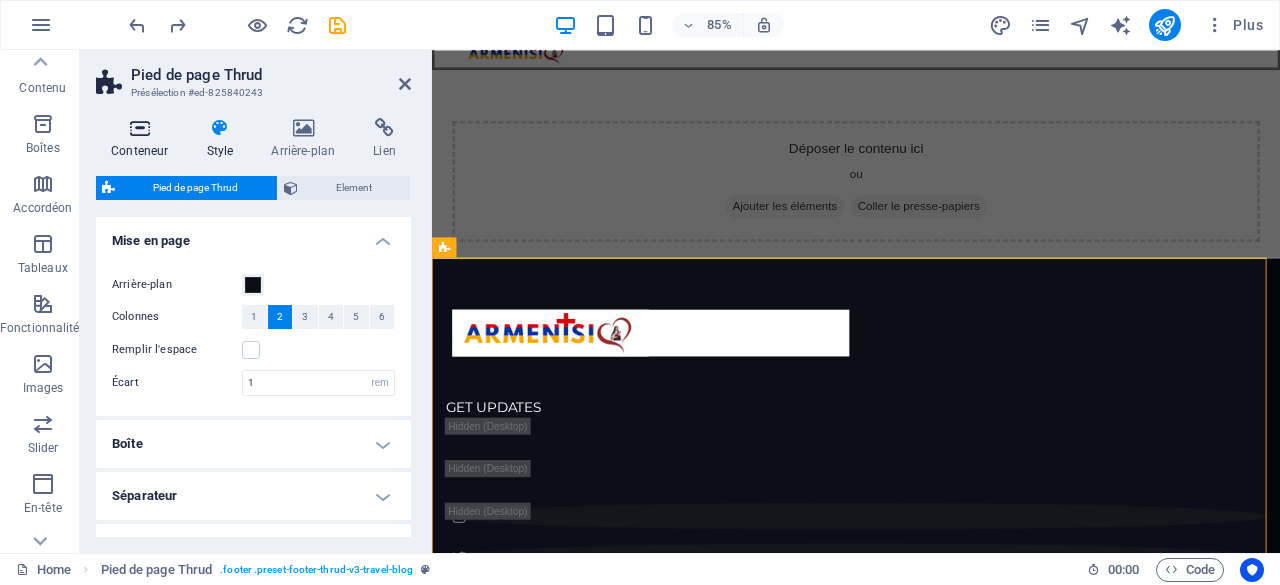 click on "Conteneur" at bounding box center (143, 139) 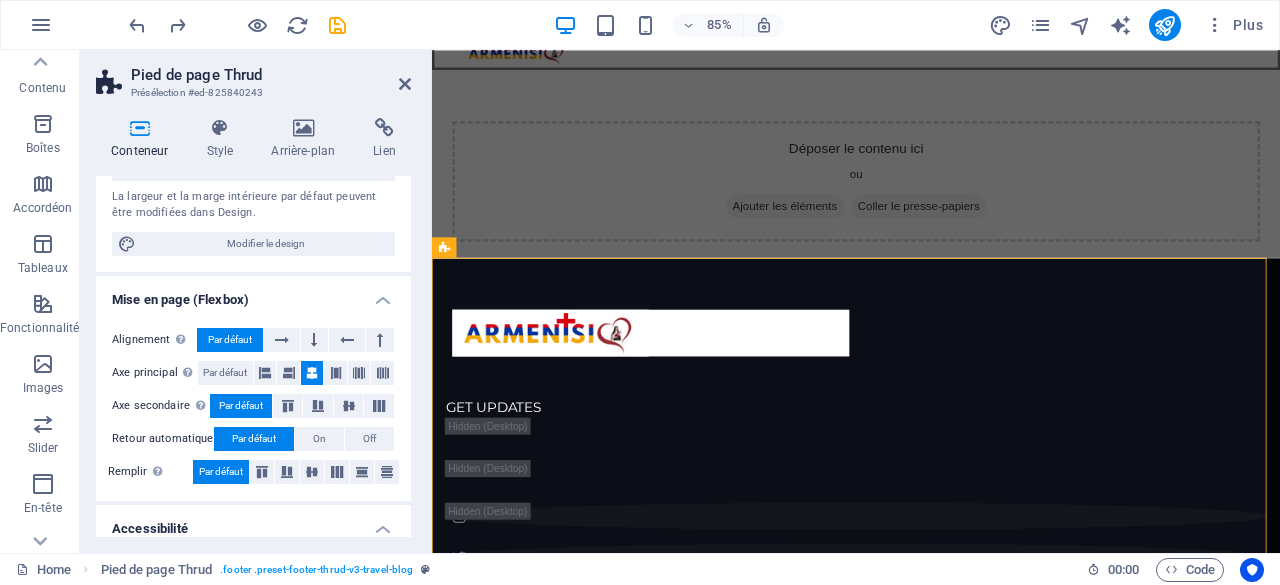 scroll, scrollTop: 194, scrollLeft: 0, axis: vertical 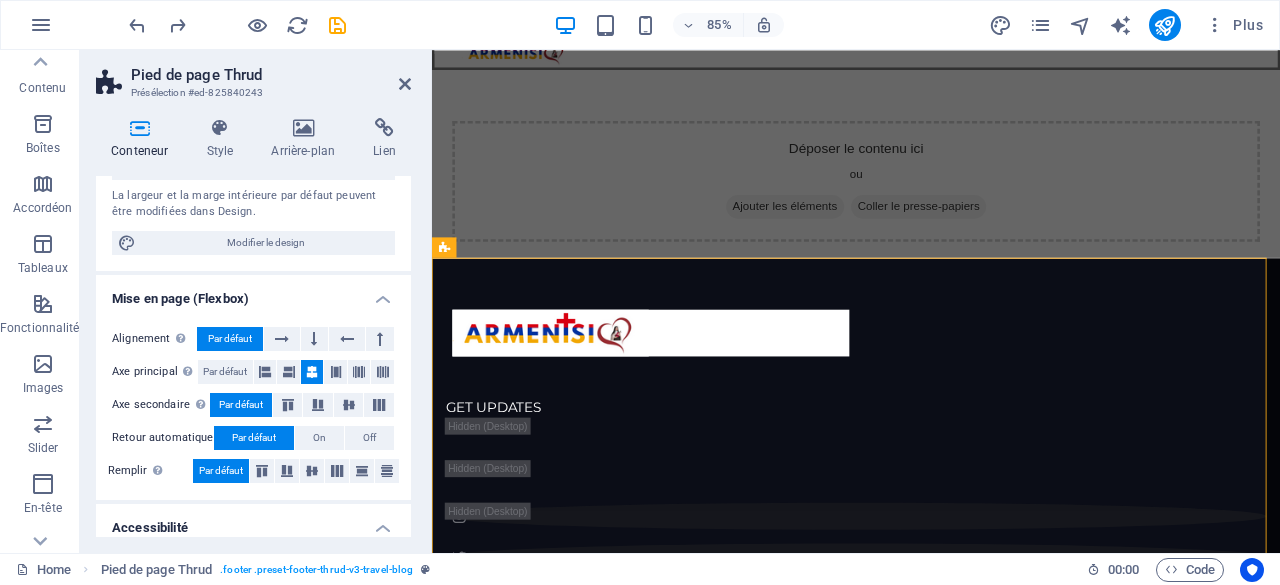 click at bounding box center [312, 372] 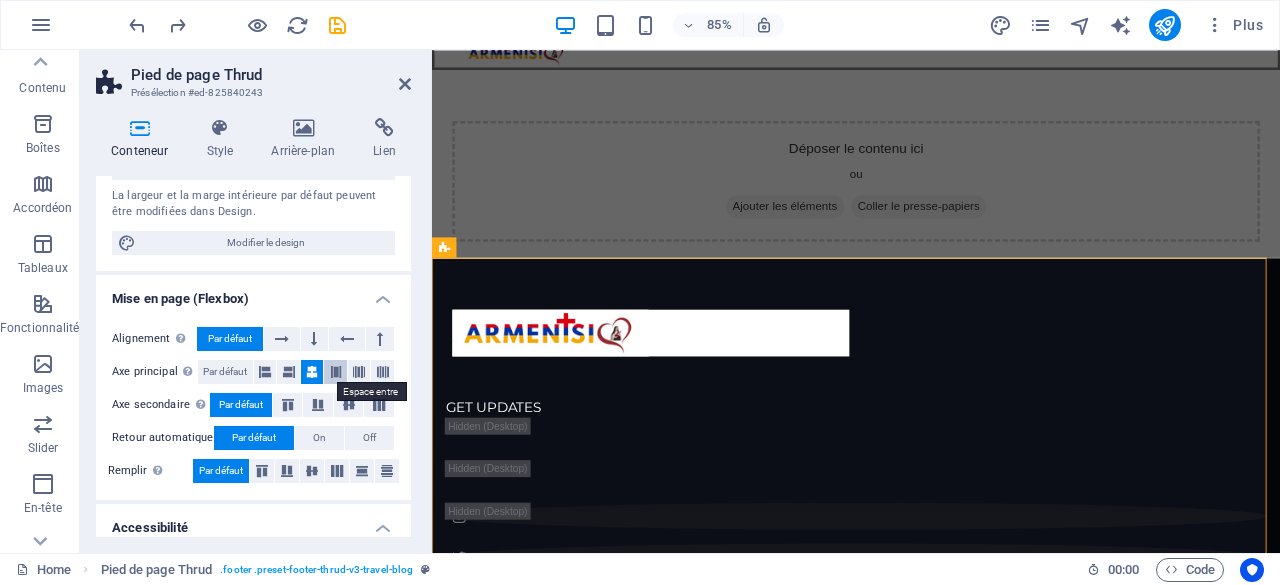 click at bounding box center [335, 372] 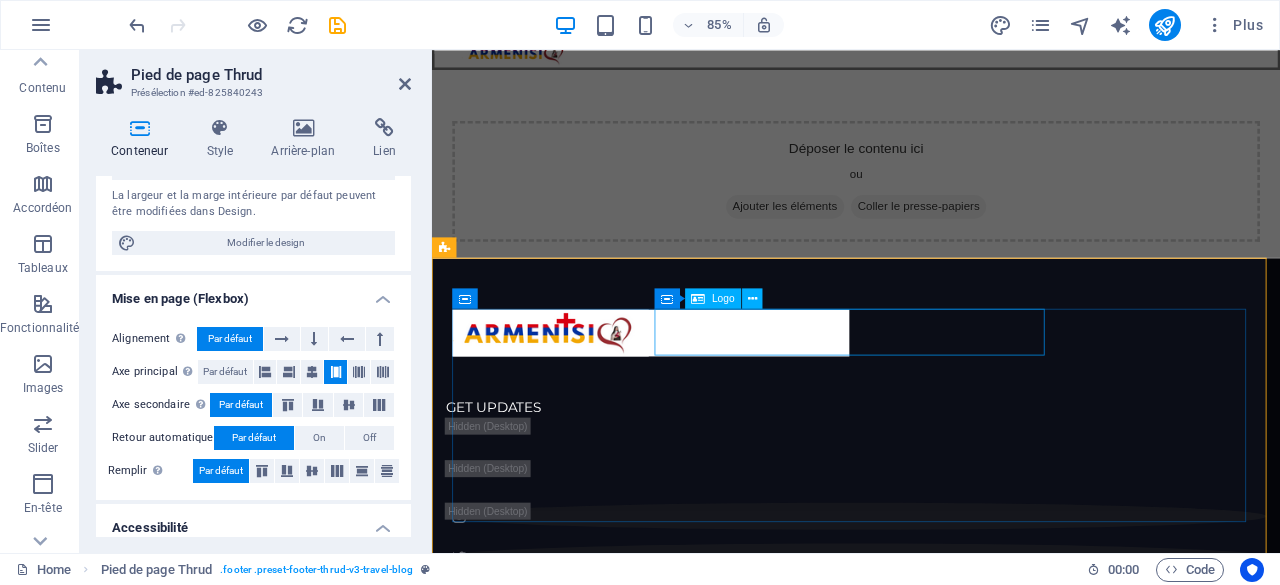 click at bounding box center [689, 382] 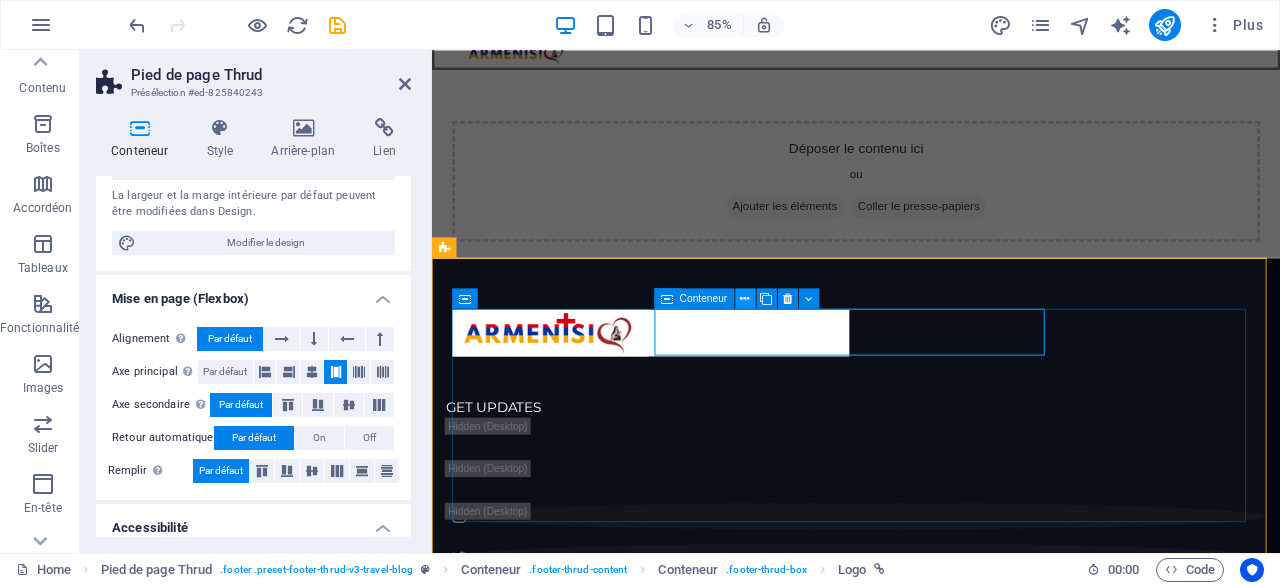 click at bounding box center [745, 298] 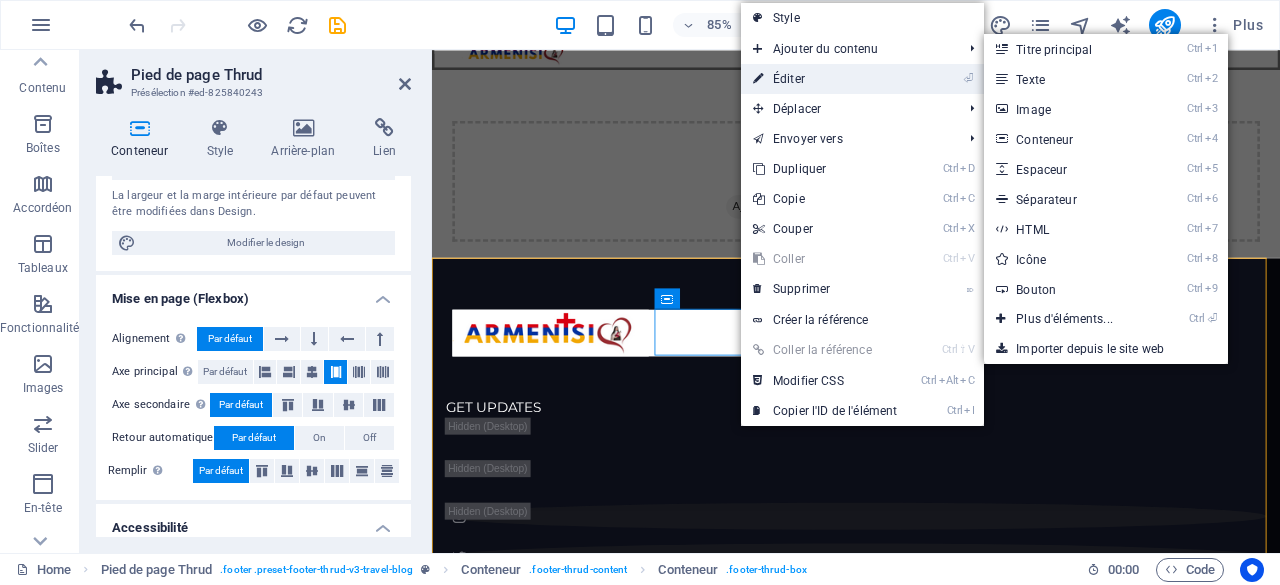 click on "⏎  Éditer" at bounding box center [825, 79] 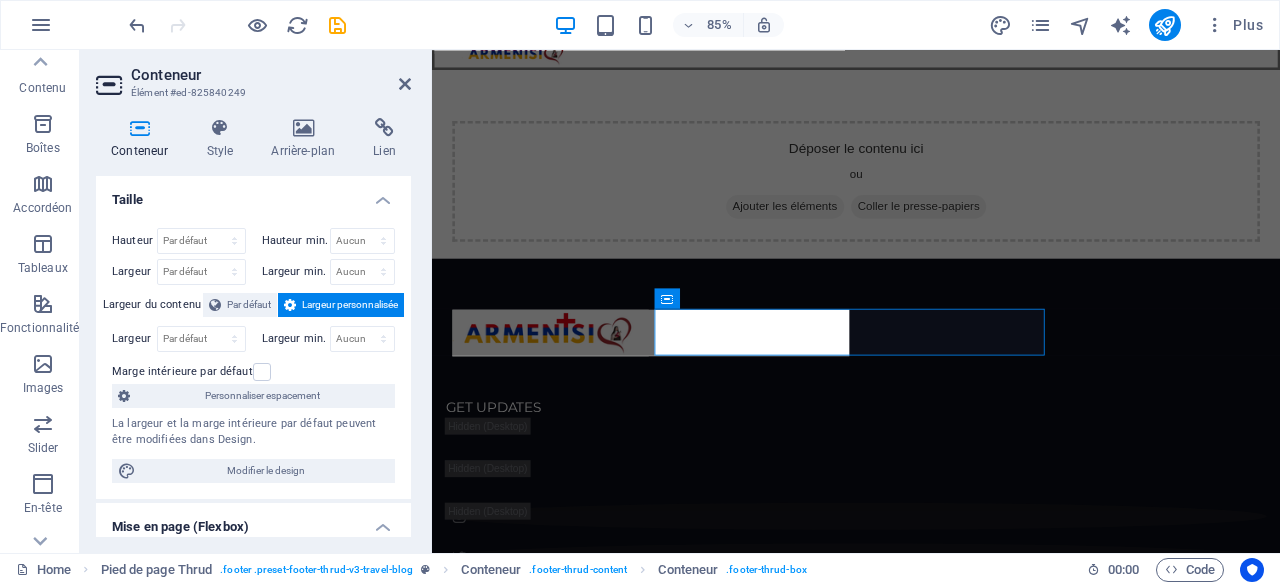 scroll, scrollTop: 319, scrollLeft: 0, axis: vertical 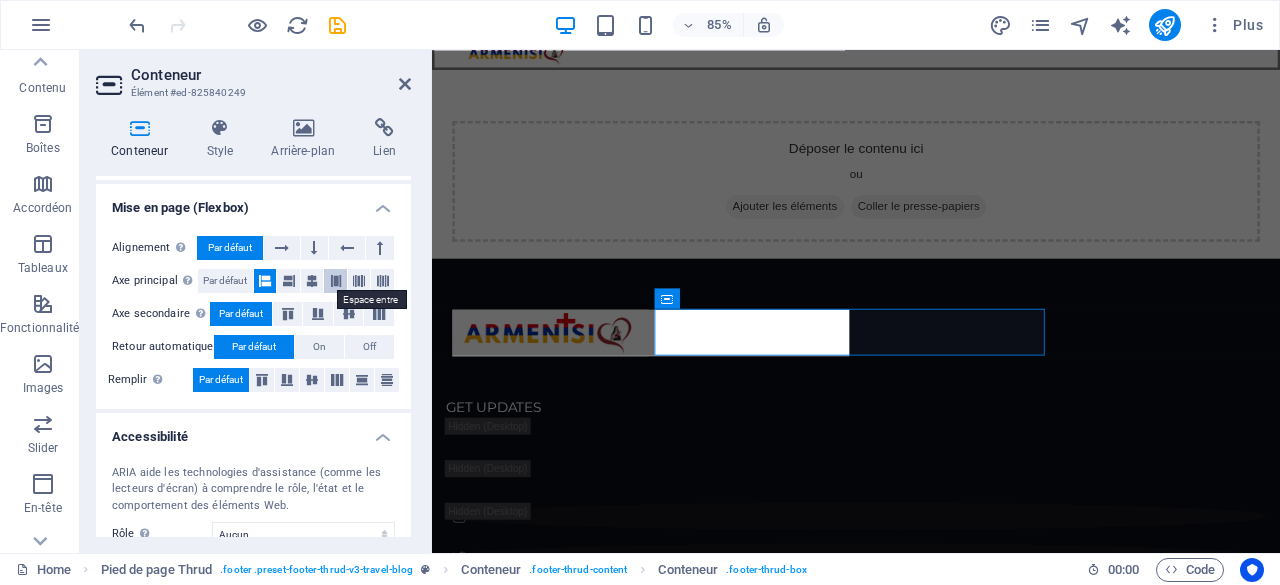 click at bounding box center (336, 281) 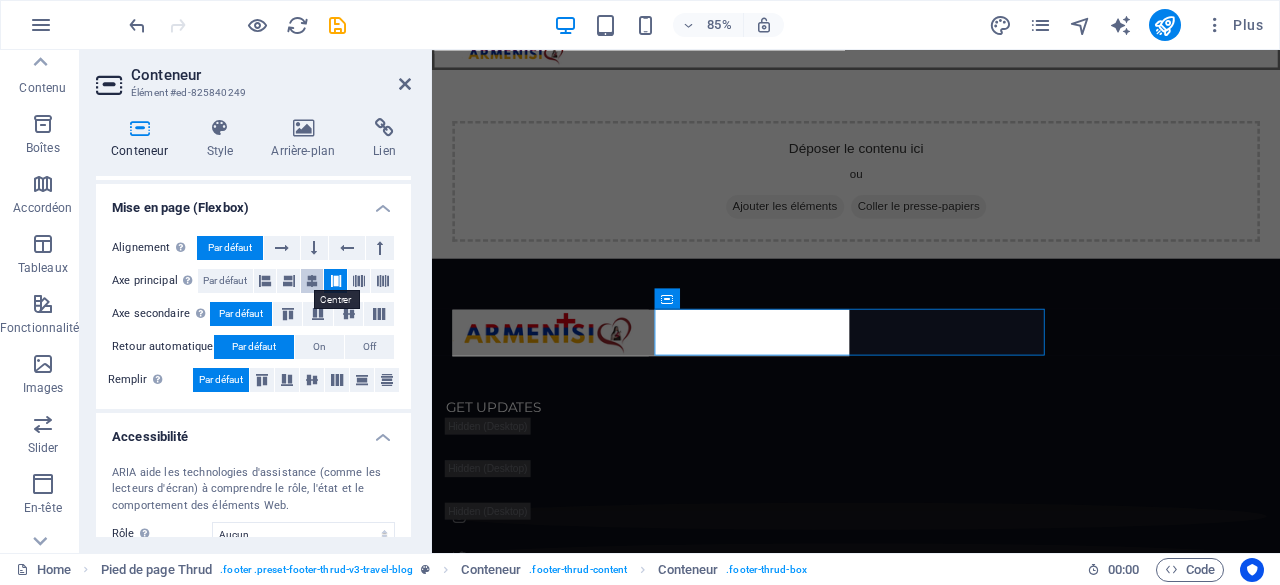 click at bounding box center [312, 281] 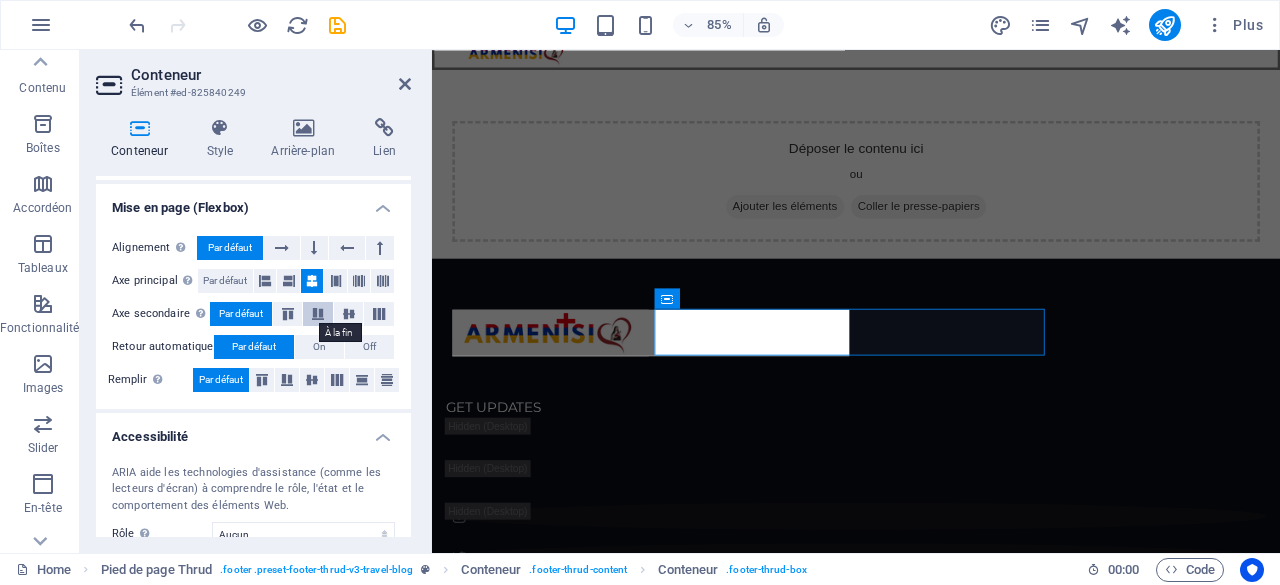 click at bounding box center (318, 314) 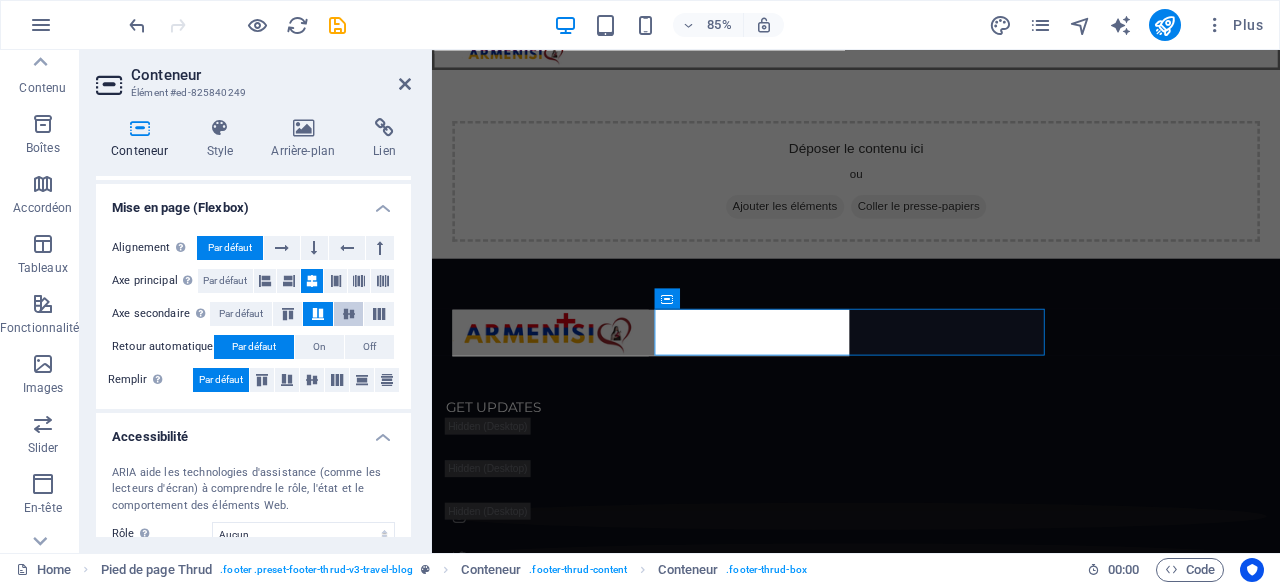 click at bounding box center (349, 314) 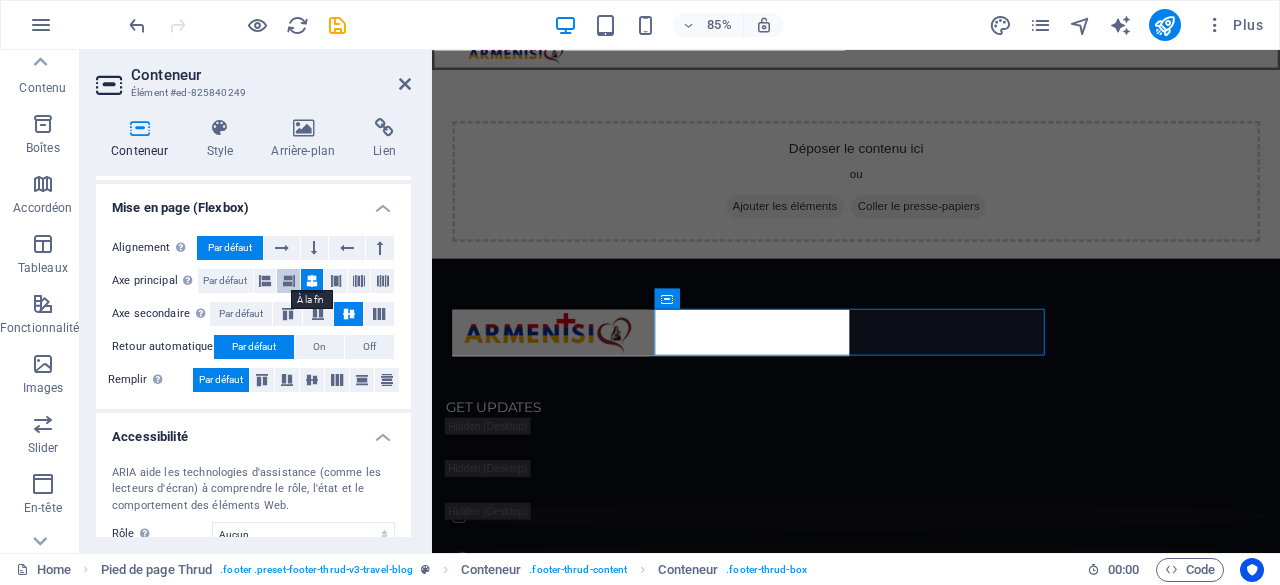 click at bounding box center [289, 281] 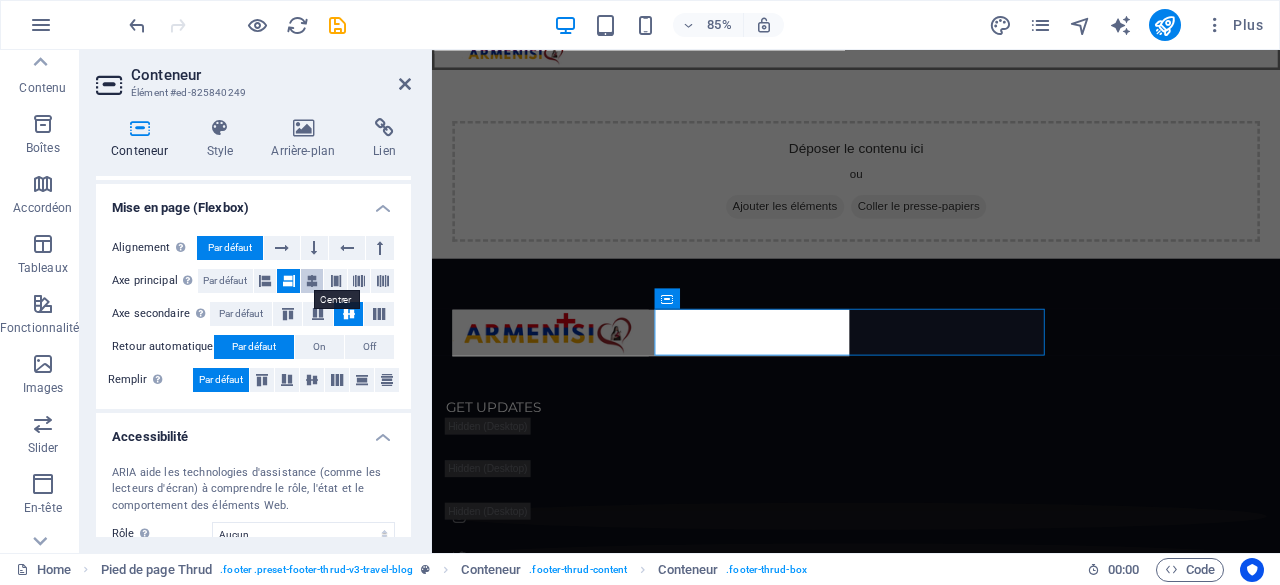 click at bounding box center [312, 281] 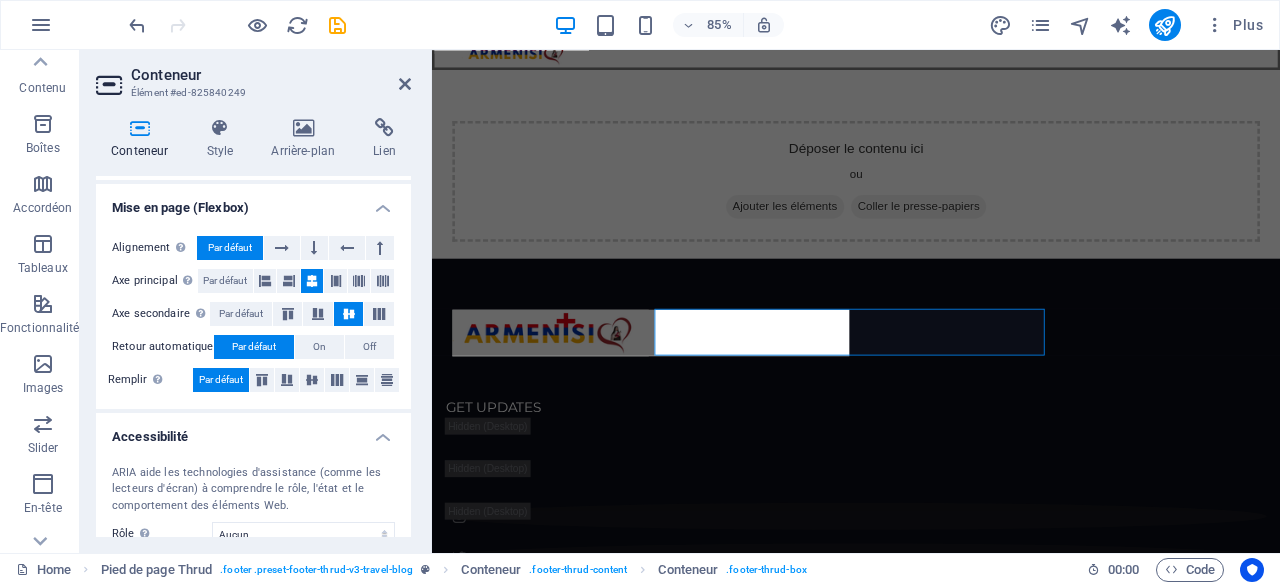 type 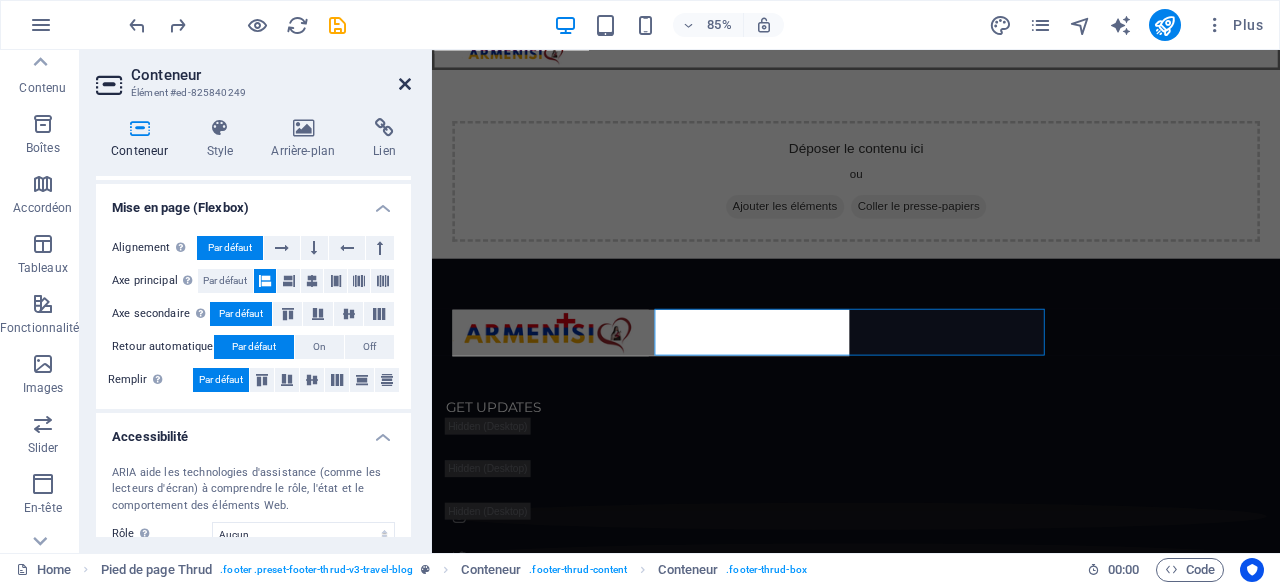click at bounding box center (405, 84) 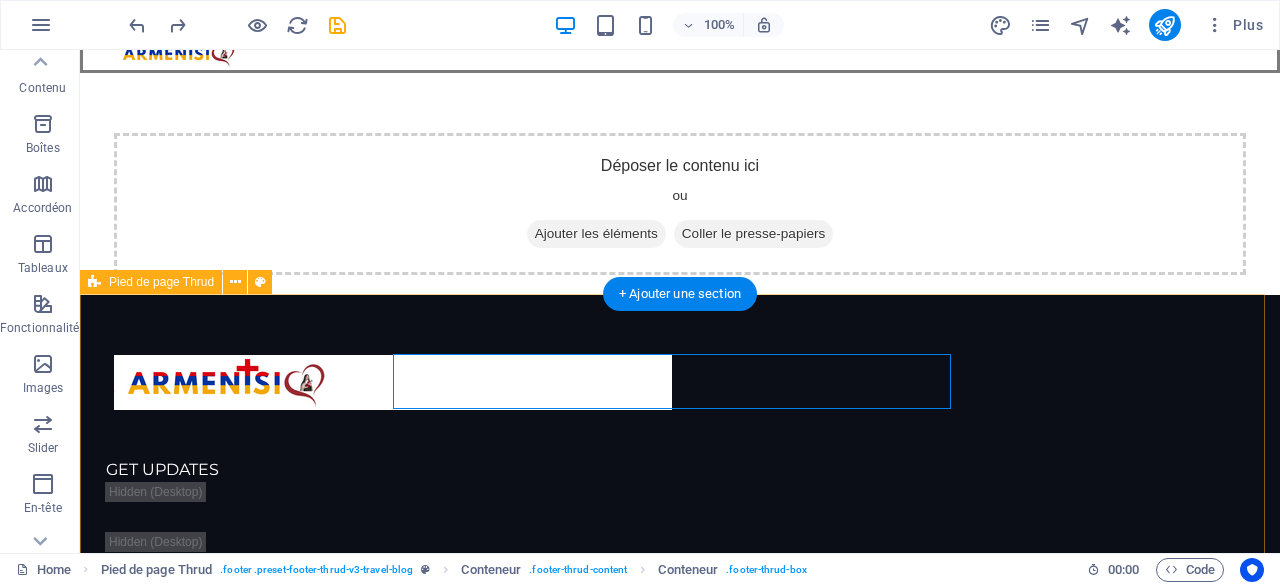 scroll, scrollTop: 0, scrollLeft: 0, axis: both 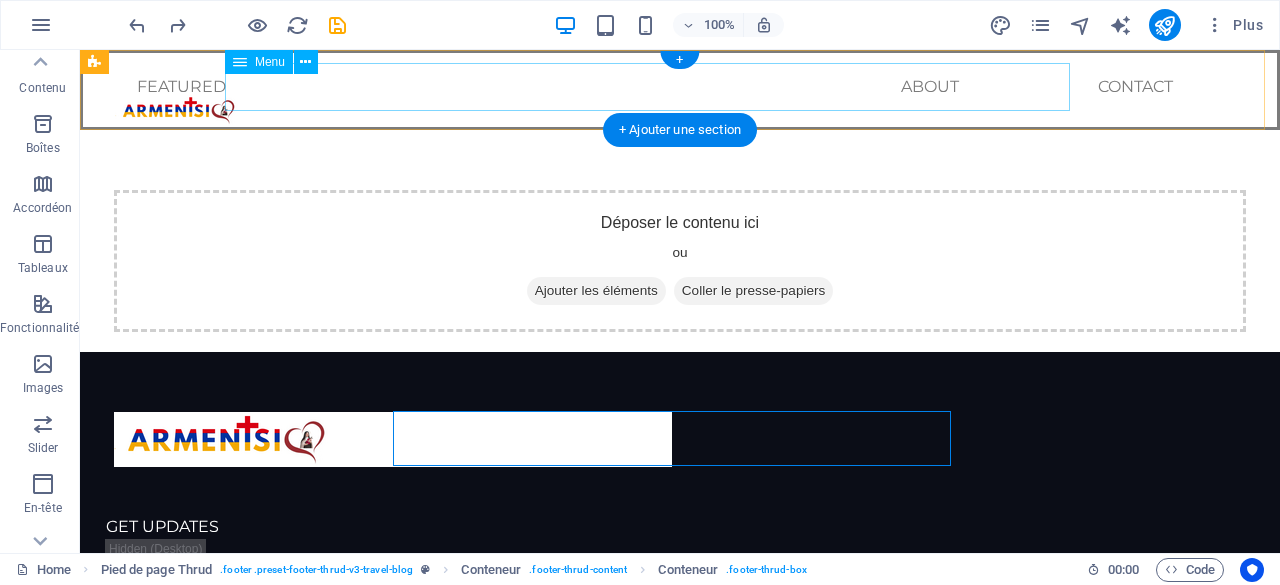click on "Featured Trending About Contact" at bounding box center [655, 87] 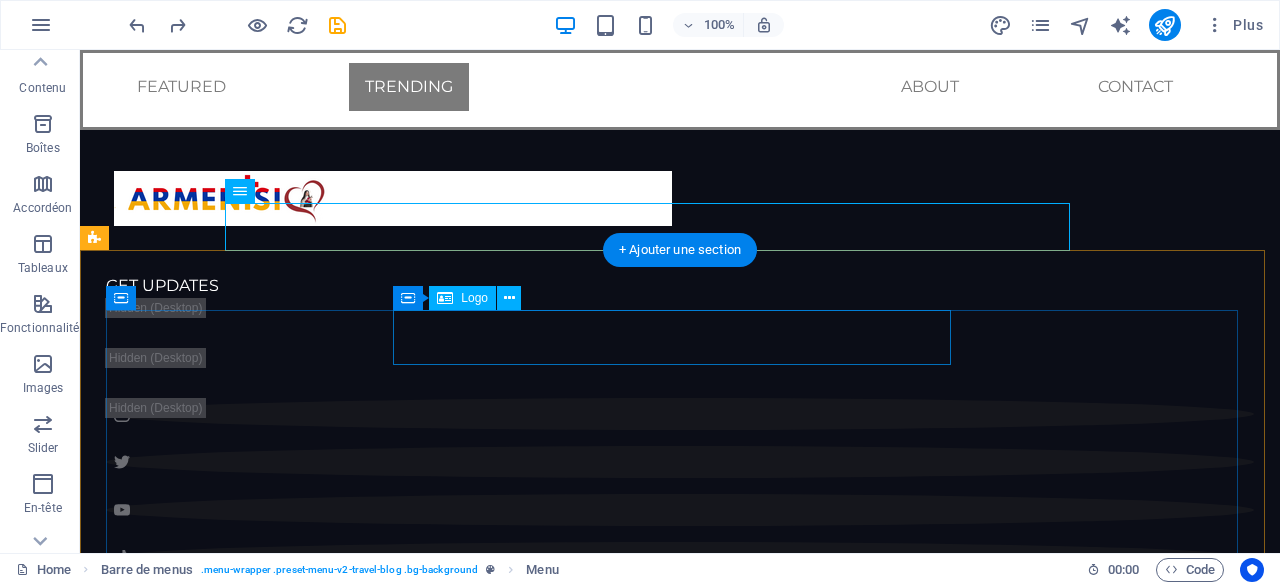 scroll, scrollTop: 0, scrollLeft: 0, axis: both 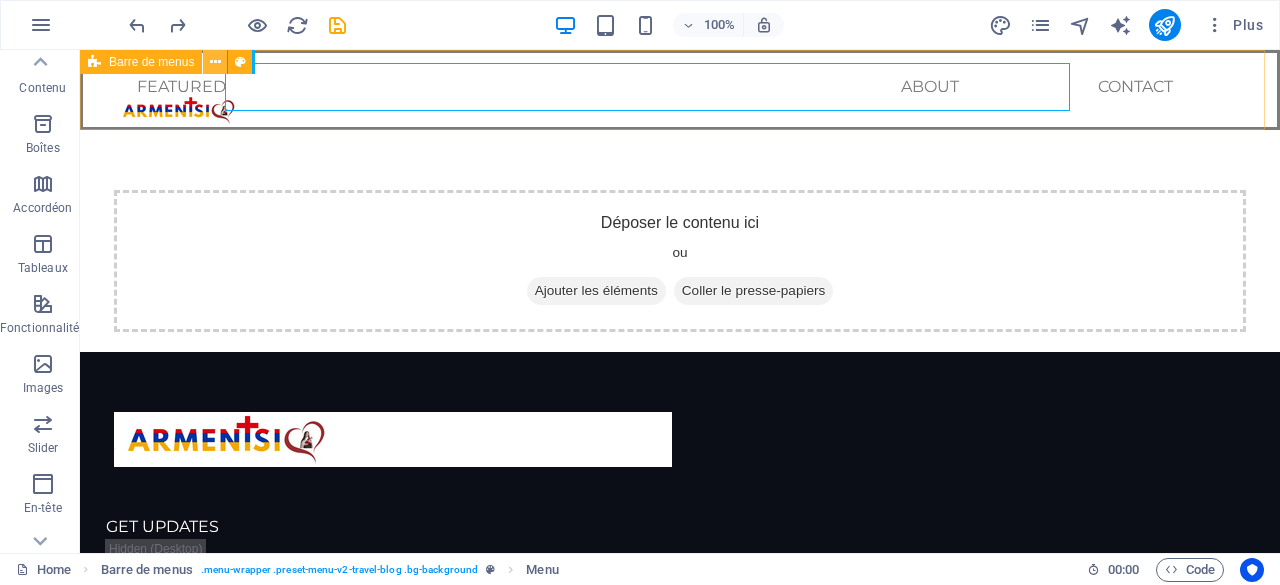 click at bounding box center [215, 62] 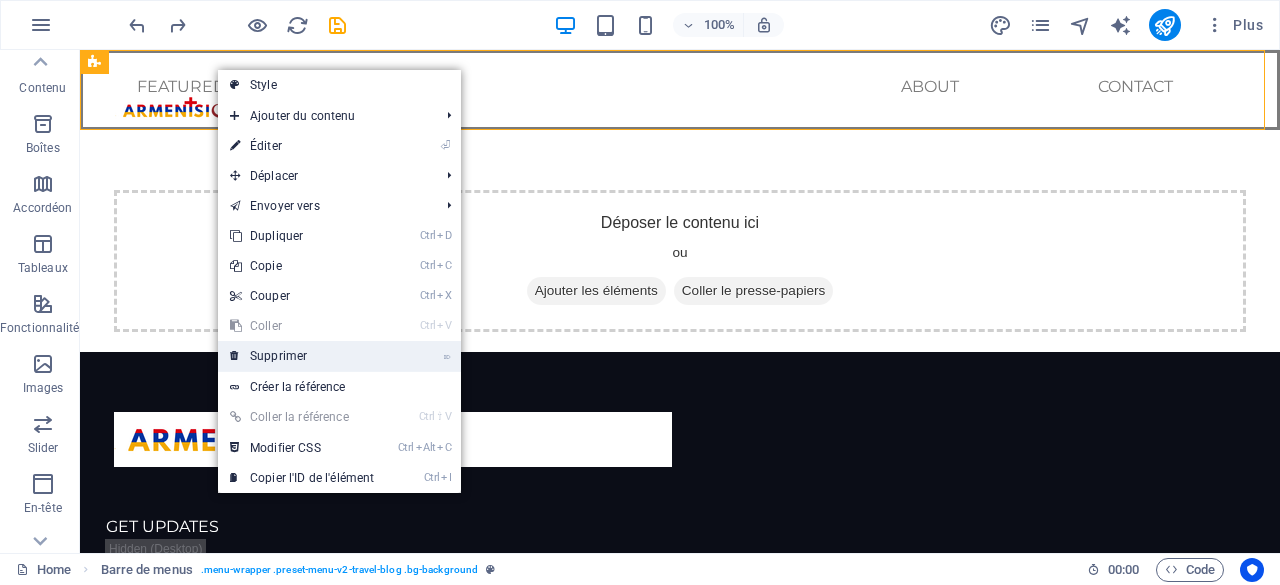 click on "⌦  Supprimer" at bounding box center (302, 356) 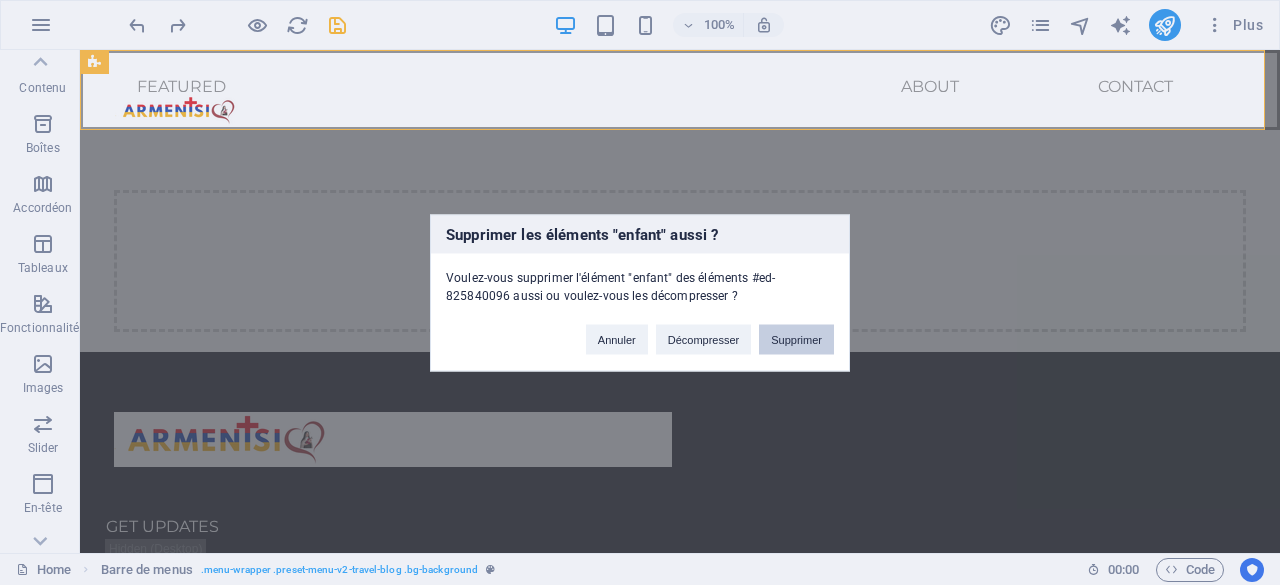 drag, startPoint x: 783, startPoint y: 344, endPoint x: 626, endPoint y: 262, distance: 177.12425 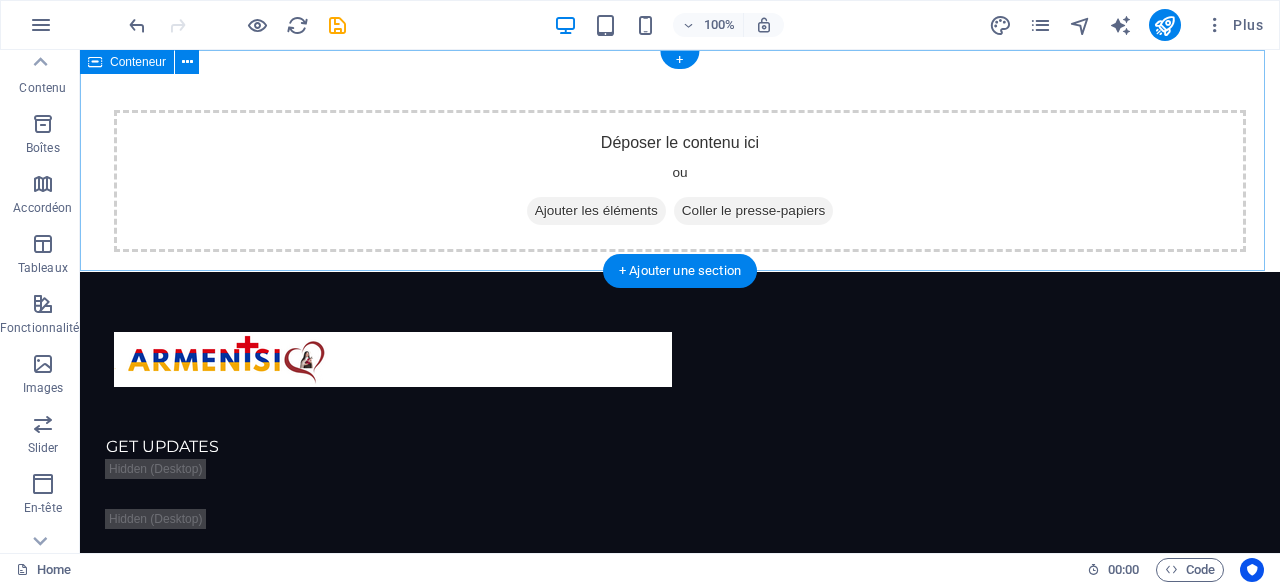 click on "Déposer le contenu ici ou  Ajouter les éléments  Coller le presse-papiers" at bounding box center [680, 181] 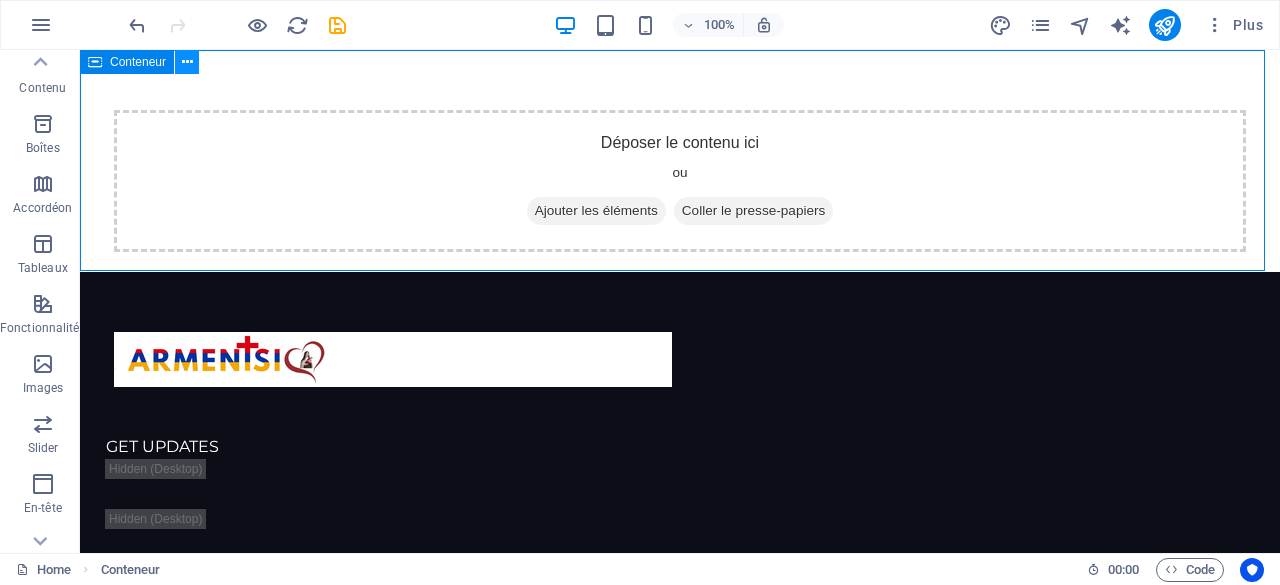 click at bounding box center [187, 62] 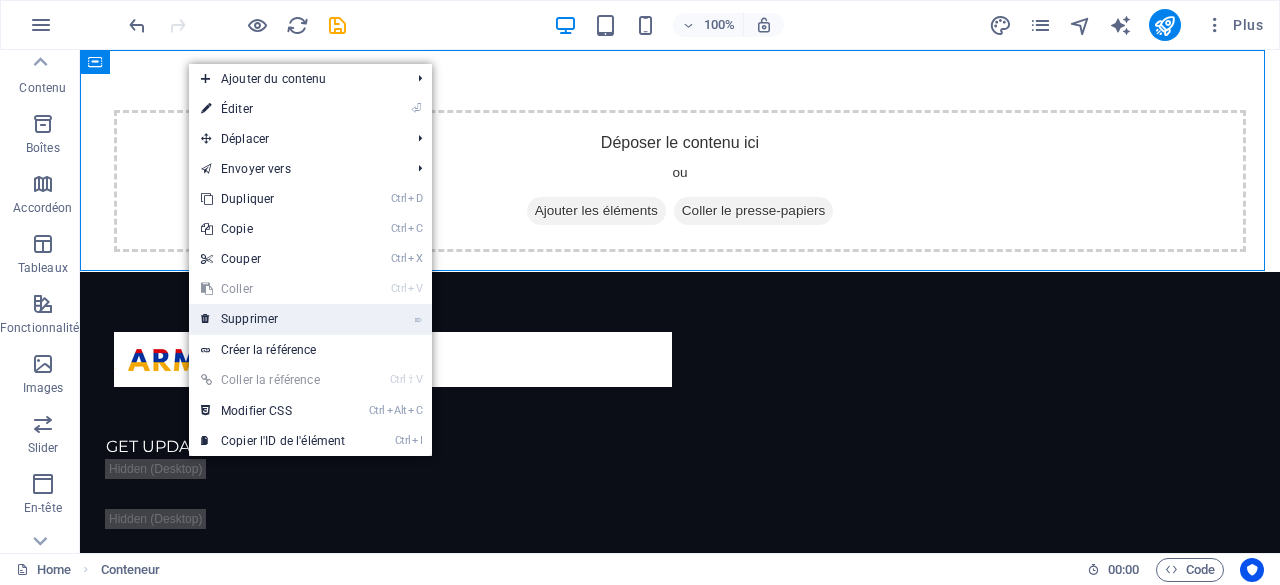 click on "⌦  Supprimer" at bounding box center (273, 319) 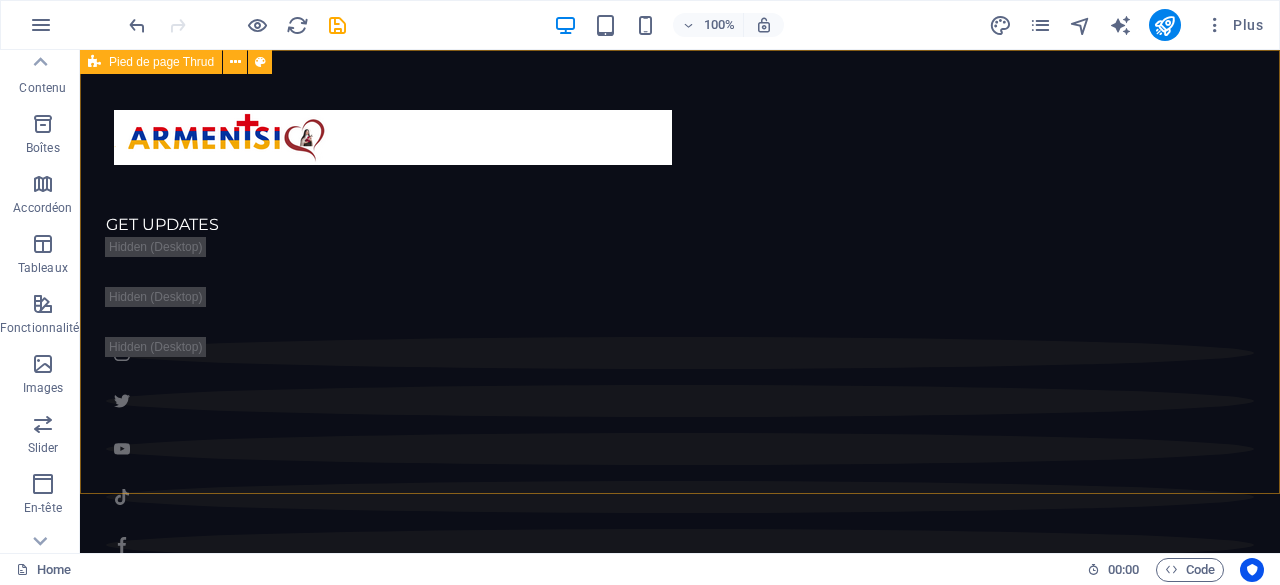 click on "Pied de page Thrud" at bounding box center [151, 62] 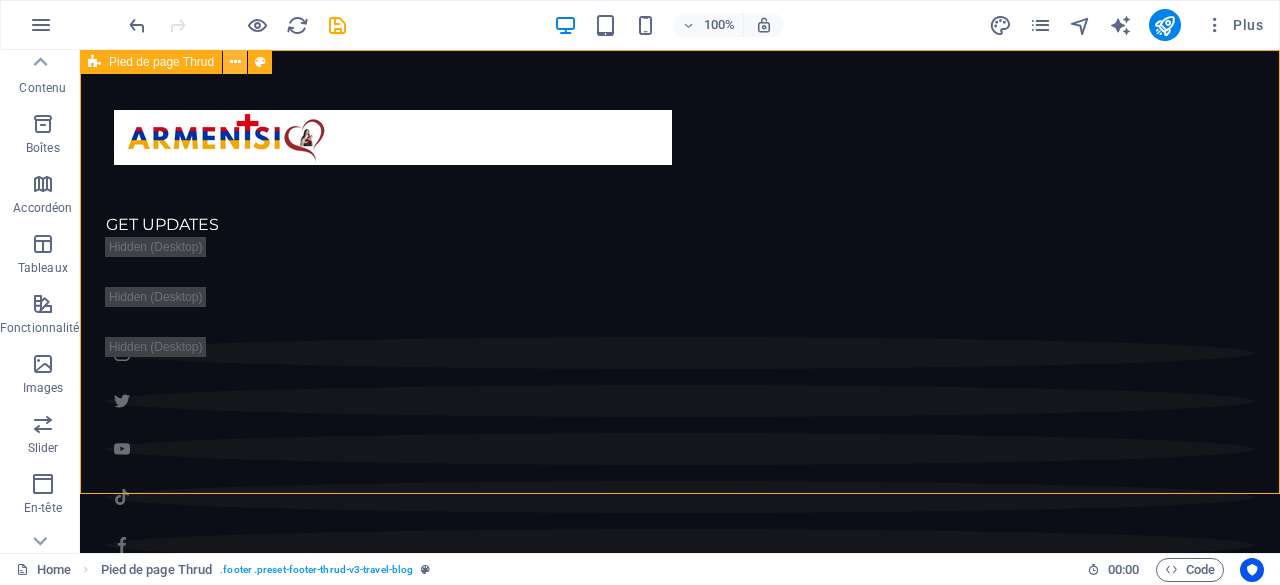 click at bounding box center [235, 62] 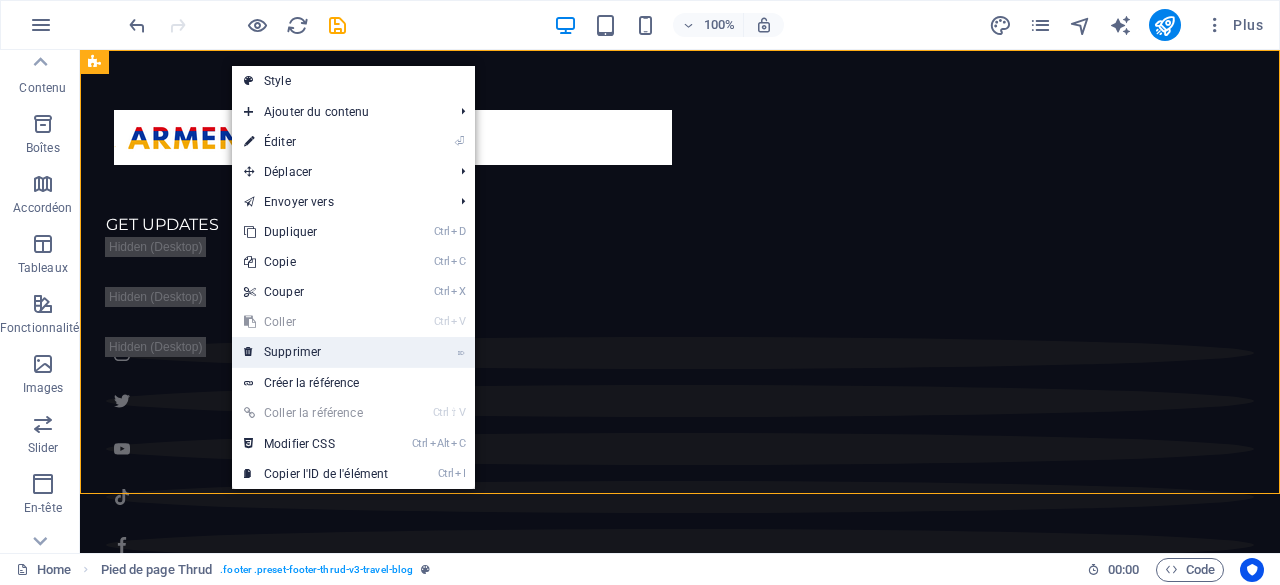 click on "⌦  Supprimer" at bounding box center [316, 352] 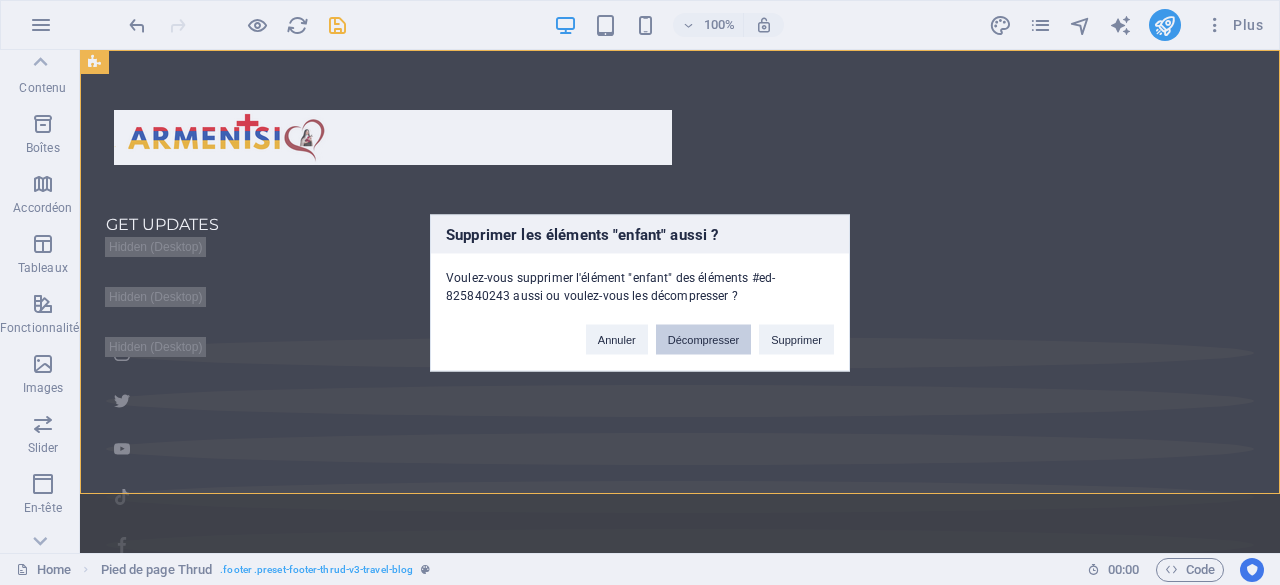 click on "Décompresser" at bounding box center (704, 339) 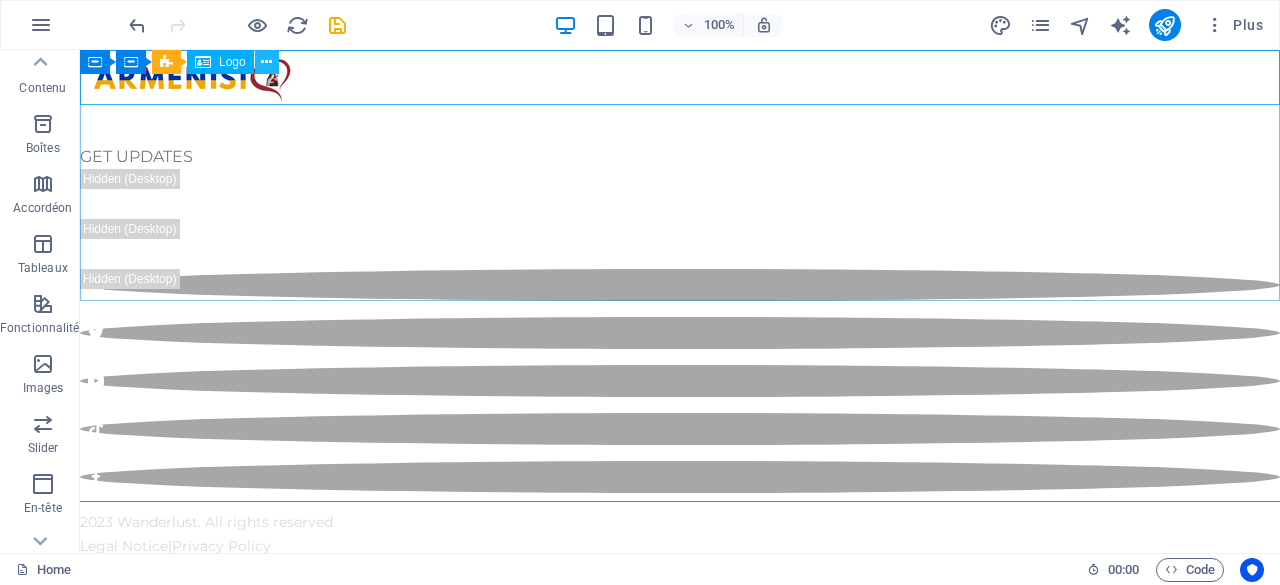 click at bounding box center (266, 62) 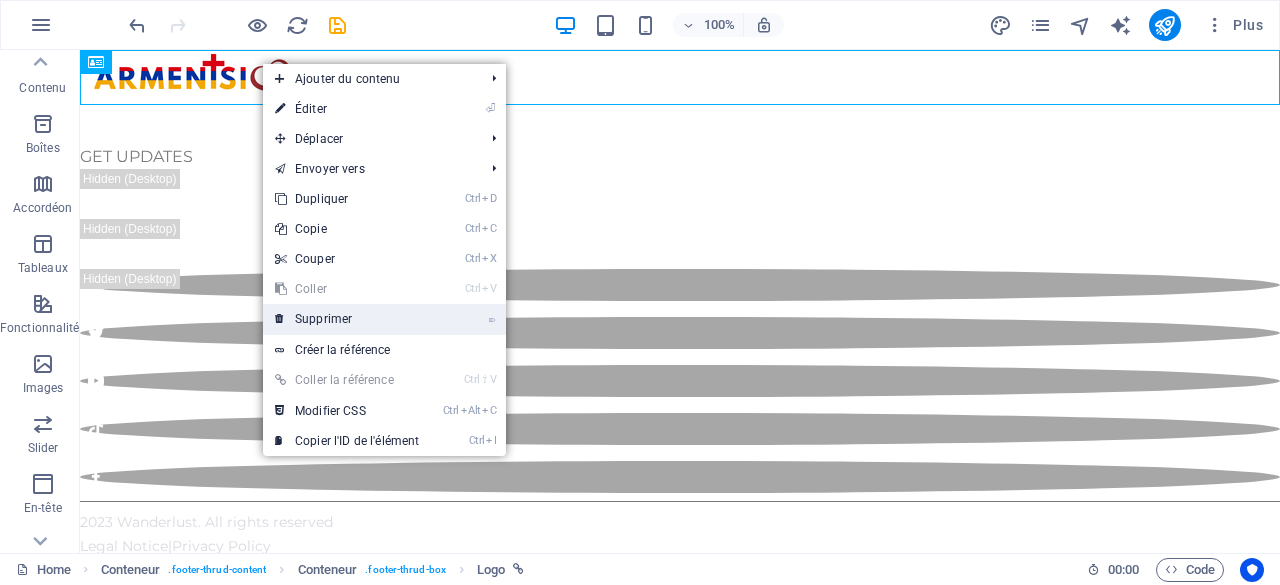click on "⌦  Supprimer" at bounding box center [347, 319] 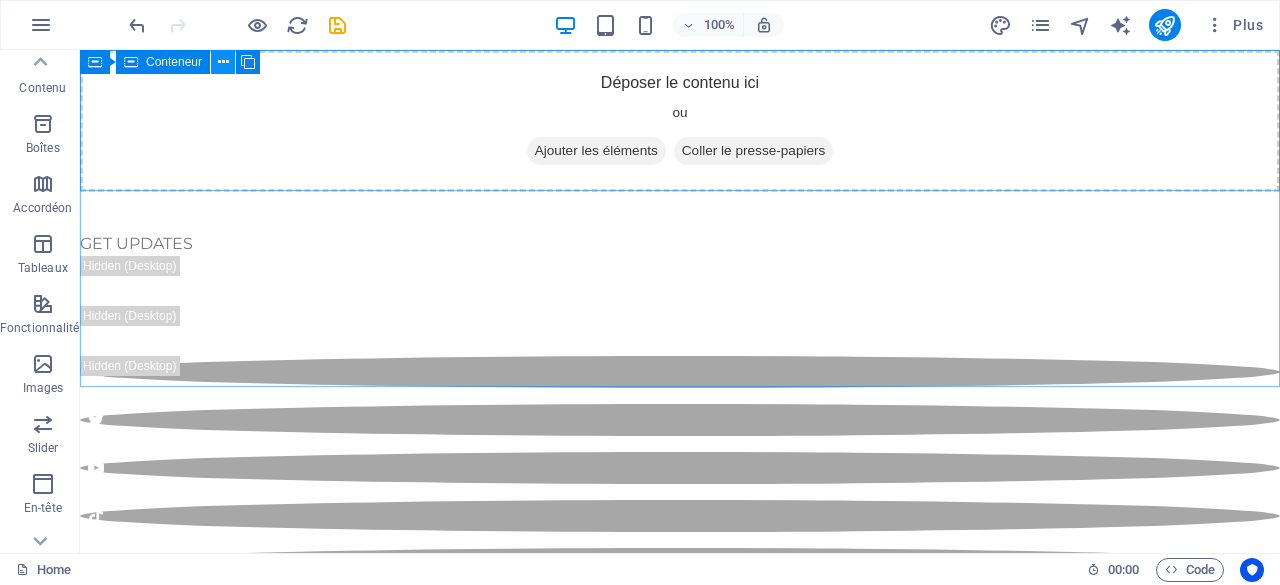 click at bounding box center [223, 62] 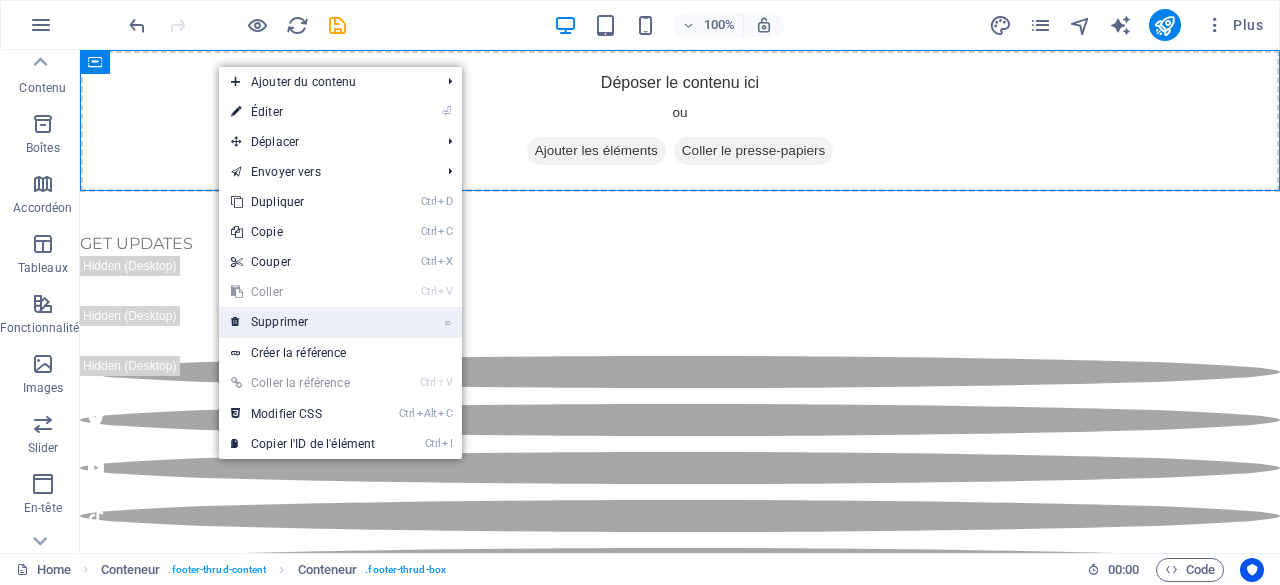 click on "⌦  Supprimer" at bounding box center (303, 322) 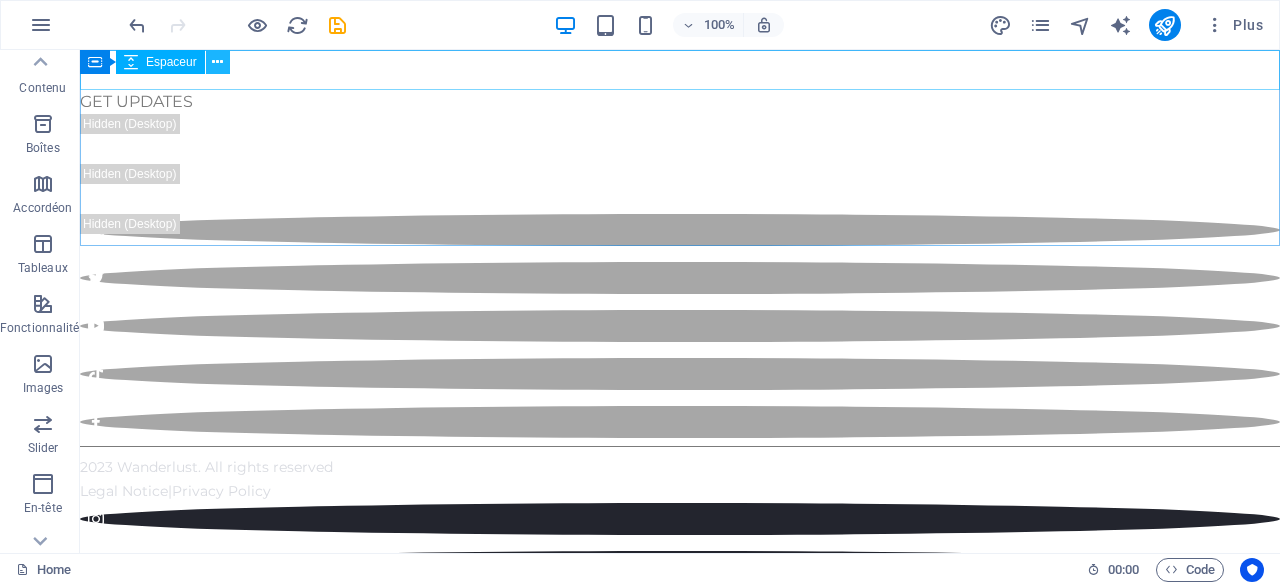 click at bounding box center [217, 62] 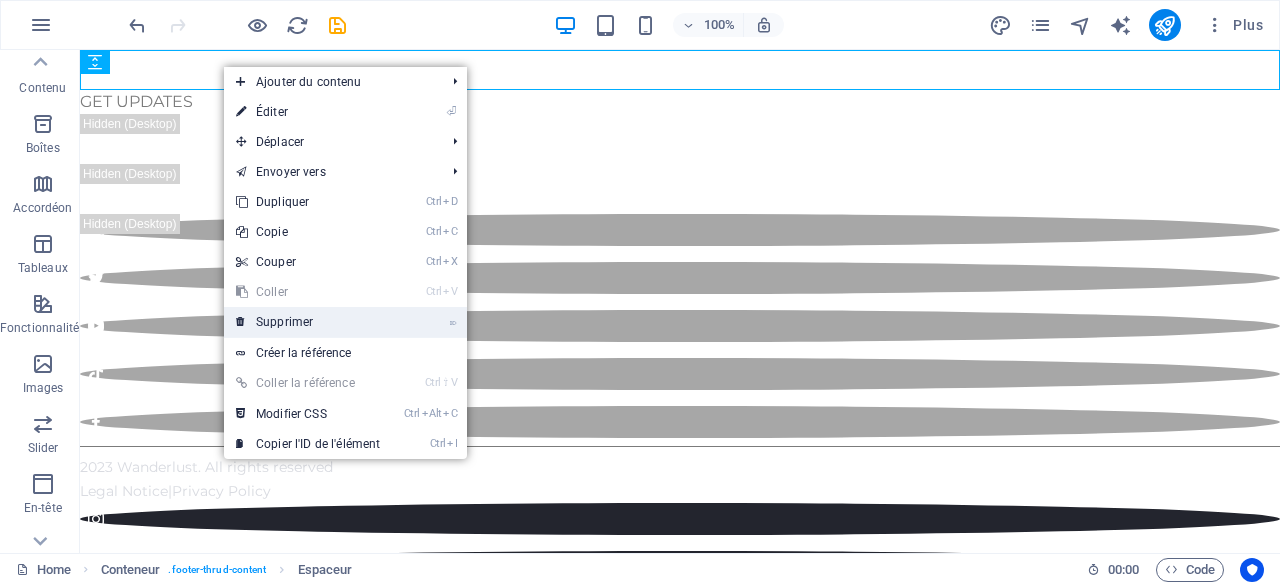 click on "⌦  Supprimer" at bounding box center (308, 322) 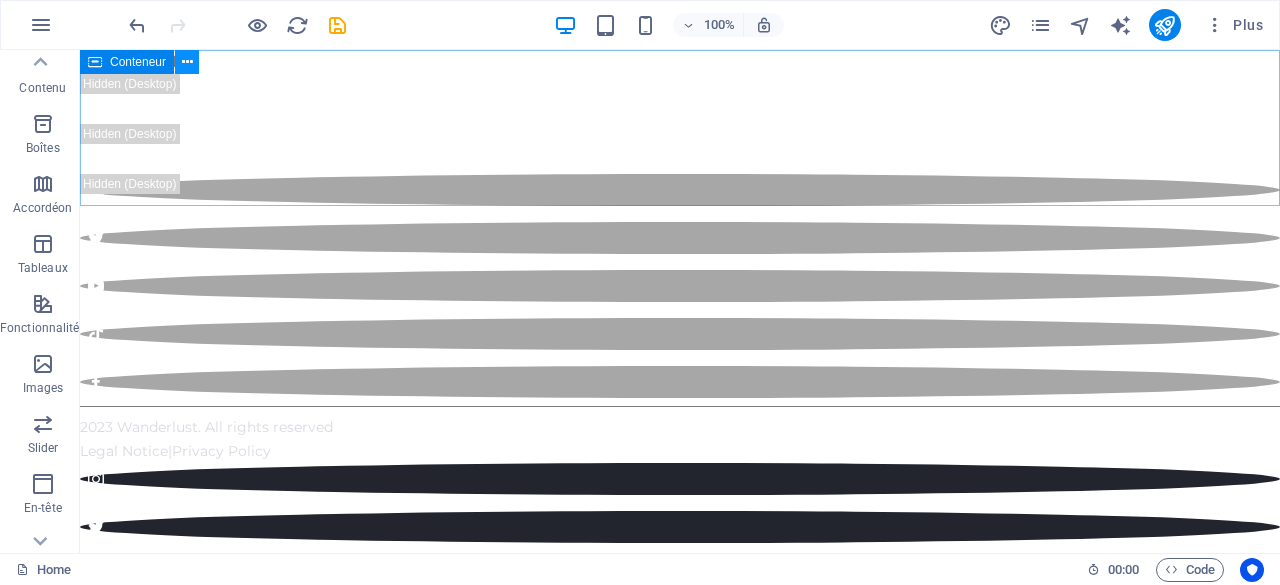 click at bounding box center (187, 62) 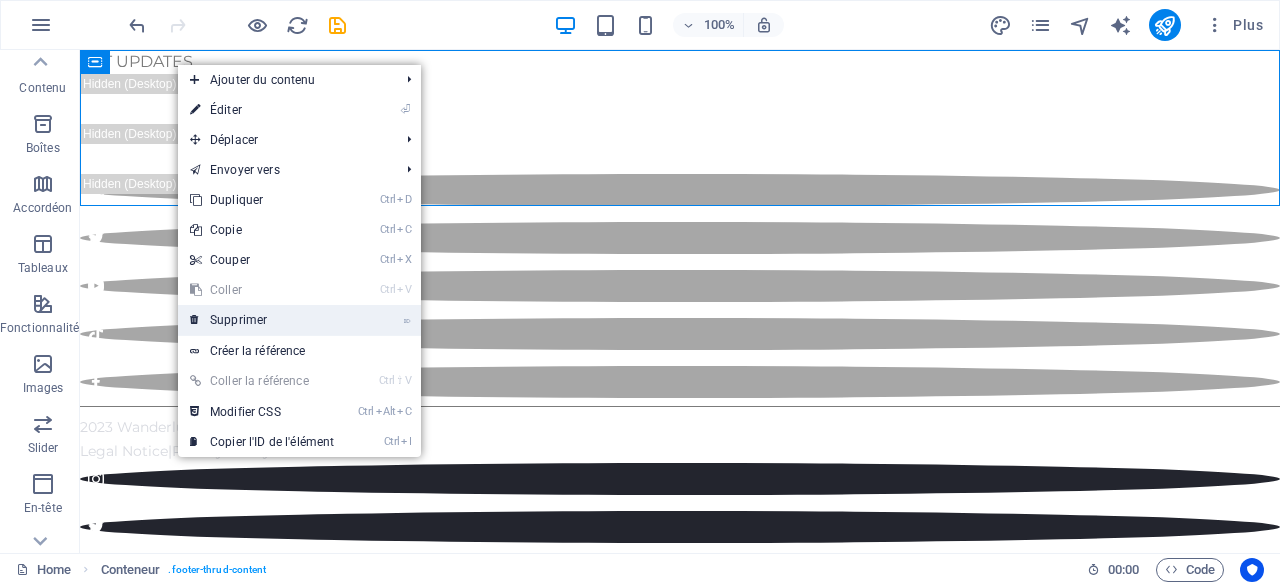 click on "⌦  Supprimer" at bounding box center [262, 320] 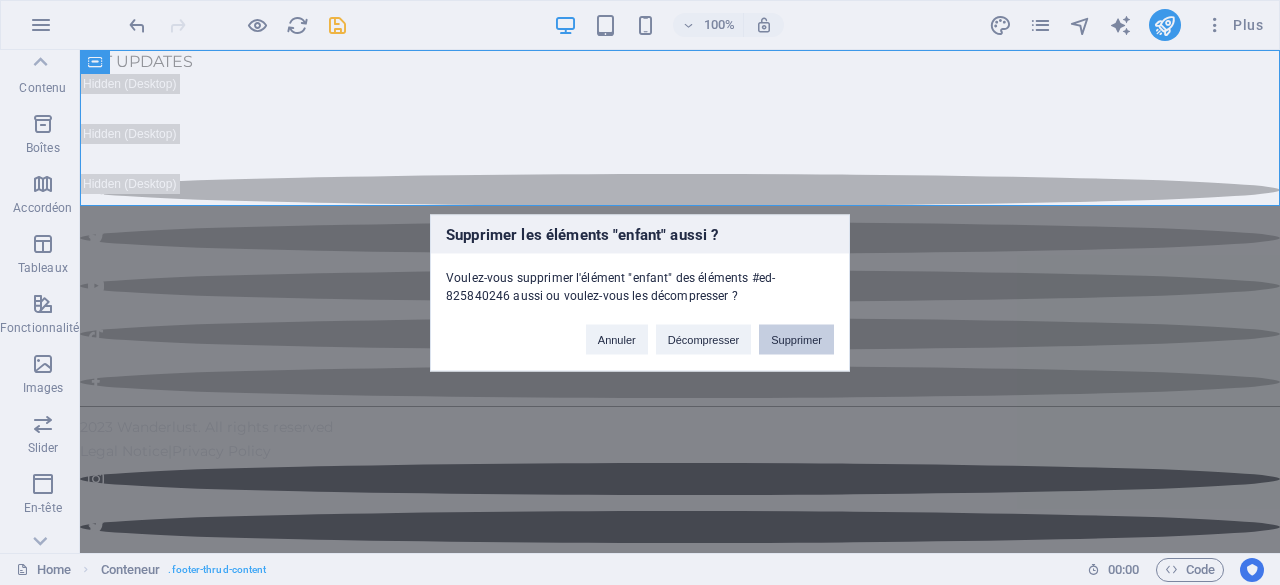 click on "Supprimer" at bounding box center [796, 339] 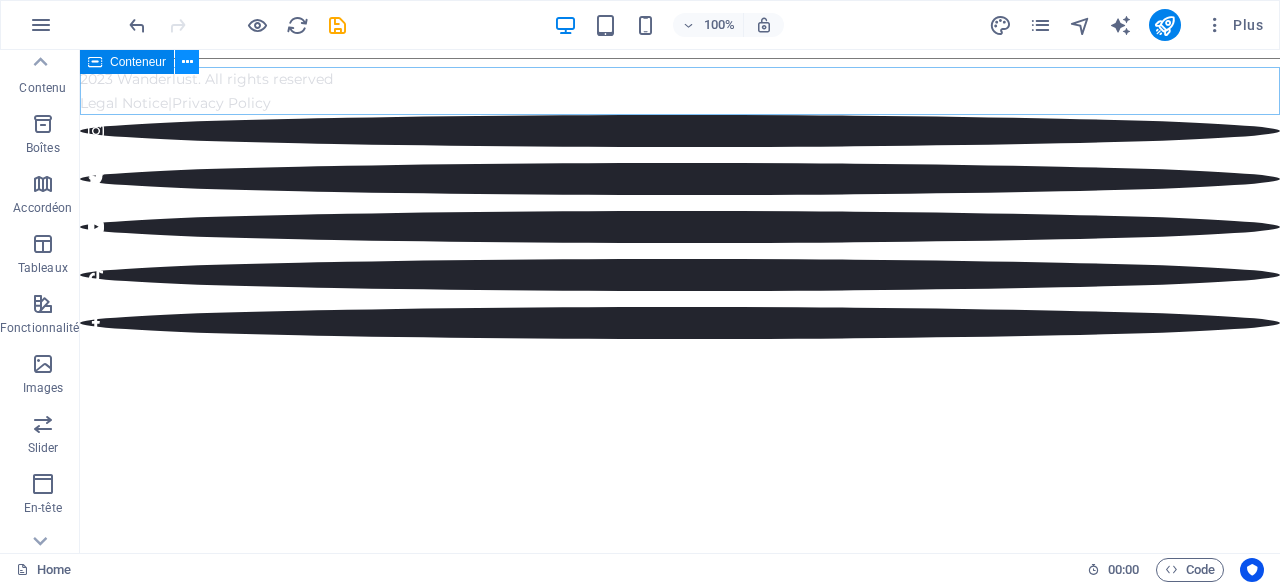 click at bounding box center [187, 62] 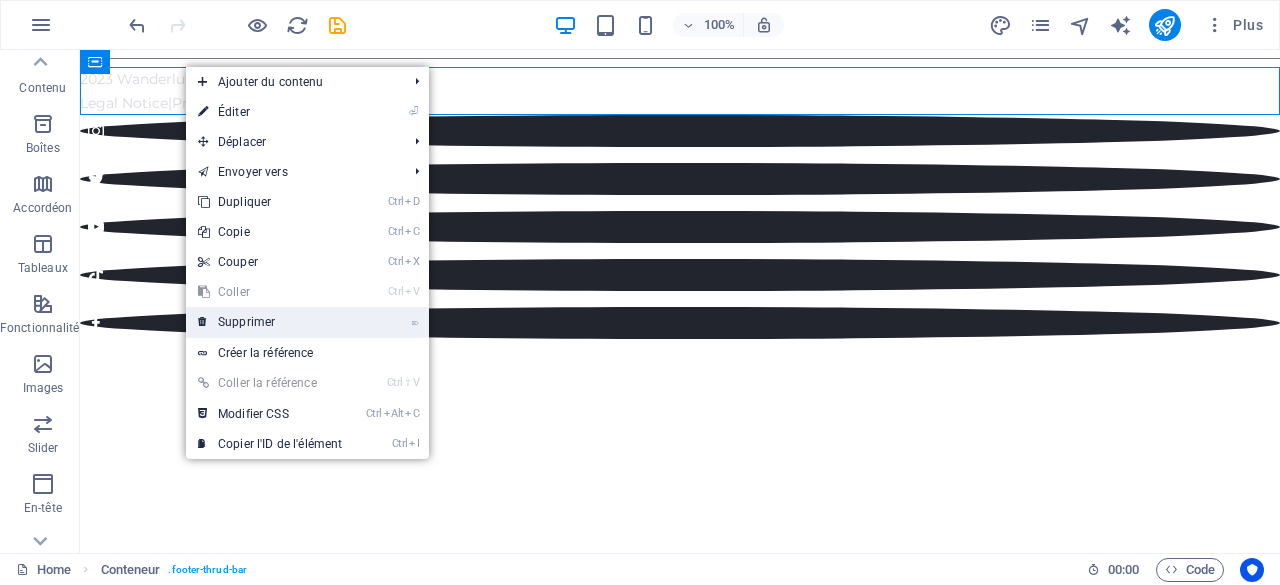 click on "⌦  Supprimer" at bounding box center [270, 322] 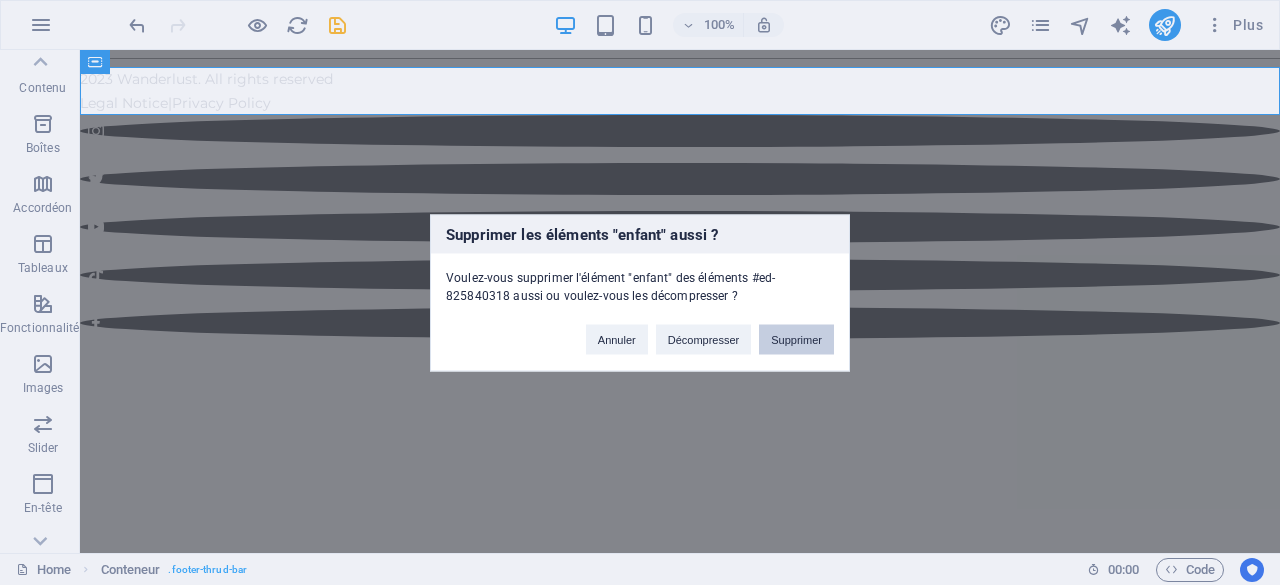 click on "Supprimer" at bounding box center (796, 339) 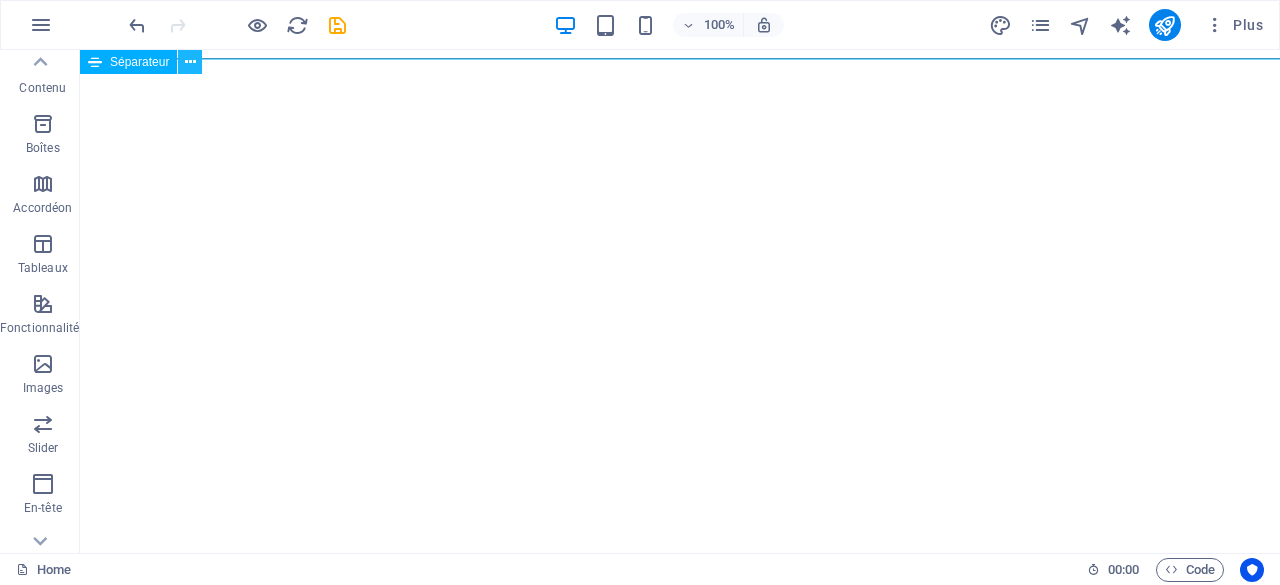click at bounding box center (190, 62) 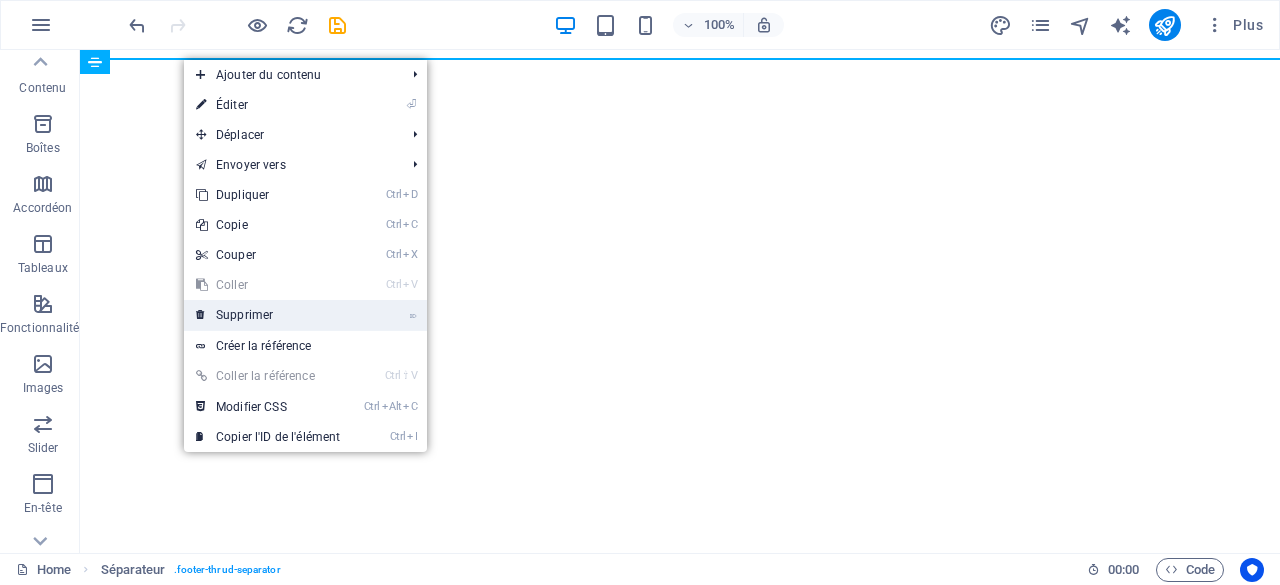 click on "⌦  Supprimer" at bounding box center [268, 315] 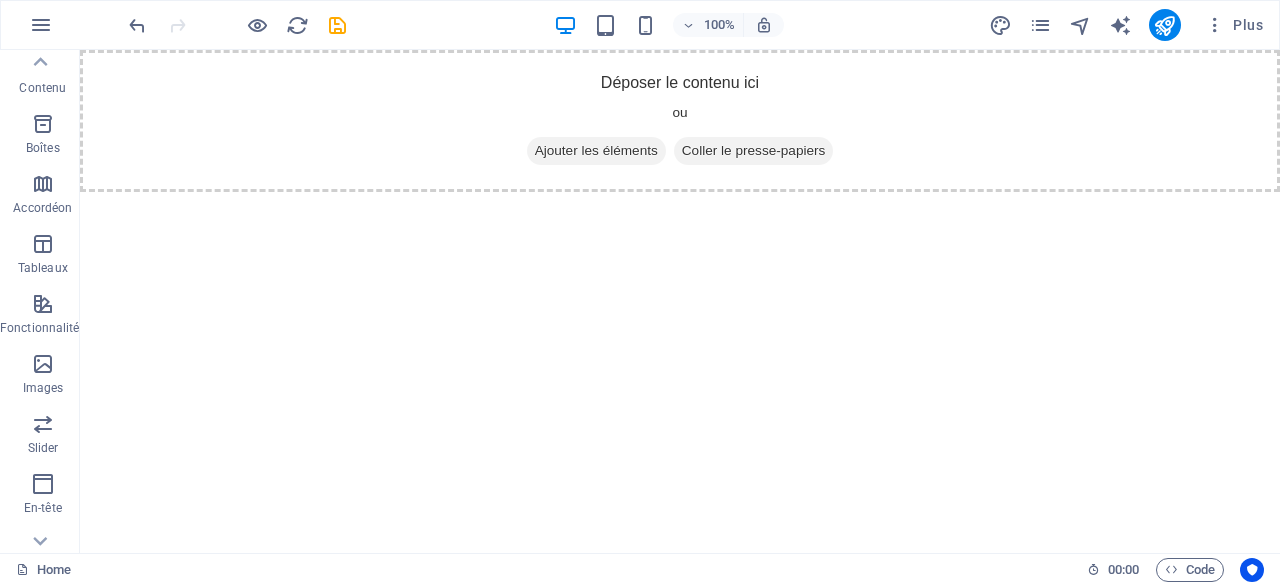 click on "Skip to main content
Déposer le contenu ici ou  Ajouter les éléments  Coller le presse-papiers" at bounding box center (680, 121) 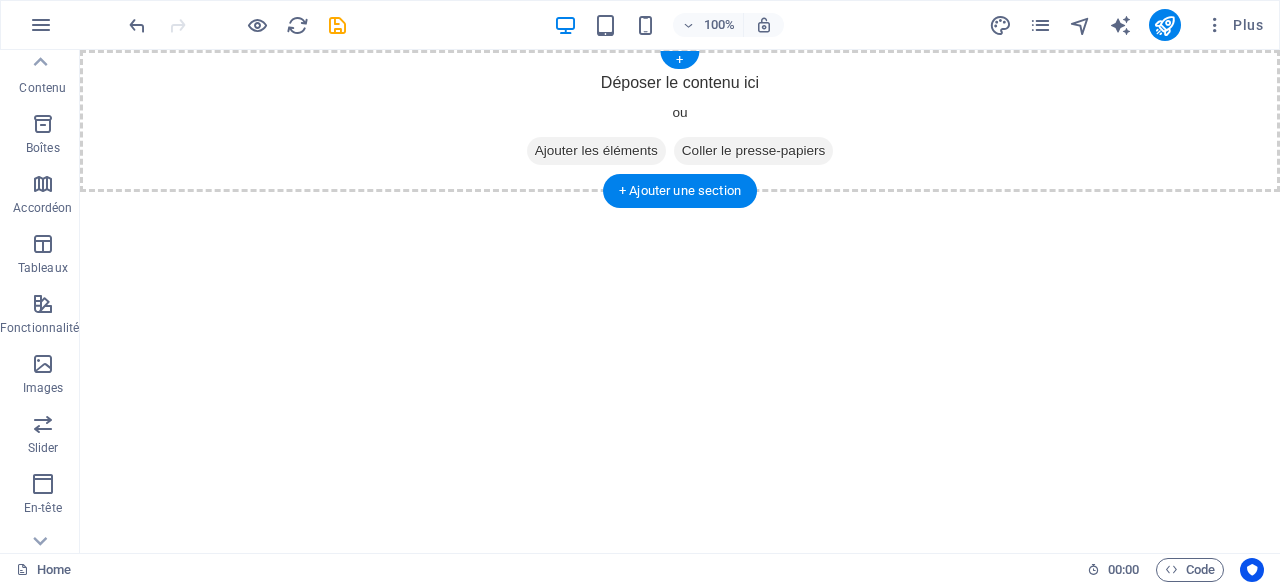 click on "Ajouter les éléments" at bounding box center (596, 151) 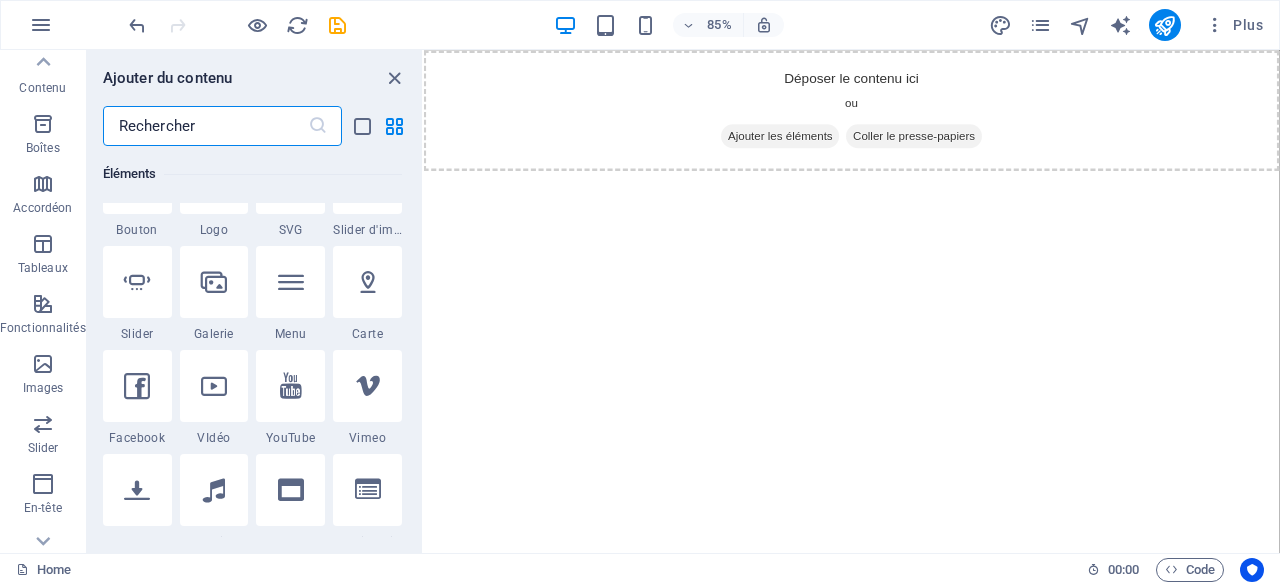 scroll, scrollTop: 483, scrollLeft: 0, axis: vertical 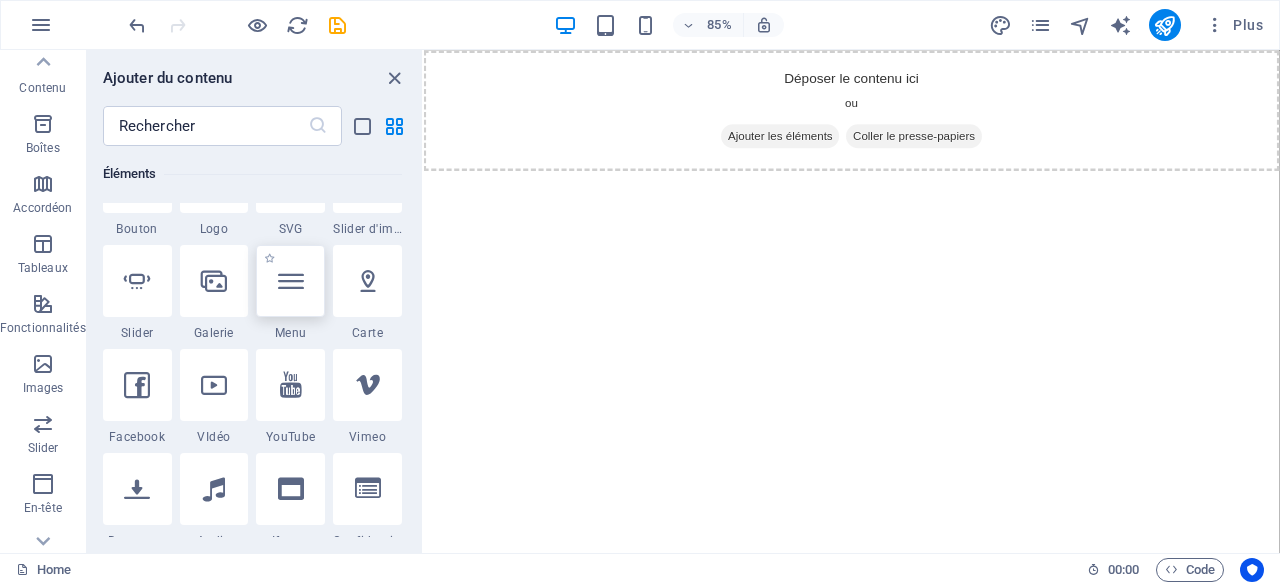 click at bounding box center (291, 281) 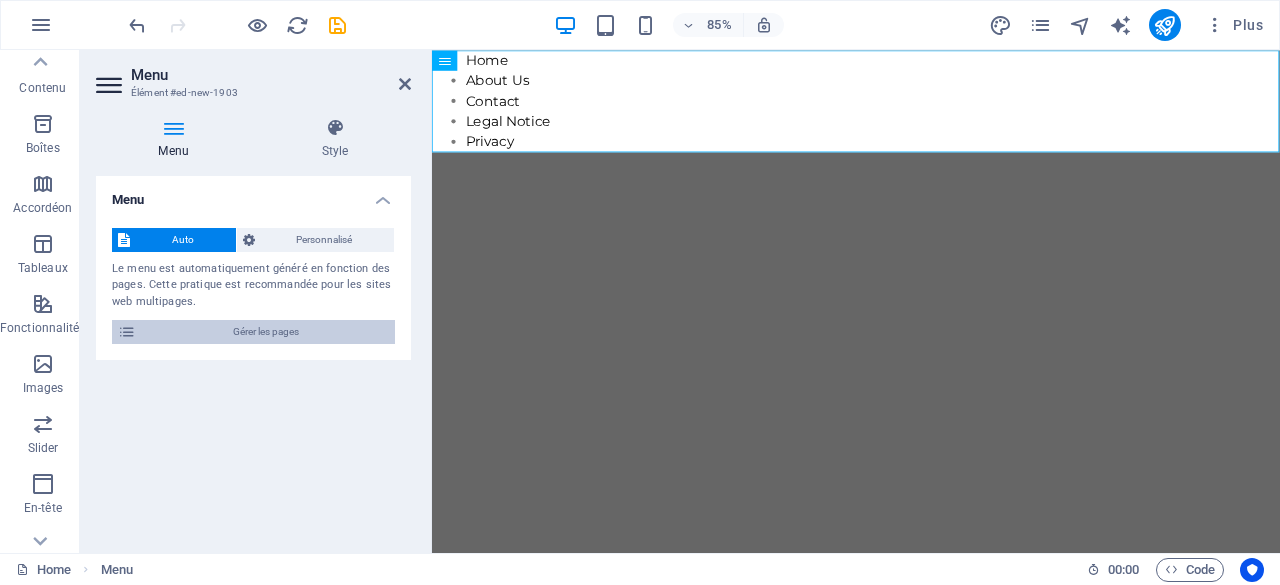 click on "Gérer les pages" at bounding box center (265, 332) 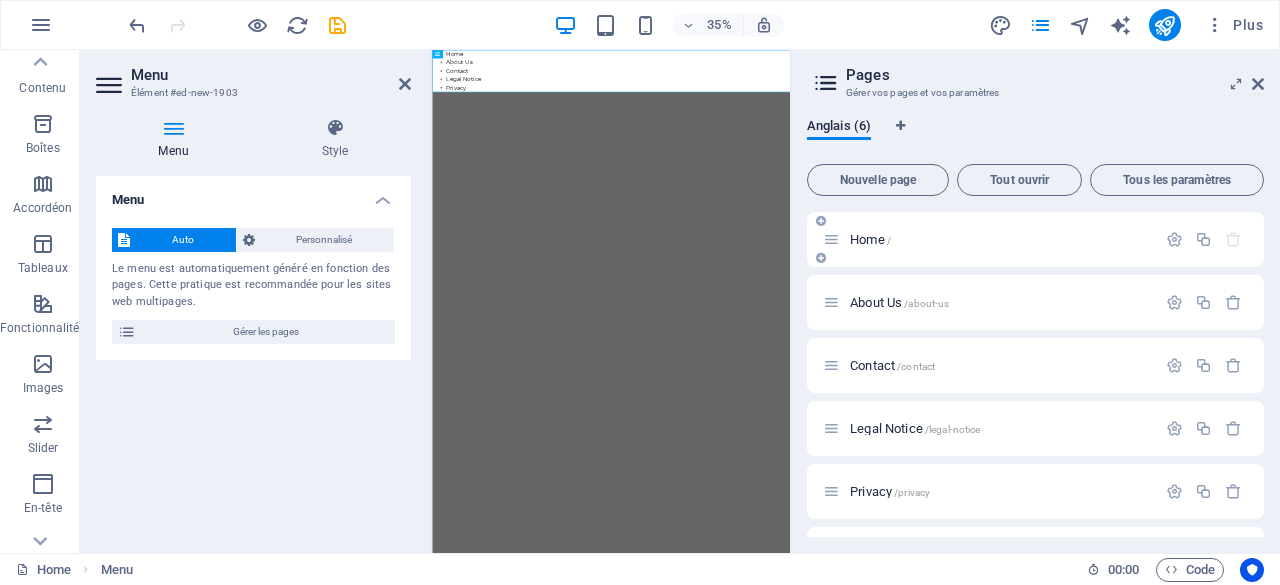 scroll, scrollTop: 52, scrollLeft: 0, axis: vertical 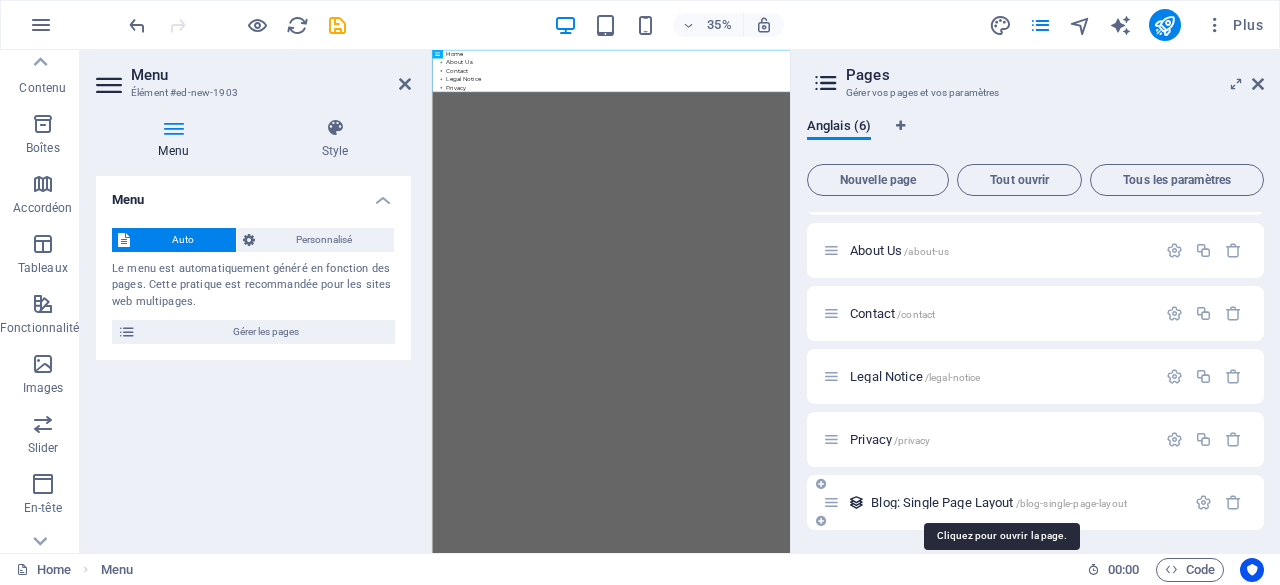 click on "Blog: Single Page Layout /blog-single-page-layout" at bounding box center [999, 502] 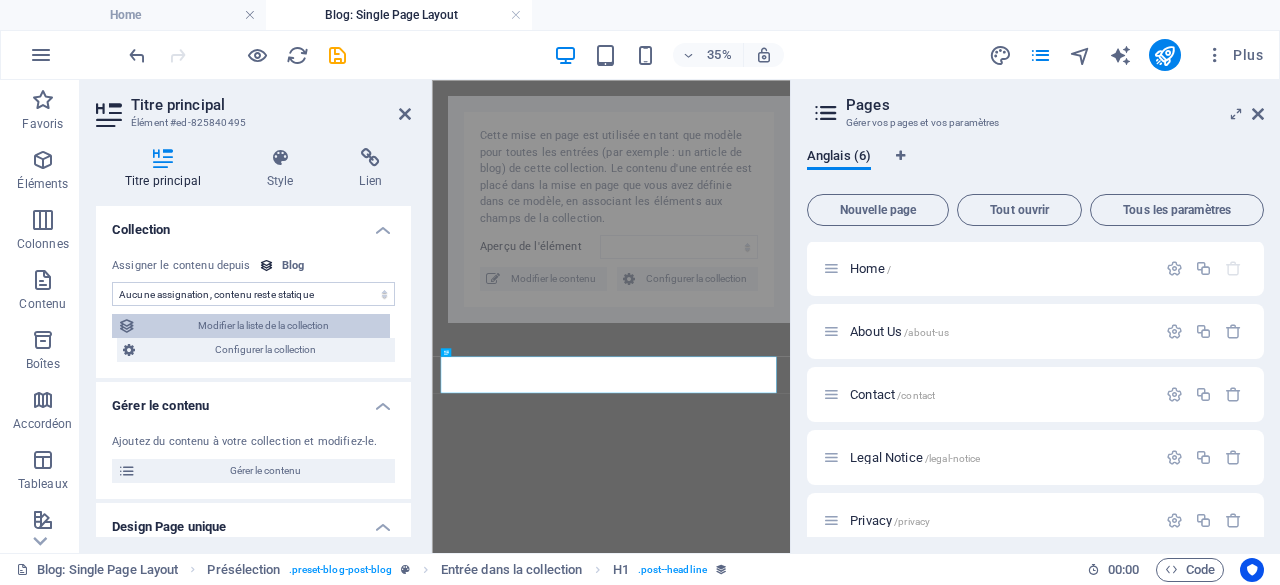 select on "name" 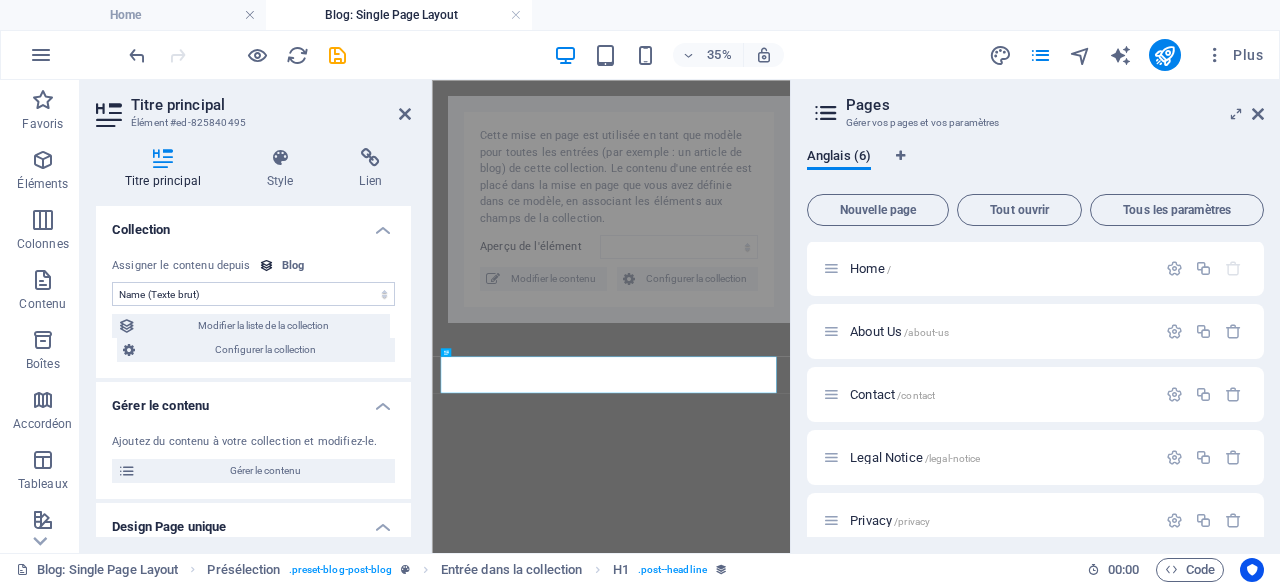 select on "688fa9c65c8673d3a907e113" 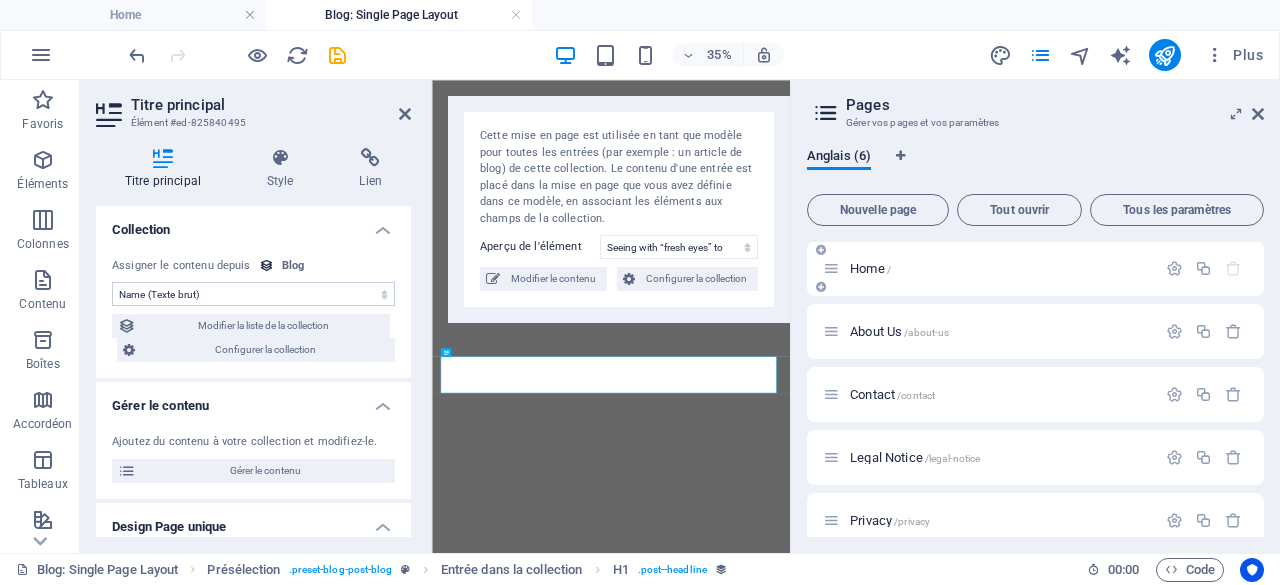 scroll, scrollTop: 0, scrollLeft: 0, axis: both 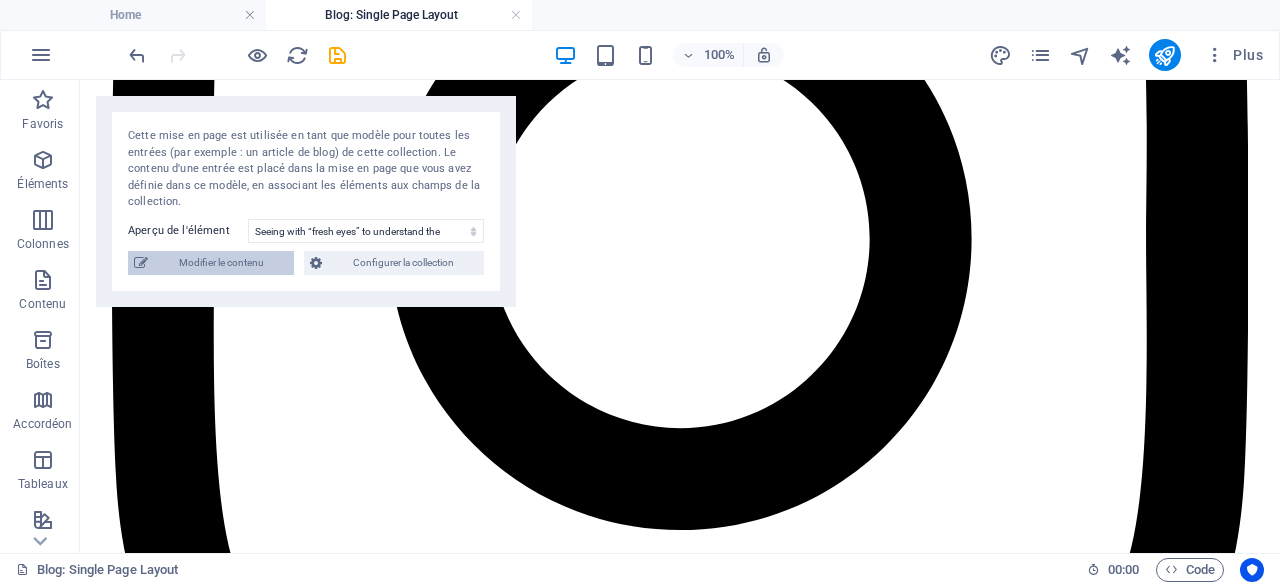 click on "Modifier le contenu" at bounding box center (221, 263) 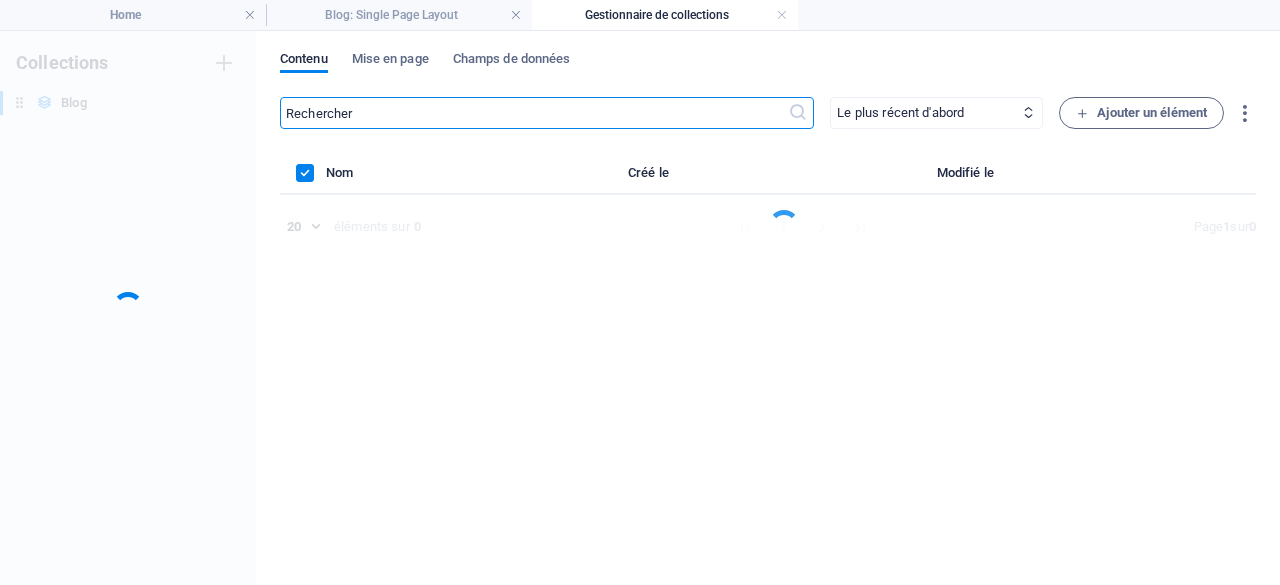 scroll, scrollTop: 0, scrollLeft: 0, axis: both 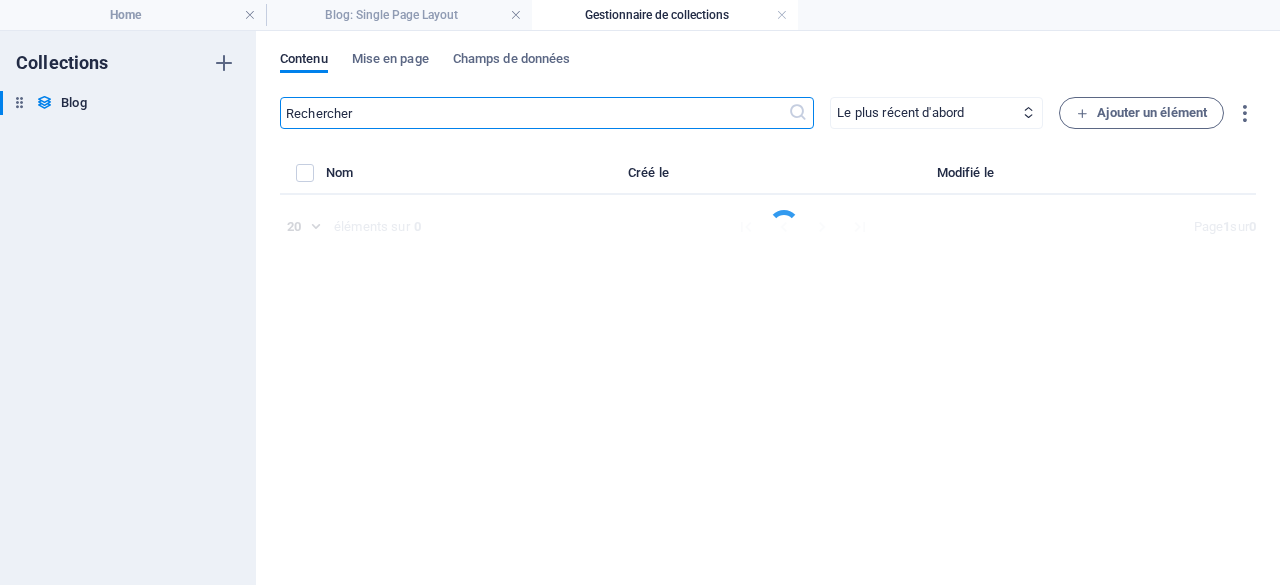select on "Trending" 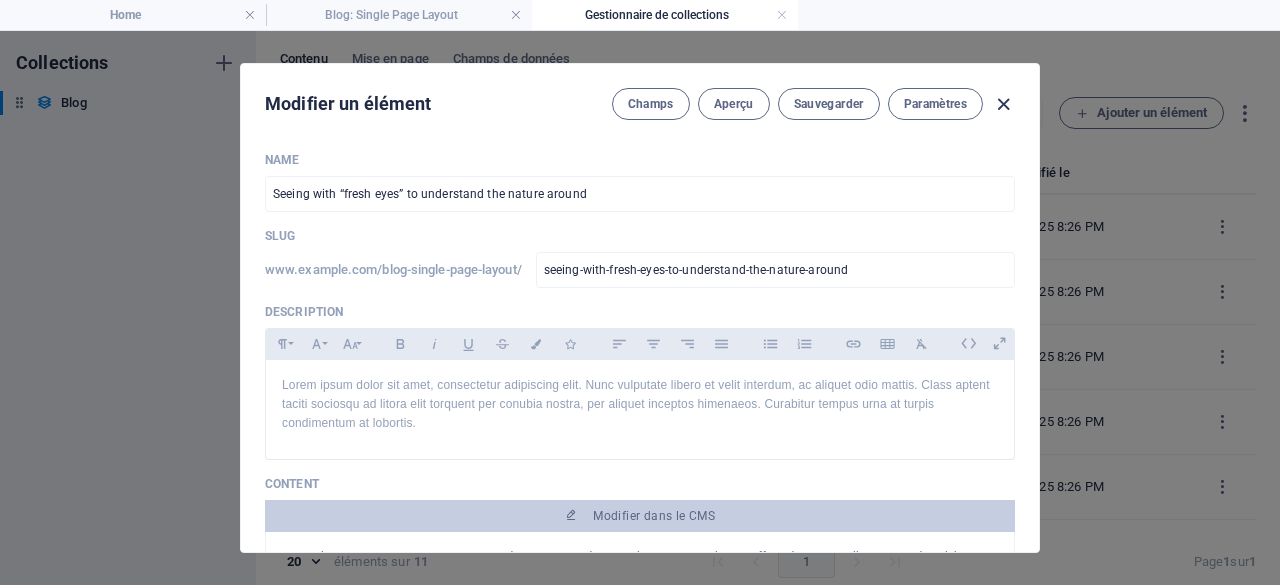 click at bounding box center [1003, 104] 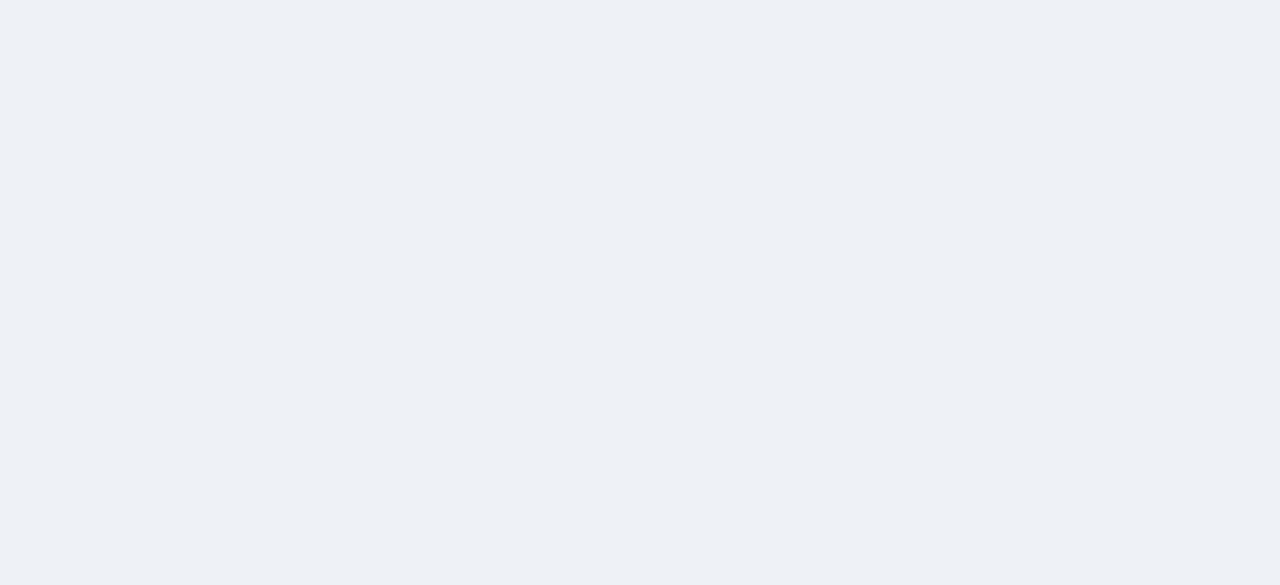 scroll, scrollTop: 0, scrollLeft: 0, axis: both 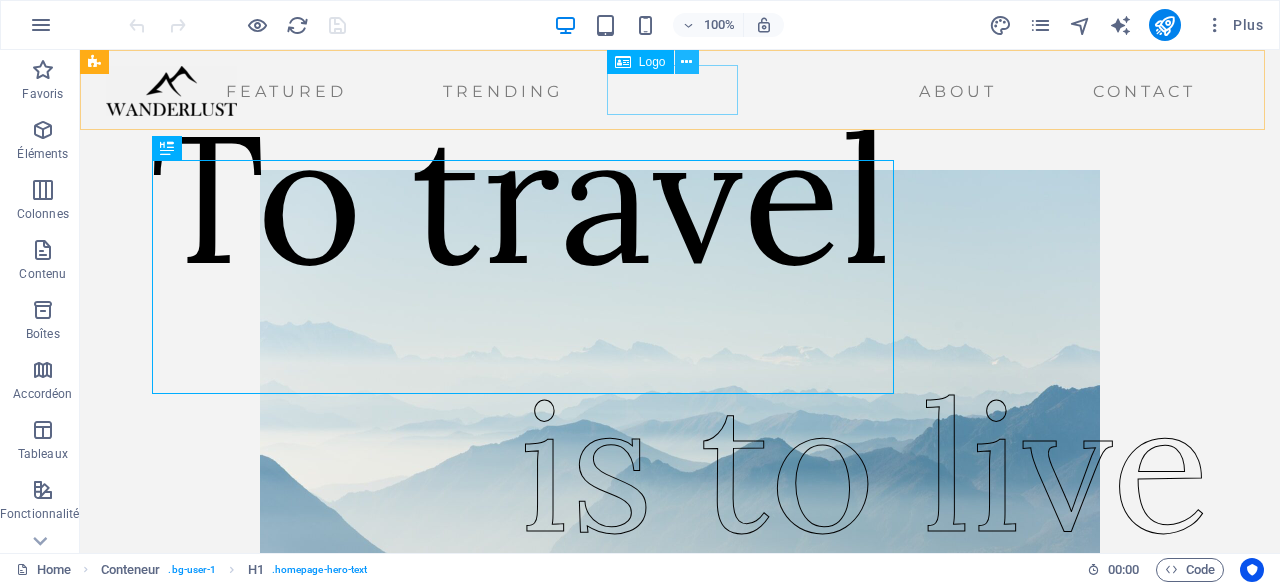 click at bounding box center (686, 62) 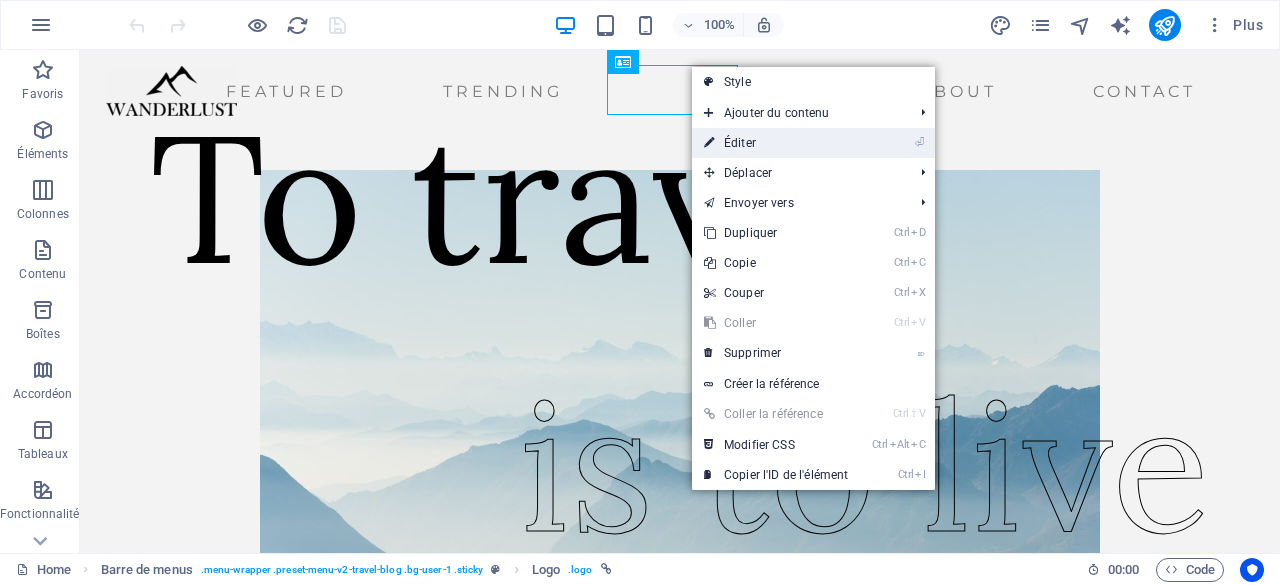 click at bounding box center (709, 143) 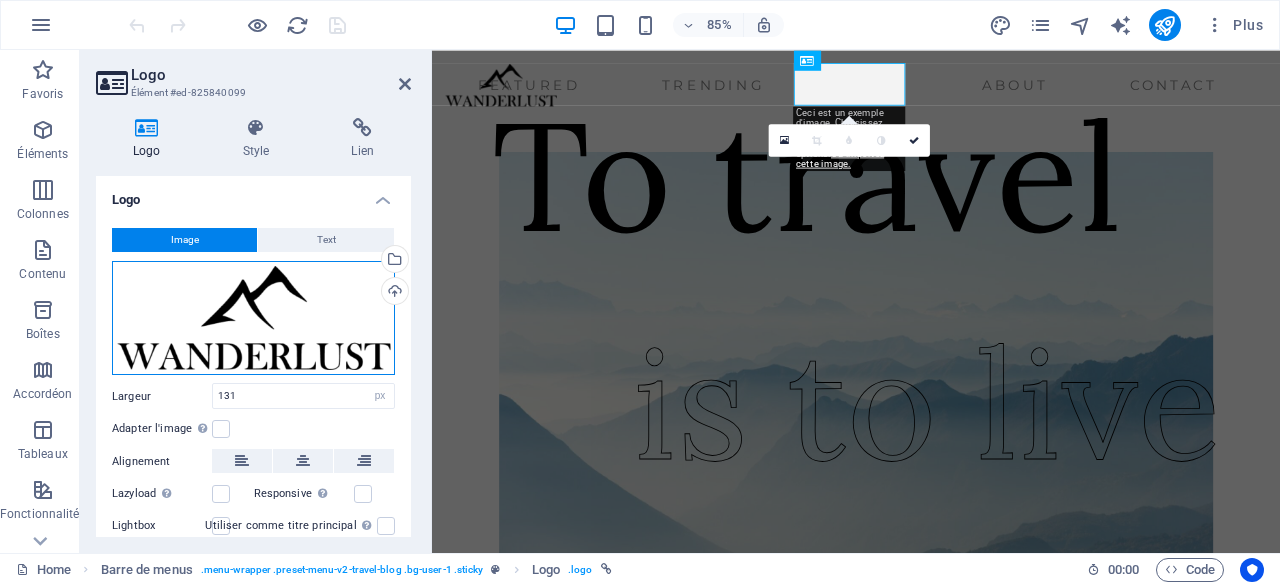 click on "Glissez les fichiers ici, cliquez pour choisir les fichiers ou  sélectionnez les fichiers depuis Fichiers ou depuis notre stock gratuit de photos et de vidéos" at bounding box center [253, 318] 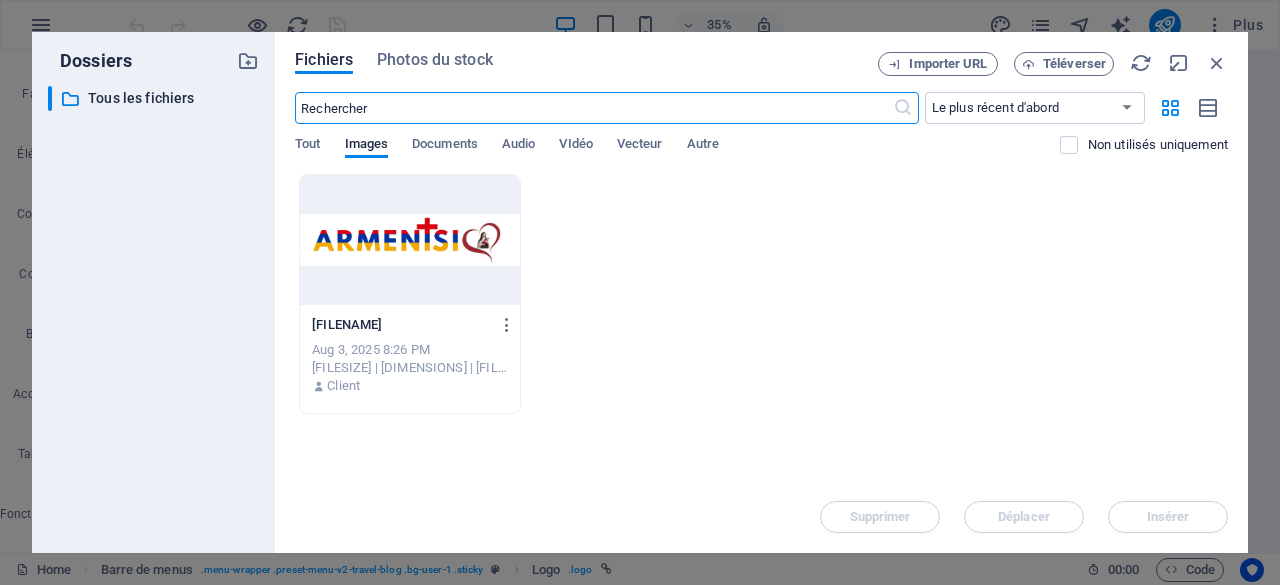 click at bounding box center (410, 240) 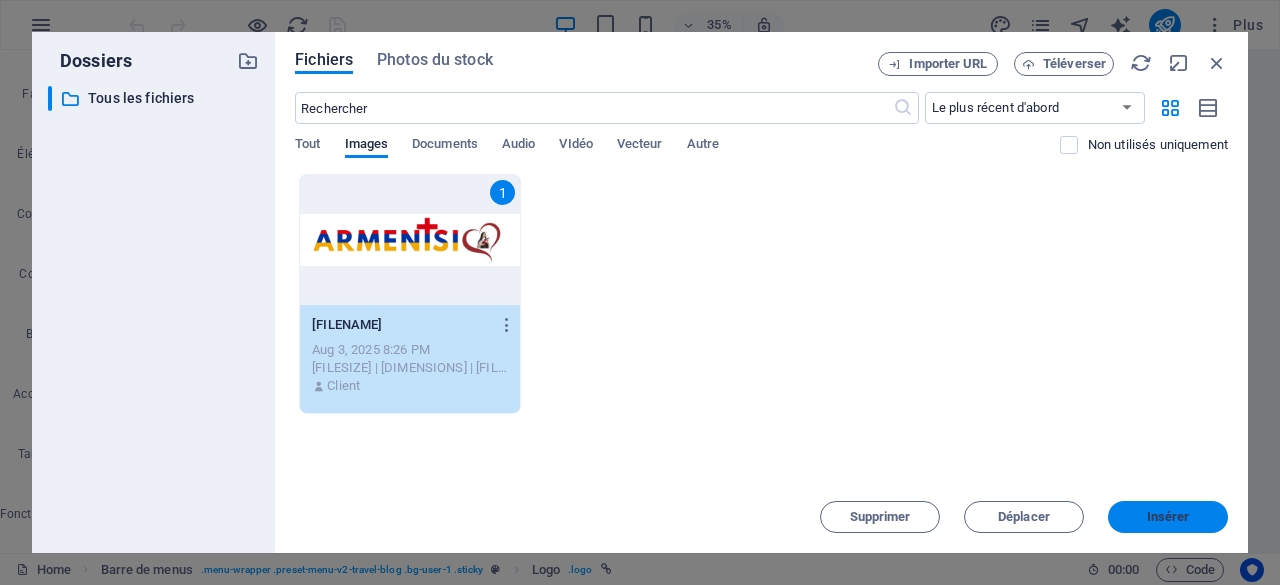 click on "Insérer" at bounding box center [1168, 517] 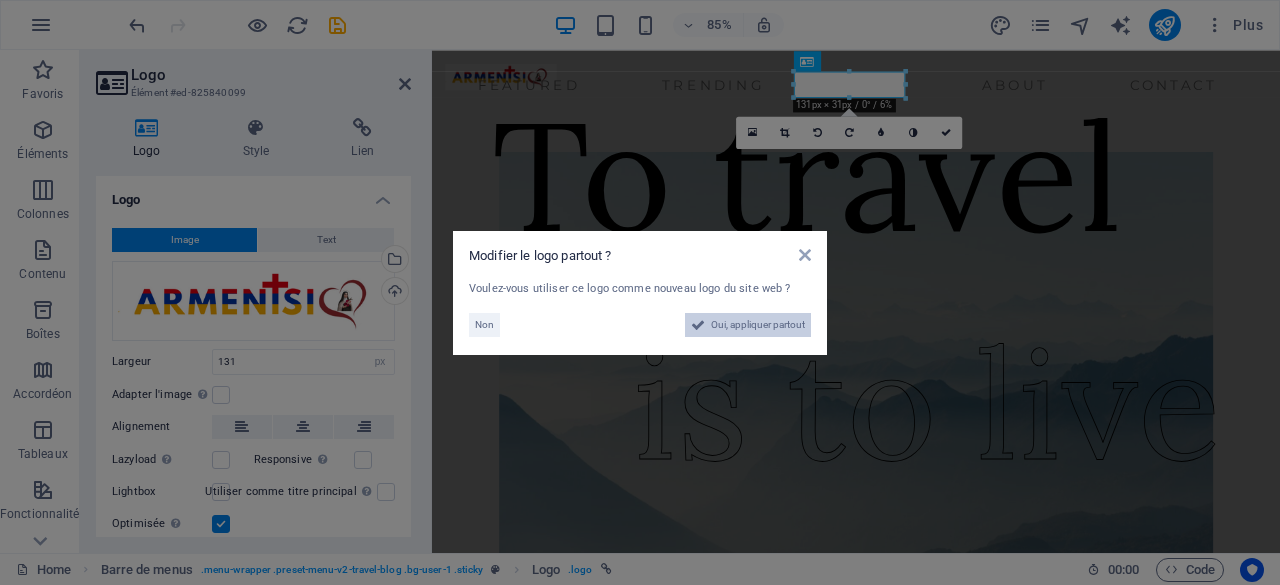 click on "Oui, appliquer partout" at bounding box center (758, 325) 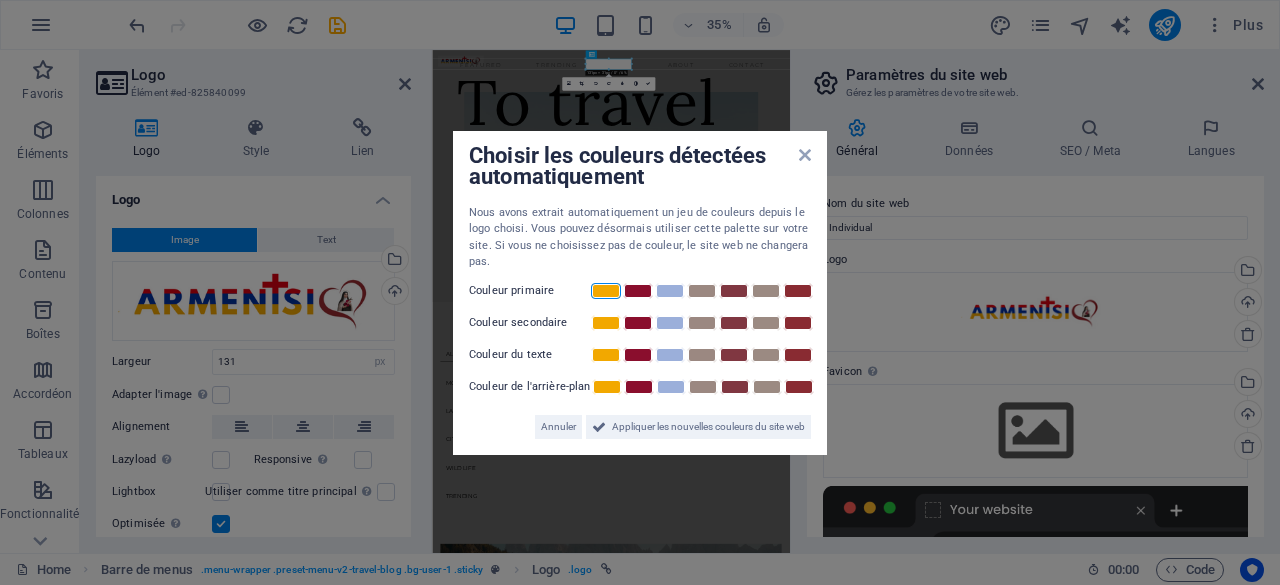 click at bounding box center [606, 291] 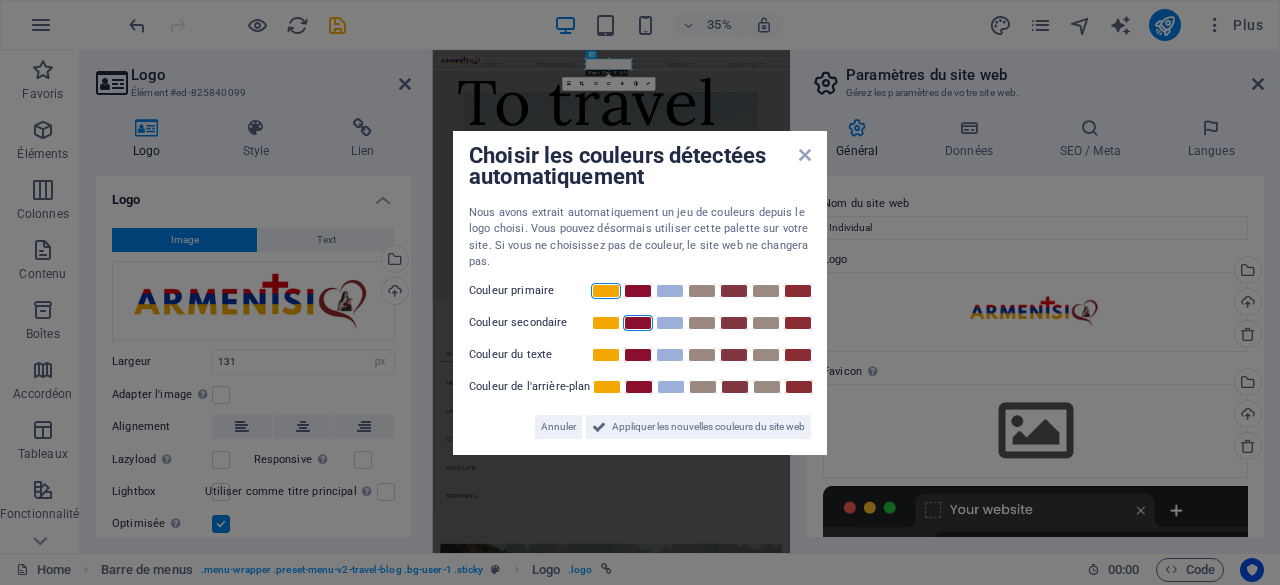 click at bounding box center [638, 323] 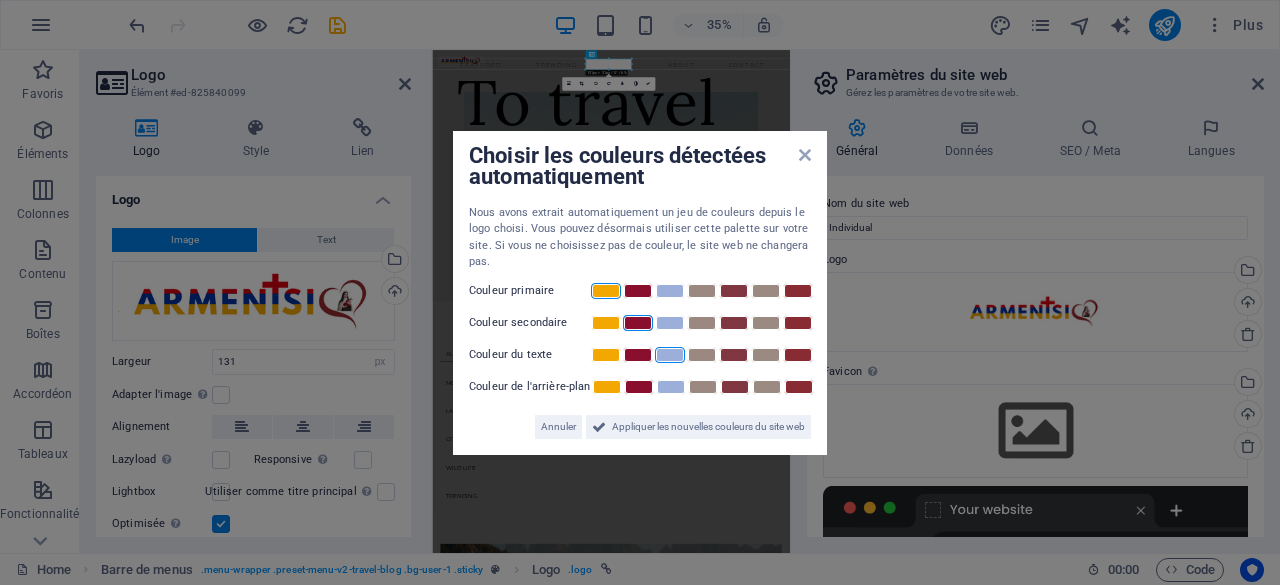 click at bounding box center (670, 355) 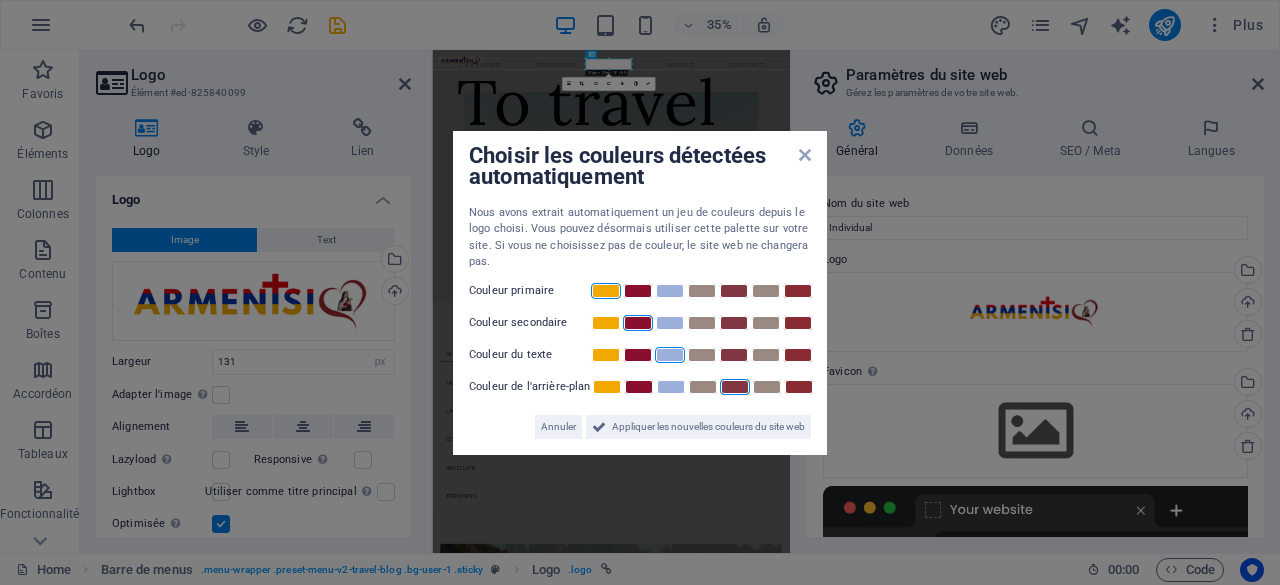 click at bounding box center (735, 387) 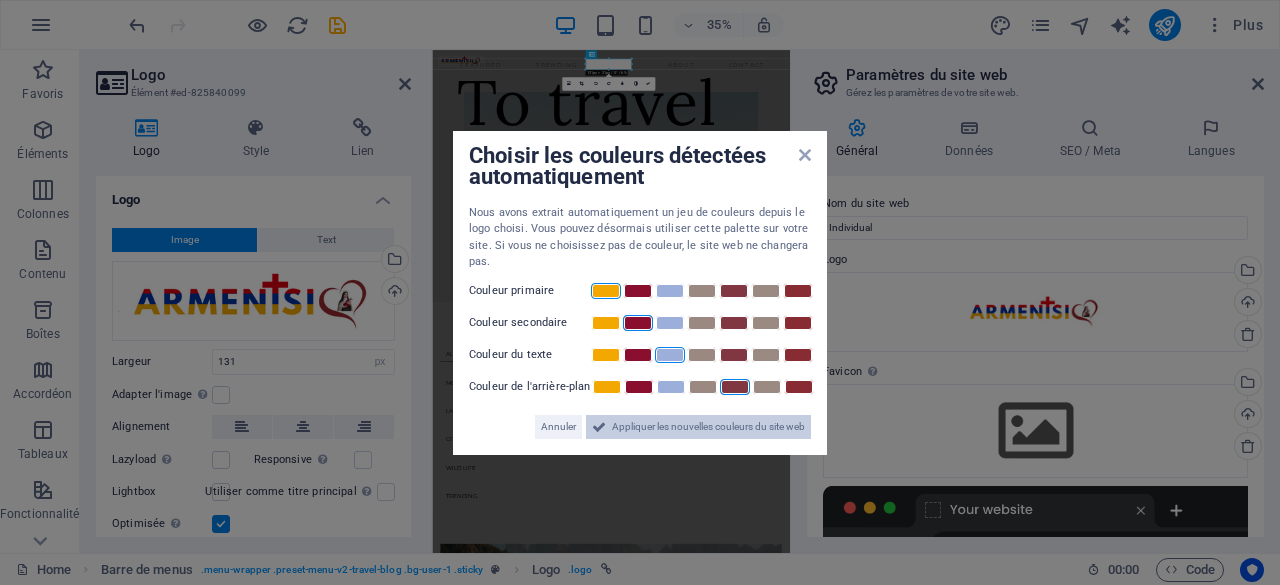 click on "Appliquer les nouvelles couleurs du site web" at bounding box center [708, 427] 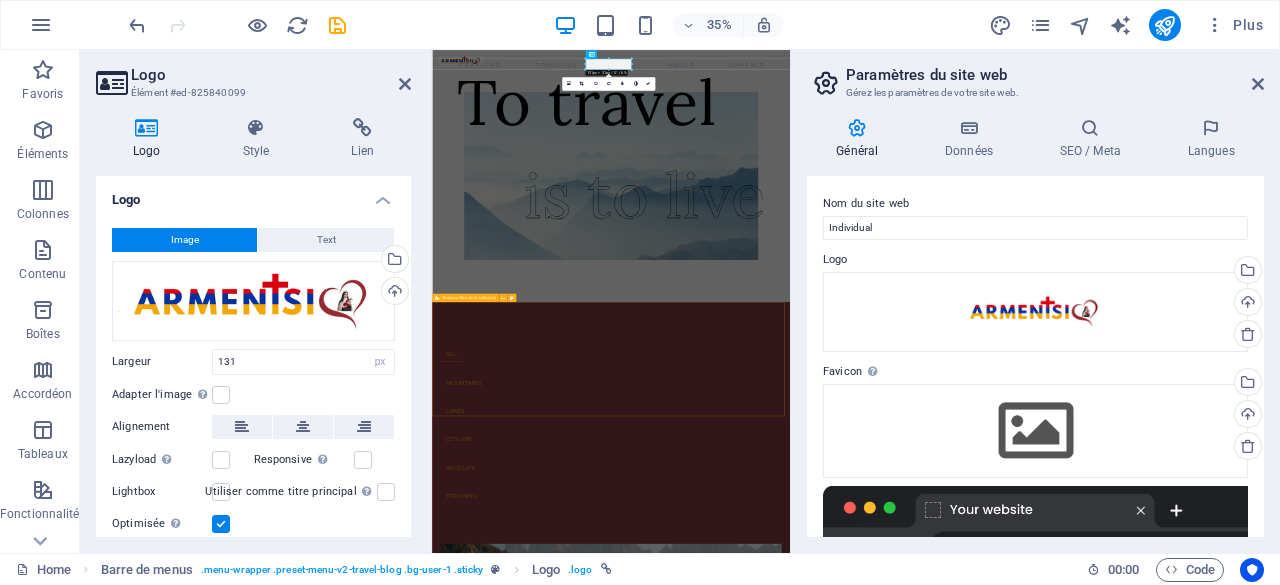 click on "ALL MOUNTAINS LAKES CITY LIFE WILD LIFE TRENDING" at bounding box center [943, 1075] 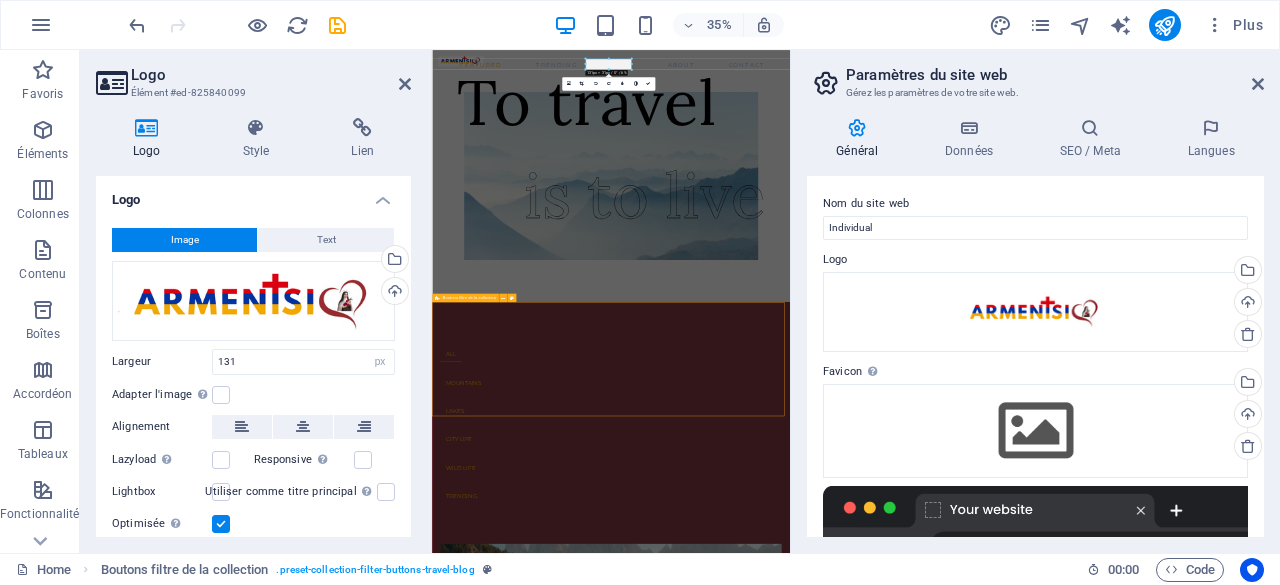 scroll, scrollTop: 523, scrollLeft: 0, axis: vertical 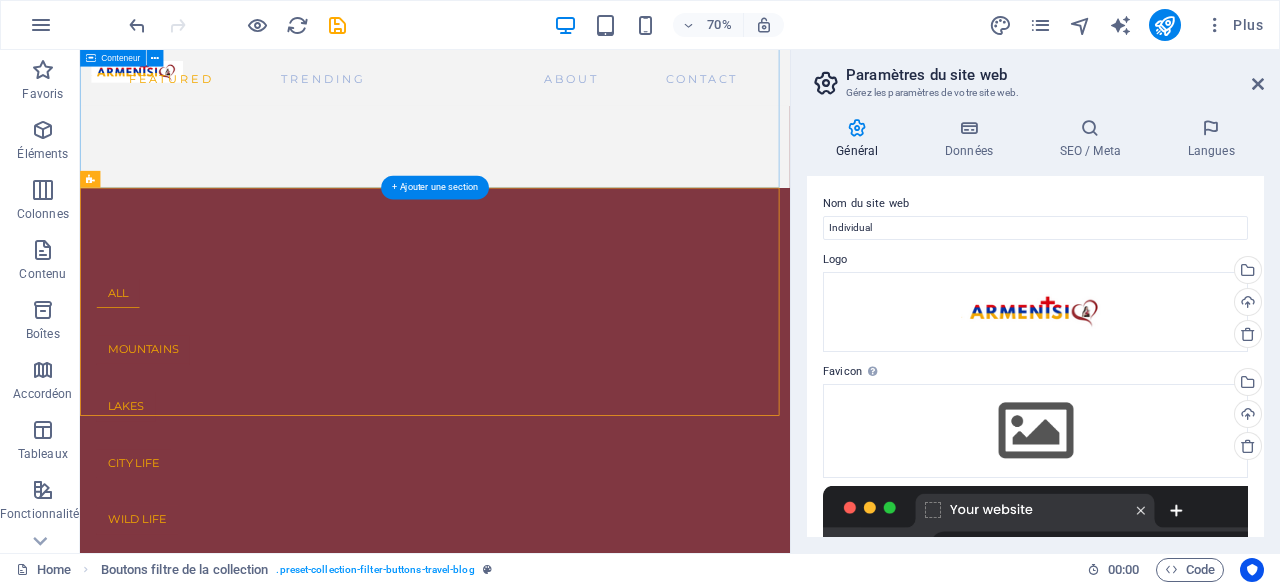 click on "To travel is to live" at bounding box center (587, -113) 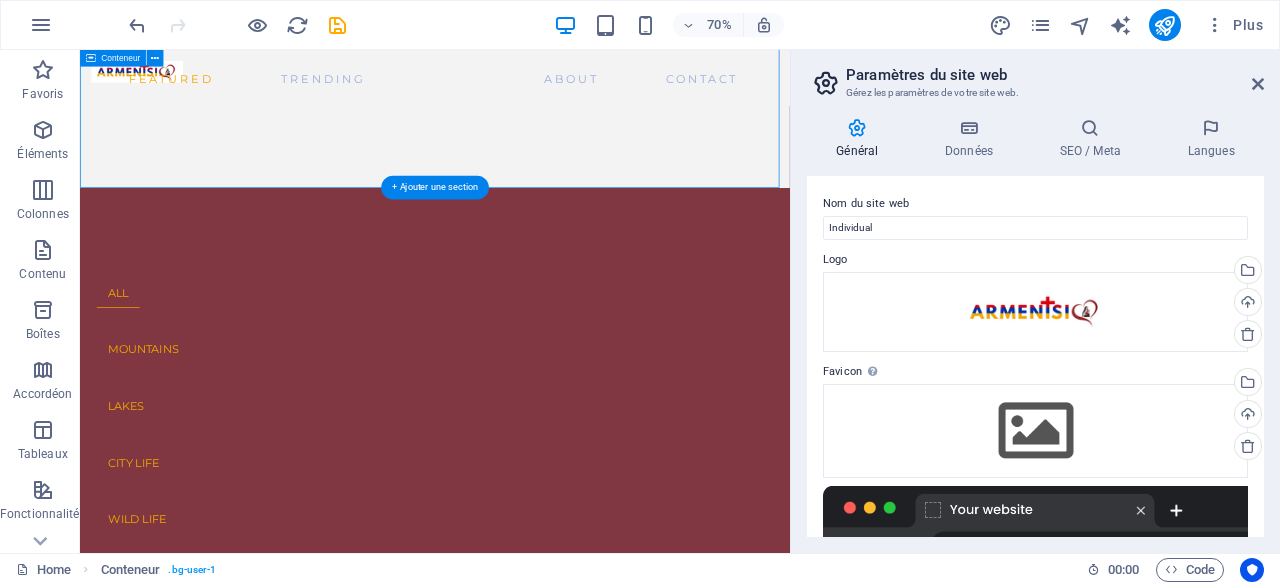 click on "To travel is to live" at bounding box center [587, -113] 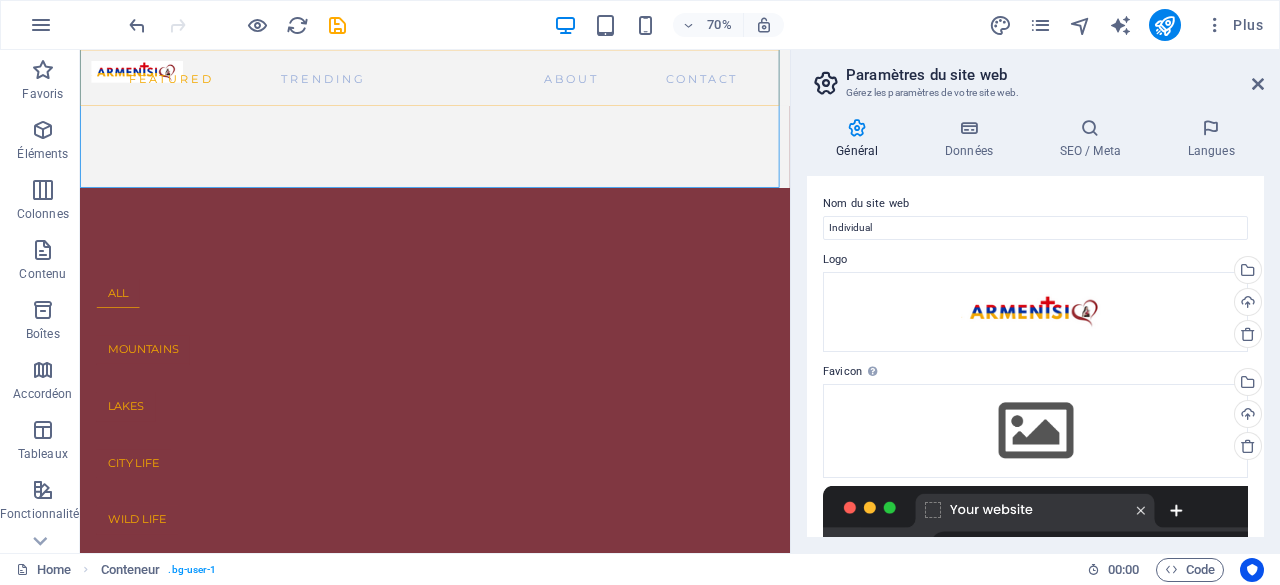 click on "Featured Trending About Contact" at bounding box center [587, 90] 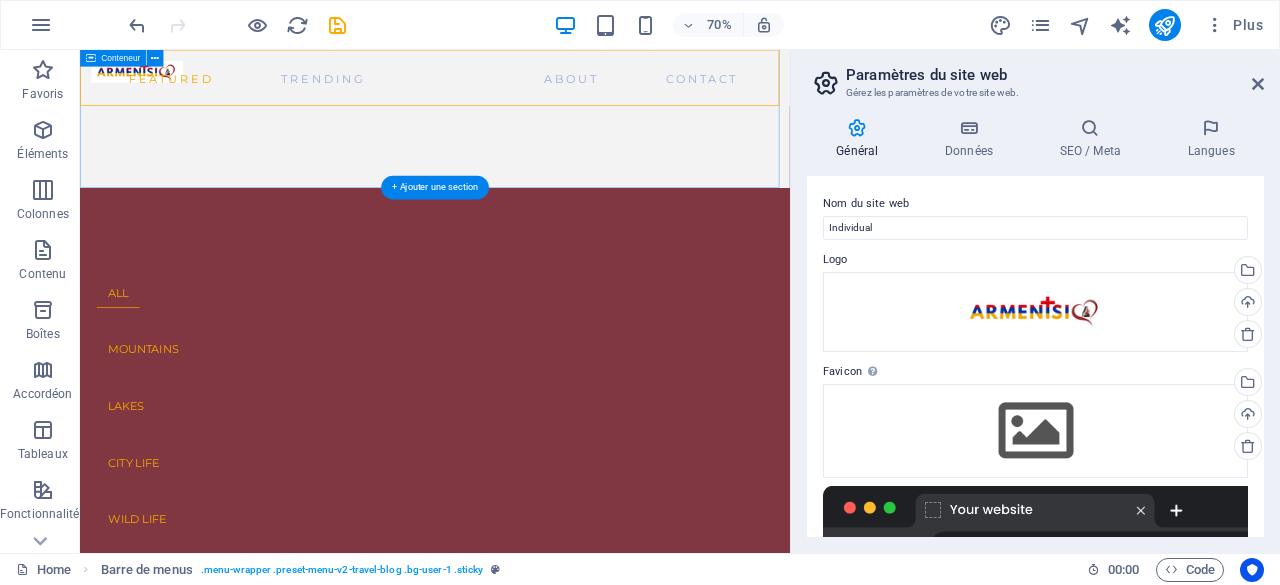 click on "To travel is to live" at bounding box center [587, -113] 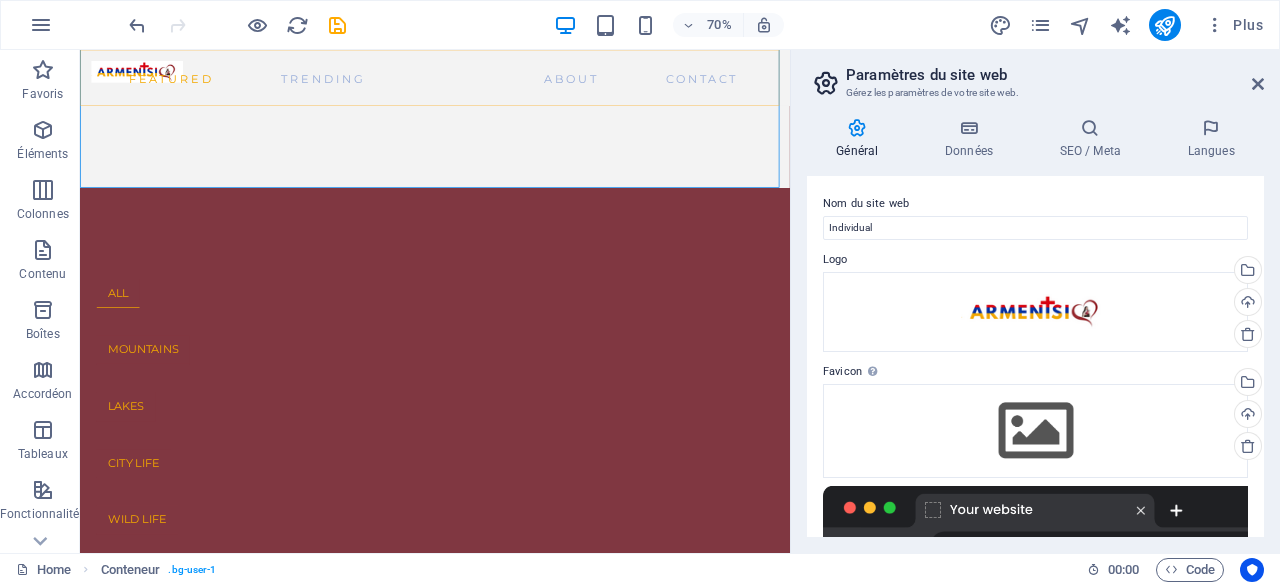 click on "Featured Trending About Contact" at bounding box center (587, 90) 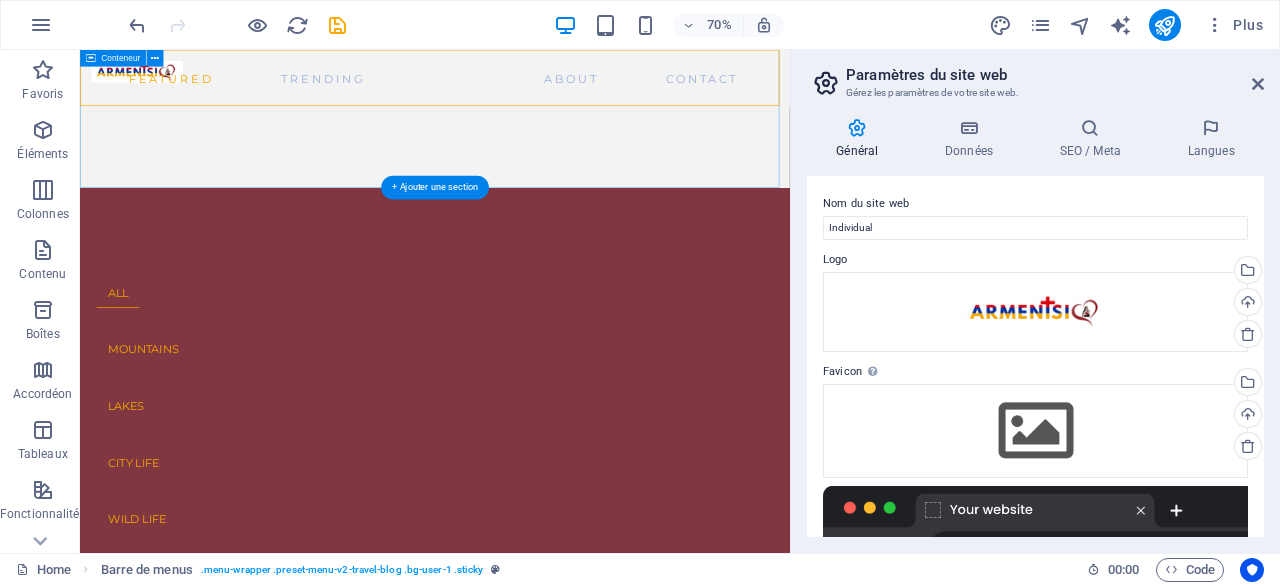 click on "To travel is to live" at bounding box center (587, -113) 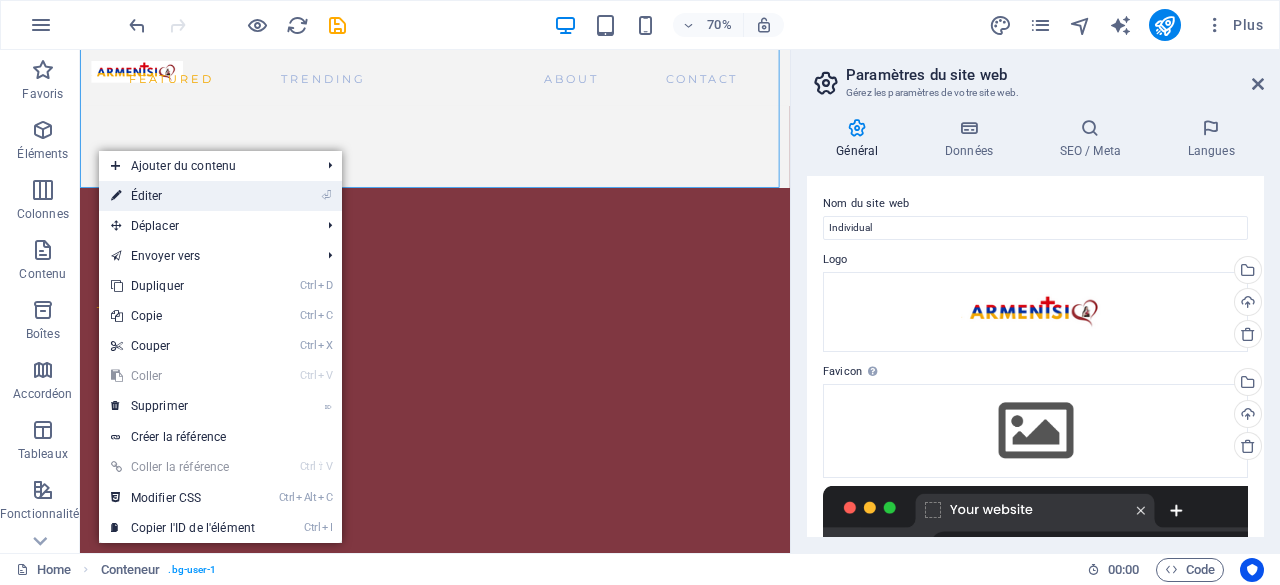 click on "⏎  Éditer" at bounding box center (183, 196) 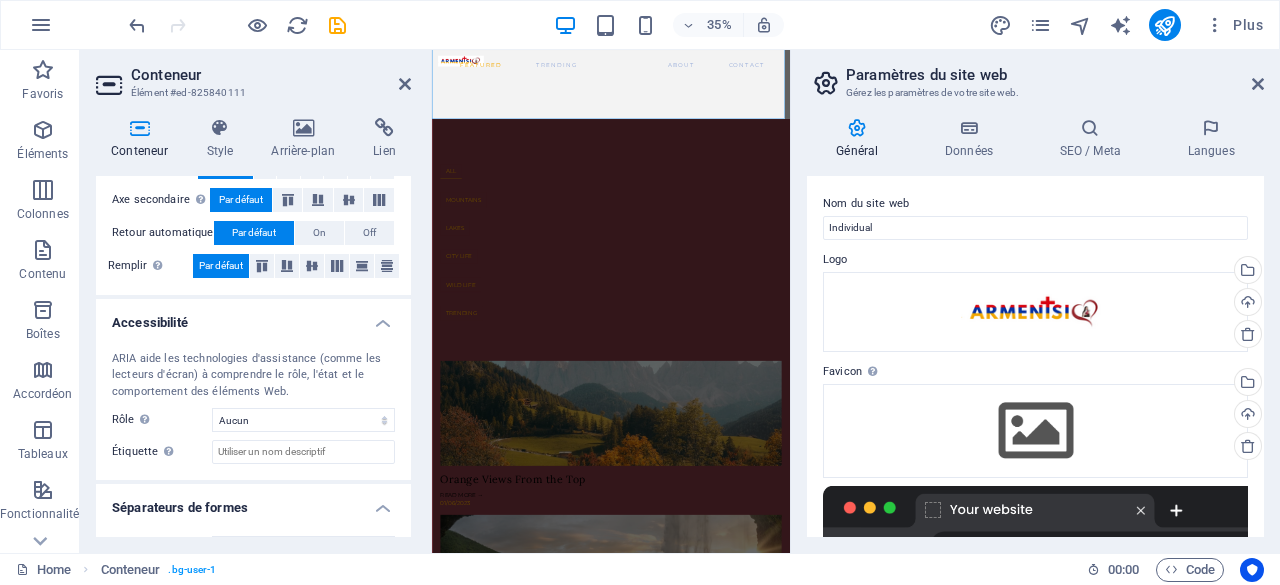 scroll, scrollTop: 436, scrollLeft: 0, axis: vertical 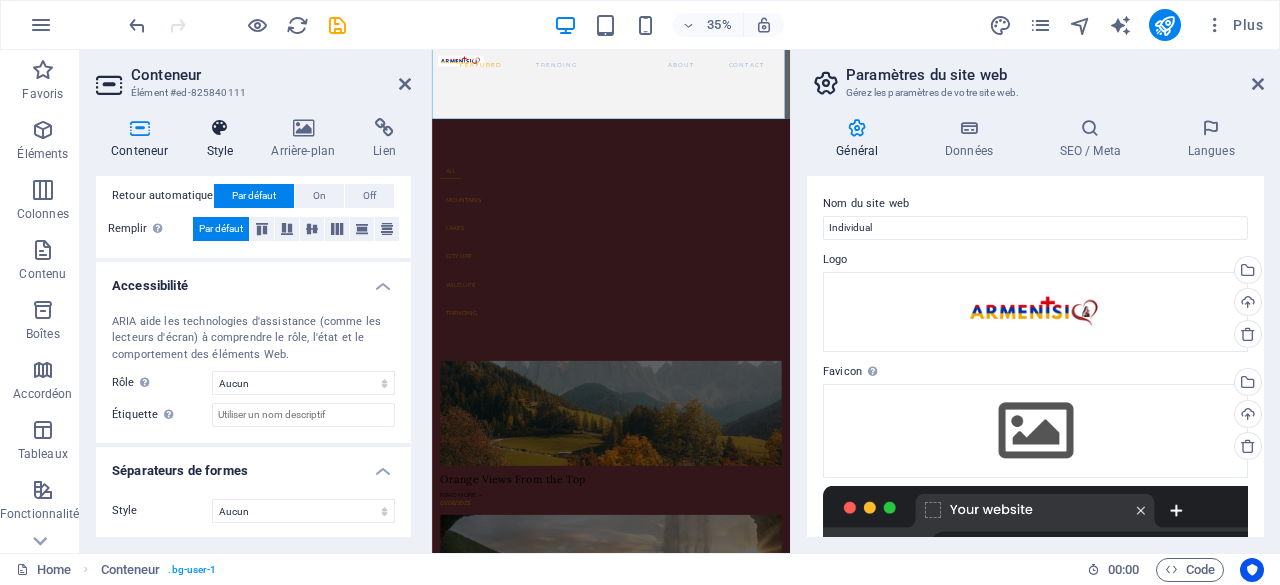 click at bounding box center [219, 128] 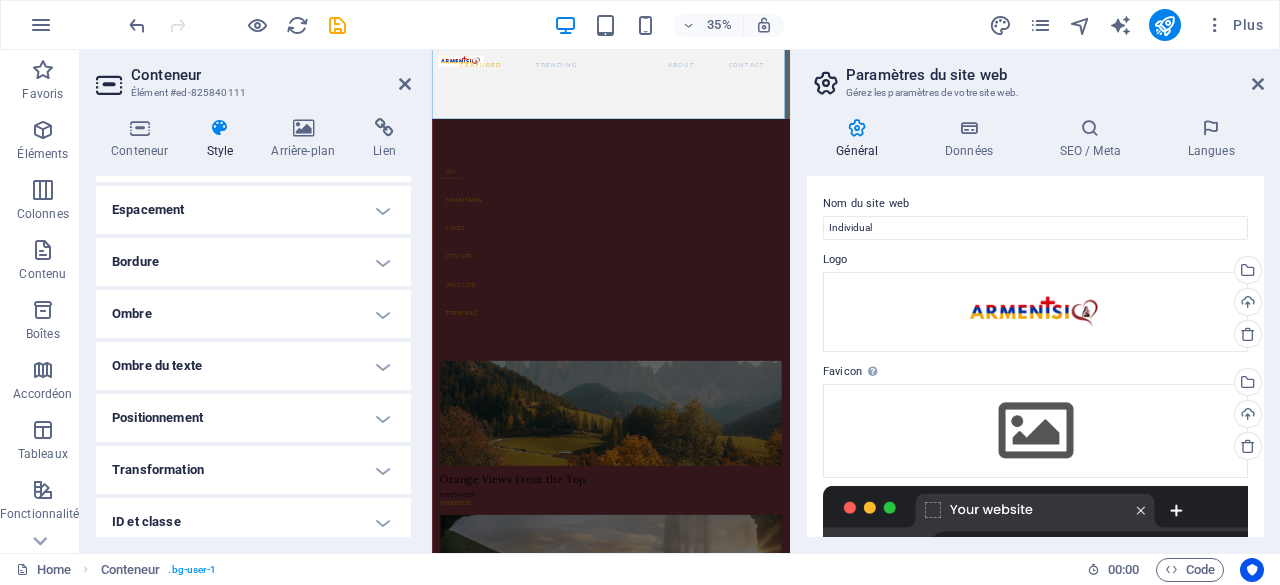 scroll, scrollTop: 158, scrollLeft: 0, axis: vertical 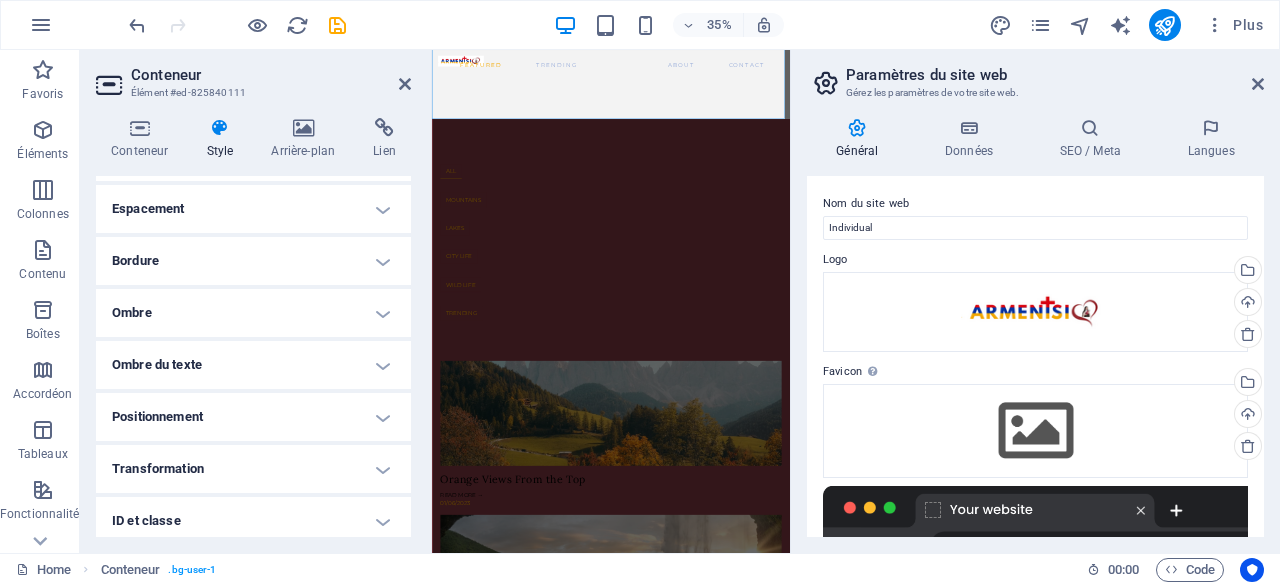 click on "Espacement" at bounding box center [253, 209] 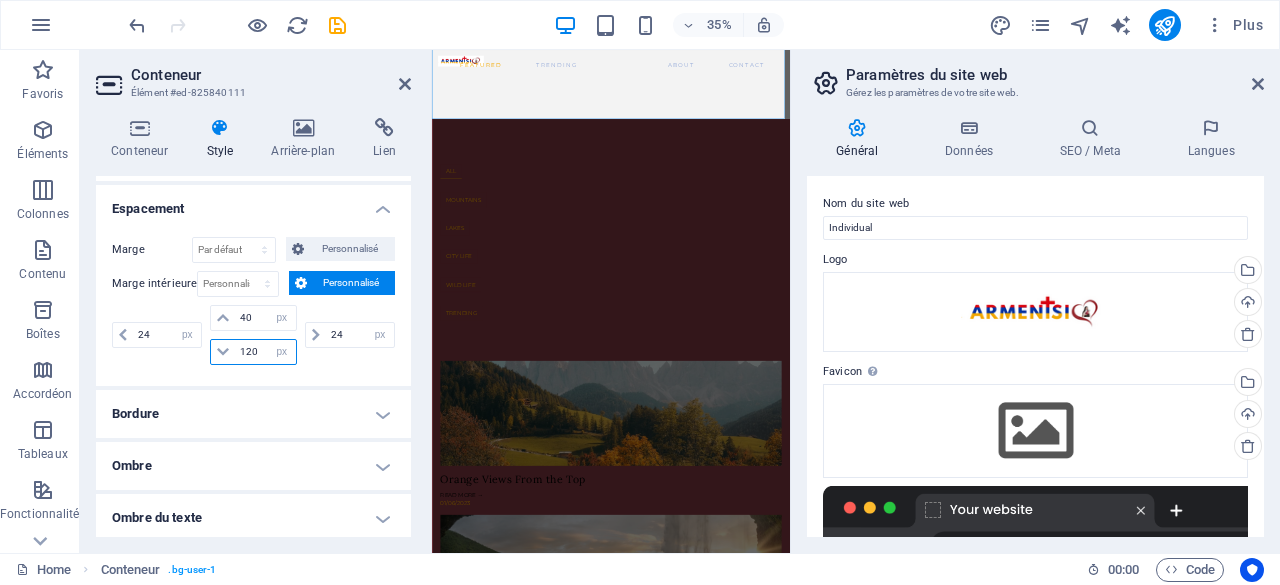 drag, startPoint x: 262, startPoint y: 349, endPoint x: 220, endPoint y: 349, distance: 42 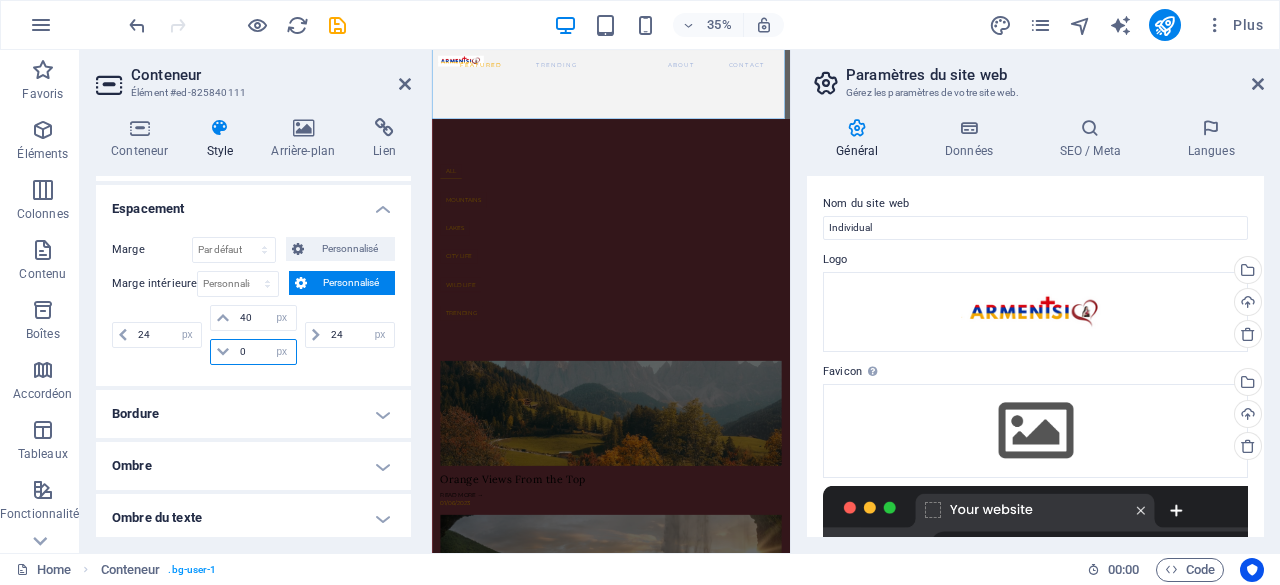 type on "0" 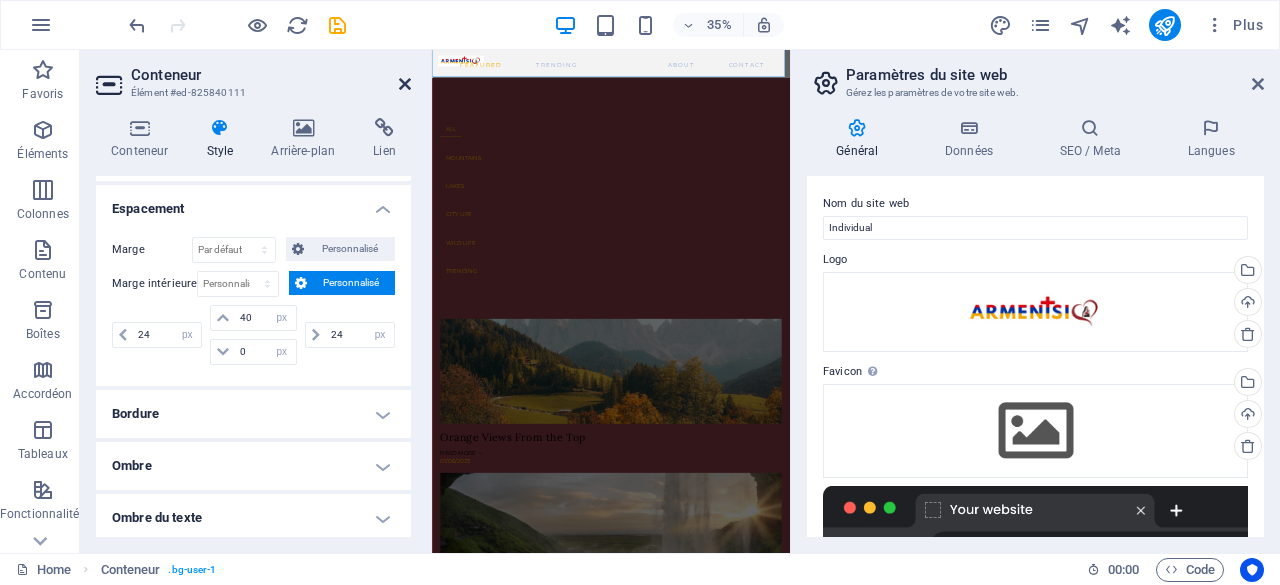 click at bounding box center (405, 84) 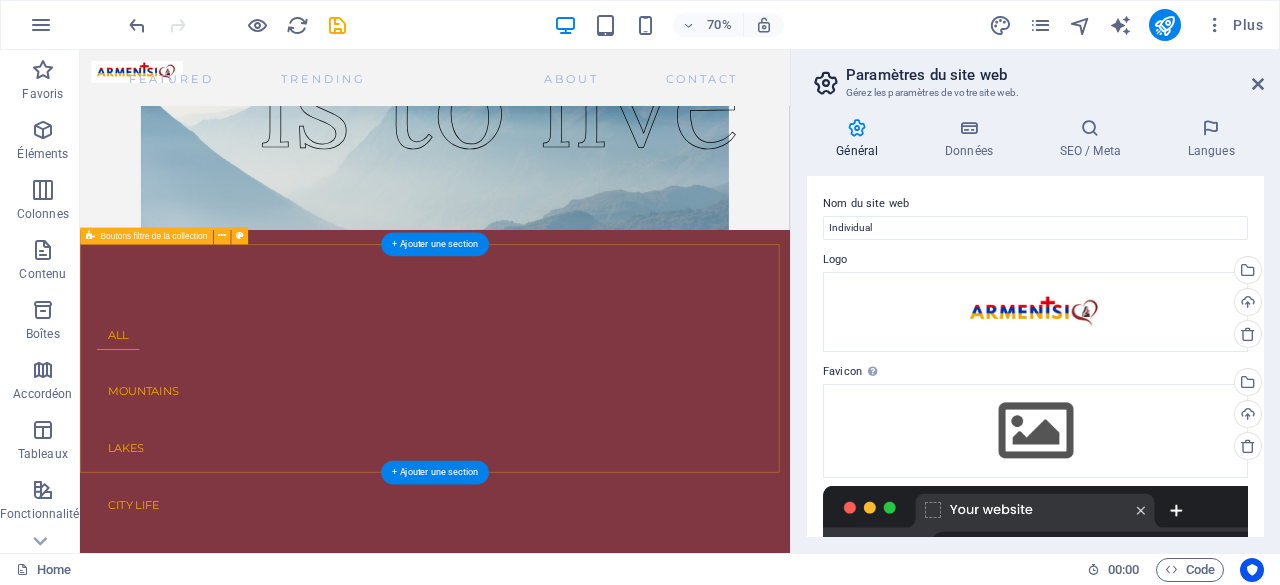 scroll, scrollTop: 0, scrollLeft: 0, axis: both 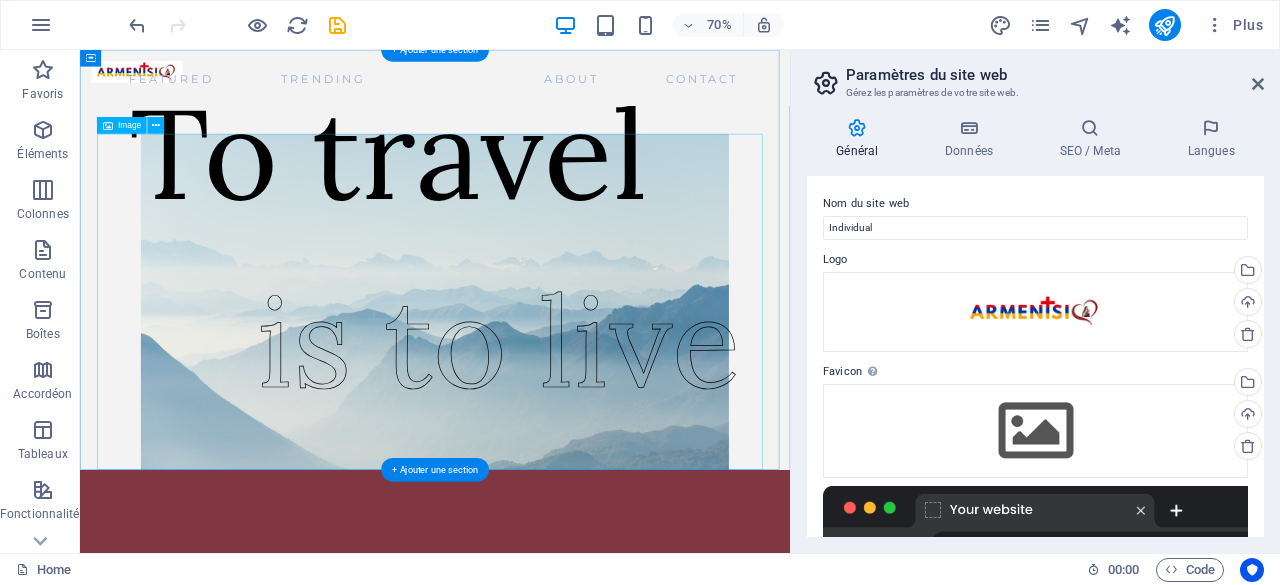 click at bounding box center [587, 410] 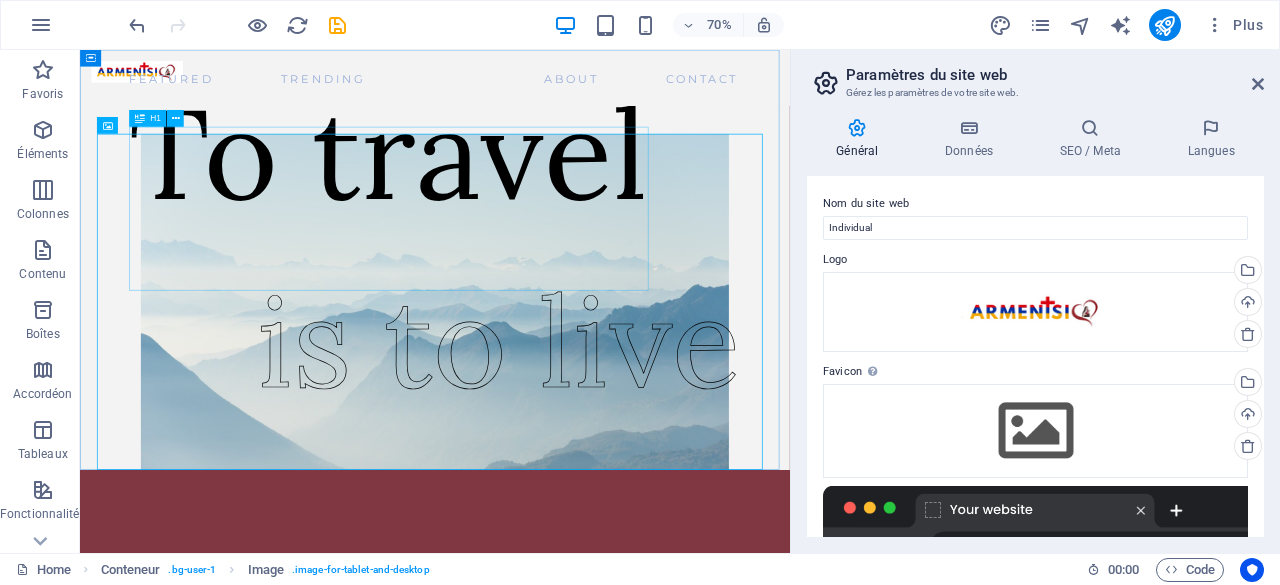drag, startPoint x: 210, startPoint y: 161, endPoint x: 250, endPoint y: 177, distance: 43.081318 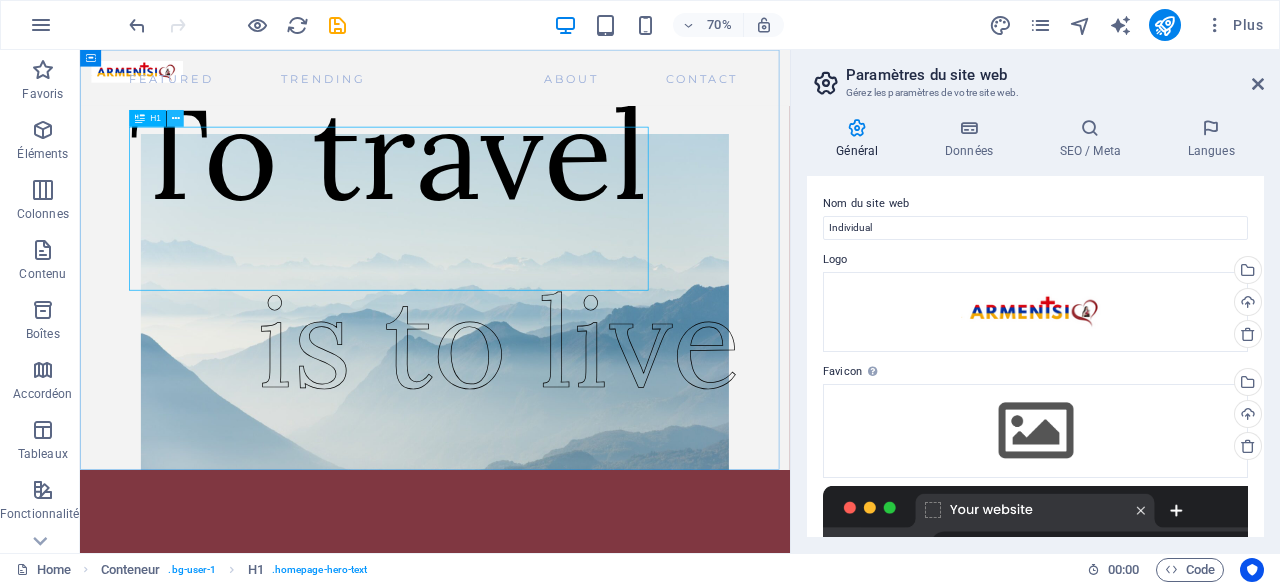 click at bounding box center [176, 118] 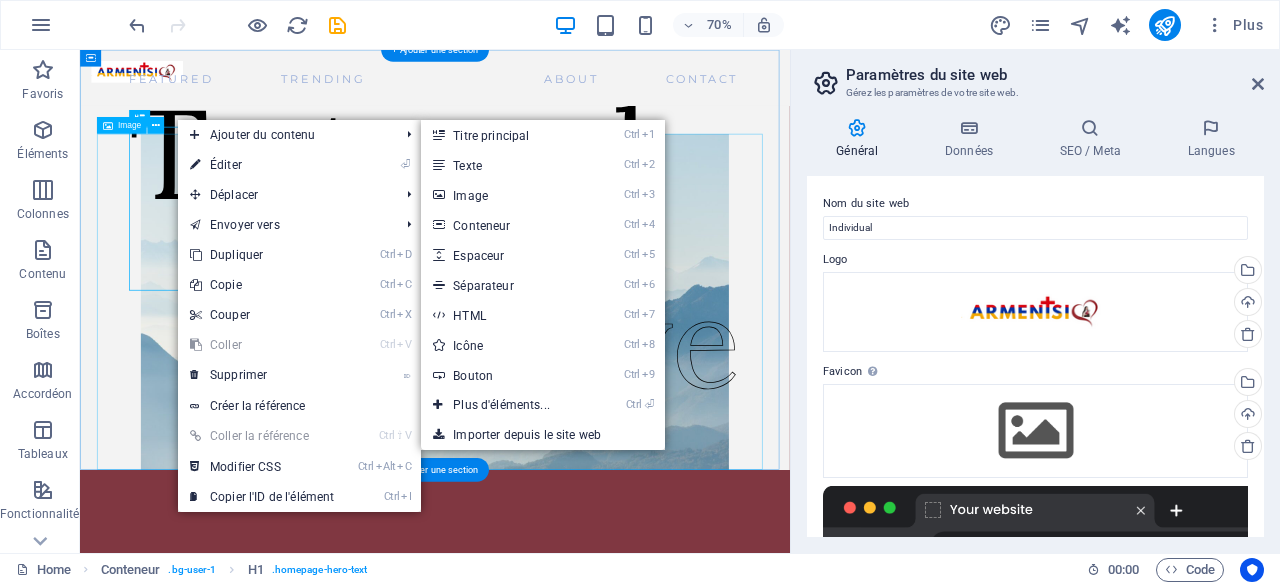click at bounding box center (587, 410) 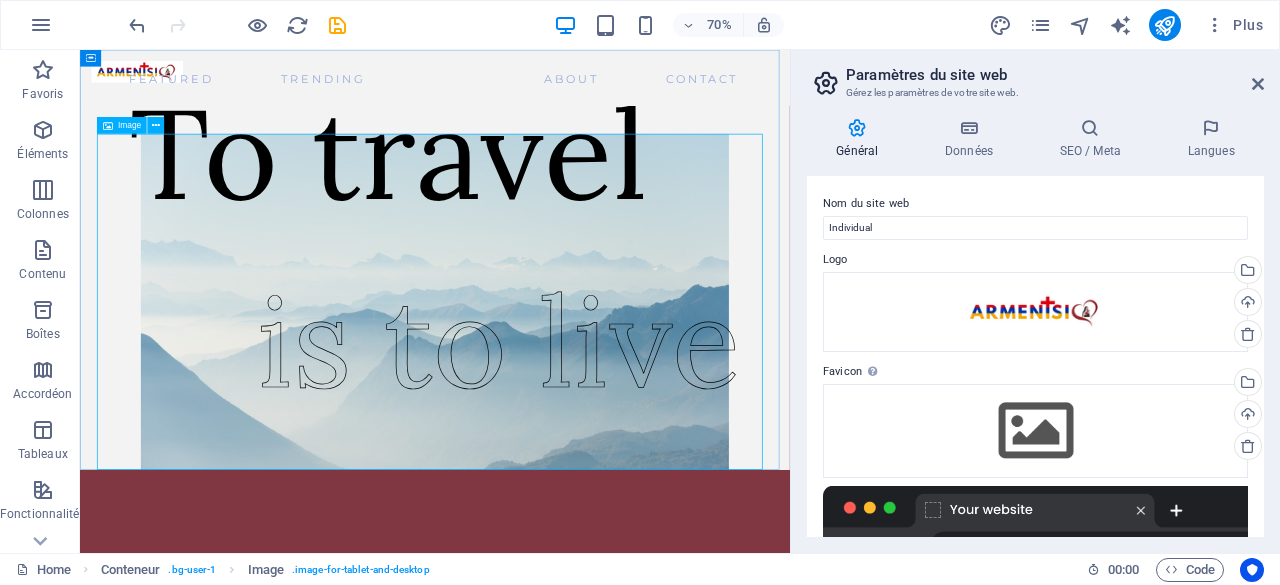click at bounding box center (107, 125) 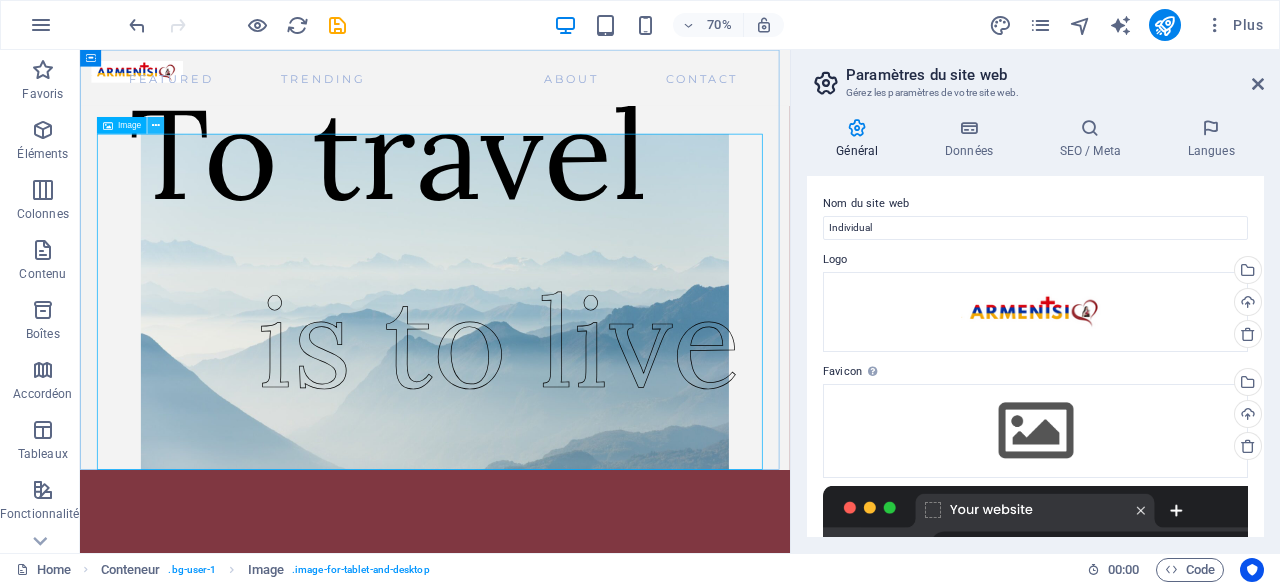 click at bounding box center (156, 125) 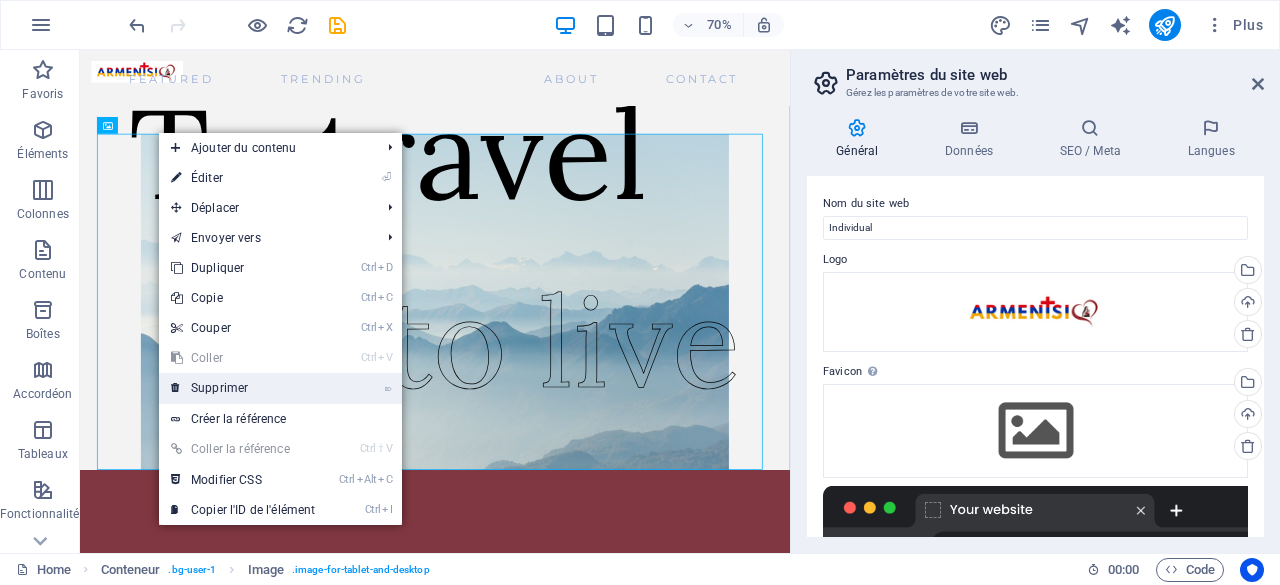 click on "⌦  Supprimer" at bounding box center [243, 388] 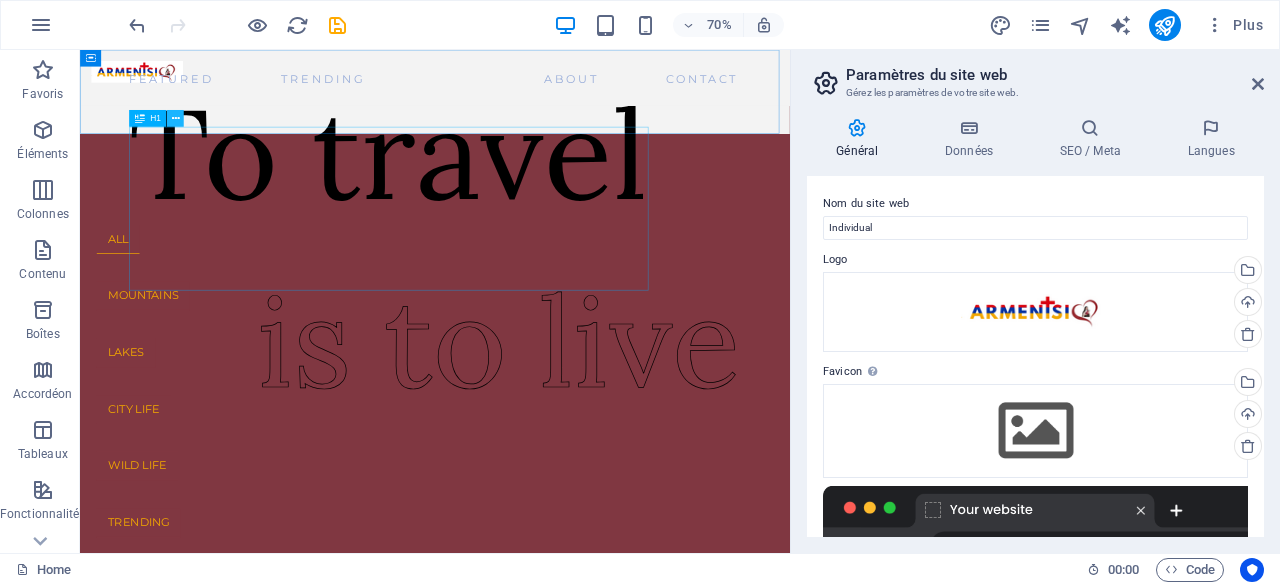 click at bounding box center (176, 118) 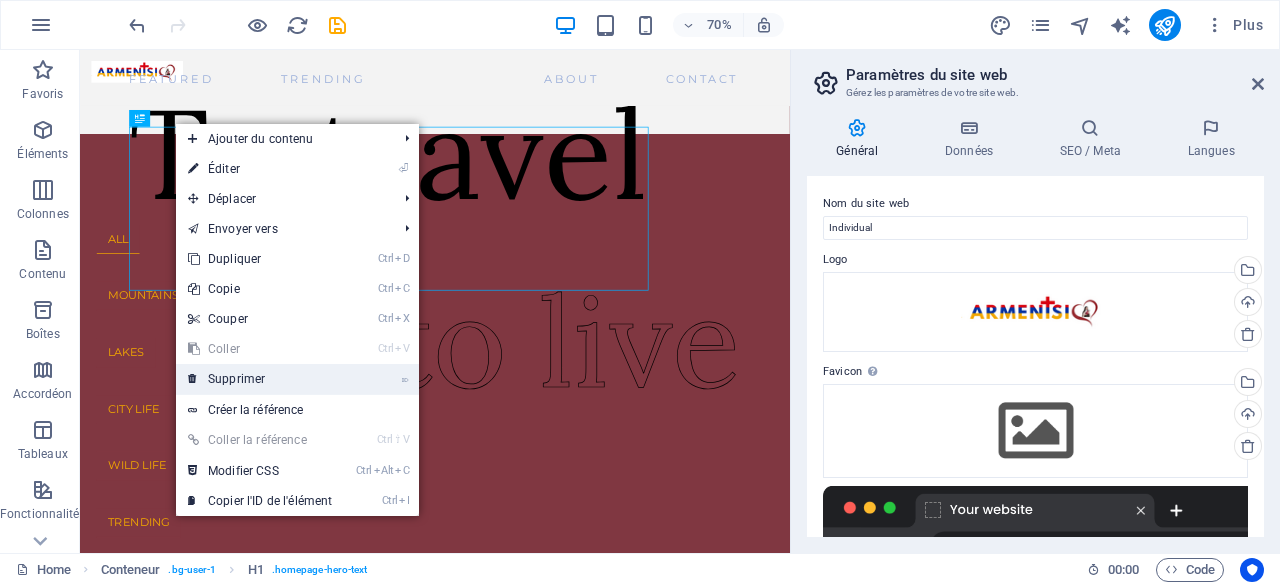 click on "⌦  Supprimer" at bounding box center [260, 379] 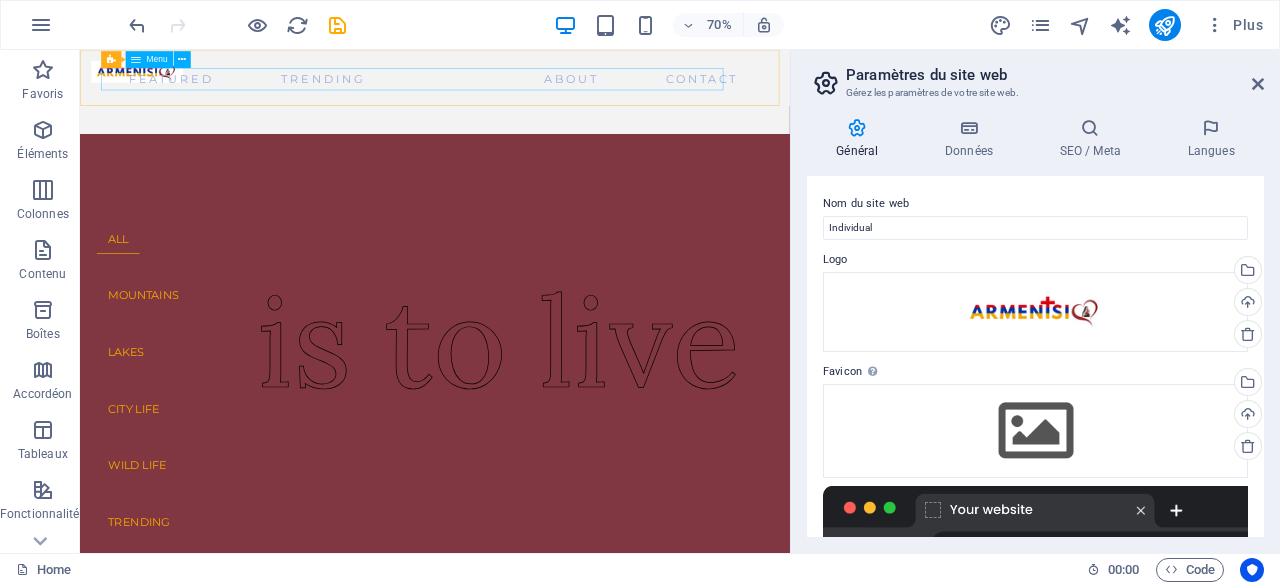 click on "Featured Trending About Contact" at bounding box center (562, 92) 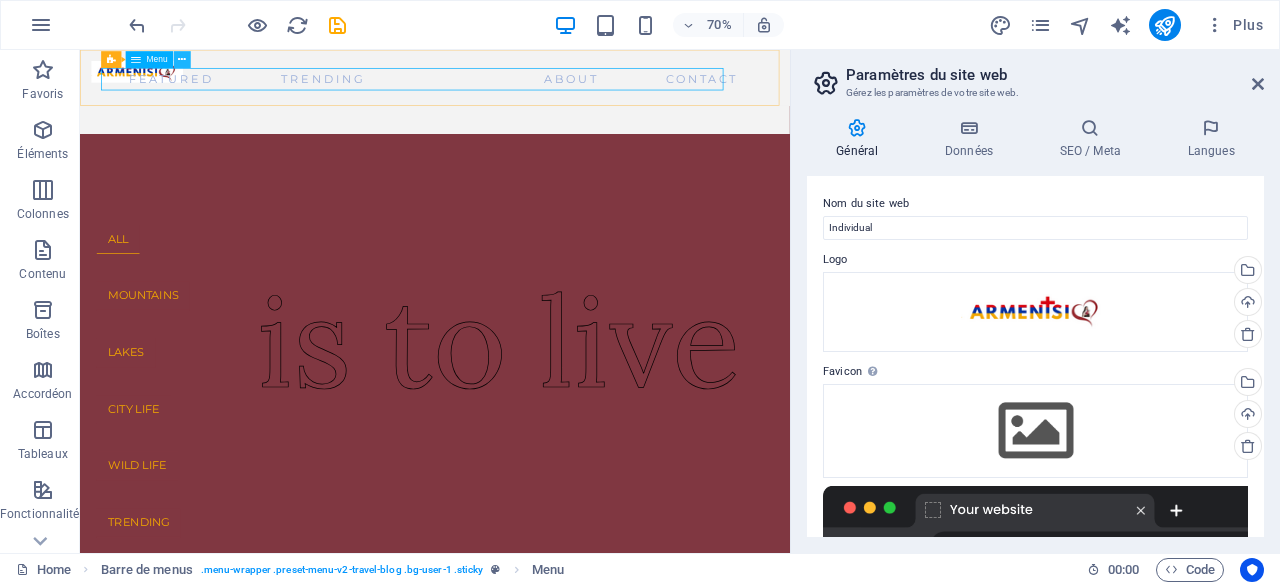 click at bounding box center (182, 59) 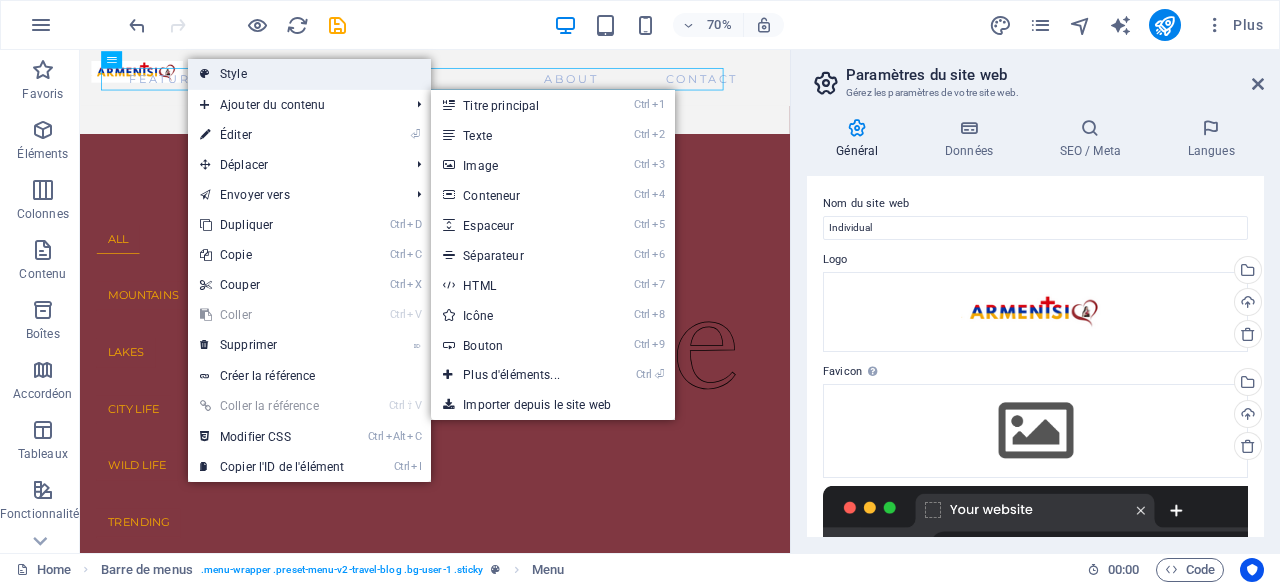 click on "Style" at bounding box center [309, 74] 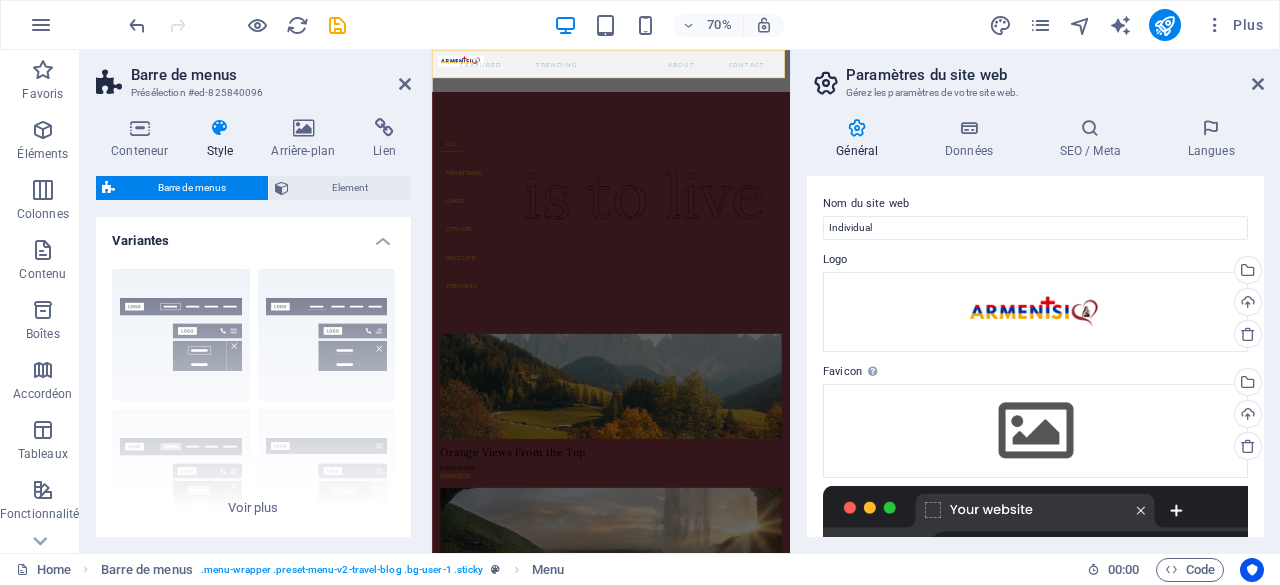 click on "Element" at bounding box center [349, 188] 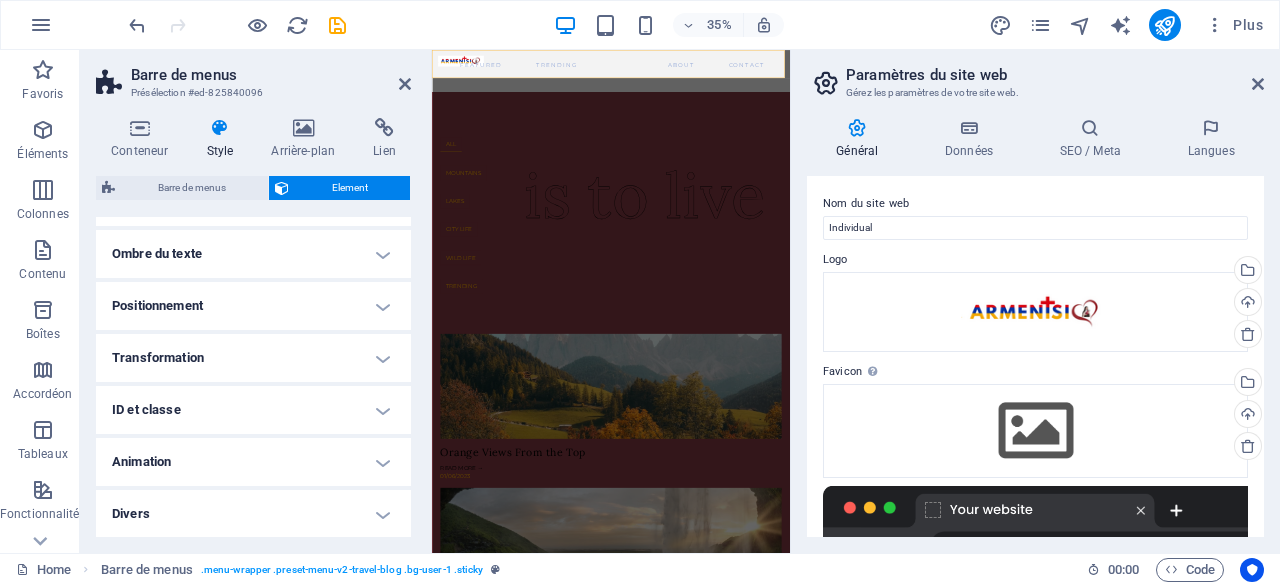 scroll, scrollTop: 0, scrollLeft: 0, axis: both 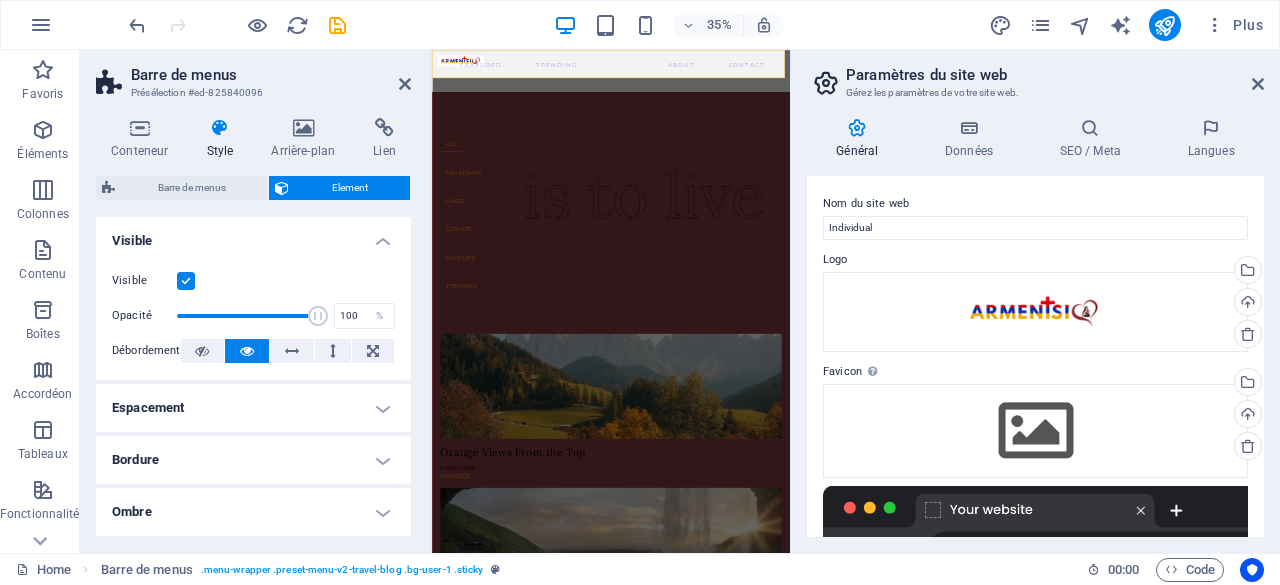 click on "Espacement" at bounding box center [253, 408] 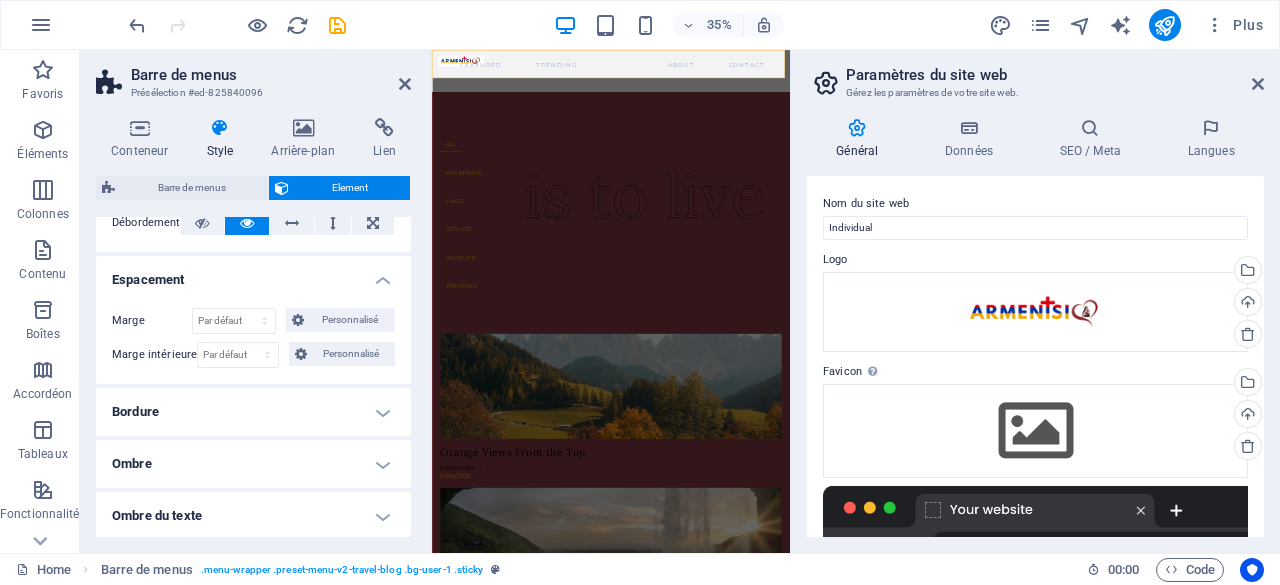 scroll, scrollTop: 135, scrollLeft: 0, axis: vertical 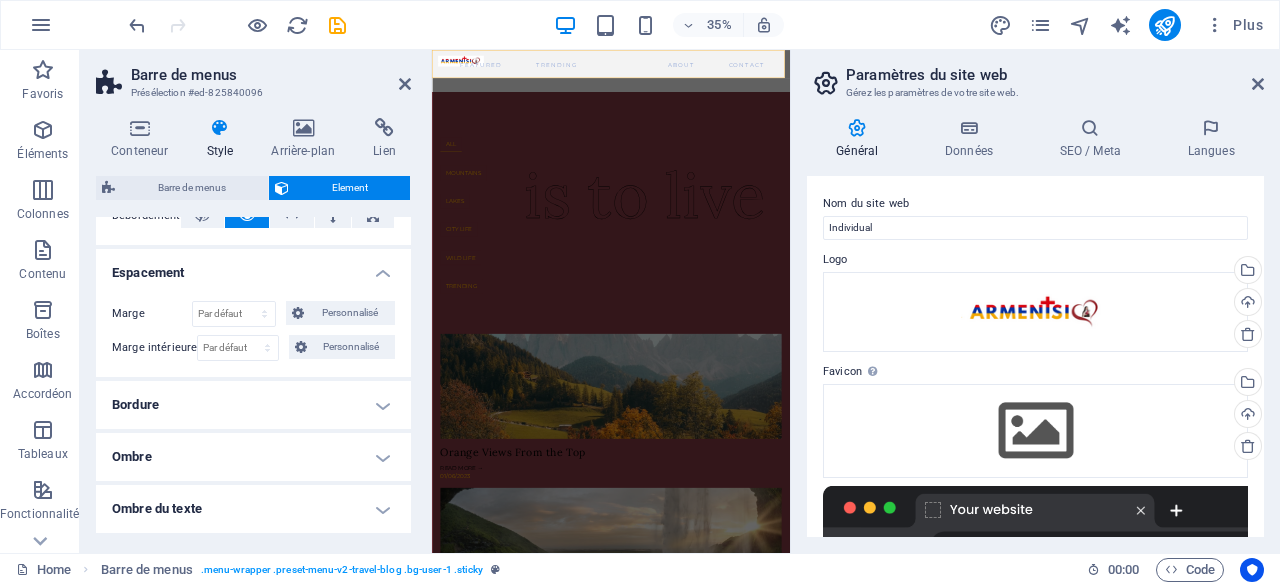click on "Bordure" at bounding box center [253, 405] 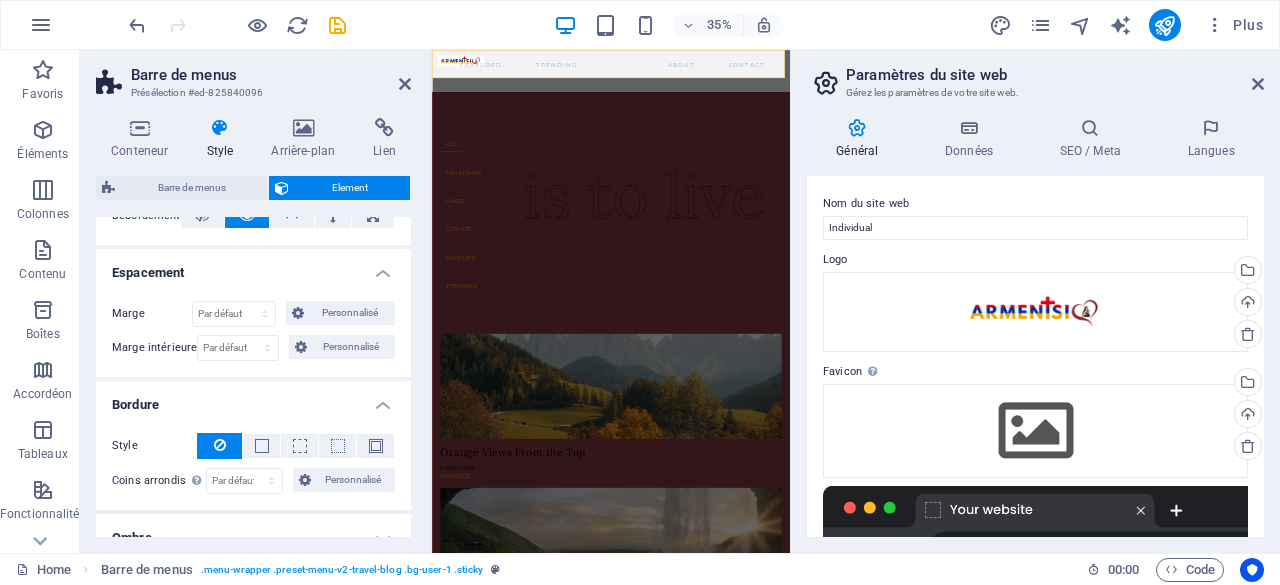 scroll, scrollTop: 0, scrollLeft: 0, axis: both 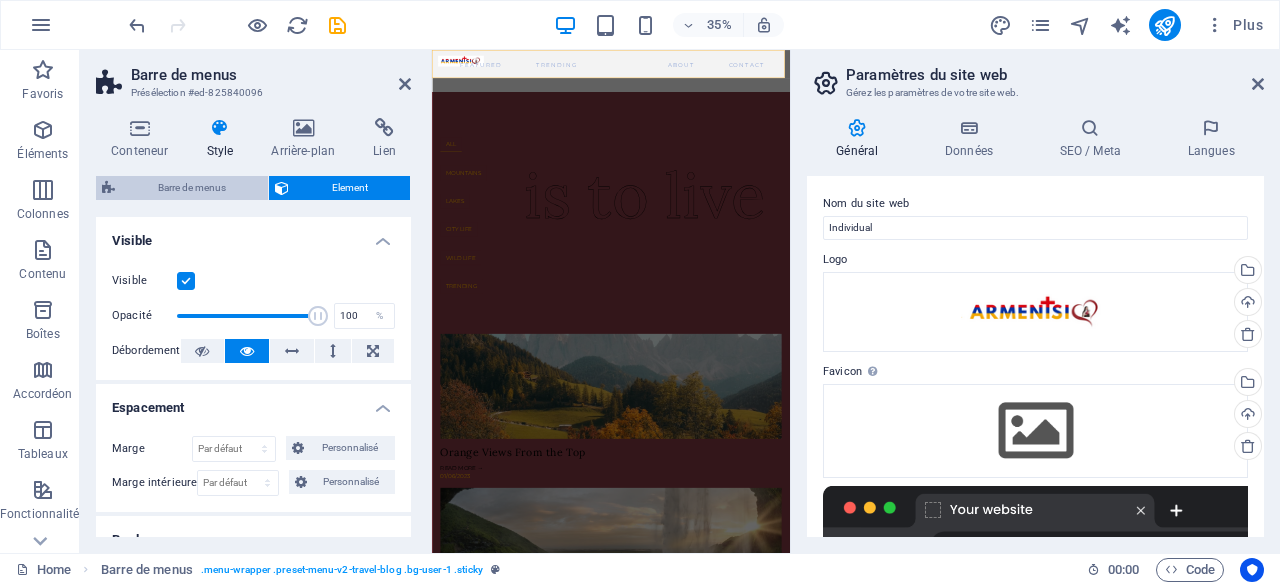 click on "Barre de menus" at bounding box center [191, 188] 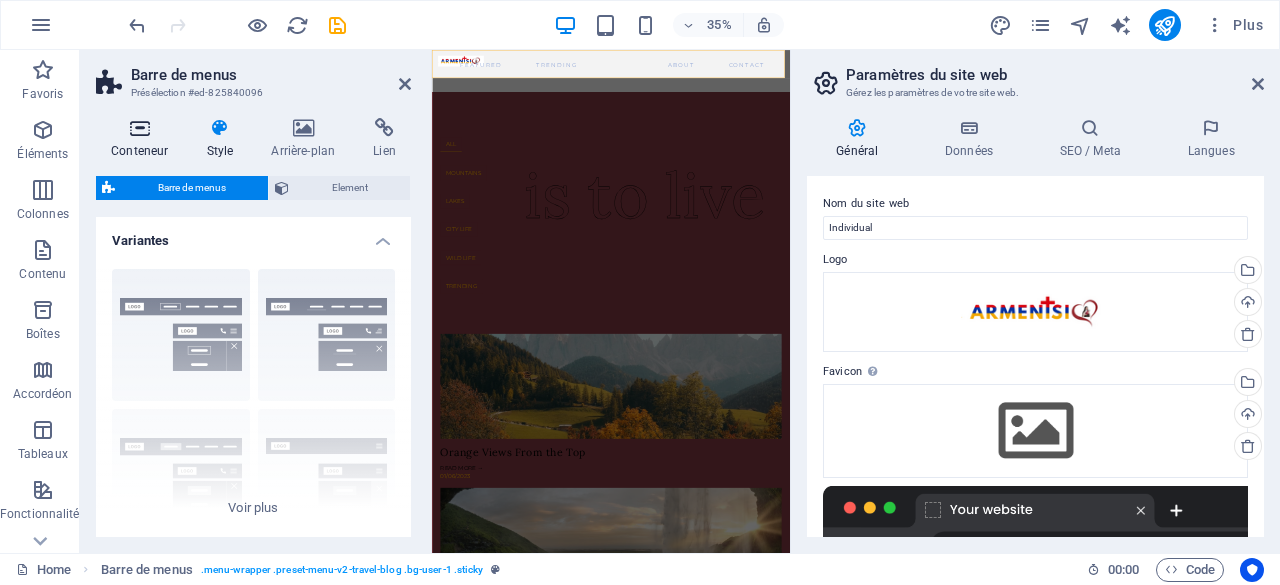 click at bounding box center (139, 128) 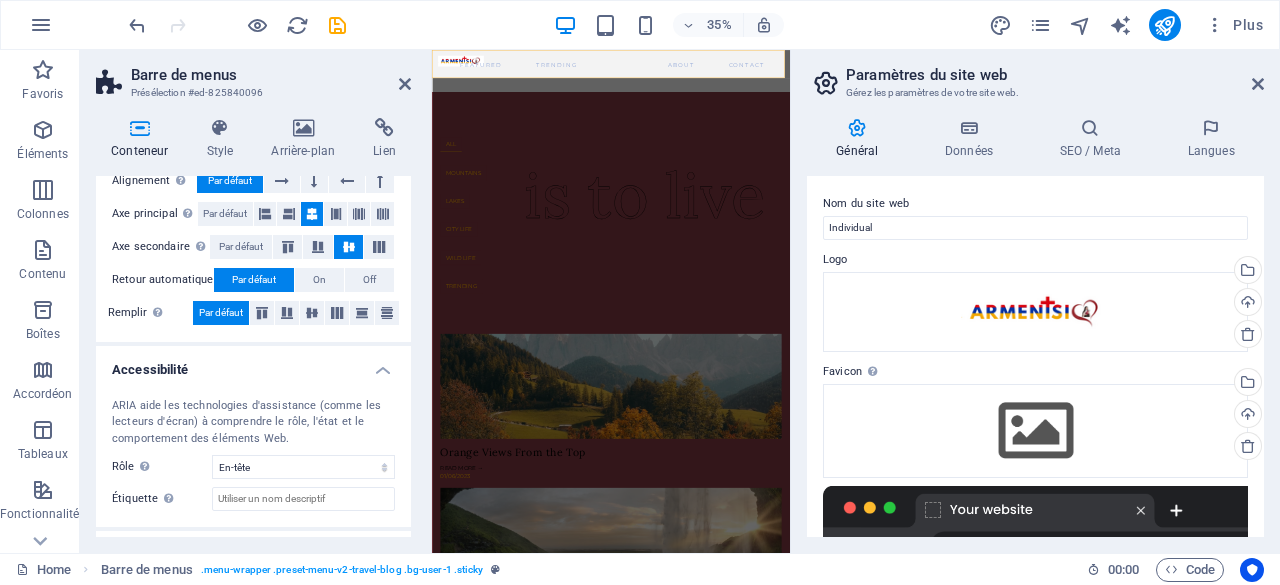 scroll, scrollTop: 436, scrollLeft: 0, axis: vertical 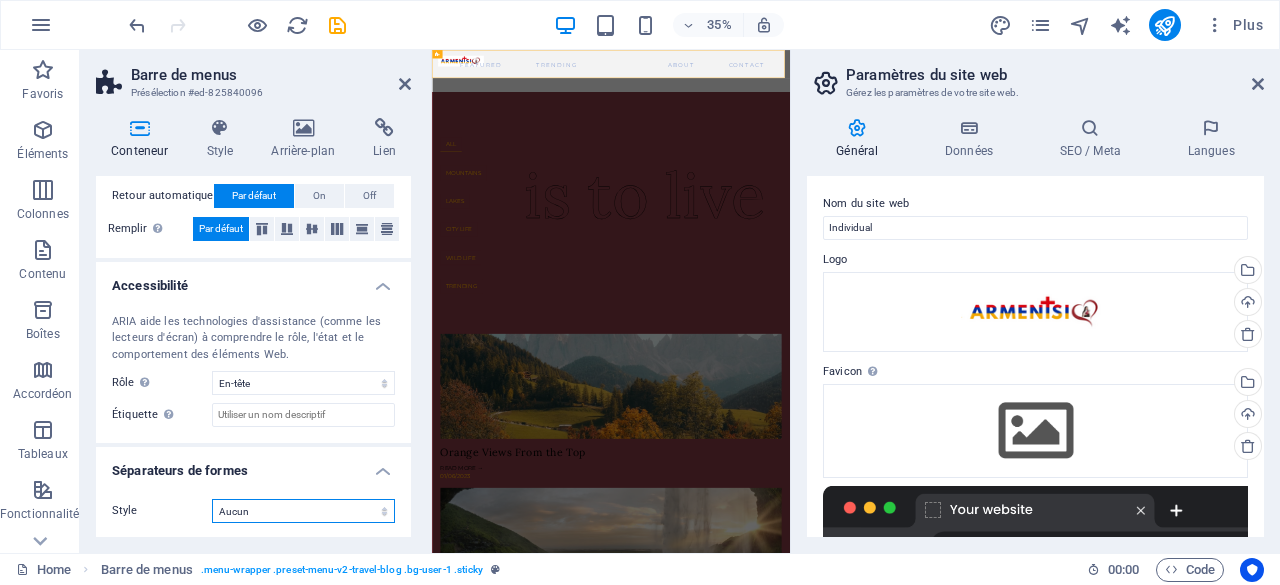 click on "Aucun Triangle Carré Diagonale Polygone 1 Polygone 2 Zigzag Plusieurs zigzags Vagues Plusieurs vagues Demi-cercle Rond Cercle avec ombre Immeubles Hexagones Clouds Plusieurs nuages Éventail Pyramides Livre Gouttes de peinture Flammes Papier déchiqueté Flèche" at bounding box center (303, 511) 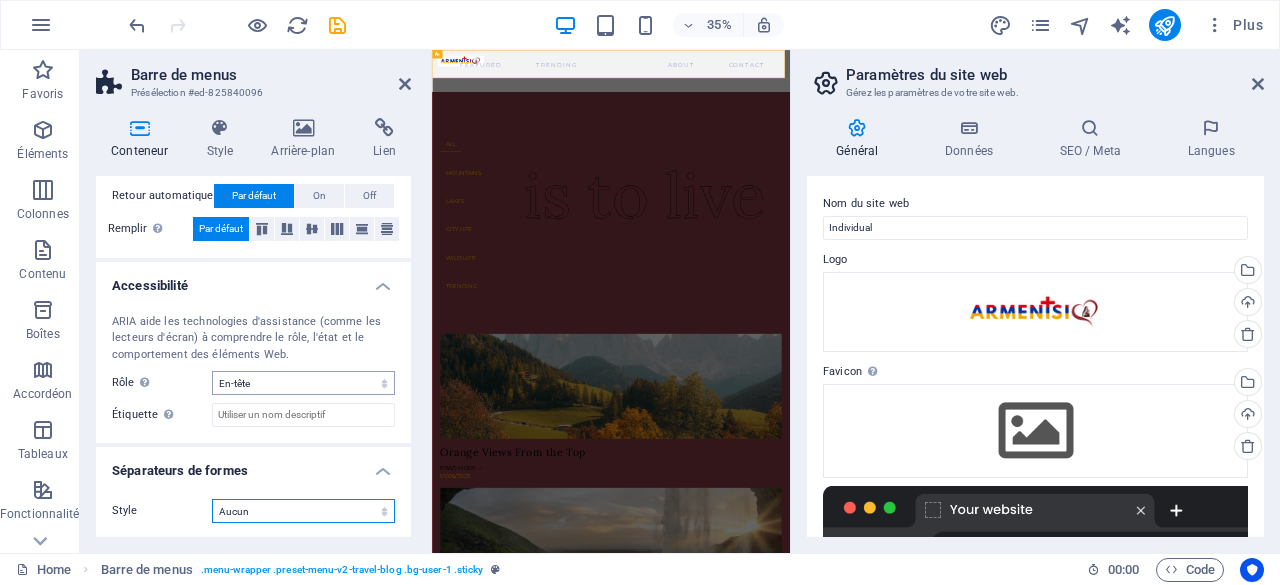 scroll, scrollTop: 0, scrollLeft: 0, axis: both 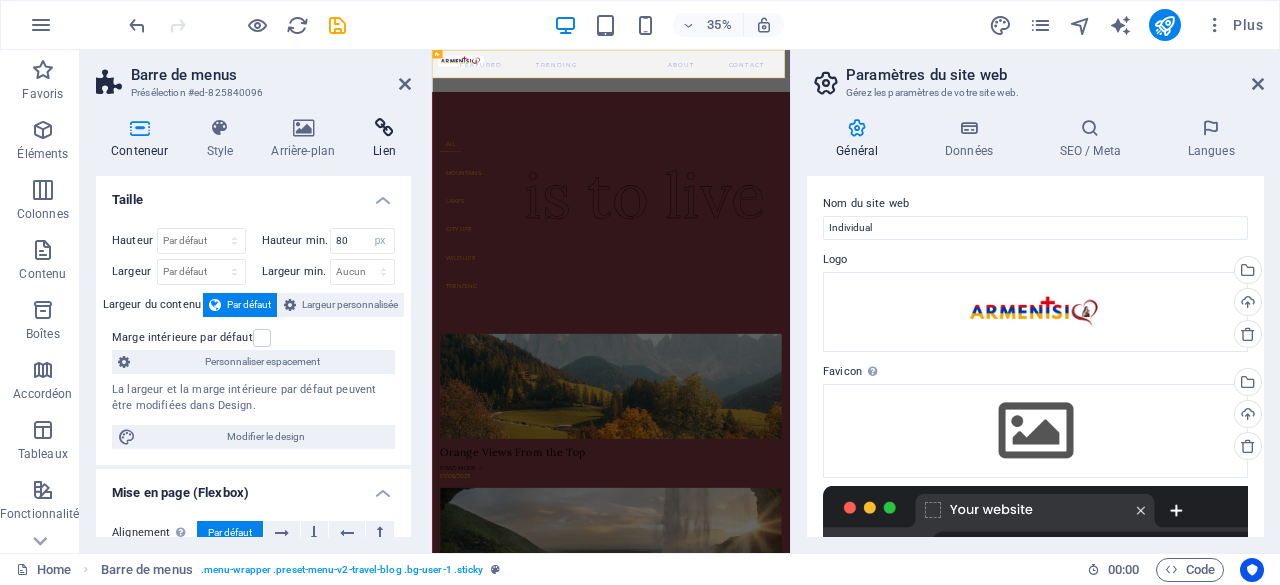 click at bounding box center [384, 128] 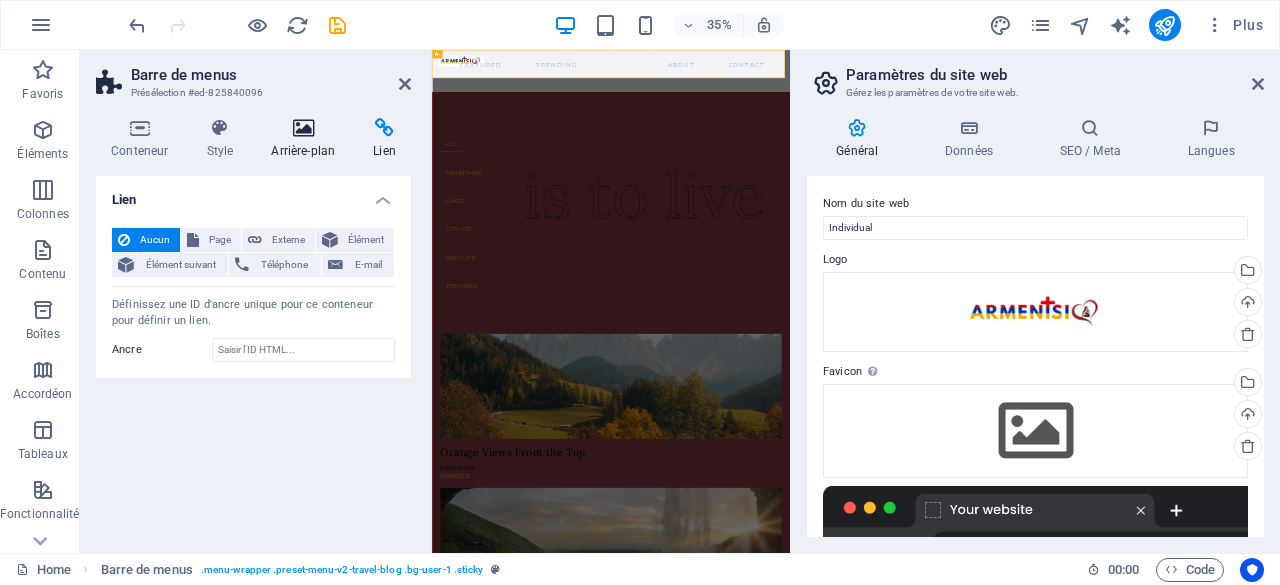 click on "Arrière-plan" at bounding box center (307, 139) 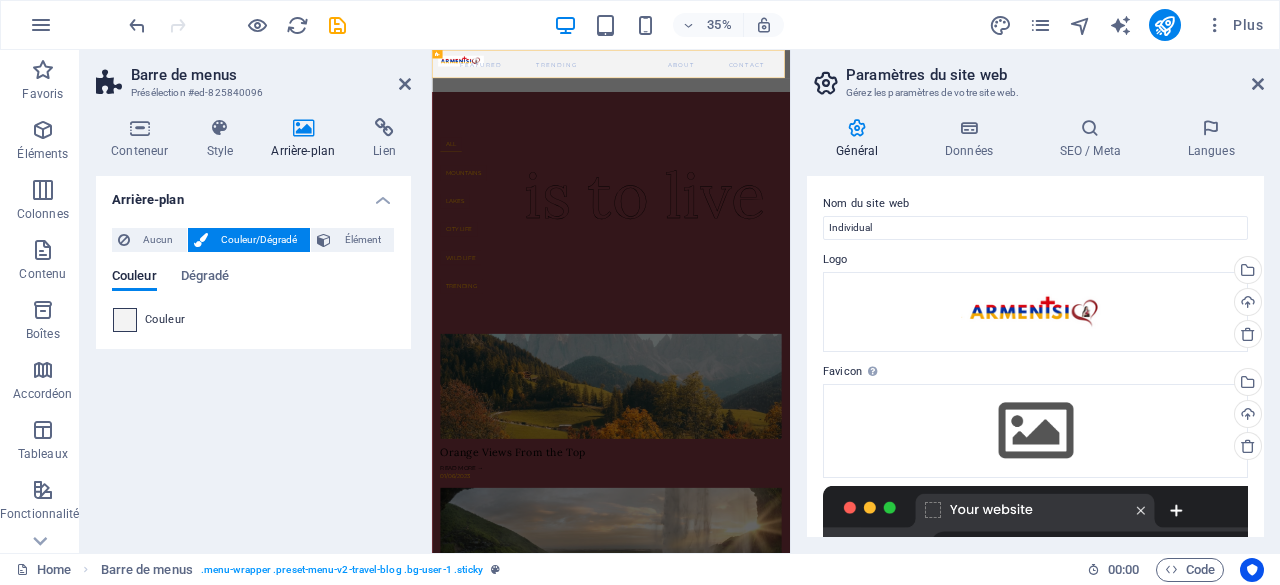 click at bounding box center (125, 320) 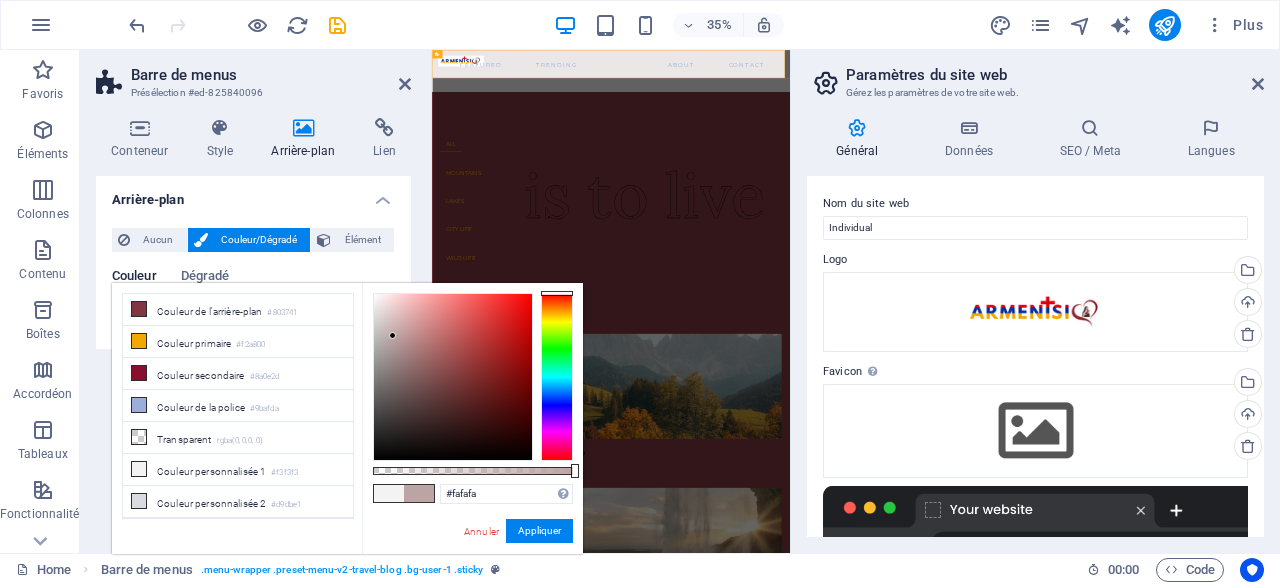 type on "#ffffff" 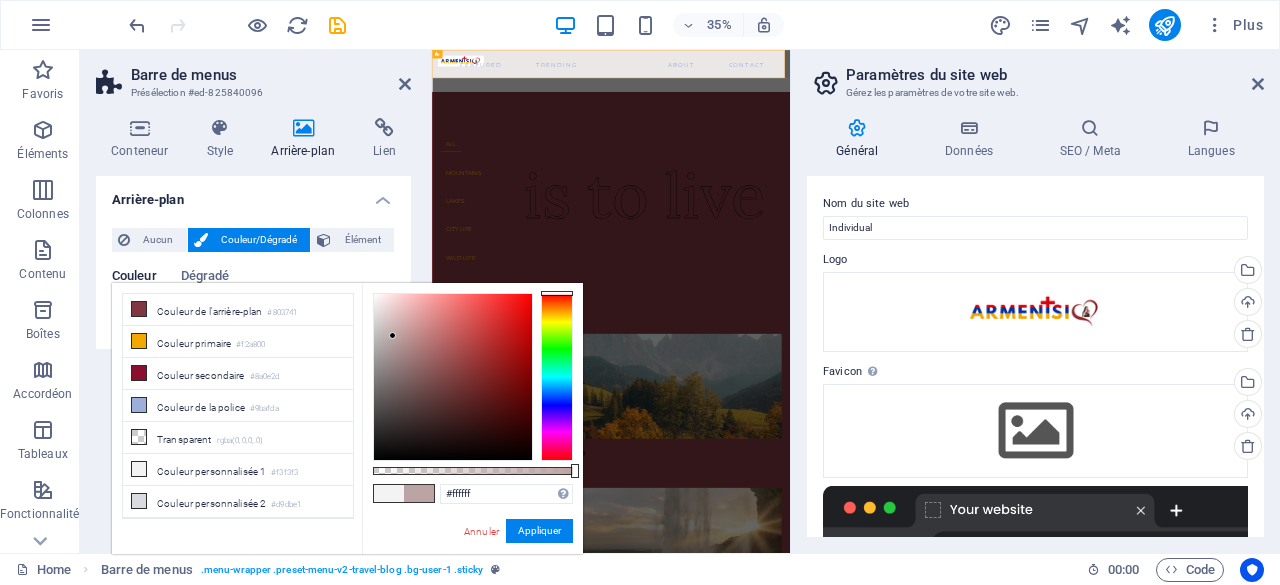 drag, startPoint x: 393, startPoint y: 336, endPoint x: 366, endPoint y: 285, distance: 57.706154 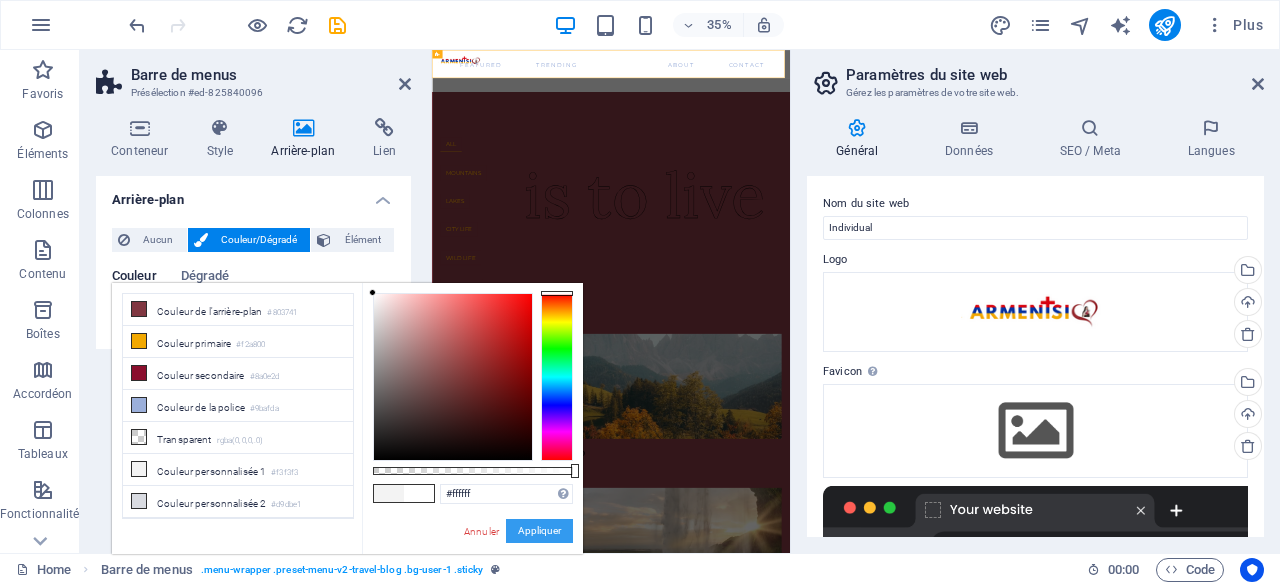 click on "Appliquer" at bounding box center [539, 531] 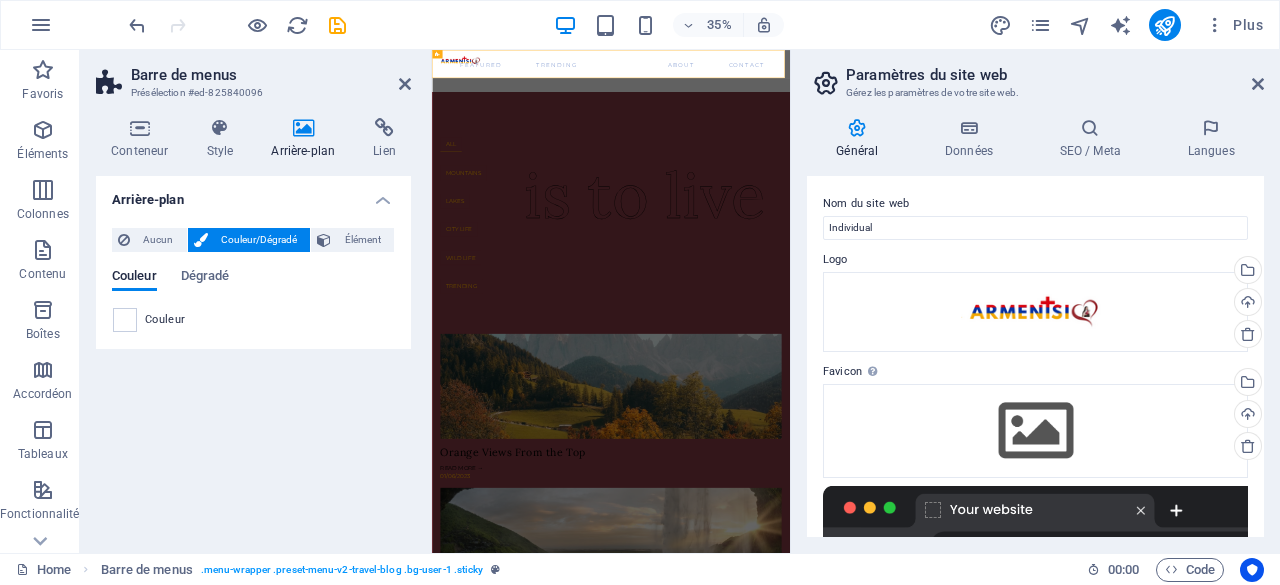 click on "Barre de menus Présélection #ed-825840096" at bounding box center (253, 76) 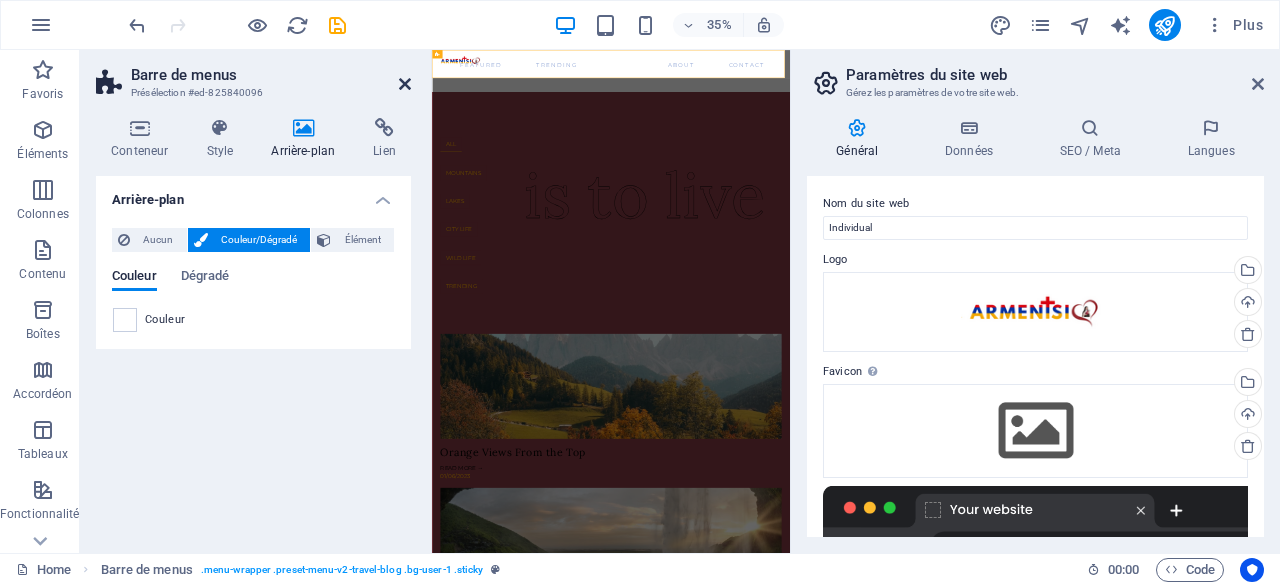 click at bounding box center (405, 84) 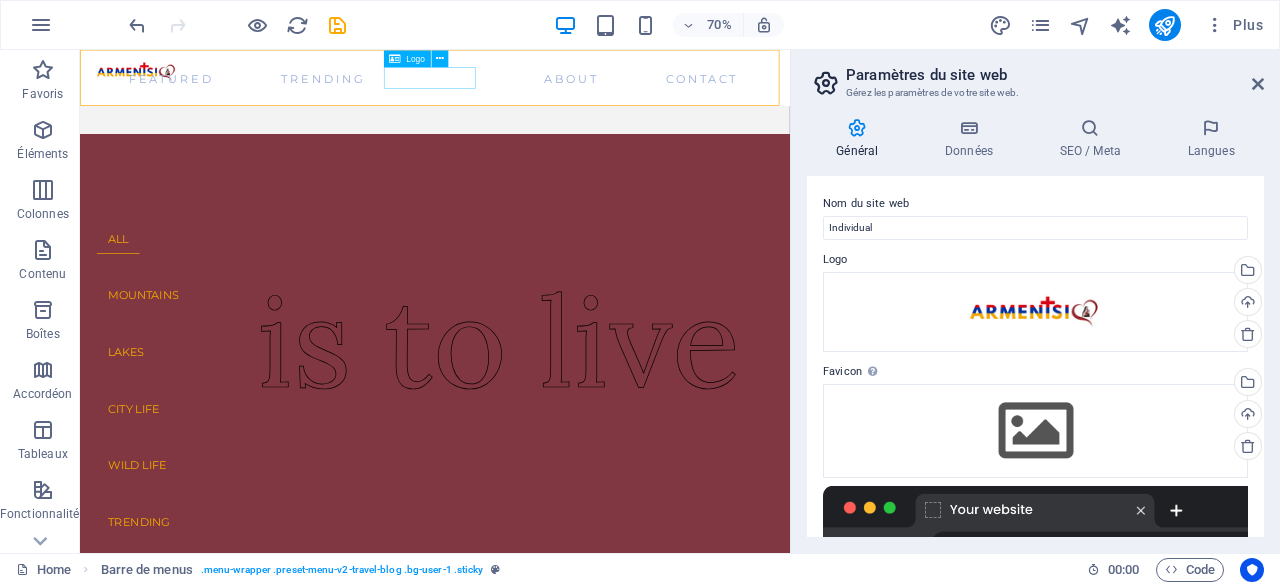 click at bounding box center (161, 81) 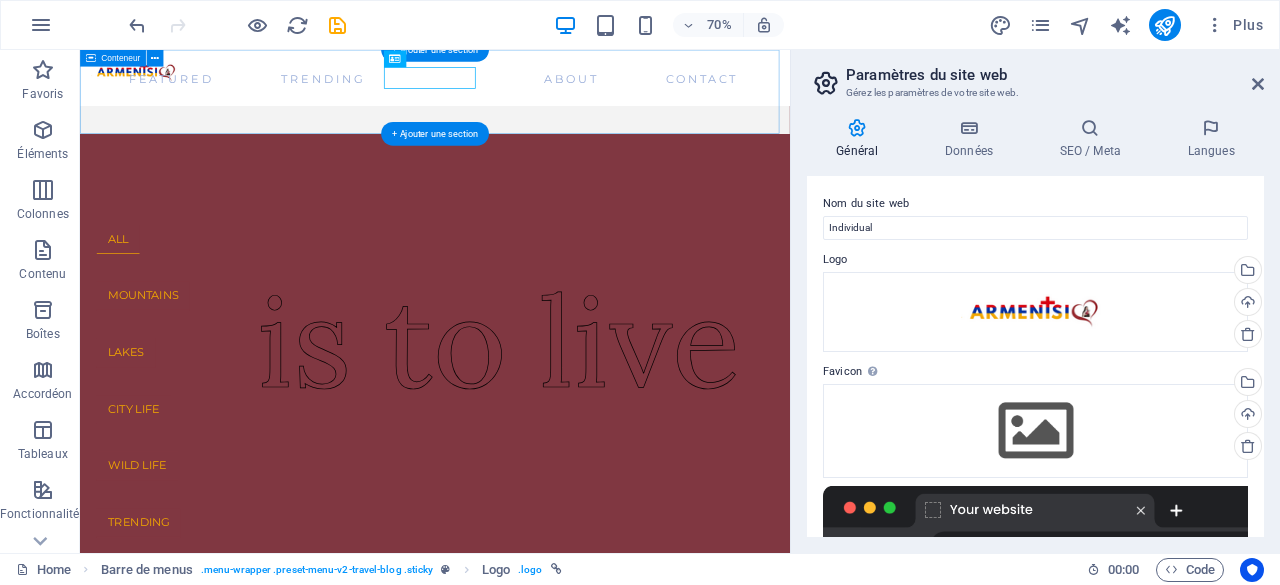 click on "is to live" at bounding box center [587, 110] 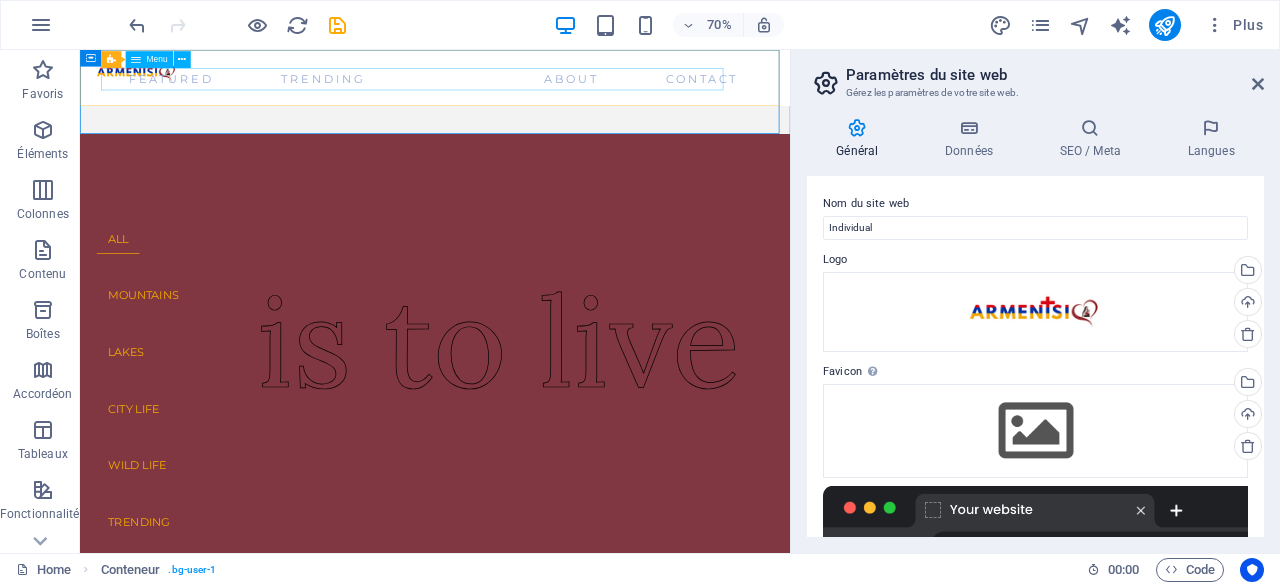 click on "Featured Trending About Contact" at bounding box center [562, 92] 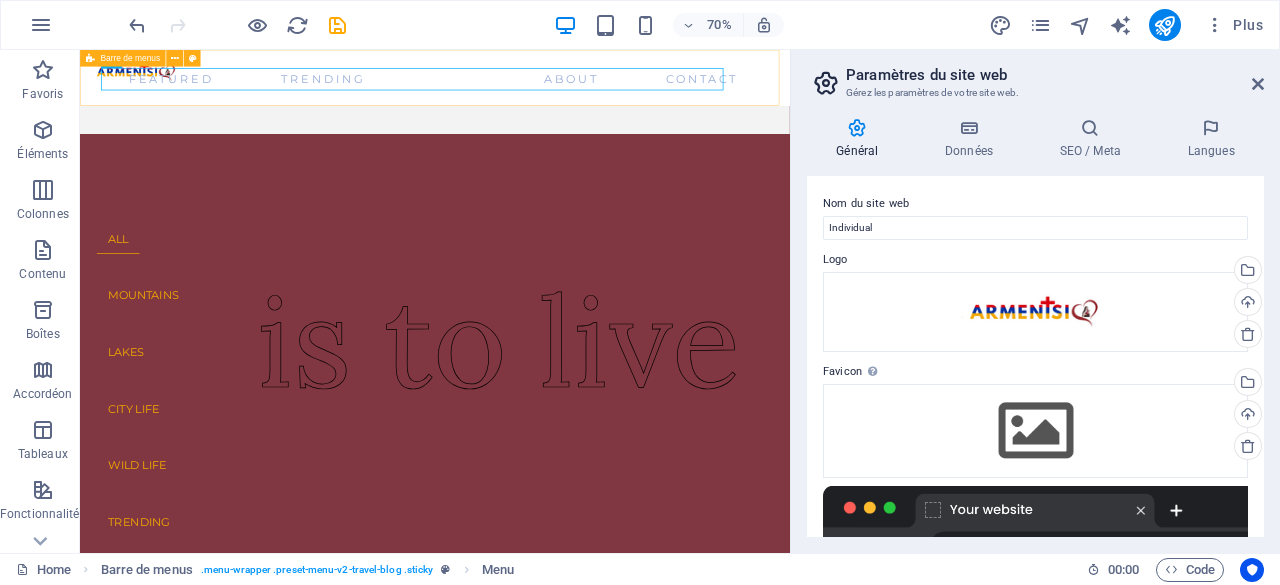 click on "Featured Trending About Contact" at bounding box center [587, 90] 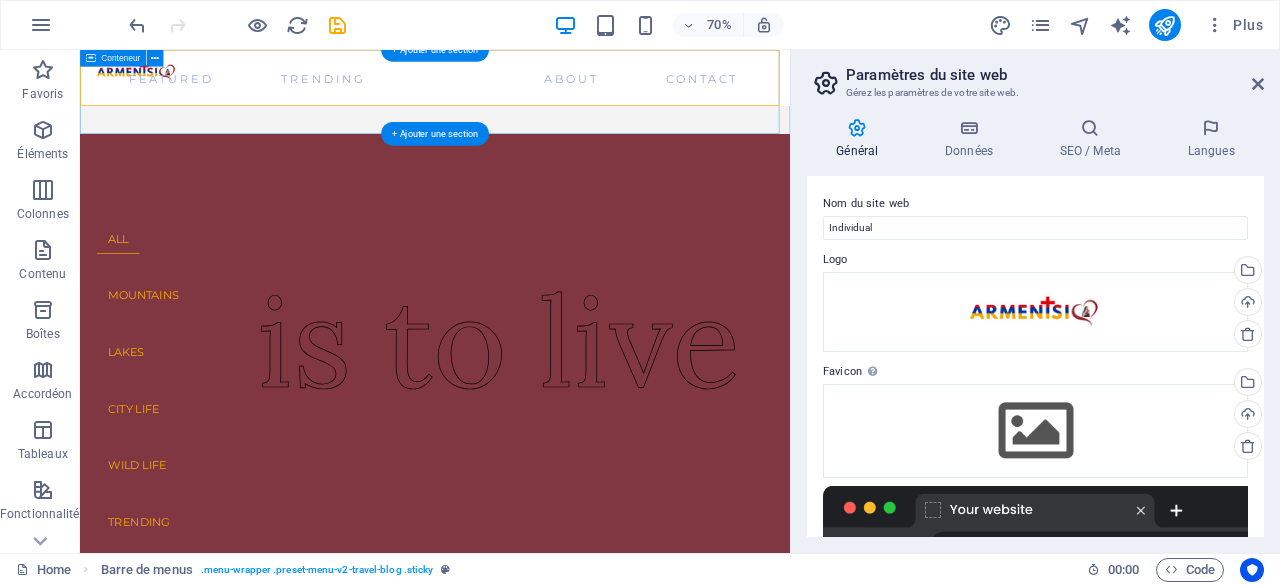 click on "is to live" at bounding box center [587, 110] 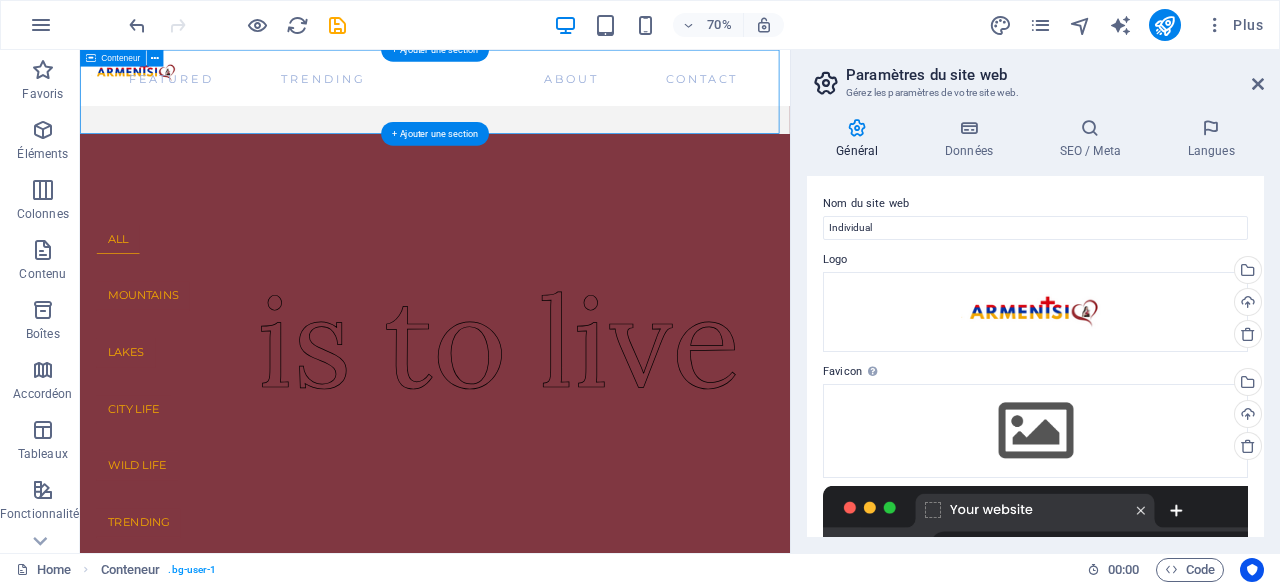 click on "is to live" at bounding box center (587, 110) 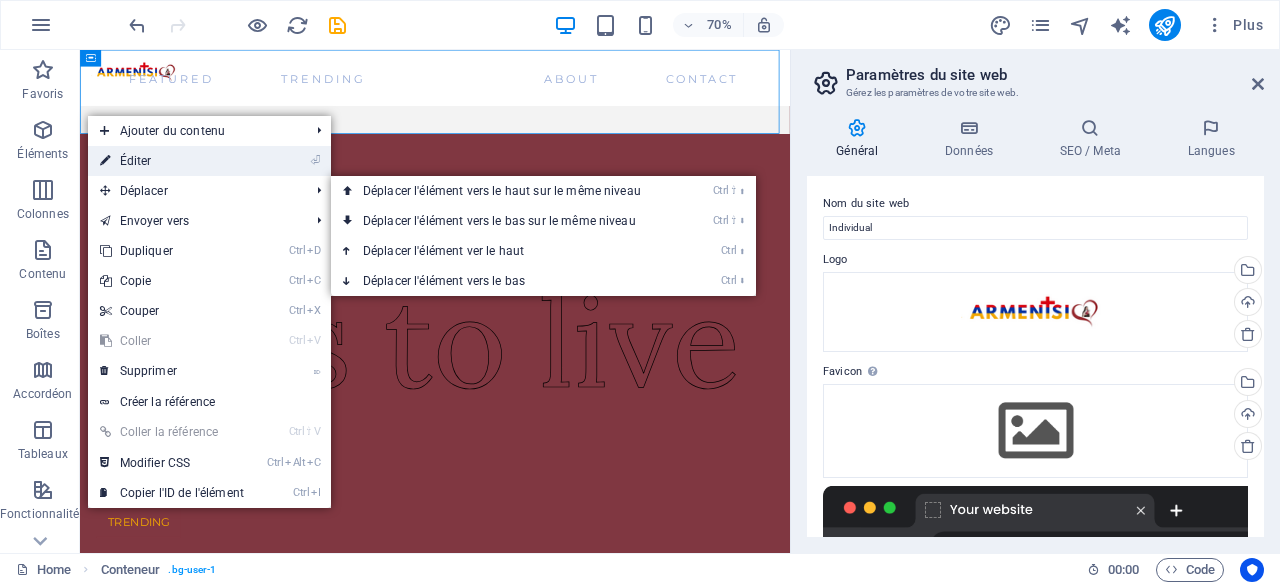 click on "⏎  Éditer" at bounding box center [172, 161] 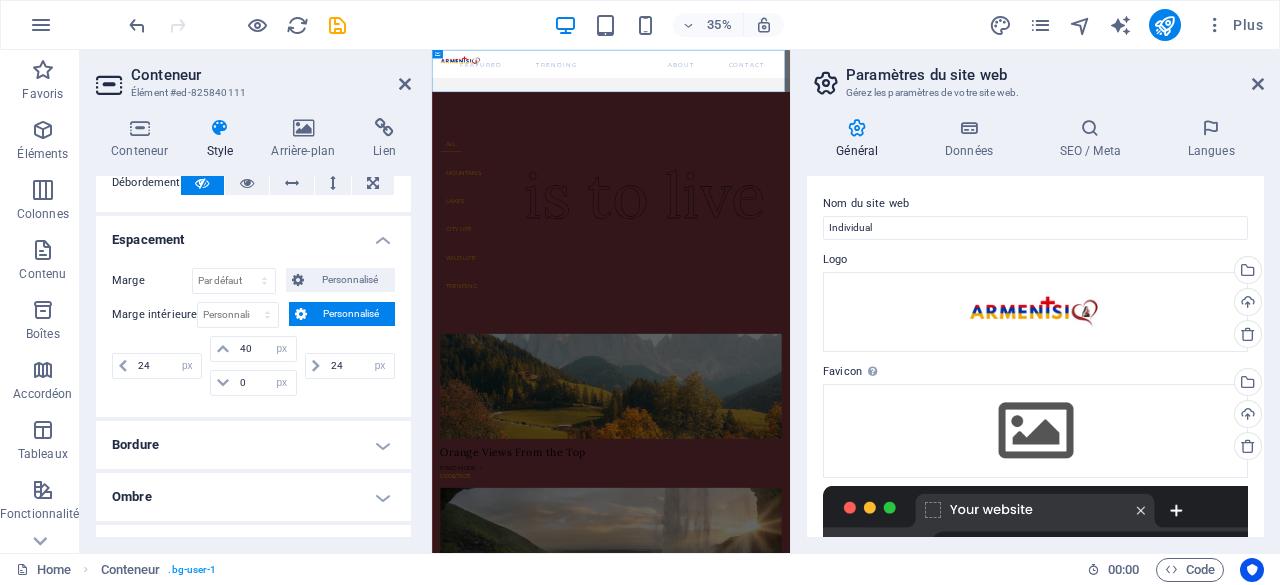 scroll, scrollTop: 130, scrollLeft: 0, axis: vertical 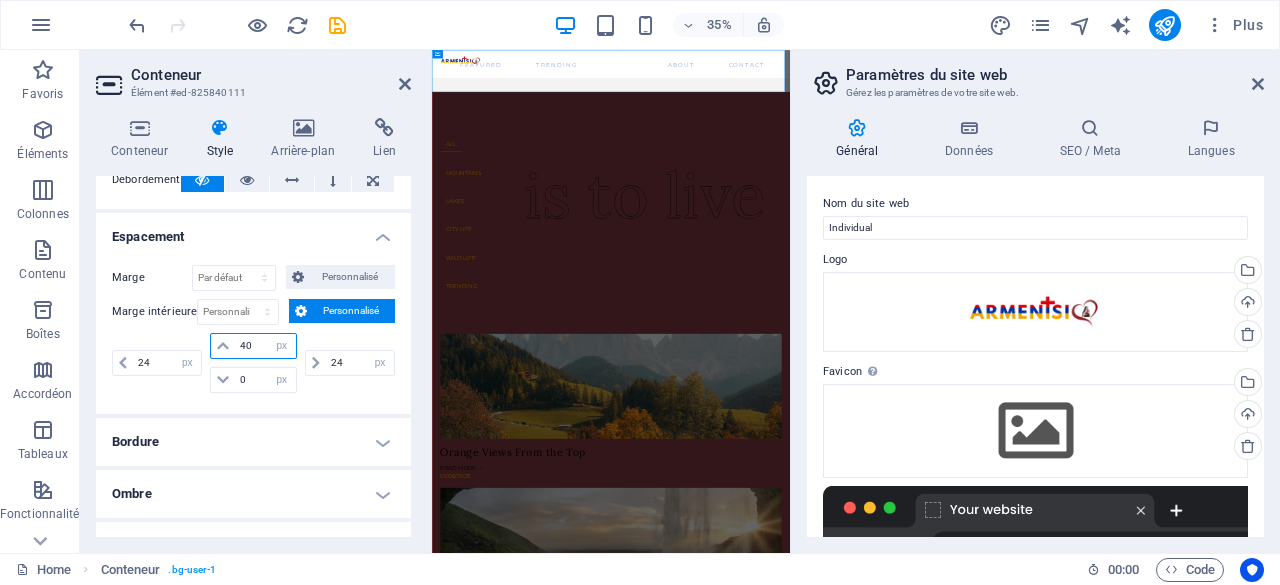 click on "40" at bounding box center (265, 346) 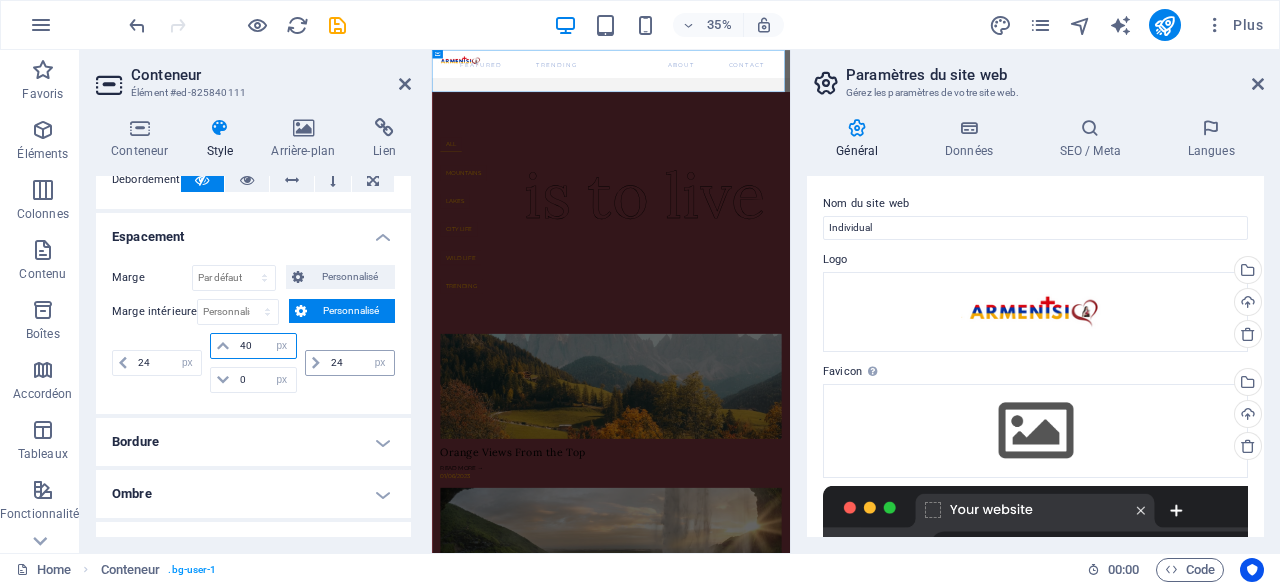 type on "4" 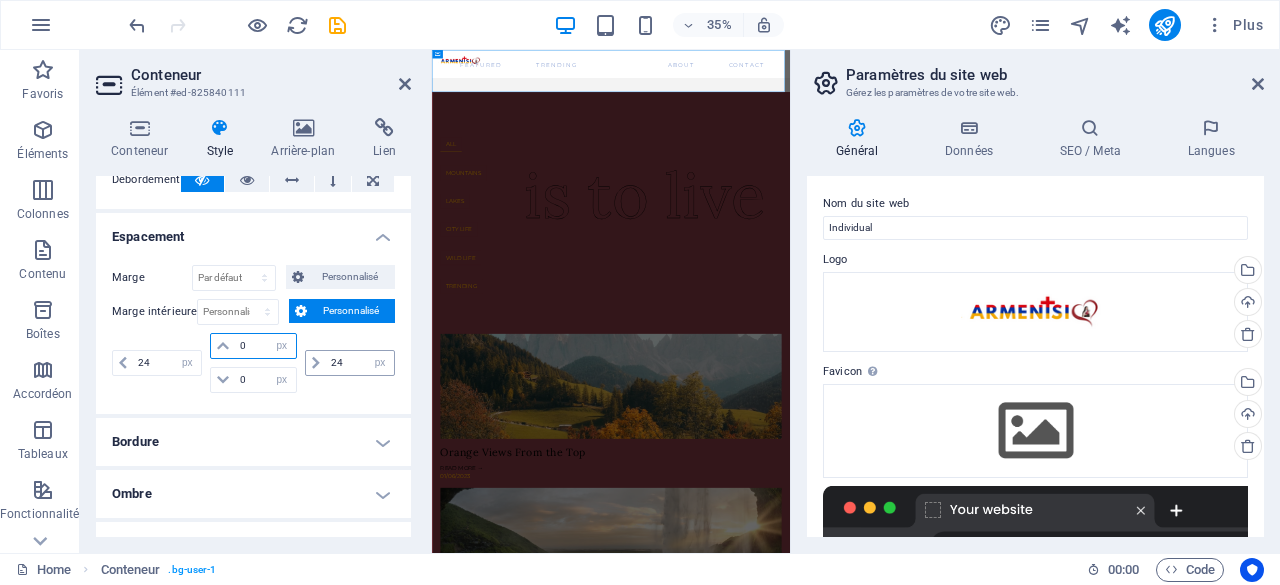 type on "0" 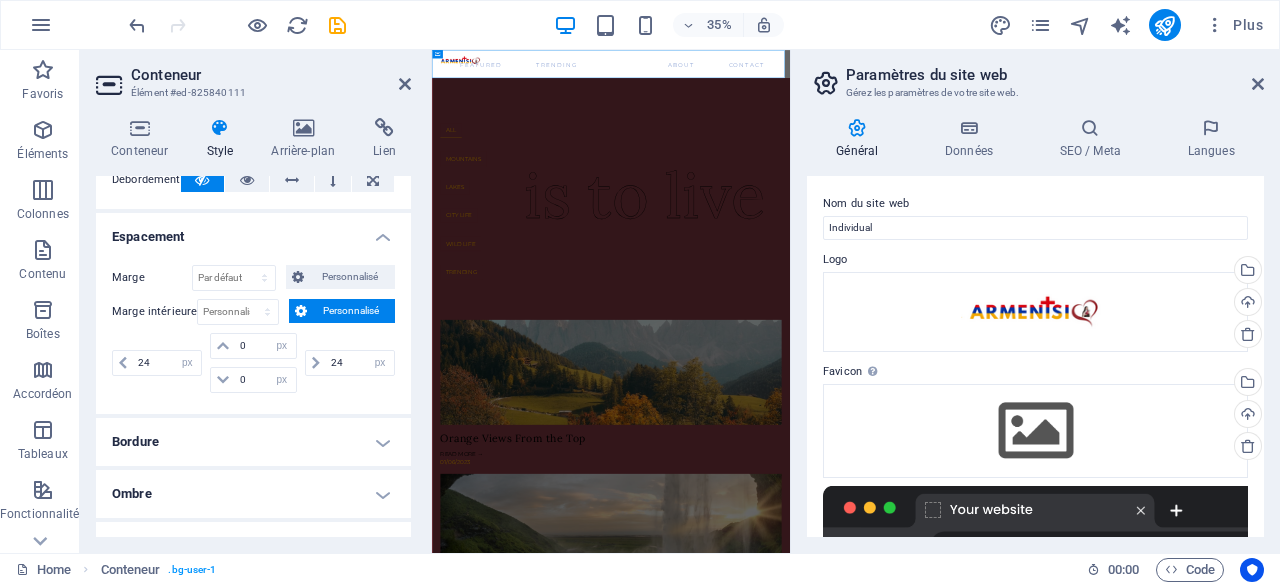 click on "Conteneur Élément #ed-825840111
Conteneur Style Arrière-plan Lien Taille Hauteur Par défaut px rem % vh vw Hauteur min. Aucun px rem % vh vw Largeur Par défaut px rem % em vh vw Largeur min. Aucun px rem % vh vw Largeur du contenu Par défaut Largeur personnalisée Largeur Par défaut px rem % em vh vw Largeur min. Aucun px rem % vh vw Marge intérieure par défaut Personnaliser espacement La largeur et la marge intérieure par défaut peuvent être modifiées dans Design. Modifier le design Mise en page (Flexbox) Alignement Détermine la direction de l'axe (flex). Par défaut Axe principal Détermine comment les éléments doivent se comporter le long de l'axe principal de ce conteneur (justify content) Par défaut Axe secondaire Contrôle la direction verticale de l'élément à l'intérieur du conteneur (align-items). Par défaut Retour automatique Par défaut On Off Remplir Contrôle les distances et la direction des éléments sur l'axe Y sur plusieurs lignes (align-content). Rôle" at bounding box center (256, 301) 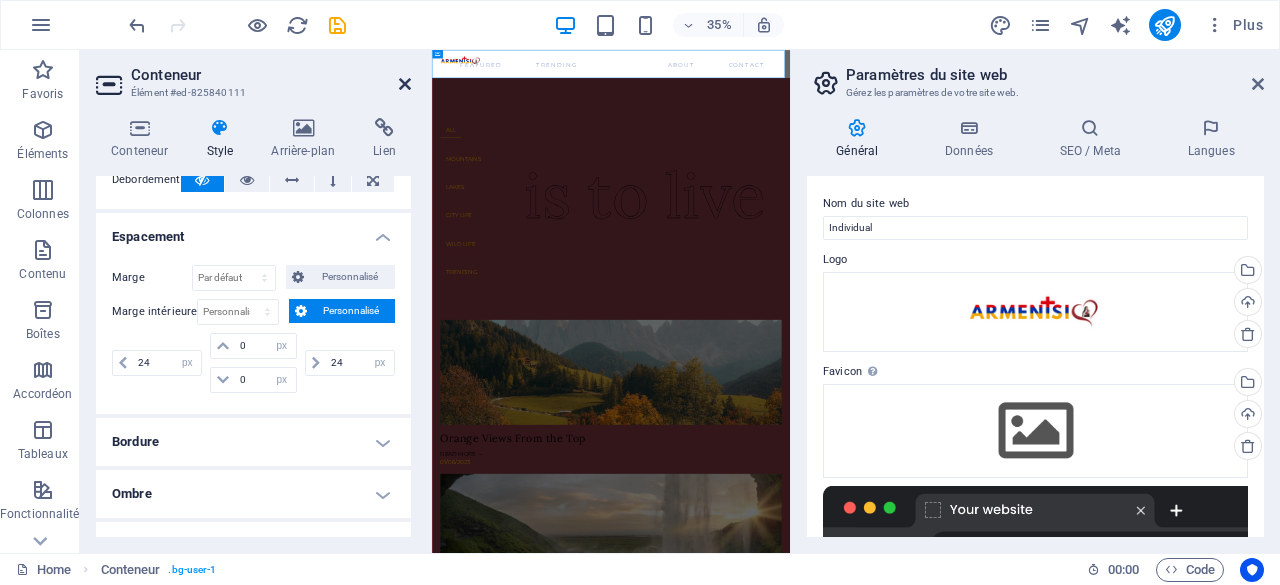 click at bounding box center (405, 84) 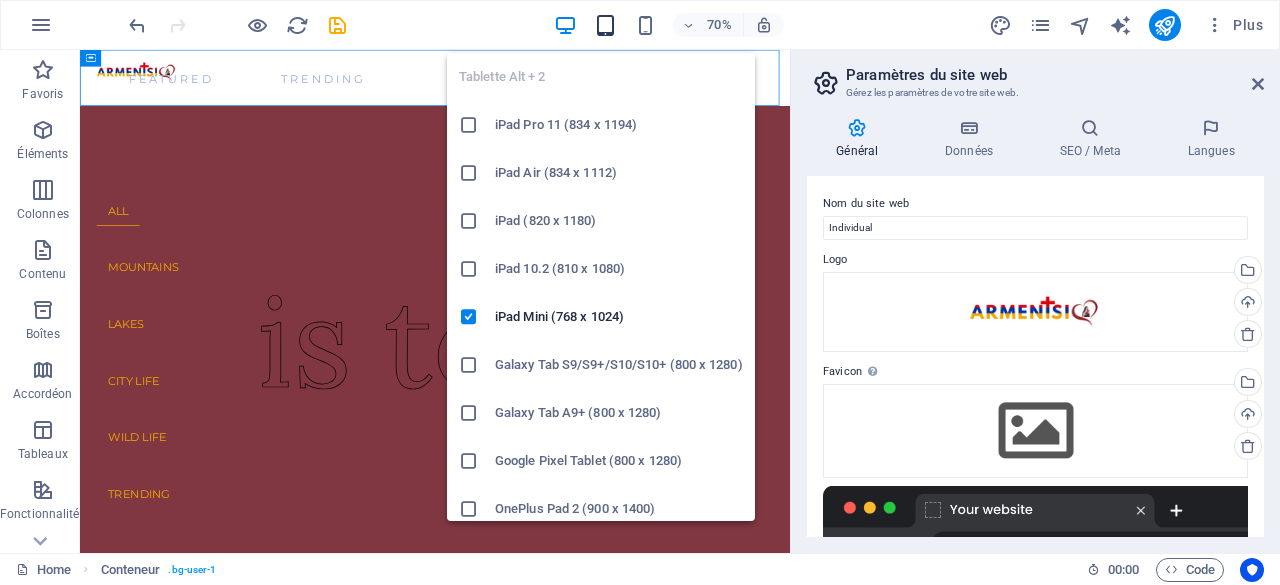 click at bounding box center [605, 25] 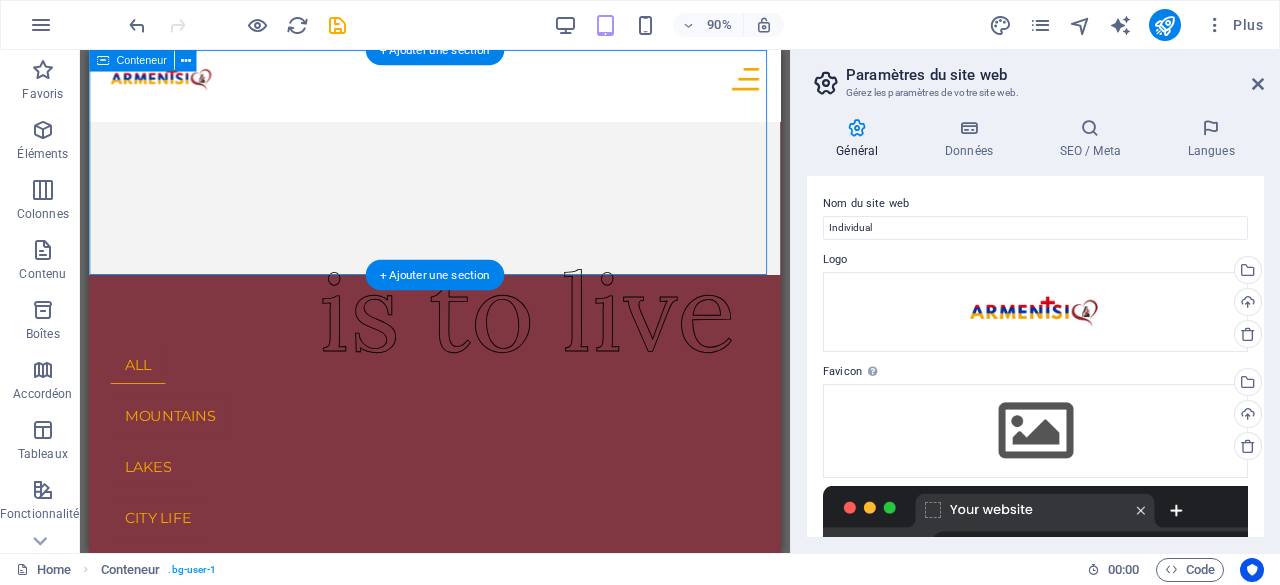 click on "is to live" at bounding box center (473, 175) 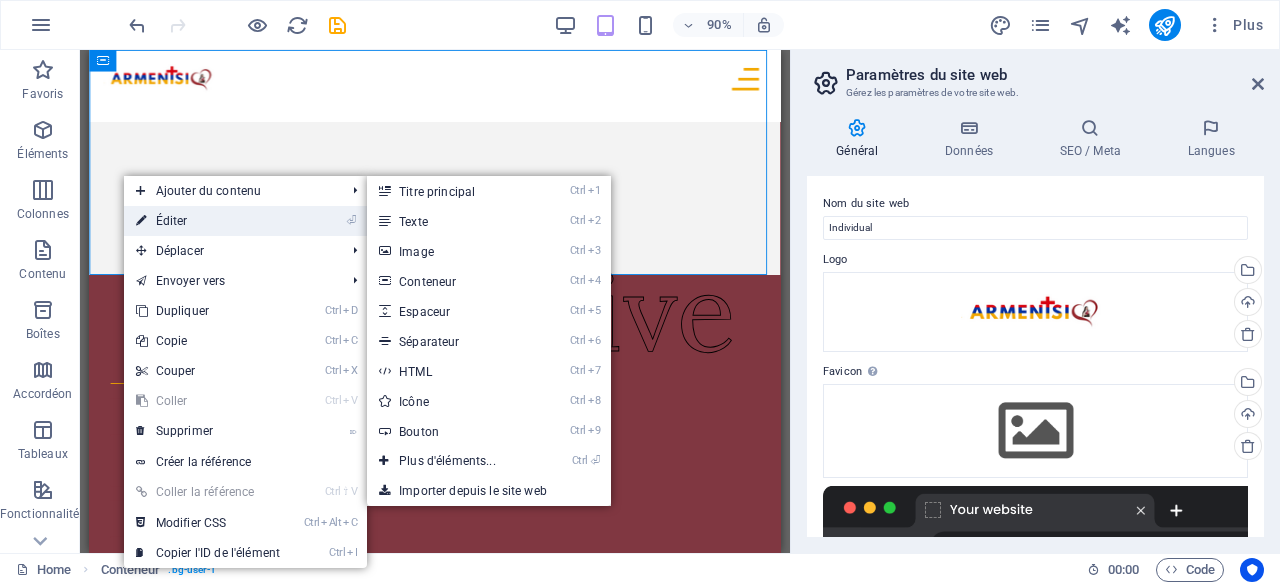 click on "⏎  Éditer" at bounding box center [208, 221] 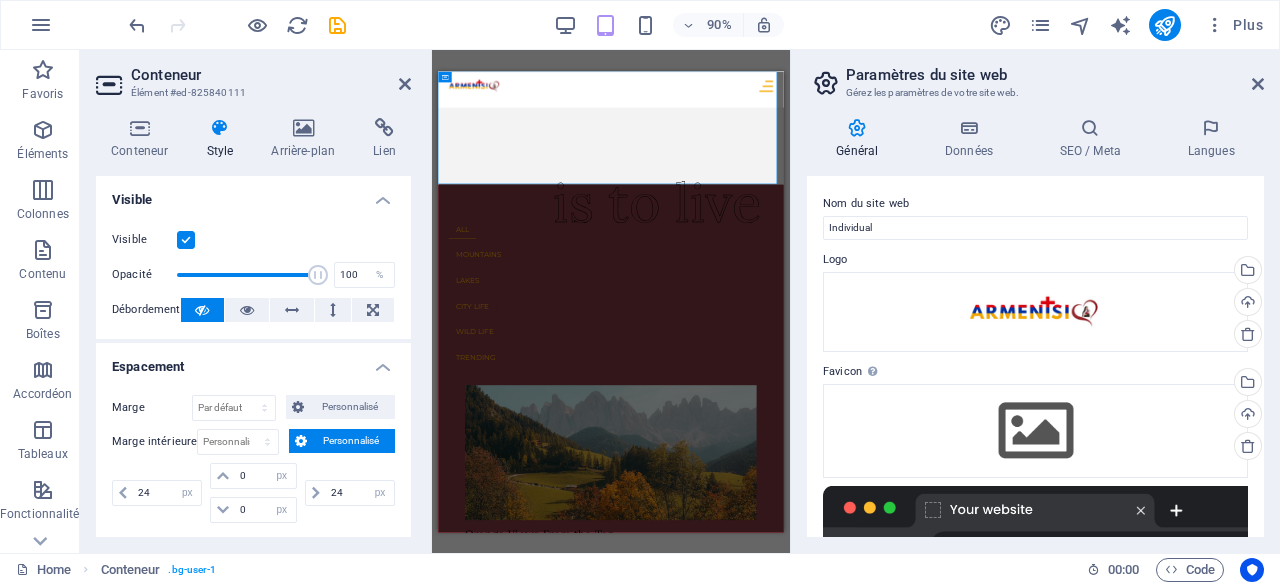 type on "50" 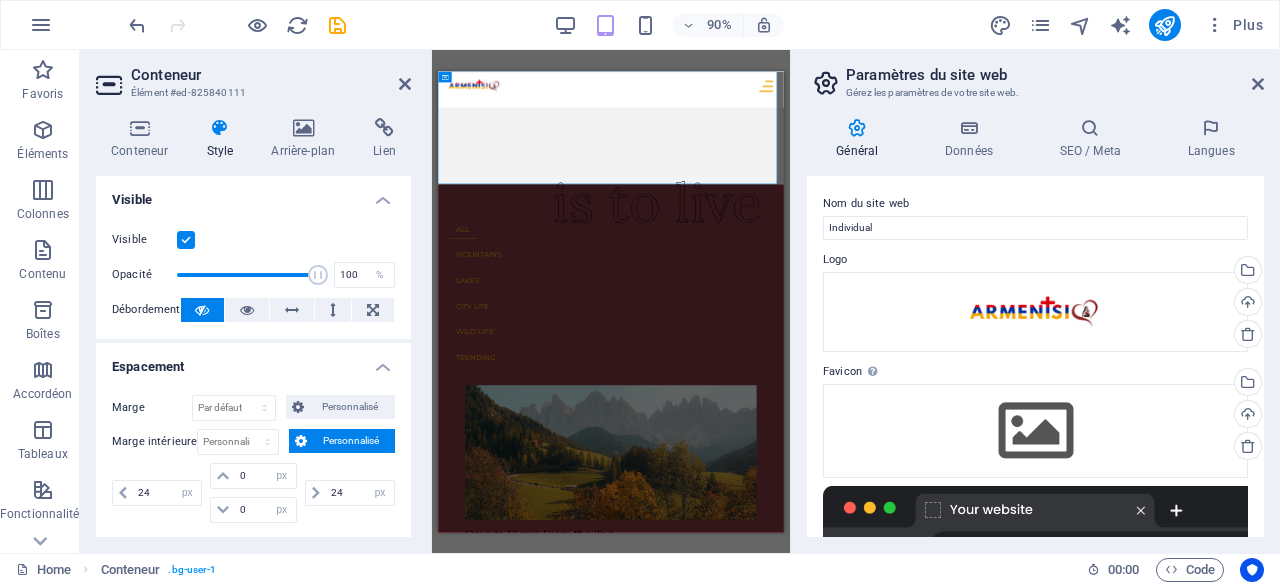 type on "120" 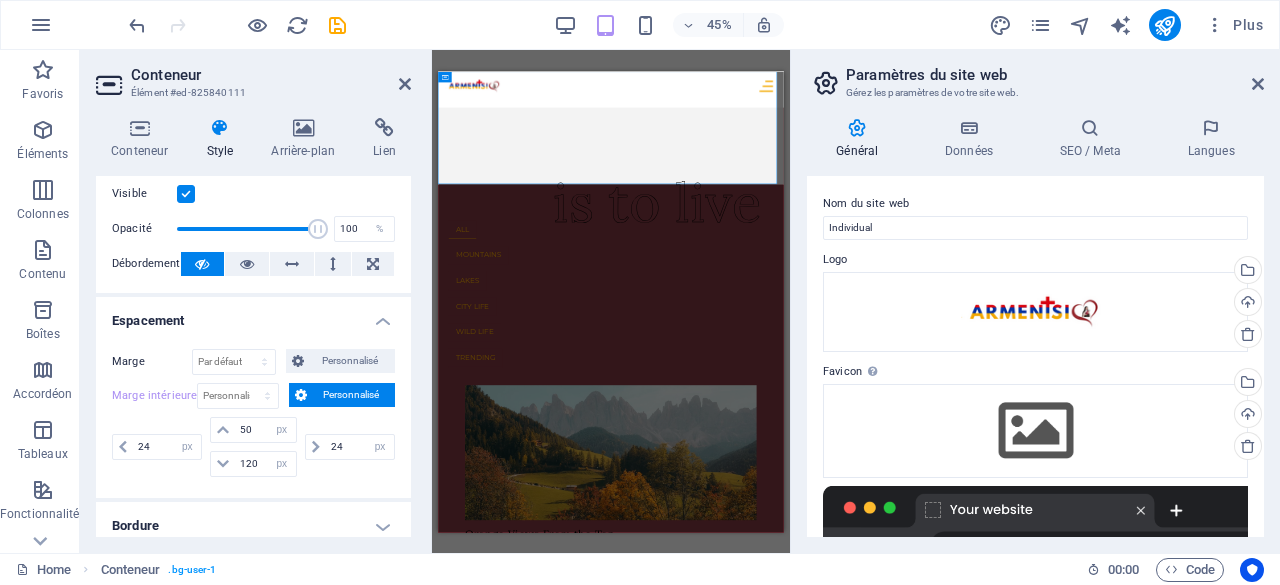 scroll, scrollTop: 47, scrollLeft: 0, axis: vertical 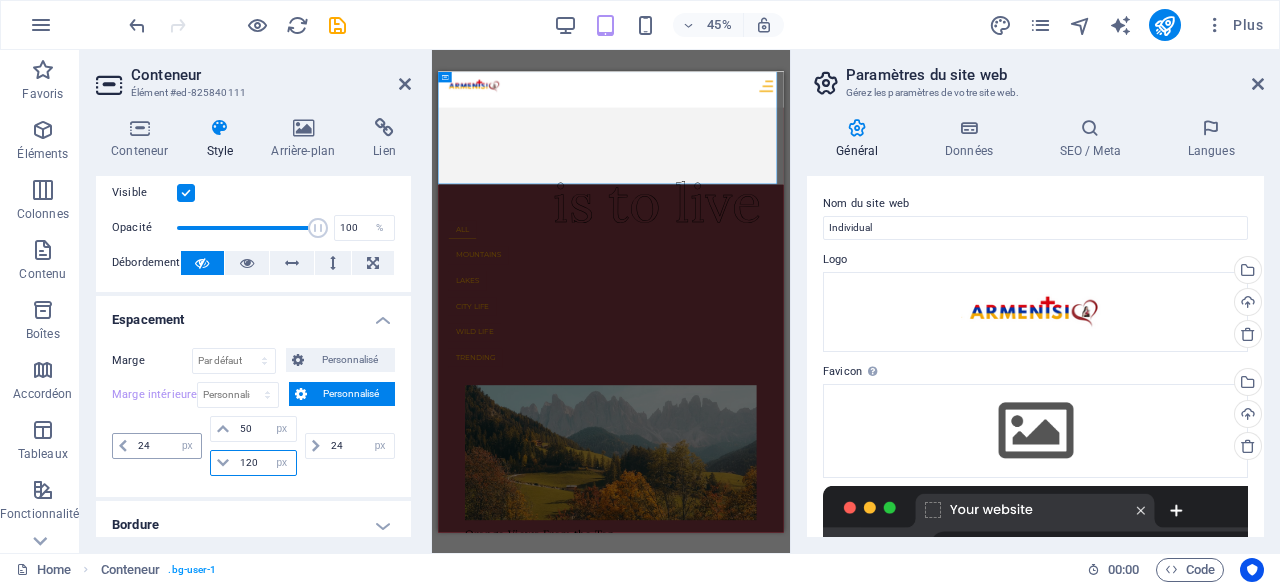 drag, startPoint x: 259, startPoint y: 455, endPoint x: 162, endPoint y: 455, distance: 97 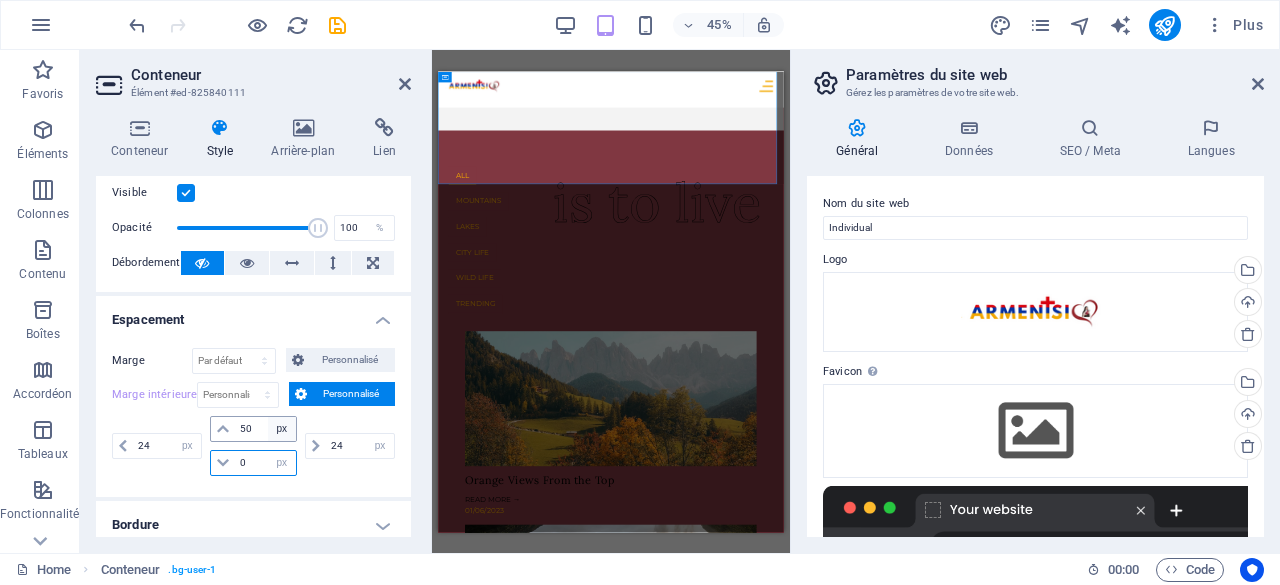 type on "0" 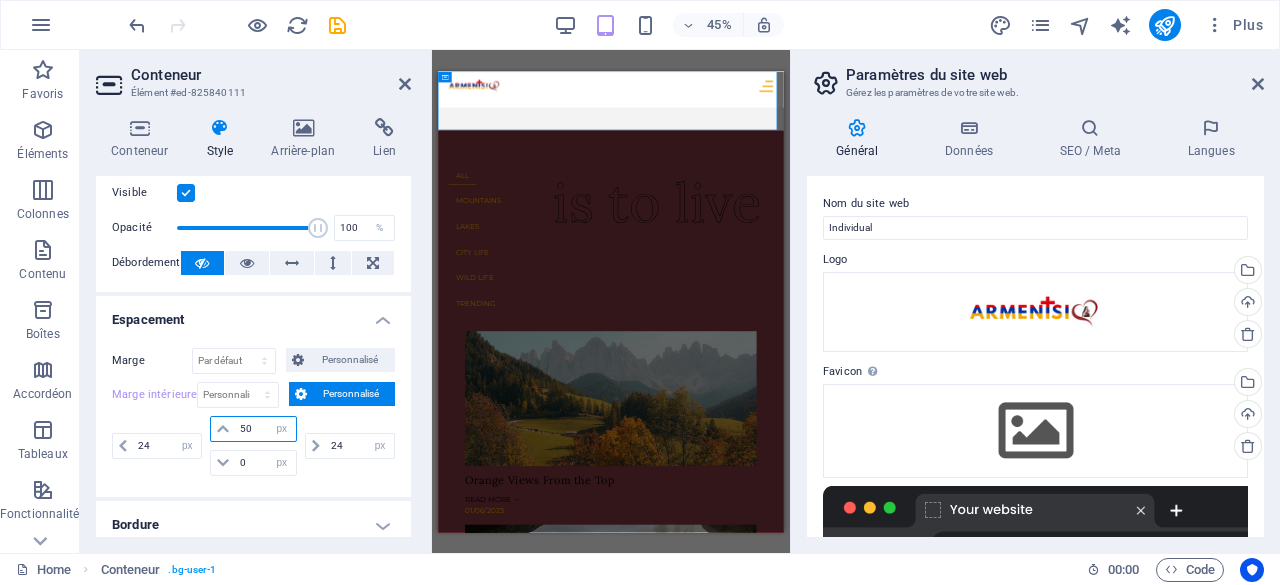 drag, startPoint x: 270, startPoint y: 423, endPoint x: 203, endPoint y: 433, distance: 67.74216 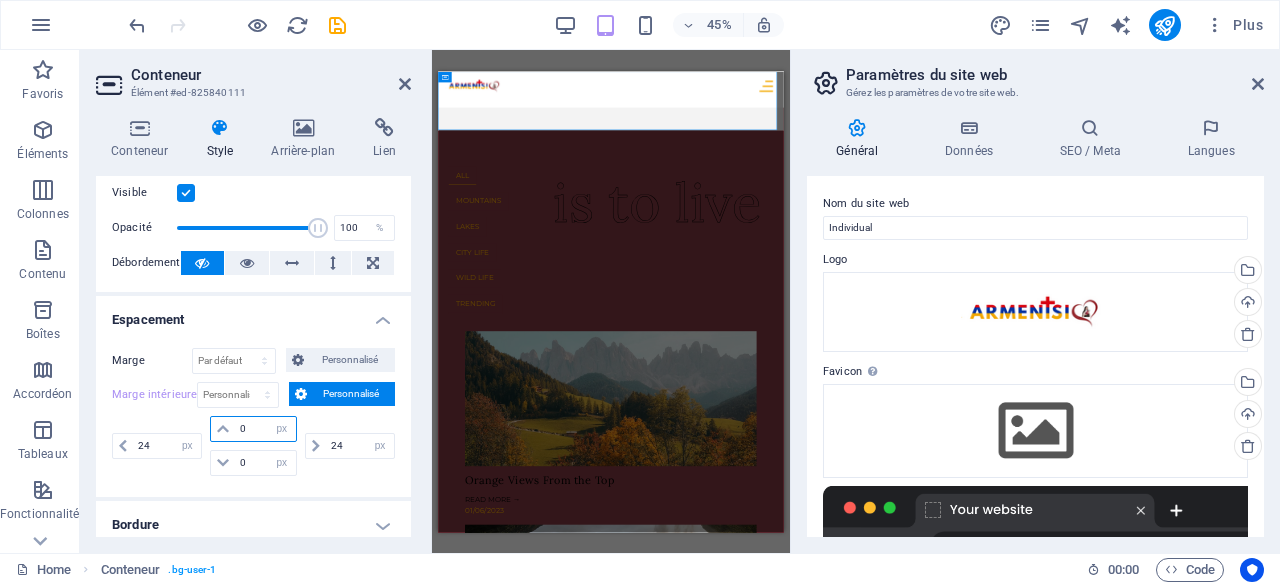 type on "0" 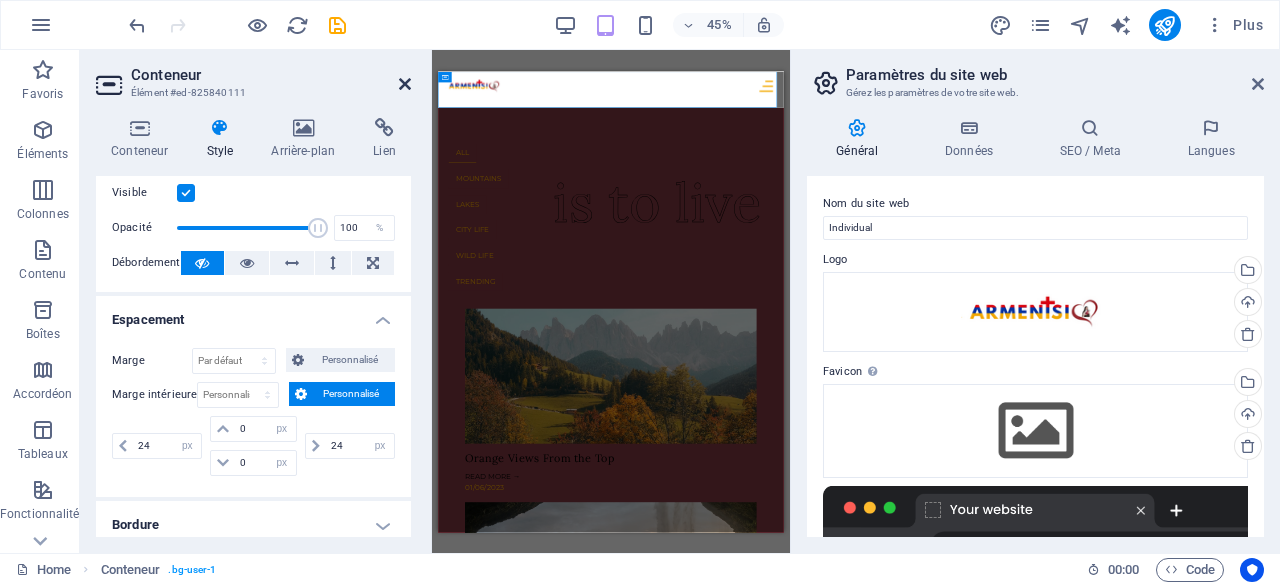 click at bounding box center [405, 84] 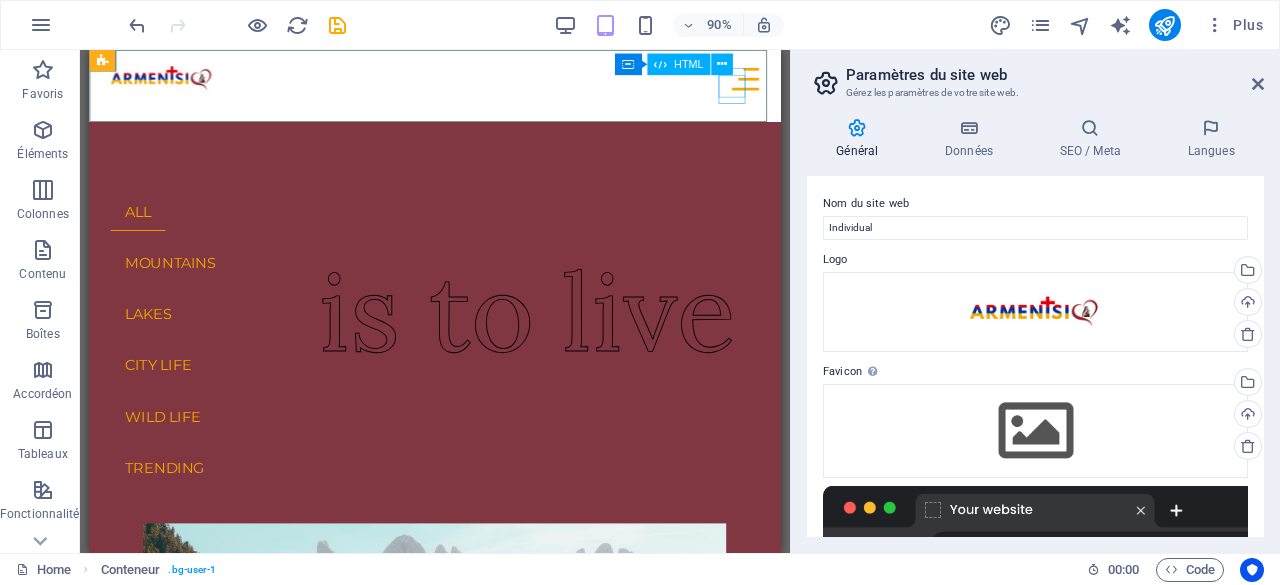 click at bounding box center [818, 82] 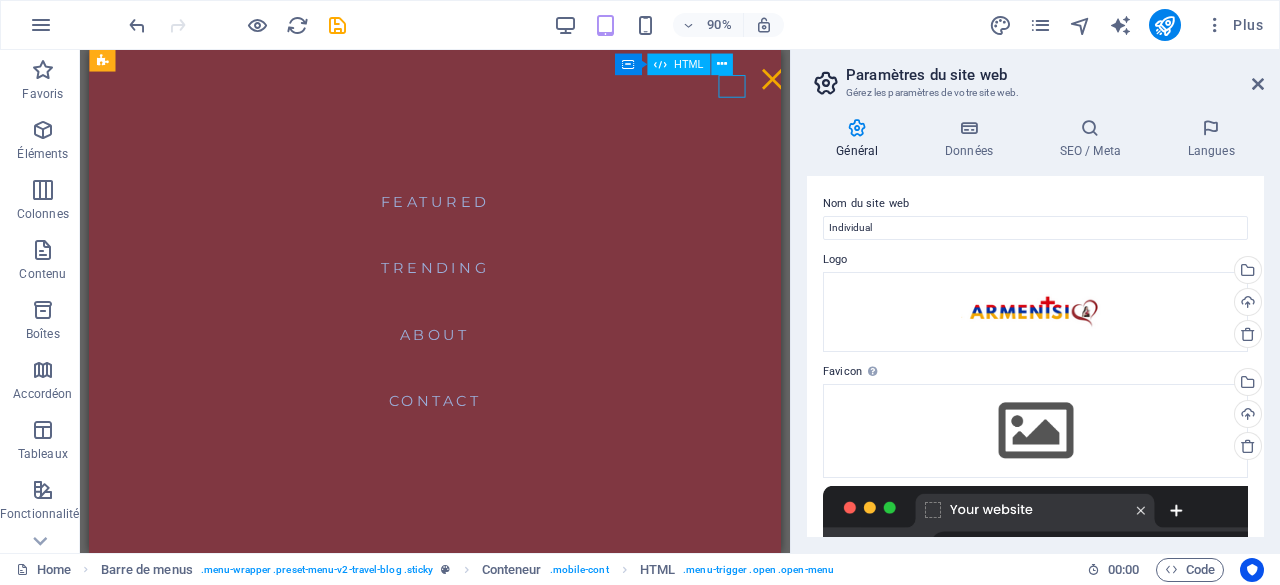 click at bounding box center [848, 82] 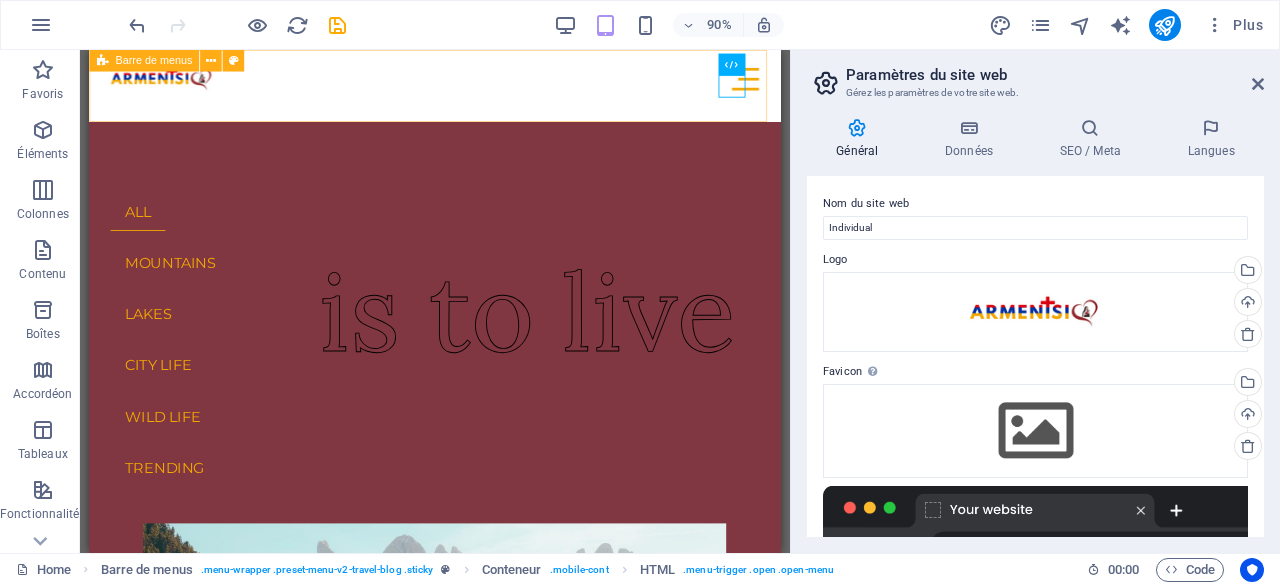 click on "Featured Trending About Contact" at bounding box center [473, 90] 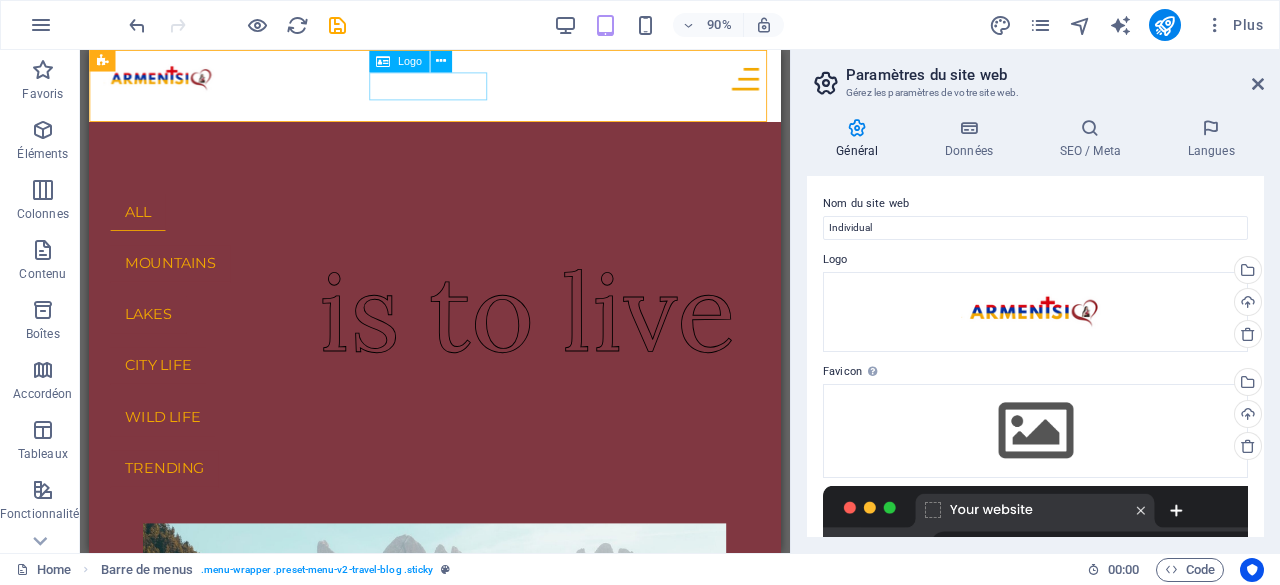 click at bounding box center (170, 81) 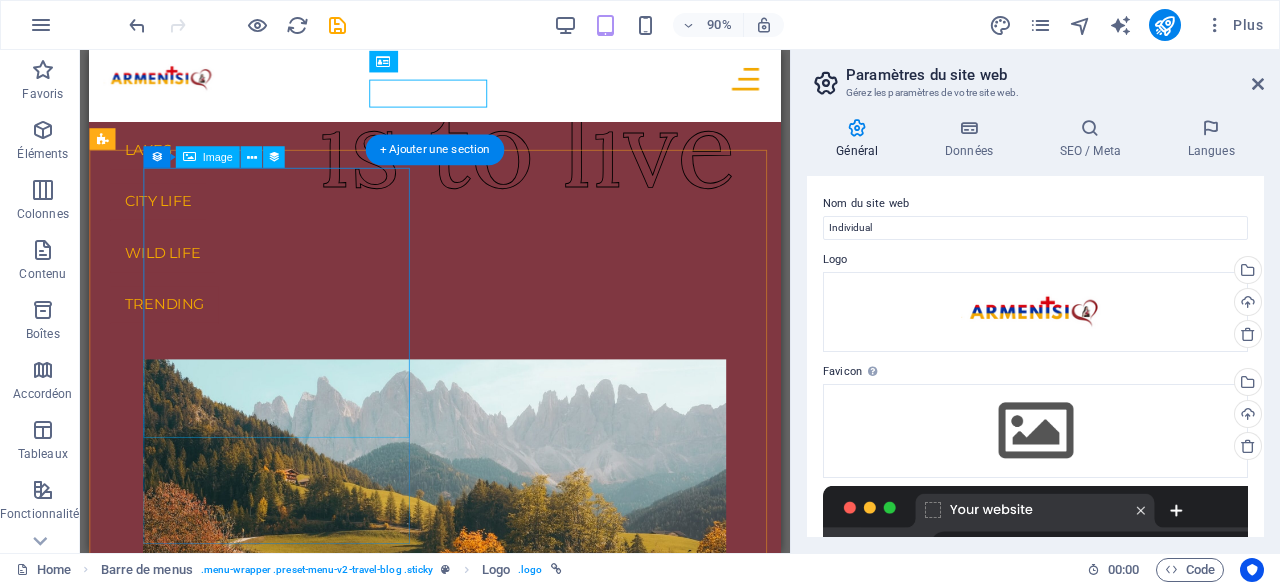 scroll, scrollTop: 76, scrollLeft: 0, axis: vertical 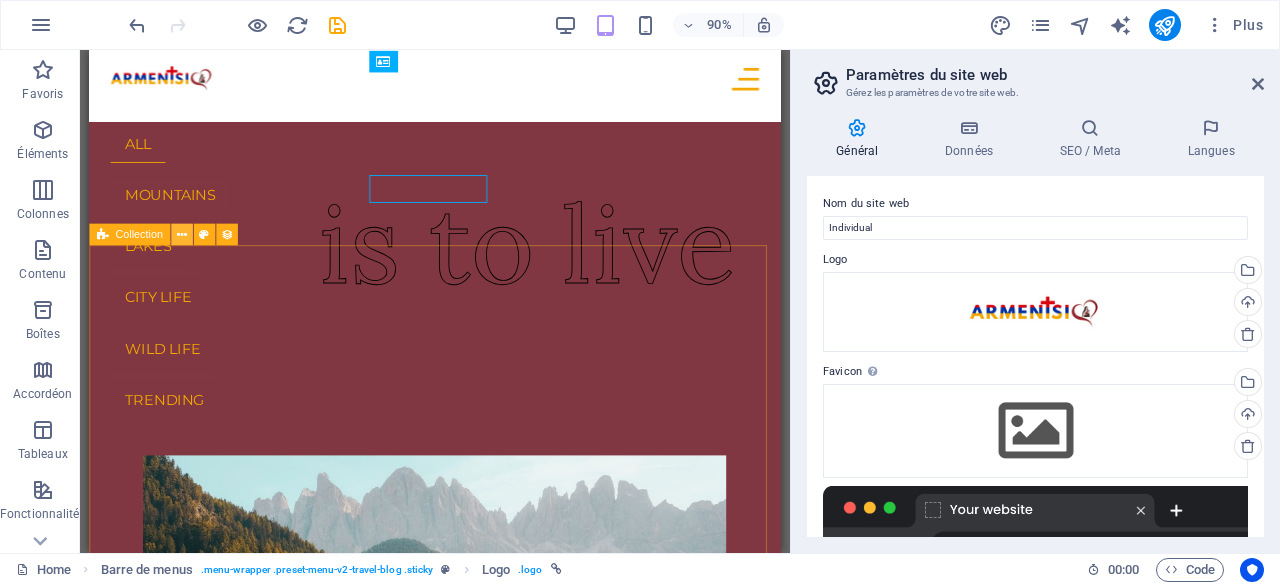 click at bounding box center (182, 234) 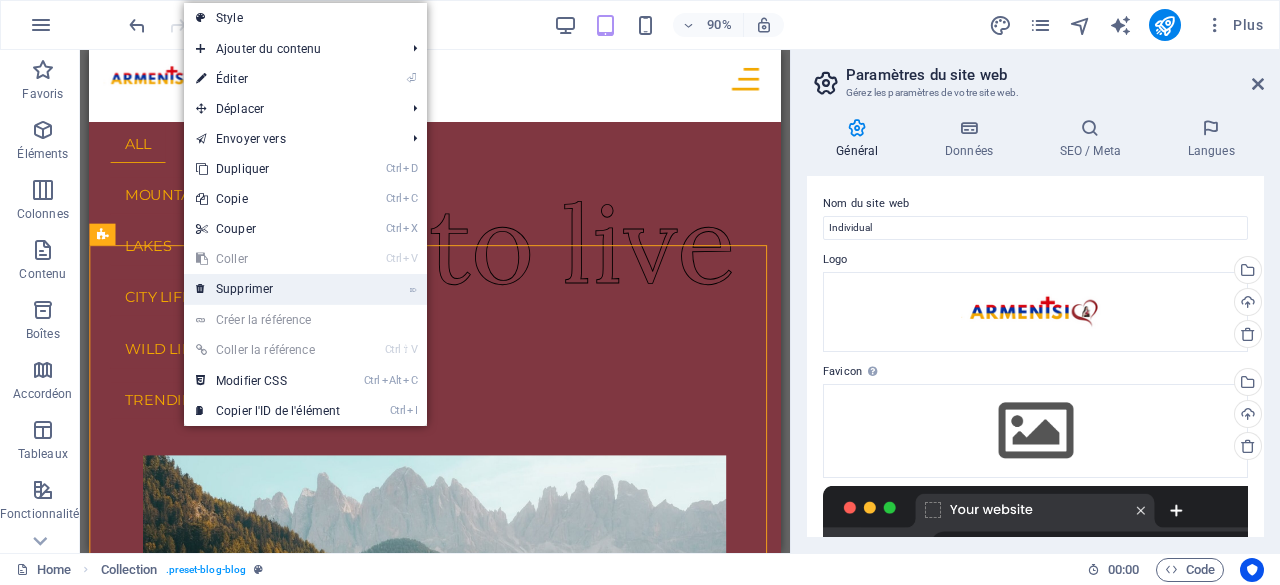 click on "⌦  Supprimer" at bounding box center [268, 289] 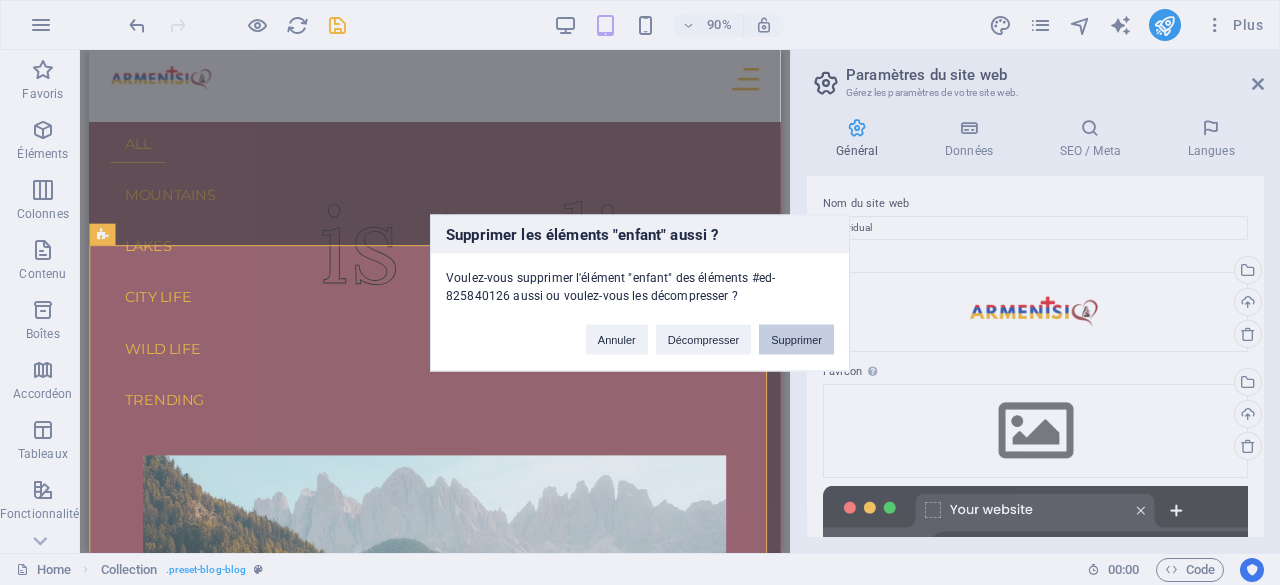 click on "Supprimer" at bounding box center [796, 339] 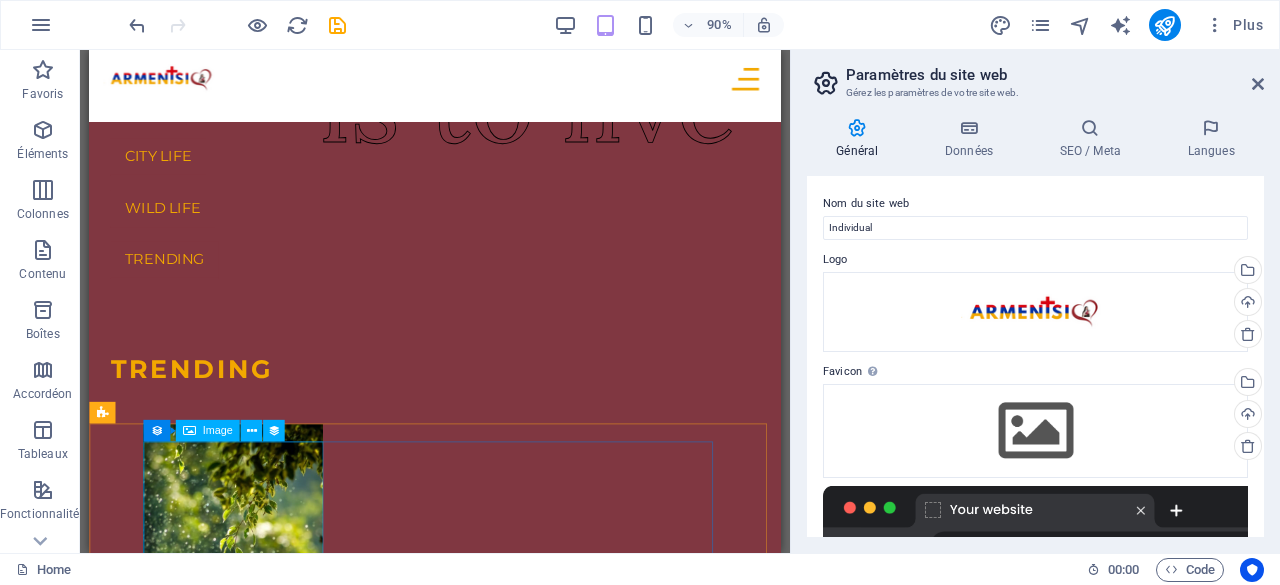 scroll, scrollTop: 0, scrollLeft: 0, axis: both 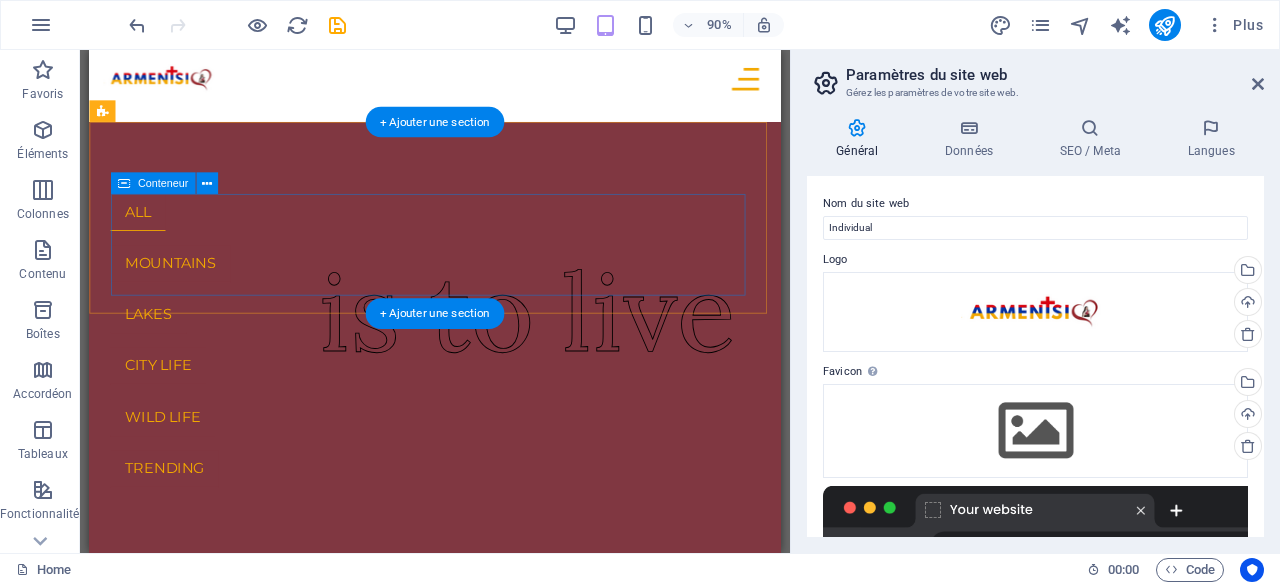 click on "ALL MOUNTAINS LAKES CITY LIFE WILD LIFE TRENDING" at bounding box center (473, 373) 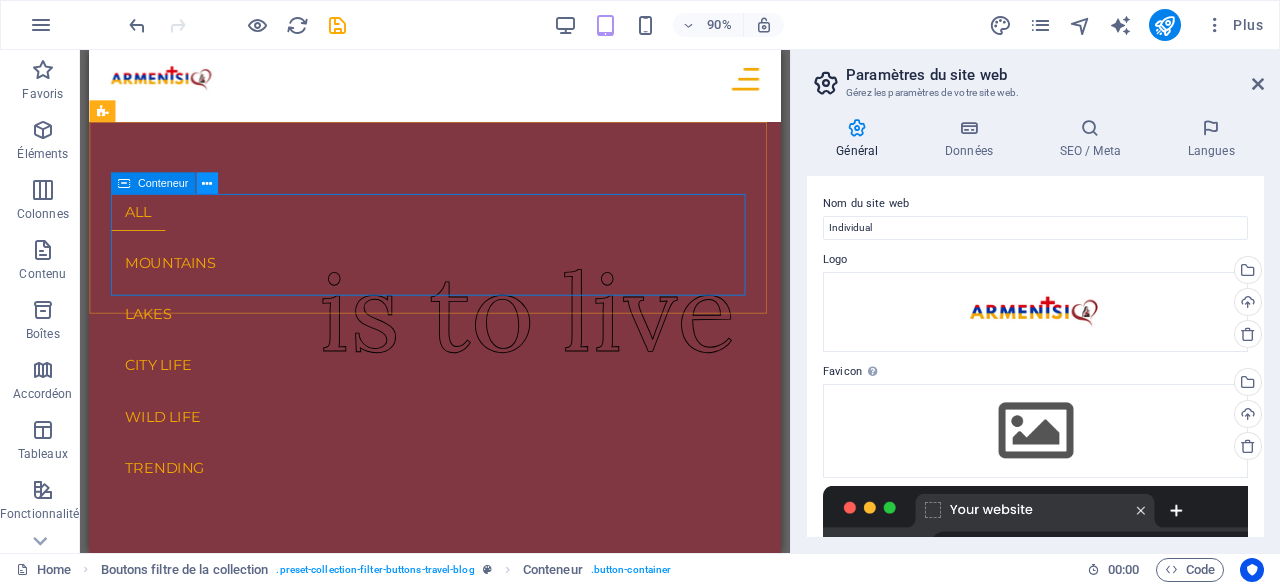 click at bounding box center [207, 183] 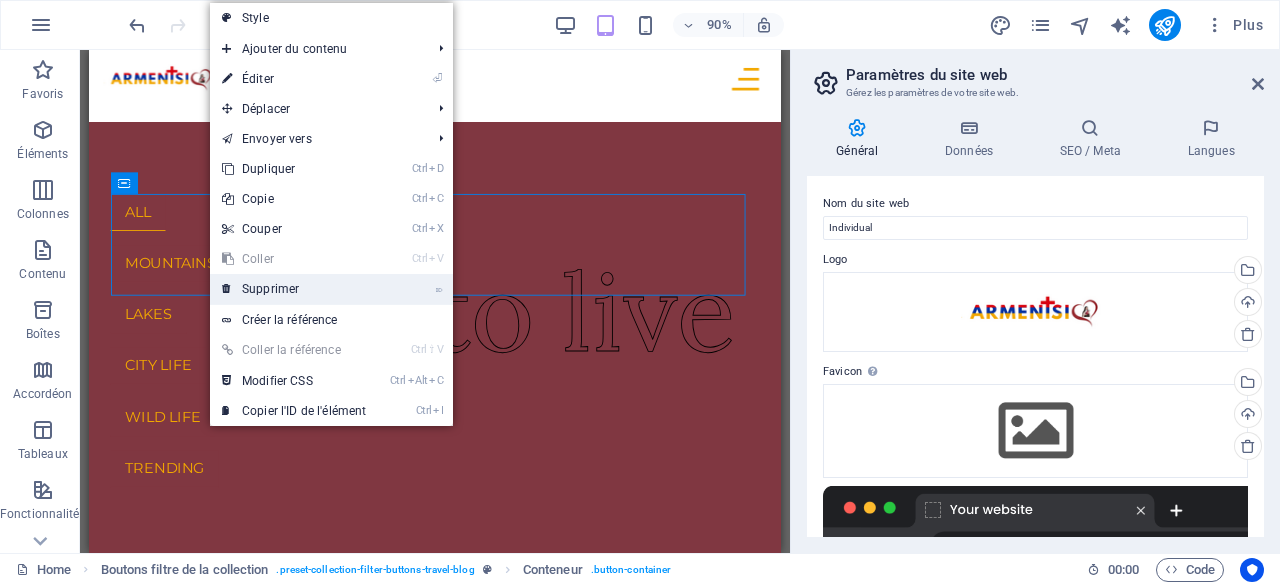 click on "⌦  Supprimer" at bounding box center [294, 289] 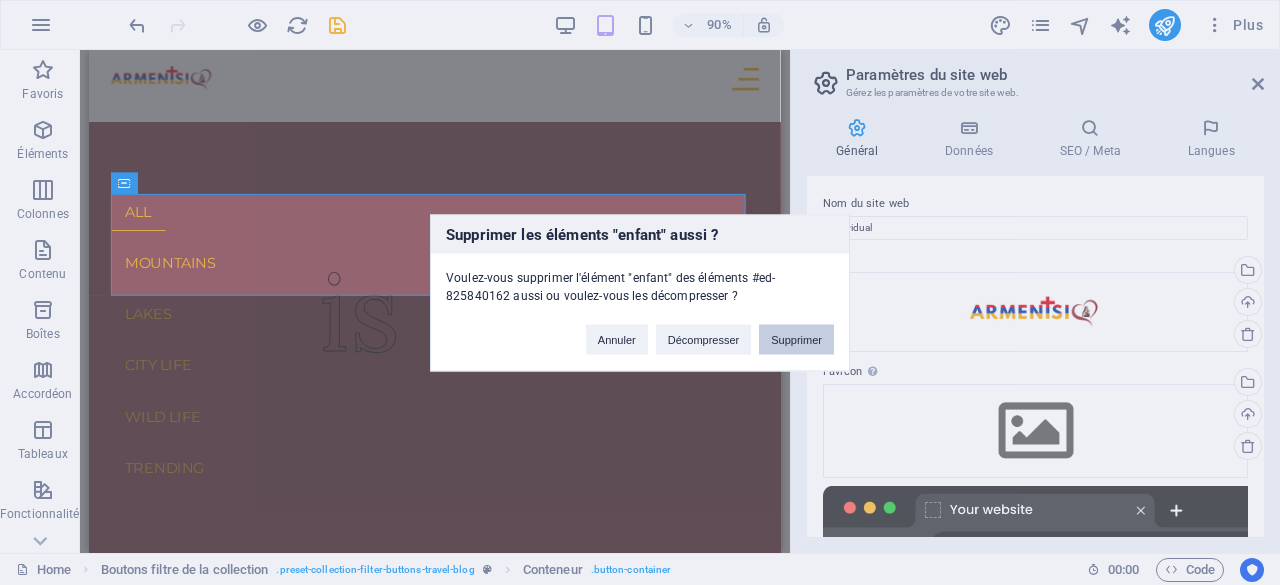 click on "Supprimer" at bounding box center (796, 339) 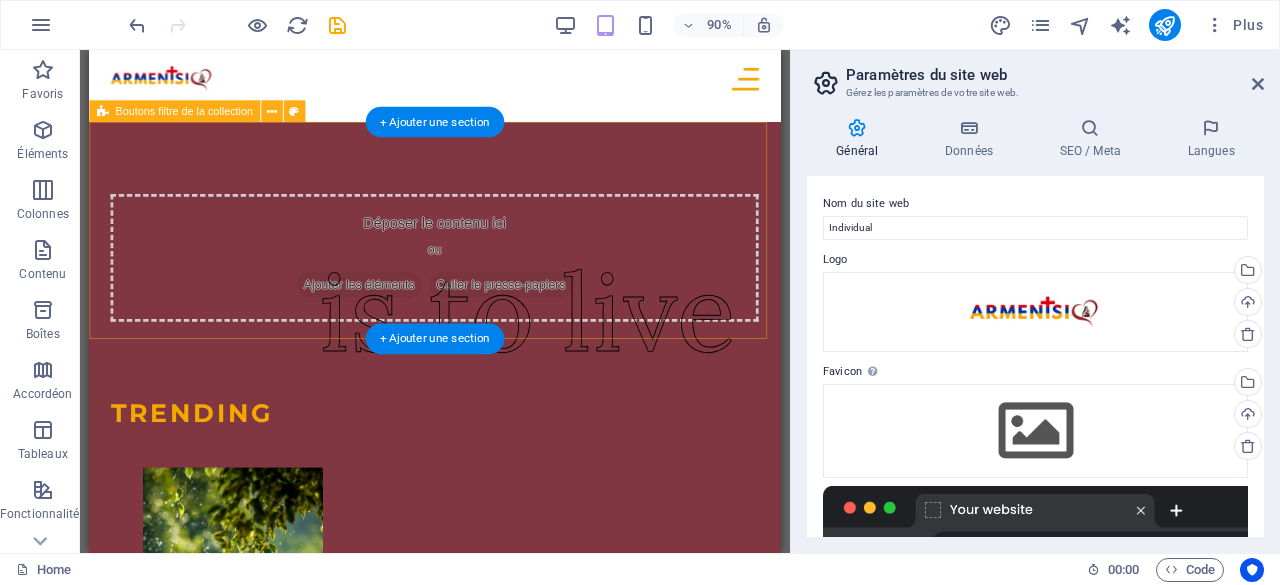 click on "Déposer le contenu ici ou  Ajouter les éléments  Coller le presse-papiers" at bounding box center [473, 281] 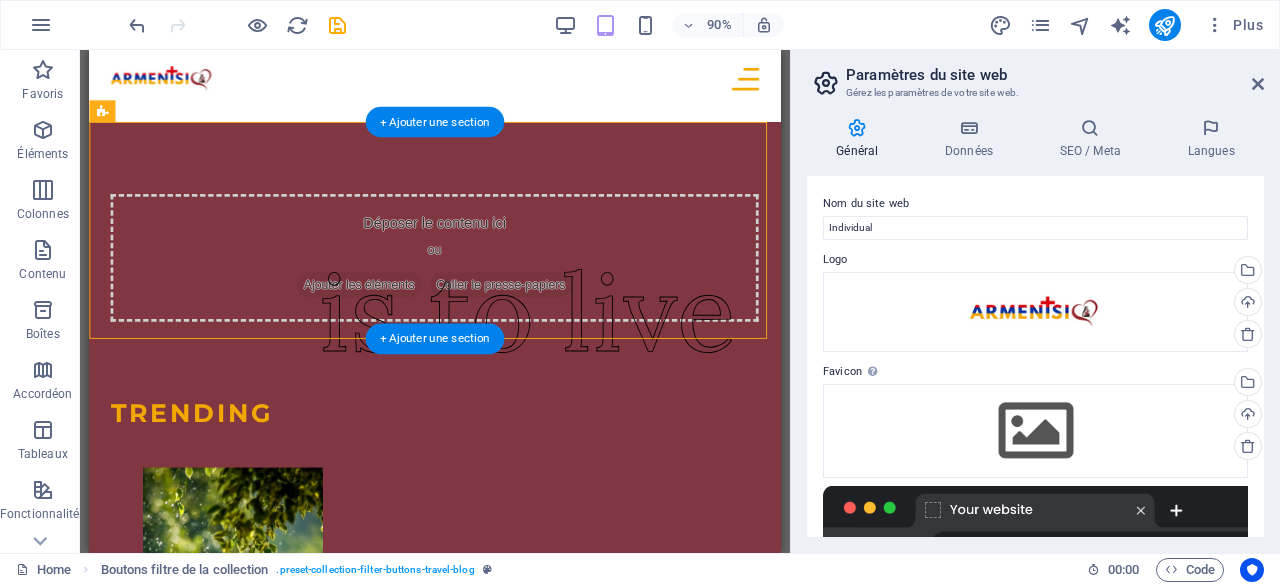 click on "Déposer le contenu ici ou  Ajouter les éléments  Coller le presse-papiers" at bounding box center [473, 251] 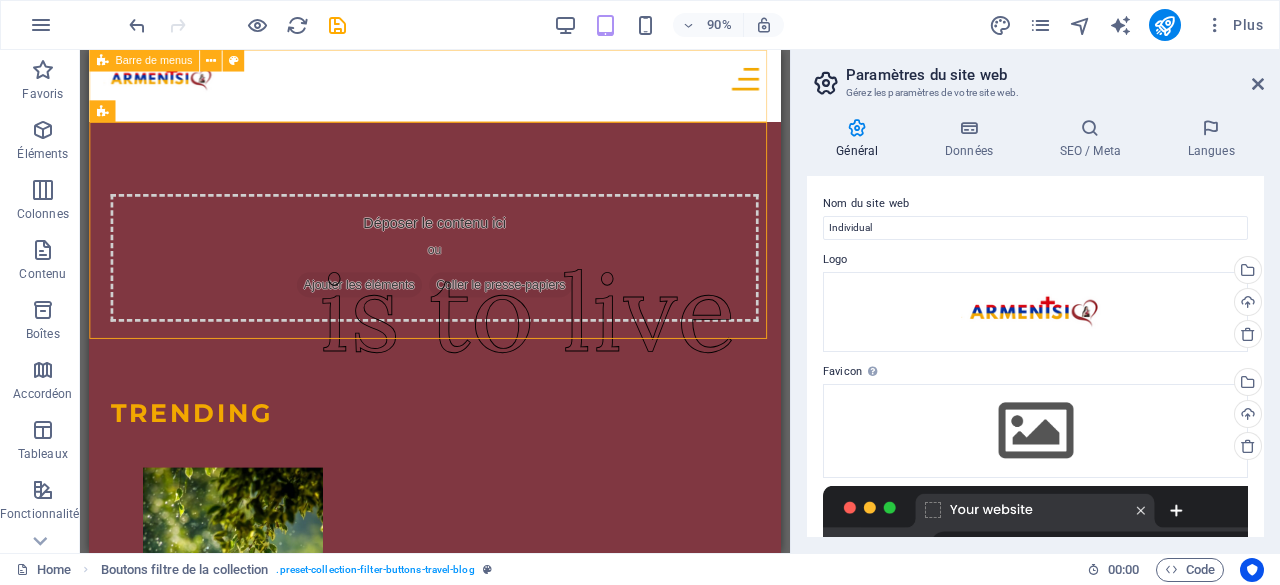 click at bounding box center (818, 82) 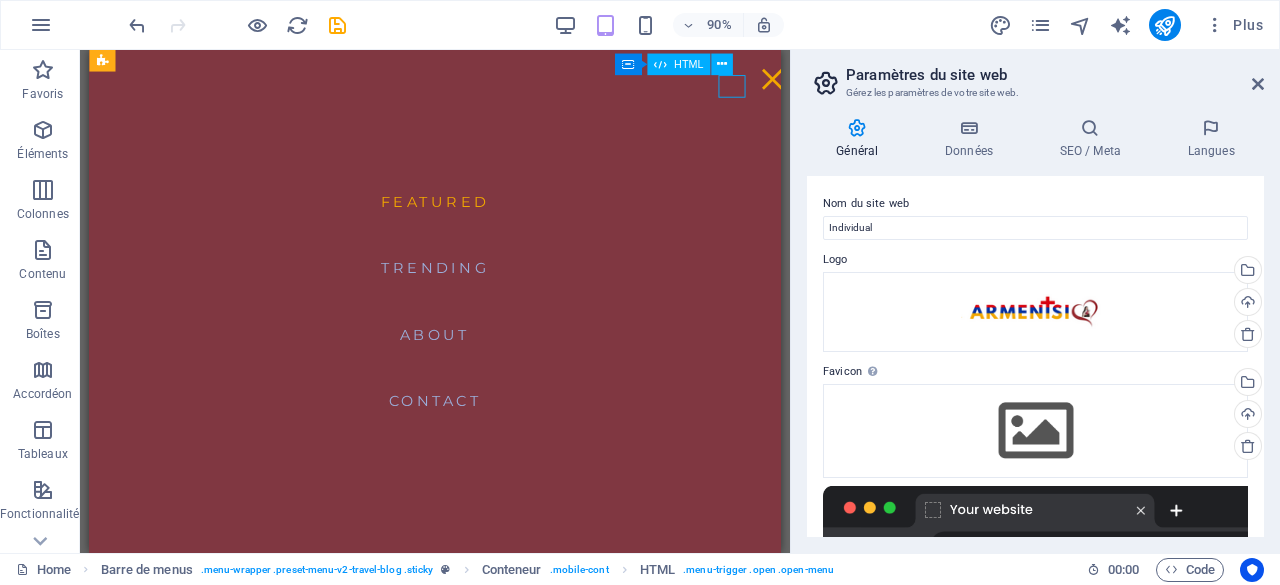 click at bounding box center (848, 82) 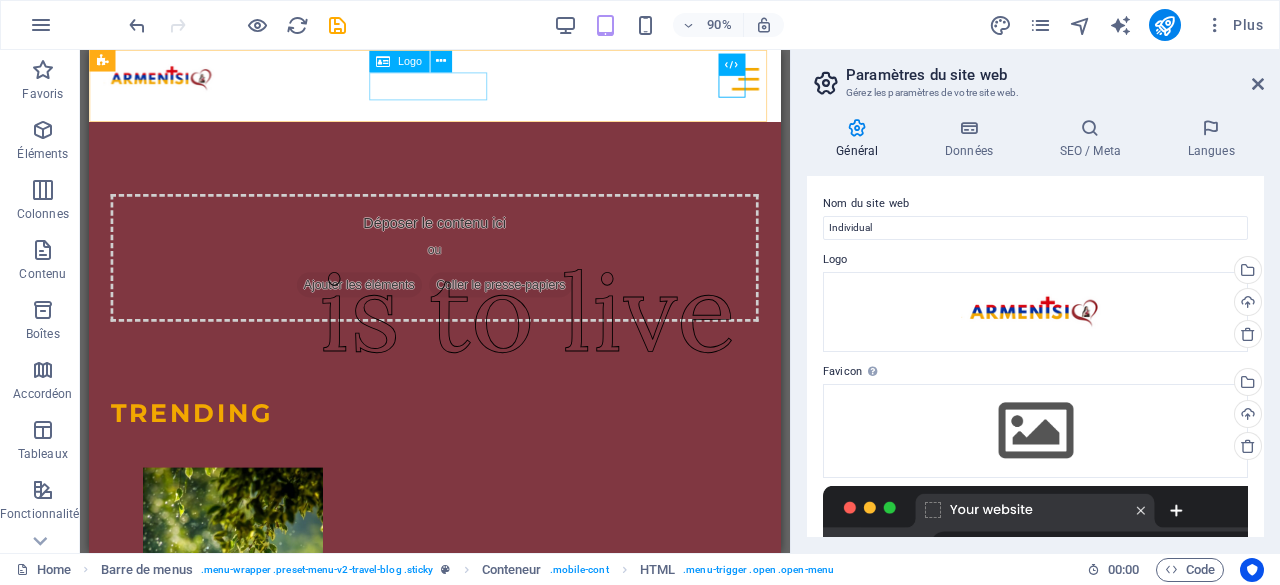 click at bounding box center (170, 81) 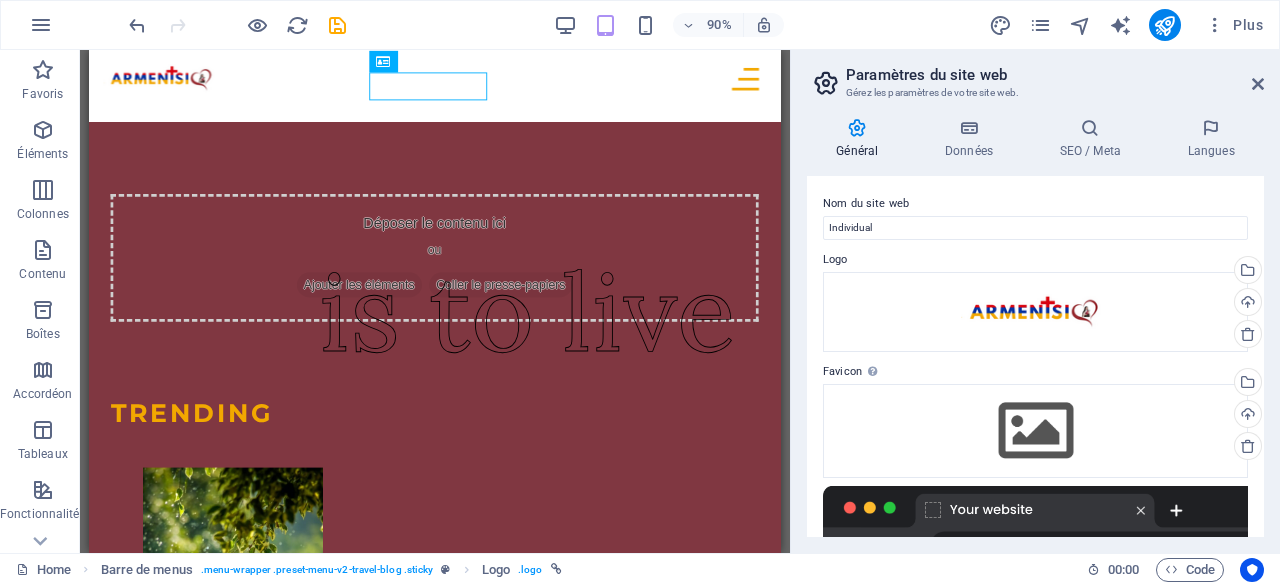 click on "Paramètres du site web" at bounding box center (1055, 75) 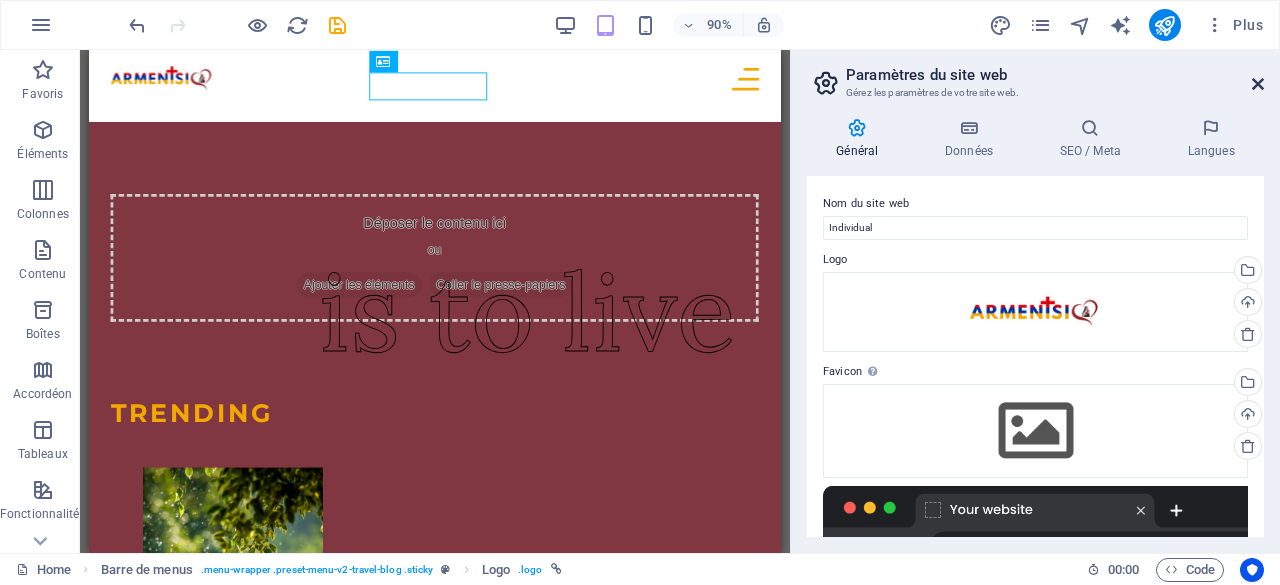 click at bounding box center (1258, 84) 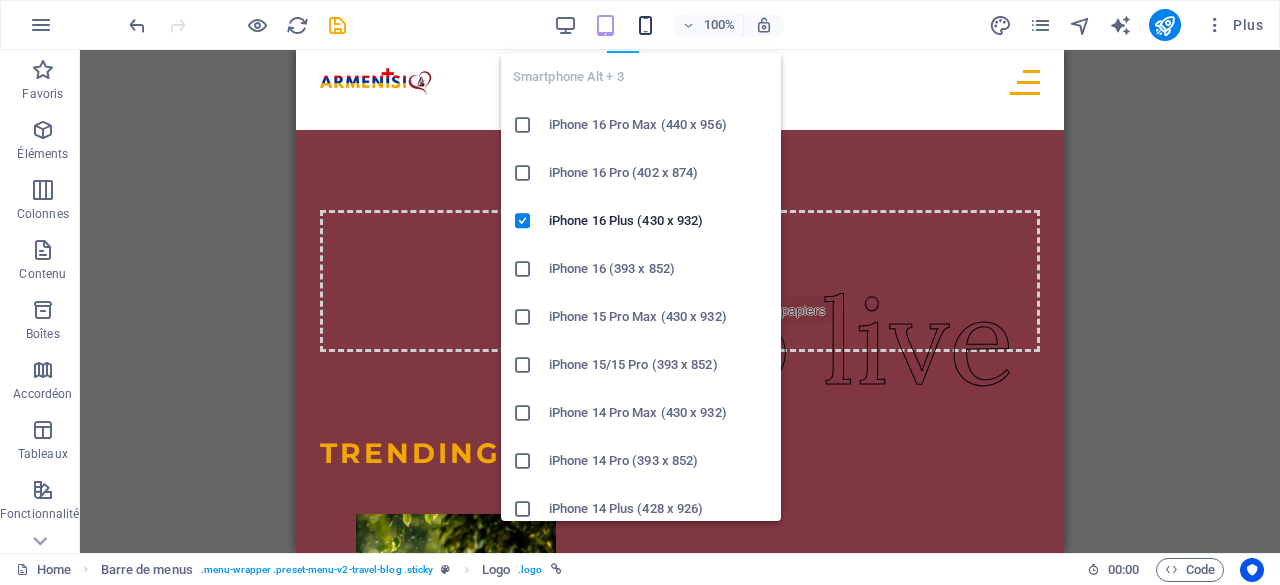 click at bounding box center [645, 25] 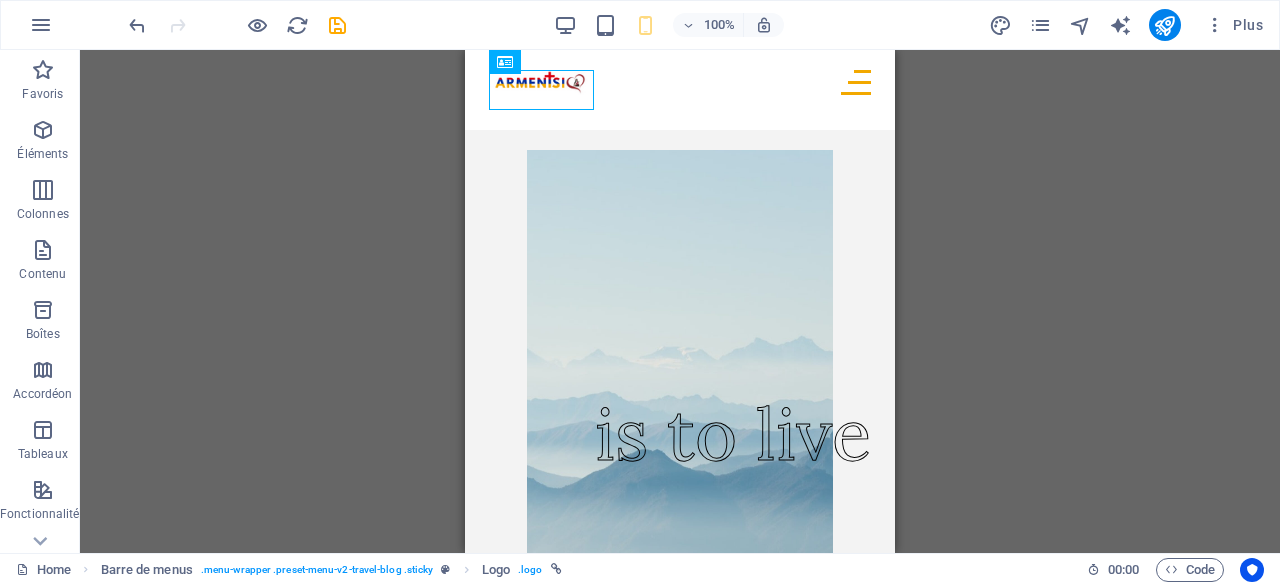 click on "Glissez et déposez l'élément de votre choix pour remplacer le contenu existant. Appuyez sur "Ctrl" si vous voulez créer un nouvel élément.
H1   Conteneur   Barre de menus   Menu   Barre de menus   Logo   Image   Texte   Boutons filtre de la collection   Bouton   Conteneur   Collection   Entrée dans la collection   Image   Entrée dans la collection   Bouton   Bouton   Entrée dans la collection   Image   Entrée dans la collection   Bouton   Espaceur   H2   Espaceur   Texte   Entrée dans la collection   Image   Entrée dans la collection   H2   Espaceur   Entrée dans la collection   Image   Entrée dans la collection   H2   Entrée dans la collection   Image   Entrée dans la collection   H2   Conteneur   Collection   Espaceur   Entrée dans la collection   Conteneur   Texte   Espaceur   Entrée dans la collection   Conteneur   H2   Espaceur   Texte   Espaceur   Conteneur   Texte   Conteneur   Conteneur   Conteneur   Texte   Espaceur   H2   Texte   Conteneur   Texte   Espaceur" at bounding box center (680, 301) 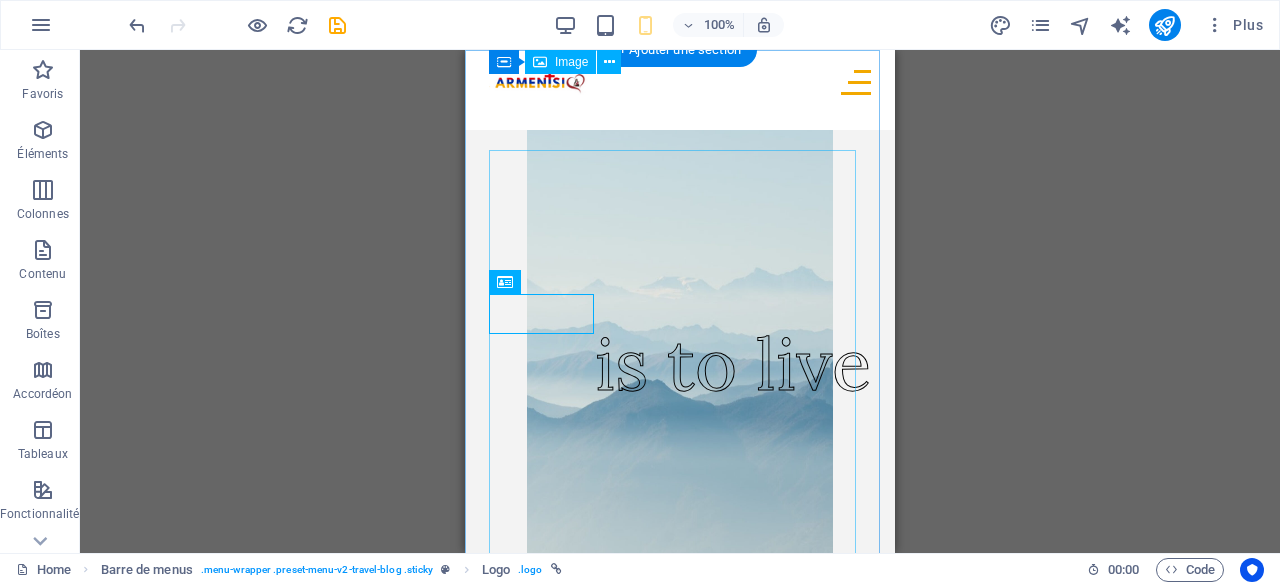 scroll, scrollTop: 0, scrollLeft: 0, axis: both 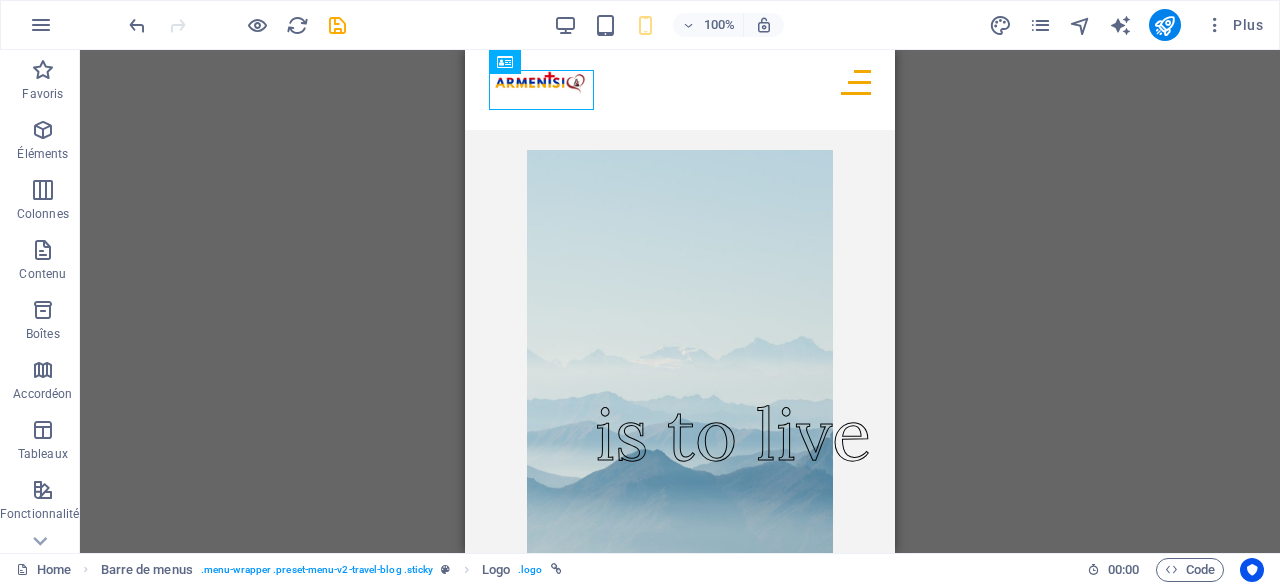 click on "Glissez et déposez l'élément de votre choix pour remplacer le contenu existant. Appuyez sur "Ctrl" si vous voulez créer un nouvel élément.
H1   Conteneur   Barre de menus   Menu   Logo   Image   Texte   Boutons filtre de la collection   Bouton   Conteneur   Collection   Entrée dans la collection   Image   Entrée dans la collection   Bouton   Bouton   Entrée dans la collection   Image   Entrée dans la collection   Bouton   Espaceur   H2   Espaceur   Texte   Entrée dans la collection   Image   Entrée dans la collection   H2   Espaceur   Entrée dans la collection   Image   Entrée dans la collection   H2   Entrée dans la collection   Image   Entrée dans la collection   H2   Conteneur   Collection   Espaceur   Collection   Entrée dans la collection   Conteneur   Texte   Espaceur   Entrée dans la collection   Conteneur   H2   Espaceur   Texte   Espaceur   Conteneur   Texte   Conteneur   Conteneur   Conteneur   Texte   Espaceur   H2   Texte   Conteneur   Texte   Espaceur" at bounding box center [680, 301] 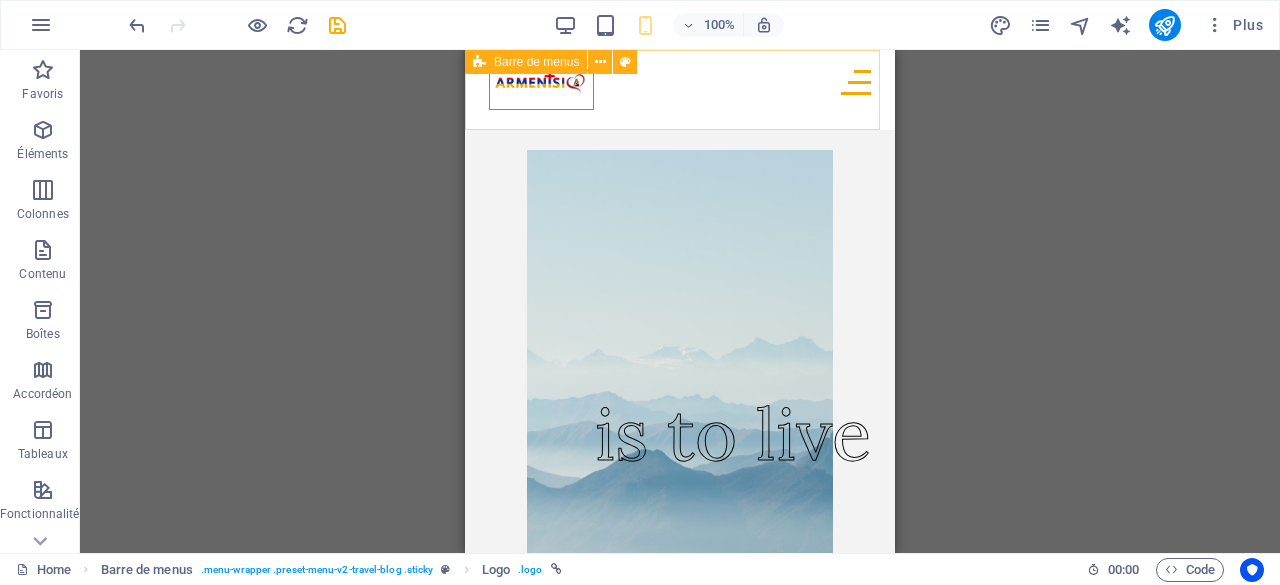 click on "Featured Trending About Contact" at bounding box center (680, 90) 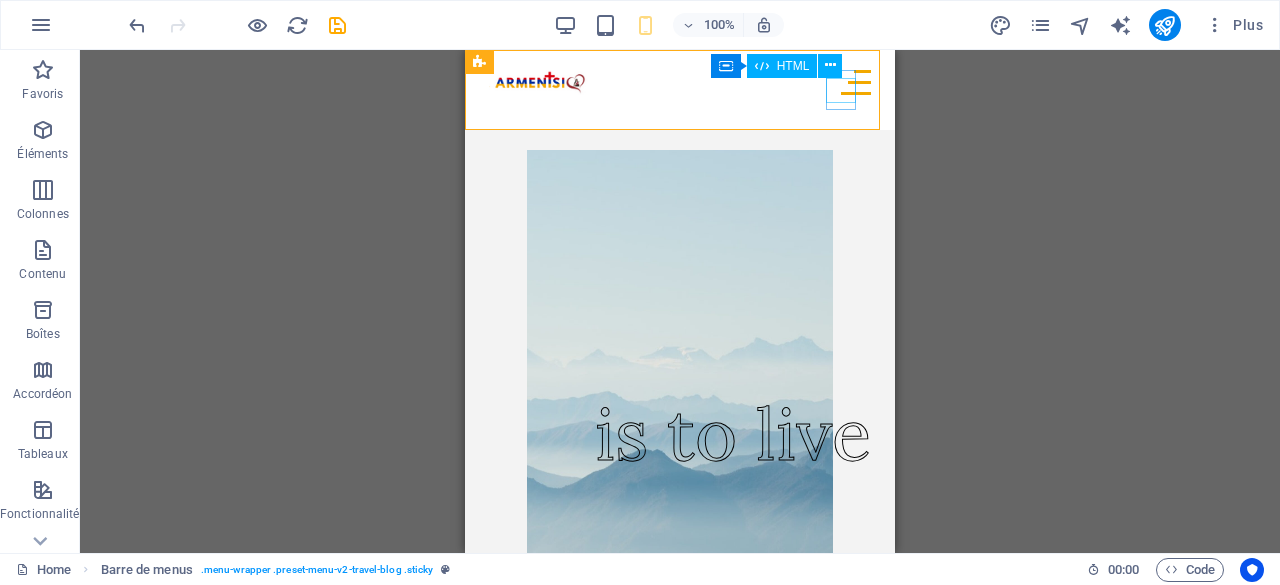 click at bounding box center [856, 82] 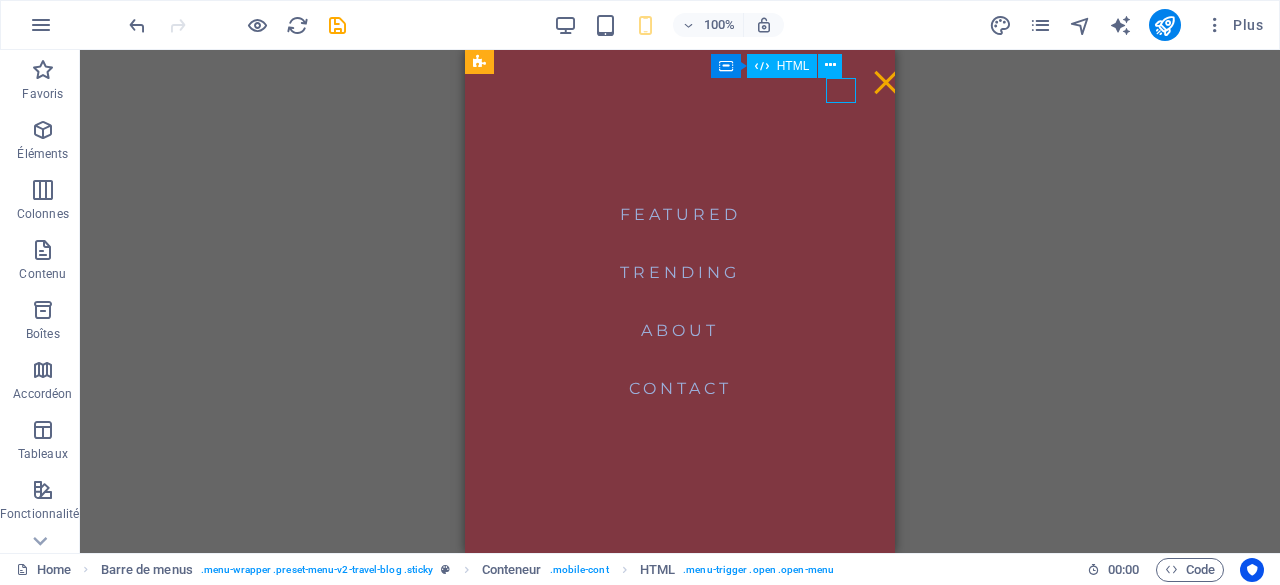 click at bounding box center [886, 82] 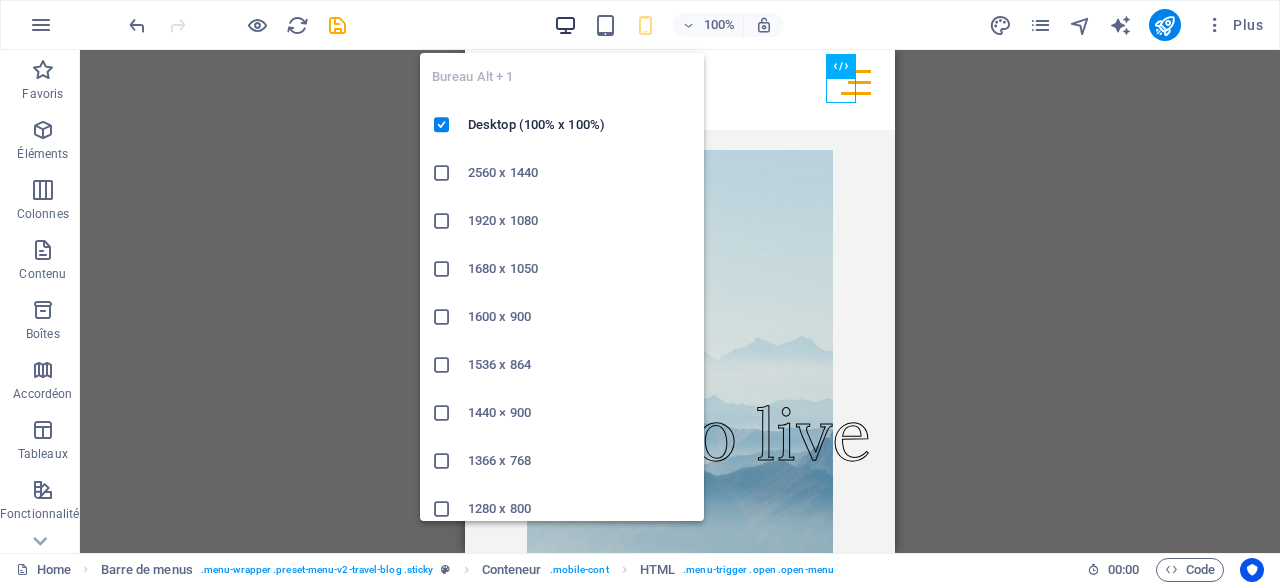 click at bounding box center [565, 25] 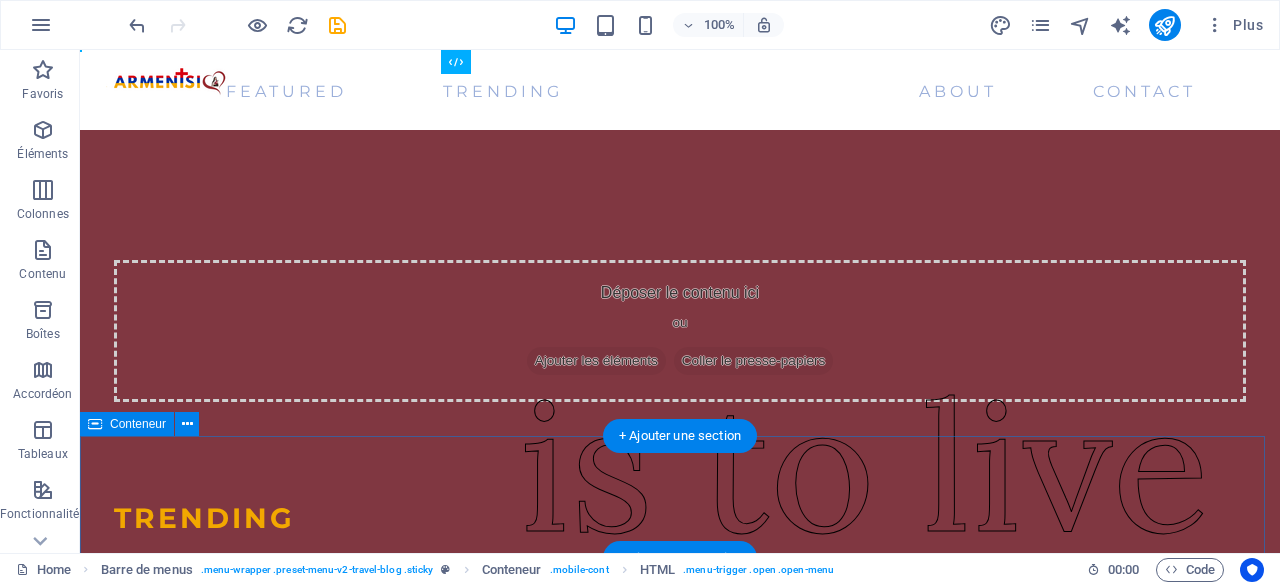 click on "TRENDING" at bounding box center [680, 498] 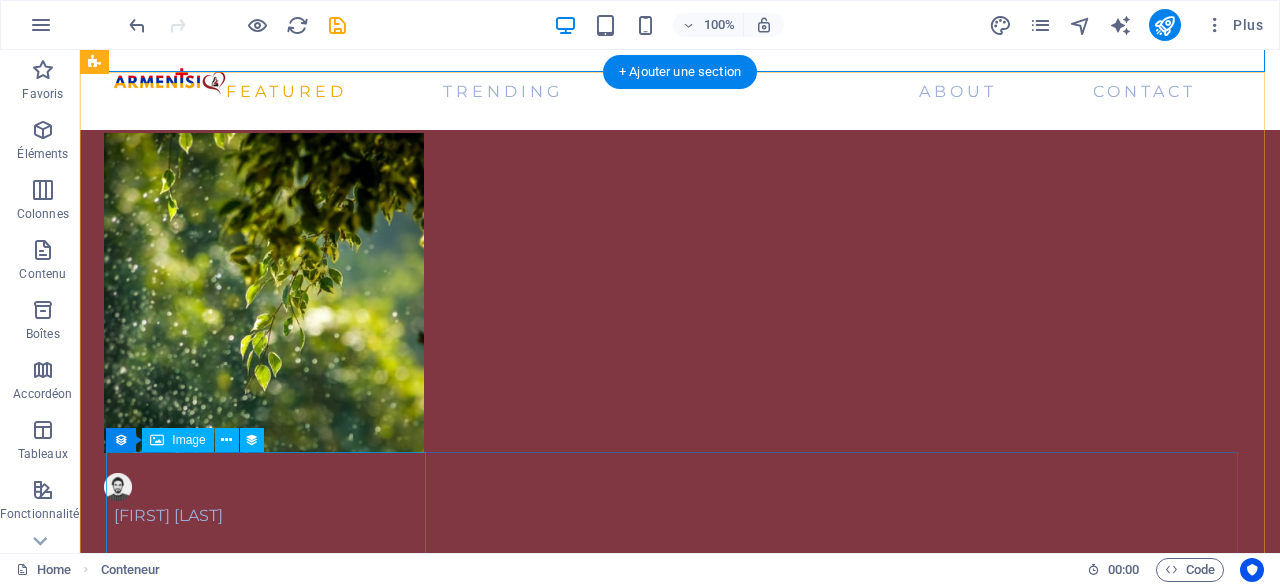 scroll, scrollTop: 0, scrollLeft: 0, axis: both 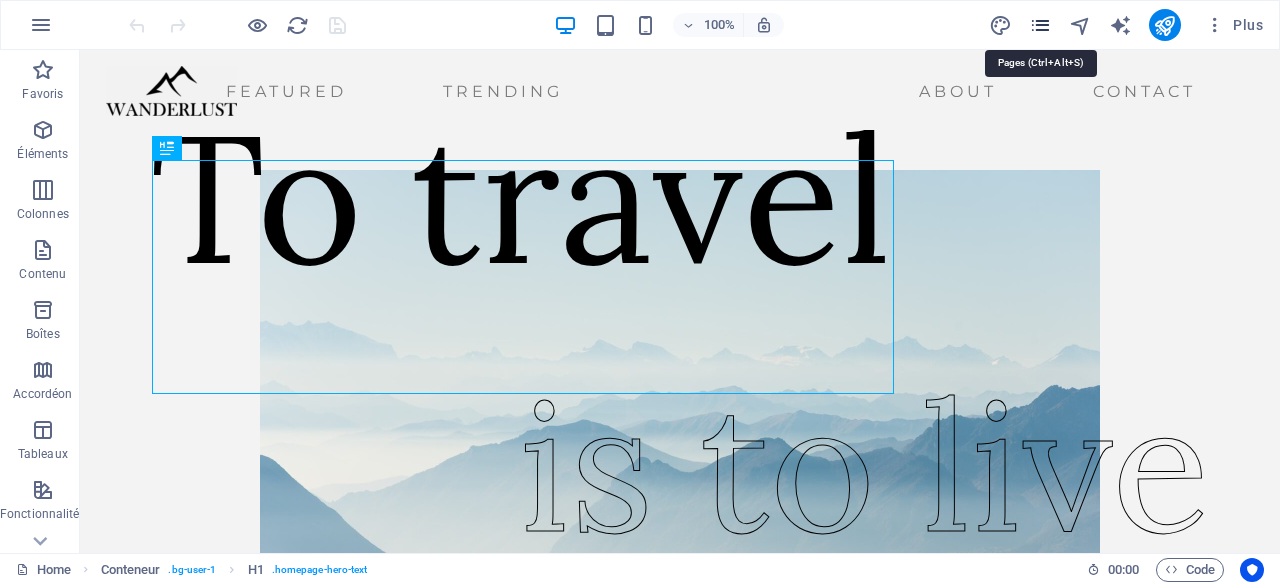 click at bounding box center [1040, 25] 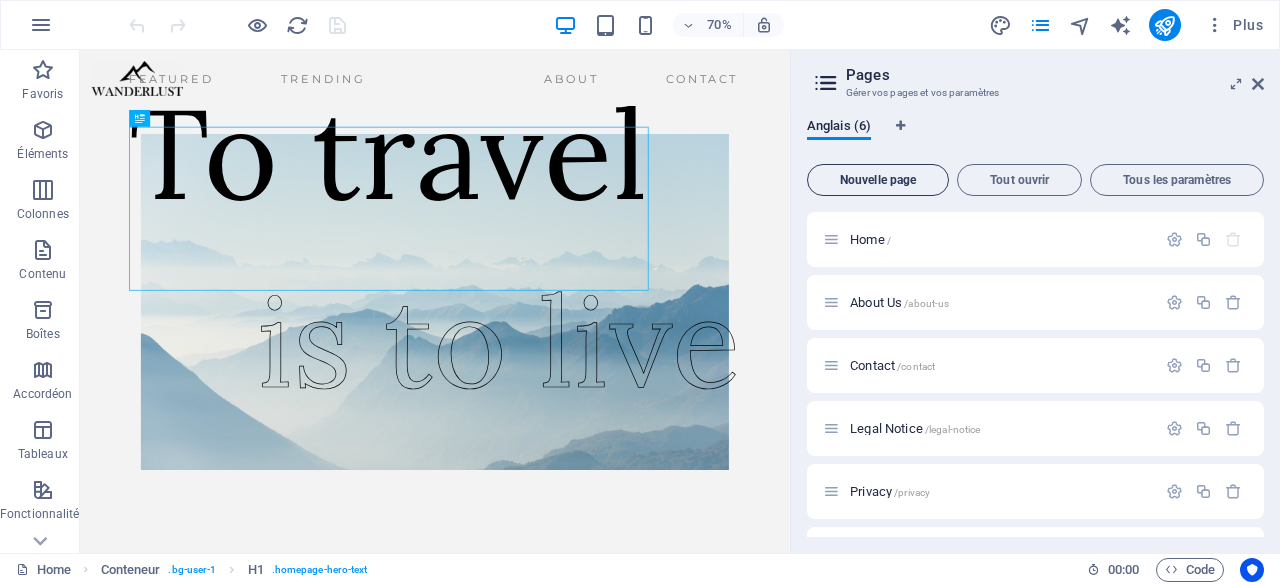 click on "Nouvelle page" at bounding box center (878, 180) 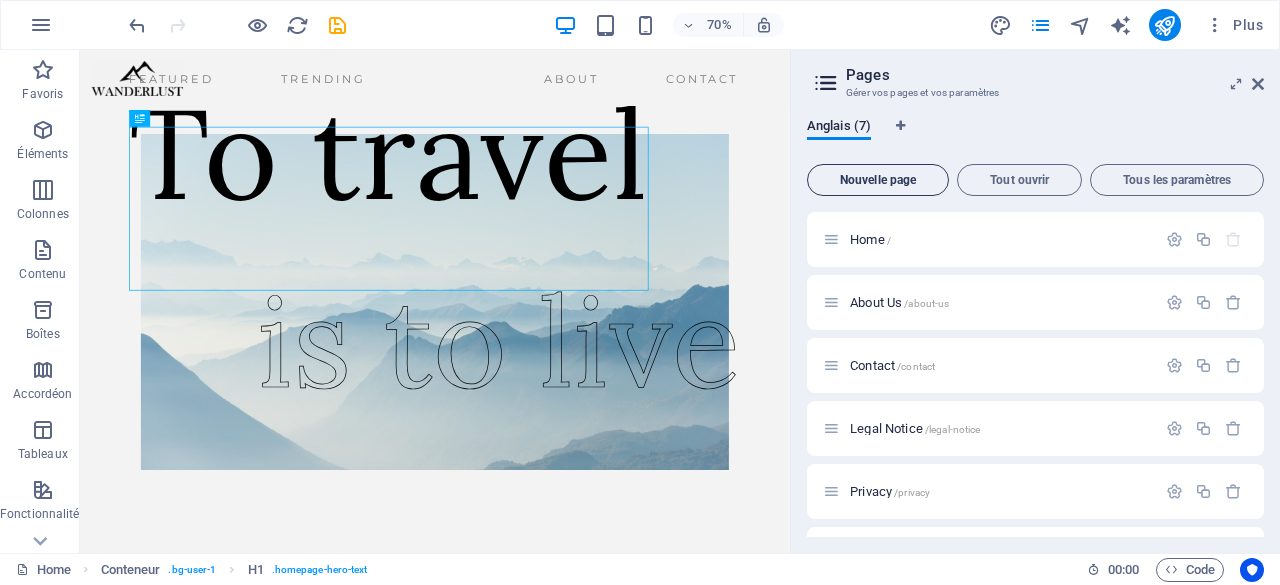 scroll, scrollTop: 318, scrollLeft: 0, axis: vertical 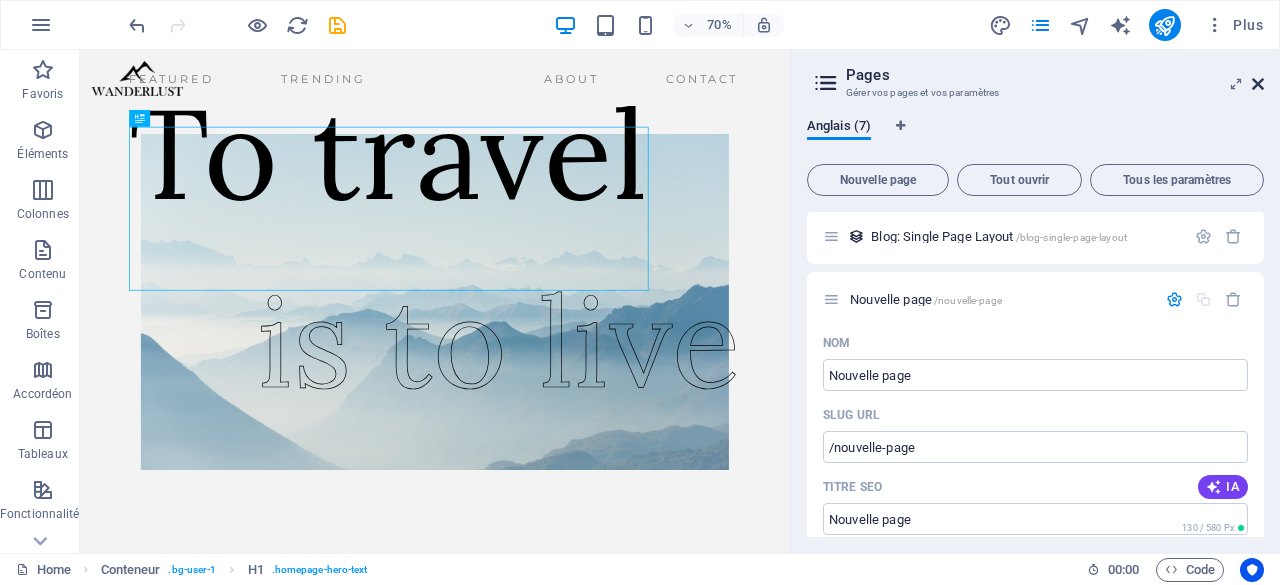 click at bounding box center (1258, 84) 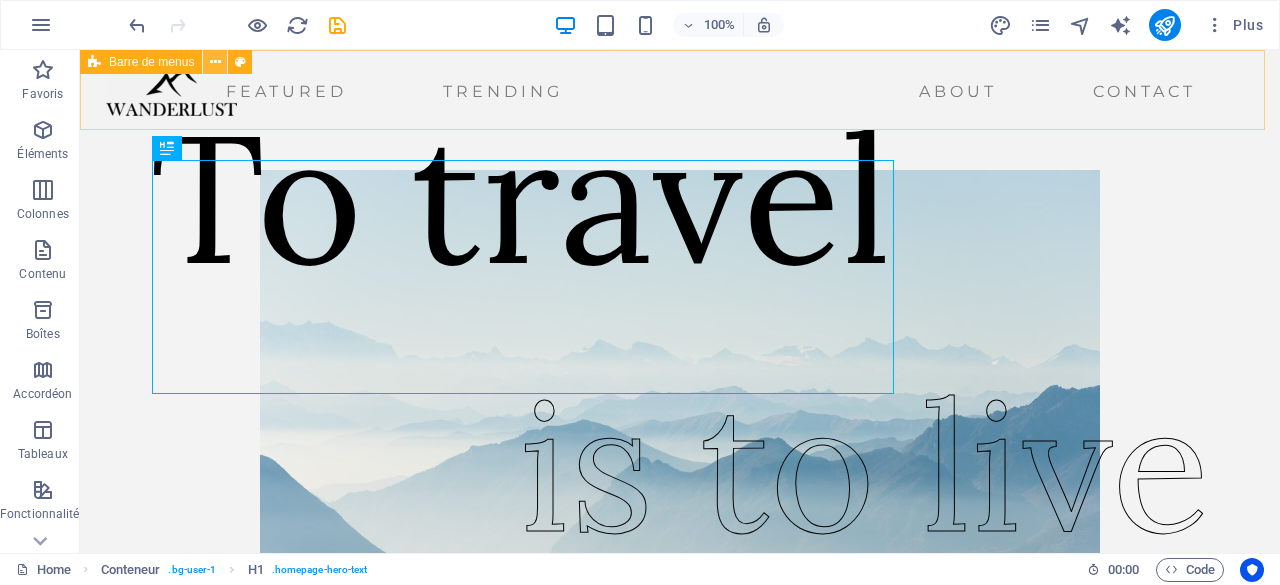 click at bounding box center (215, 62) 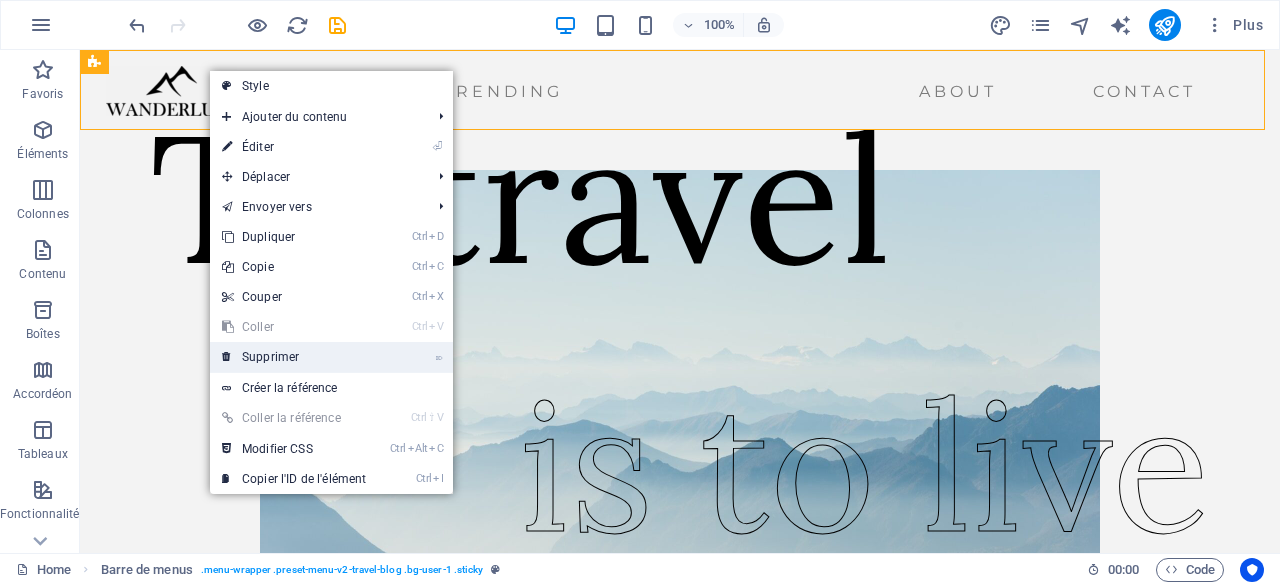 click on "⌦  Supprimer" at bounding box center [294, 357] 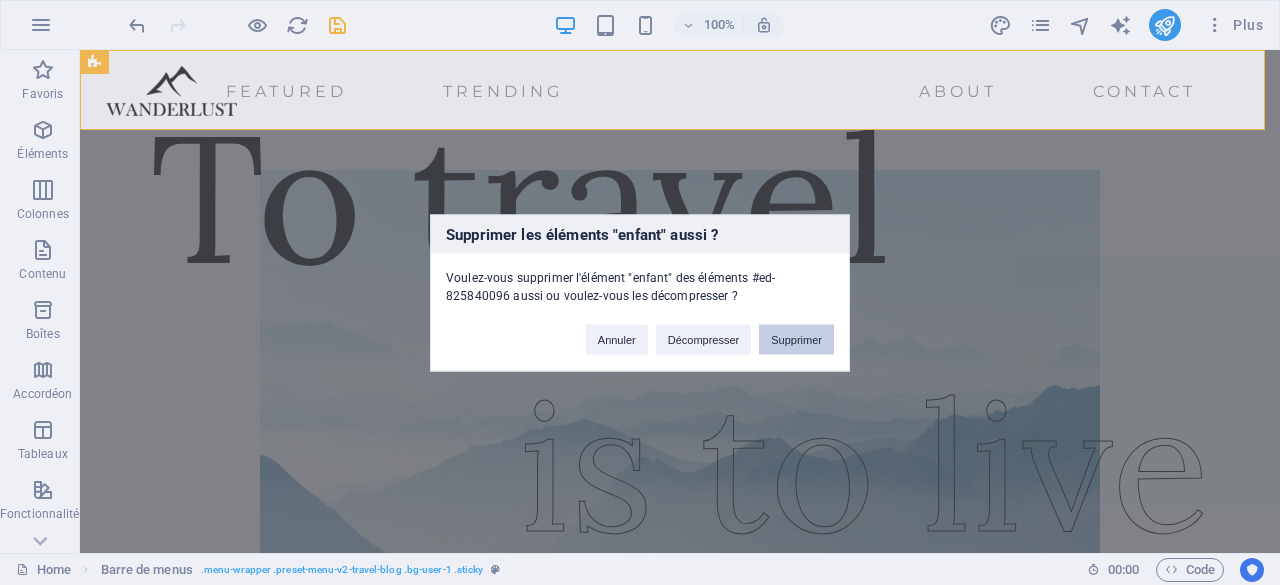 click on "Supprimer" at bounding box center (796, 339) 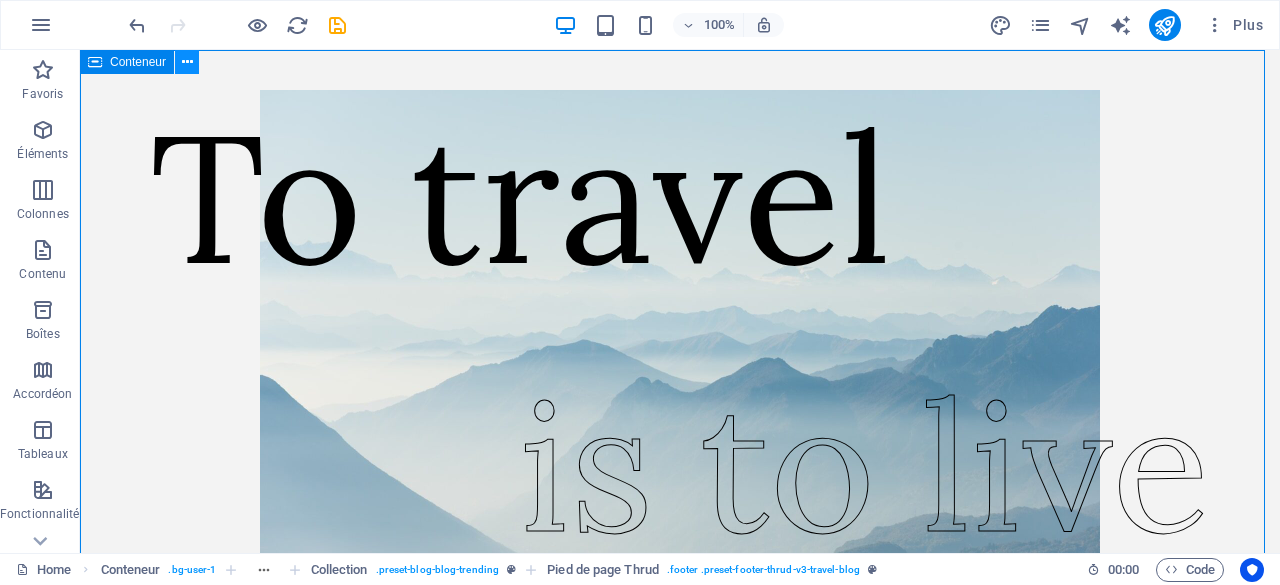 click at bounding box center (187, 62) 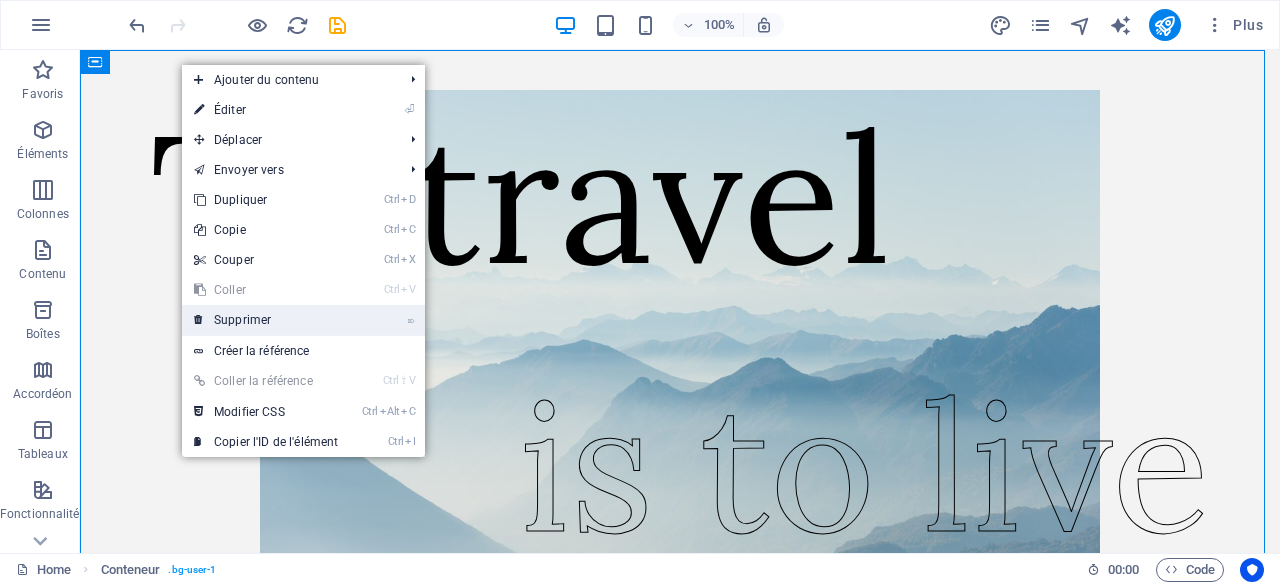 click on "⌦  Supprimer" at bounding box center [266, 320] 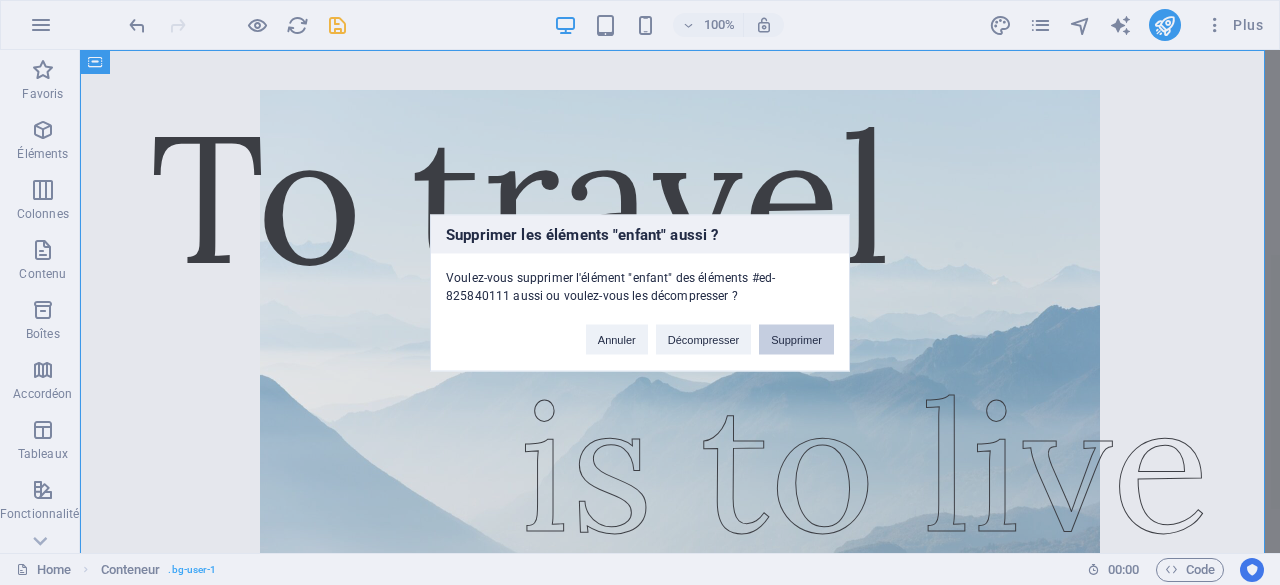 click on "Supprimer" at bounding box center (796, 339) 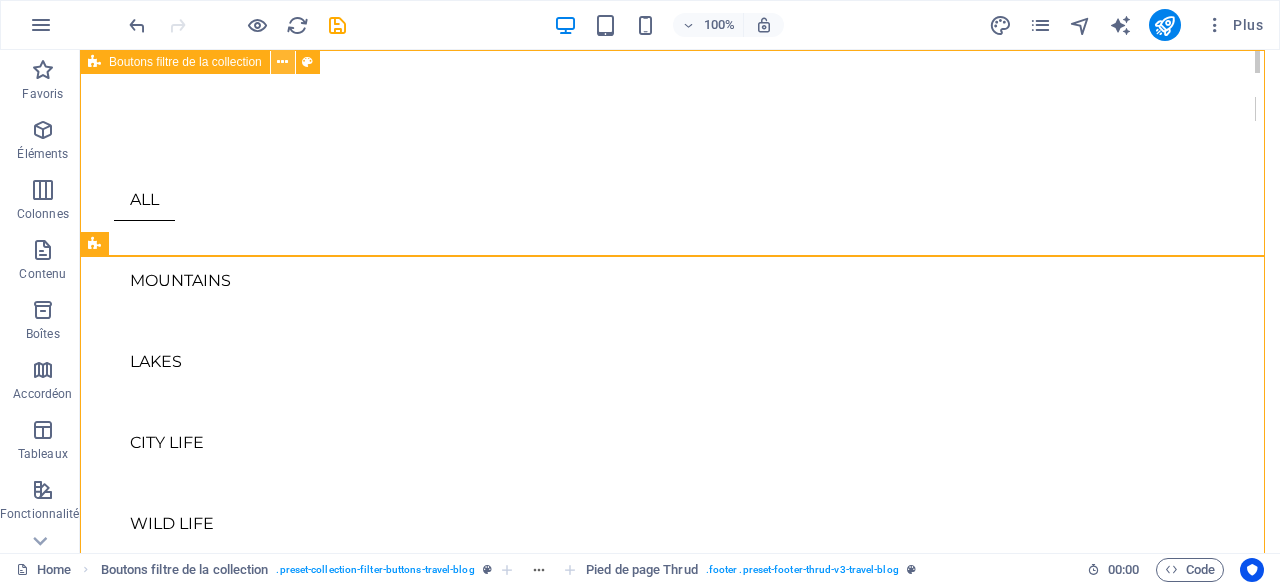 click at bounding box center (282, 62) 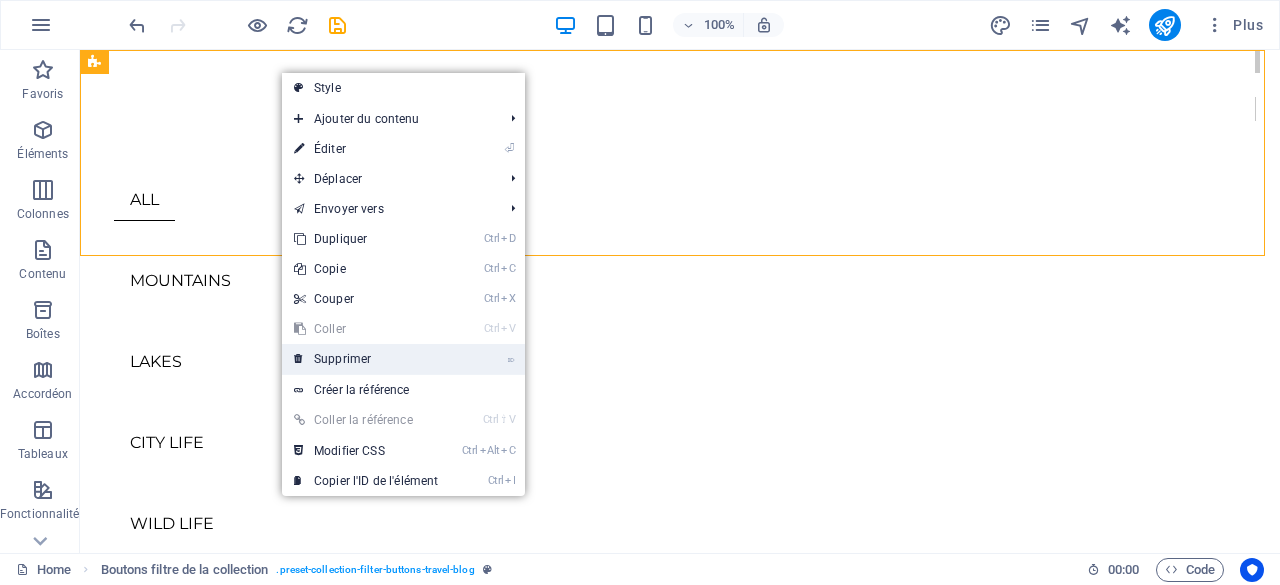click on "⌦  Supprimer" at bounding box center [366, 359] 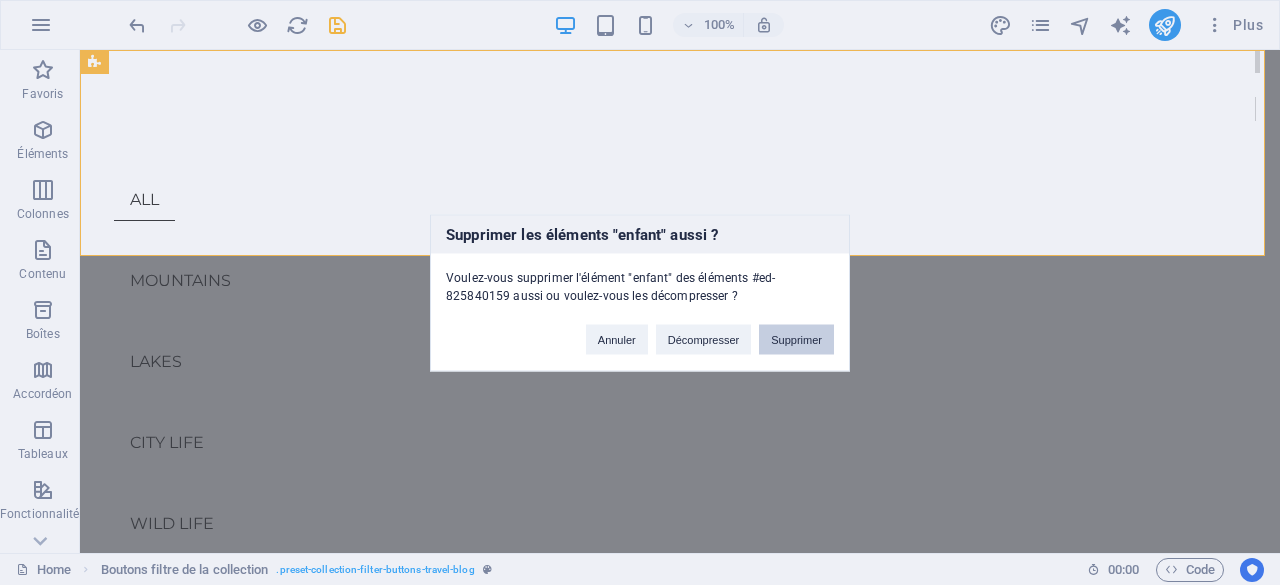 click on "Supprimer" at bounding box center (796, 339) 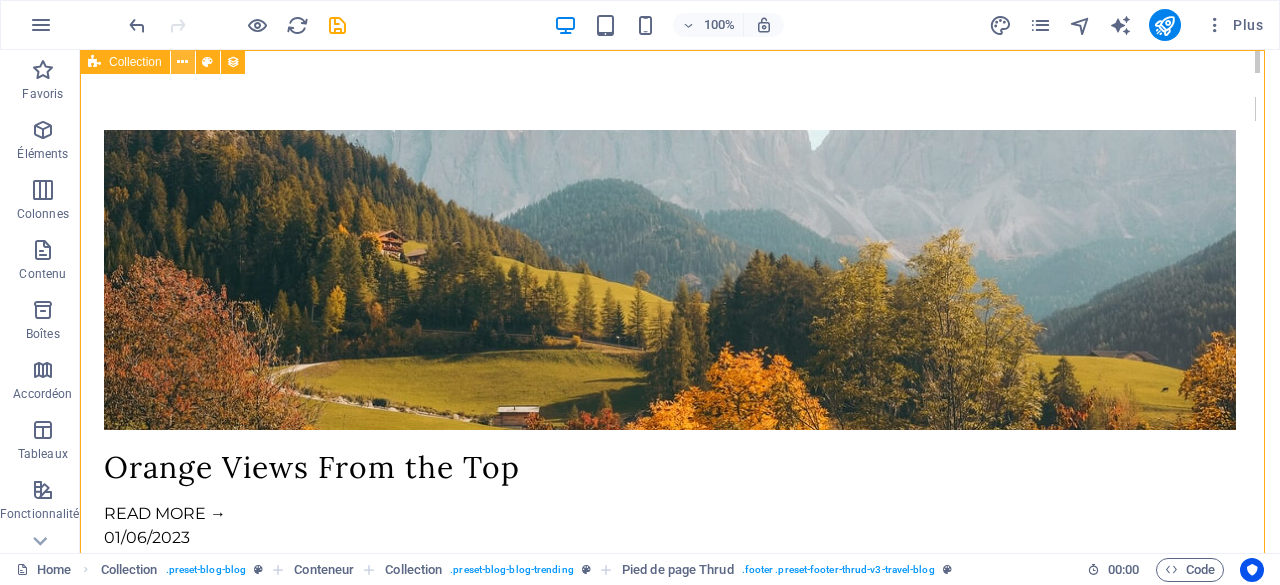 click at bounding box center (183, 62) 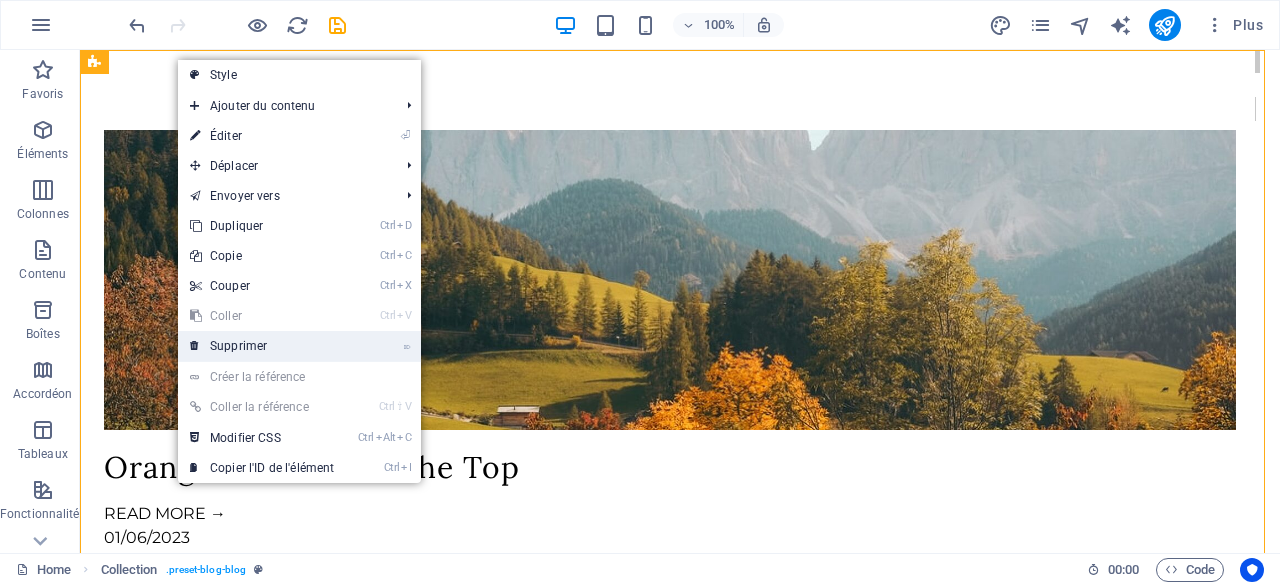click on "⌦  Supprimer" at bounding box center [262, 346] 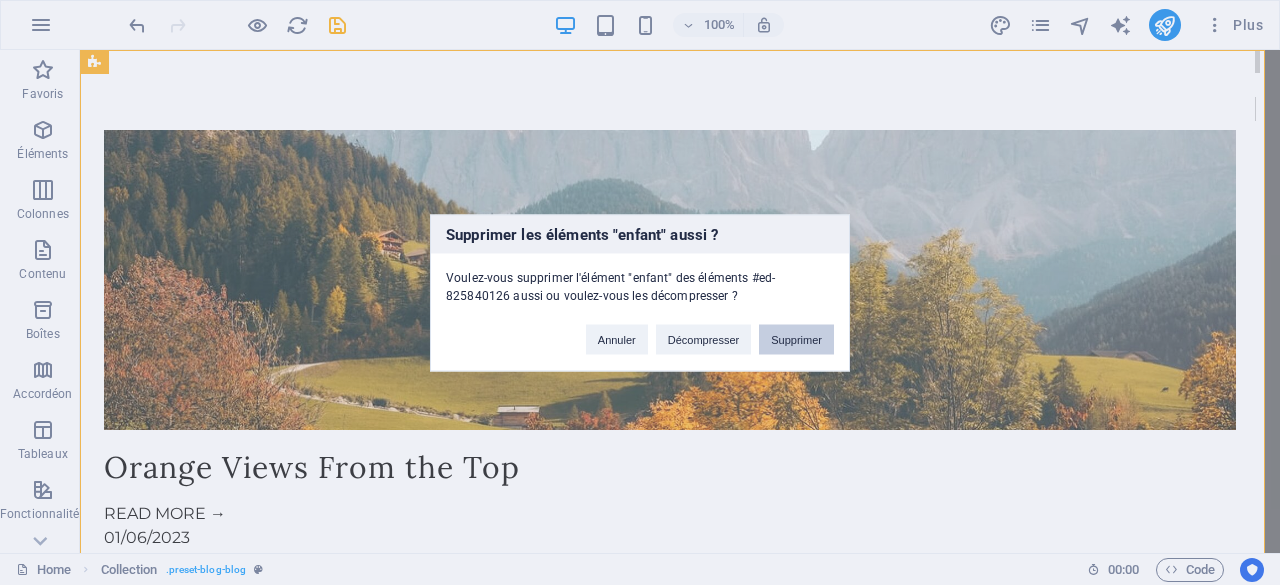 click on "Supprimer" at bounding box center (796, 339) 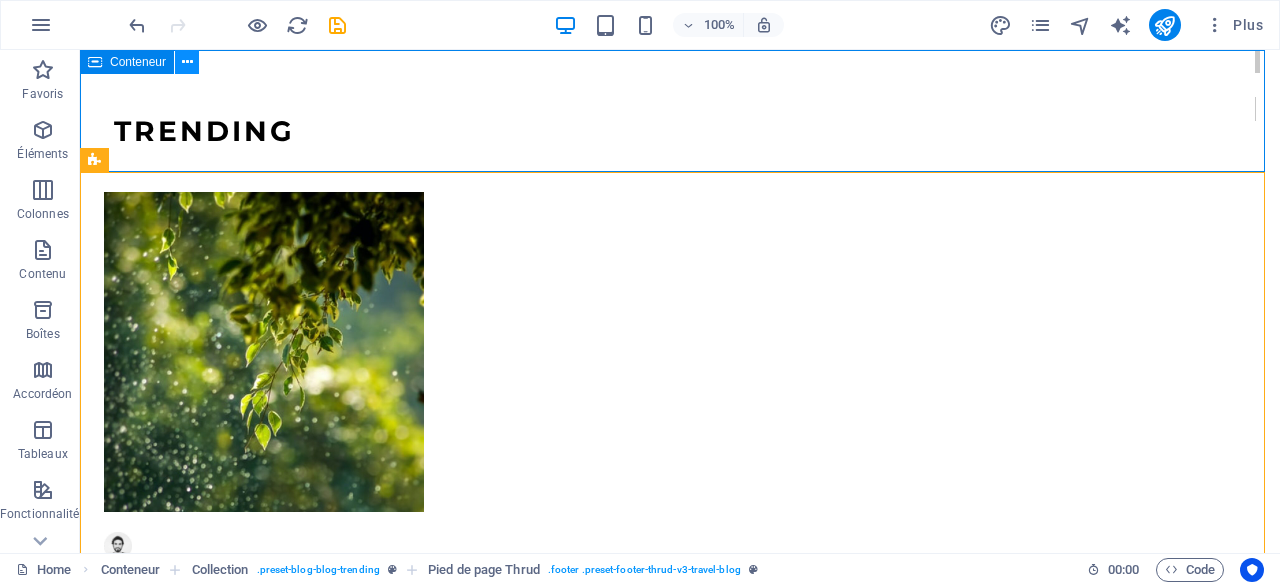 click at bounding box center [187, 62] 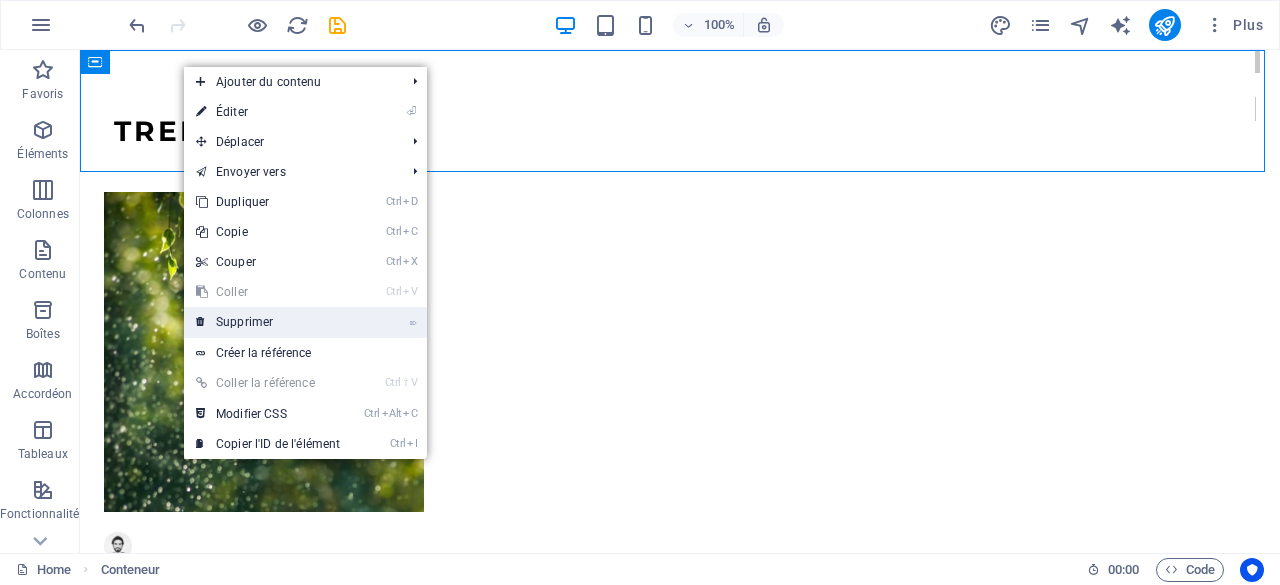 click on "⌦  Supprimer" at bounding box center (268, 322) 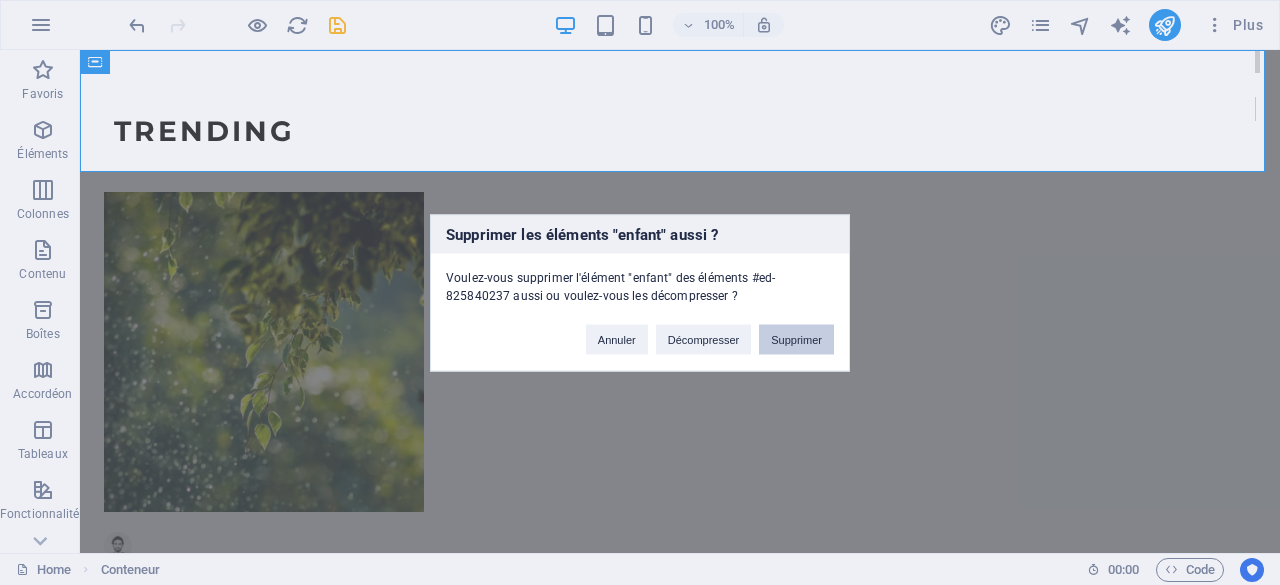 drag, startPoint x: 778, startPoint y: 327, endPoint x: 662, endPoint y: 257, distance: 135.48431 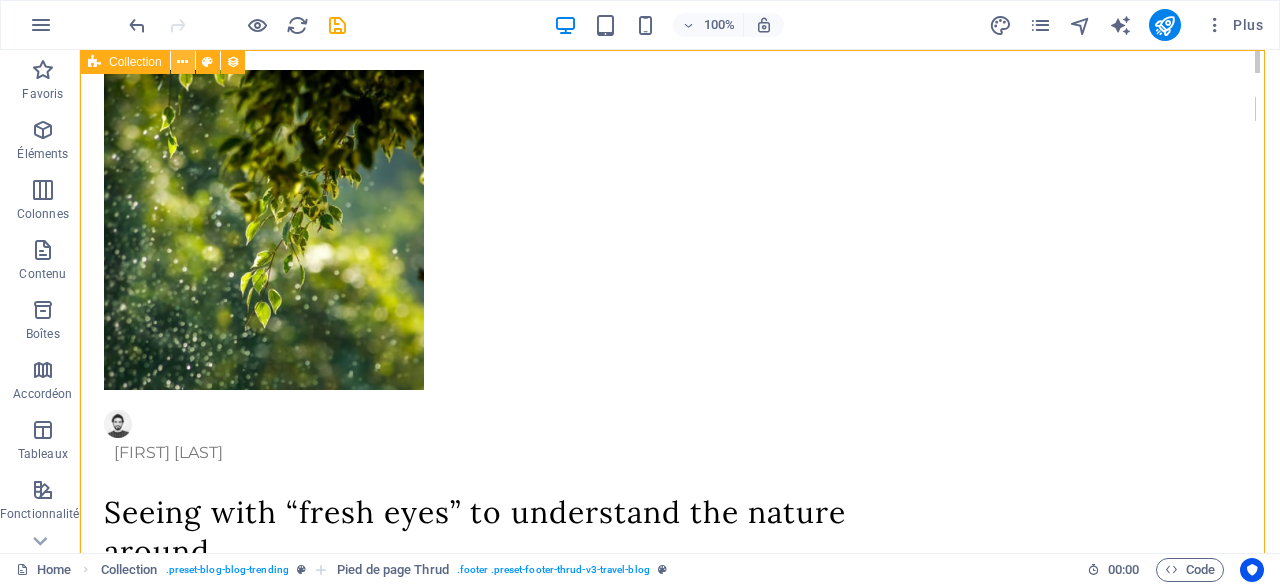 click at bounding box center [182, 62] 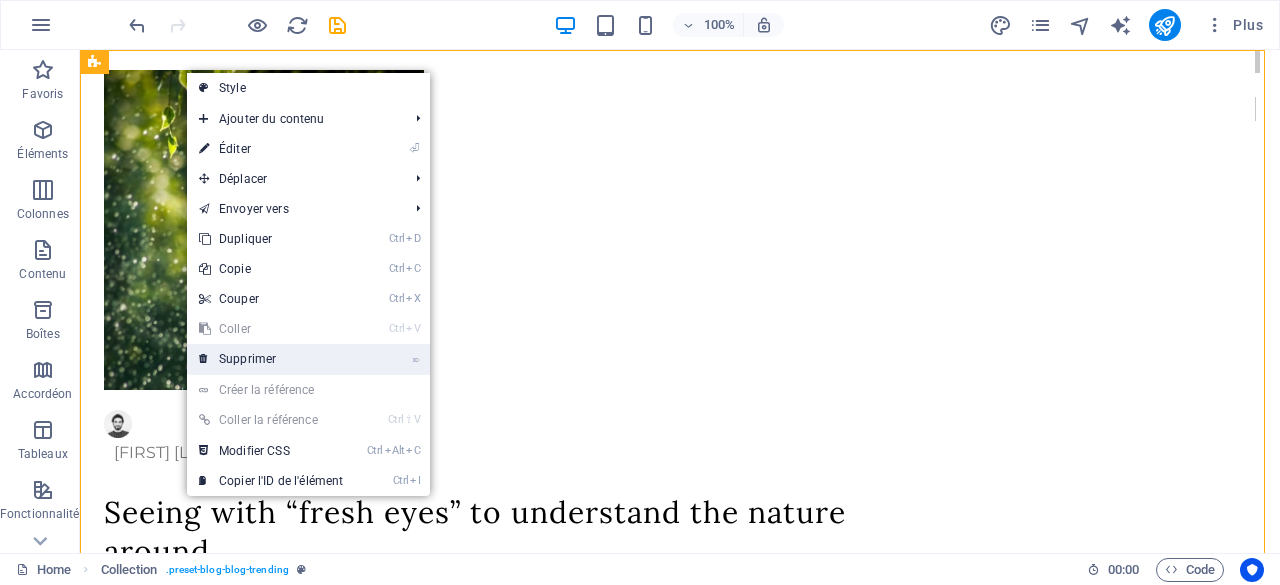 click on "⌦  Supprimer" at bounding box center (271, 359) 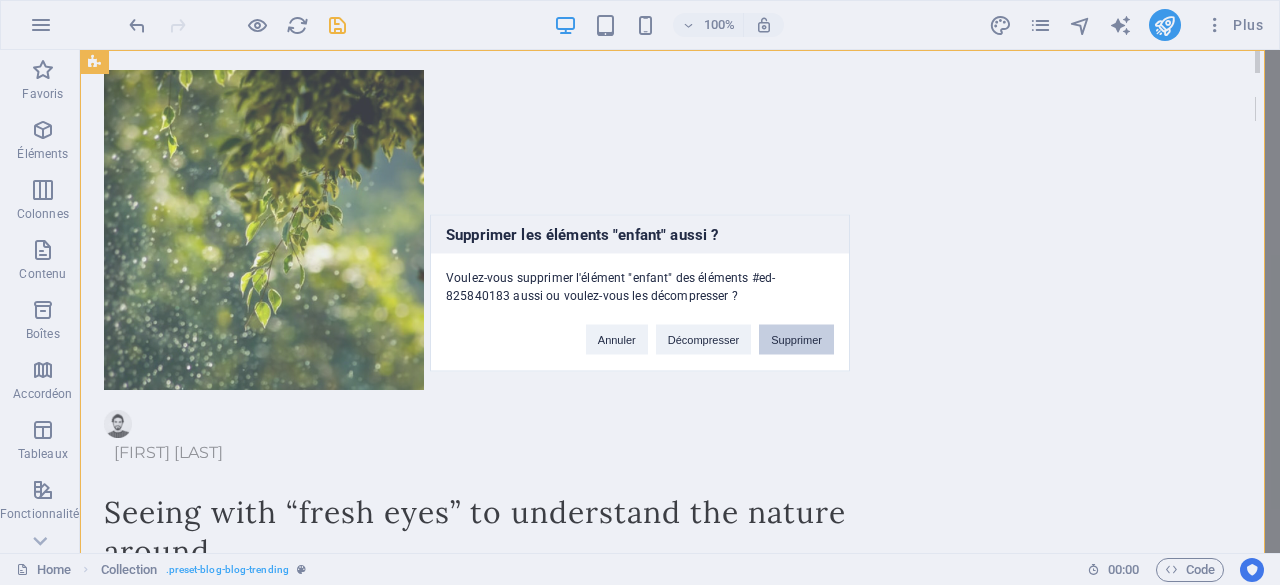 drag, startPoint x: 802, startPoint y: 337, endPoint x: 675, endPoint y: 288, distance: 136.12494 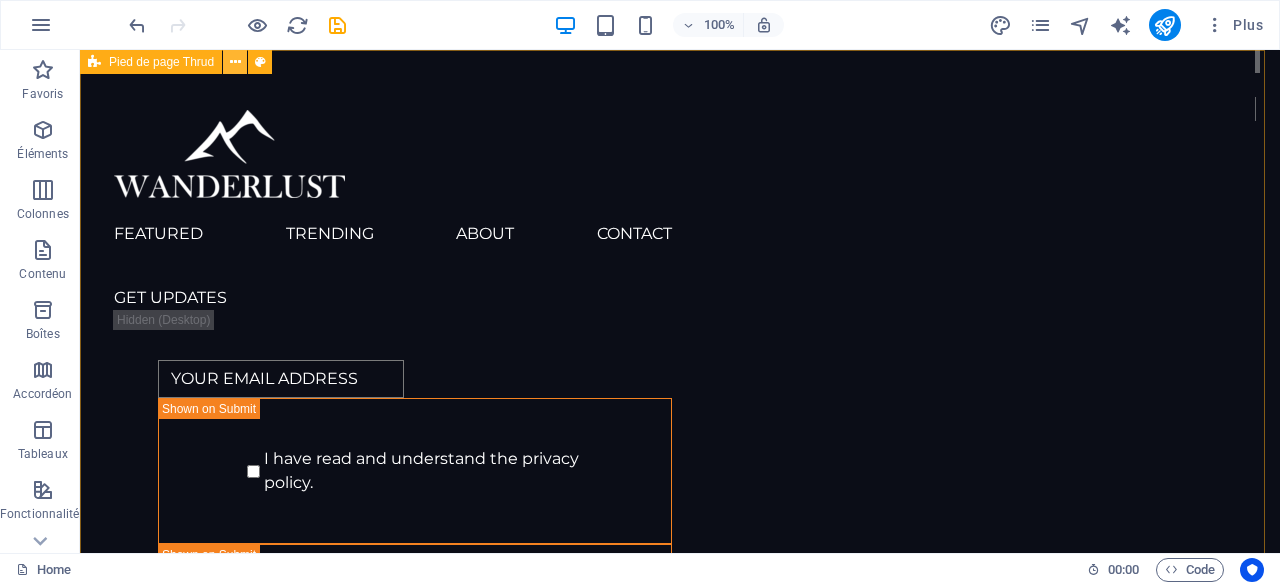 click at bounding box center (235, 62) 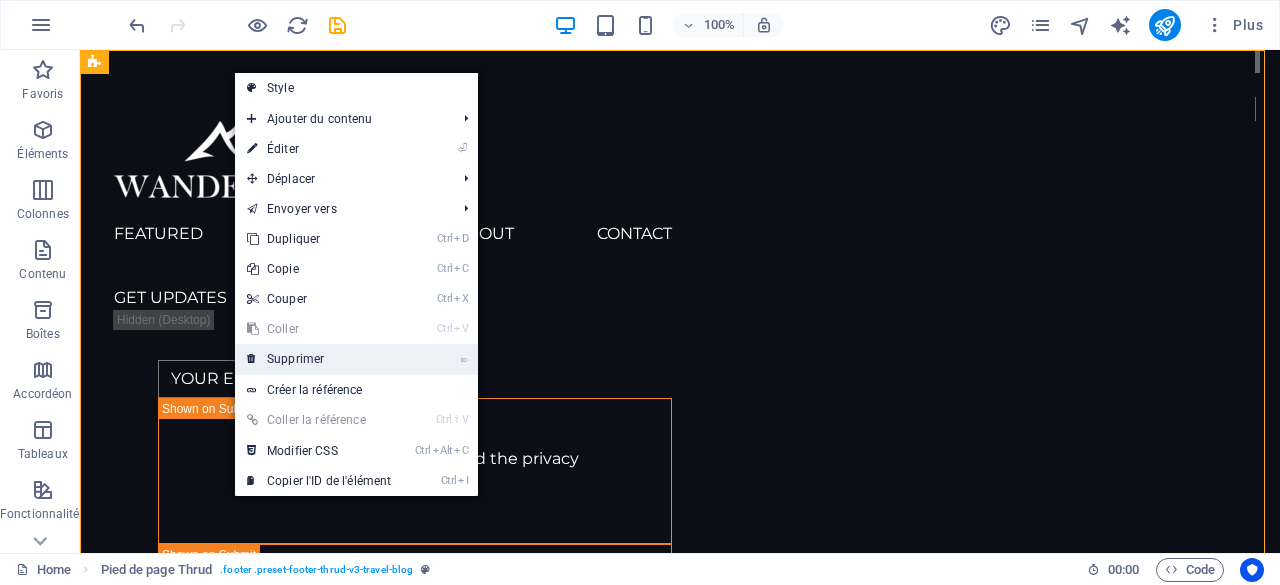 click on "⌦  Supprimer" at bounding box center [319, 359] 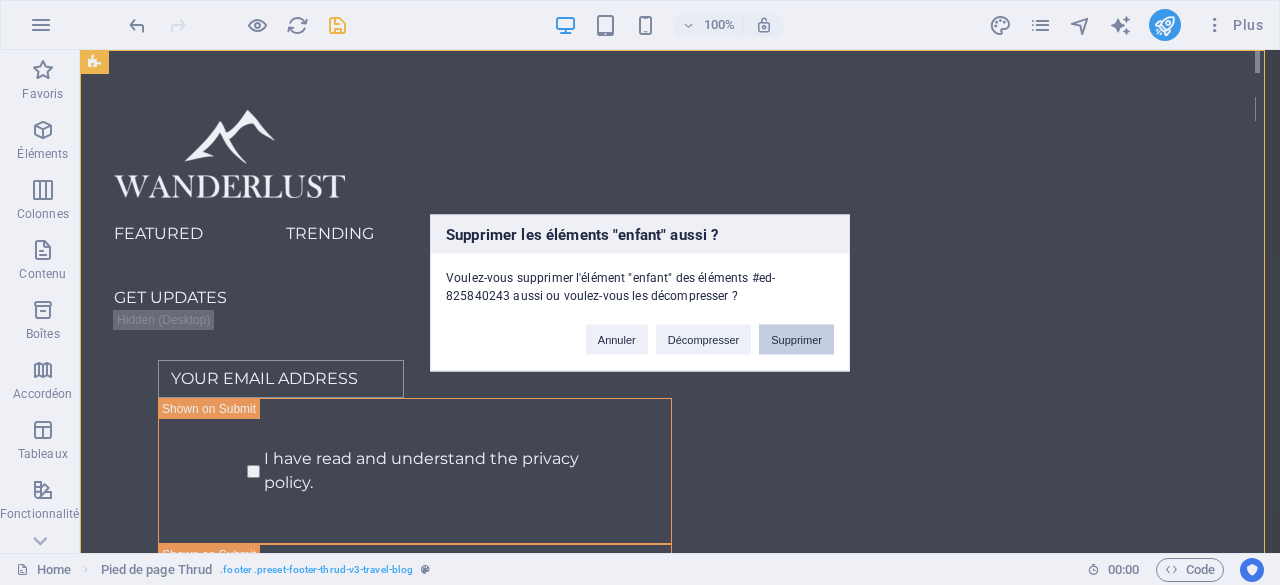 click on "Supprimer" at bounding box center (796, 339) 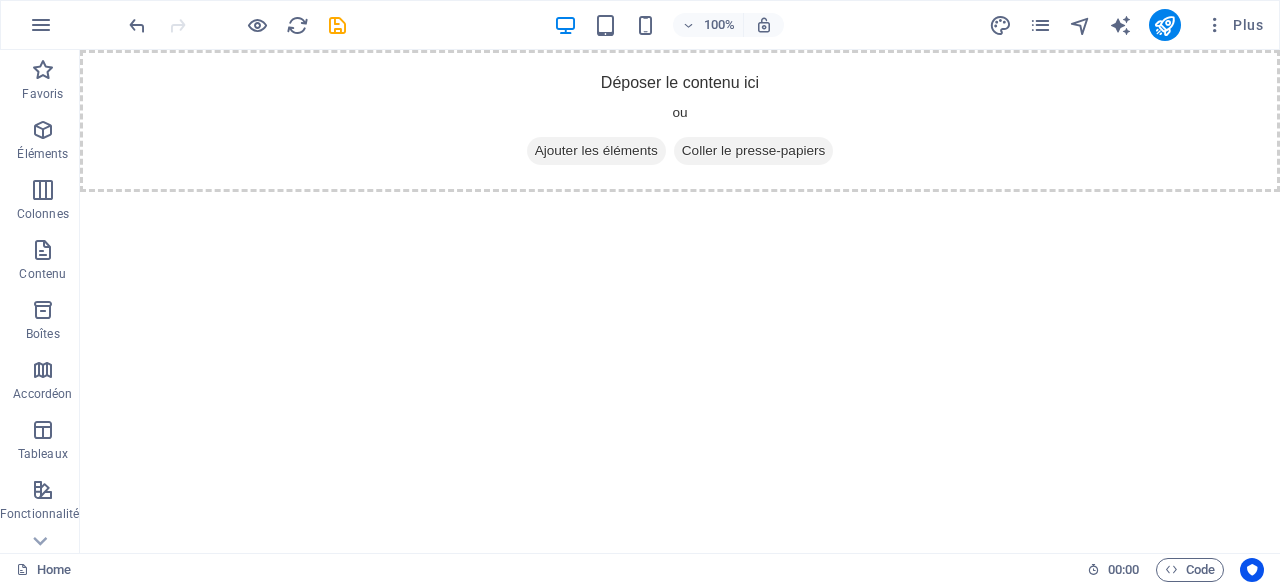click on "Skip to main content
Déposer le contenu ici ou  Ajouter les éléments  Coller le presse-papiers" at bounding box center (680, 121) 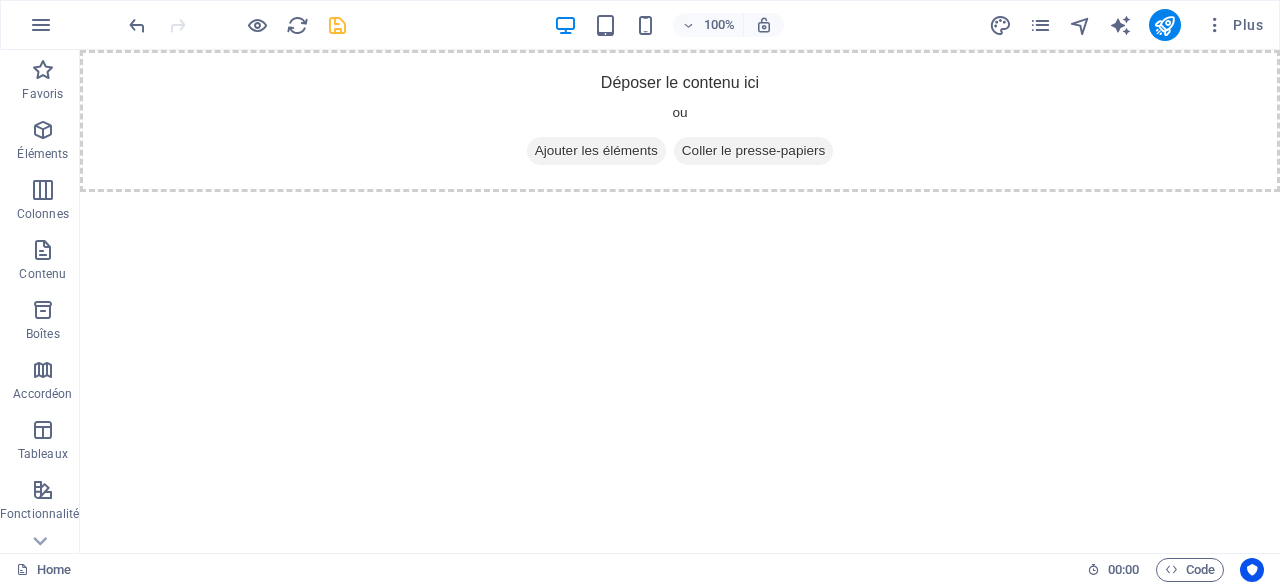 click at bounding box center (337, 25) 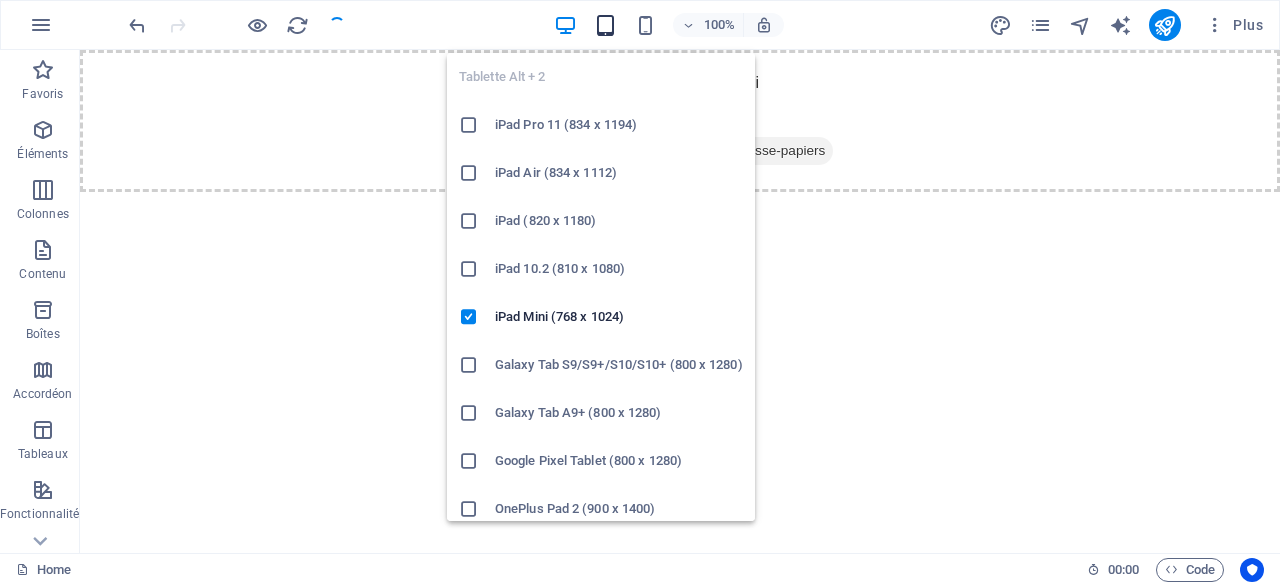 click at bounding box center (605, 25) 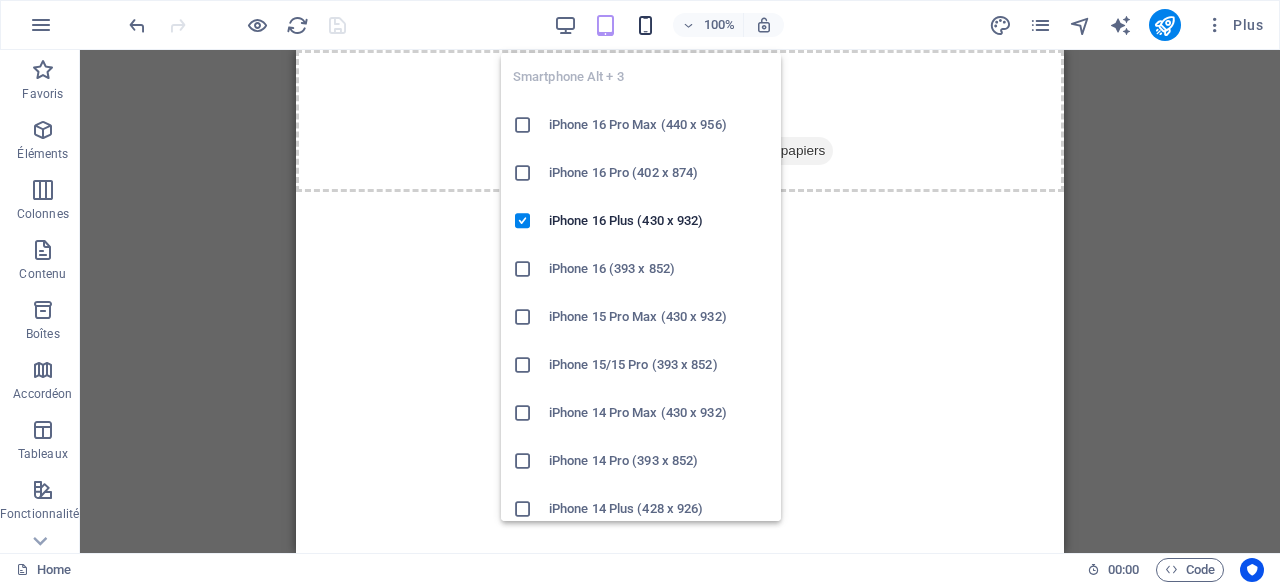 click at bounding box center (645, 25) 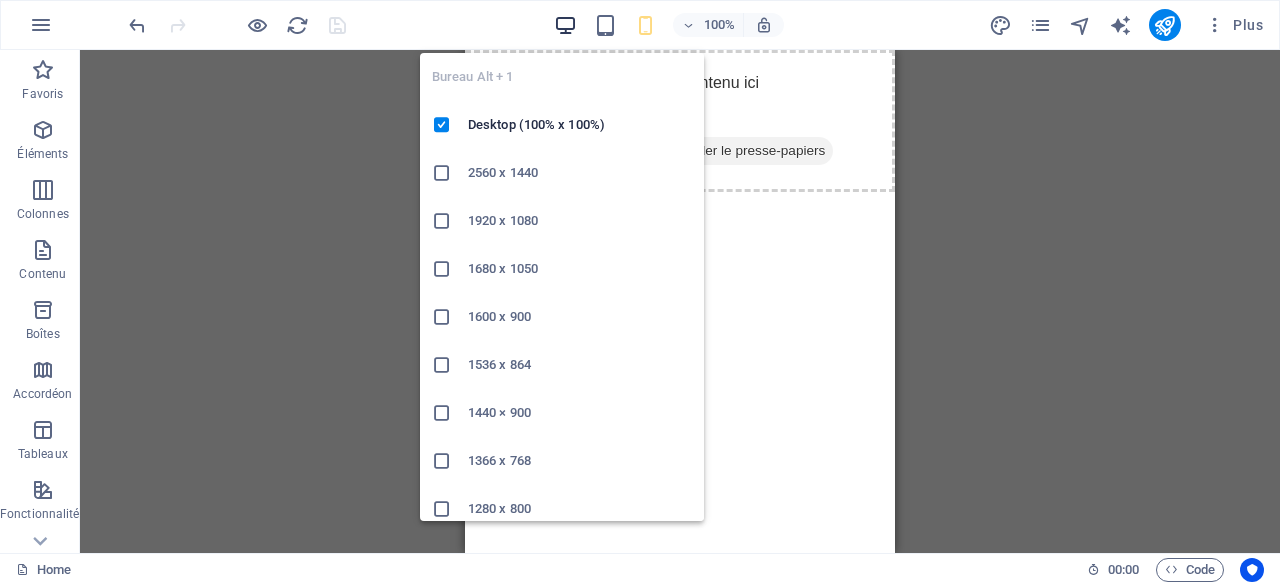 click at bounding box center (565, 25) 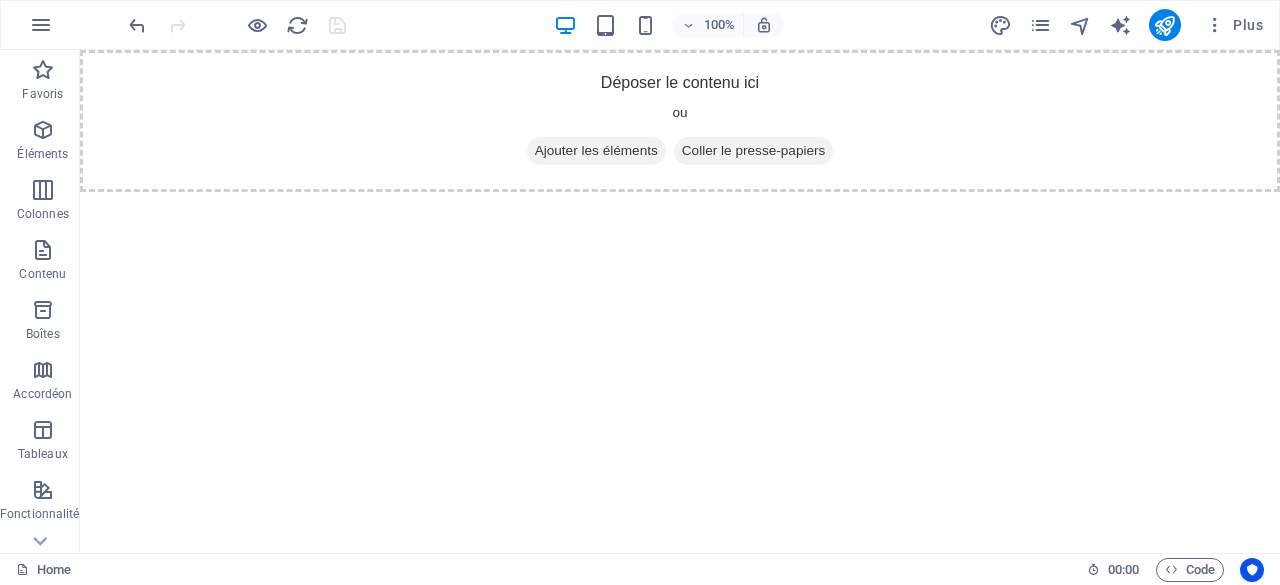 click on "Skip to main content
Déposer le contenu ici ou  Ajouter les éléments  Coller le presse-papiers" at bounding box center [680, 121] 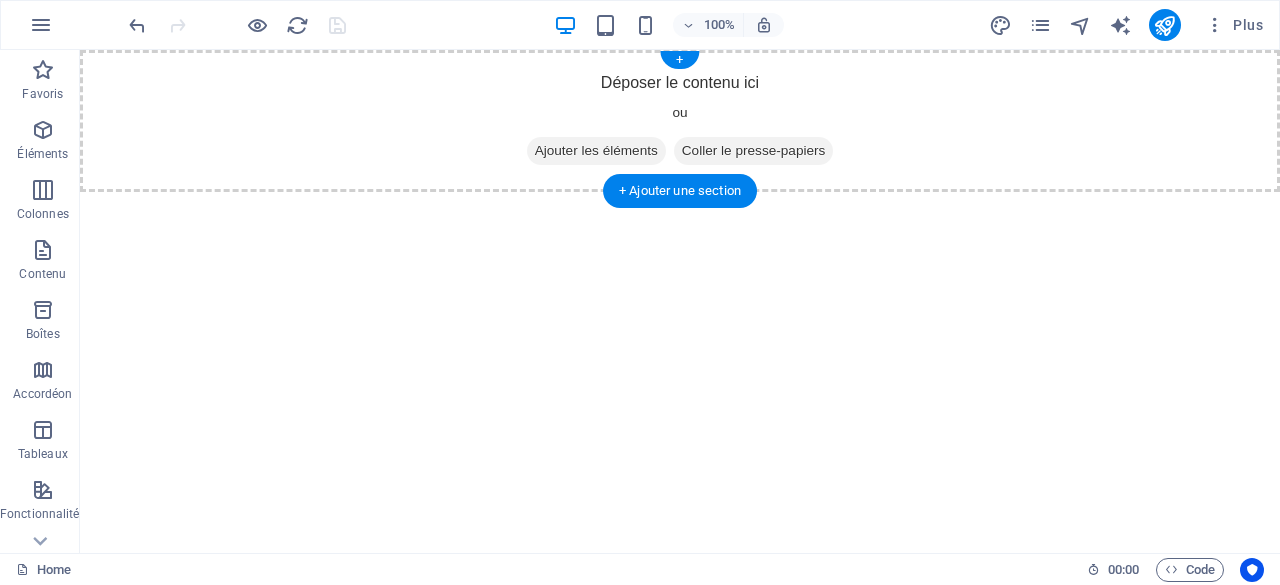 click on "Ajouter les éléments" at bounding box center (596, 151) 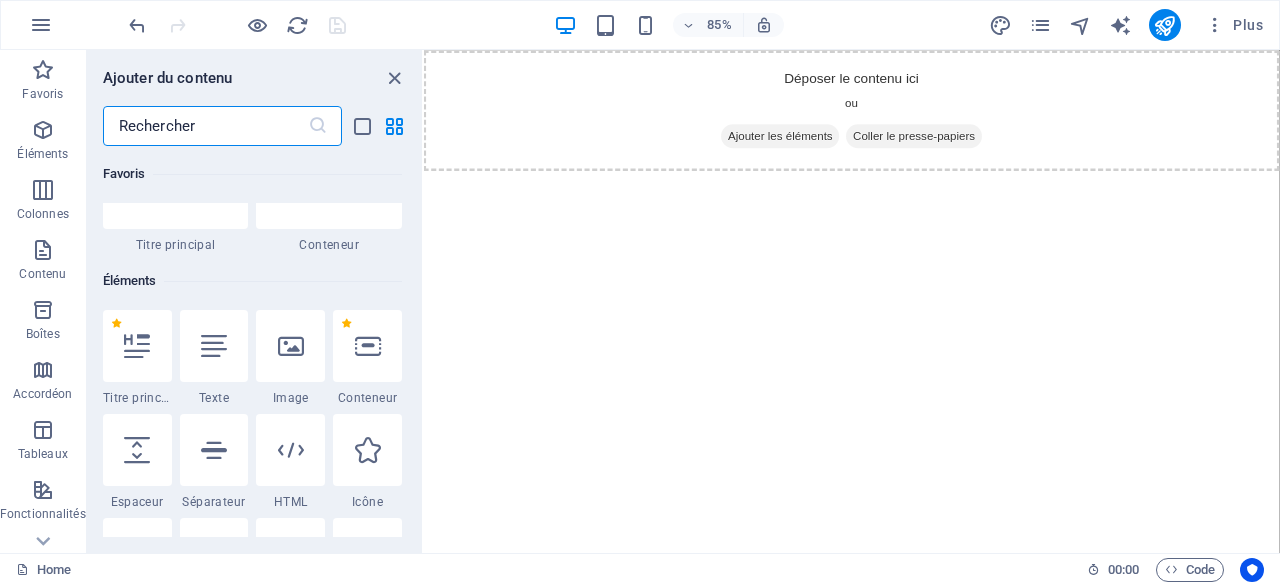 scroll, scrollTop: 119, scrollLeft: 0, axis: vertical 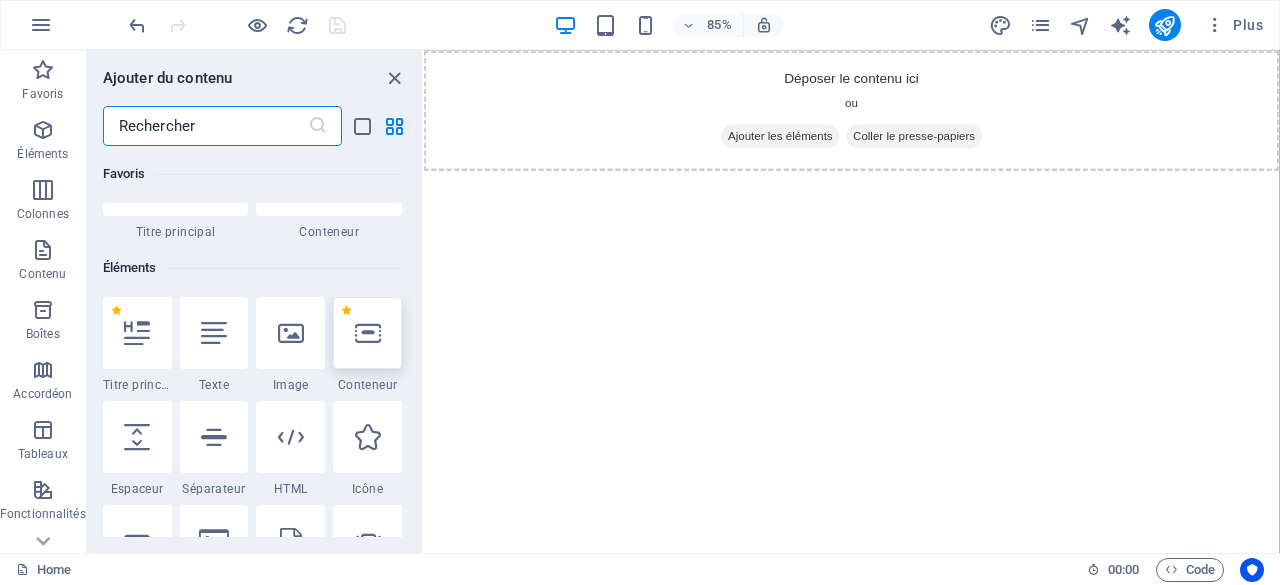 click at bounding box center (367, 333) 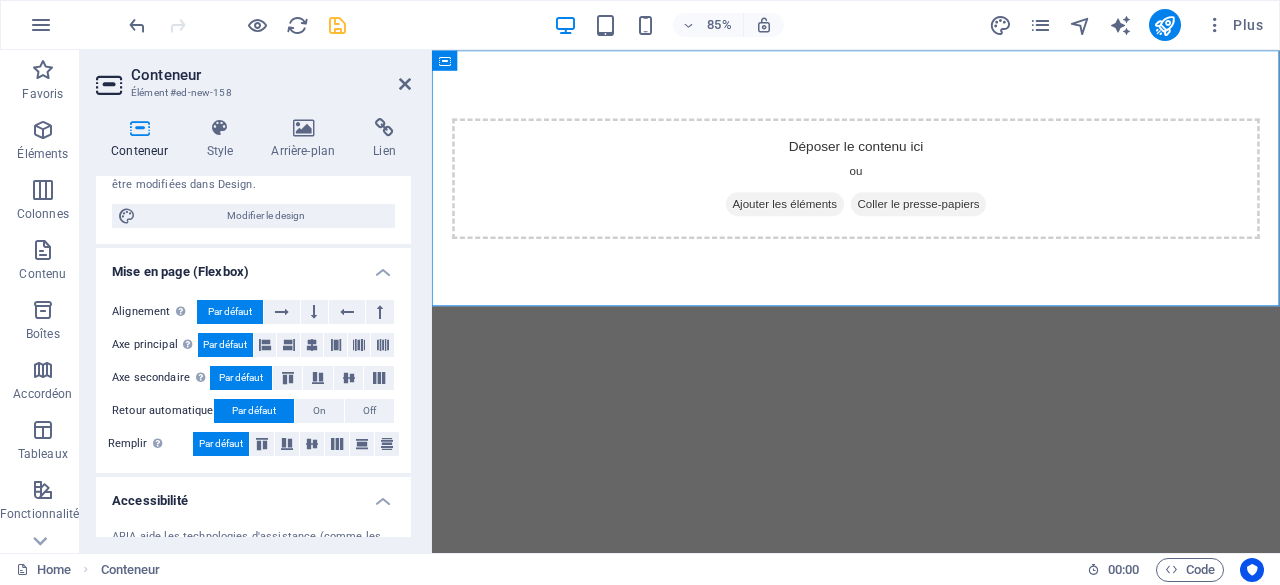 scroll, scrollTop: 217, scrollLeft: 0, axis: vertical 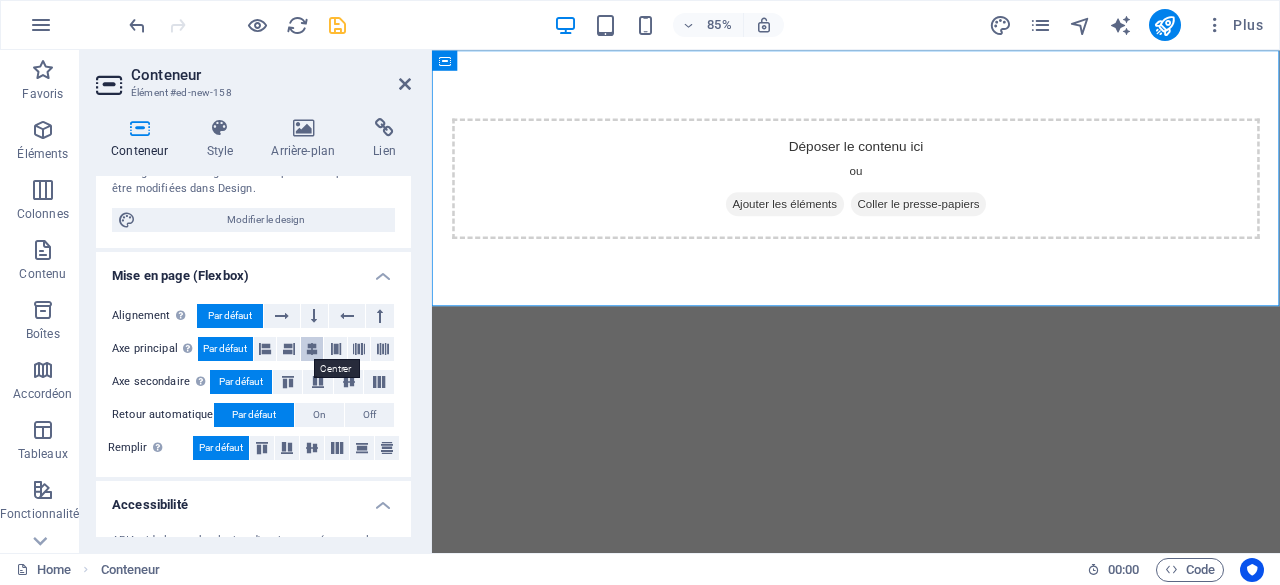 click at bounding box center (312, 349) 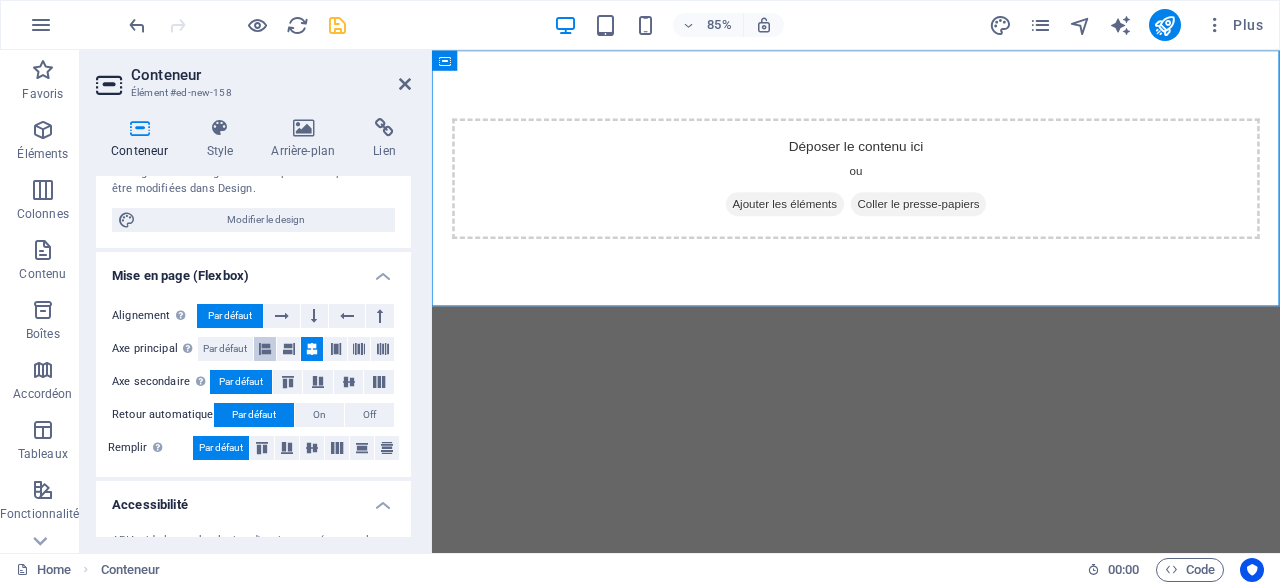 click at bounding box center [265, 349] 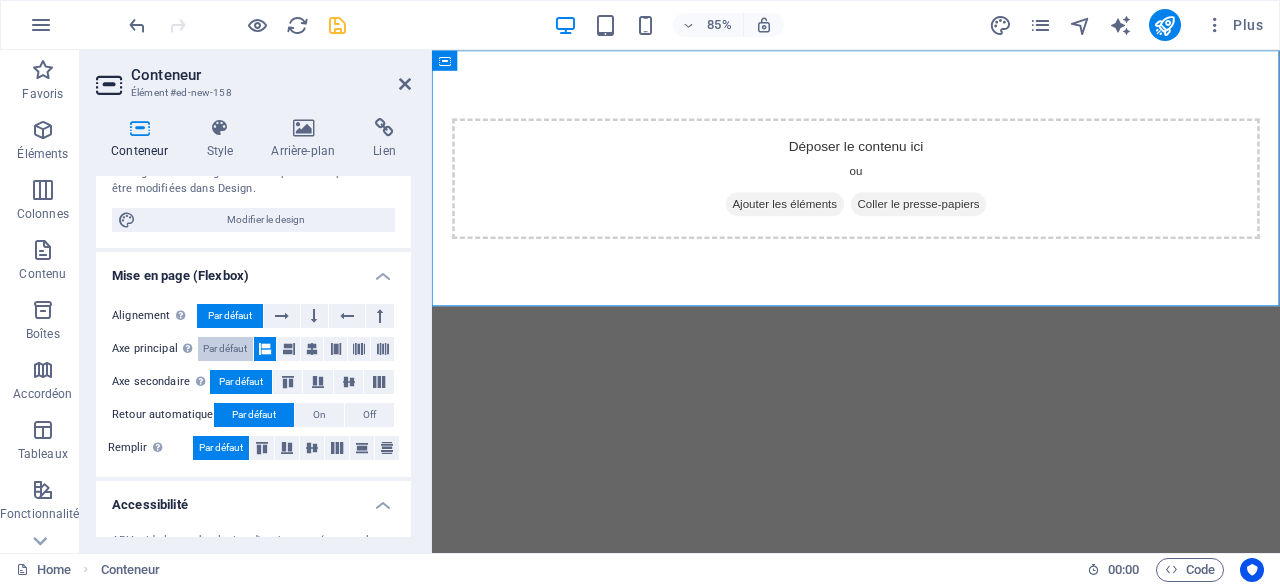 click on "Par défaut" at bounding box center [225, 349] 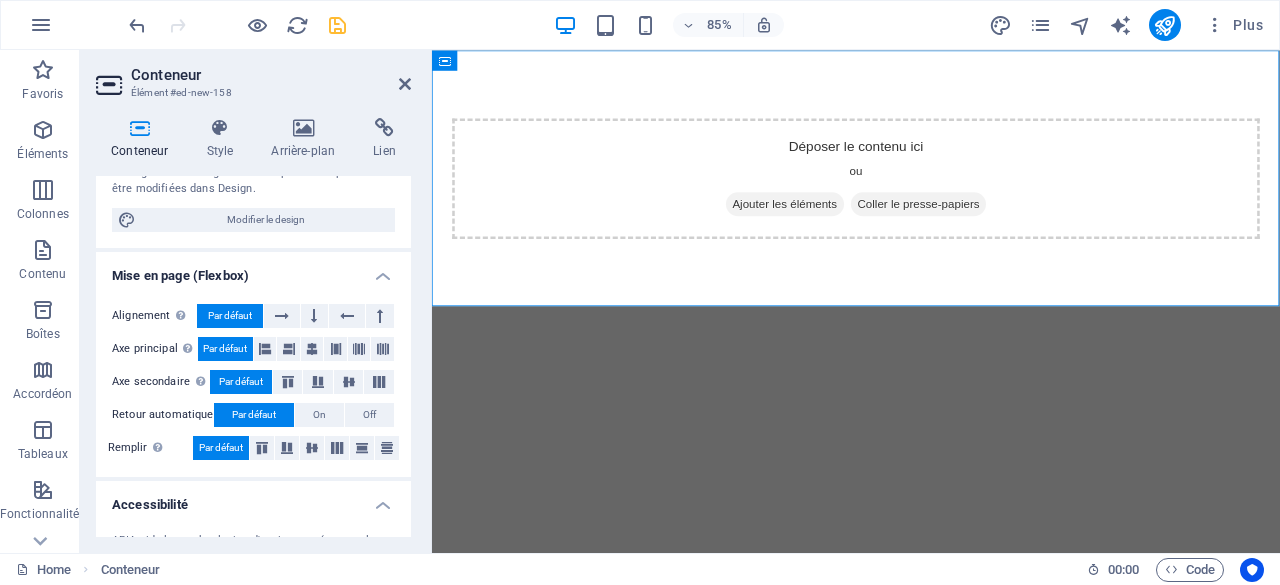scroll, scrollTop: 436, scrollLeft: 0, axis: vertical 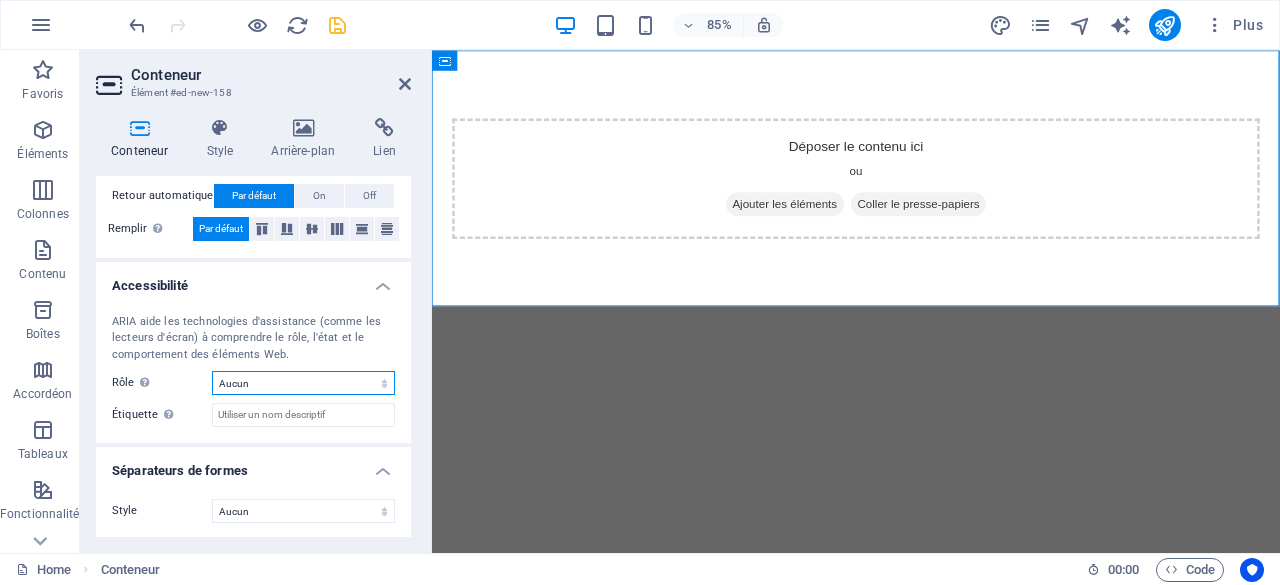 click on "Aucun Alert Article Banner Comment Complementary Dialog En-tête Marquee Pied de page Presentation Region Section Separator Status Timer" at bounding box center [303, 383] 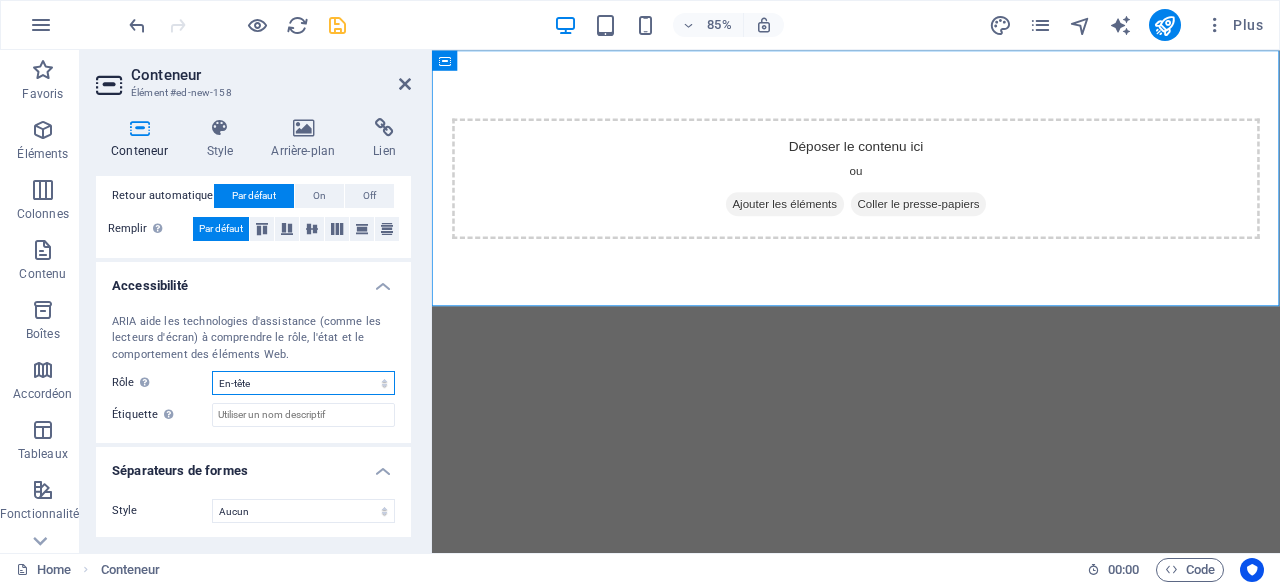 click on "Aucun Alert Article Banner Comment Complementary Dialog En-tête Marquee Pied de page Presentation Region Section Separator Status Timer" at bounding box center [303, 383] 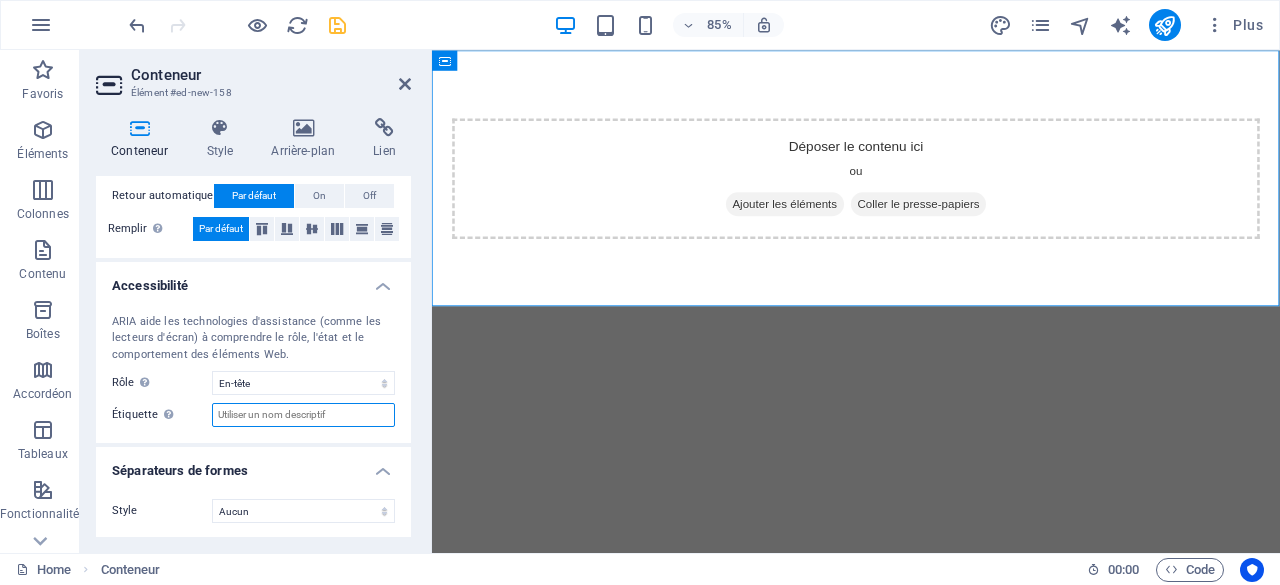 click on "Étiquette Utilisez l'étiquette ARIA   pour donner un nom clair et descriptif aux éléments qui ne sont pas explicites en eux-mêmes." at bounding box center (303, 415) 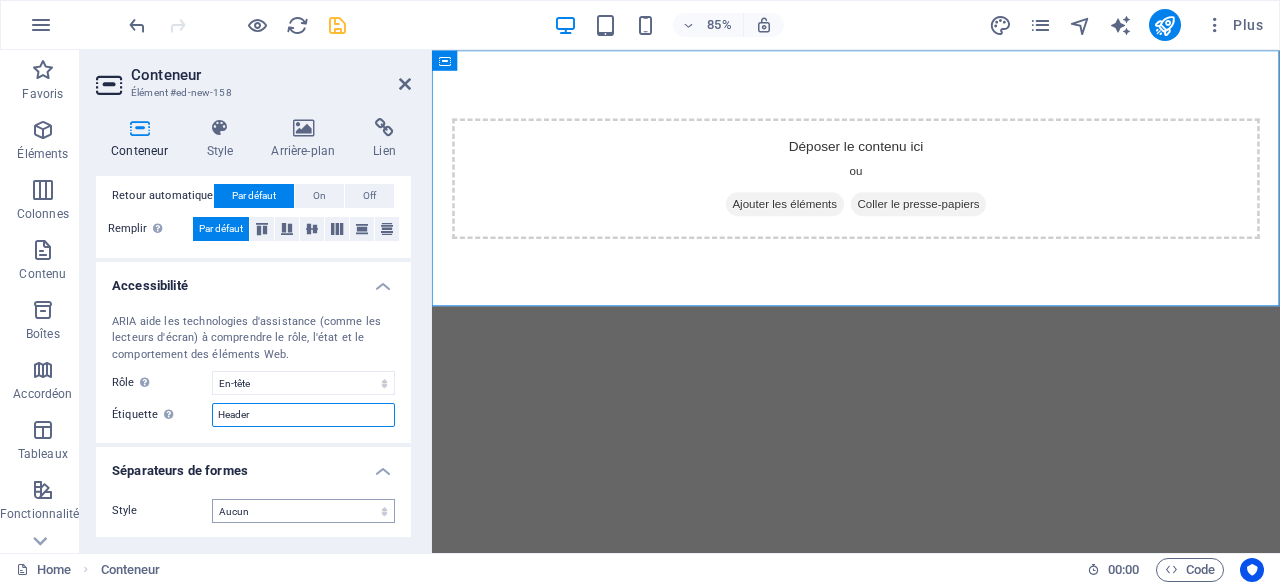 type on "Header" 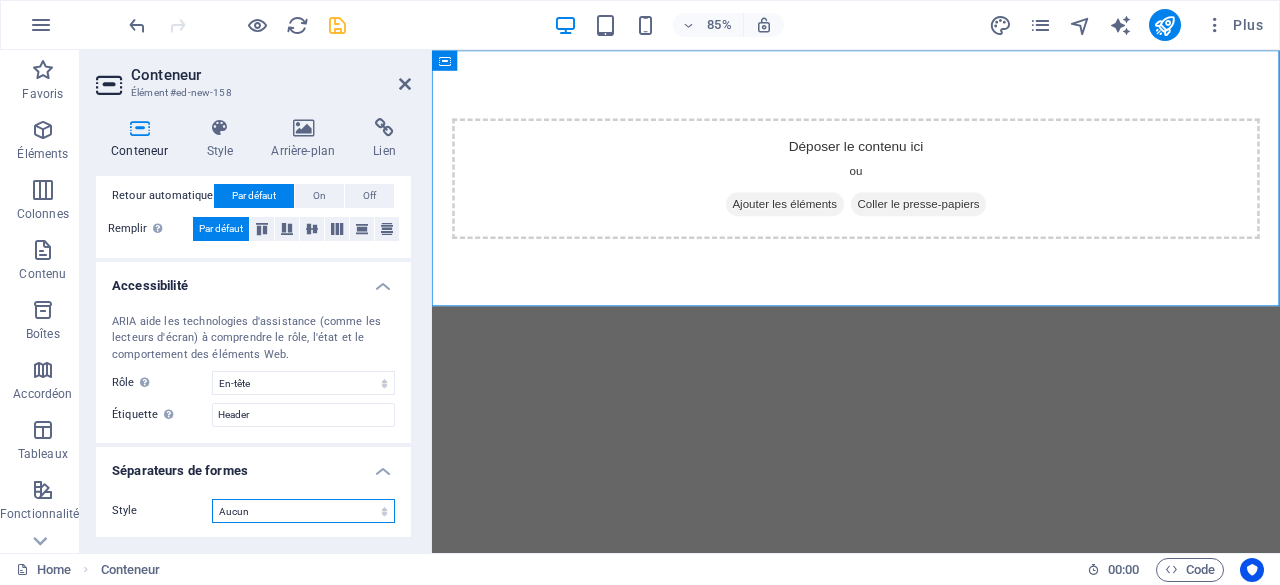 click on "Aucun Triangle Carré Diagonale Polygone 1 Polygone 2 Zigzag Plusieurs zigzags Vagues Plusieurs vagues Demi-cercle Rond Cercle avec ombre Immeubles Hexagones Clouds Plusieurs nuages Éventail Pyramides Livre Gouttes de peinture Flammes Papier déchiqueté Flèche" at bounding box center [303, 511] 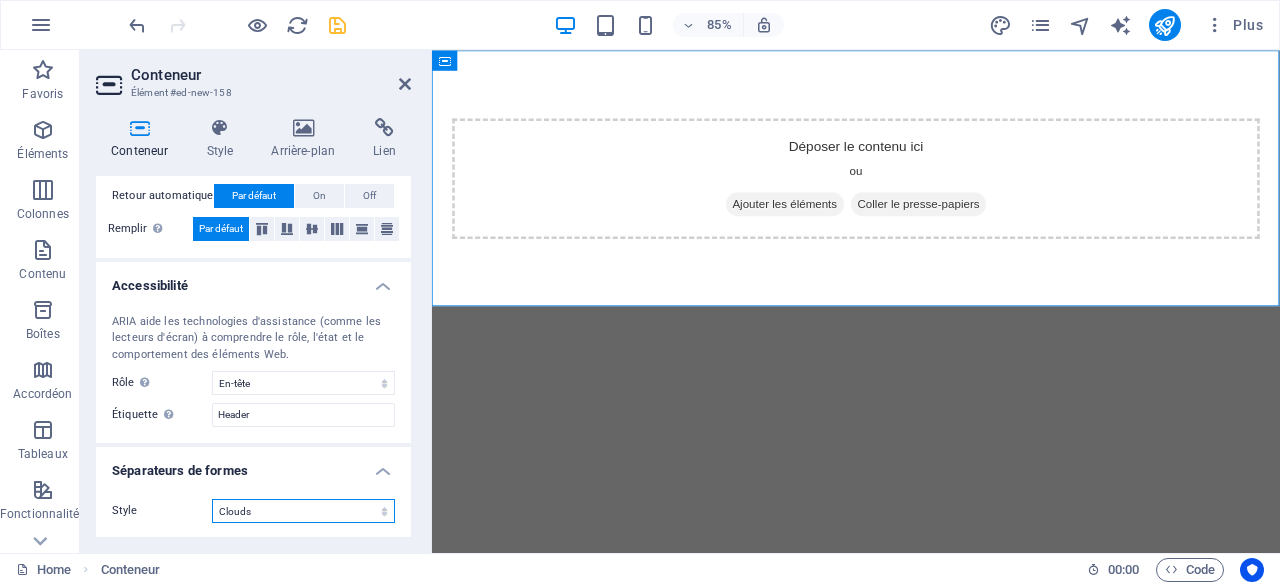 click on "Aucun Triangle Carré Diagonale Polygone 1 Polygone 2 Zigzag Plusieurs zigzags Vagues Plusieurs vagues Demi-cercle Rond Cercle avec ombre Immeubles Hexagones Clouds Plusieurs nuages Éventail Pyramides Livre Gouttes de peinture Flammes Papier déchiqueté Flèche" at bounding box center [303, 511] 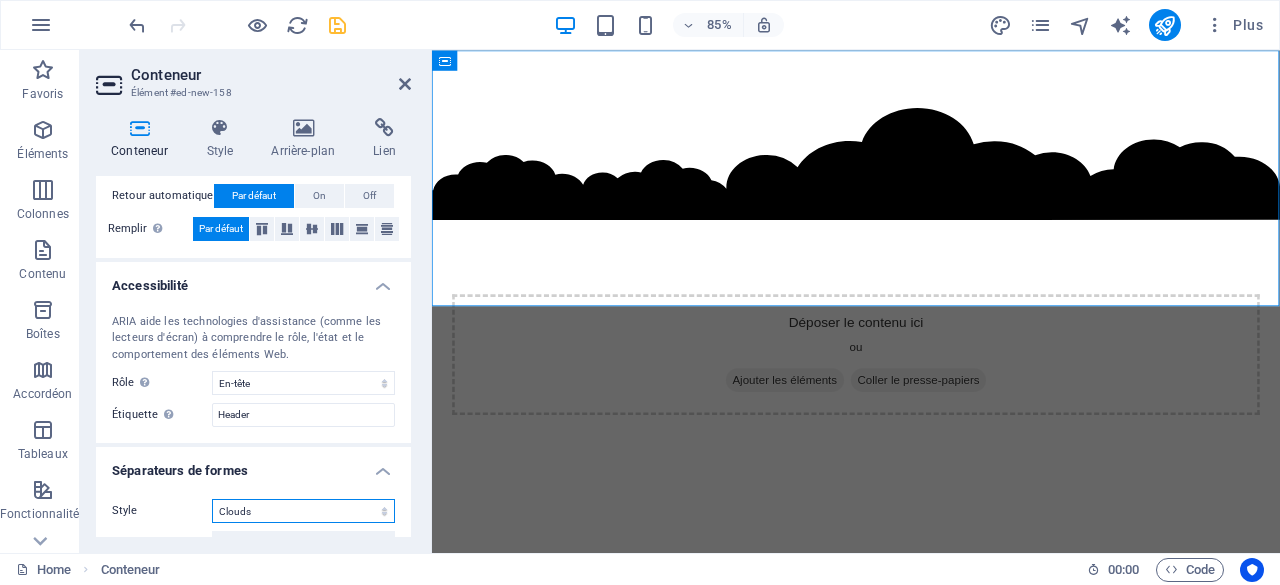click on "Aucun Triangle Carré Diagonale Polygone 1 Polygone 2 Zigzag Plusieurs zigzags Vagues Plusieurs vagues Demi-cercle Rond Cercle avec ombre Immeubles Hexagones Clouds Plusieurs nuages Éventail Pyramides Livre Gouttes de peinture Flammes Papier déchiqueté Flèche" at bounding box center [303, 511] 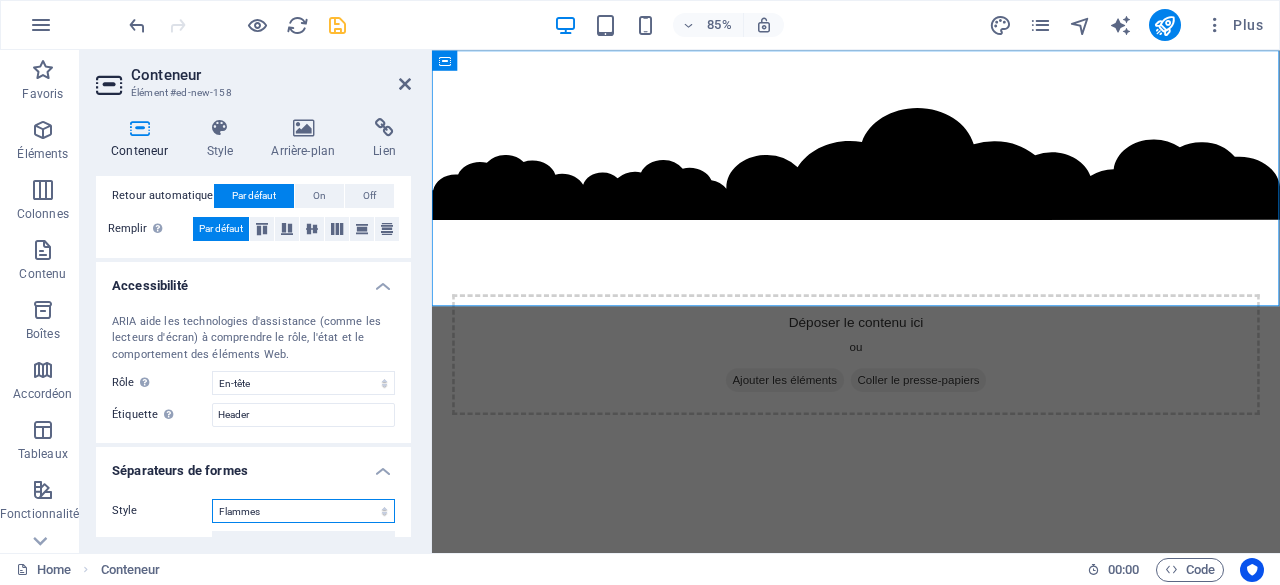 click on "Aucun Triangle Carré Diagonale Polygone 1 Polygone 2 Zigzag Plusieurs zigzags Vagues Plusieurs vagues Demi-cercle Rond Cercle avec ombre Immeubles Hexagones Clouds Plusieurs nuages Éventail Pyramides Livre Gouttes de peinture Flammes Papier déchiqueté Flèche" at bounding box center (303, 511) 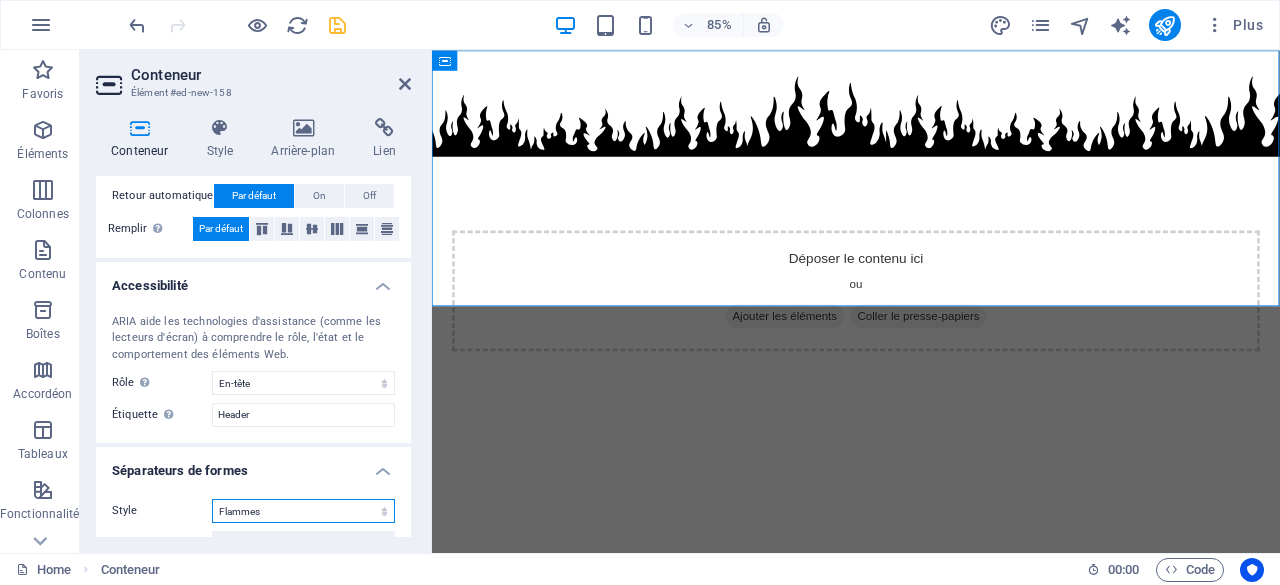 click on "Aucun Triangle Carré Diagonale Polygone 1 Polygone 2 Zigzag Plusieurs zigzags Vagues Plusieurs vagues Demi-cercle Rond Cercle avec ombre Immeubles Hexagones Clouds Plusieurs nuages Éventail Pyramides Livre Gouttes de peinture Flammes Papier déchiqueté Flèche" at bounding box center (303, 511) 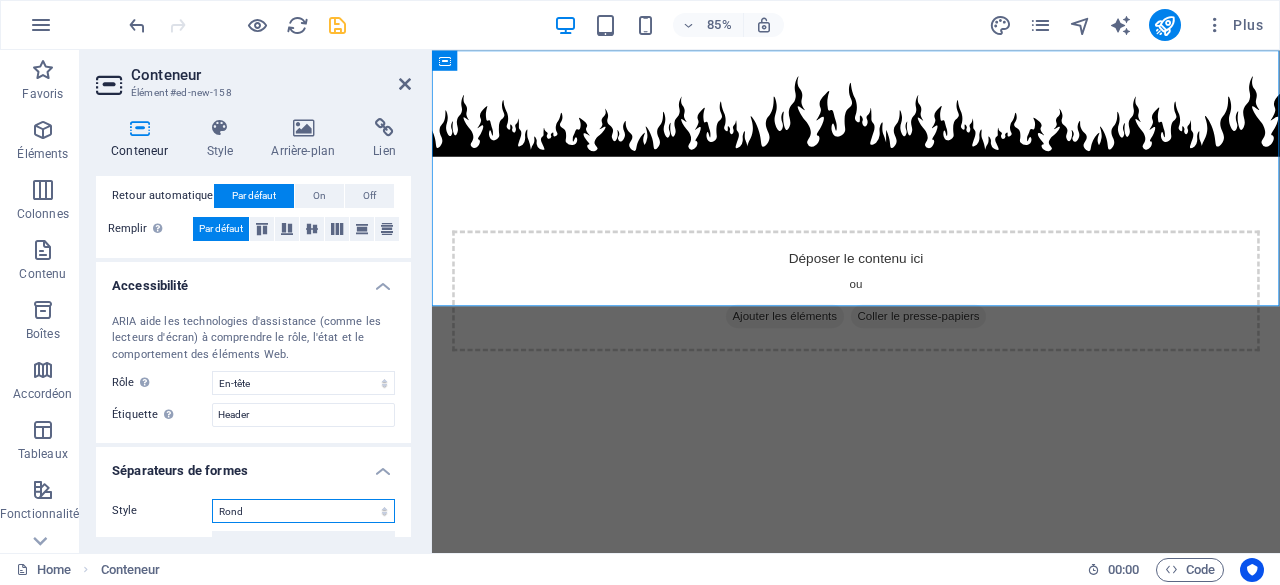 click on "Aucun Triangle Carré Diagonale Polygone 1 Polygone 2 Zigzag Plusieurs zigzags Vagues Plusieurs vagues Demi-cercle Rond Cercle avec ombre Immeubles Hexagones Clouds Plusieurs nuages Éventail Pyramides Livre Gouttes de peinture Flammes Papier déchiqueté Flèche" at bounding box center (303, 511) 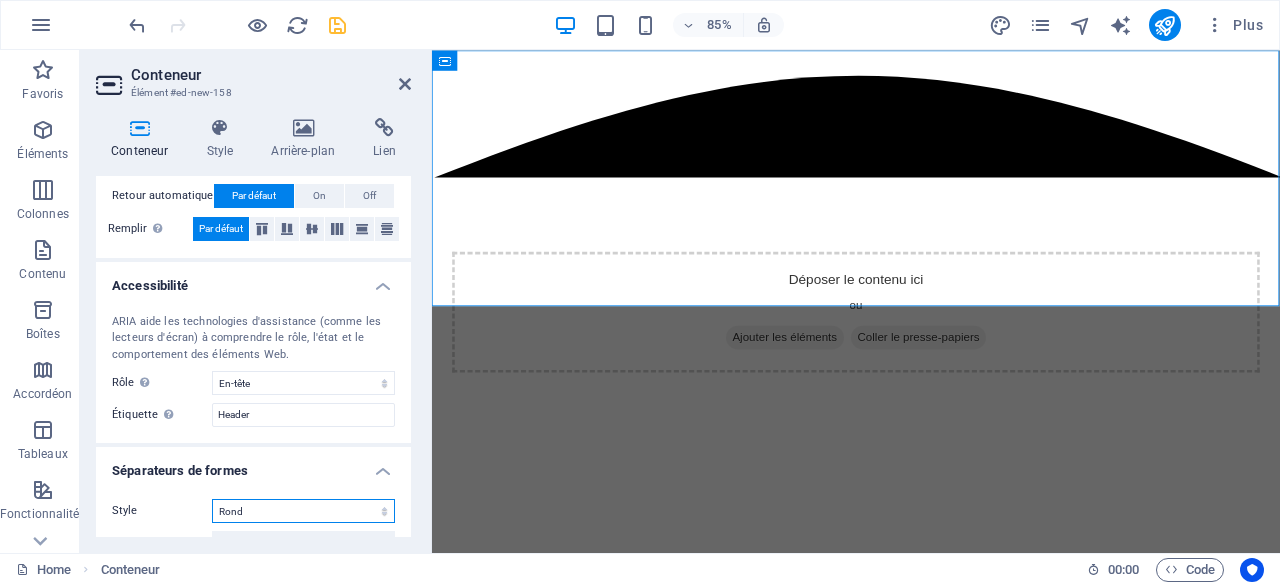 click on "Aucun Triangle Carré Diagonale Polygone 1 Polygone 2 Zigzag Plusieurs zigzags Vagues Plusieurs vagues Demi-cercle Rond Cercle avec ombre Immeubles Hexagones Clouds Plusieurs nuages Éventail Pyramides Livre Gouttes de peinture Flammes Papier déchiqueté Flèche" at bounding box center [303, 511] 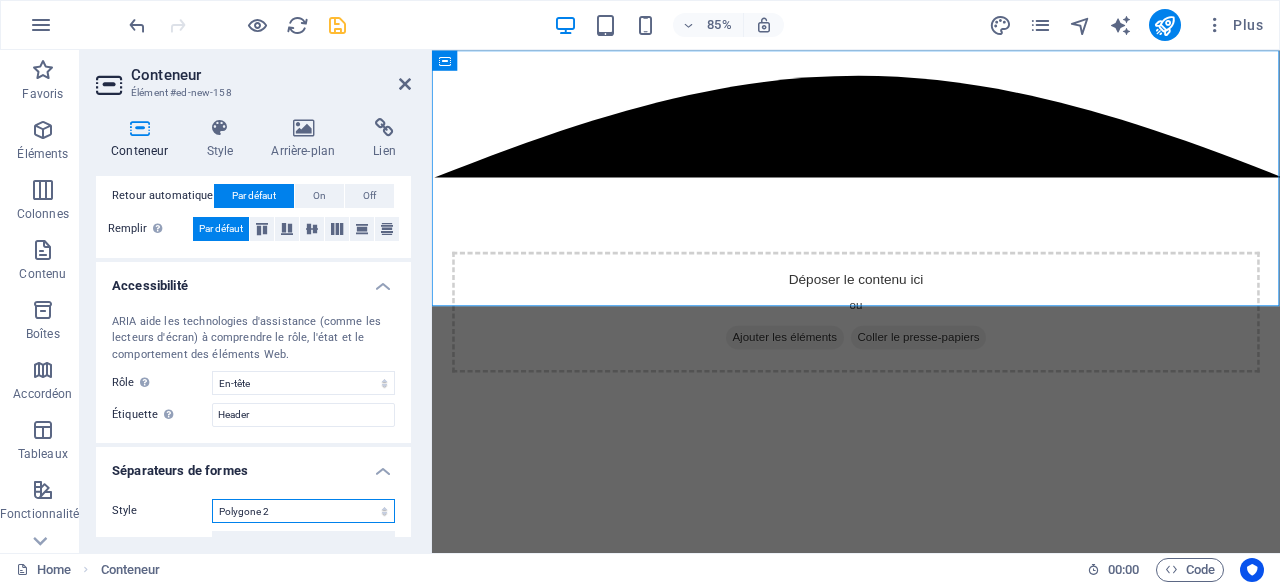 click on "Aucun Triangle Carré Diagonale Polygone 1 Polygone 2 Zigzag Plusieurs zigzags Vagues Plusieurs vagues Demi-cercle Rond Cercle avec ombre Immeubles Hexagones Clouds Plusieurs nuages Éventail Pyramides Livre Gouttes de peinture Flammes Papier déchiqueté Flèche" at bounding box center [303, 511] 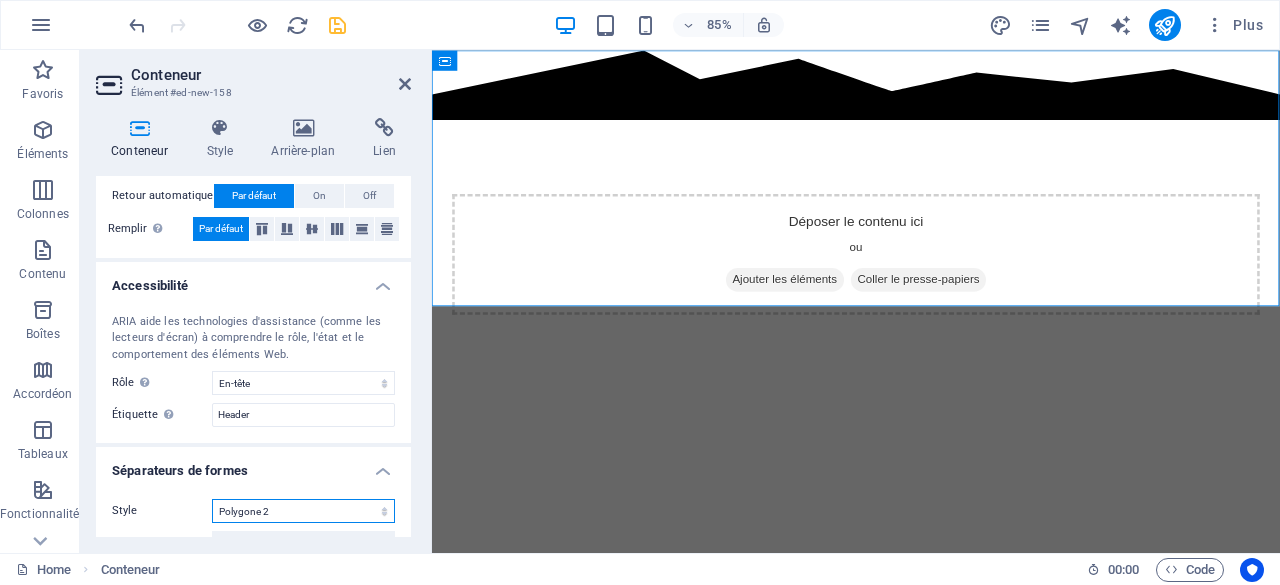 click on "Aucun Triangle Carré Diagonale Polygone 1 Polygone 2 Zigzag Plusieurs zigzags Vagues Plusieurs vagues Demi-cercle Rond Cercle avec ombre Immeubles Hexagones Clouds Plusieurs nuages Éventail Pyramides Livre Gouttes de peinture Flammes Papier déchiqueté Flèche" at bounding box center [303, 511] 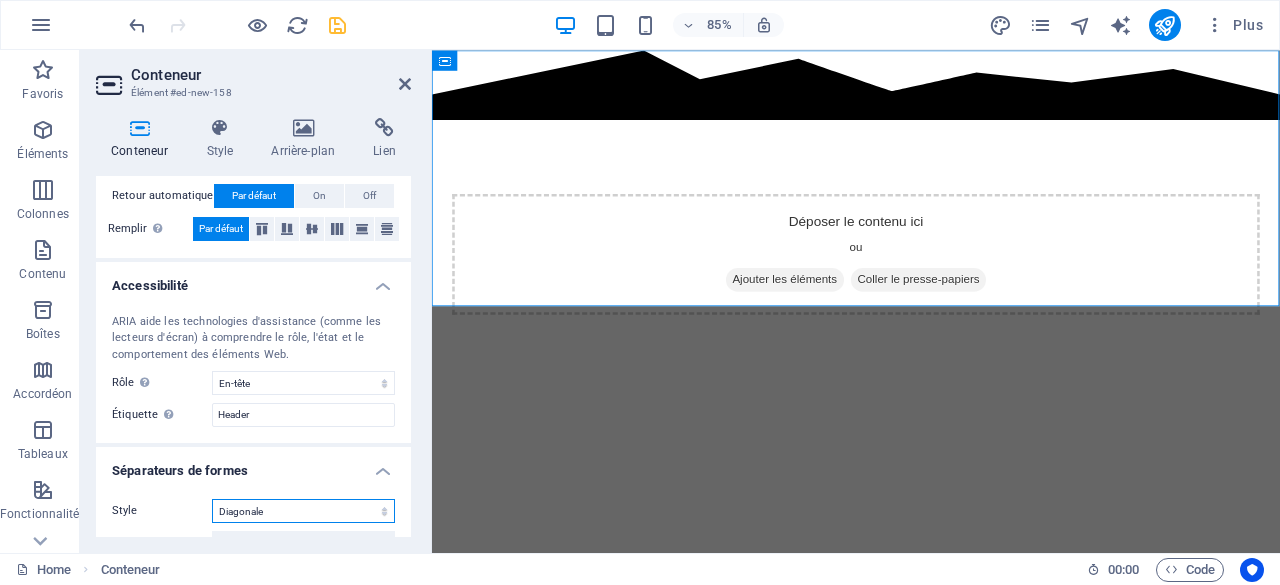 click on "Aucun Triangle Carré Diagonale Polygone 1 Polygone 2 Zigzag Plusieurs zigzags Vagues Plusieurs vagues Demi-cercle Rond Cercle avec ombre Immeubles Hexagones Clouds Plusieurs nuages Éventail Pyramides Livre Gouttes de peinture Flammes Papier déchiqueté Flèche" at bounding box center [303, 511] 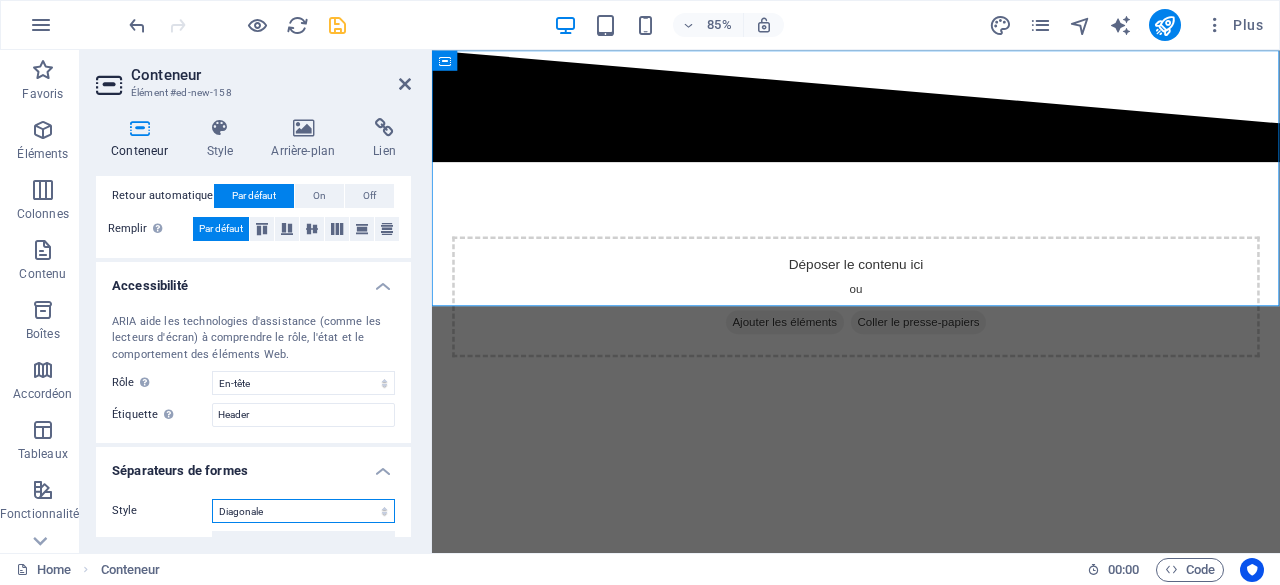 click on "Aucun Triangle Carré Diagonale Polygone 1 Polygone 2 Zigzag Plusieurs zigzags Vagues Plusieurs vagues Demi-cercle Rond Cercle avec ombre Immeubles Hexagones Clouds Plusieurs nuages Éventail Pyramides Livre Gouttes de peinture Flammes Papier déchiqueté Flèche" at bounding box center [303, 511] 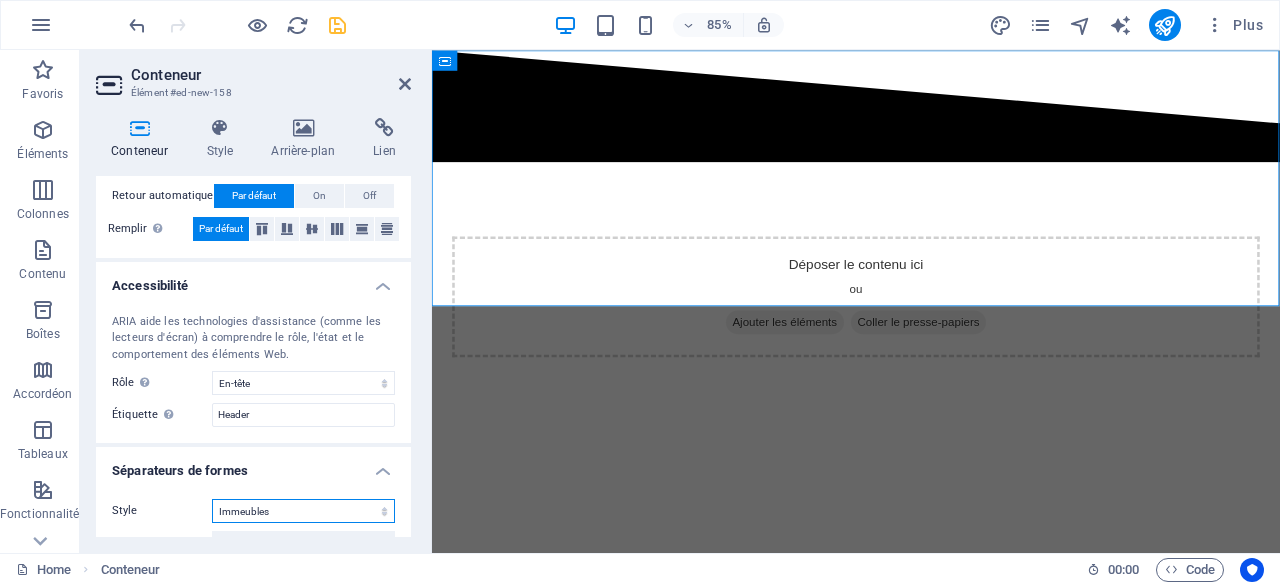 click on "Aucun Triangle Carré Diagonale Polygone 1 Polygone 2 Zigzag Plusieurs zigzags Vagues Plusieurs vagues Demi-cercle Rond Cercle avec ombre Immeubles Hexagones Clouds Plusieurs nuages Éventail Pyramides Livre Gouttes de peinture Flammes Papier déchiqueté Flèche" at bounding box center [303, 511] 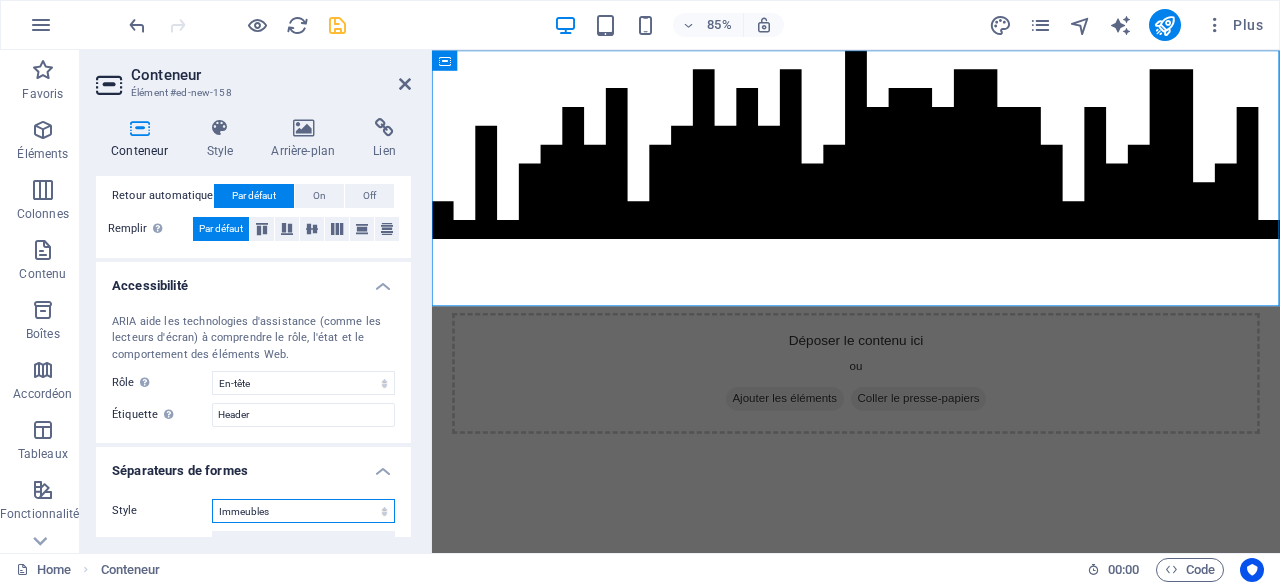 click on "Aucun Triangle Carré Diagonale Polygone 1 Polygone 2 Zigzag Plusieurs zigzags Vagues Plusieurs vagues Demi-cercle Rond Cercle avec ombre Immeubles Hexagones Clouds Plusieurs nuages Éventail Pyramides Livre Gouttes de peinture Flammes Papier déchiqueté Flèche" at bounding box center (303, 511) 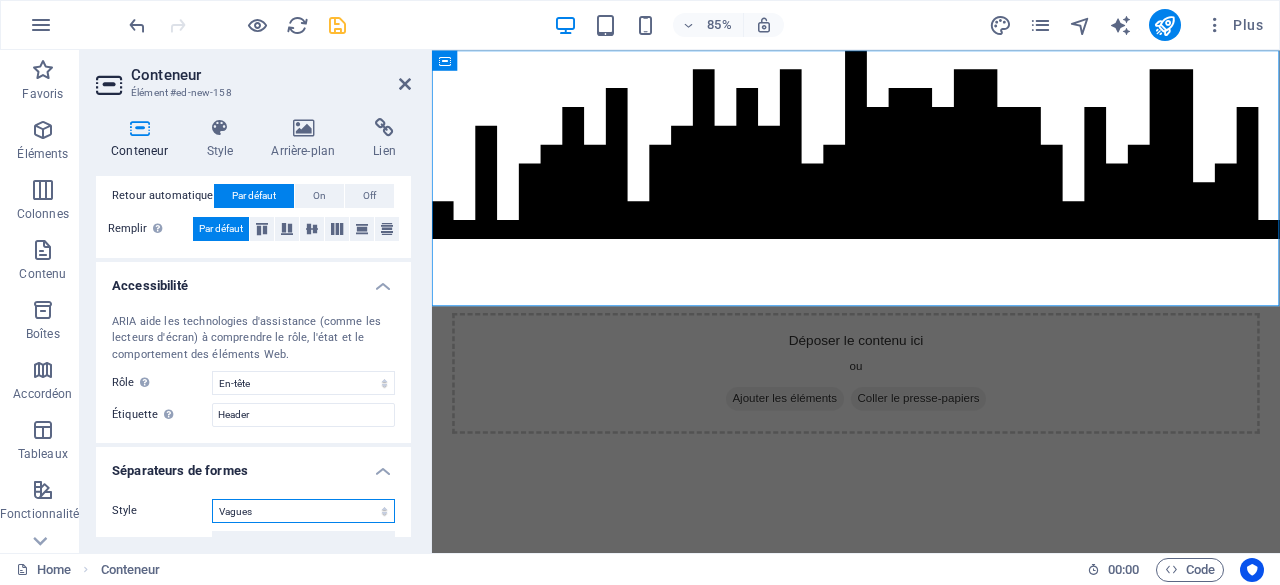 click on "Aucun Triangle Carré Diagonale Polygone 1 Polygone 2 Zigzag Plusieurs zigzags Vagues Plusieurs vagues Demi-cercle Rond Cercle avec ombre Immeubles Hexagones Clouds Plusieurs nuages Éventail Pyramides Livre Gouttes de peinture Flammes Papier déchiqueté Flèche" at bounding box center (303, 511) 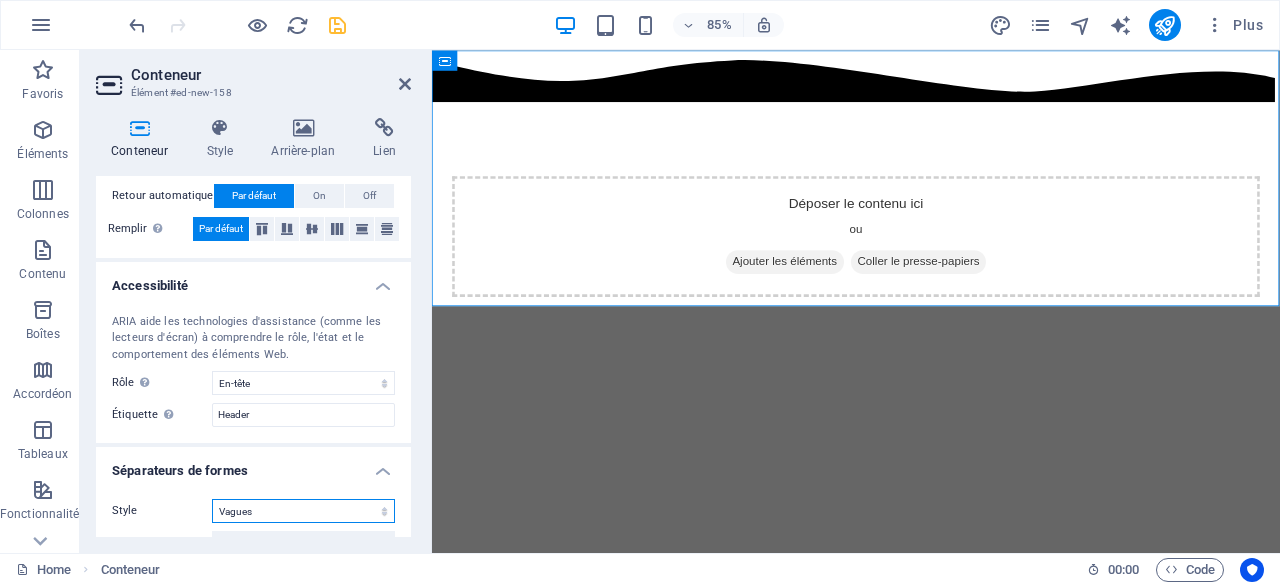 click on "Aucun Triangle Carré Diagonale Polygone 1 Polygone 2 Zigzag Plusieurs zigzags Vagues Plusieurs vagues Demi-cercle Rond Cercle avec ombre Immeubles Hexagones Clouds Plusieurs nuages Éventail Pyramides Livre Gouttes de peinture Flammes Papier déchiqueté Flèche" at bounding box center (303, 511) 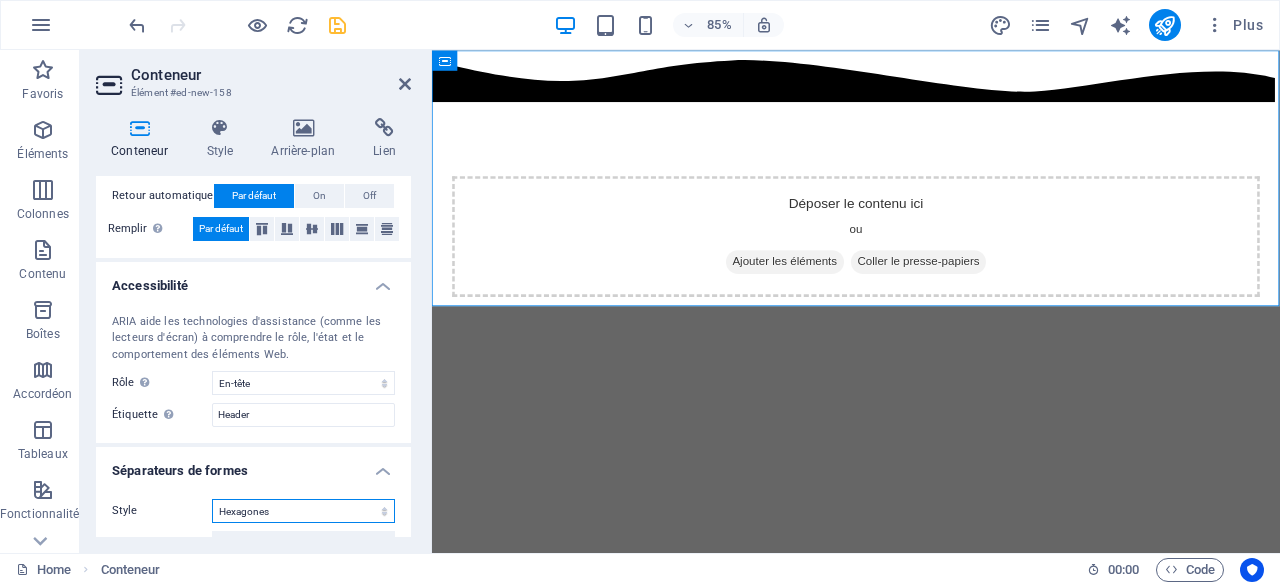 click on "Aucun Triangle Carré Diagonale Polygone 1 Polygone 2 Zigzag Plusieurs zigzags Vagues Plusieurs vagues Demi-cercle Rond Cercle avec ombre Immeubles Hexagones Clouds Plusieurs nuages Éventail Pyramides Livre Gouttes de peinture Flammes Papier déchiqueté Flèche" at bounding box center (303, 511) 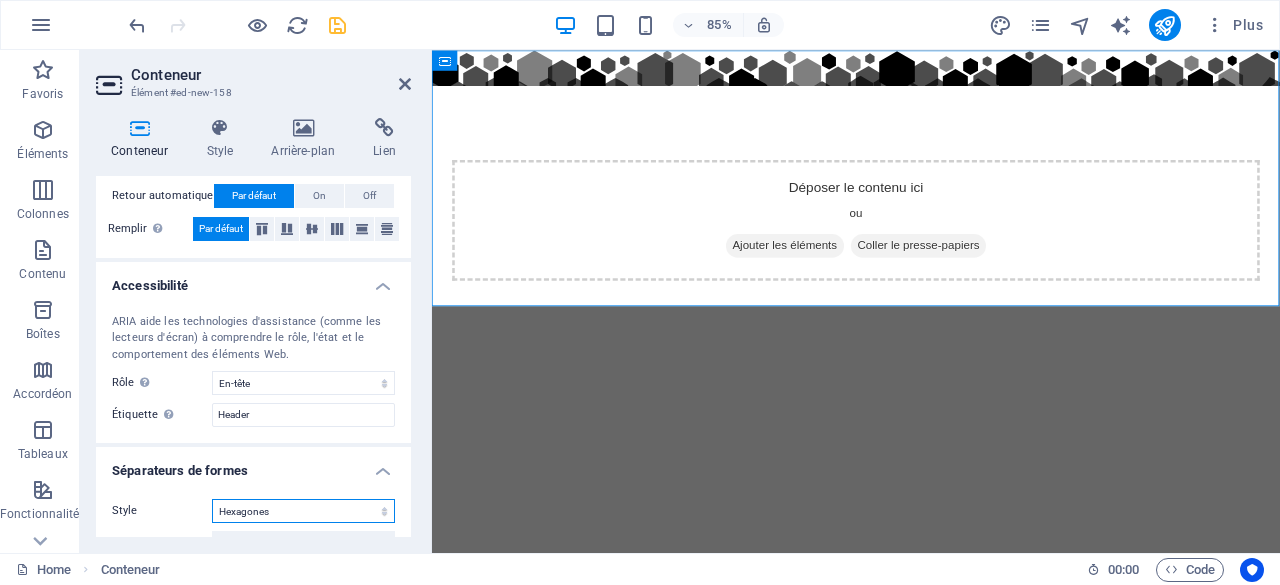 click on "Aucun Triangle Carré Diagonale Polygone 1 Polygone 2 Zigzag Plusieurs zigzags Vagues Plusieurs vagues Demi-cercle Rond Cercle avec ombre Immeubles Hexagones Clouds Plusieurs nuages Éventail Pyramides Livre Gouttes de peinture Flammes Papier déchiqueté Flèche" at bounding box center [303, 511] 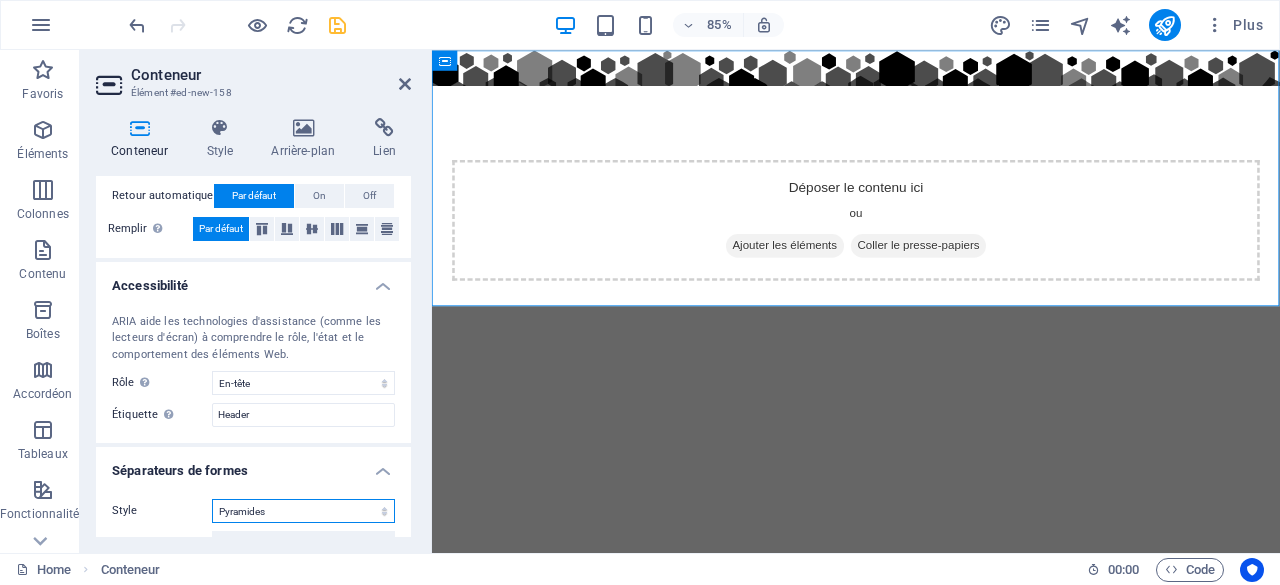 click on "Aucun Triangle Carré Diagonale Polygone 1 Polygone 2 Zigzag Plusieurs zigzags Vagues Plusieurs vagues Demi-cercle Rond Cercle avec ombre Immeubles Hexagones Clouds Plusieurs nuages Éventail Pyramides Livre Gouttes de peinture Flammes Papier déchiqueté Flèche" at bounding box center [303, 511] 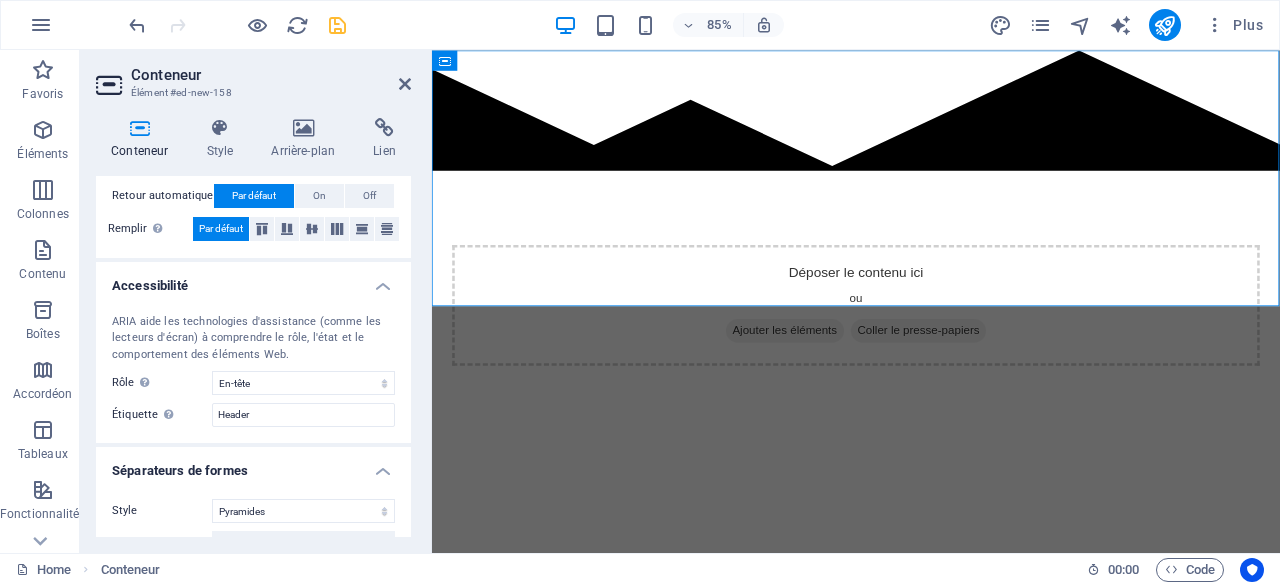click on "Style Aucun Triangle Carré Diagonale Polygone 1 Polygone 2 Zigzag Plusieurs zigzags Vagues Plusieurs vagues Demi-cercle Rond Cercle avec ombre Immeubles Hexagones Clouds Plusieurs nuages Éventail Pyramides Livre Gouttes de peinture Flammes Papier déchiqueté Flèche Arrière-plan Modifier l'arrière-plan Couleur 2e couleur 3e couleur Largeur 100 % Hauteur auto px rem em vh vw Position horiz. 0 % Position Miroir Inverser Animation  - Direction  - Durée 60 s" at bounding box center (253, 664) 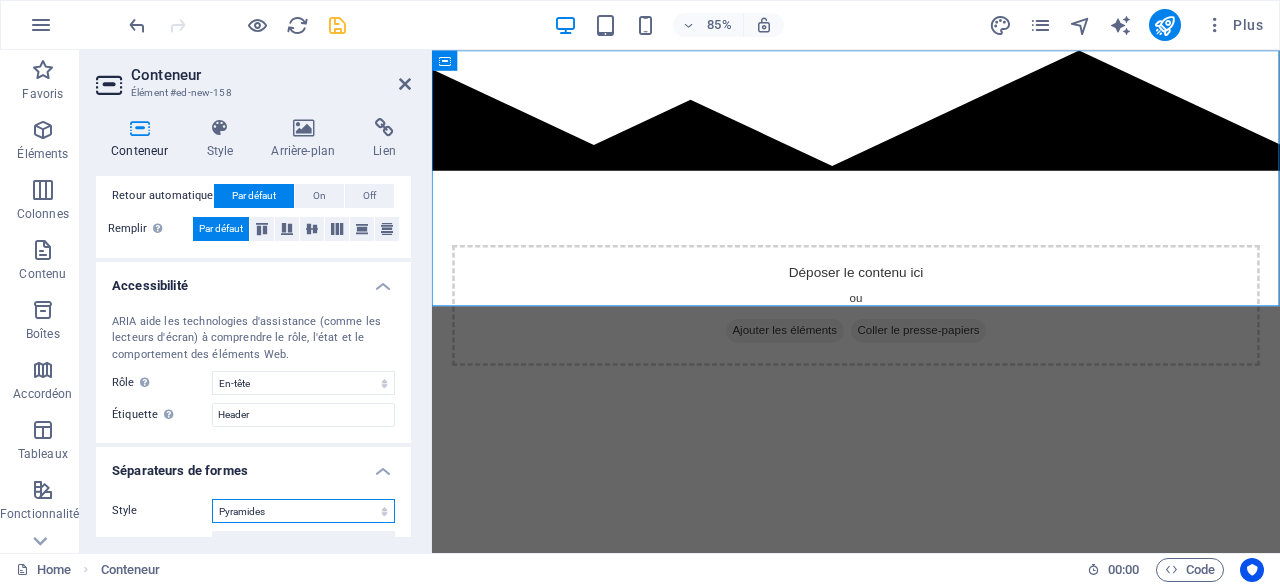 click on "Aucun Triangle Carré Diagonale Polygone 1 Polygone 2 Zigzag Plusieurs zigzags Vagues Plusieurs vagues Demi-cercle Rond Cercle avec ombre Immeubles Hexagones Clouds Plusieurs nuages Éventail Pyramides Livre Gouttes de peinture Flammes Papier déchiqueté Flèche" at bounding box center [303, 511] 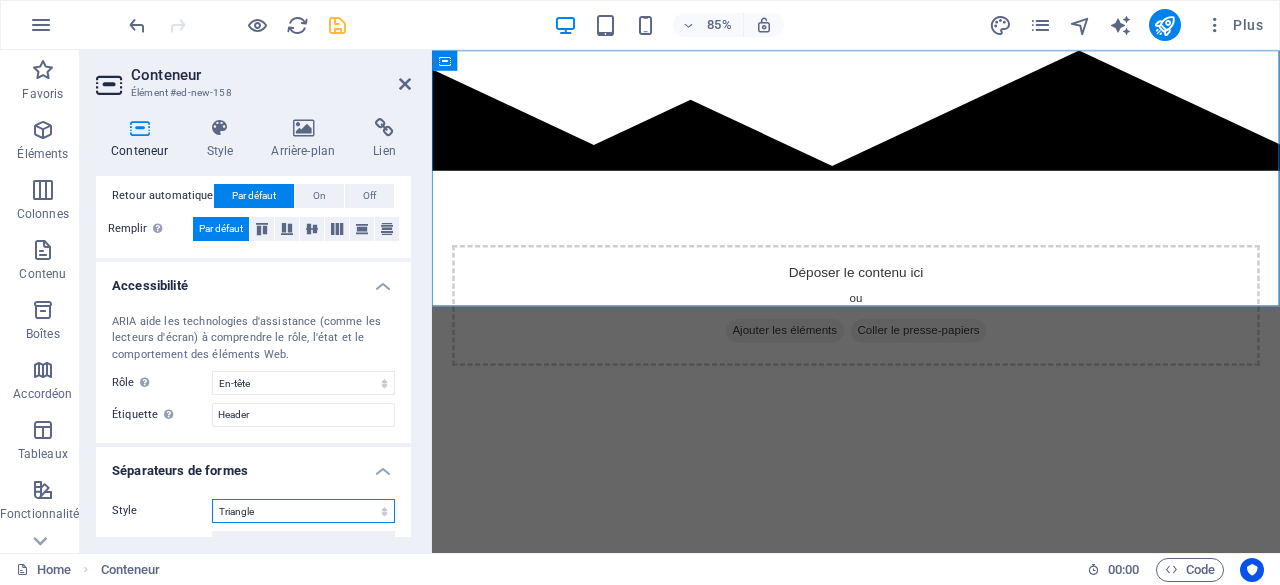 click on "Aucun Triangle Carré Diagonale Polygone 1 Polygone 2 Zigzag Plusieurs zigzags Vagues Plusieurs vagues Demi-cercle Rond Cercle avec ombre Immeubles Hexagones Clouds Plusieurs nuages Éventail Pyramides Livre Gouttes de peinture Flammes Papier déchiqueté Flèche" at bounding box center (303, 511) 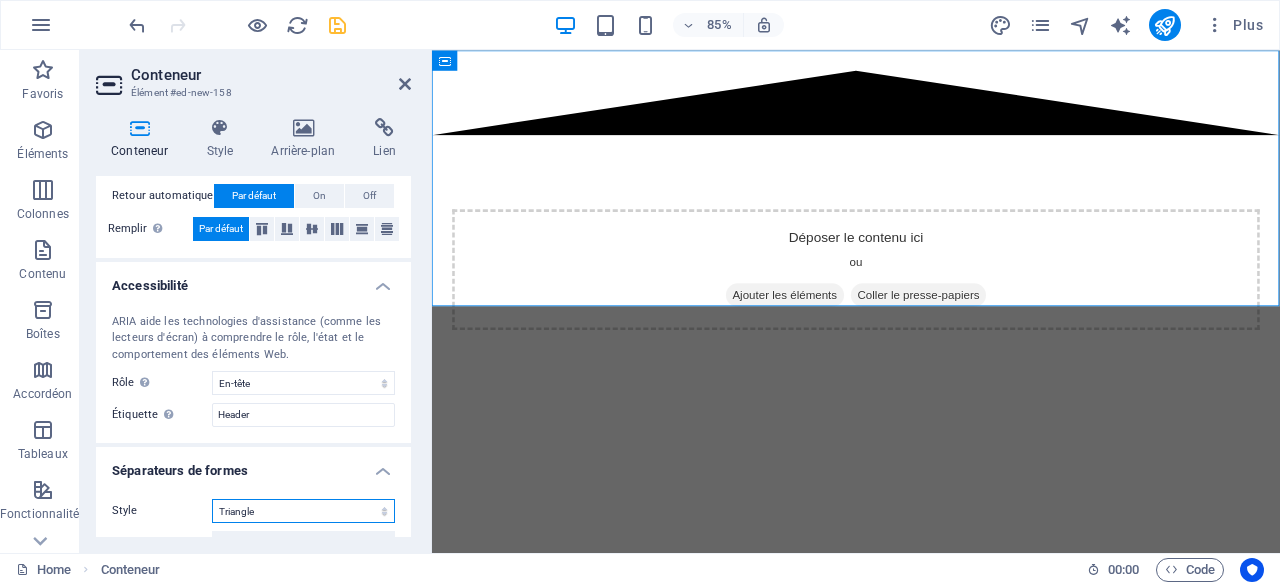 click on "Aucun Triangle Carré Diagonale Polygone 1 Polygone 2 Zigzag Plusieurs zigzags Vagues Plusieurs vagues Demi-cercle Rond Cercle avec ombre Immeubles Hexagones Clouds Plusieurs nuages Éventail Pyramides Livre Gouttes de peinture Flammes Papier déchiqueté Flèche" at bounding box center (303, 511) 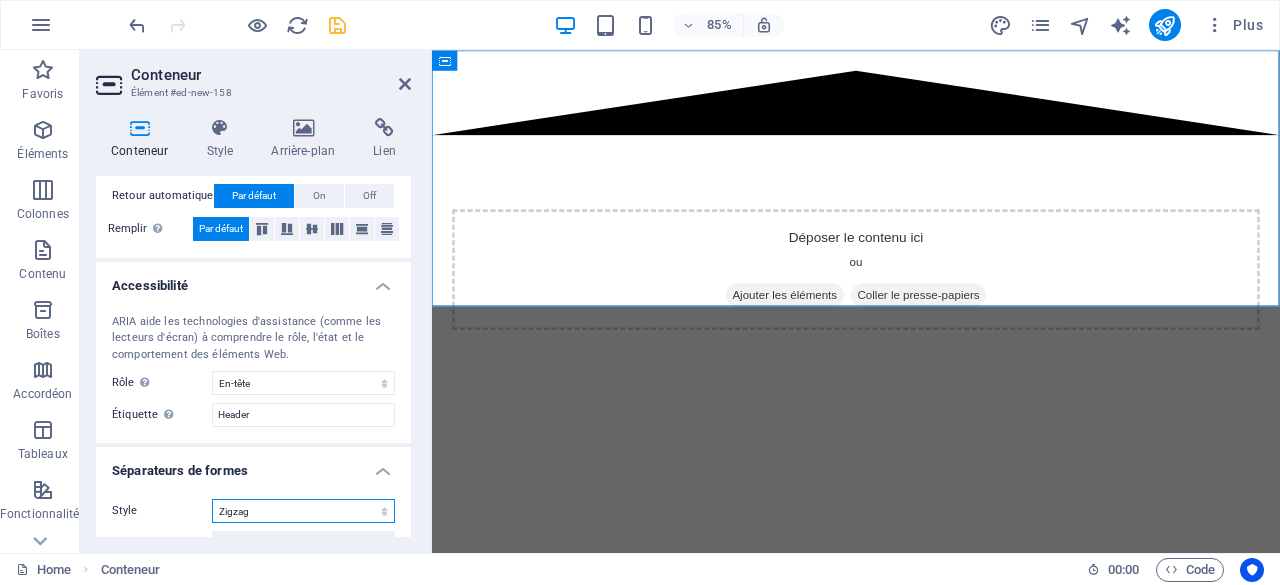 click on "Aucun Triangle Carré Diagonale Polygone 1 Polygone 2 Zigzag Plusieurs zigzags Vagues Plusieurs vagues Demi-cercle Rond Cercle avec ombre Immeubles Hexagones Clouds Plusieurs nuages Éventail Pyramides Livre Gouttes de peinture Flammes Papier déchiqueté Flèche" at bounding box center (303, 511) 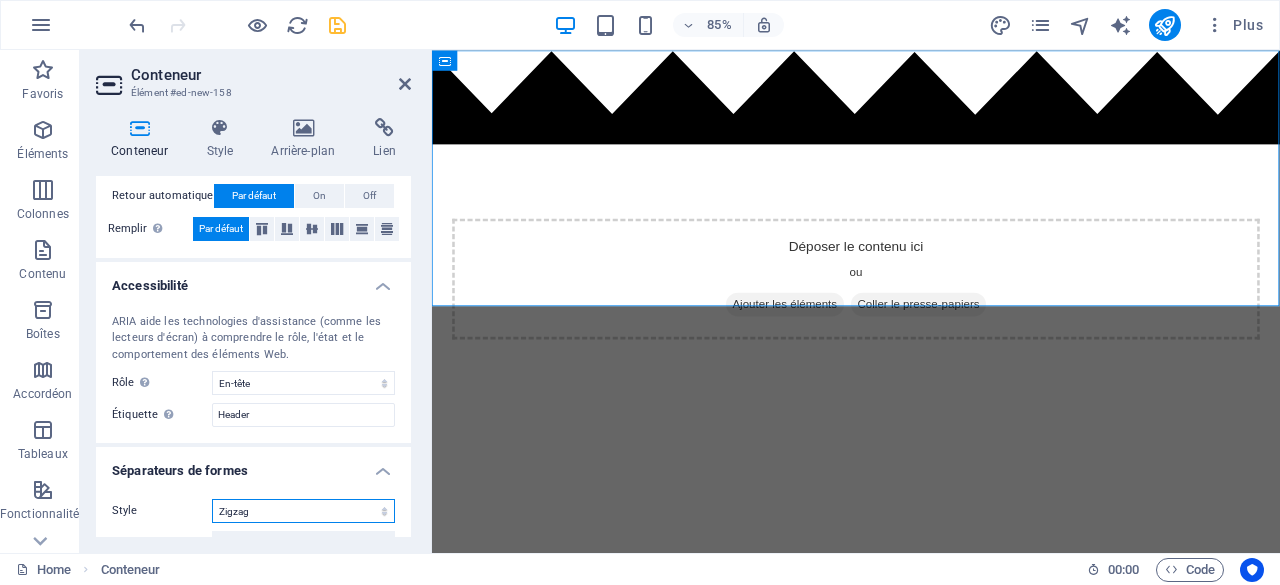 click on "Aucun Triangle Carré Diagonale Polygone 1 Polygone 2 Zigzag Plusieurs zigzags Vagues Plusieurs vagues Demi-cercle Rond Cercle avec ombre Immeubles Hexagones Clouds Plusieurs nuages Éventail Pyramides Livre Gouttes de peinture Flammes Papier déchiqueté Flèche" at bounding box center (303, 511) 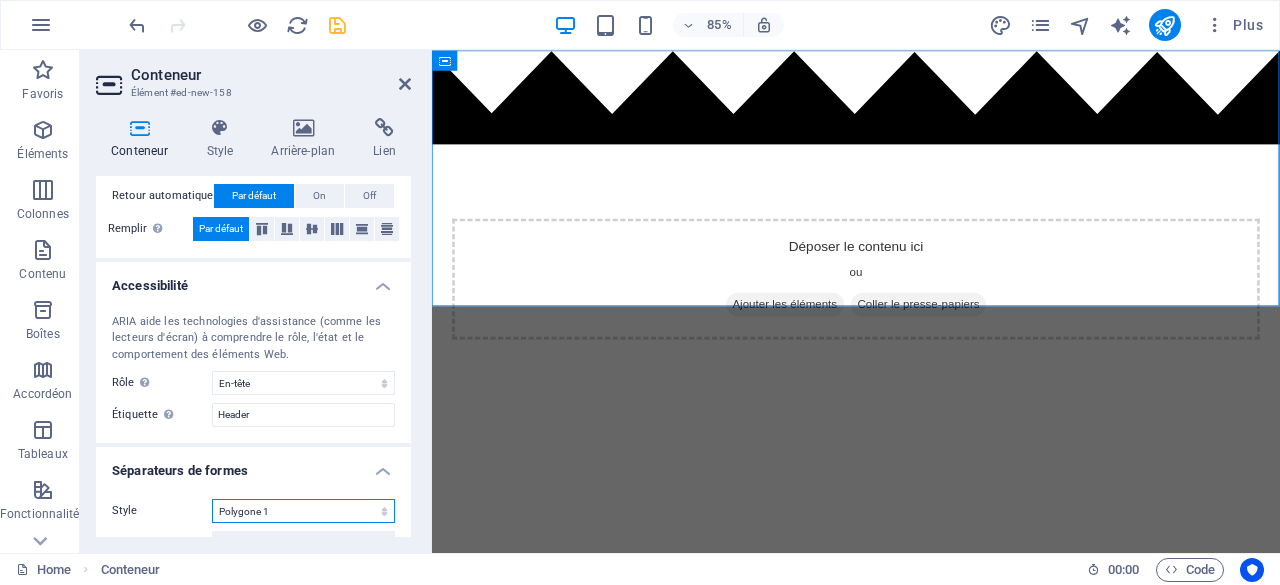 click on "Aucun Triangle Carré Diagonale Polygone 1 Polygone 2 Zigzag Plusieurs zigzags Vagues Plusieurs vagues Demi-cercle Rond Cercle avec ombre Immeubles Hexagones Clouds Plusieurs nuages Éventail Pyramides Livre Gouttes de peinture Flammes Papier déchiqueté Flèche" at bounding box center [303, 511] 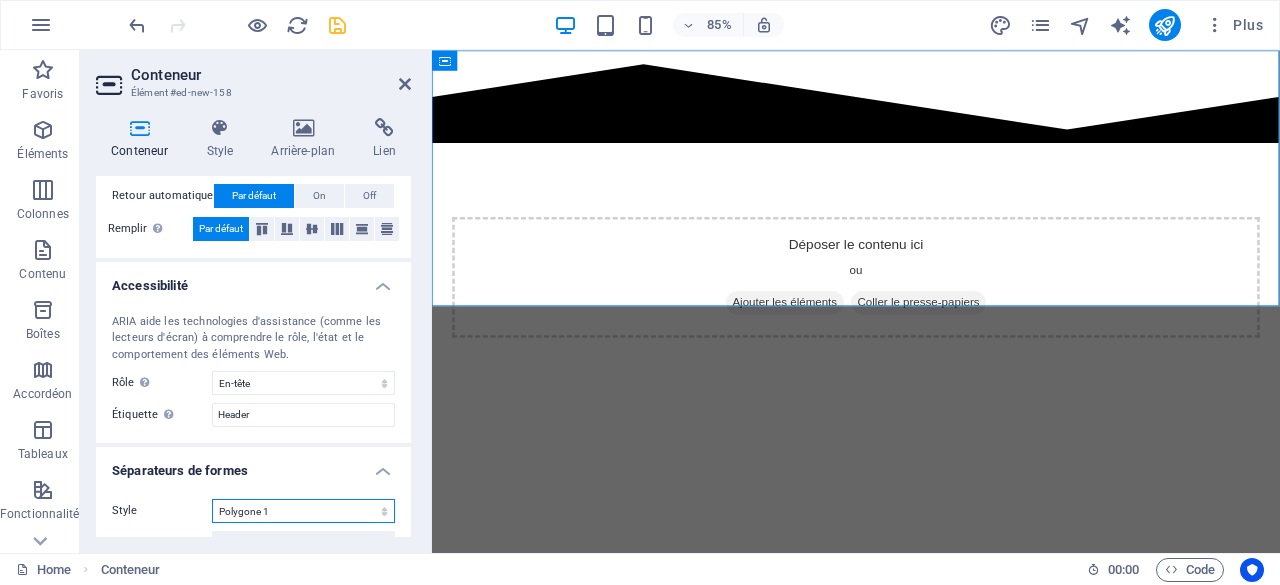 click on "Aucun Triangle Carré Diagonale Polygone 1 Polygone 2 Zigzag Plusieurs zigzags Vagues Plusieurs vagues Demi-cercle Rond Cercle avec ombre Immeubles Hexagones Clouds Plusieurs nuages Éventail Pyramides Livre Gouttes de peinture Flammes Papier déchiqueté Flèche" at bounding box center [303, 511] 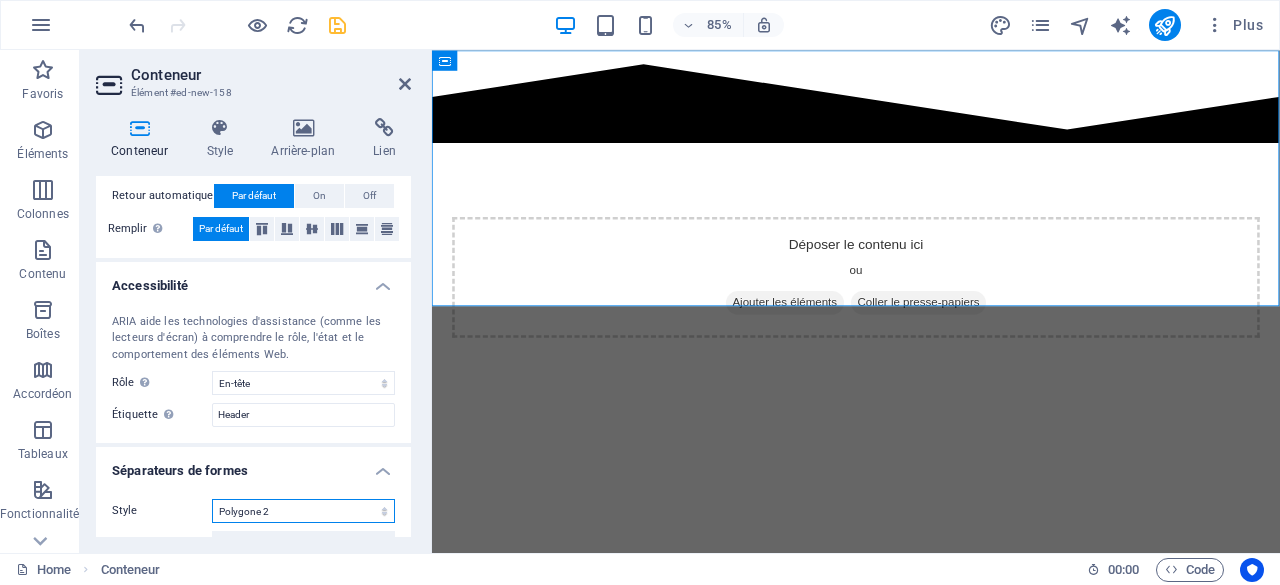 click on "Aucun Triangle Carré Diagonale Polygone 1 Polygone 2 Zigzag Plusieurs zigzags Vagues Plusieurs vagues Demi-cercle Rond Cercle avec ombre Immeubles Hexagones Clouds Plusieurs nuages Éventail Pyramides Livre Gouttes de peinture Flammes Papier déchiqueté Flèche" at bounding box center [303, 511] 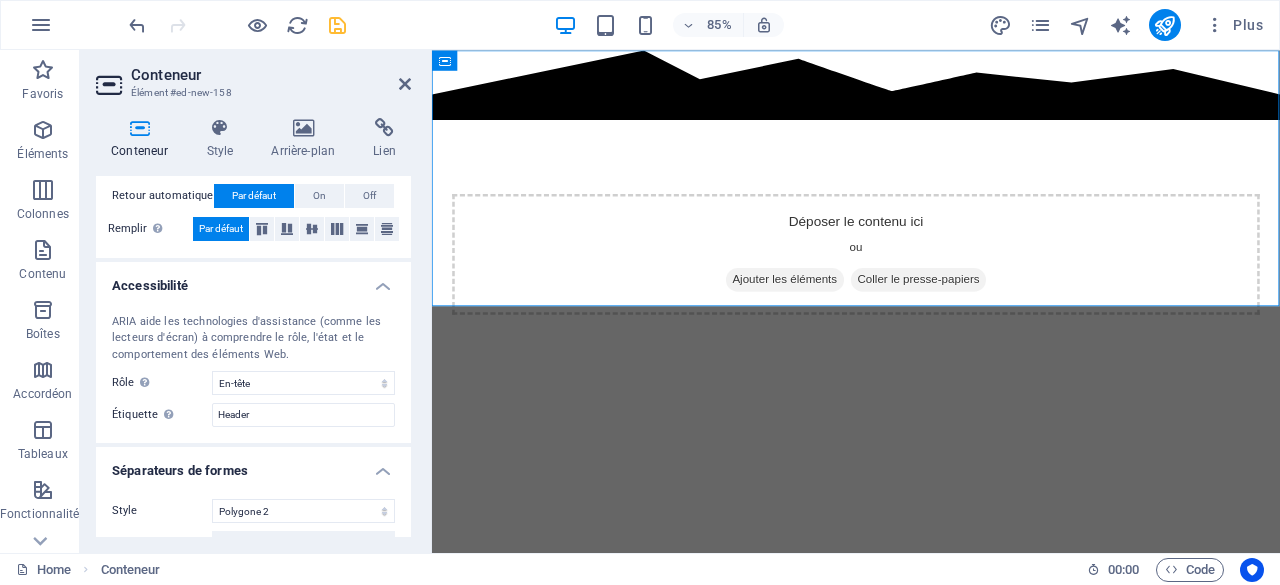 click on "Skip to main content
Déposer le contenu ici ou  Ajouter les éléments  Coller le presse-papiers" at bounding box center (931, 245) 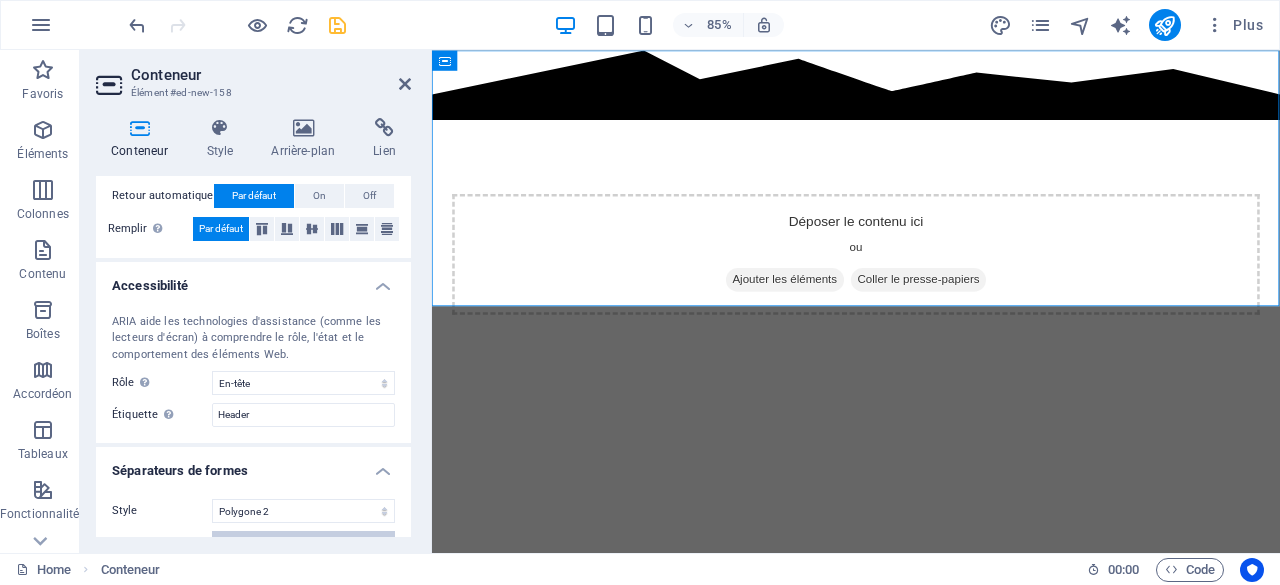 click on "Modifier l'arrière-plan" at bounding box center [314, 543] 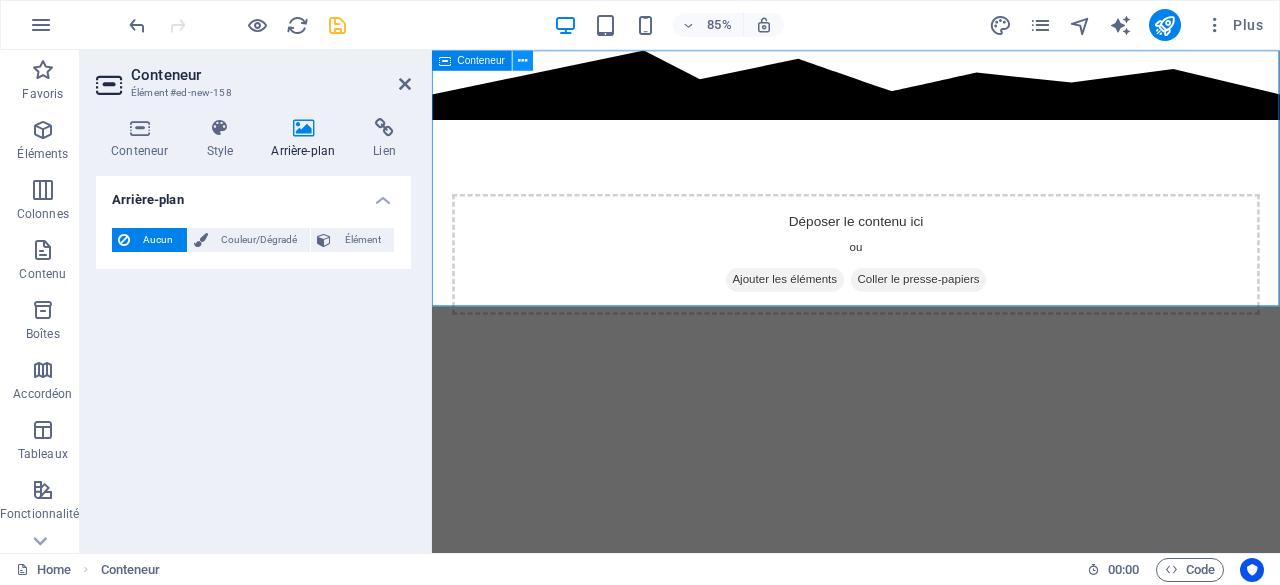 click at bounding box center (523, 60) 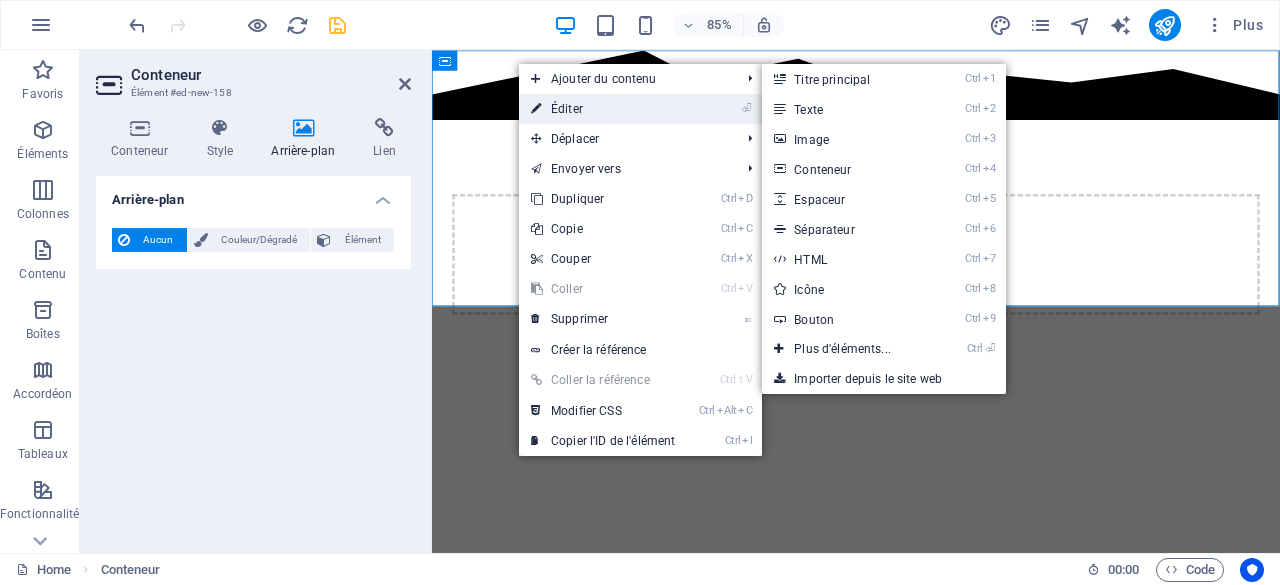 click on "⏎  Éditer" at bounding box center [603, 109] 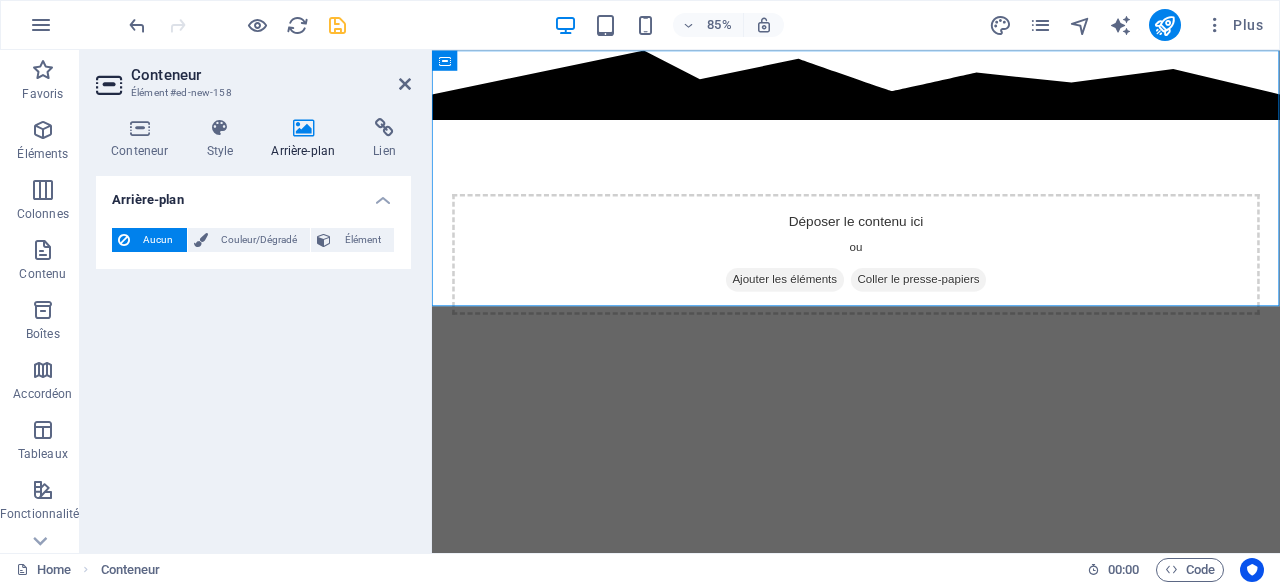 click on "Conteneur Style Arrière-plan Lien Taille Hauteur Par défaut px rem % vh vw Hauteur min. Aucun px rem % vh vw Largeur Par défaut px rem % em vh vw Largeur min. Aucun px rem % vh vw Largeur du contenu Par défaut Largeur personnalisée Largeur Par défaut px rem % em vh vw Largeur min. Aucun px rem % vh vw Marge intérieure par défaut Personnaliser espacement La largeur et la marge intérieure par défaut peuvent être modifiées dans Design. Modifier le design Mise en page (Flexbox) Alignement Détermine la direction de l'axe (flex). Par défaut Axe principal Détermine comment les éléments doivent se comporter le long de l'axe principal de ce conteneur (justify content) Par défaut Axe secondaire Contrôle la direction verticale de l'élément à l'intérieur du conteneur (align-items). Par défaut Retour automatique Par défaut On Off Remplir Contrôle les distances et la direction des éléments sur l'axe Y sur plusieurs lignes (align-content). Par défaut Accessibilité Rôle Aucun %" at bounding box center [253, 327] 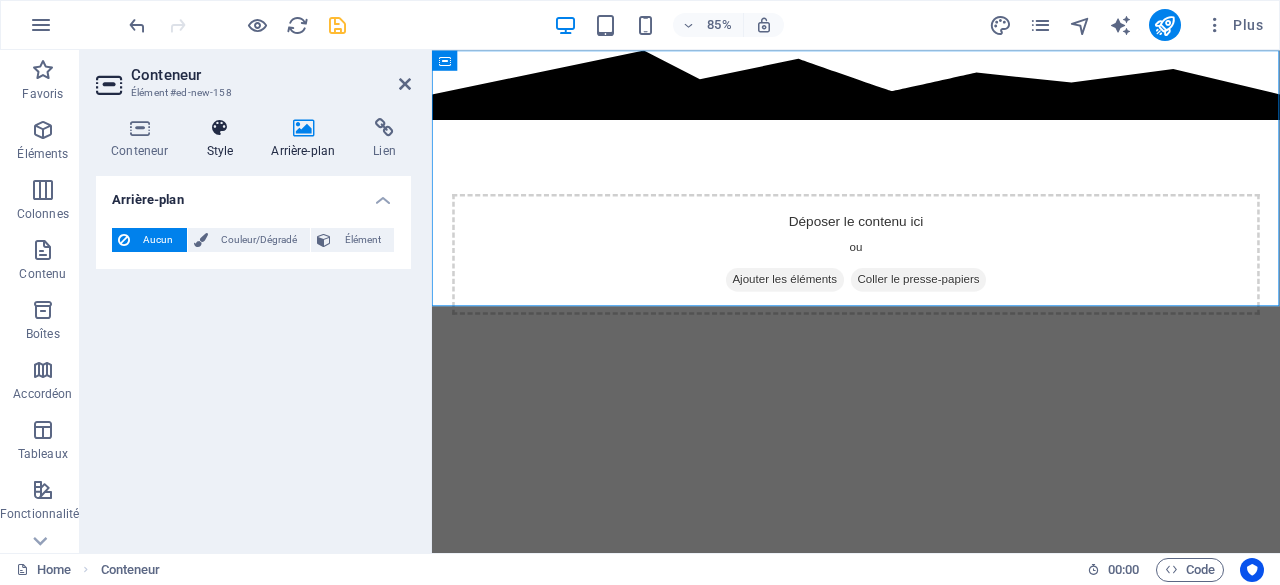 click on "Style" at bounding box center (223, 139) 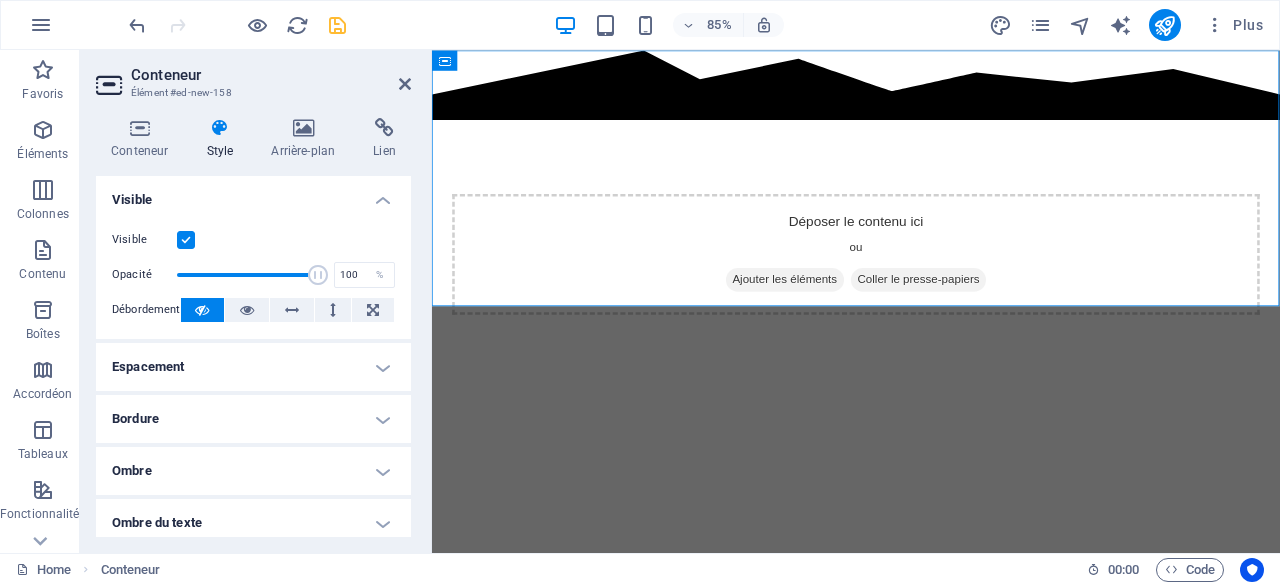 scroll, scrollTop: 269, scrollLeft: 0, axis: vertical 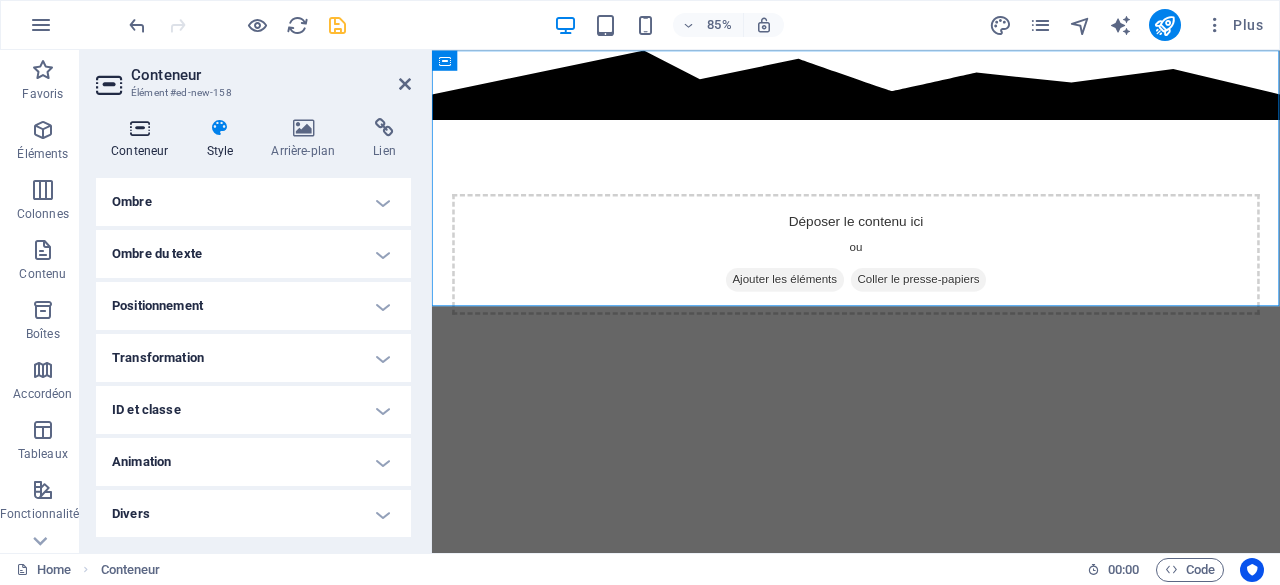 click on "Conteneur" at bounding box center (143, 139) 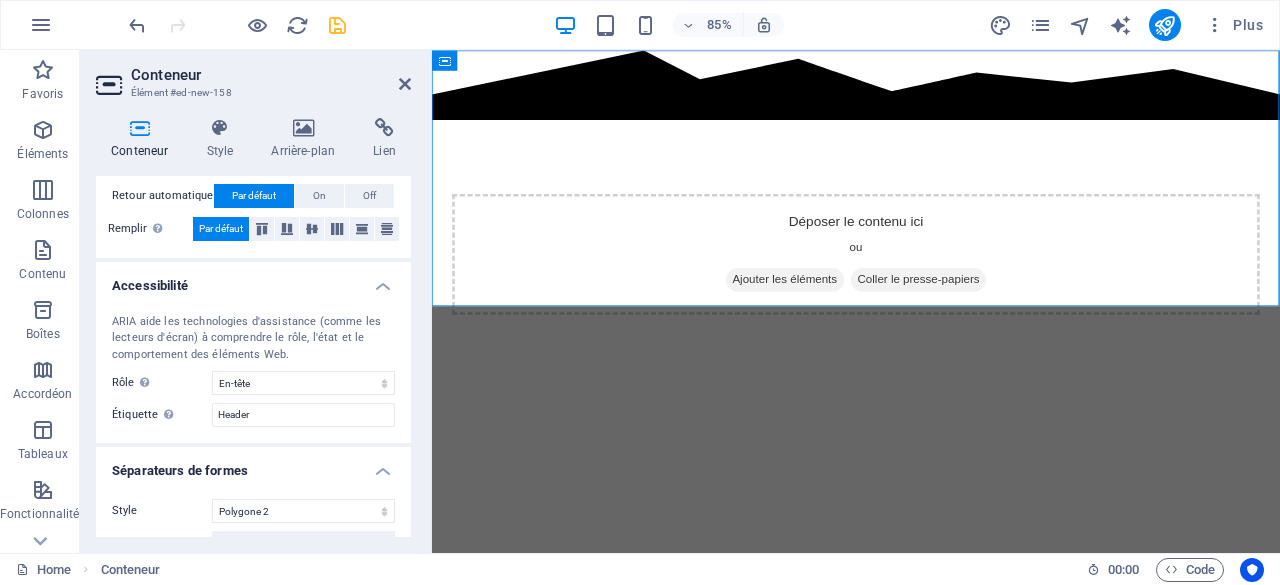 scroll, scrollTop: 675, scrollLeft: 0, axis: vertical 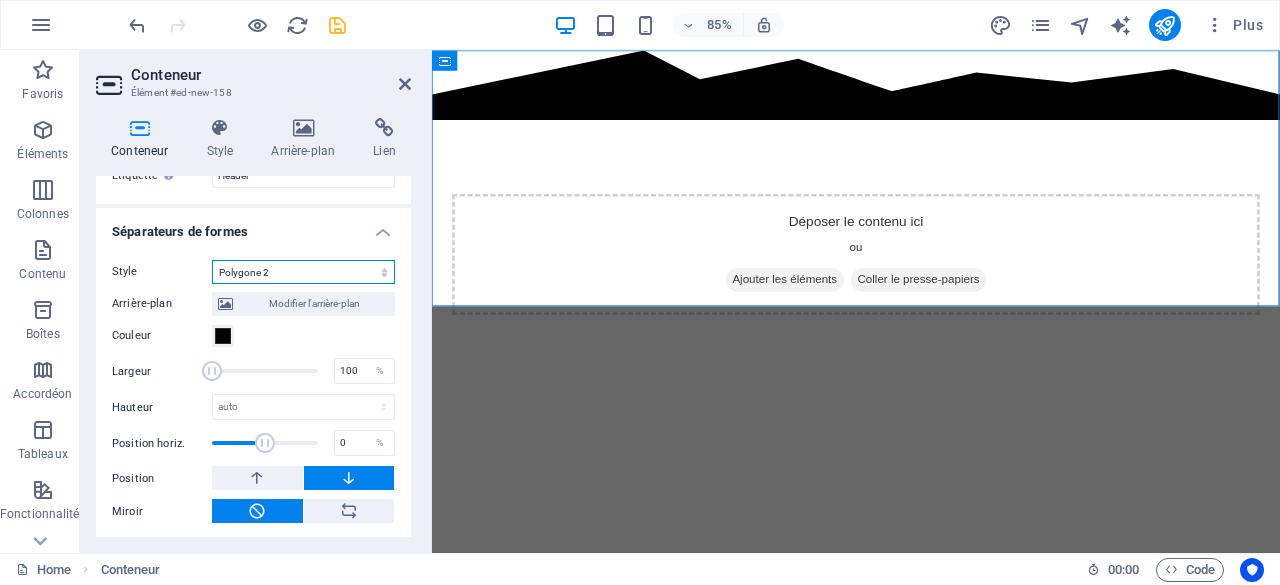 click on "Aucun Triangle Carré Diagonale Polygone 1 Polygone 2 Zigzag Plusieurs zigzags Vagues Plusieurs vagues Demi-cercle Rond Cercle avec ombre Immeubles Hexagones Clouds Plusieurs nuages Éventail Pyramides Livre Gouttes de peinture Flammes Papier déchiqueté Flèche" at bounding box center (303, 272) 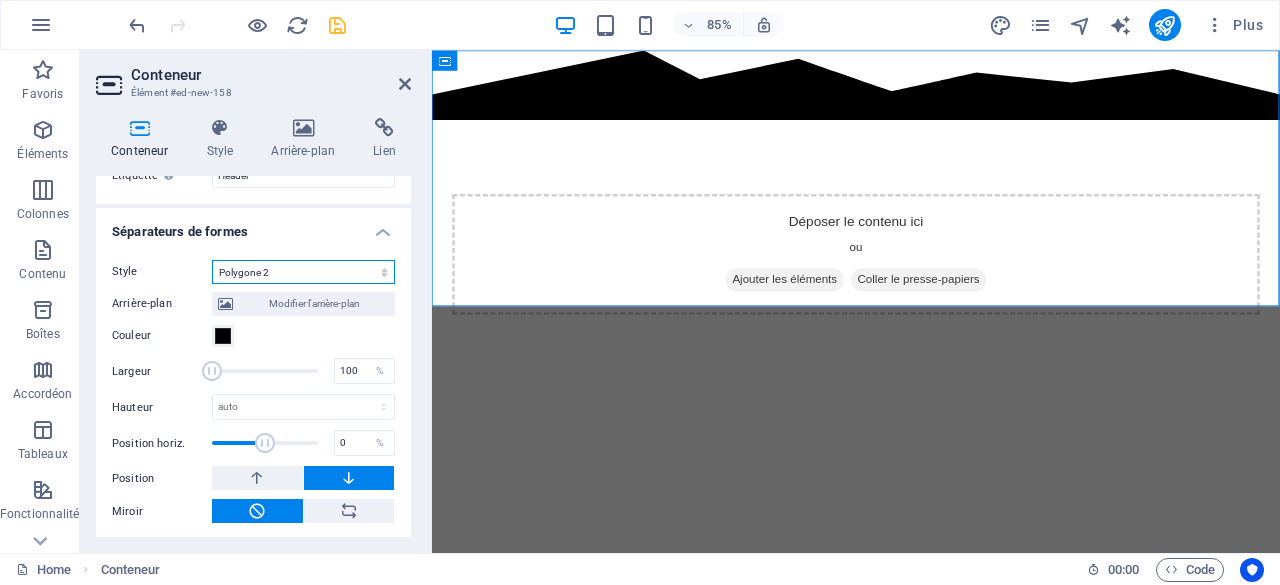 select on "none" 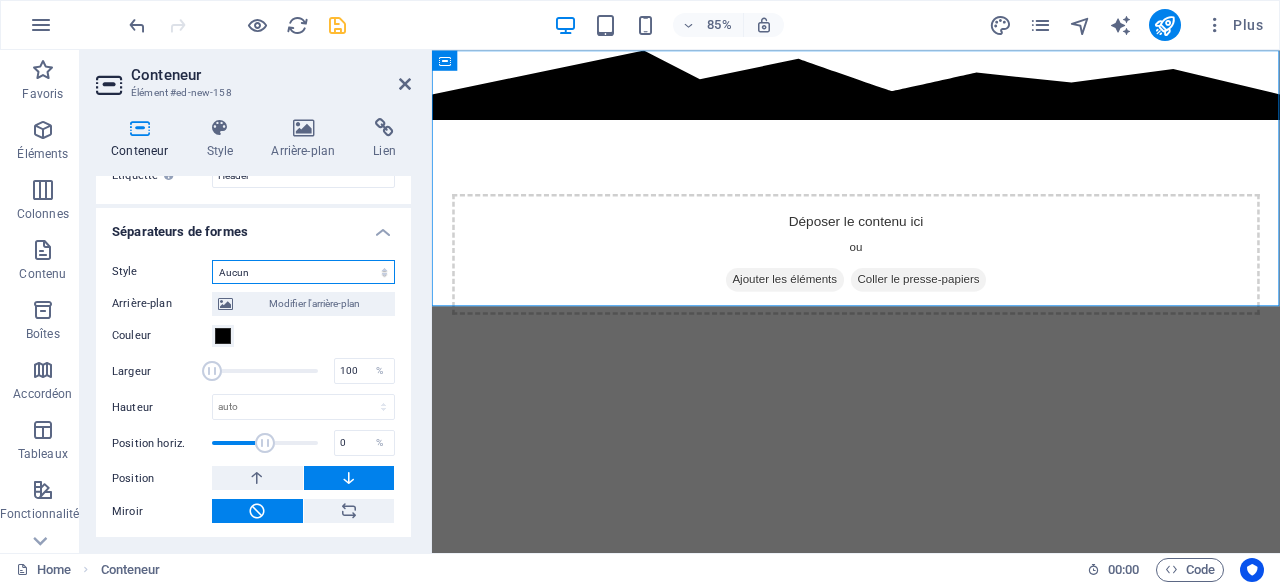 click on "Aucun Triangle Carré Diagonale Polygone 1 Polygone 2 Zigzag Plusieurs zigzags Vagues Plusieurs vagues Demi-cercle Rond Cercle avec ombre Immeubles Hexagones Clouds Plusieurs nuages Éventail Pyramides Livre Gouttes de peinture Flammes Papier déchiqueté Flèche" at bounding box center [303, 272] 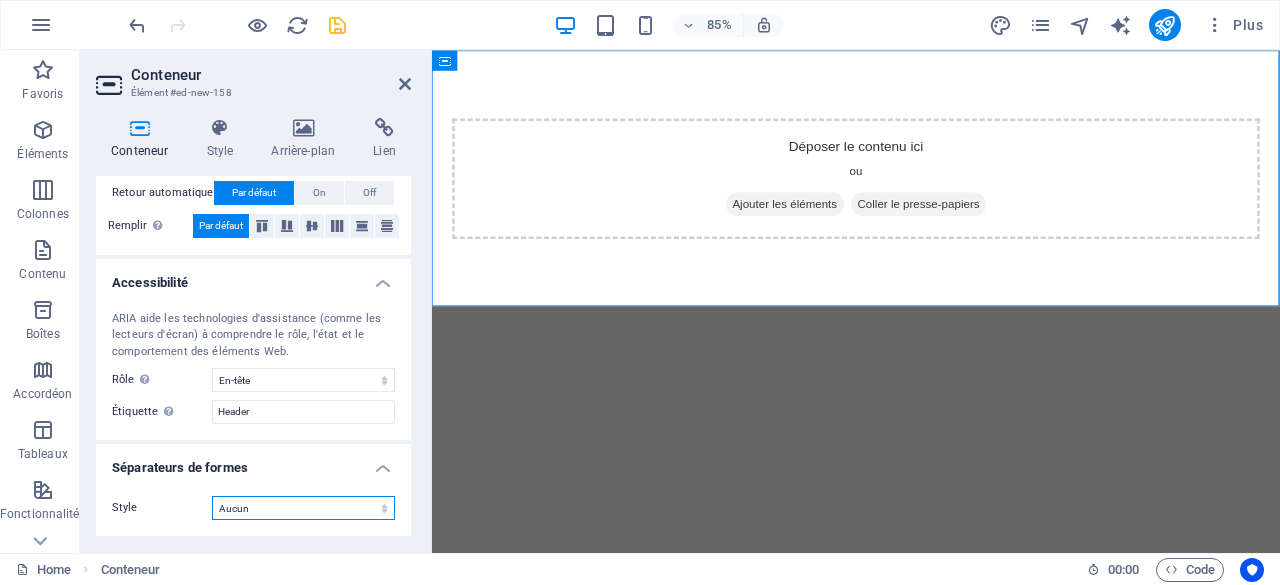 scroll, scrollTop: 436, scrollLeft: 0, axis: vertical 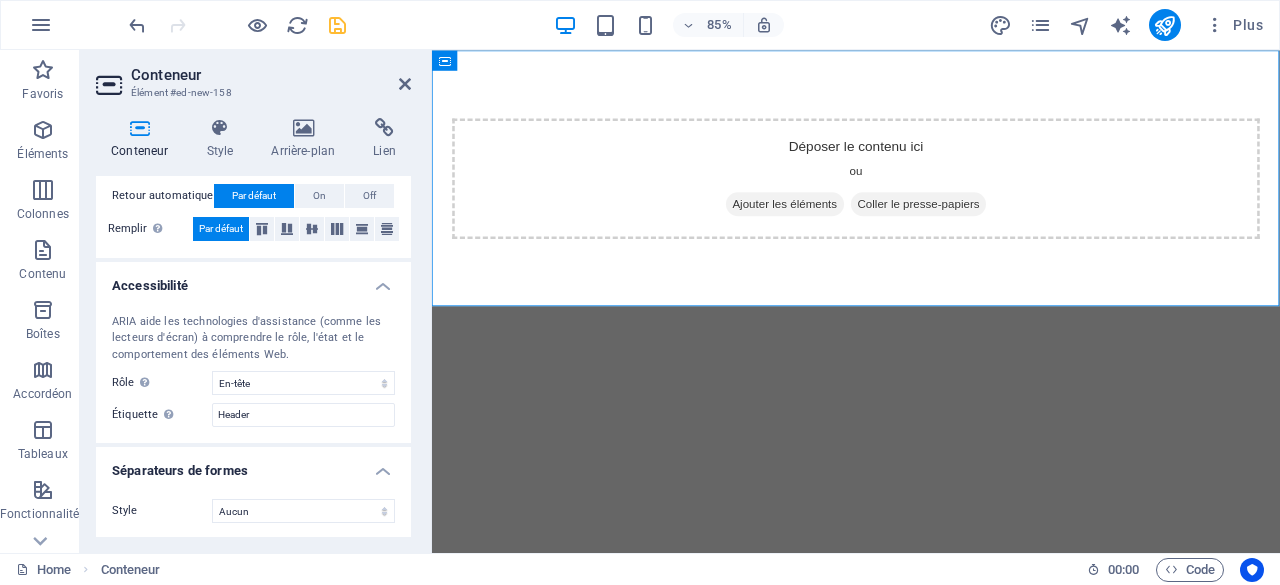 click on "Conteneur Style Arrière-plan Lien Taille Hauteur Par défaut px rem % vh vw Hauteur min. Aucun px rem % vh vw Largeur Par défaut px rem % em vh vw Largeur min. Aucun px rem % vh vw Largeur du contenu Par défaut Largeur personnalisée Largeur Par défaut px rem % em vh vw Largeur min. Aucun px rem % vh vw Marge intérieure par défaut Personnaliser espacement La largeur et la marge intérieure par défaut peuvent être modifiées dans Design. Modifier le design Mise en page (Flexbox) Alignement Détermine la direction de l'axe (flex). Par défaut Axe principal Détermine comment les éléments doivent se comporter le long de l'axe principal de ce conteneur (justify content) Par défaut Axe secondaire Contrôle la direction verticale de l'élément à l'intérieur du conteneur (align-items). Par défaut Retour automatique Par défaut On Off Remplir Contrôle les distances et la direction des éléments sur l'axe Y sur plusieurs lignes (align-content). Par défaut Accessibilité Rôle Aucun %" at bounding box center [253, 327] 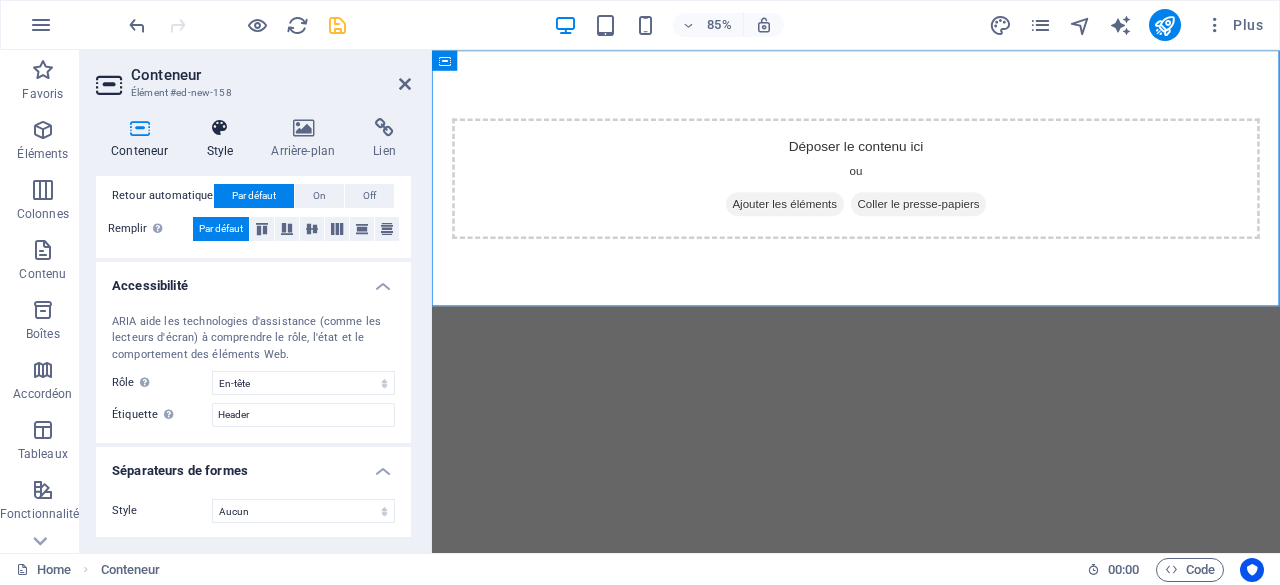 click on "Style" at bounding box center [223, 139] 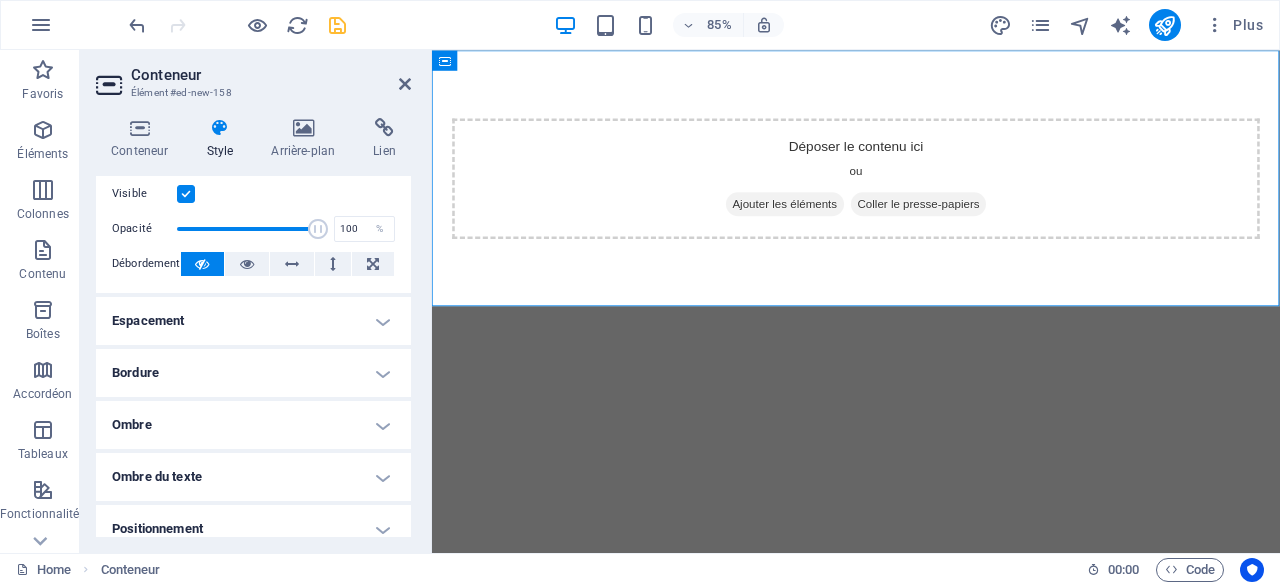 scroll, scrollTop: 45, scrollLeft: 0, axis: vertical 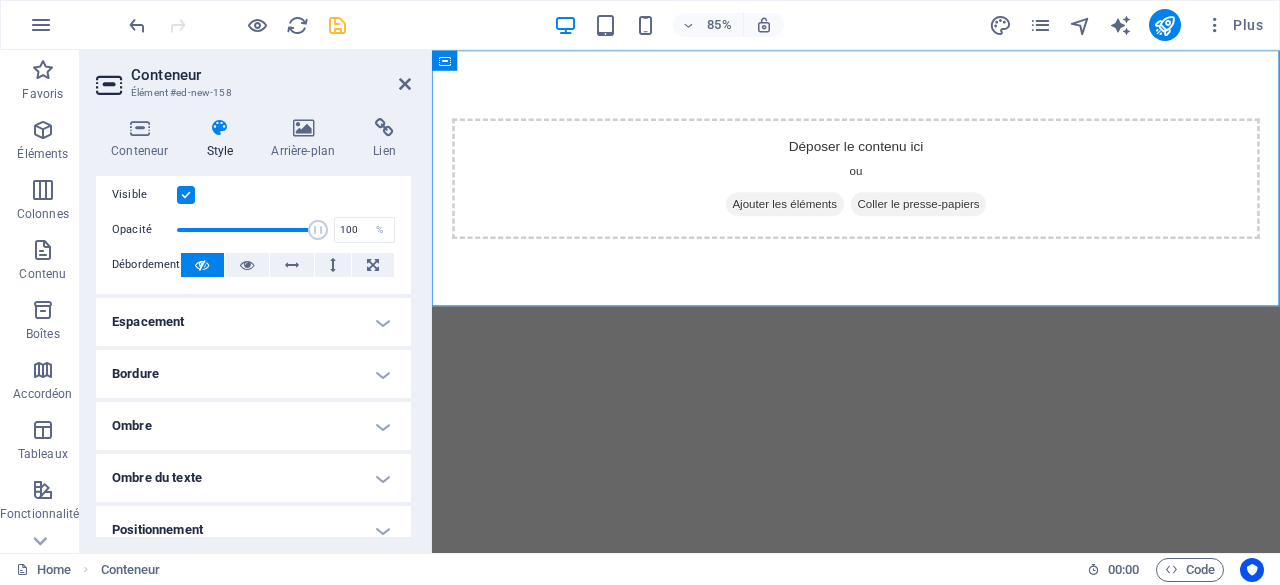 click on "Espacement" at bounding box center [253, 322] 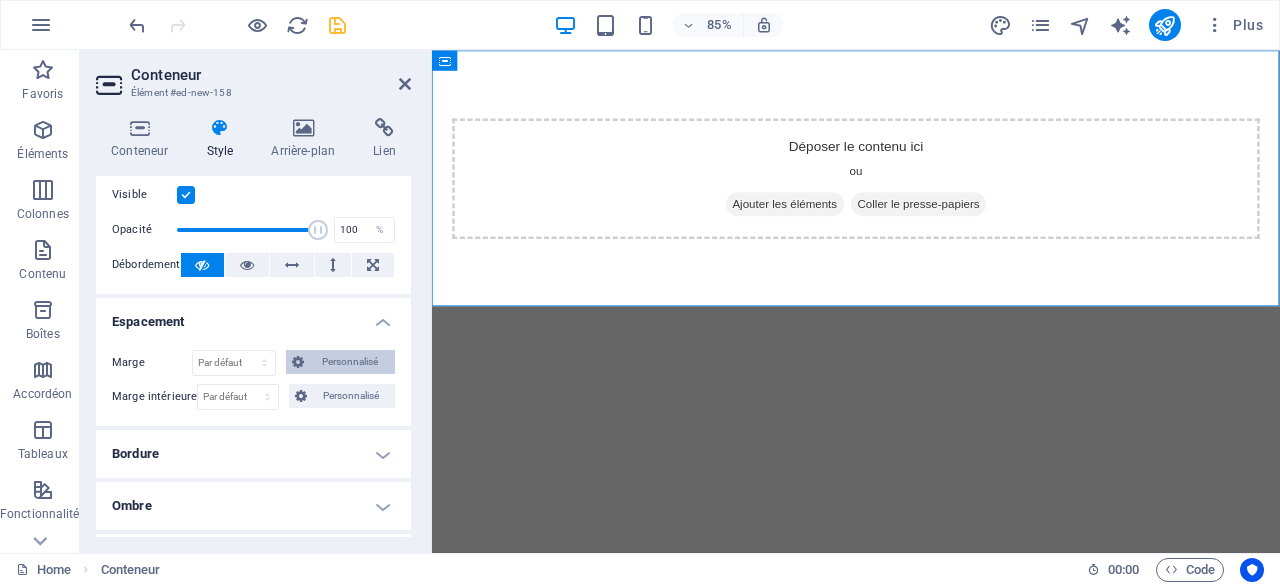 click on "Personnalisé" at bounding box center (349, 362) 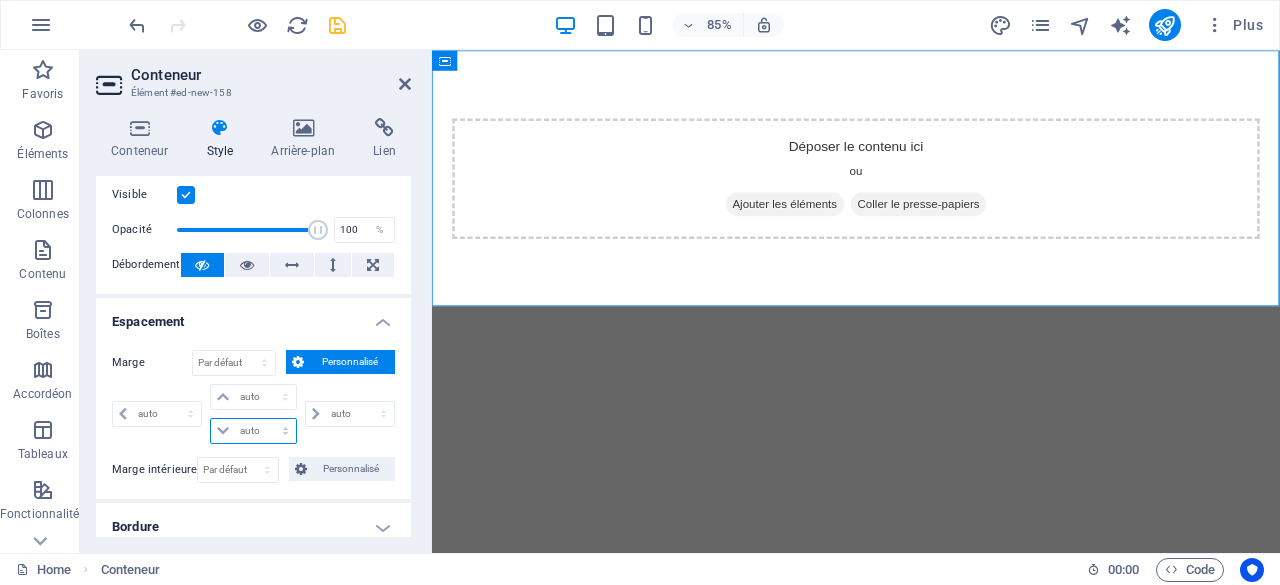 click on "auto px % rem vw vh" at bounding box center (253, 431) 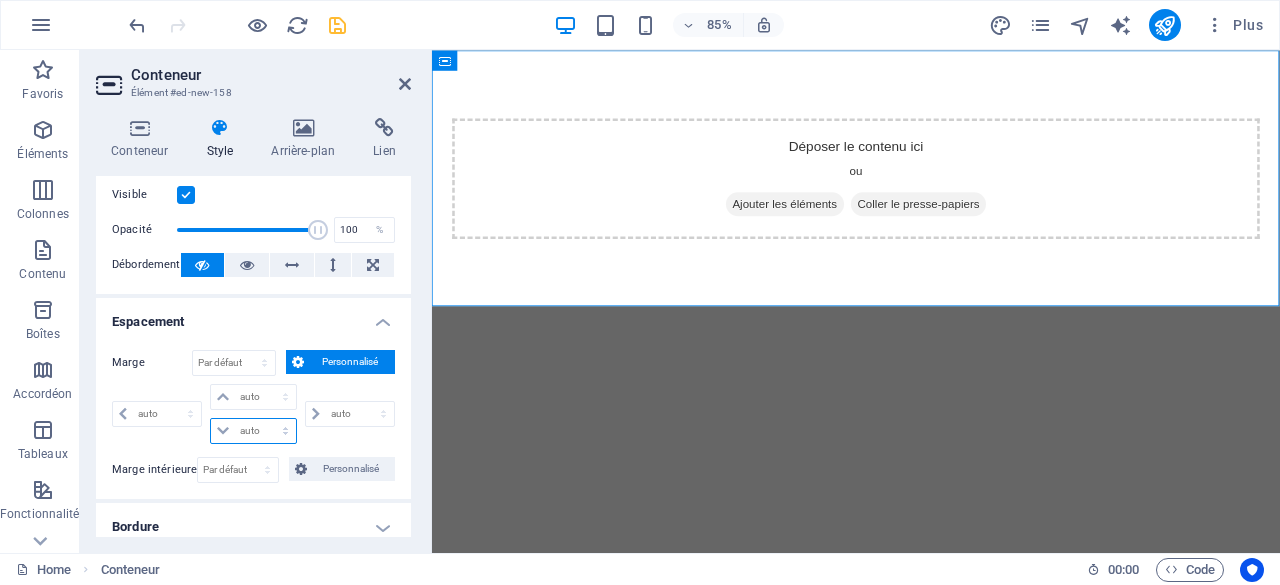 select on "%" 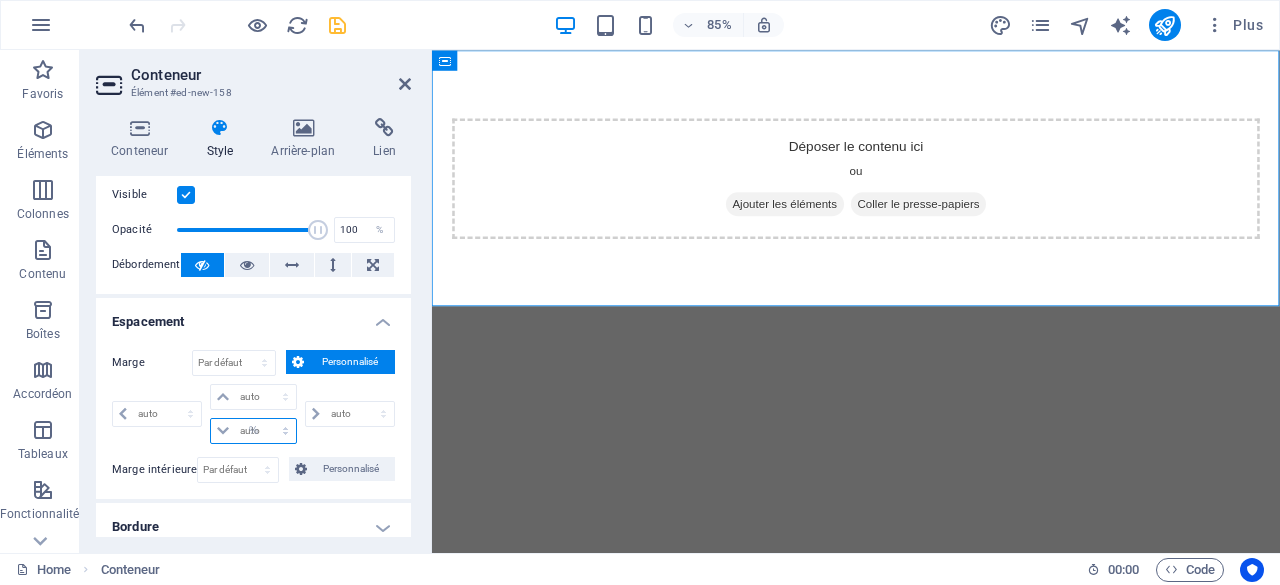 click on "auto px % rem vw vh" at bounding box center (253, 431) 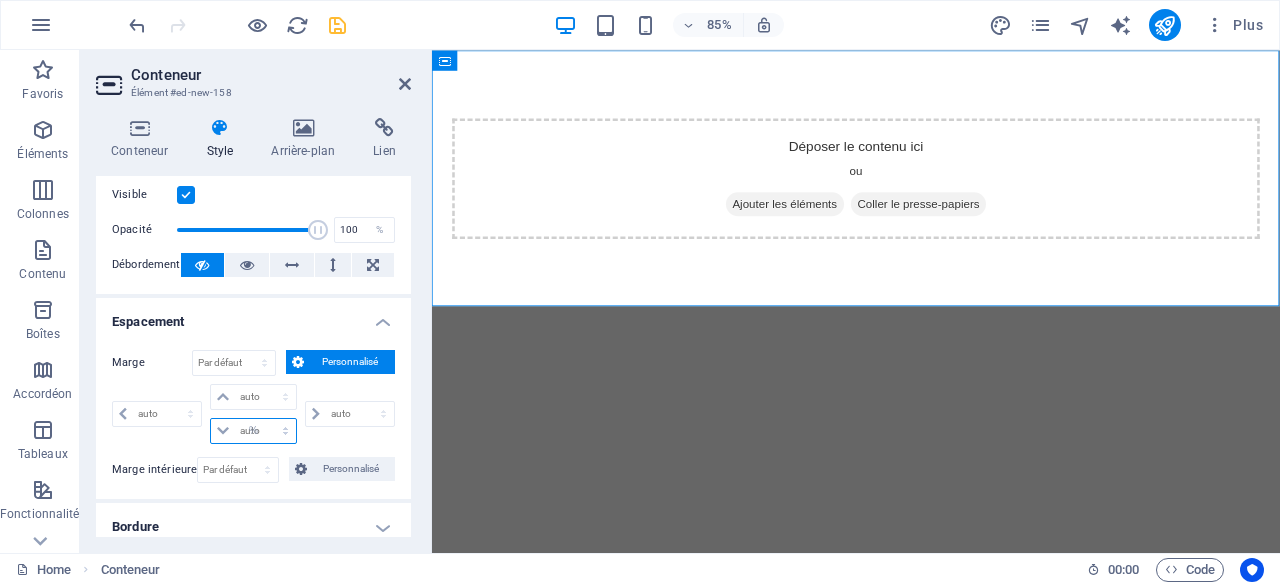 select on "px" 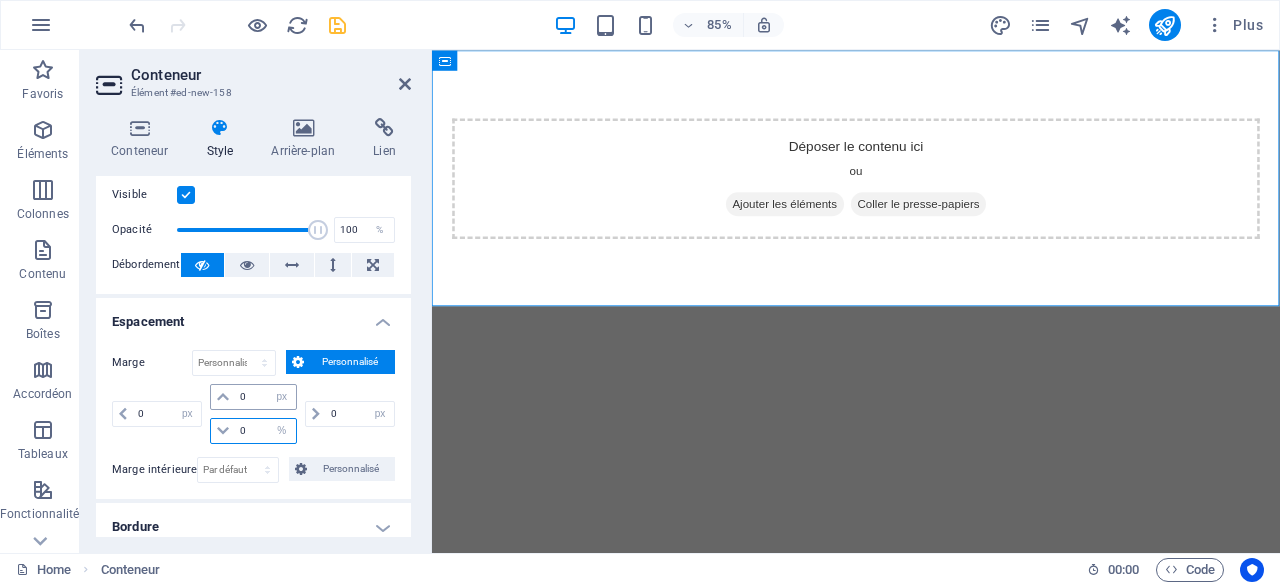 type on "0" 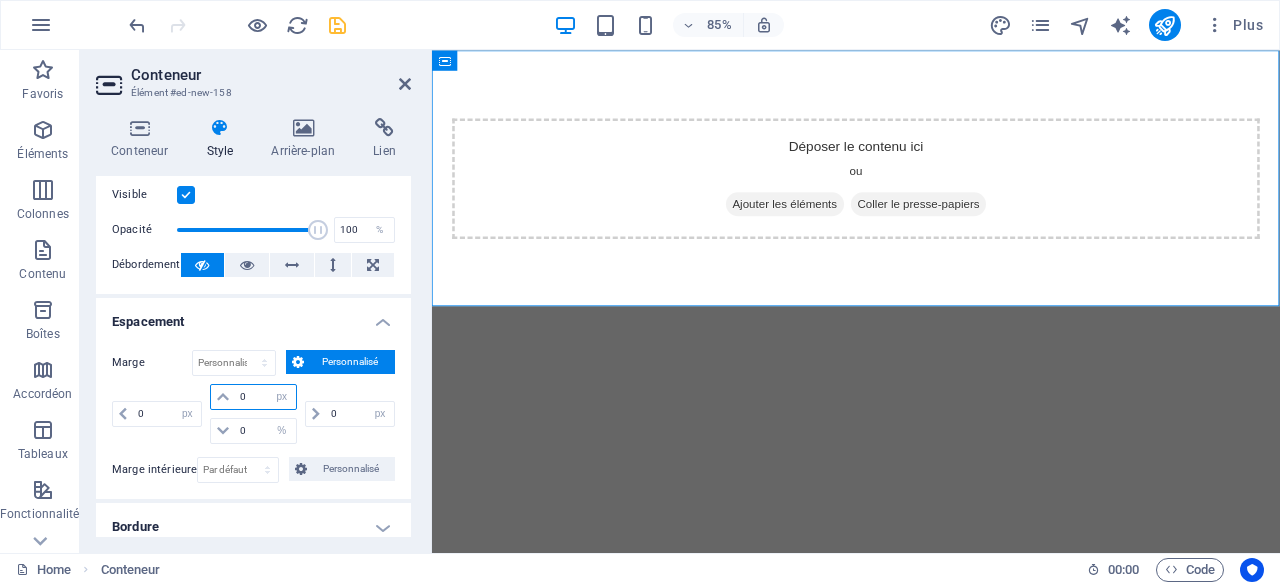 click on "0" at bounding box center [265, 397] 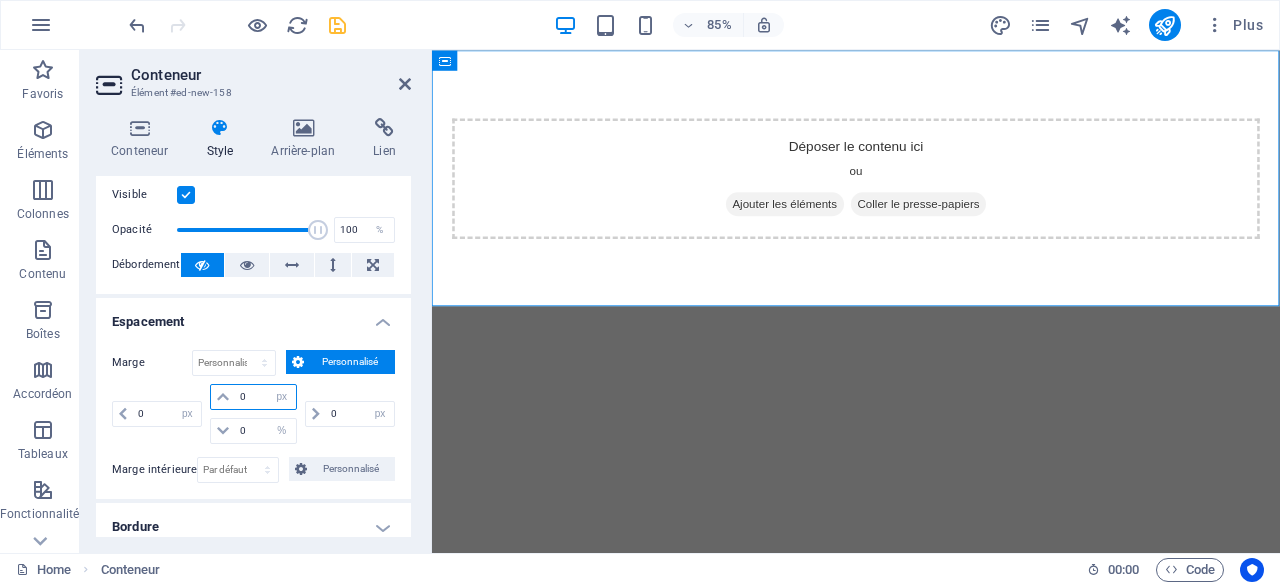 scroll, scrollTop: 419, scrollLeft: 0, axis: vertical 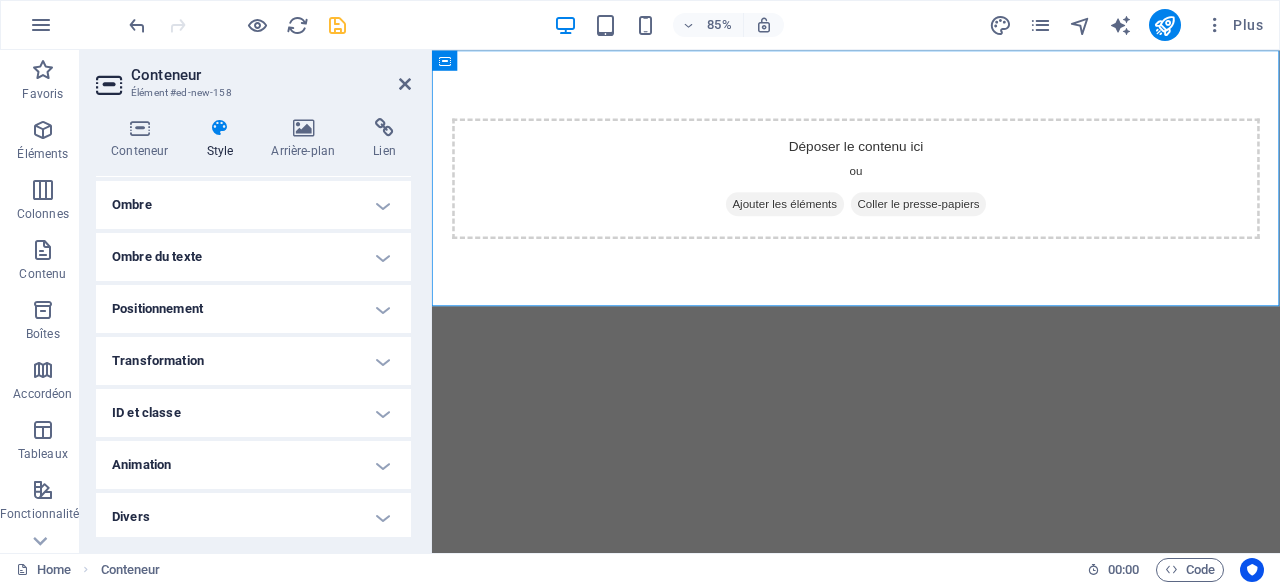 click on "Animation" at bounding box center (253, 465) 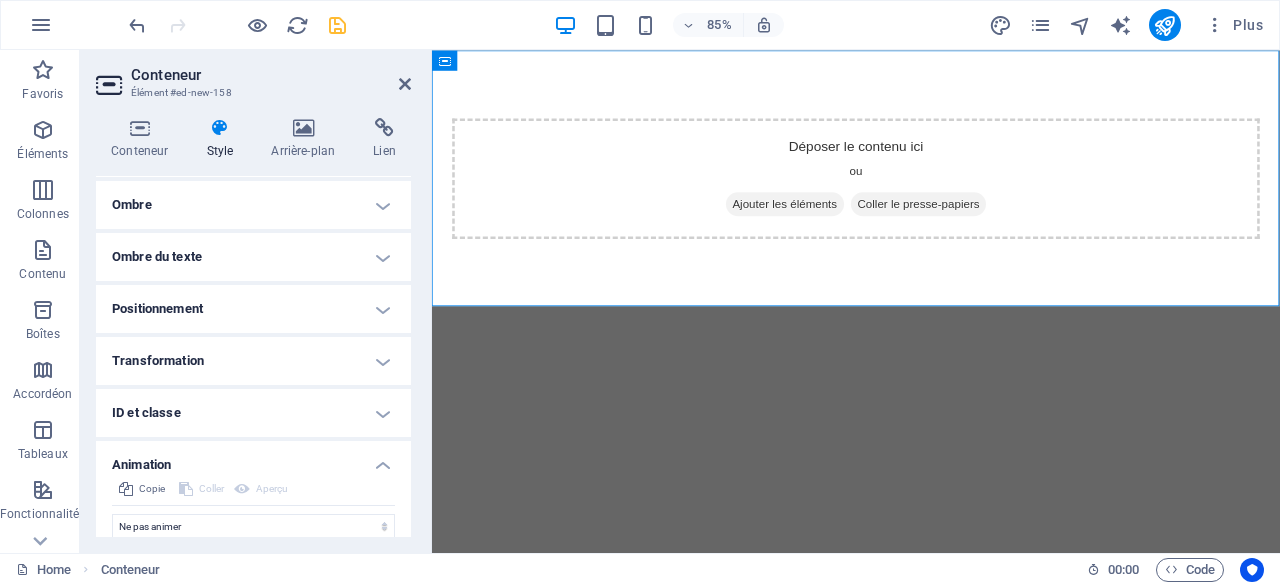 click on "Animation" at bounding box center [253, 459] 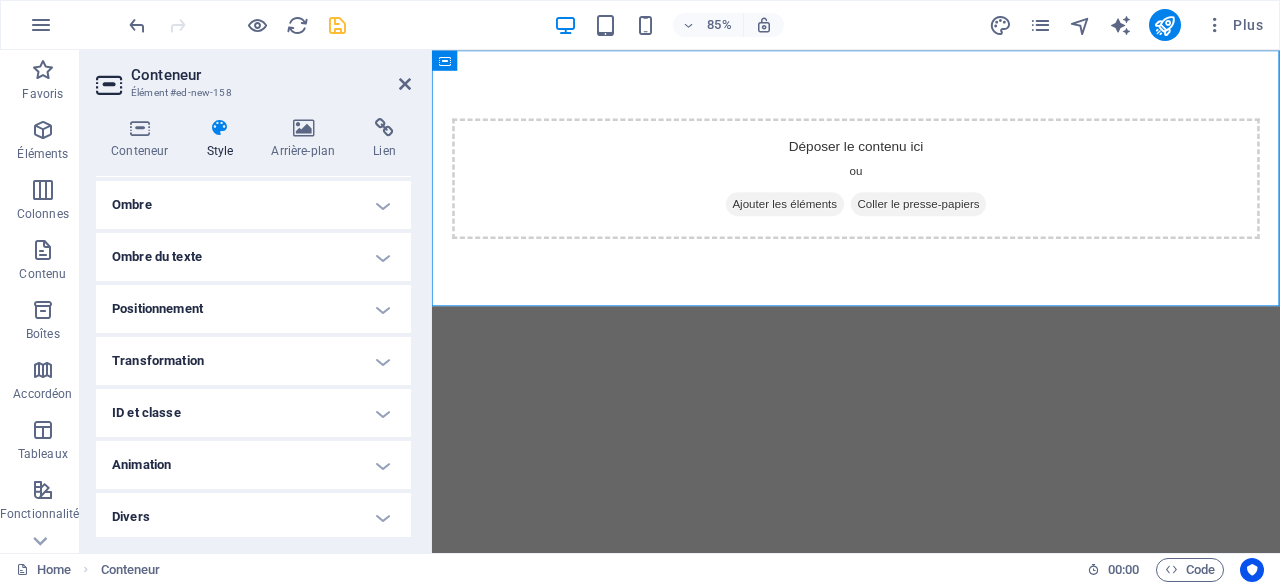 click on "ID et classe" at bounding box center (253, 413) 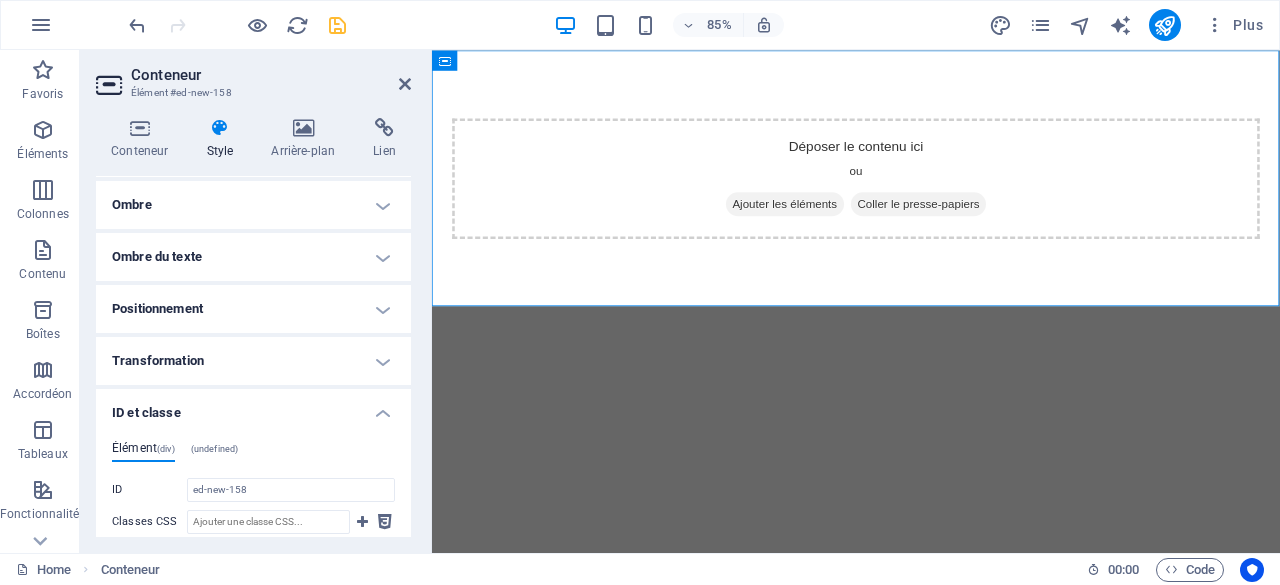 click on "Élément  (div)   (undefined) ID ed-new-158 Classes CSS Assigner des ID HTML et des classes CSS à cet élément. Utilisé généralement pour donner un style à l'élément via CSS. Laisser vide en cas de doute. ID Les espaces et les caractères spéciaux ne sont pas acceptés (sauf "-" ou "_") Classes CSS Assigner des ID HTML et des classes CSS à cet élément. Utilisé généralement pour donner un style à l'élément via CSS. Laisser vide en cas de doute." at bounding box center (253, 521) 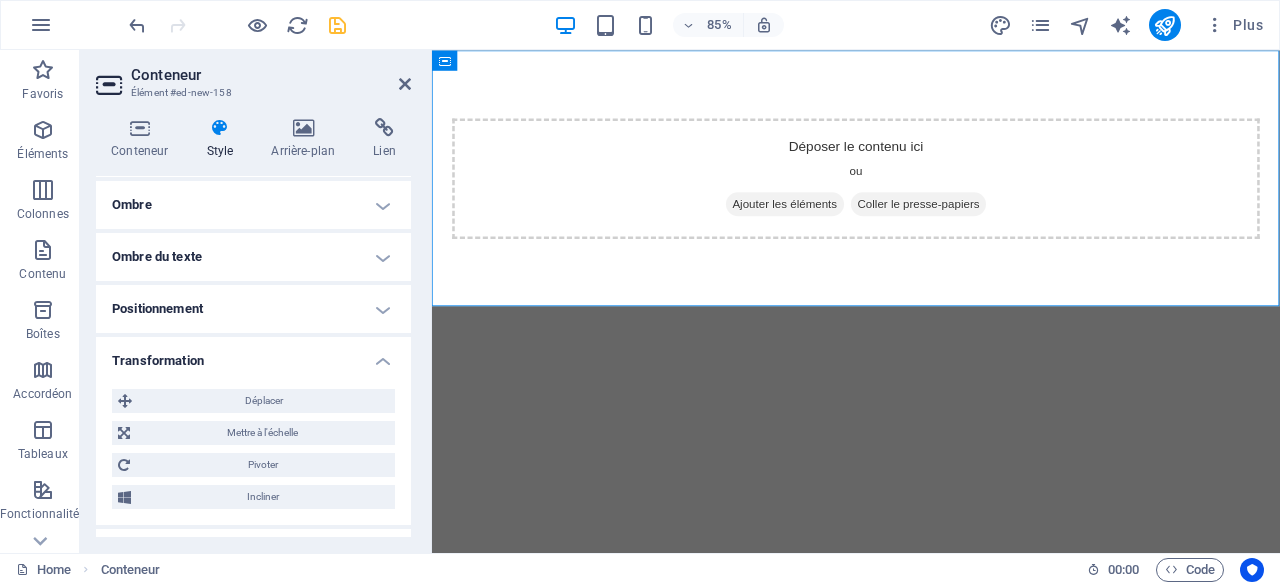 click on "Transformation" at bounding box center (253, 355) 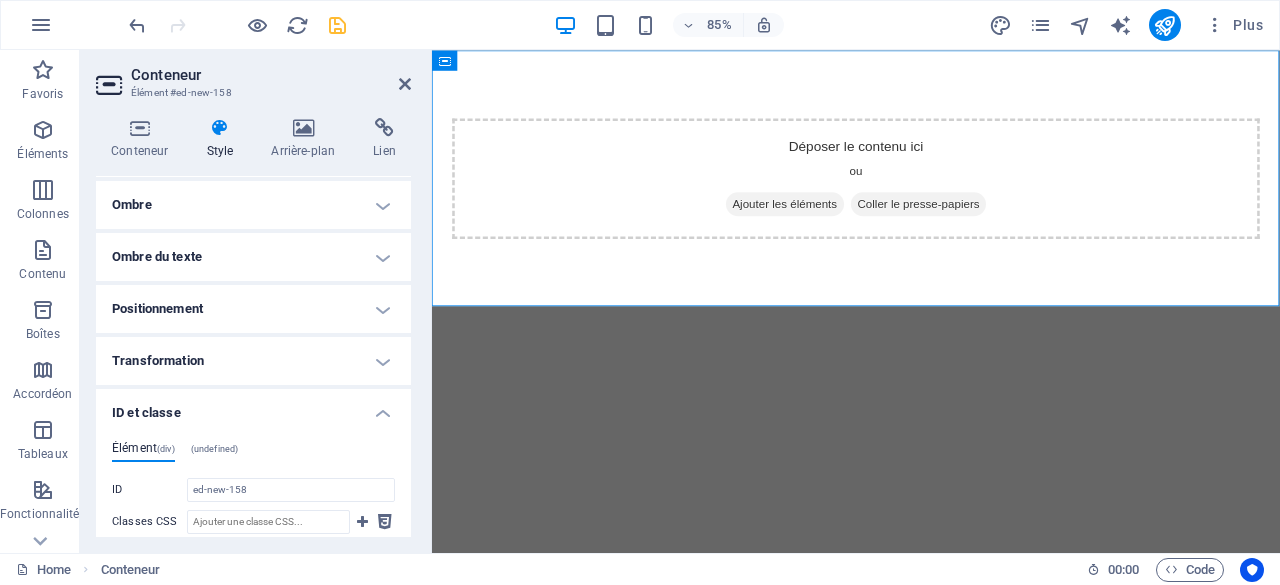 click on "Positionnement" at bounding box center [253, 309] 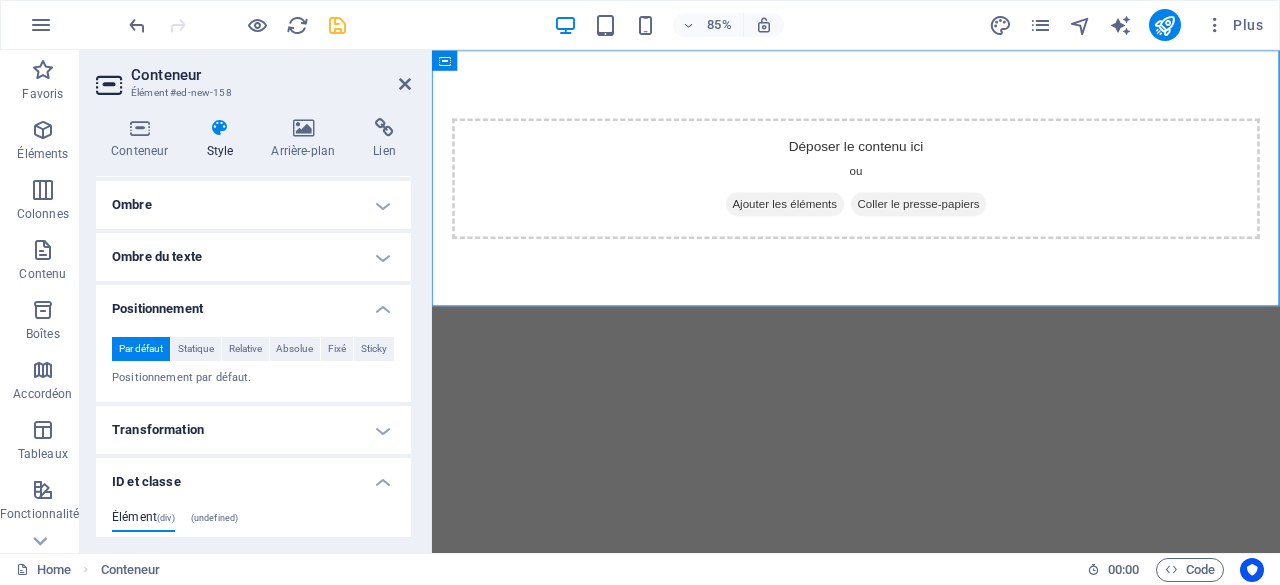 click on "Positionnement" at bounding box center [253, 303] 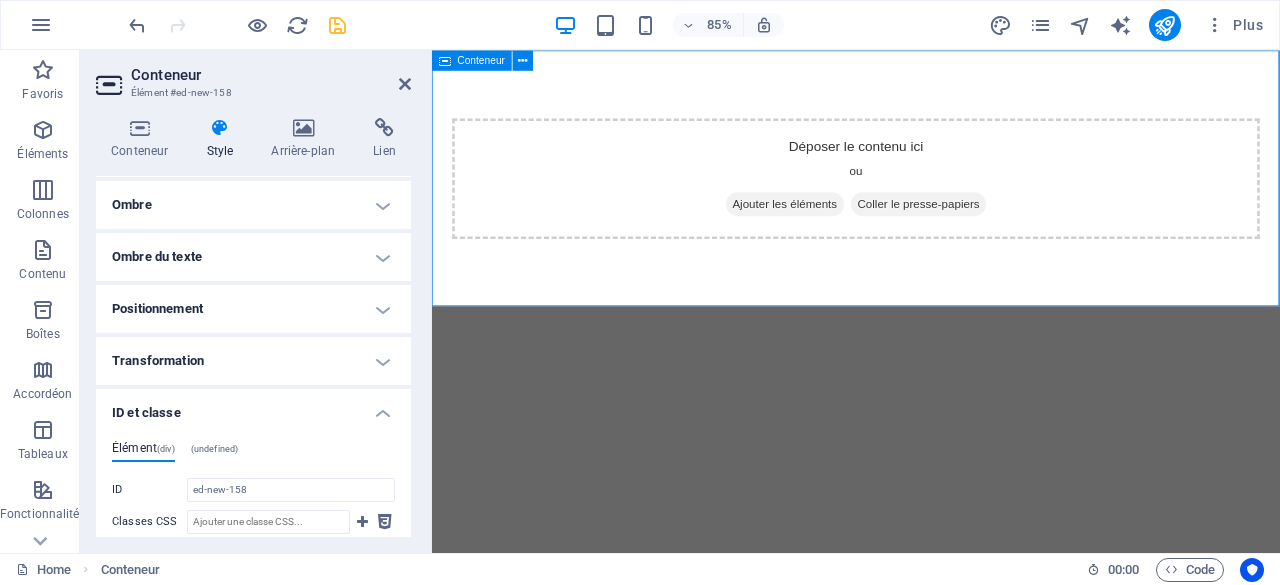 click on "Déposer le contenu ici ou  Ajouter les éléments  Coller le presse-papiers" at bounding box center [931, 201] 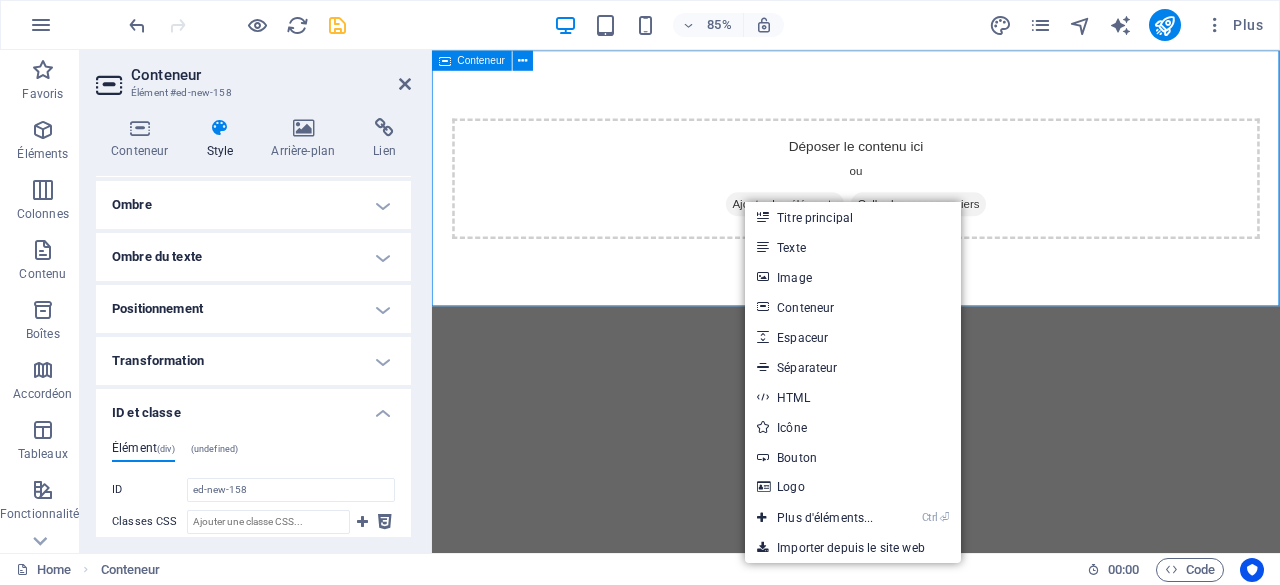 click on "Déposer le contenu ici ou  Ajouter les éléments  Coller le presse-papiers" at bounding box center (931, 201) 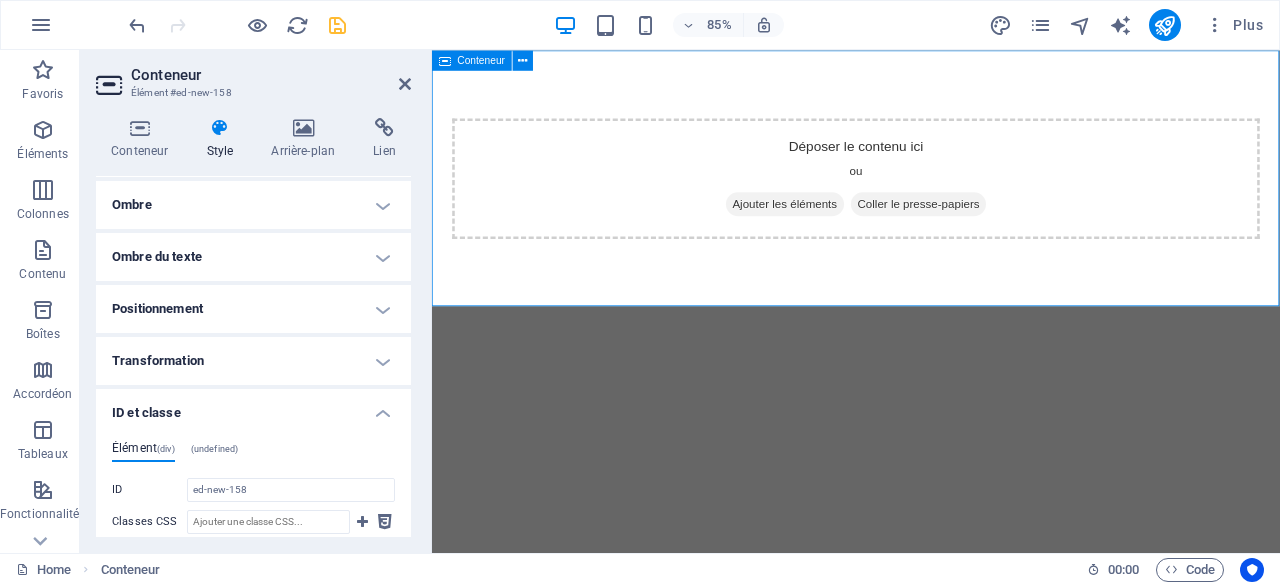 click on "Déposer le contenu ici ou  Ajouter les éléments  Coller le presse-papiers" at bounding box center (931, 201) 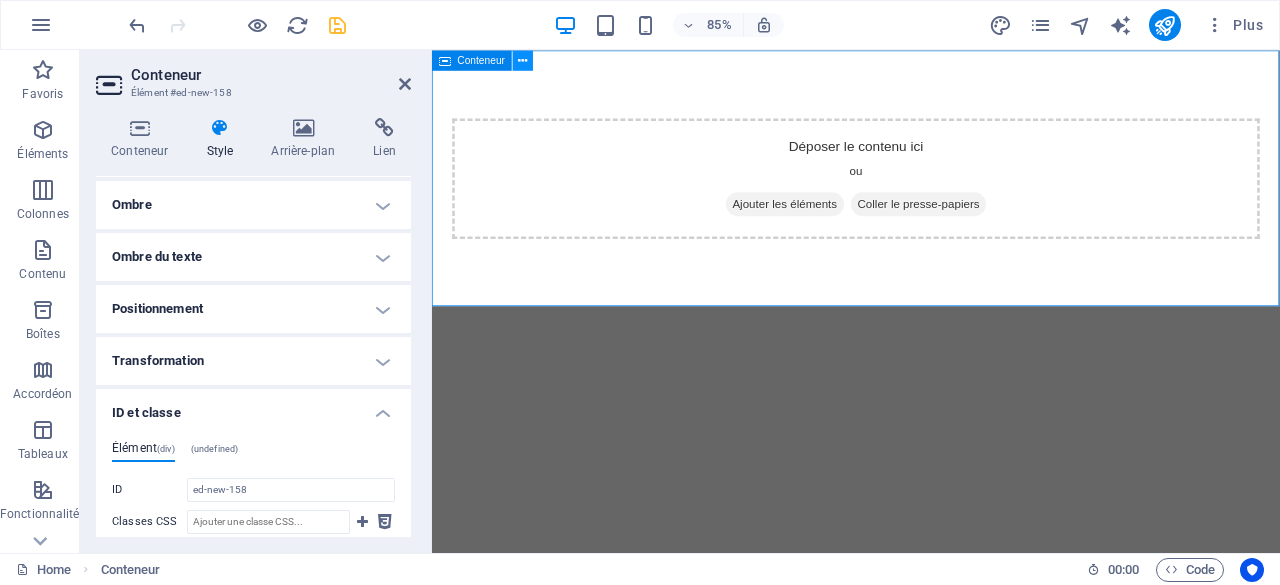 click at bounding box center [522, 60] 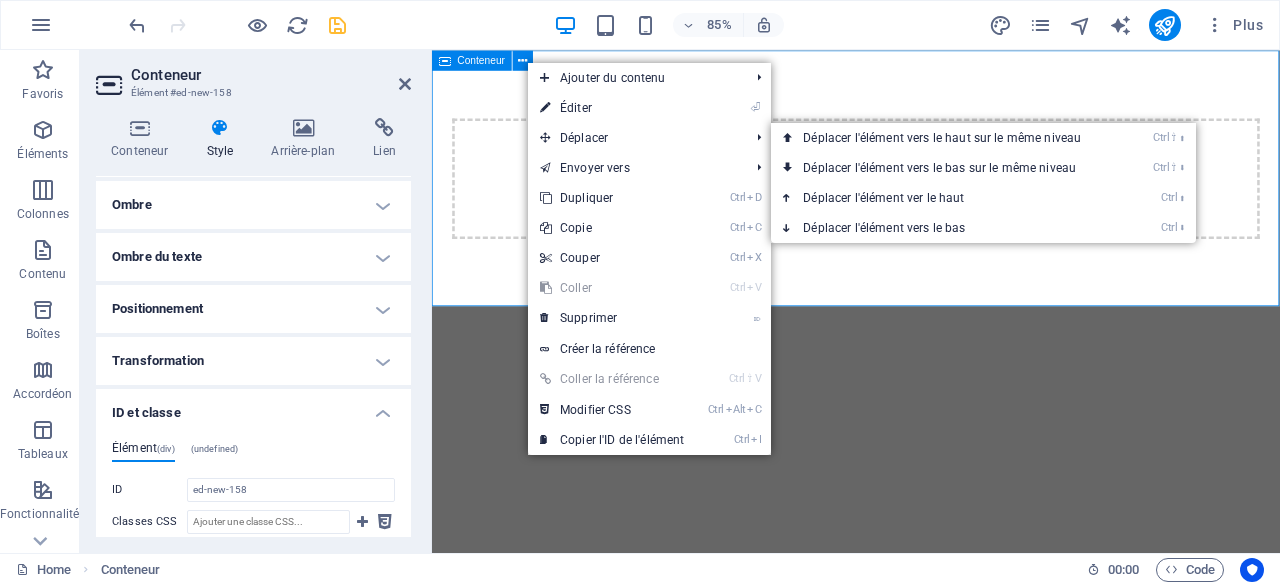 click on "Déposer le contenu ici ou  Ajouter les éléments  Coller le presse-papiers" at bounding box center (931, 201) 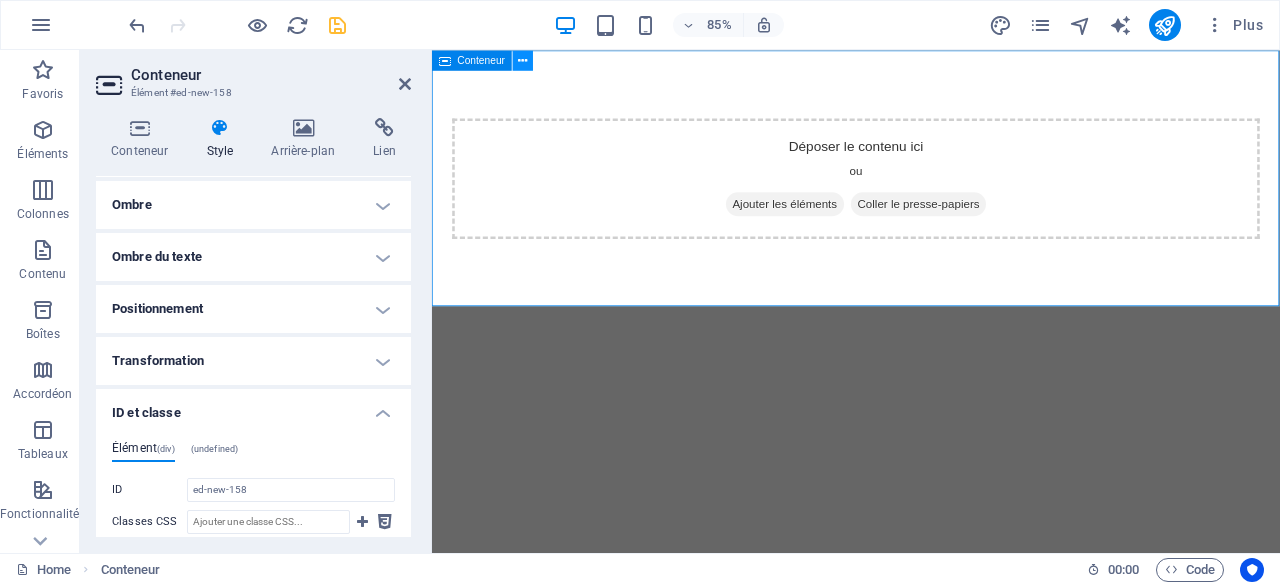click at bounding box center (522, 60) 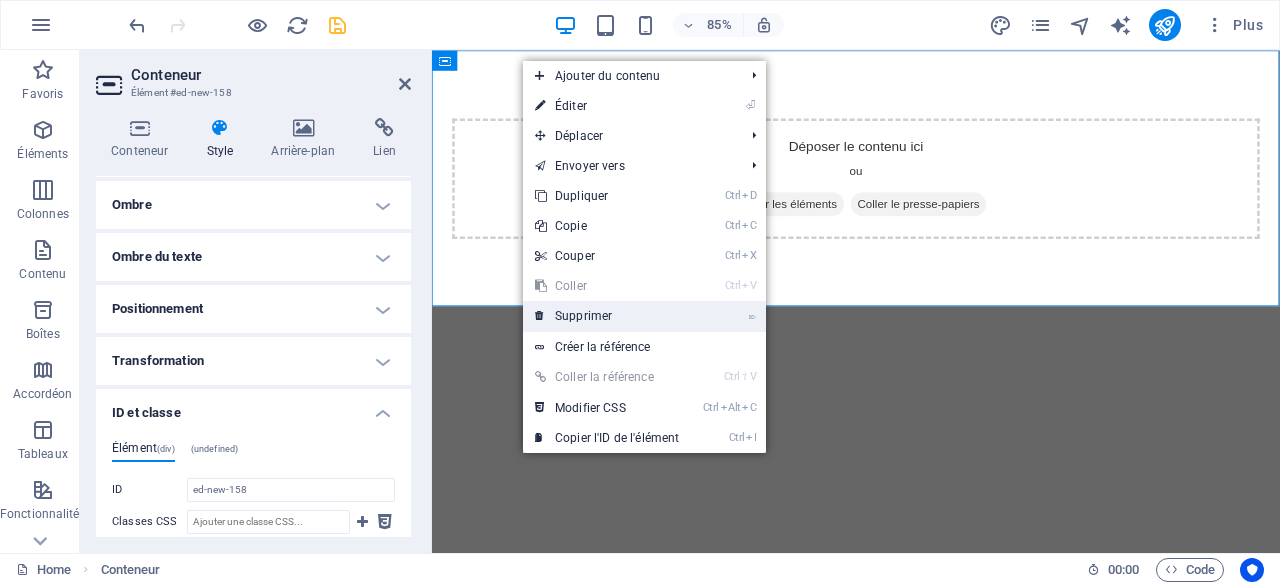 click on "⌦  Supprimer" at bounding box center [607, 316] 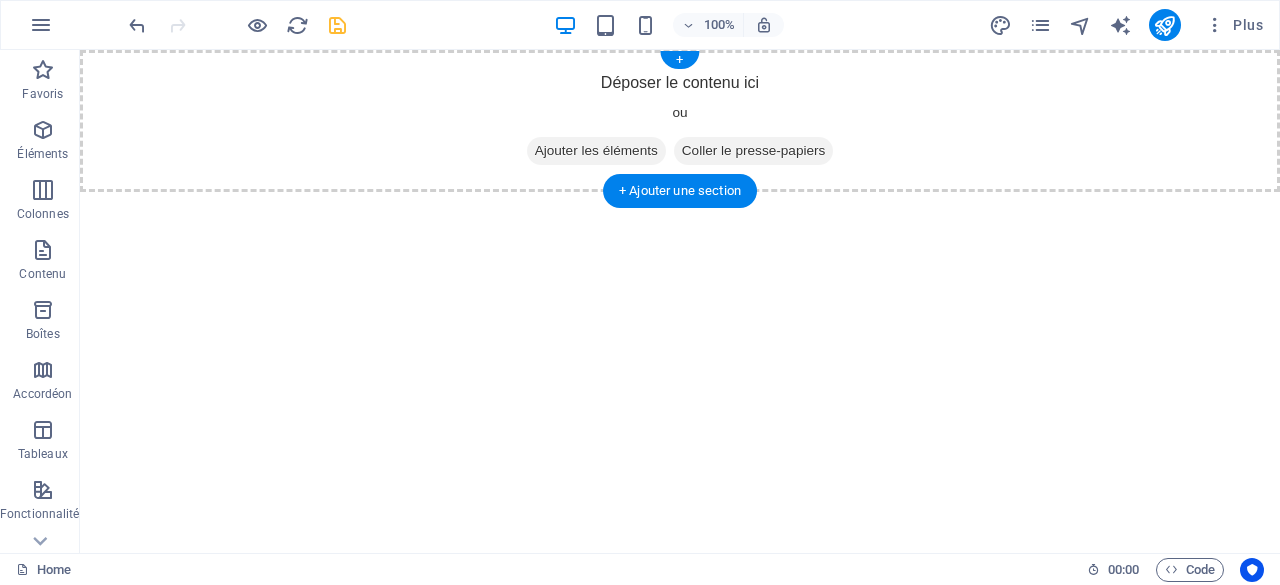 click on "Ajouter les éléments" at bounding box center (596, 151) 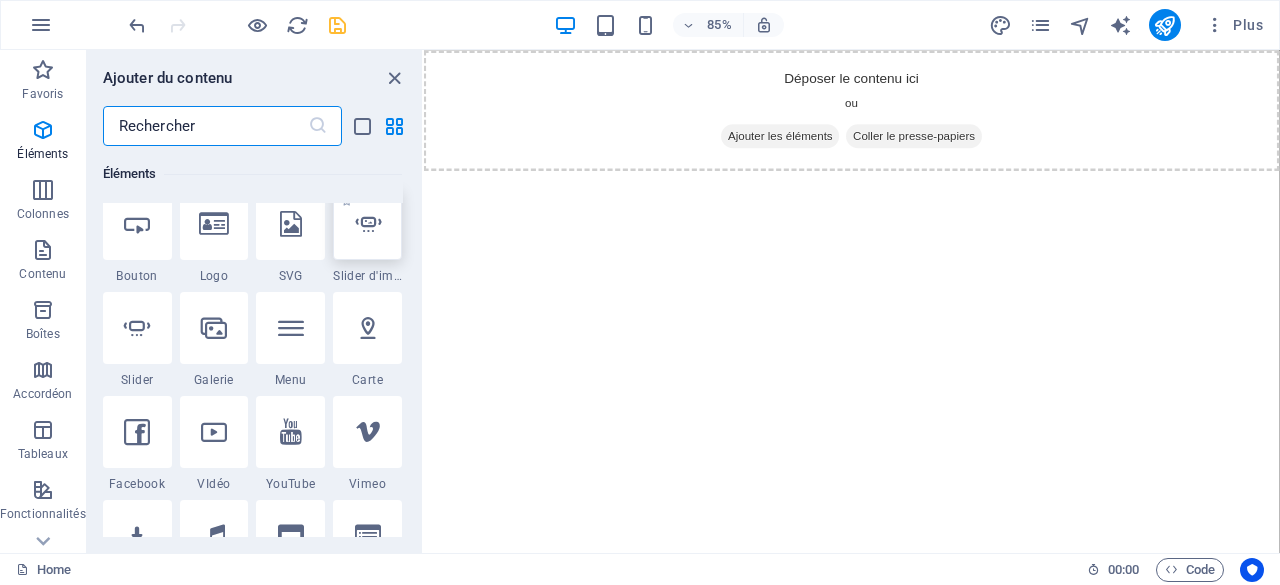 scroll, scrollTop: 437, scrollLeft: 0, axis: vertical 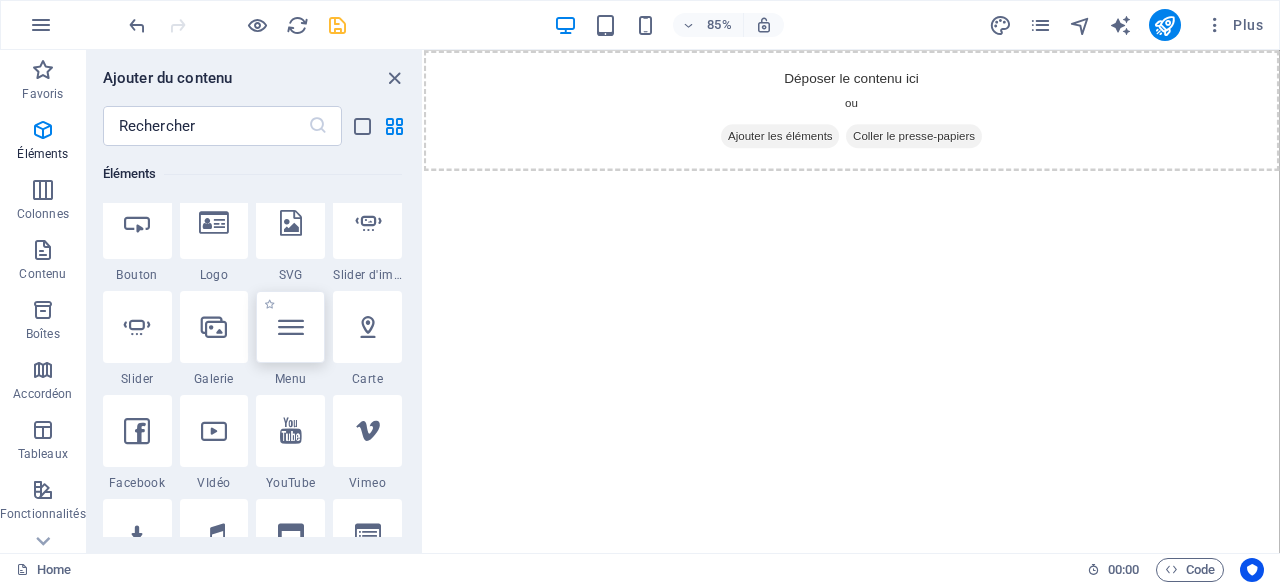 drag, startPoint x: 298, startPoint y: 337, endPoint x: 229, endPoint y: 289, distance: 84.05355 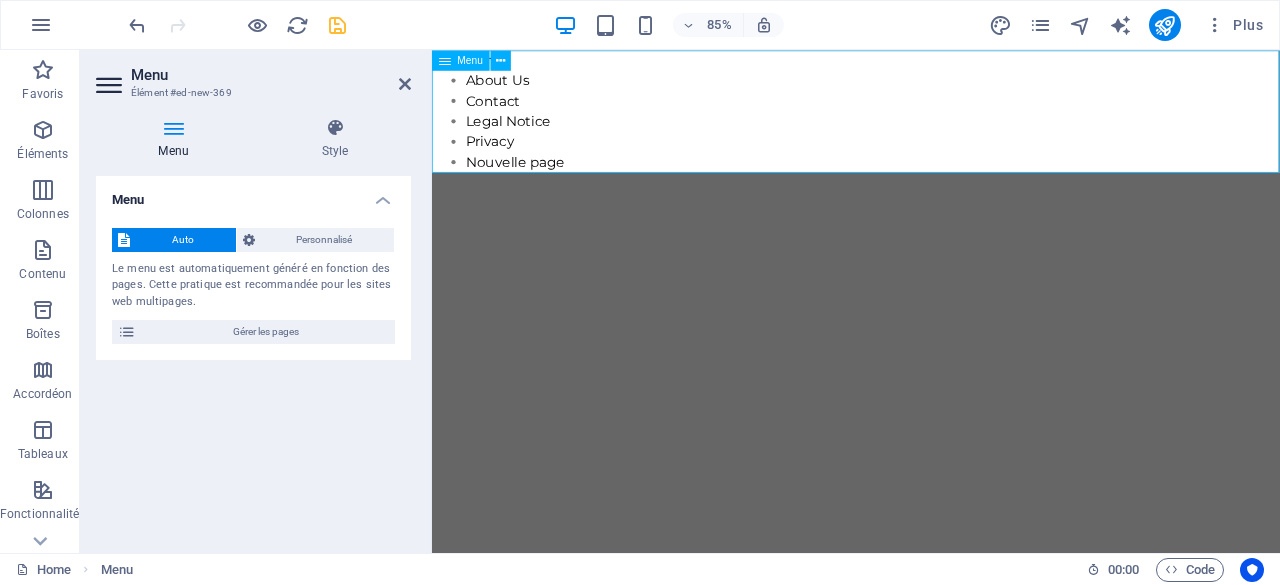 click at bounding box center [445, 60] 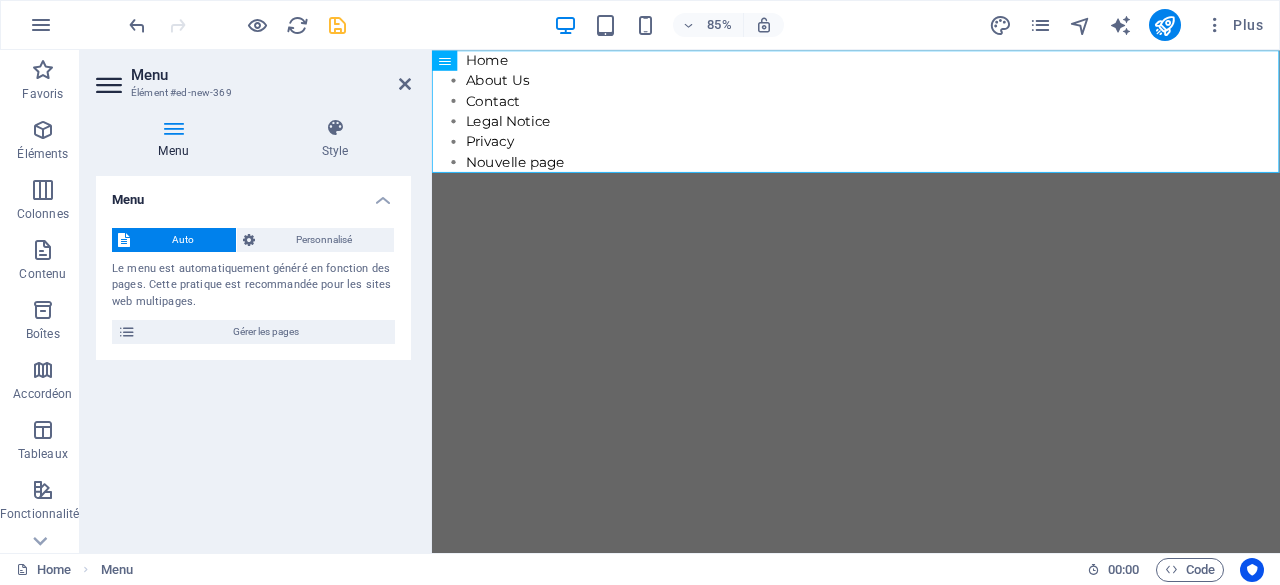 click on "Skip to main content
Home About Us Contact Legal Notice Privacy Nouvelle page" at bounding box center [931, 122] 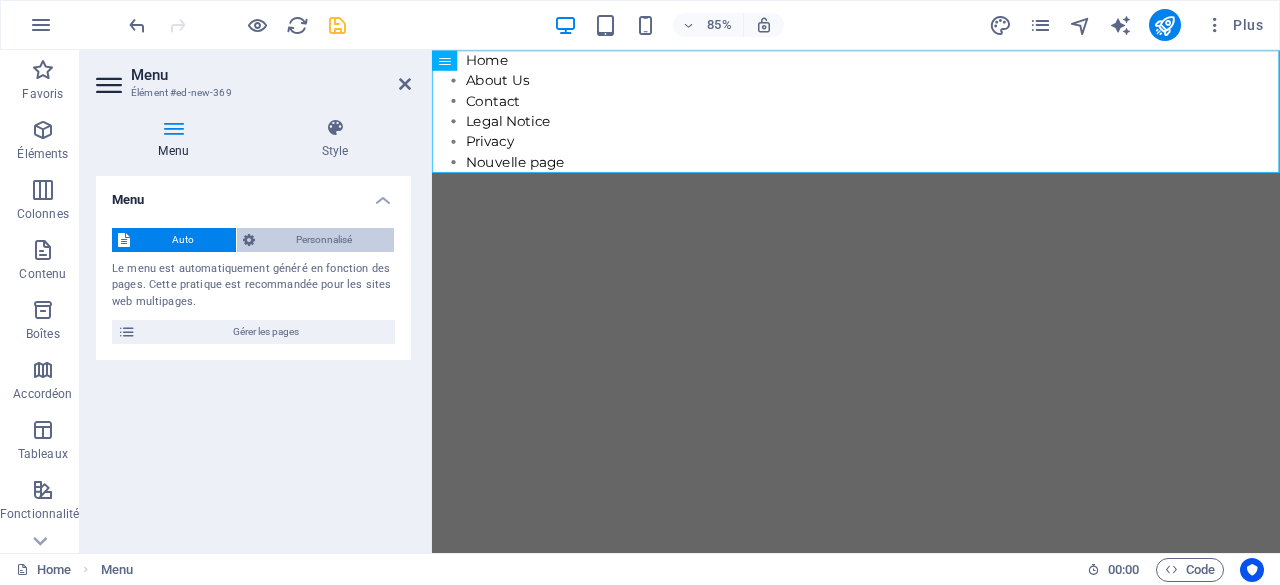 click on "Personnalisé" at bounding box center [325, 240] 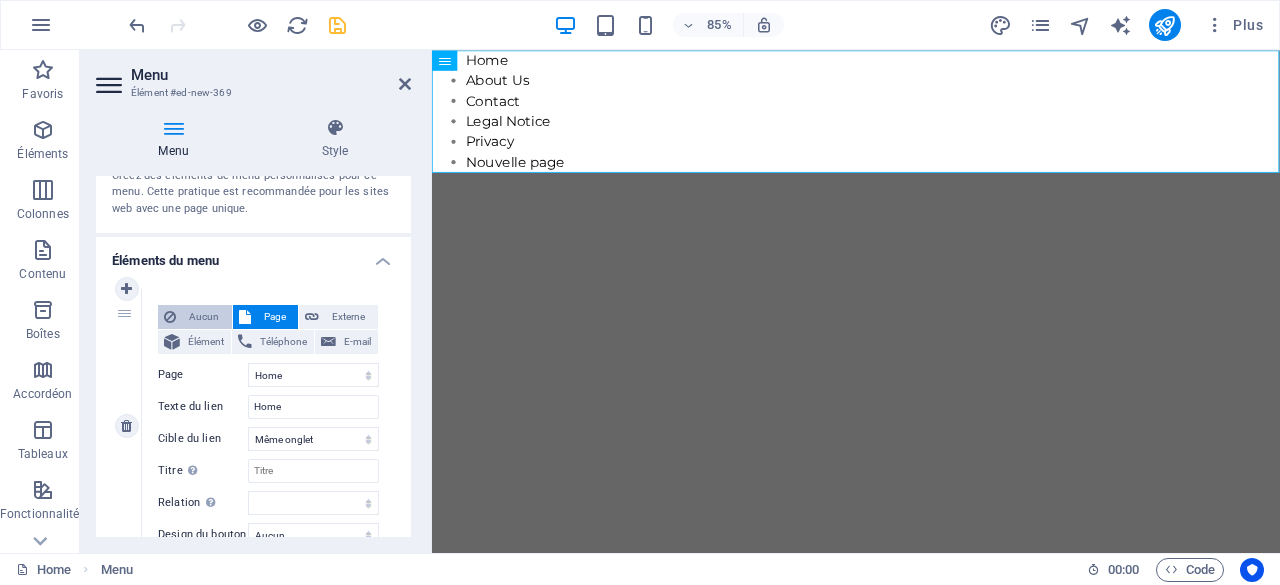scroll, scrollTop: 100, scrollLeft: 0, axis: vertical 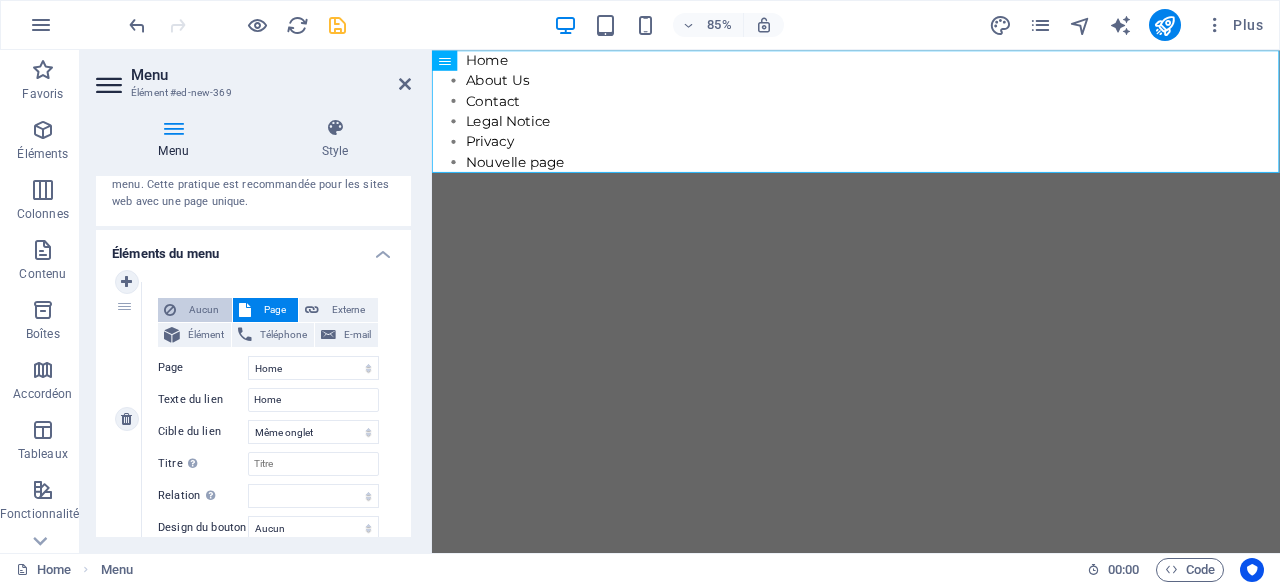 click on "Aucun" at bounding box center [195, 310] 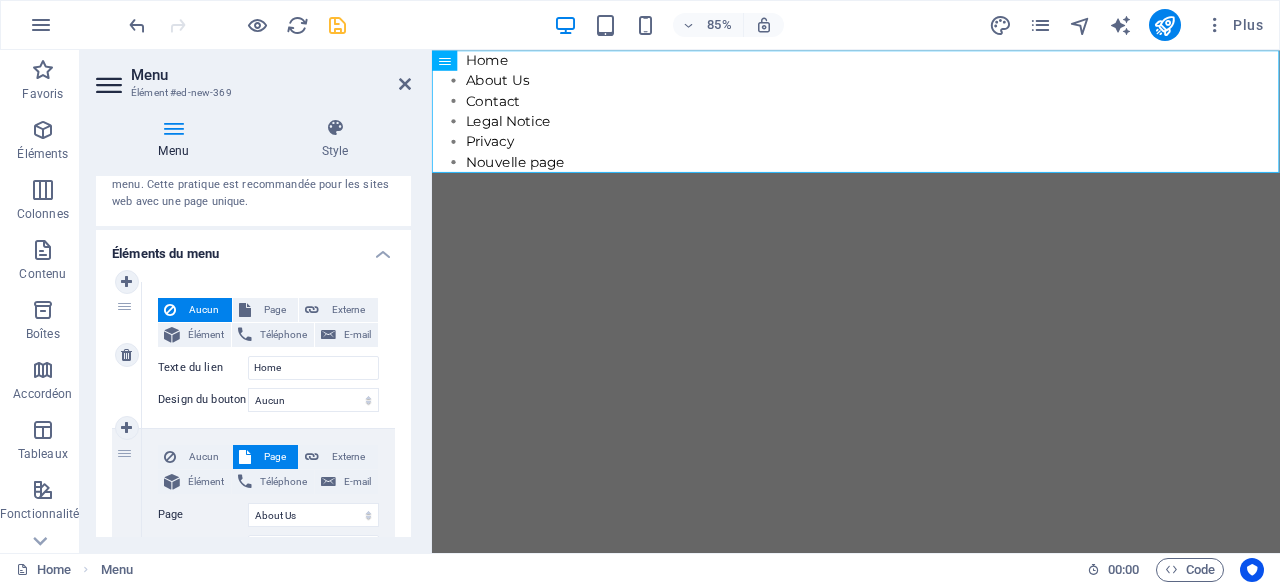 click on "Aucun Page Externe Élément Téléphone E-mail Page Home About Us Contact Legal Notice Privacy Nouvelle page Élément
URL / Téléphone E-mail Texte du lien Home Cible du lien Nouvel onglet Même onglet Superposition Titre Description supplémentaire du lien. Celle-ci doit être différente du texte du lien. Le titre est souvent affiché comme Texte infobulle lorsque la souris passe sur l'élément. Laissez vide en cas de doute. Relation Définit la  relation entre ce lien et la cible du lien . Par exemple, la valeur "nofollow" indique aux moteurs de recherche de ne pas suivre le lien. Vous pouvez le laisser vide. alternate author bookmark external help license next nofollow noreferrer noopener prev search tag Design du bouton Aucun Par défaut Principal Secondaire" at bounding box center (268, 355) 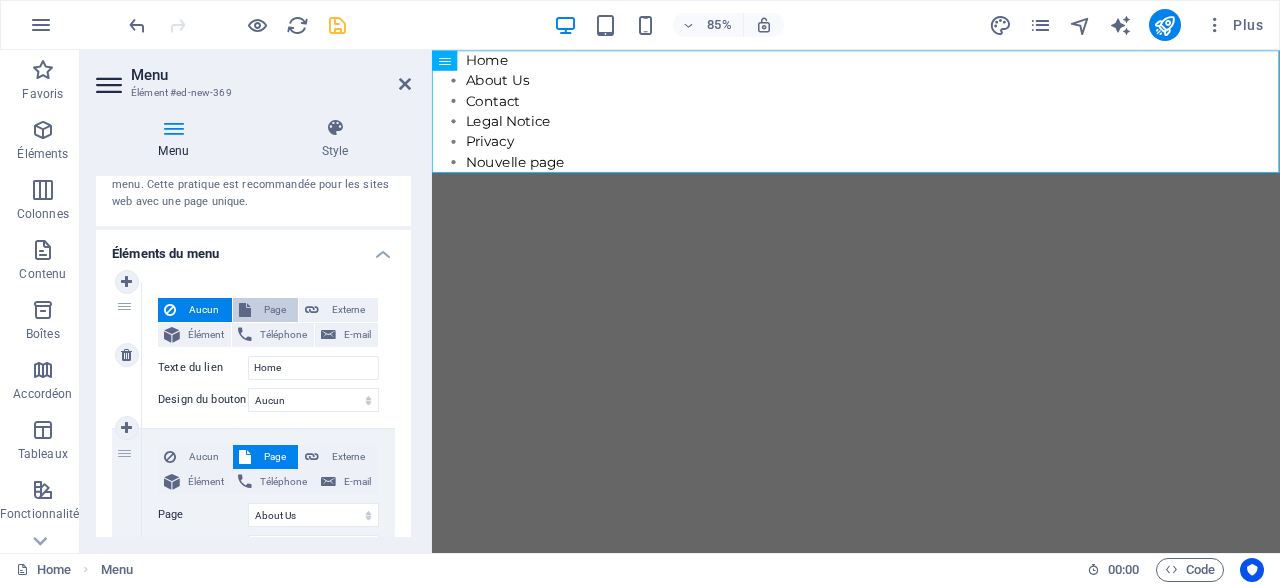 click on "Page" at bounding box center [275, 310] 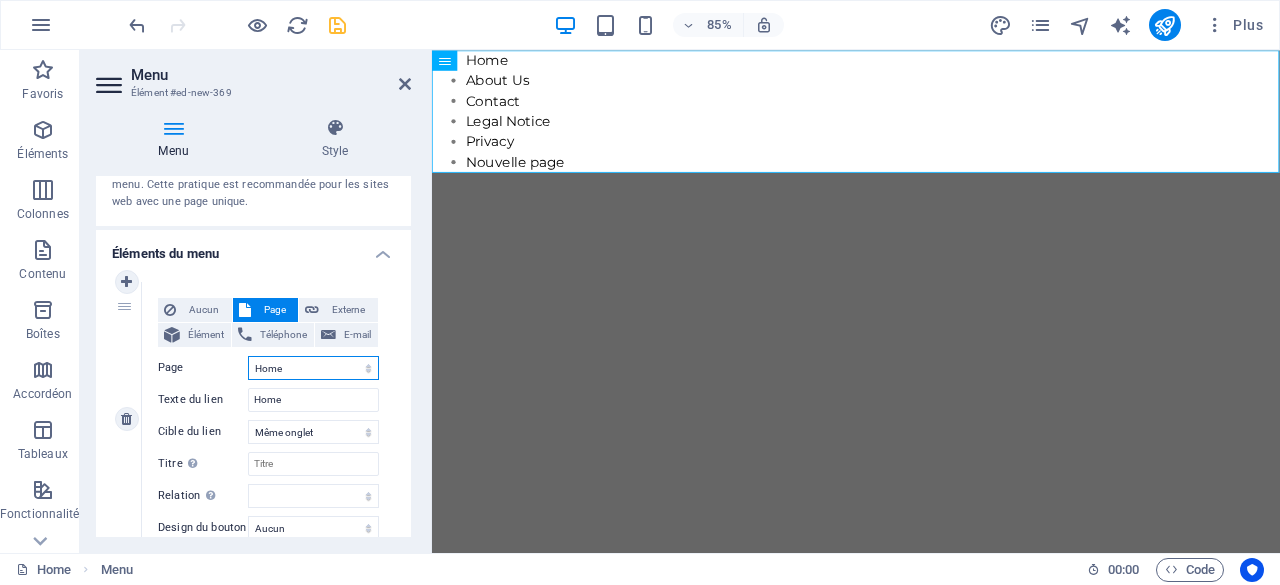 click on "Home About Us Contact Legal Notice Privacy Nouvelle page" at bounding box center (313, 368) 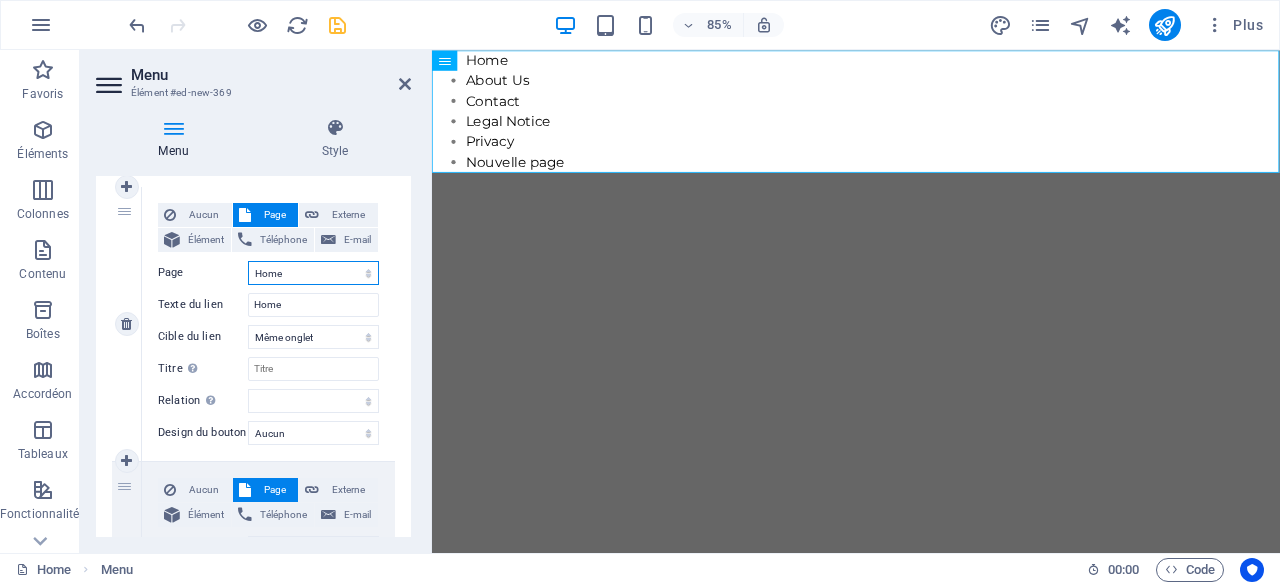 scroll, scrollTop: 202, scrollLeft: 0, axis: vertical 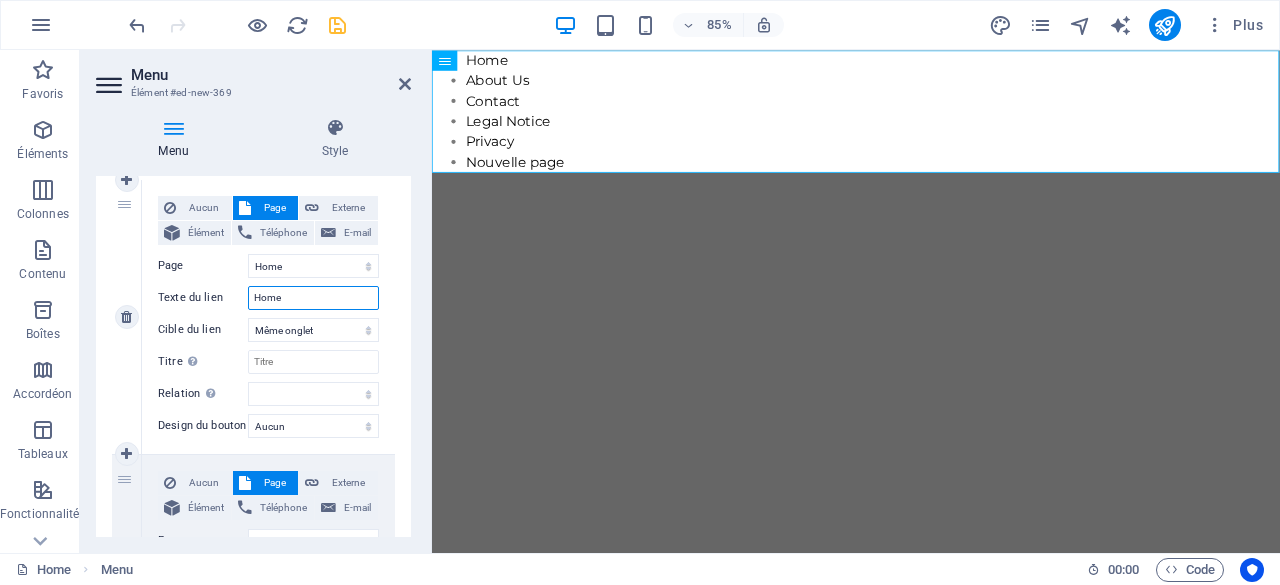 click on "Home" at bounding box center (313, 298) 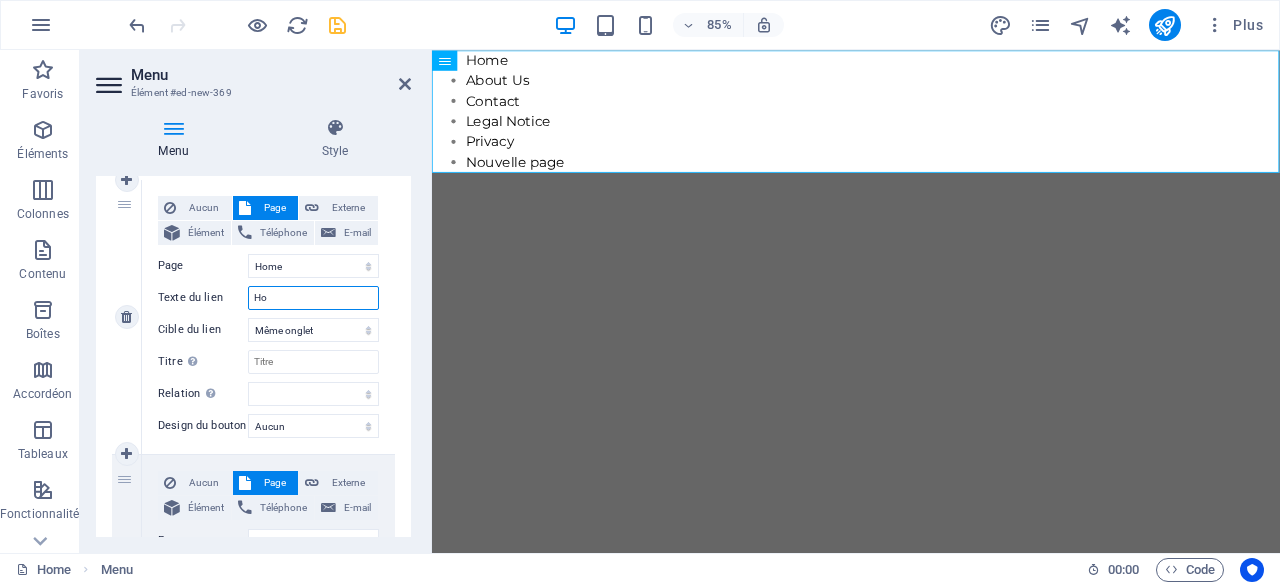 type on "H" 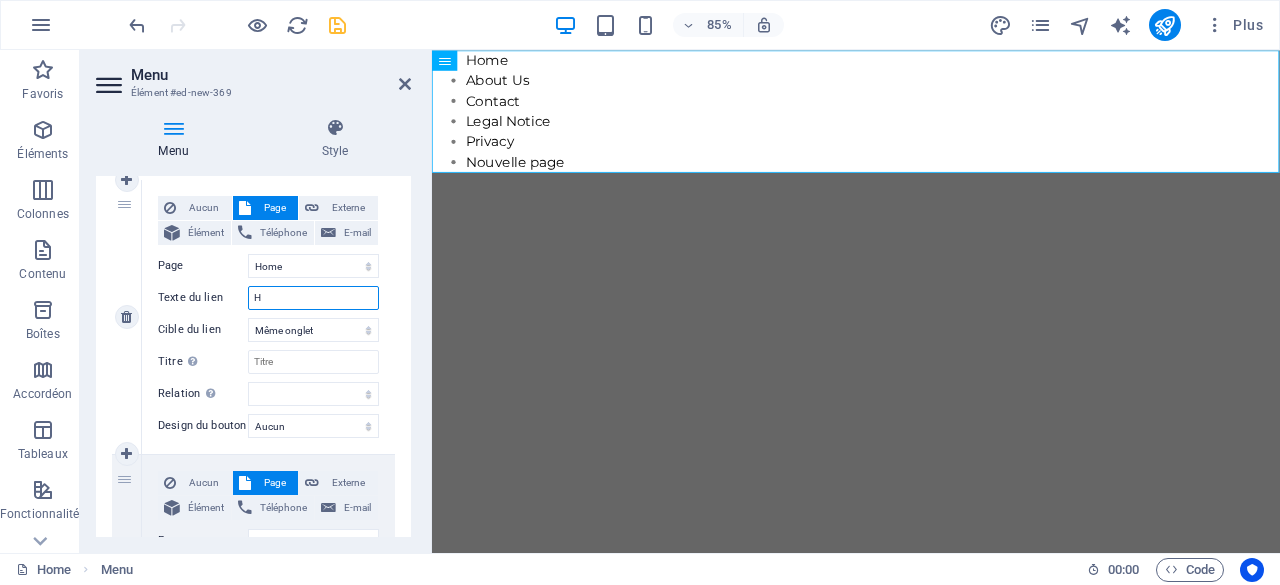 type 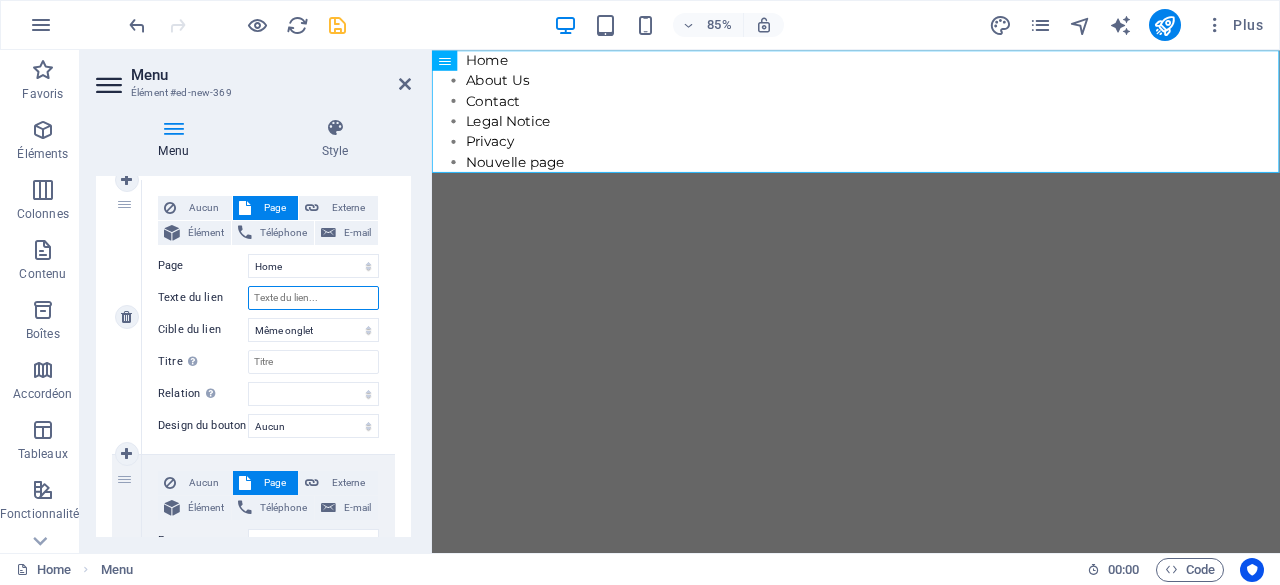 select 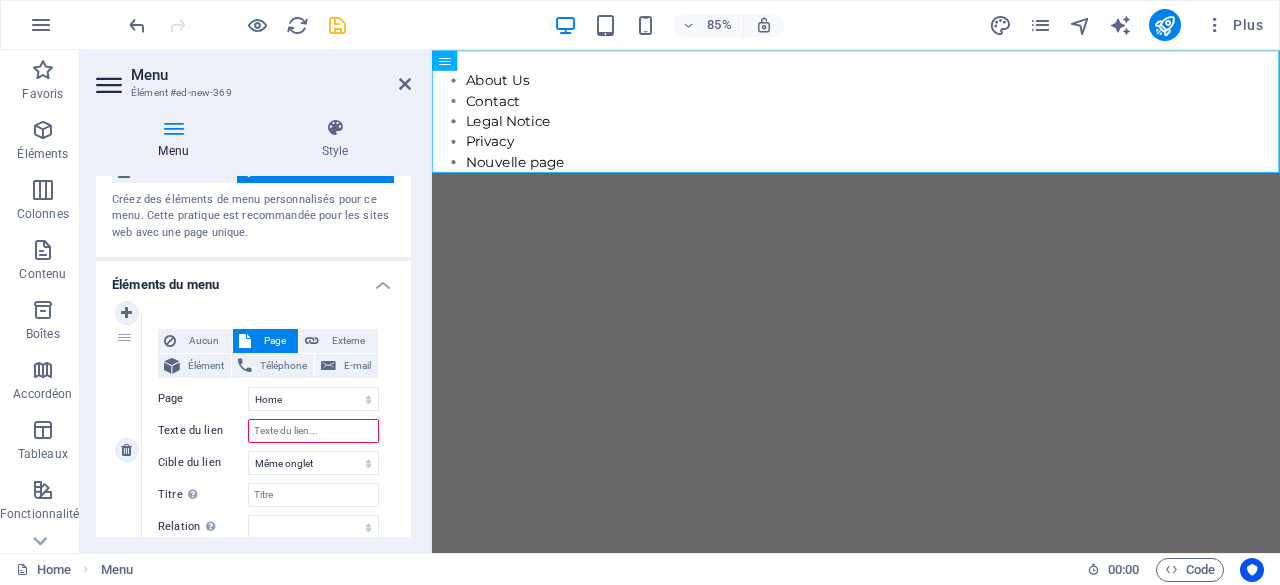 scroll, scrollTop: 52, scrollLeft: 0, axis: vertical 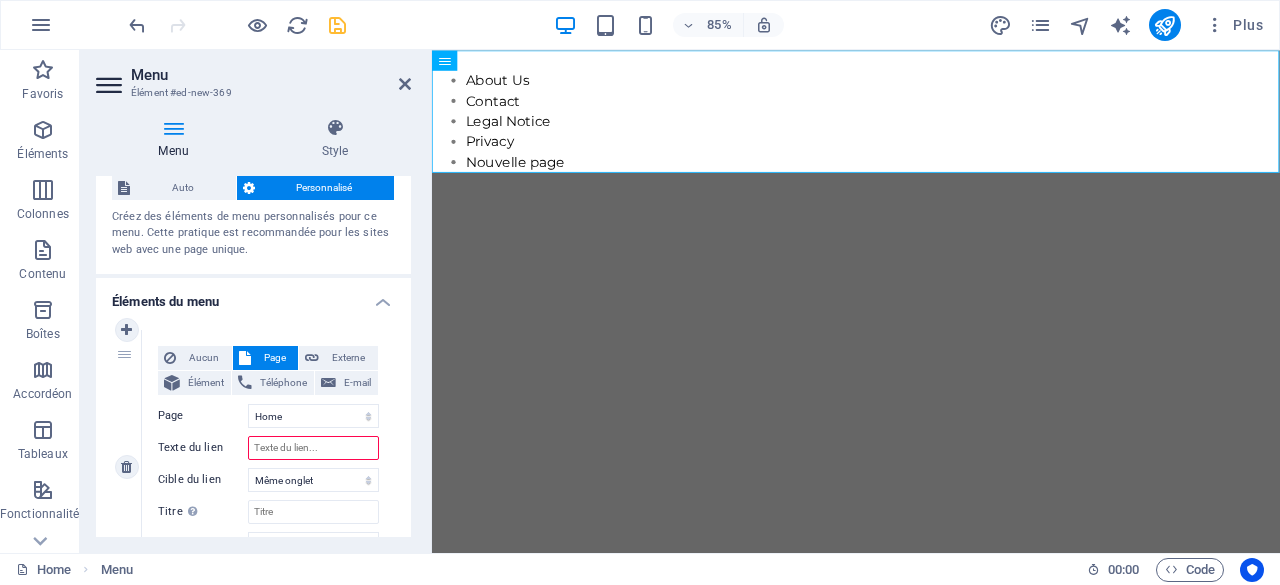 type on "Home" 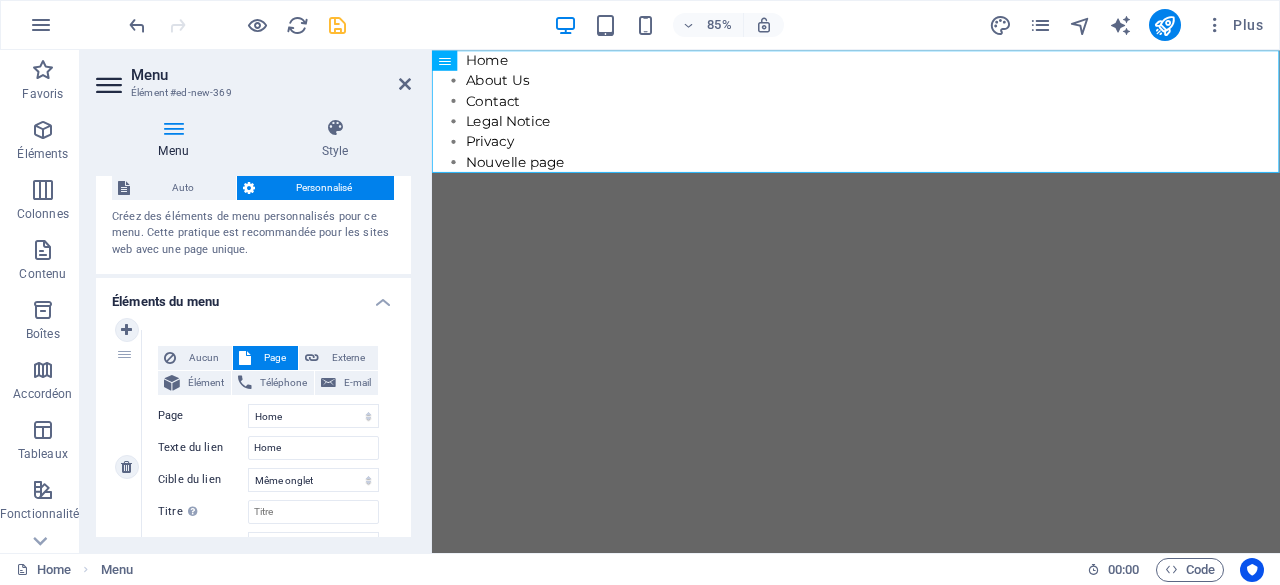 click on "1" at bounding box center (127, 467) 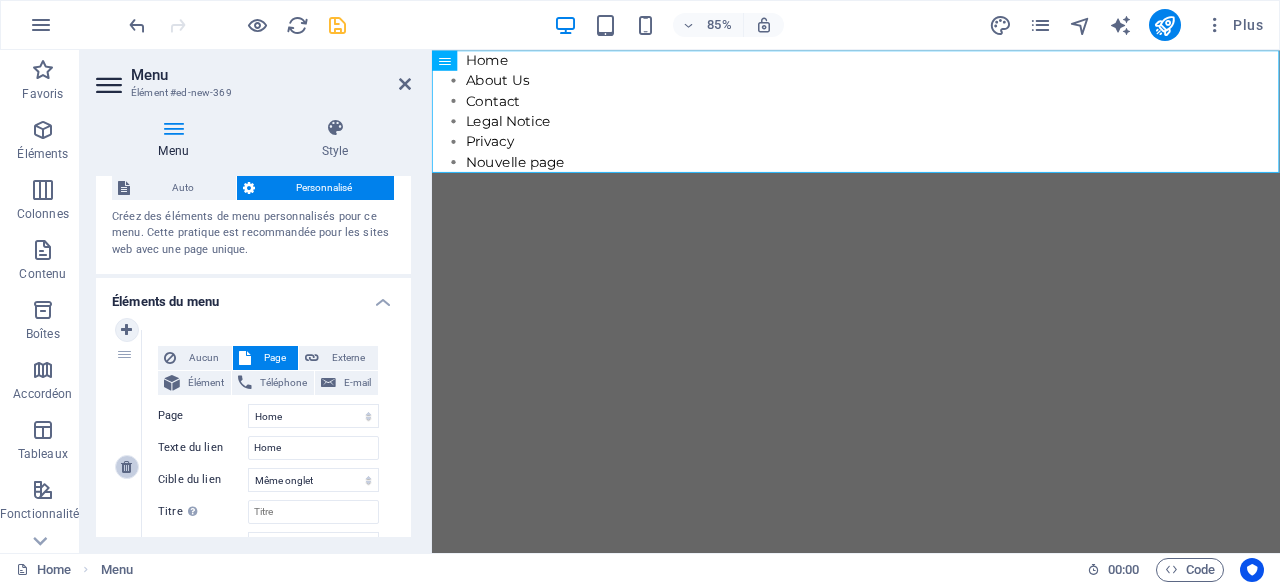 click at bounding box center [126, 467] 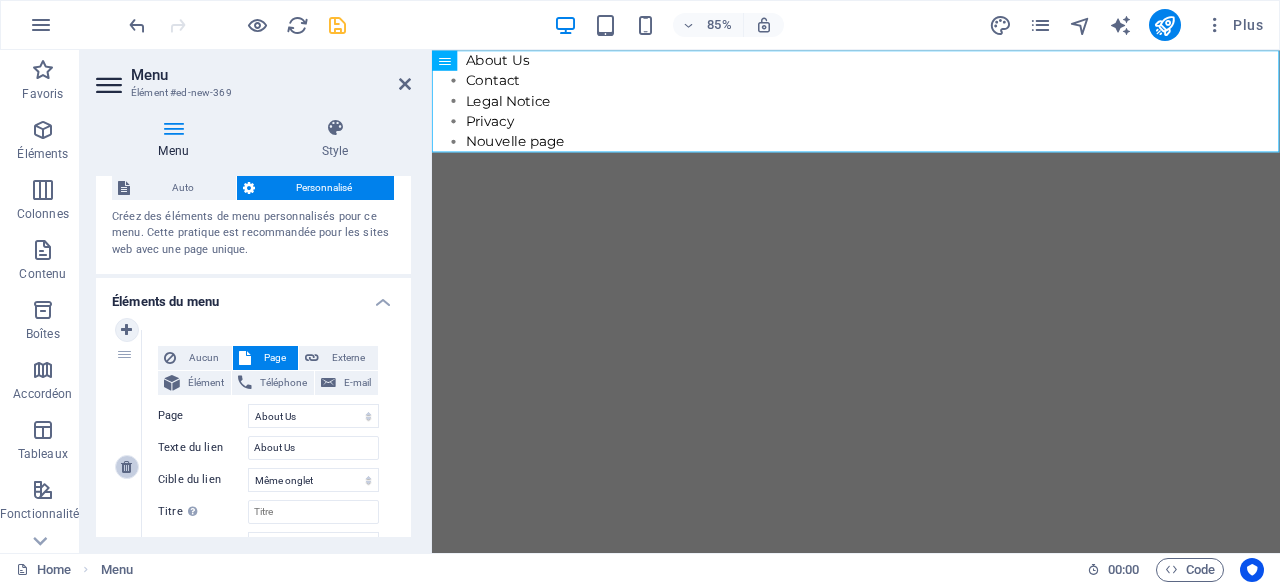 click at bounding box center [126, 467] 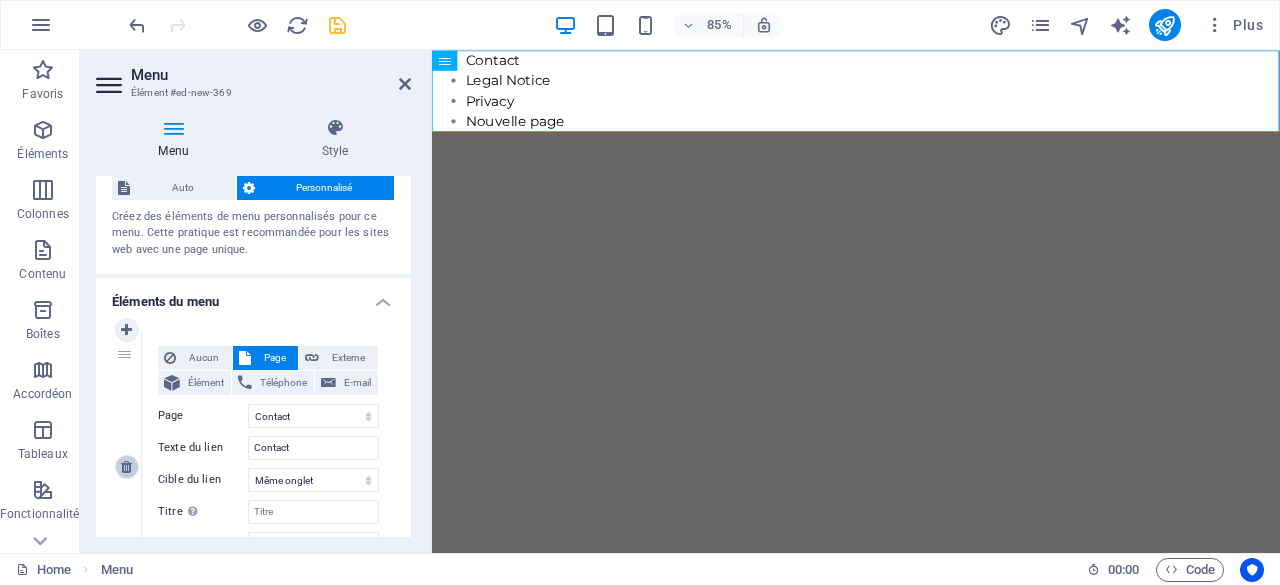 click at bounding box center [126, 467] 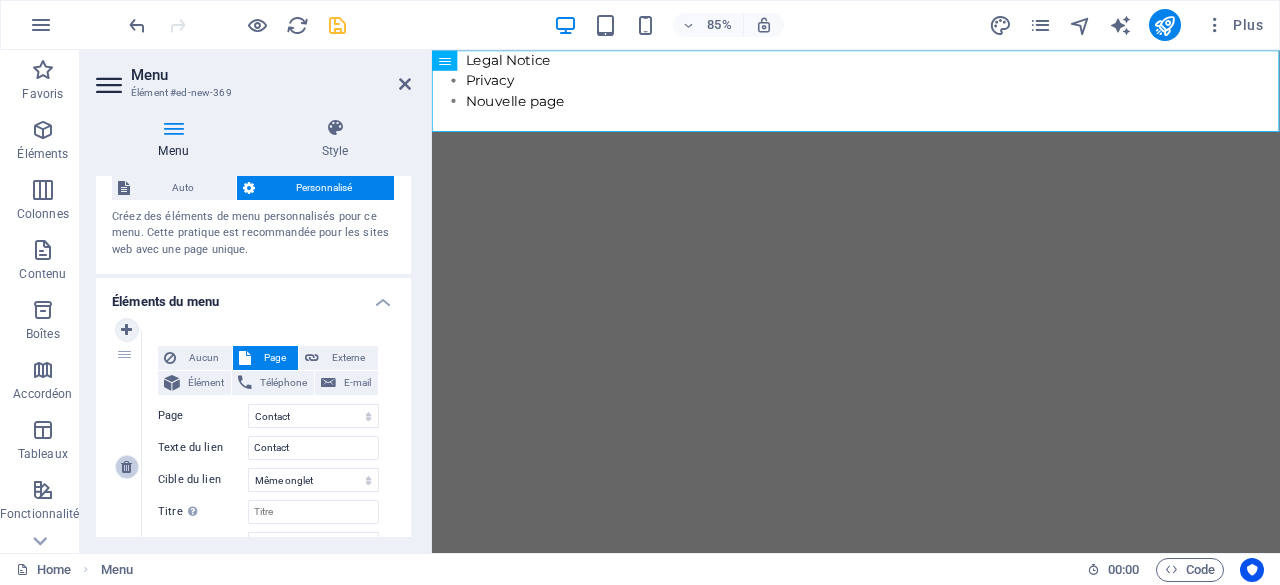 select on "3" 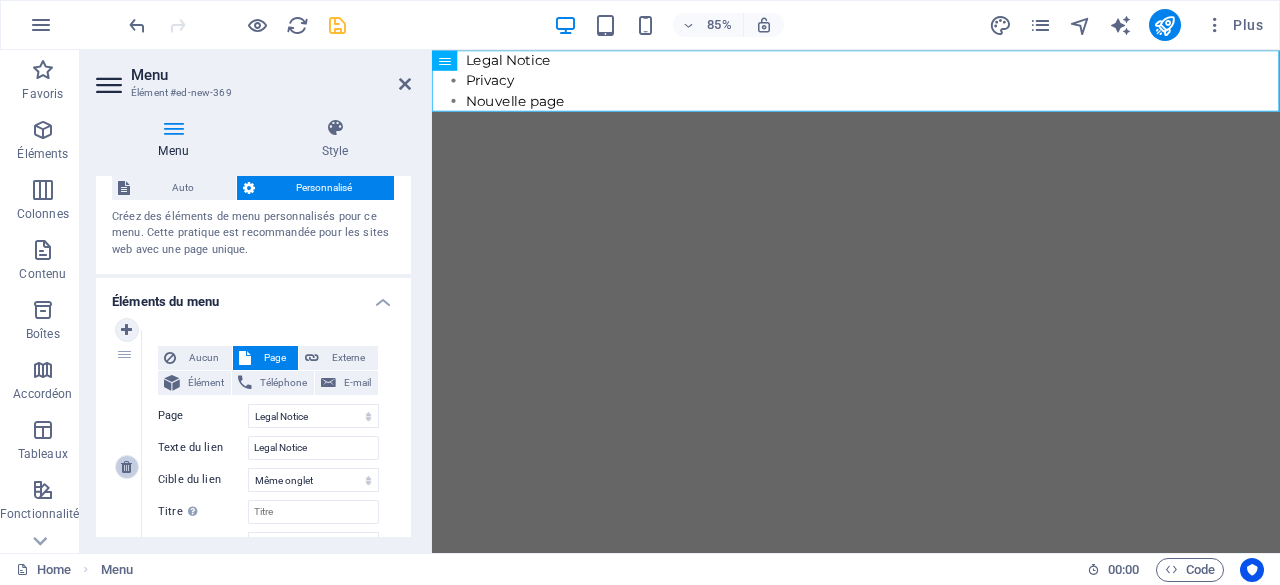 click at bounding box center [126, 467] 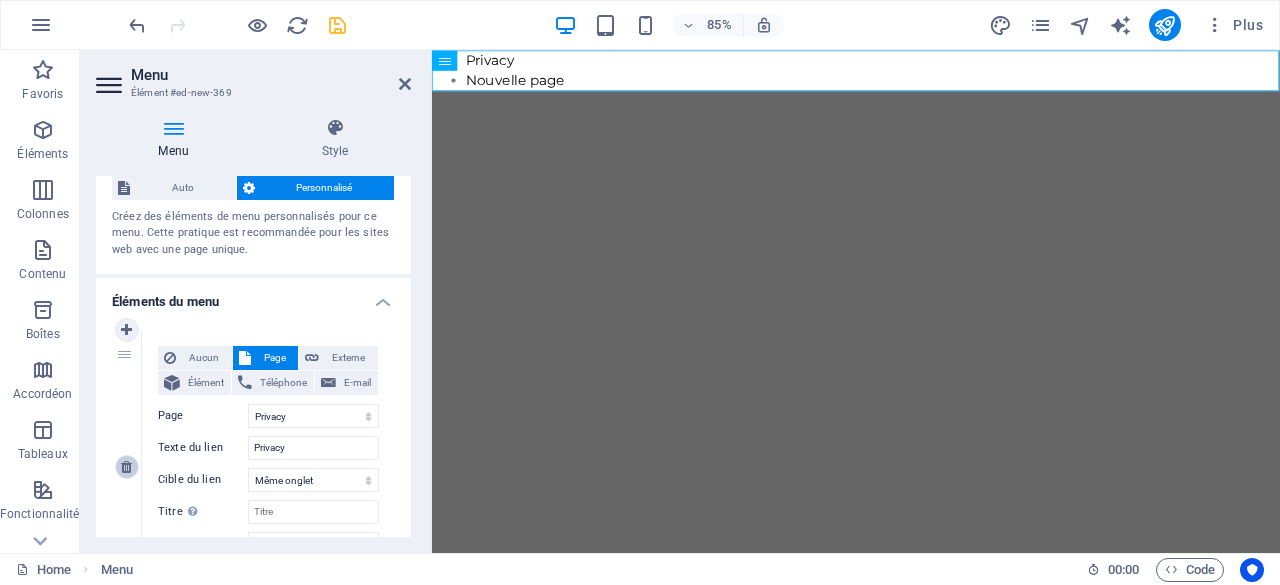 click at bounding box center [126, 467] 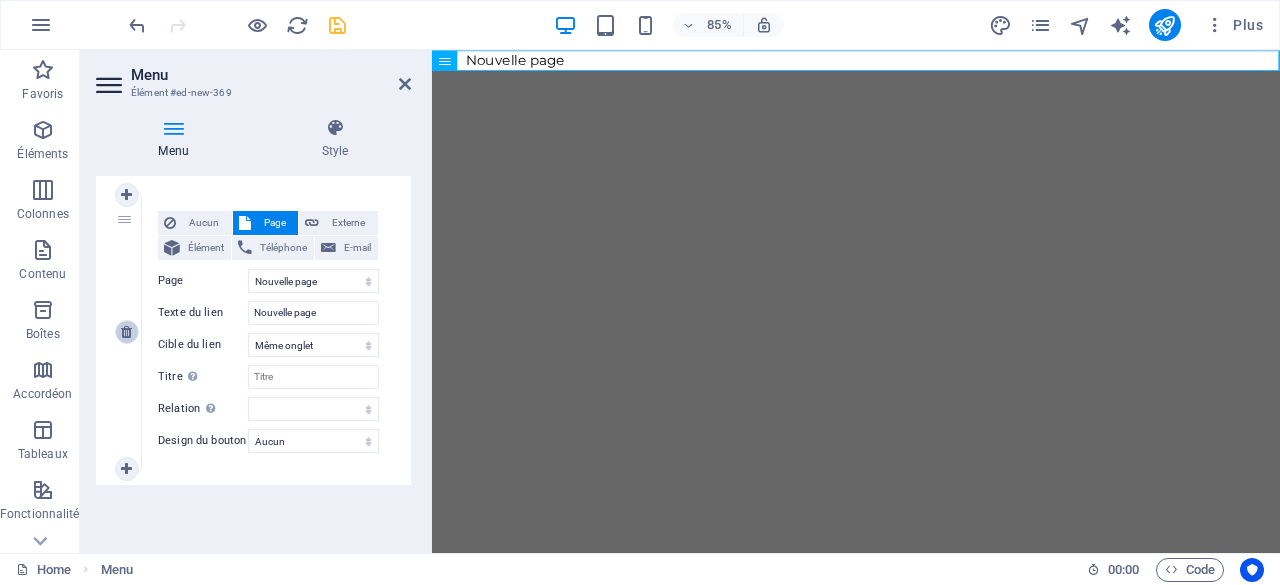 scroll, scrollTop: 188, scrollLeft: 0, axis: vertical 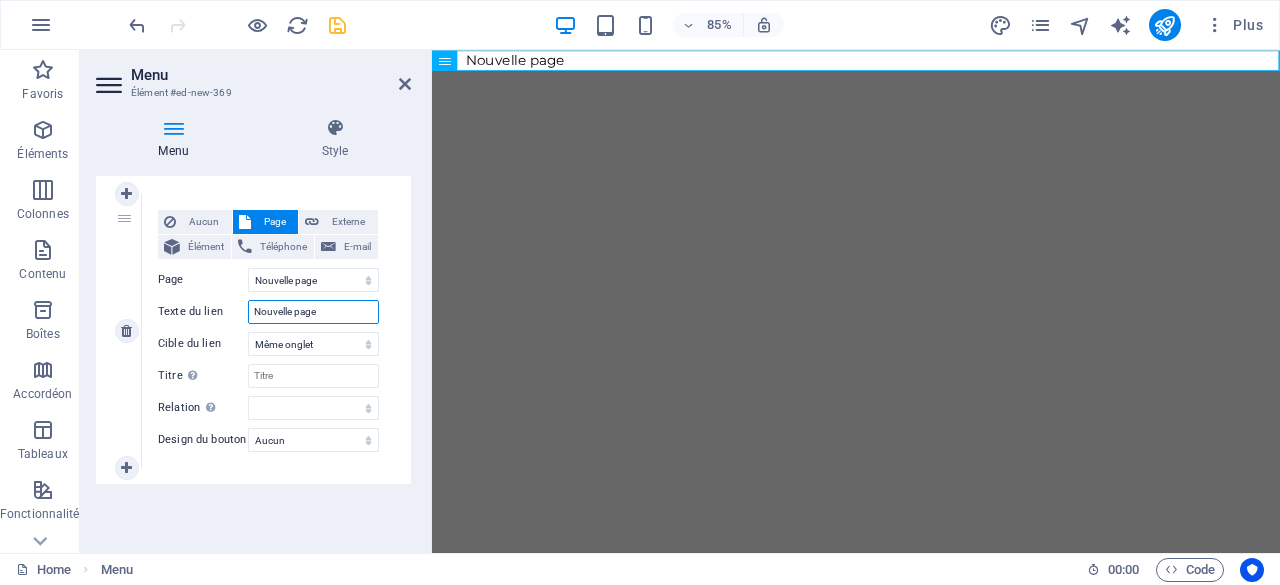 drag, startPoint x: 324, startPoint y: 311, endPoint x: 214, endPoint y: 325, distance: 110.88733 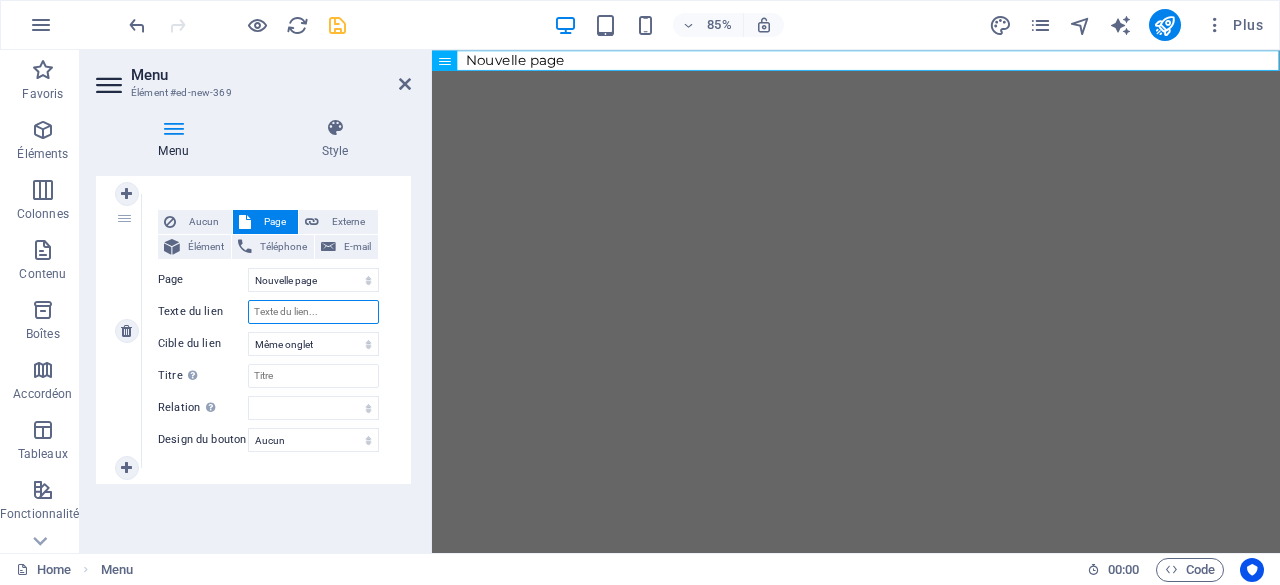 select 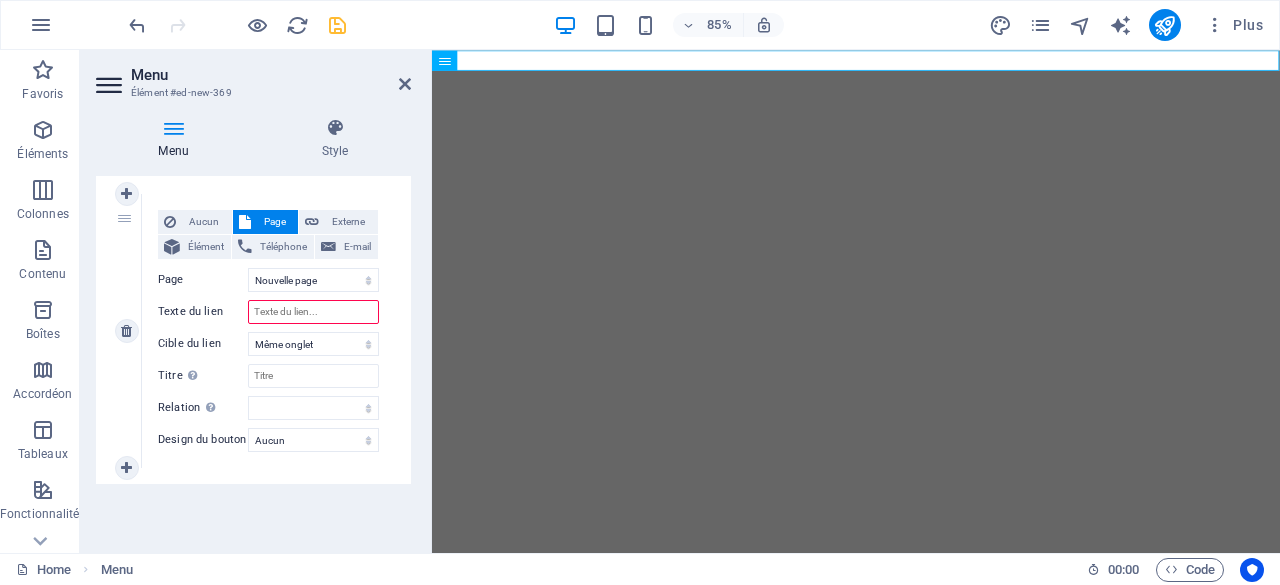 type on "A" 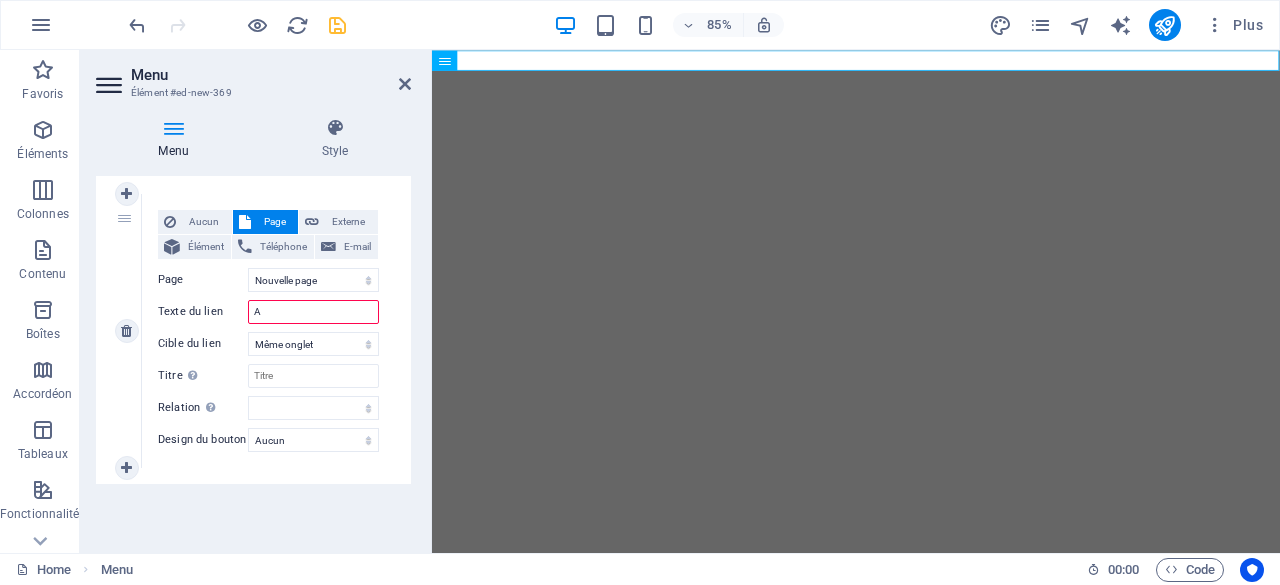 select 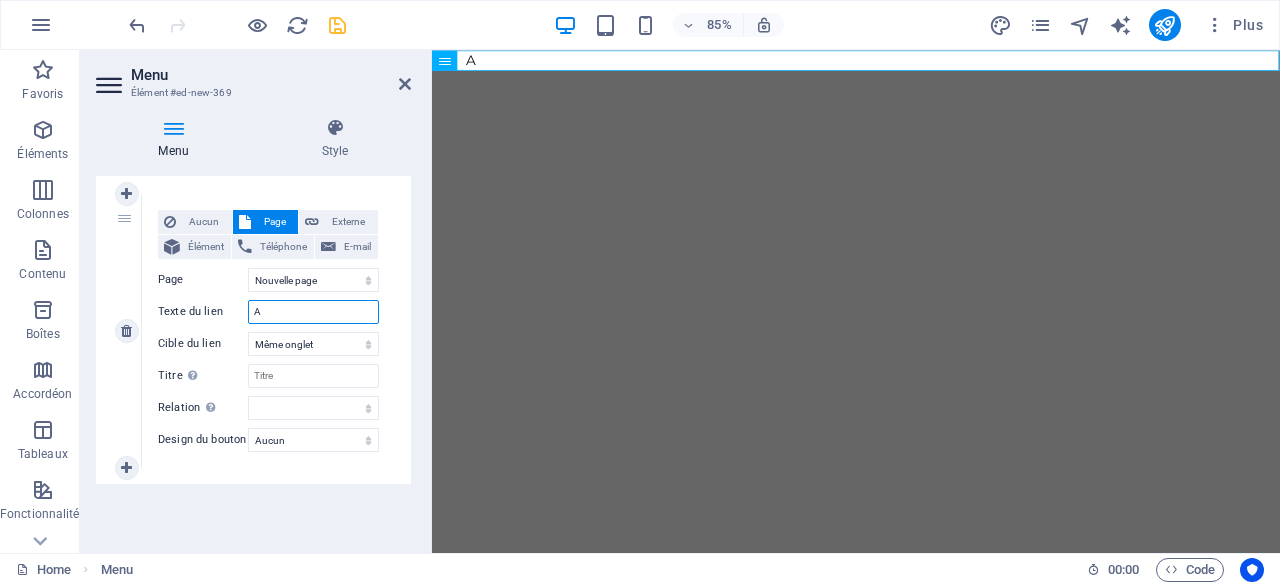 type on "A" 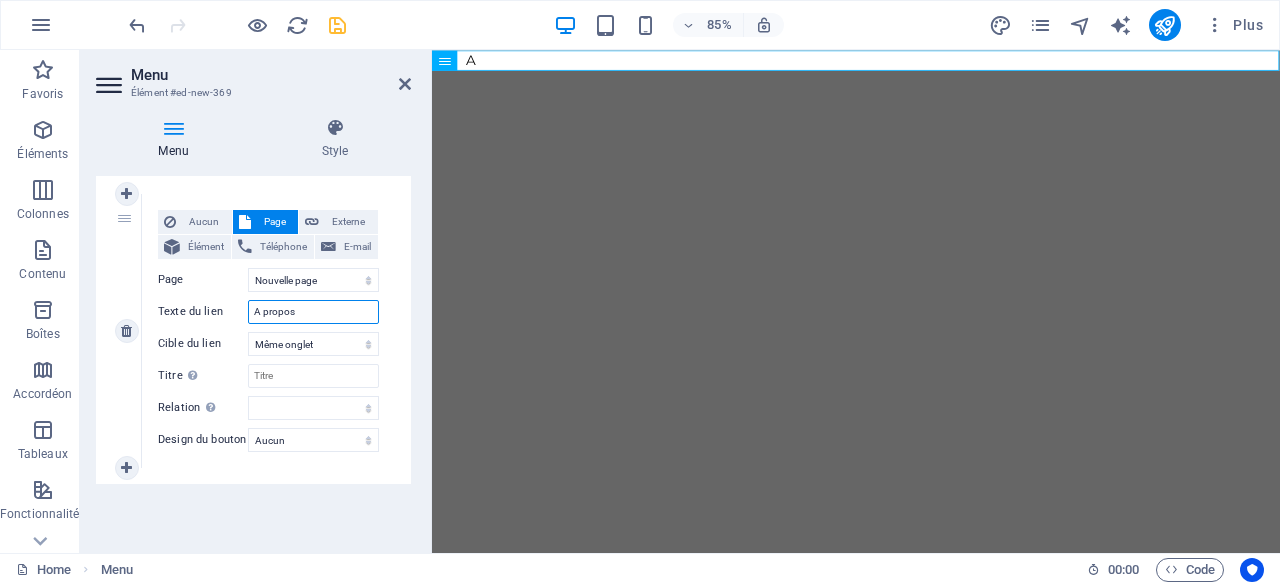 type on "A propos" 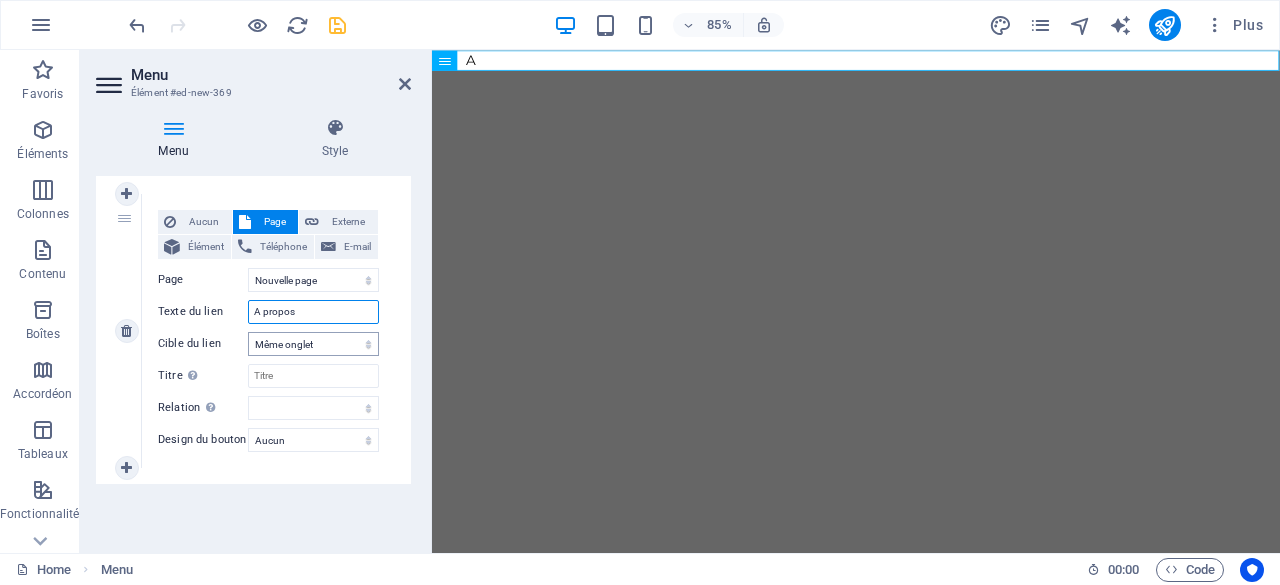 select 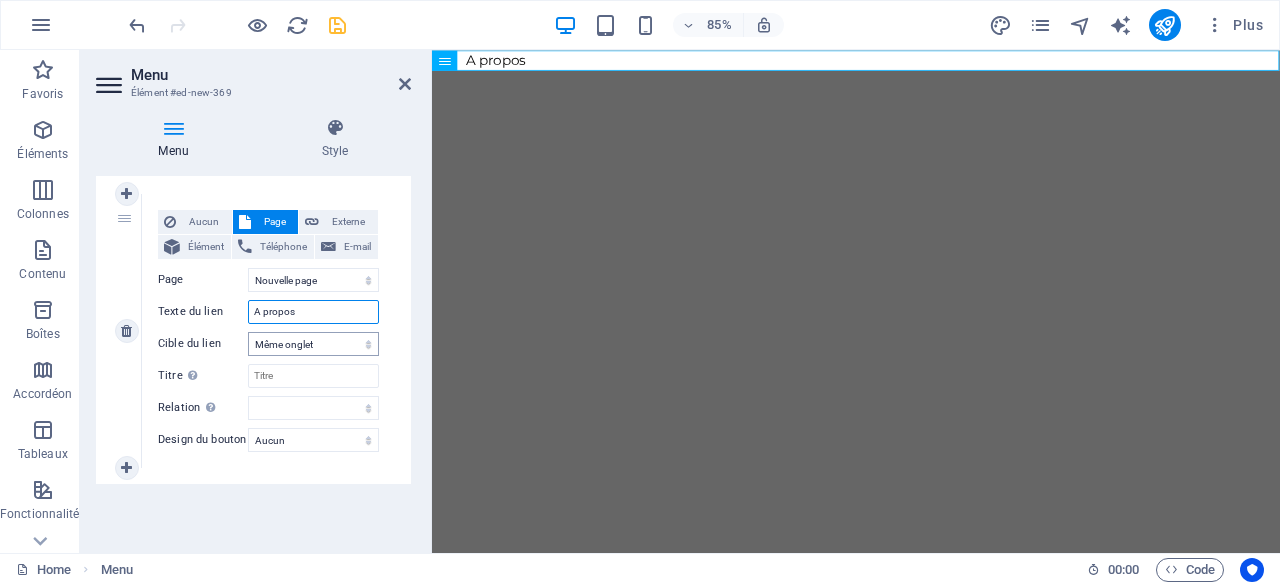 type on "A propos" 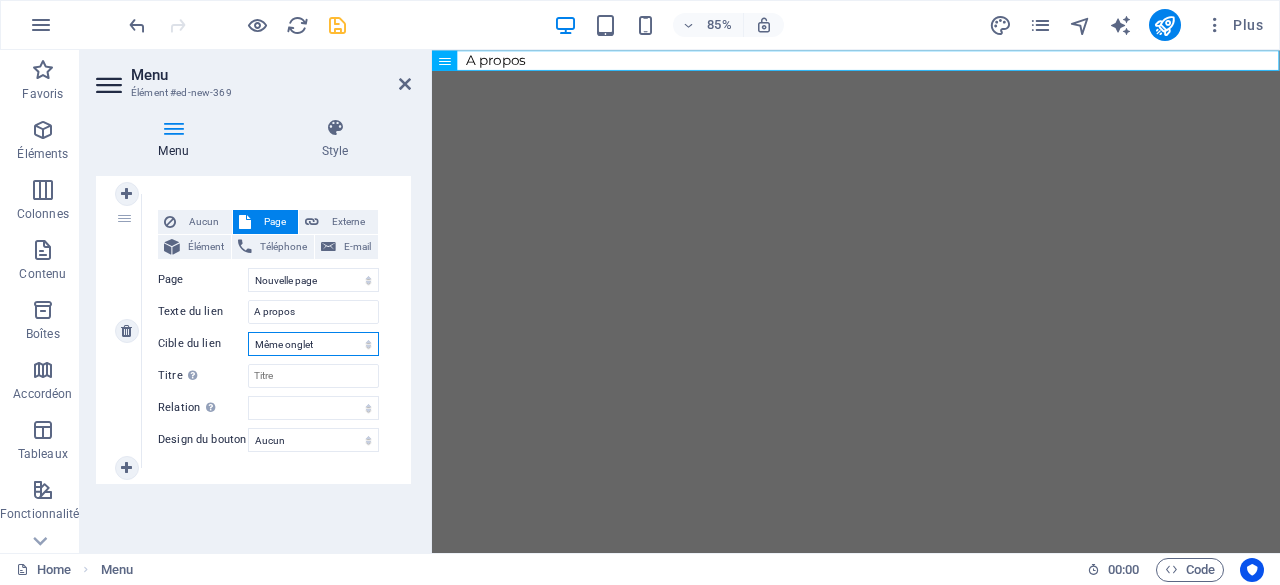 click on "Nouvel onglet Même onglet Superposition" at bounding box center [313, 344] 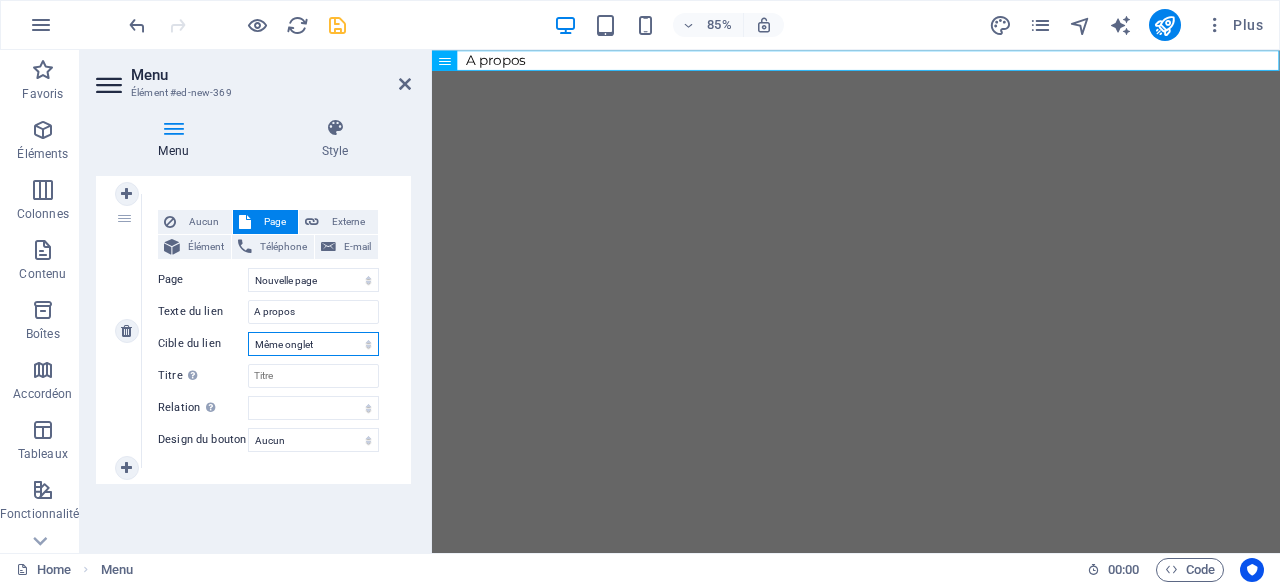select on "blank" 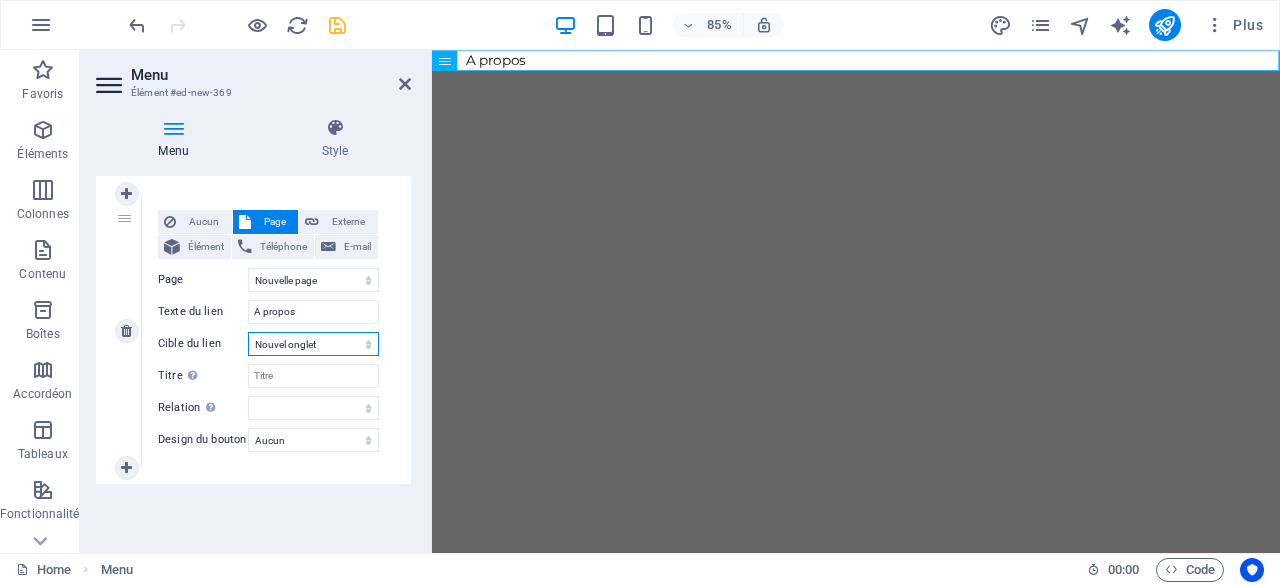 click on "Nouvel onglet Même onglet Superposition" at bounding box center [313, 344] 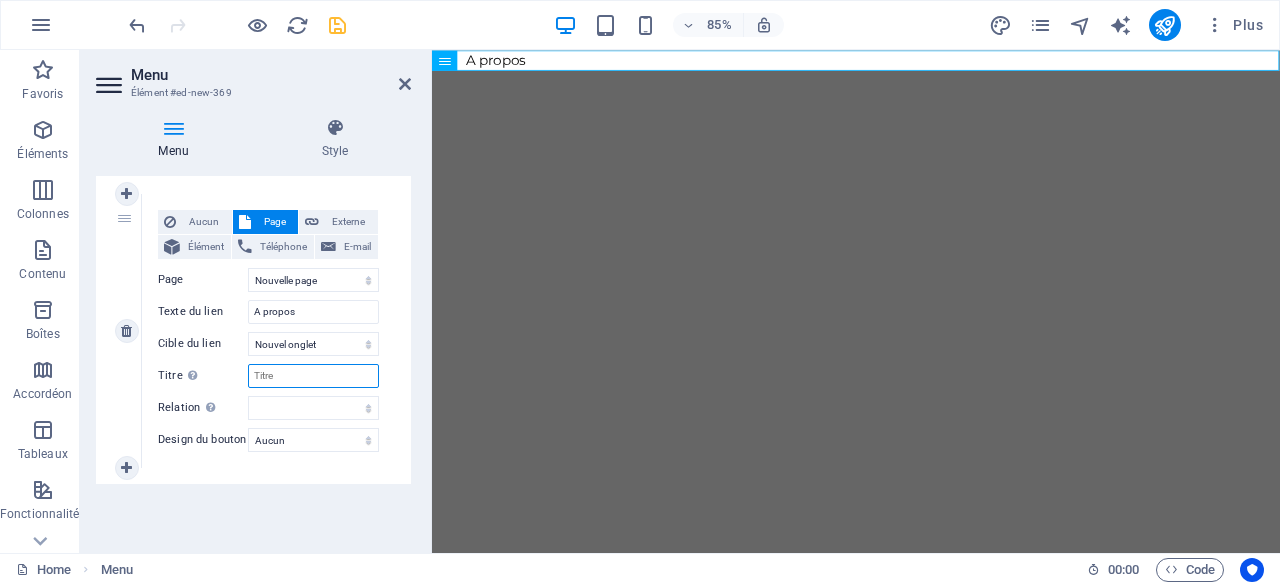 click on "Titre Description supplémentaire du lien. Celle-ci doit être différente du texte du lien. Le titre est souvent affiché comme Texte infobulle lorsque la souris passe sur l'élément. Laissez vide en cas de doute." at bounding box center [313, 376] 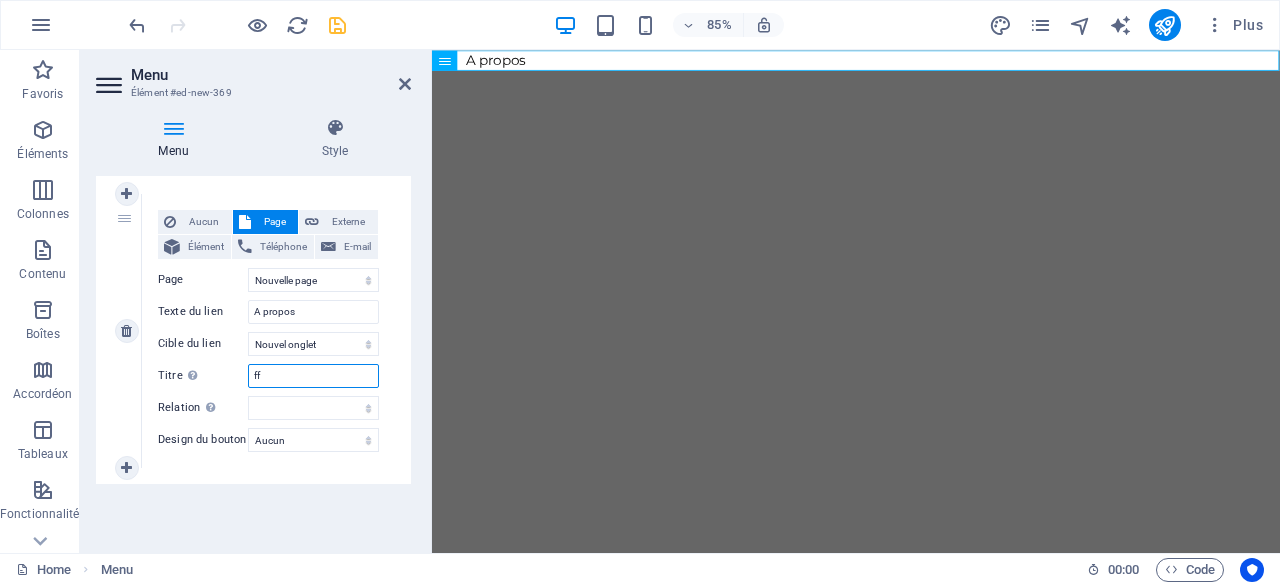 type on "fff" 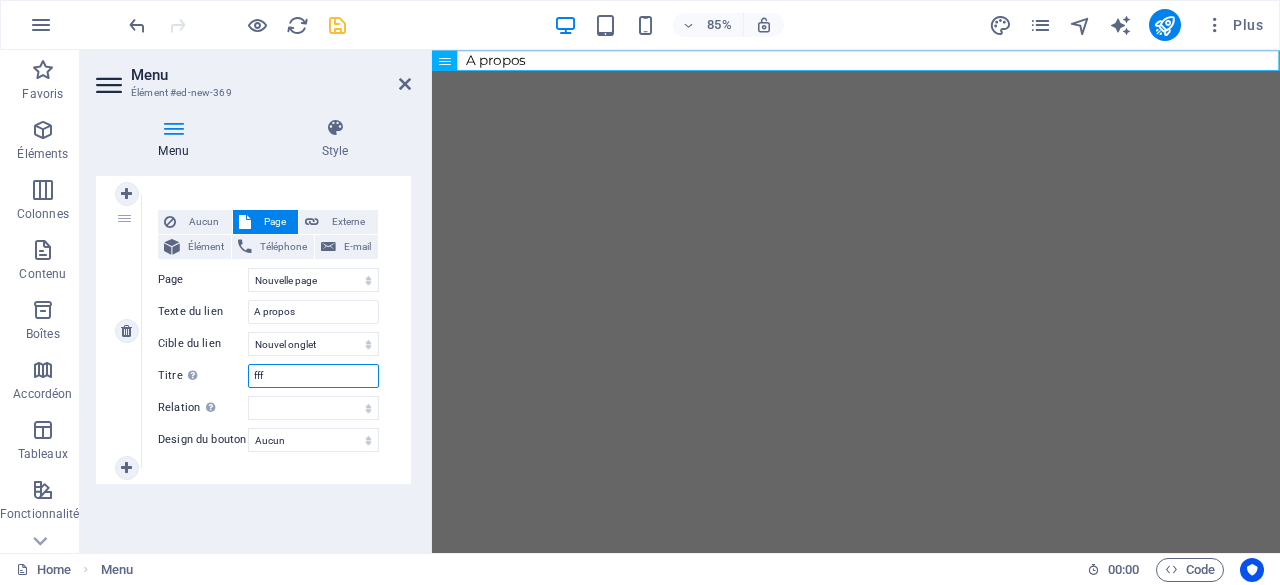 select 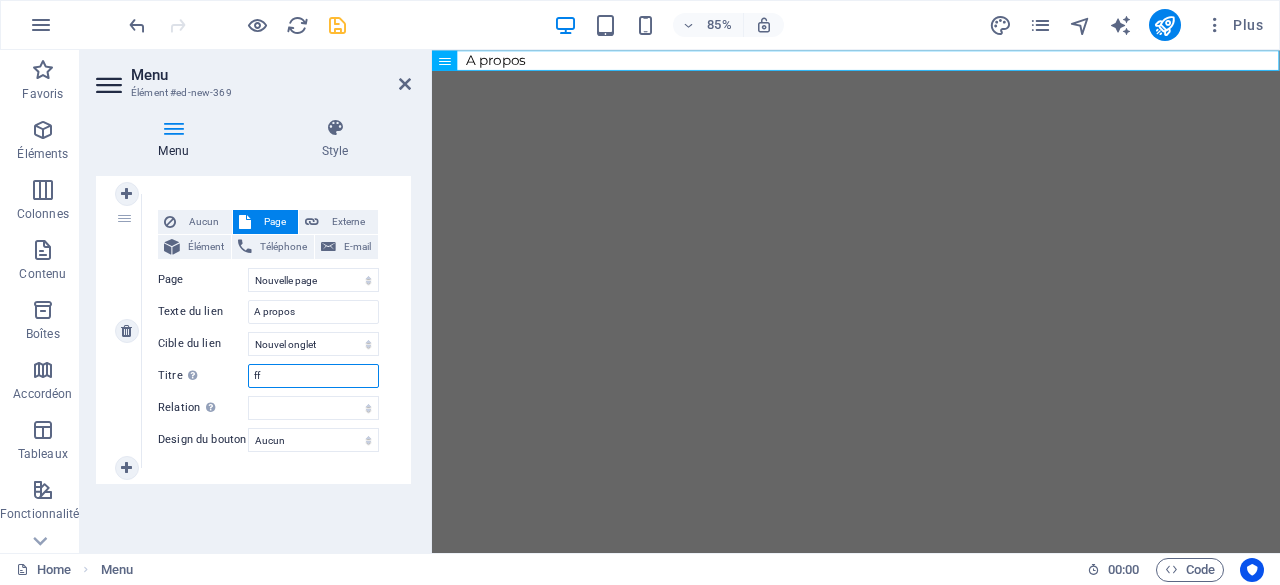 type on "f" 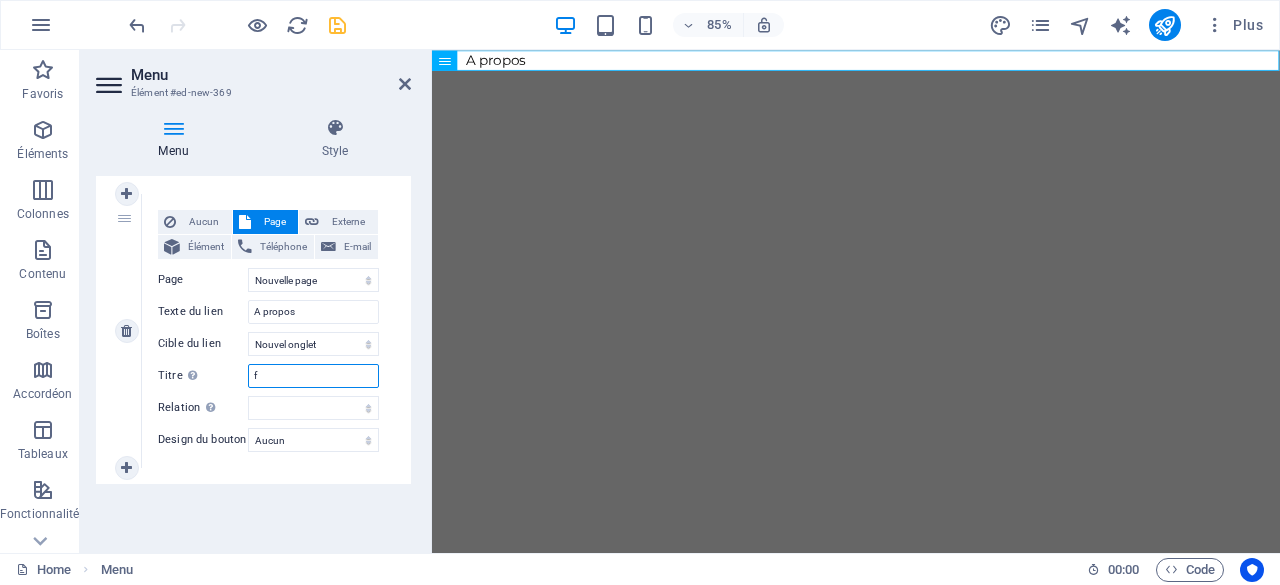 type 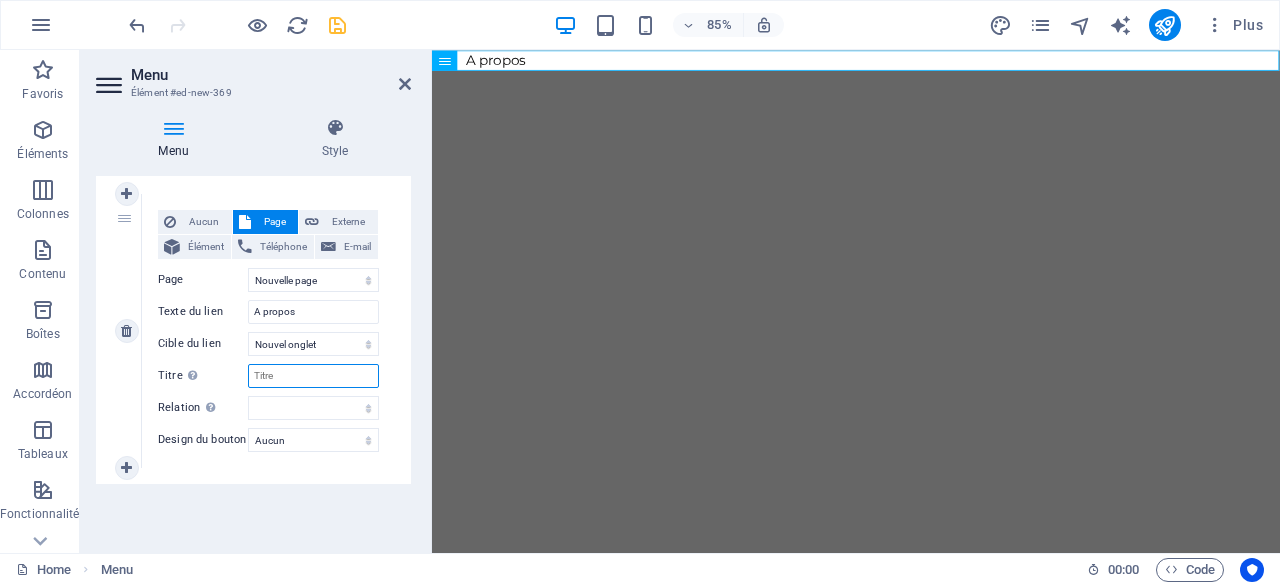 select 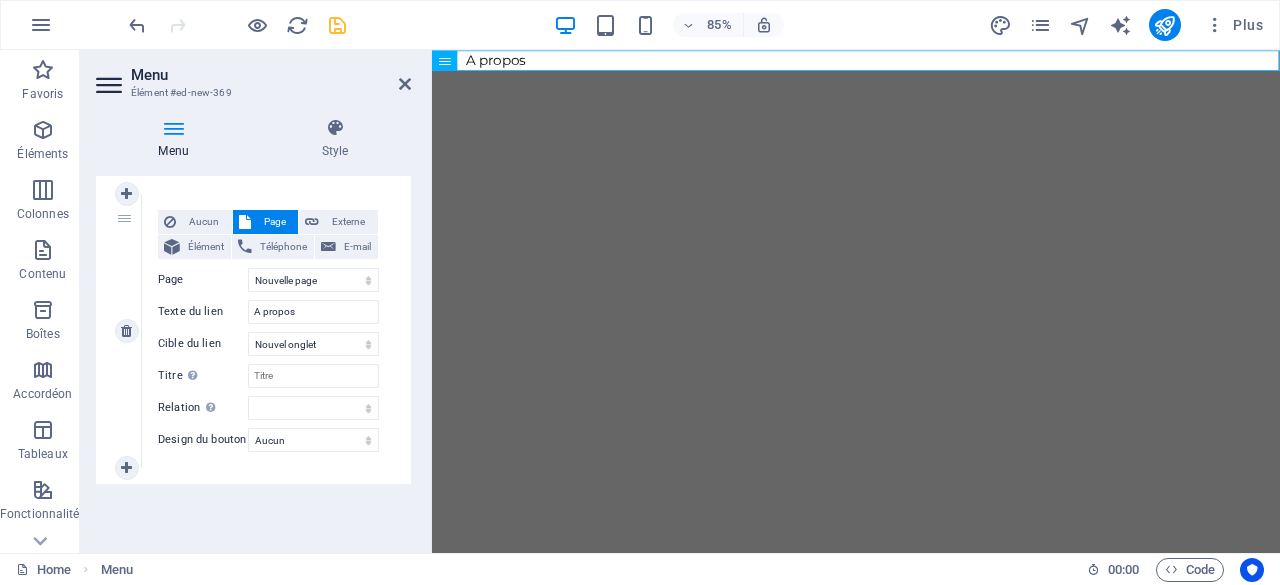 click on "Aucun Page Externe Élément Téléphone E-mail Page Home About Us Contact Legal Notice Privacy Nouvelle page Élément
URL /nouvelle-page Téléphone E-mail Texte du lien A propos Cible du lien Nouvel onglet Même onglet Superposition Titre Description supplémentaire du lien. Celle-ci doit être différente du texte du lien. Le titre est souvent affiché comme Texte infobulle lorsque la souris passe sur l'élément. Laissez vide en cas de doute. Relation Définit la  relation entre ce lien et la cible du lien . Par exemple, la valeur "nofollow" indique aux moteurs de recherche de ne pas suivre le lien. Vous pouvez le laisser vide. alternate author bookmark external help license next nofollow noreferrer noopener prev search tag" at bounding box center (268, 315) 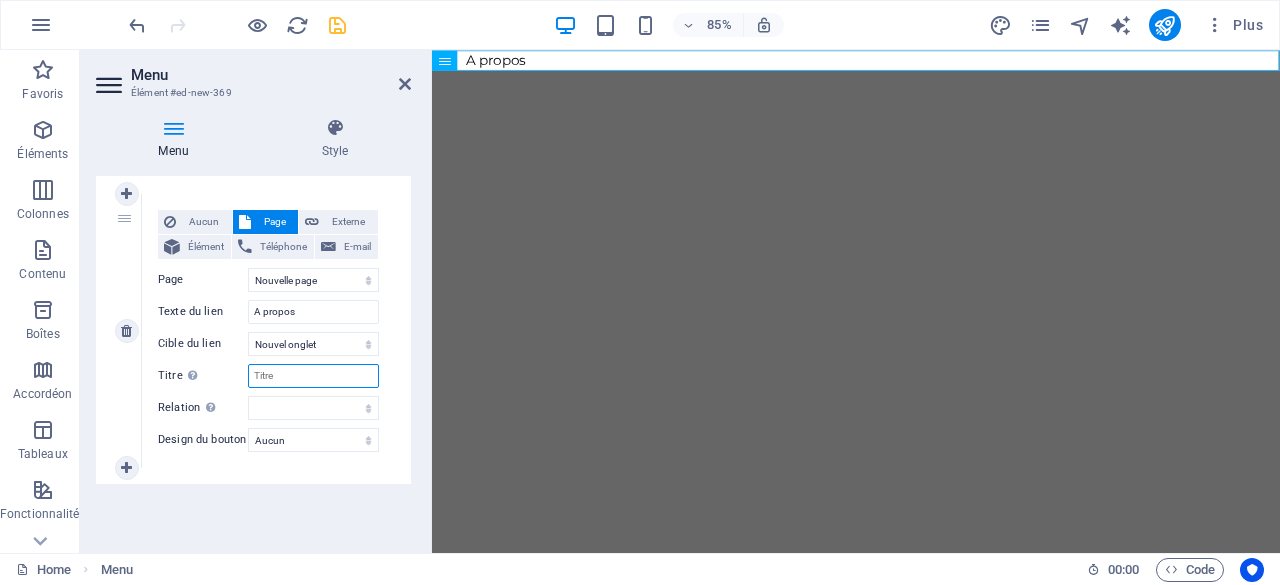 click on "Titre Description supplémentaire du lien. Celle-ci doit être différente du texte du lien. Le titre est souvent affiché comme Texte infobulle lorsque la souris passe sur l'élément. Laissez vide en cas de doute." at bounding box center (313, 376) 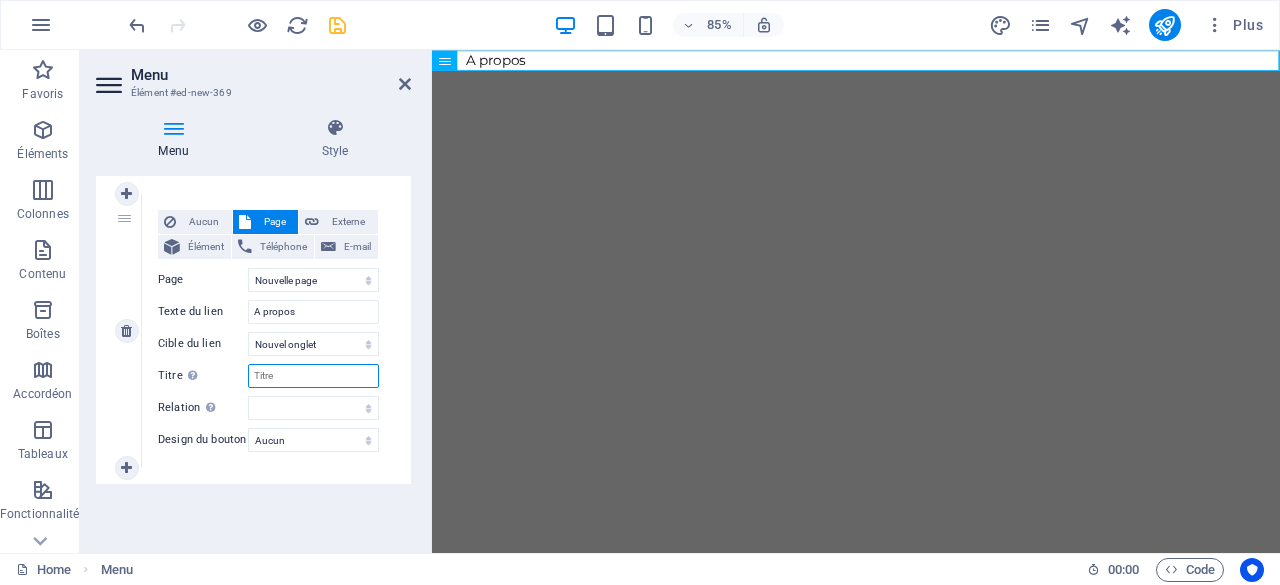 click on "Titre Description supplémentaire du lien. Celle-ci doit être différente du texte du lien. Le titre est souvent affiché comme Texte infobulle lorsque la souris passe sur l'élément. Laissez vide en cas de doute." at bounding box center (313, 376) 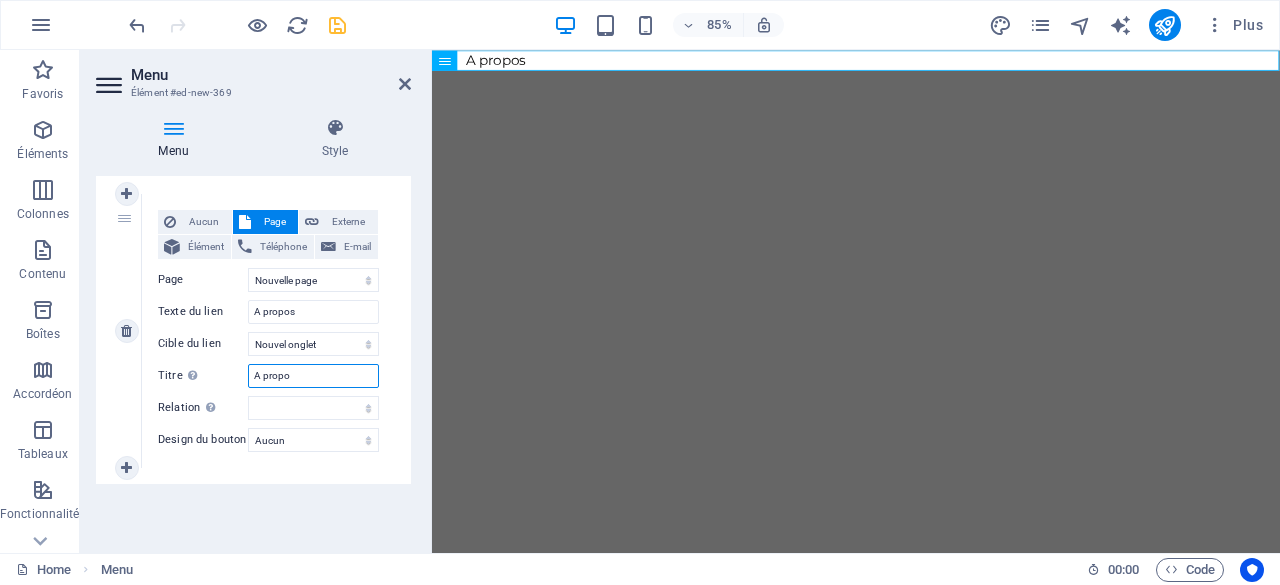 type on "A propos" 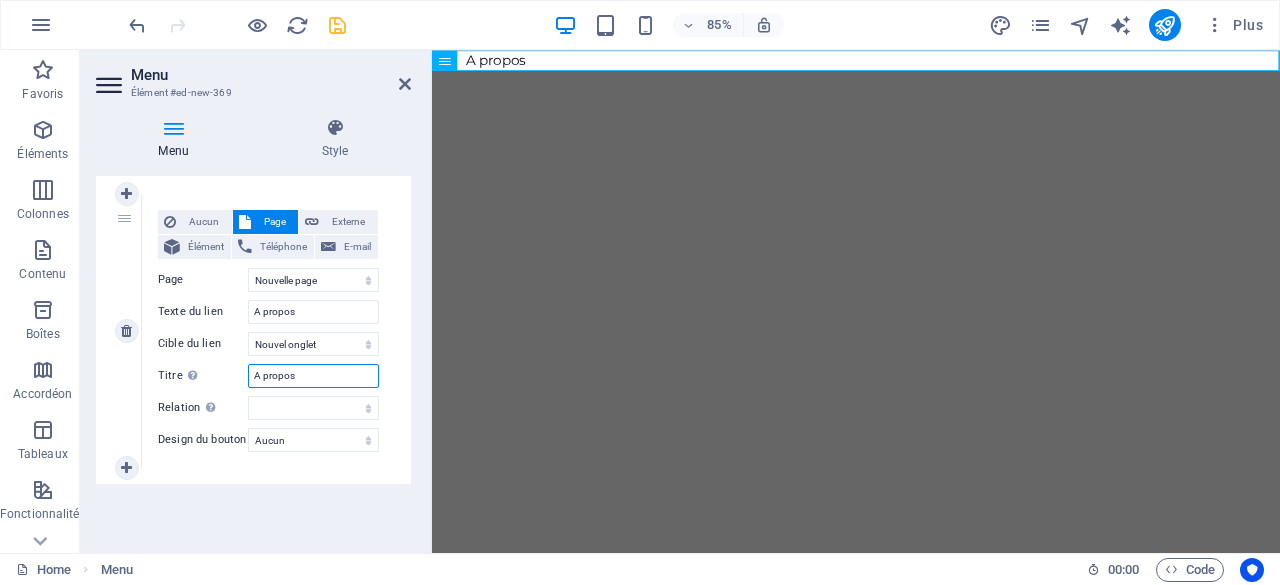 select 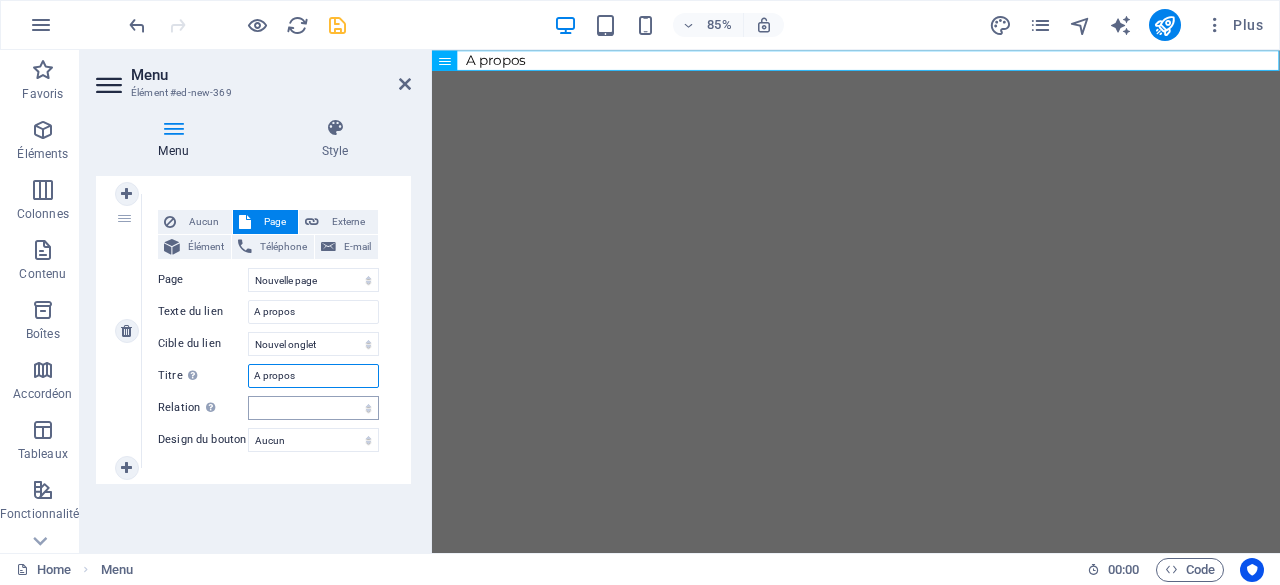 type on "A propos" 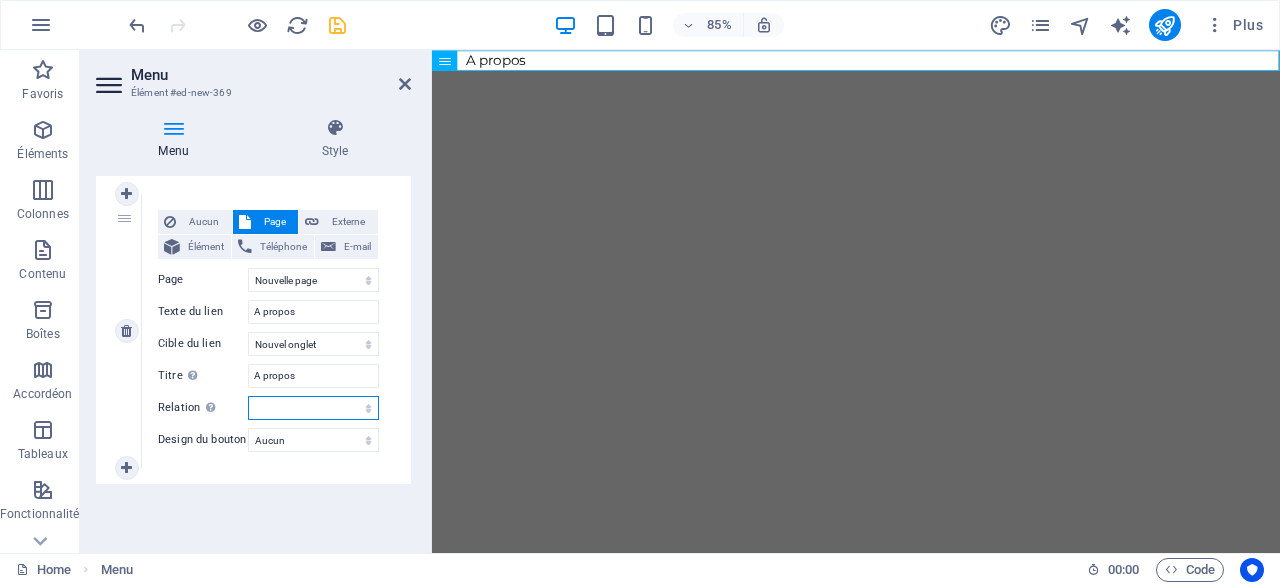 click on "alternate author bookmark external help license next nofollow noreferrer noopener prev search tag" at bounding box center [313, 408] 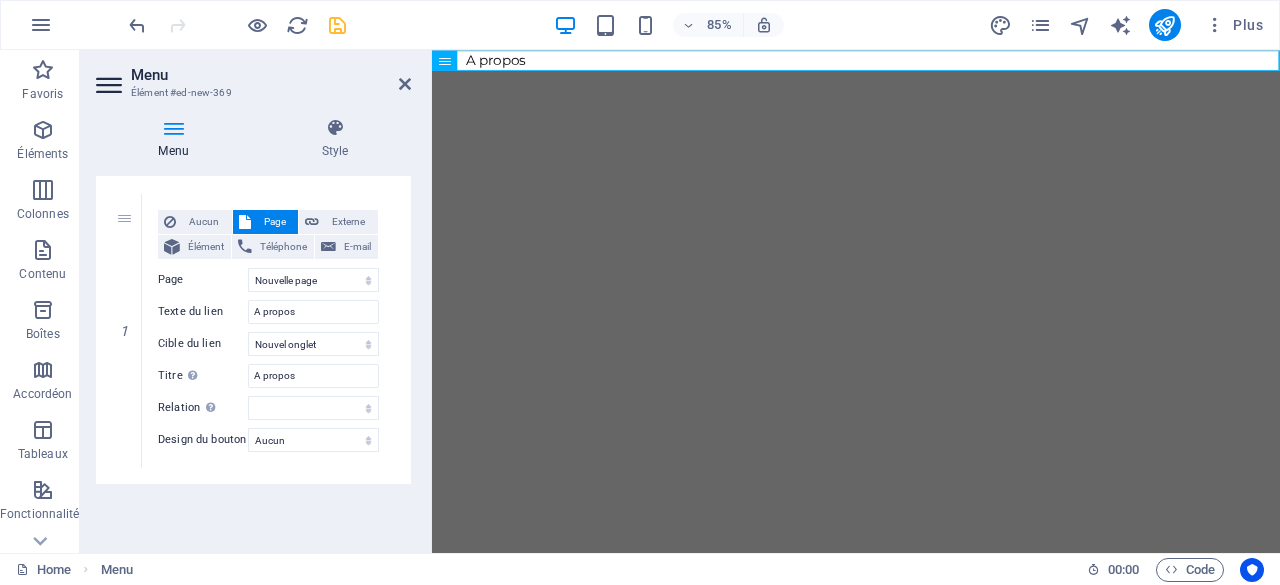 click on "Menu Auto Personnalisé Créez des éléments de menu personnalisés pour ce menu. Cette pratique est recommandée pour les sites web avec une page unique. Gérer les pages Éléments du menu 1 Aucun Page Externe Élément Téléphone E-mail Page Home About Us Contact Legal Notice Privacy Nouvelle page Élément
URL /nouvelle-page Téléphone E-mail Texte du lien A propos Cible du lien Nouvel onglet Même onglet Superposition Titre Description supplémentaire du lien. Celle-ci doit être différente du texte du lien. Le titre est souvent affiché comme Texte infobulle lorsque la souris passe sur l'élément. Laissez vide en cas de doute. A propos Relation Définit la  relation entre ce lien et la cible du lien . Par exemple, la valeur "nofollow" indique aux moteurs de recherche de ne pas suivre le lien. Vous pouvez le laisser vide. alternate author bookmark external help license next nofollow noreferrer noopener prev search tag Design du bouton Aucun Par défaut Principal Secondaire" at bounding box center (253, 356) 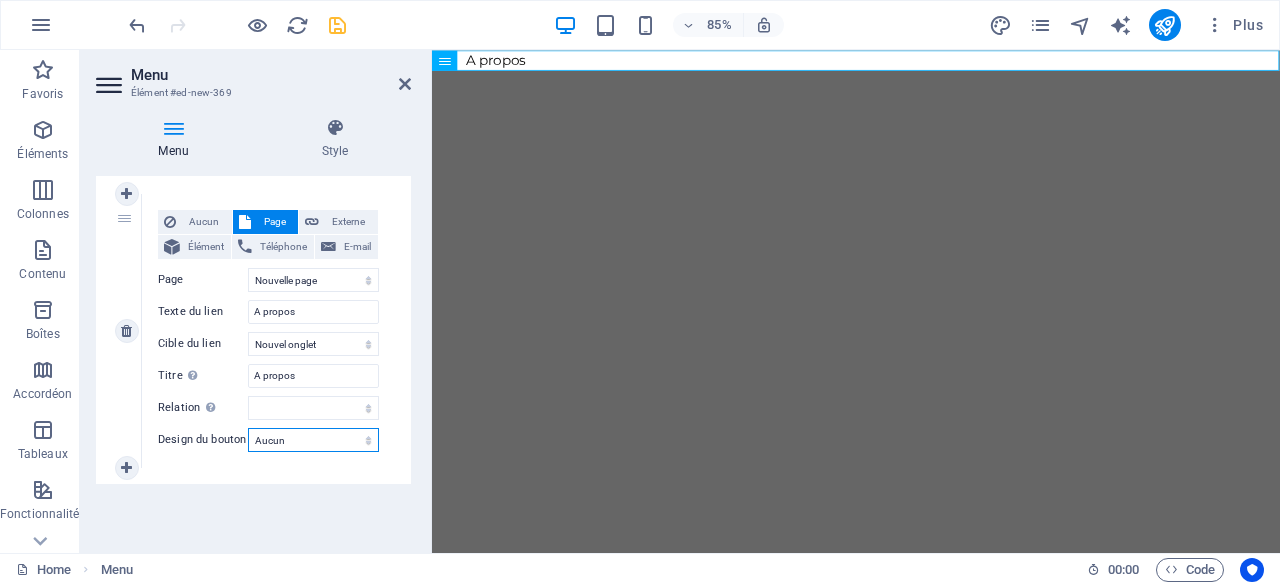 click on "Aucun Par défaut Principal Secondaire" at bounding box center (313, 440) 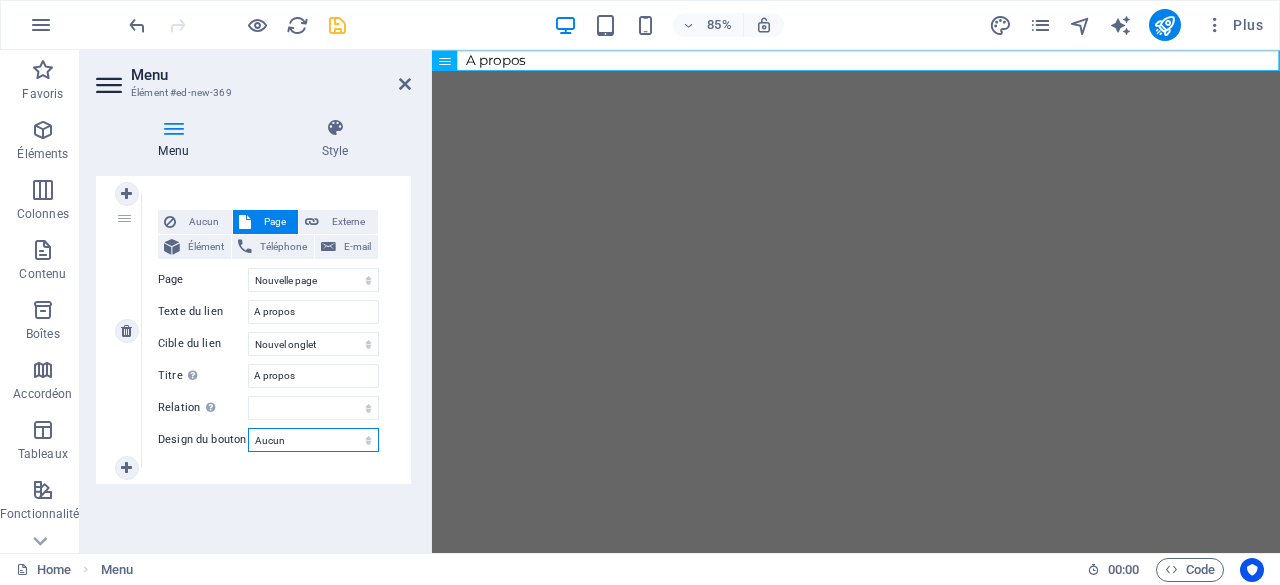select on "secondary" 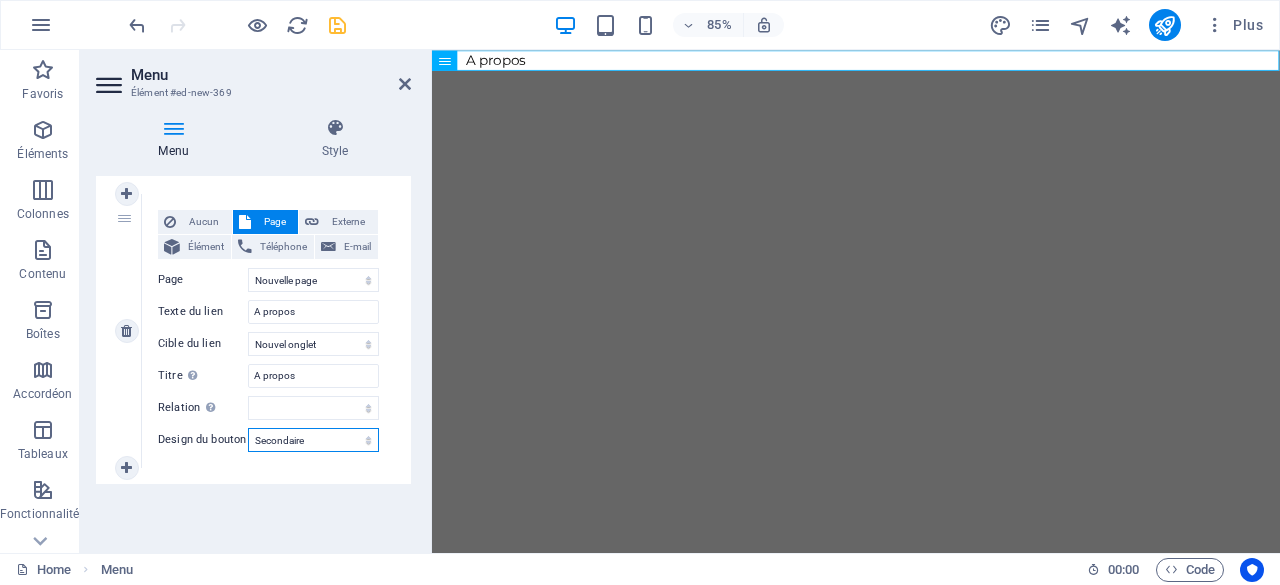 click on "Aucun Par défaut Principal Secondaire" at bounding box center [313, 440] 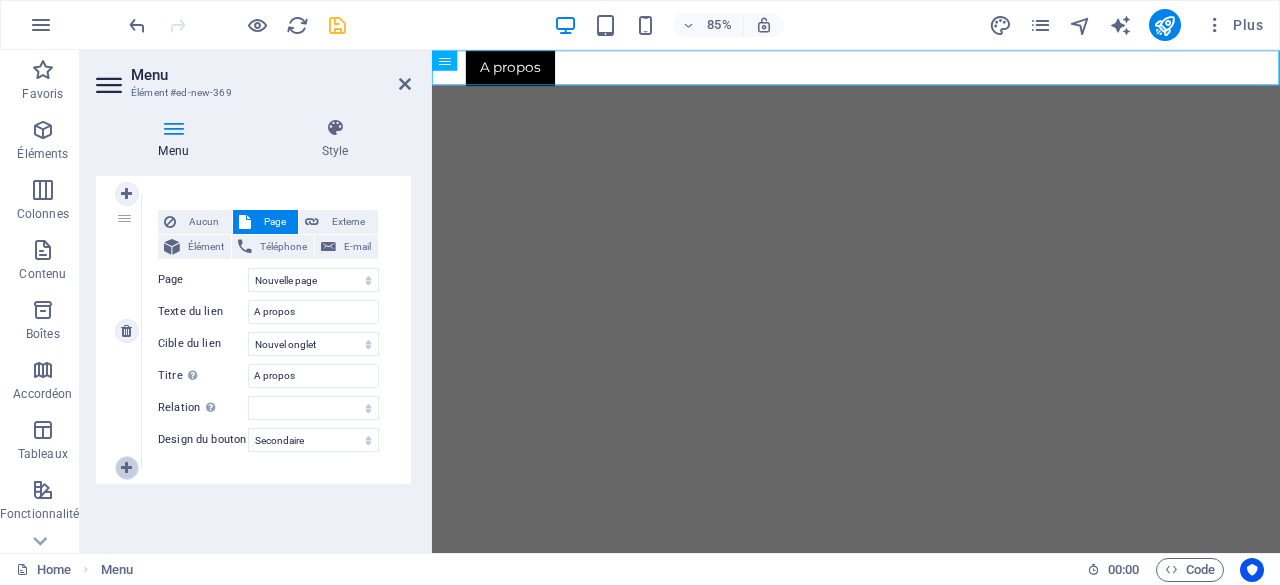 click at bounding box center [126, 468] 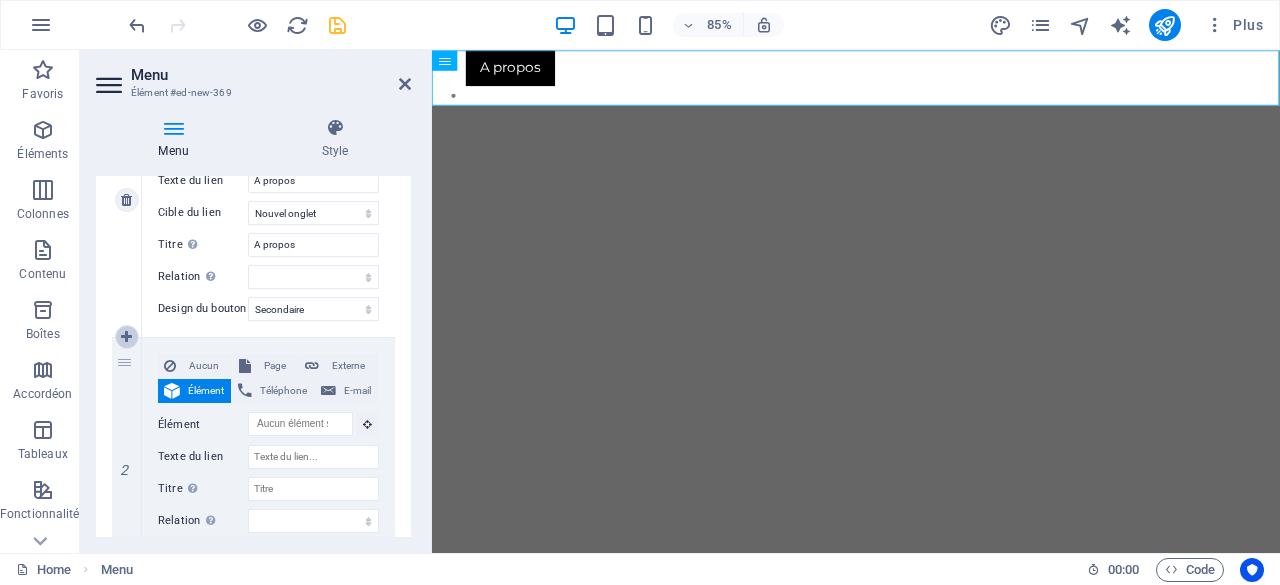 scroll, scrollTop: 433, scrollLeft: 0, axis: vertical 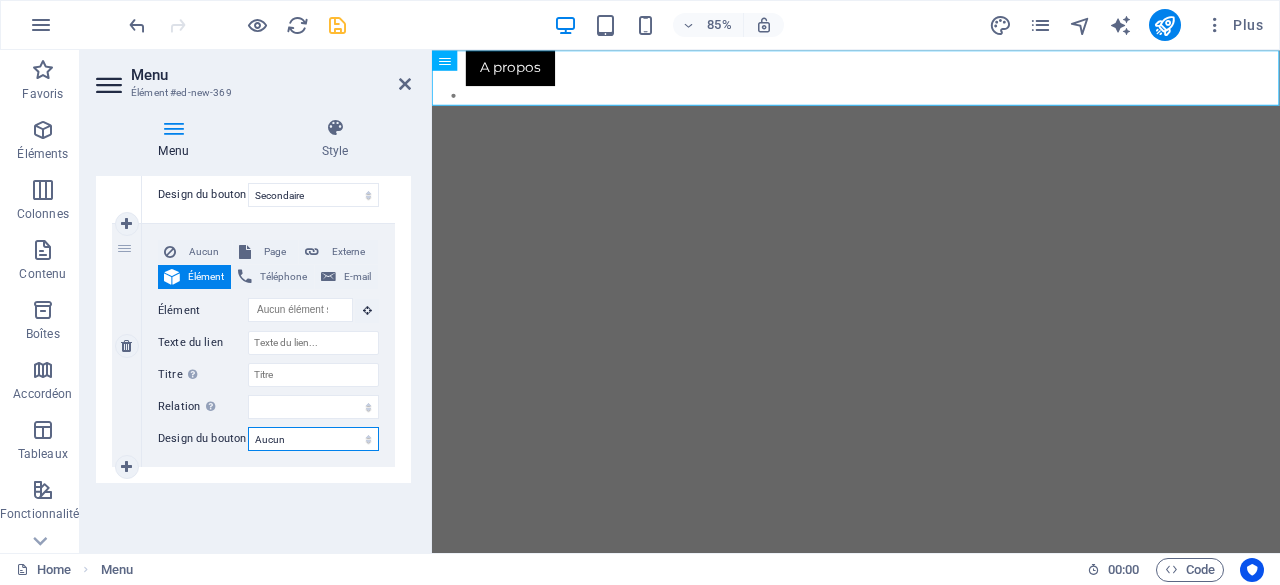 click on "Aucun Par défaut Principal Secondaire" at bounding box center [313, 439] 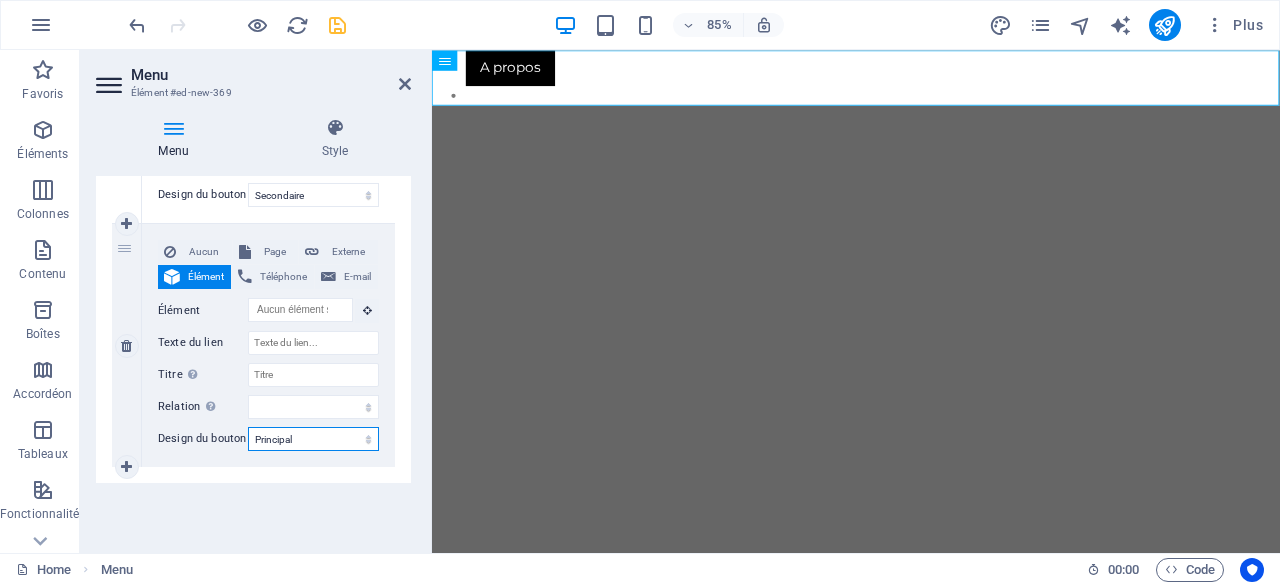 click on "Aucun Par défaut Principal Secondaire" at bounding box center [313, 439] 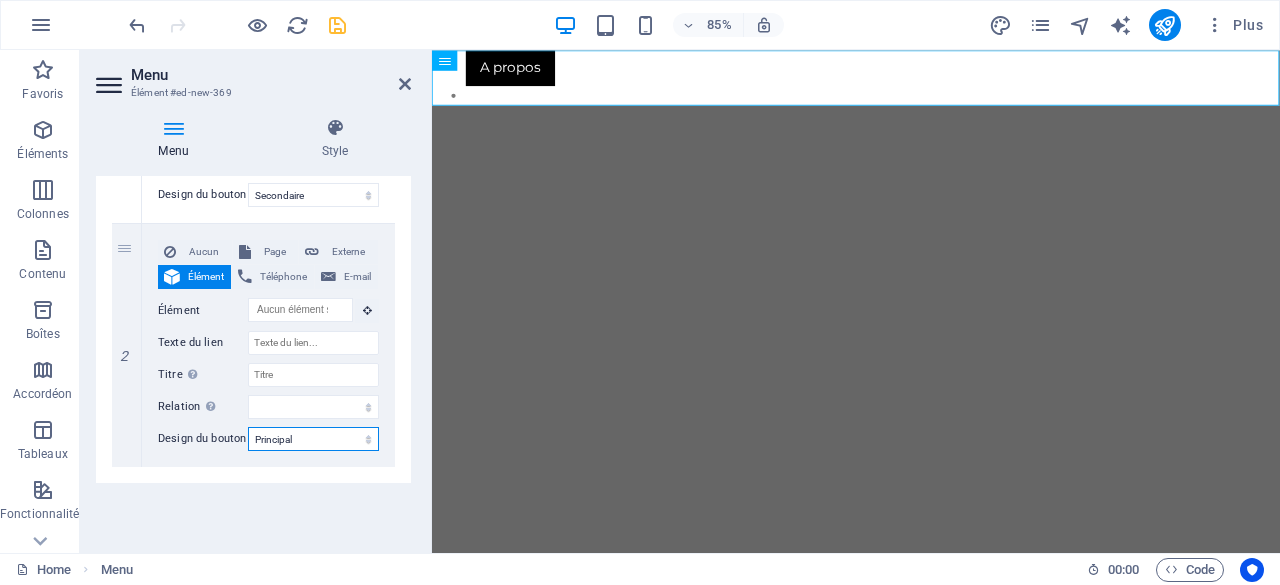 select 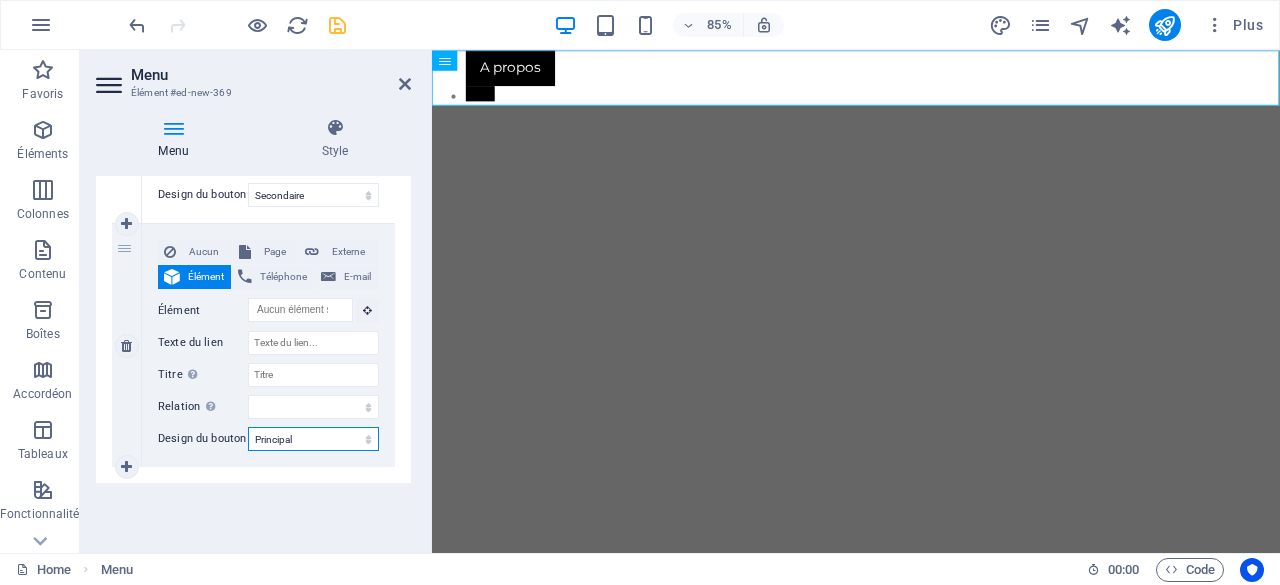 click on "Aucun Par défaut Principal Secondaire" at bounding box center [313, 439] 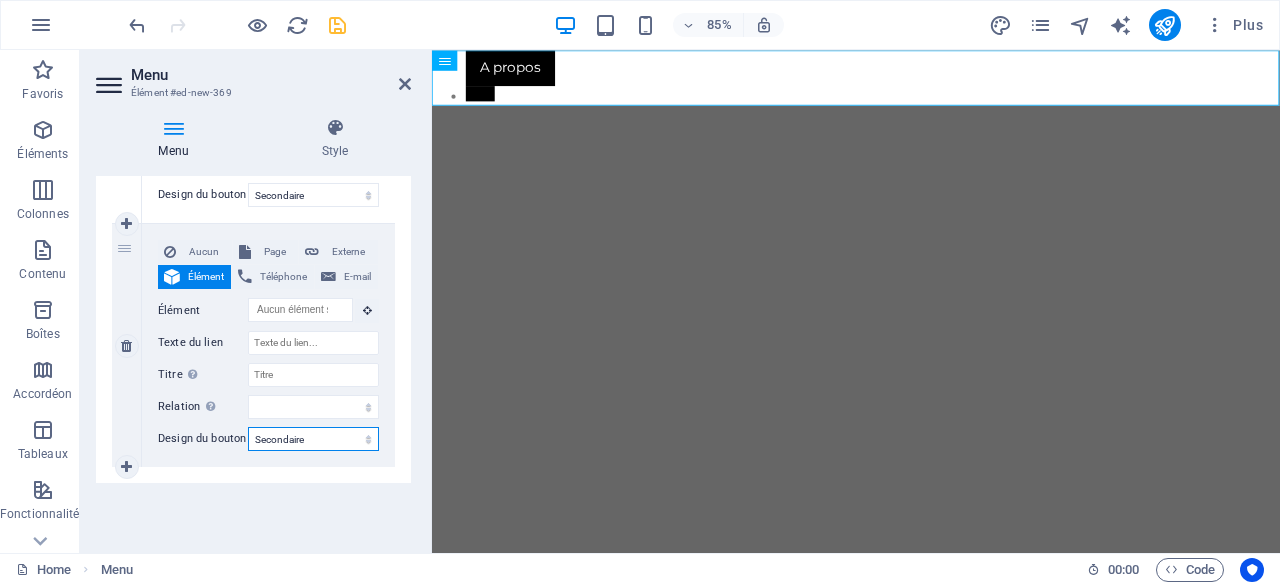 click on "Aucun Par défaut Principal Secondaire" at bounding box center [313, 439] 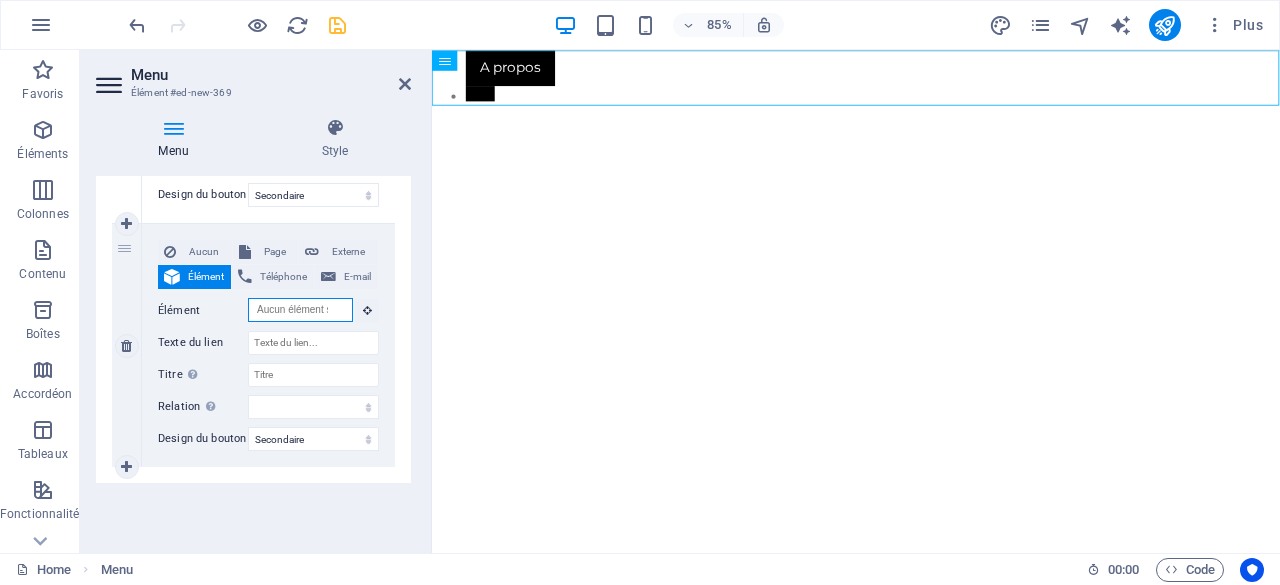 click on "Élément" at bounding box center (300, 310) 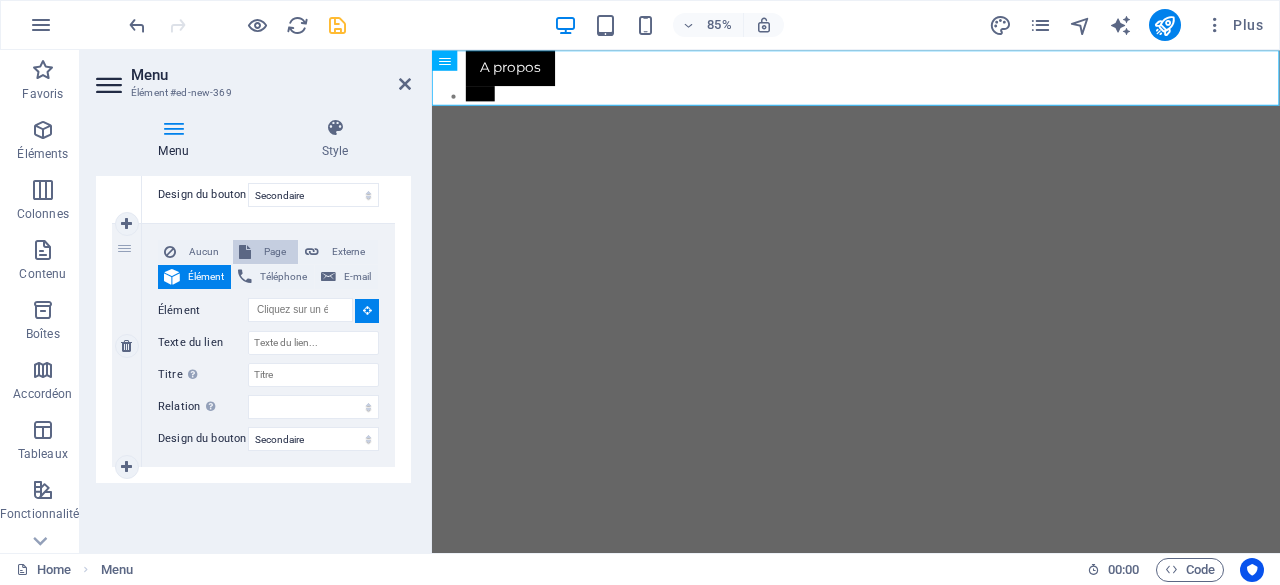 click on "Page" at bounding box center (275, 252) 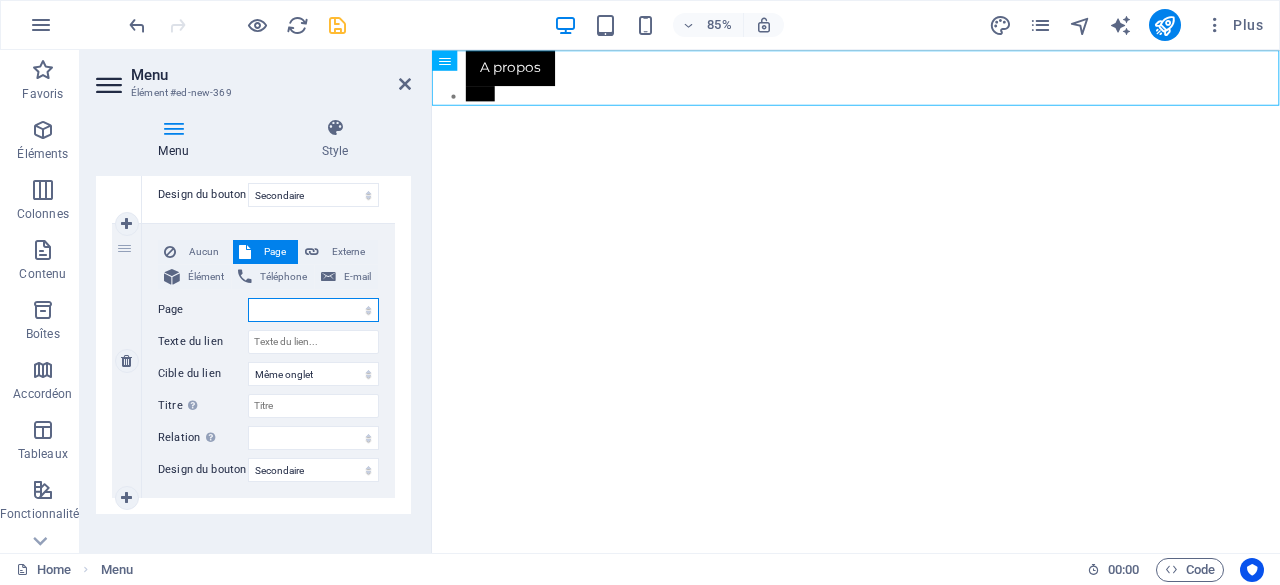 click on "Home About Us Contact Legal Notice Privacy Nouvelle page" at bounding box center [313, 310] 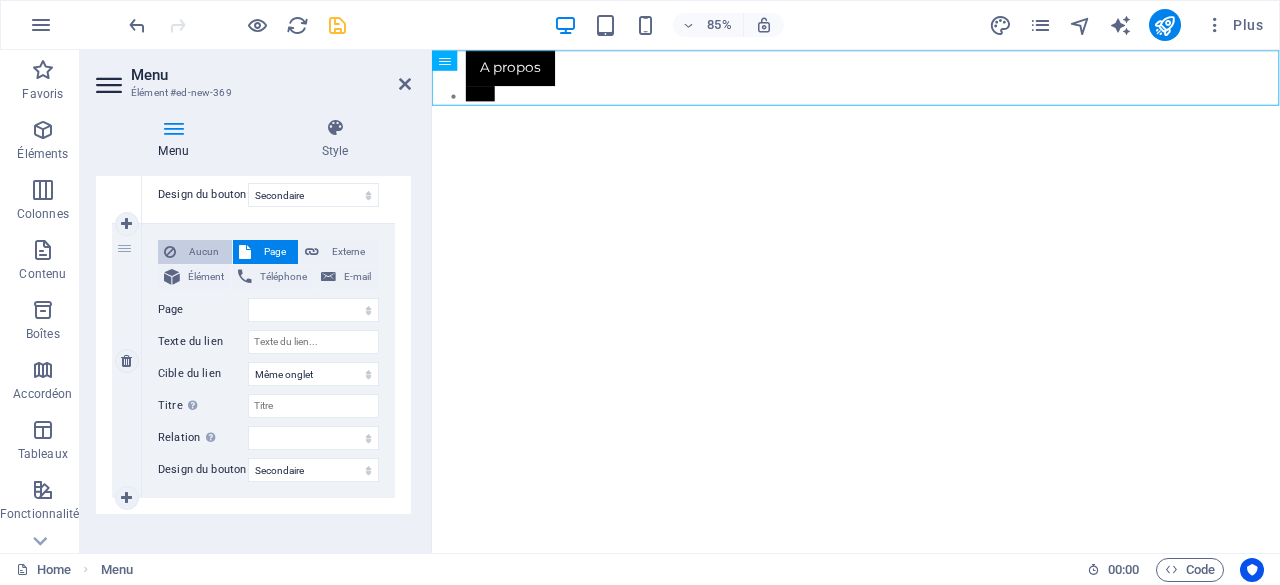 click on "Aucun" at bounding box center (204, 252) 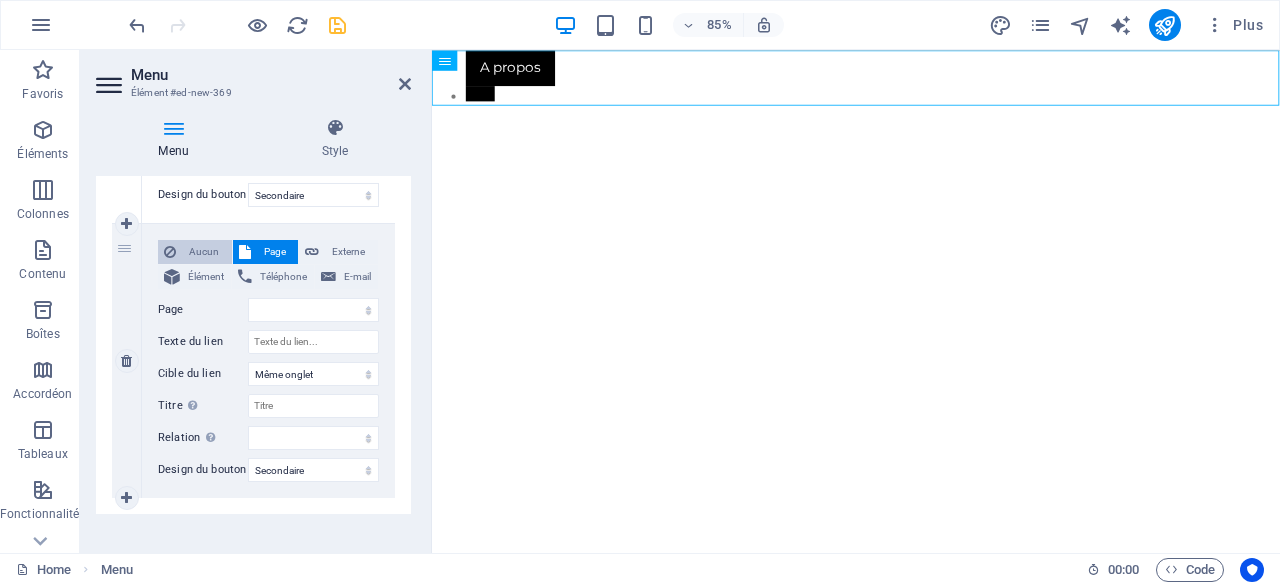 scroll, scrollTop: 281, scrollLeft: 0, axis: vertical 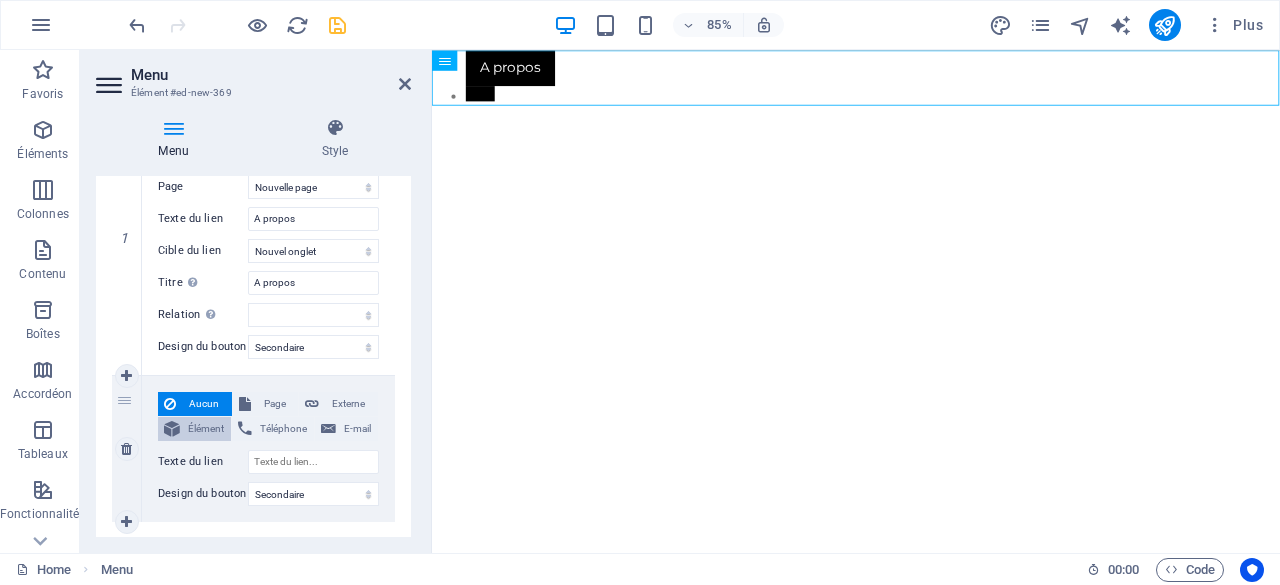 click on "Élément" at bounding box center (205, 429) 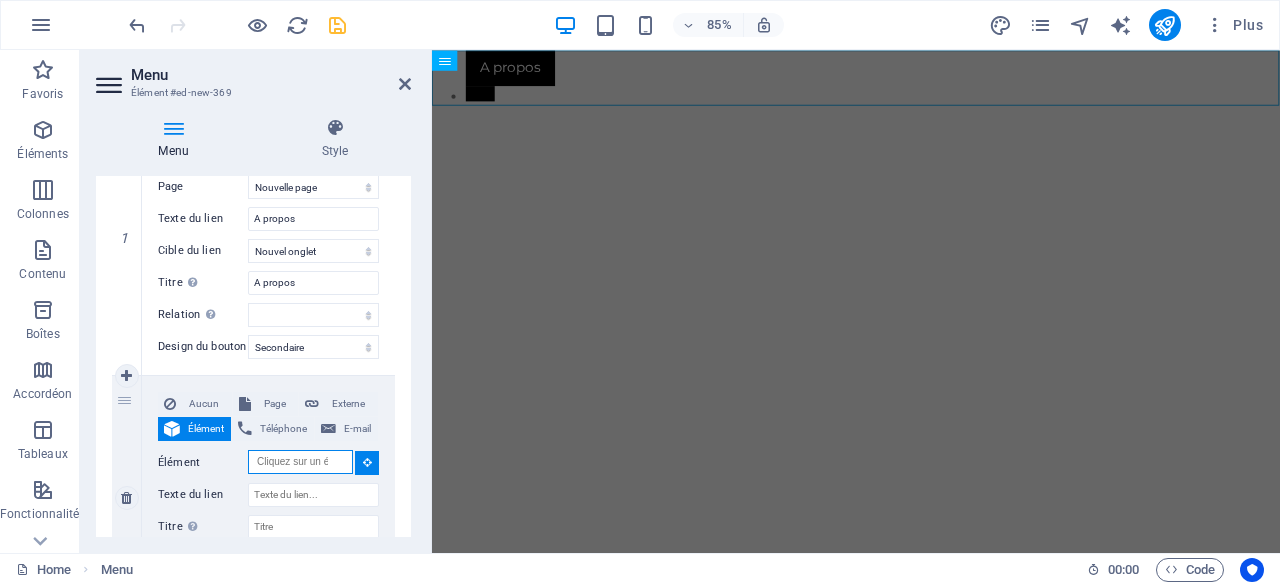 click on "Élément" at bounding box center (300, 462) 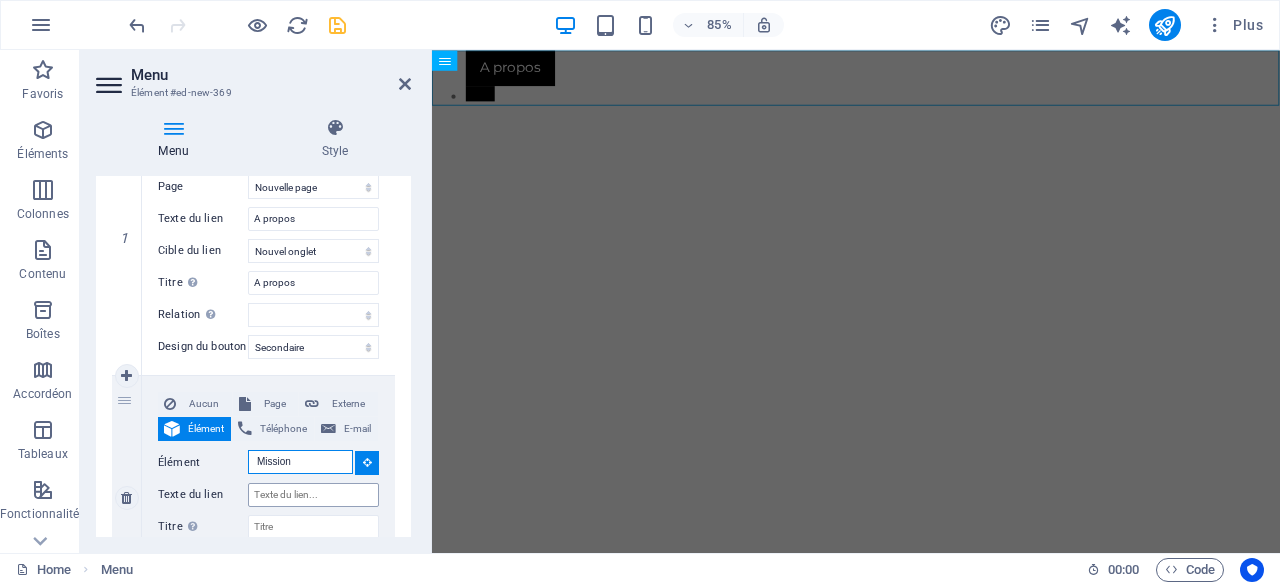 type on "Mission" 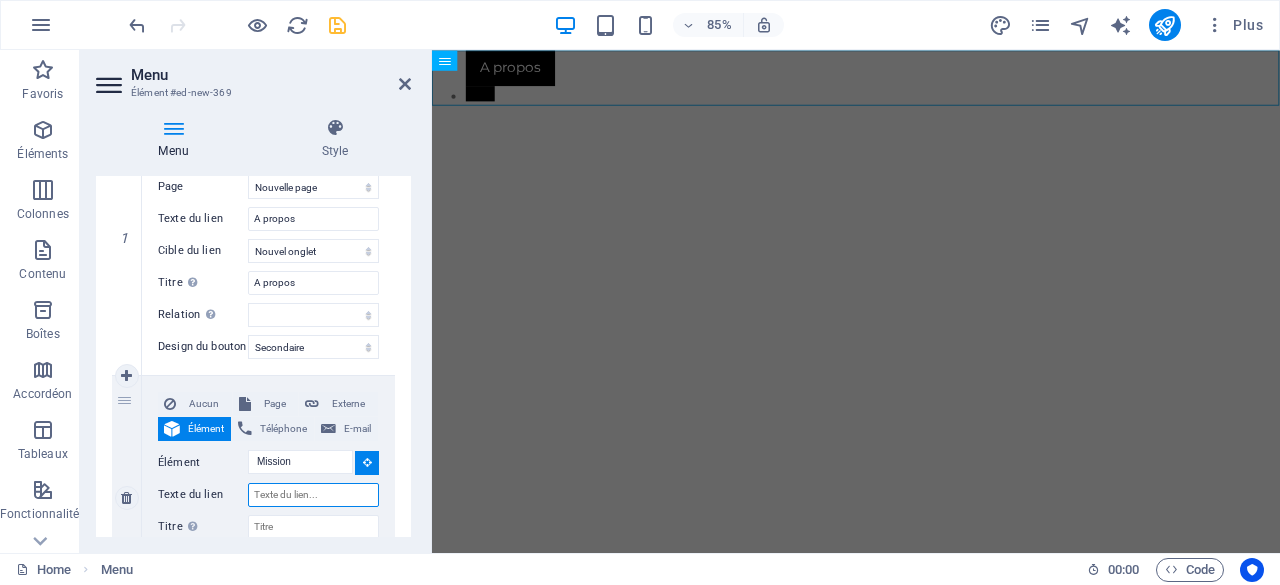 type 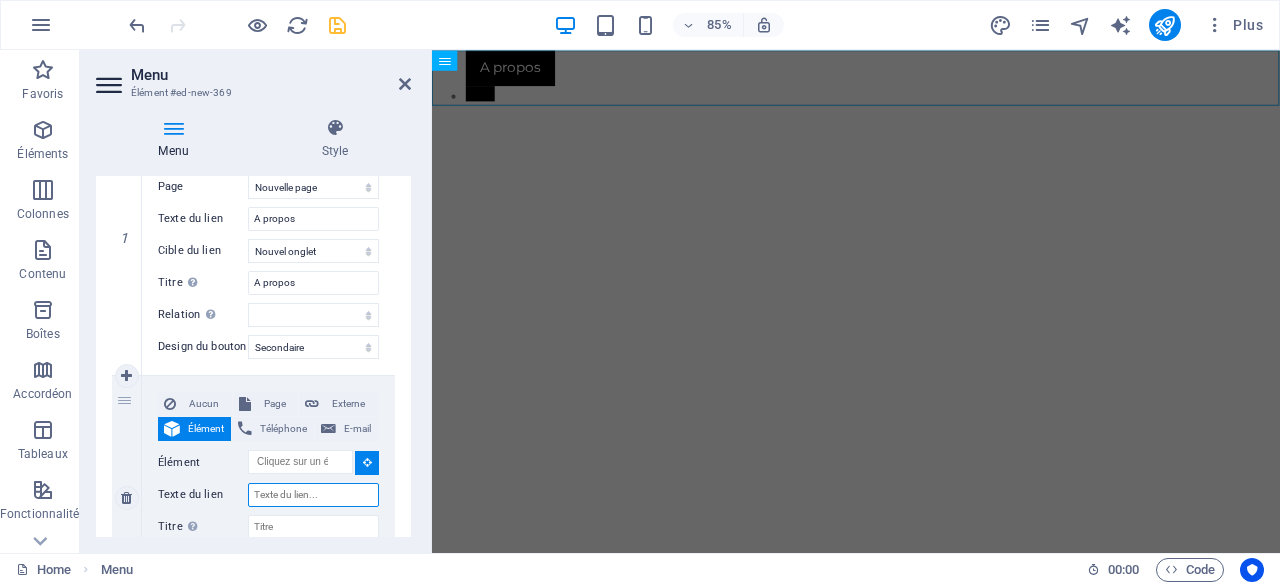 click on "Texte du lien" at bounding box center [313, 495] 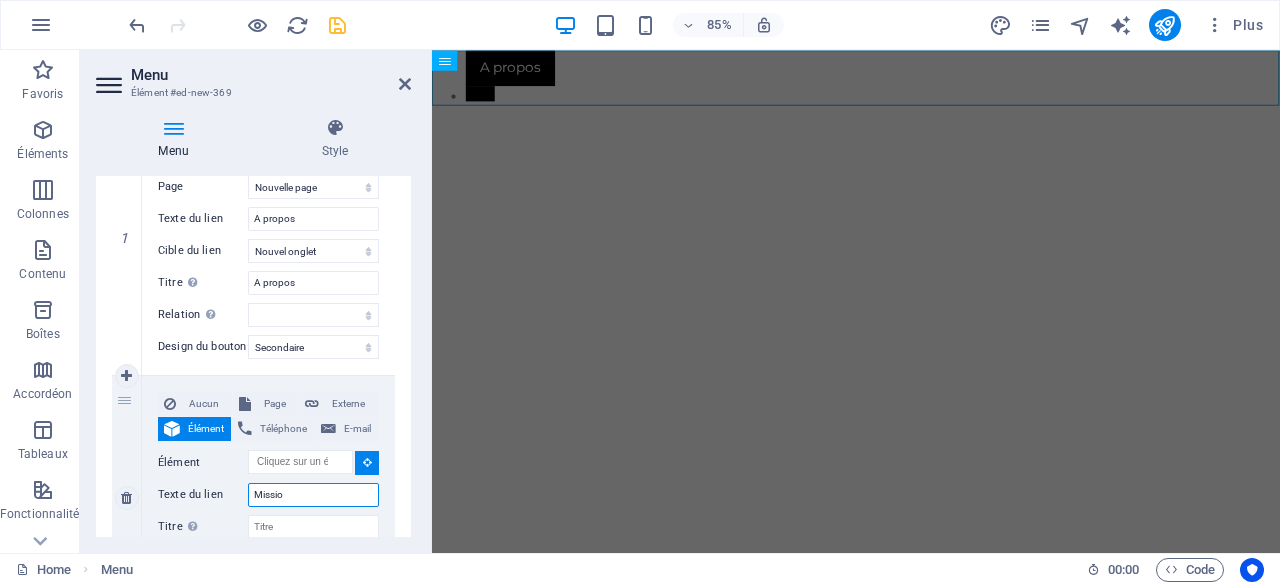 type on "Mission" 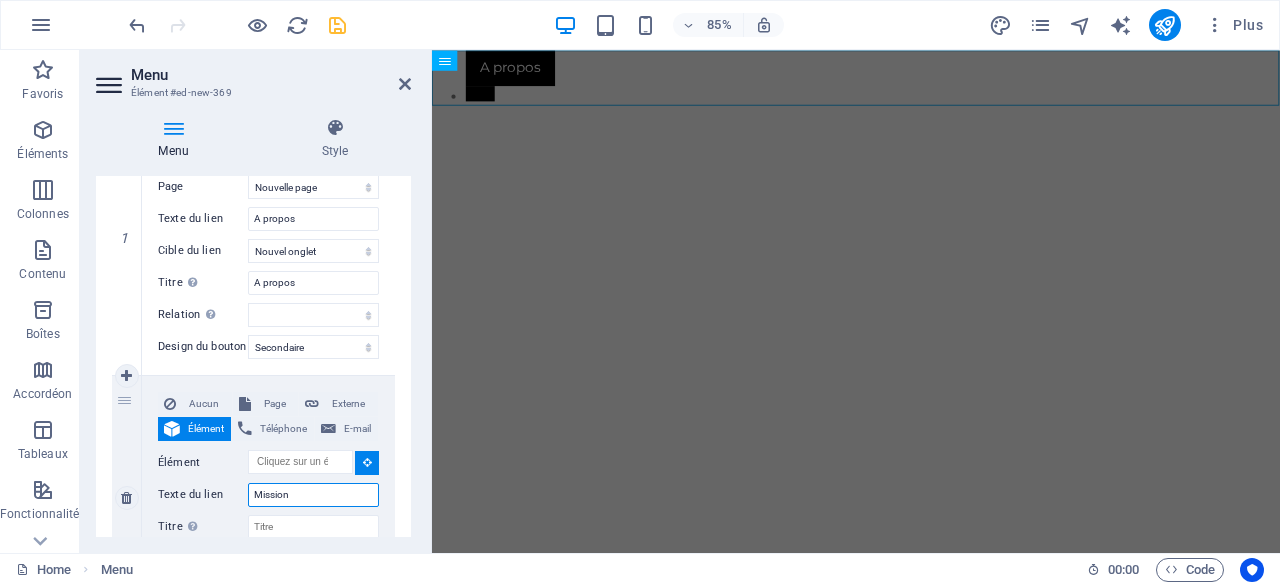 select 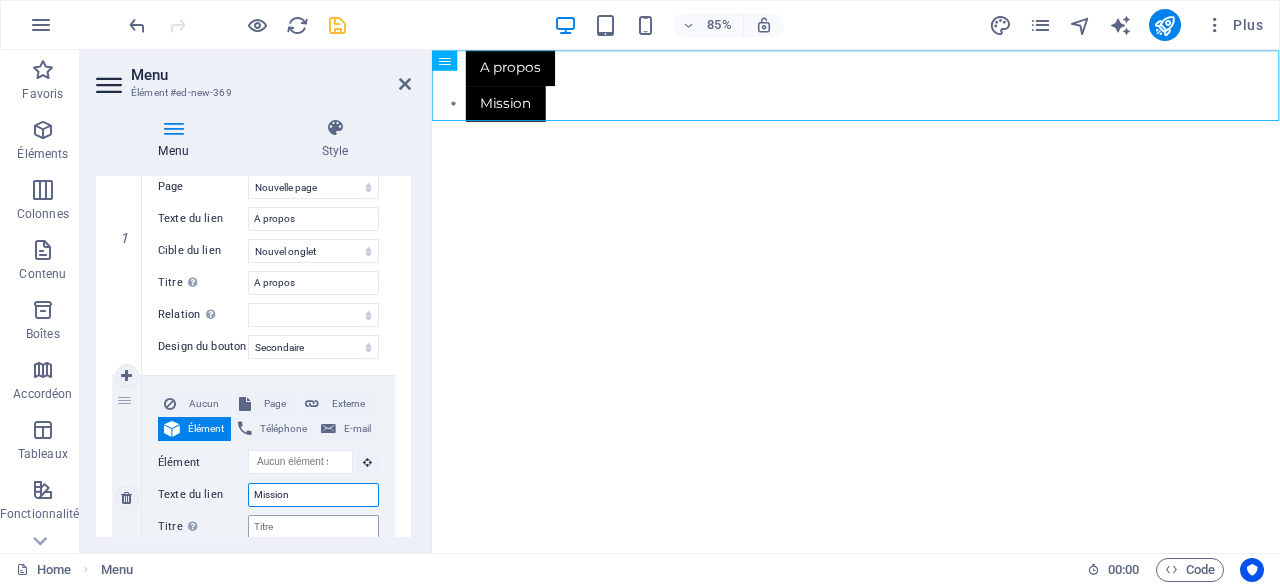 type on "Mission" 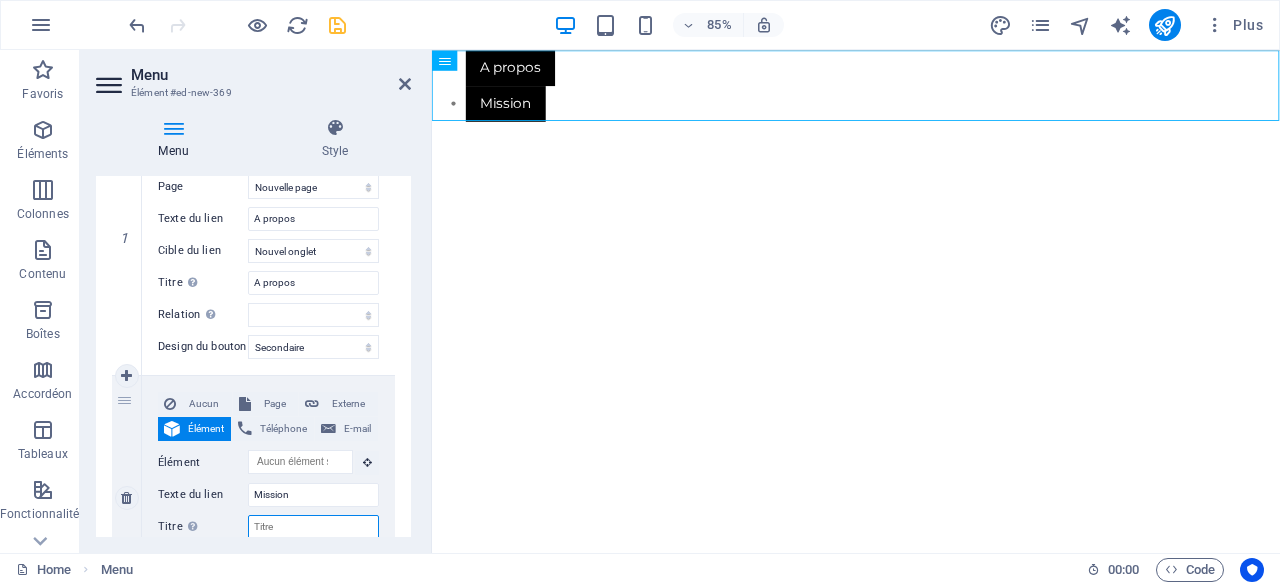 click on "Titre Description supplémentaire du lien. Celle-ci doit être différente du texte du lien. Le titre est souvent affiché comme Texte infobulle lorsque la souris passe sur l'élément. Laissez vide en cas de doute." at bounding box center (313, 527) 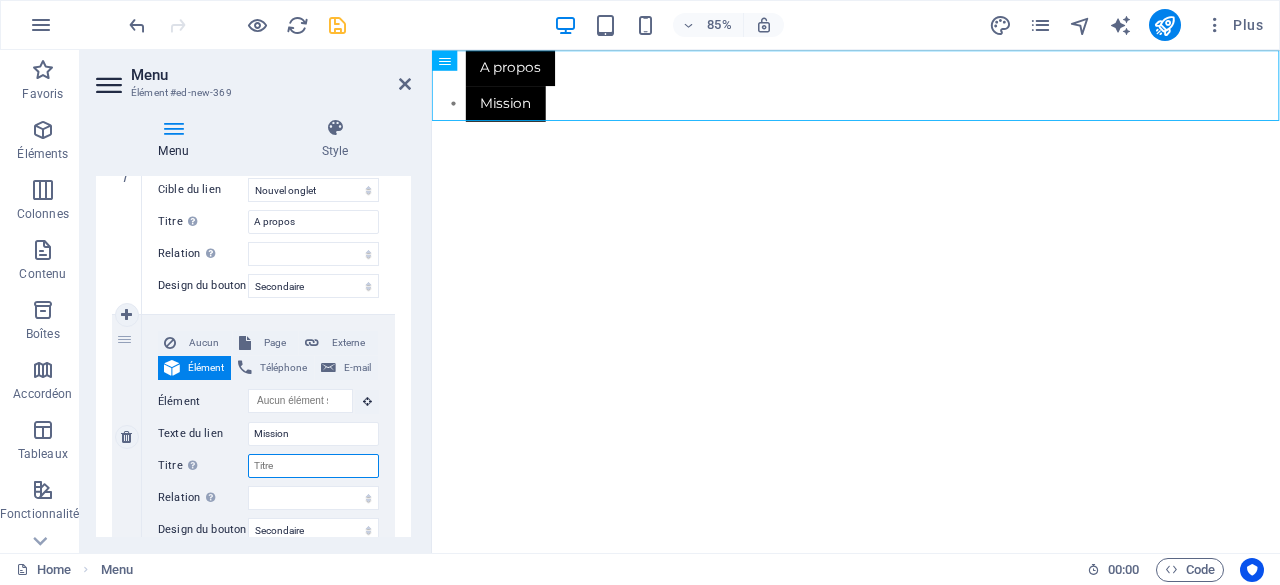 scroll, scrollTop: 345, scrollLeft: 0, axis: vertical 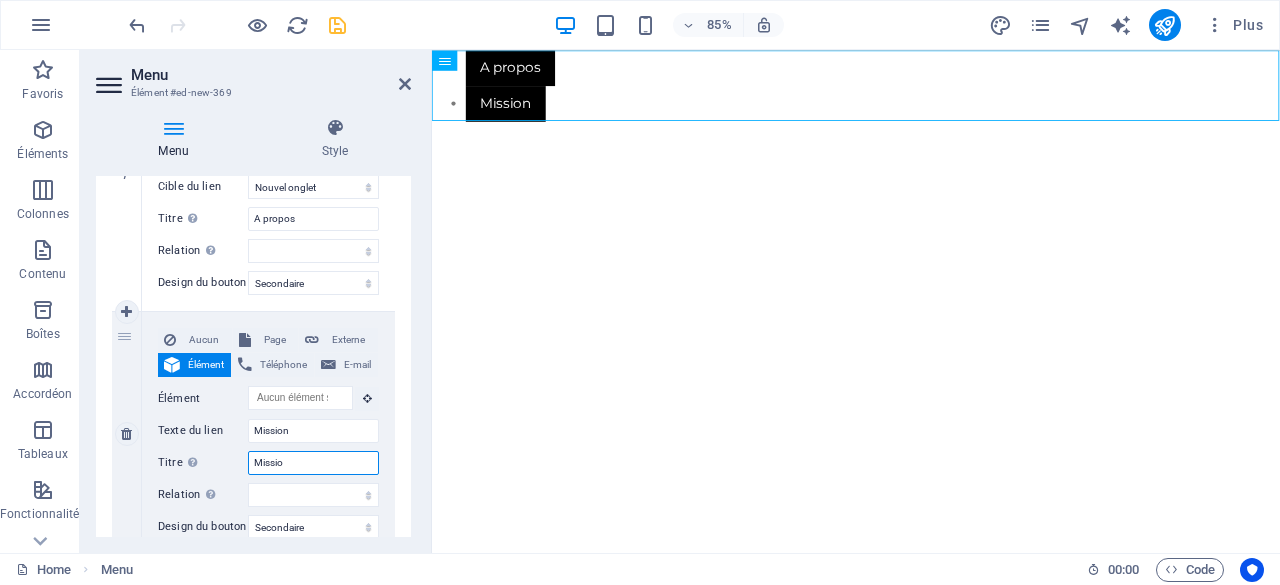 type on "Mission" 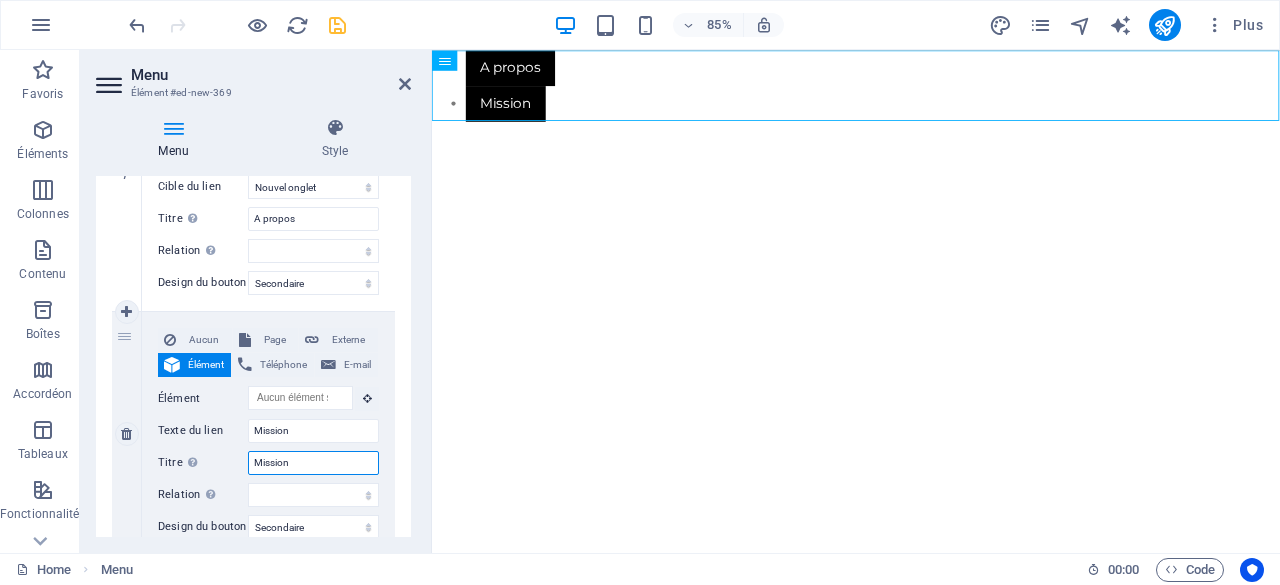select 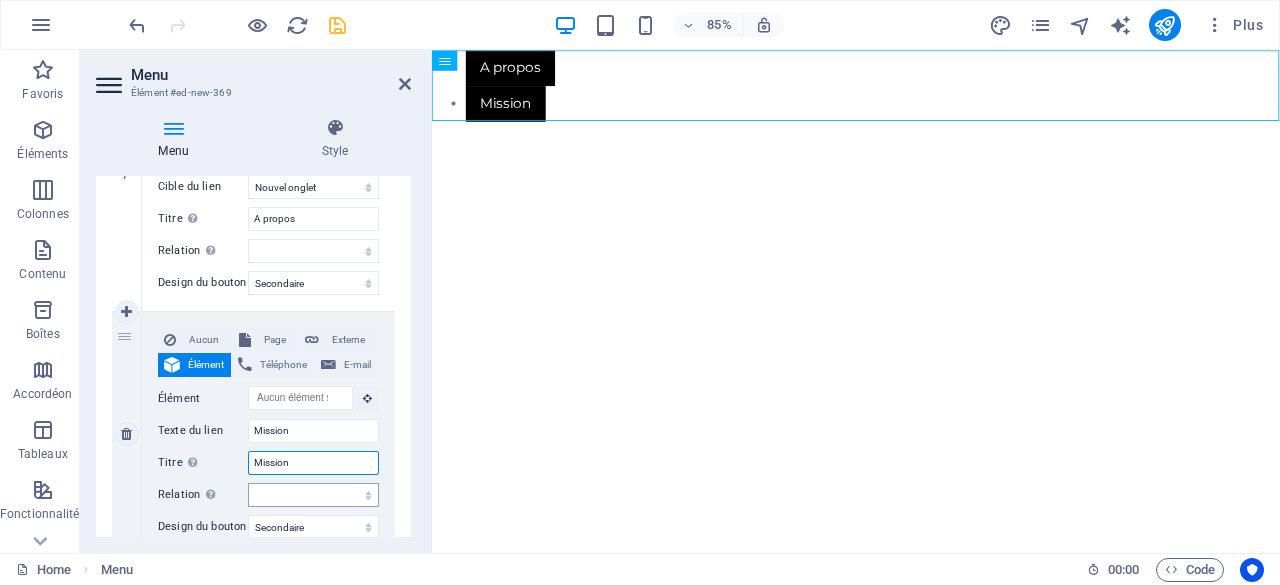 type on "Mission" 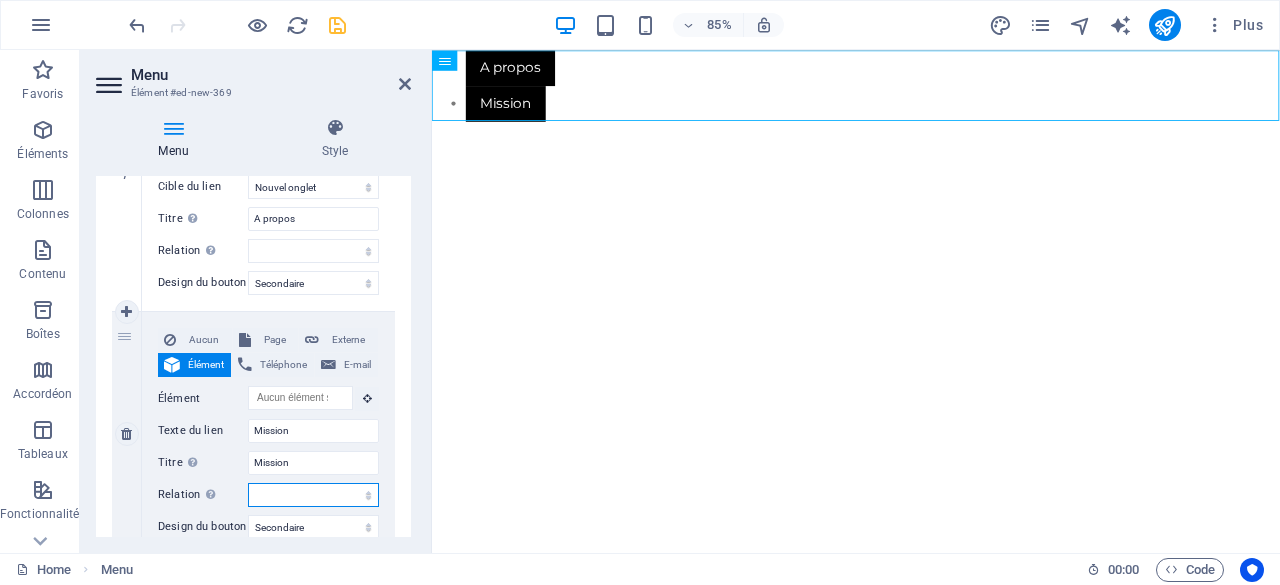 click on "alternate author bookmark external help license next nofollow noreferrer noopener prev search tag" at bounding box center [313, 495] 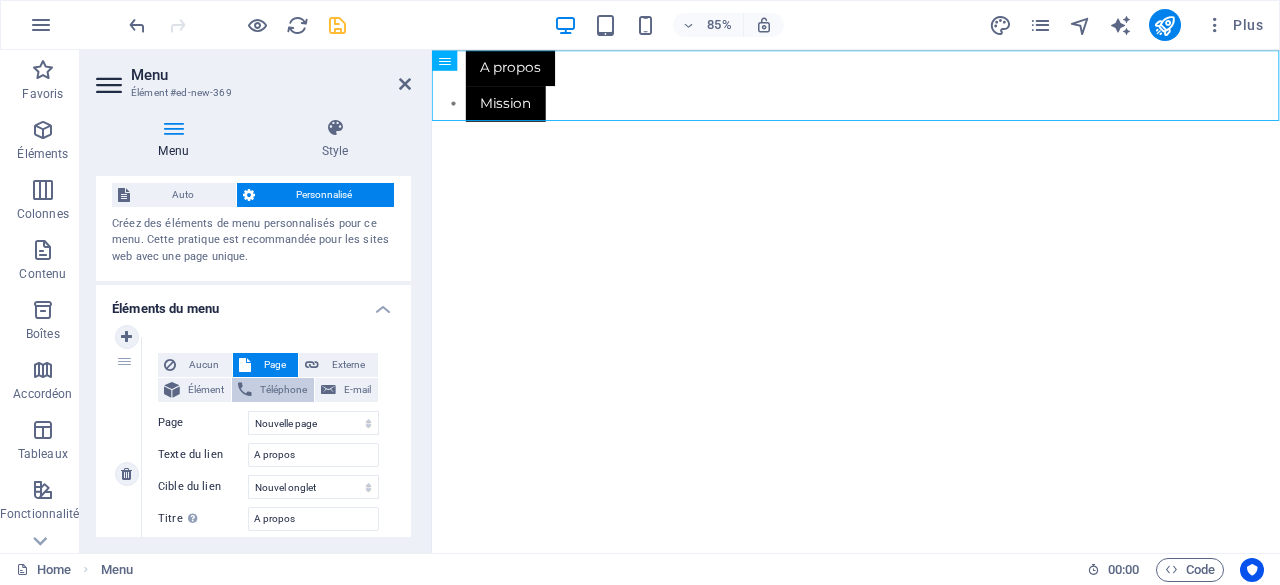 scroll, scrollTop: 0, scrollLeft: 0, axis: both 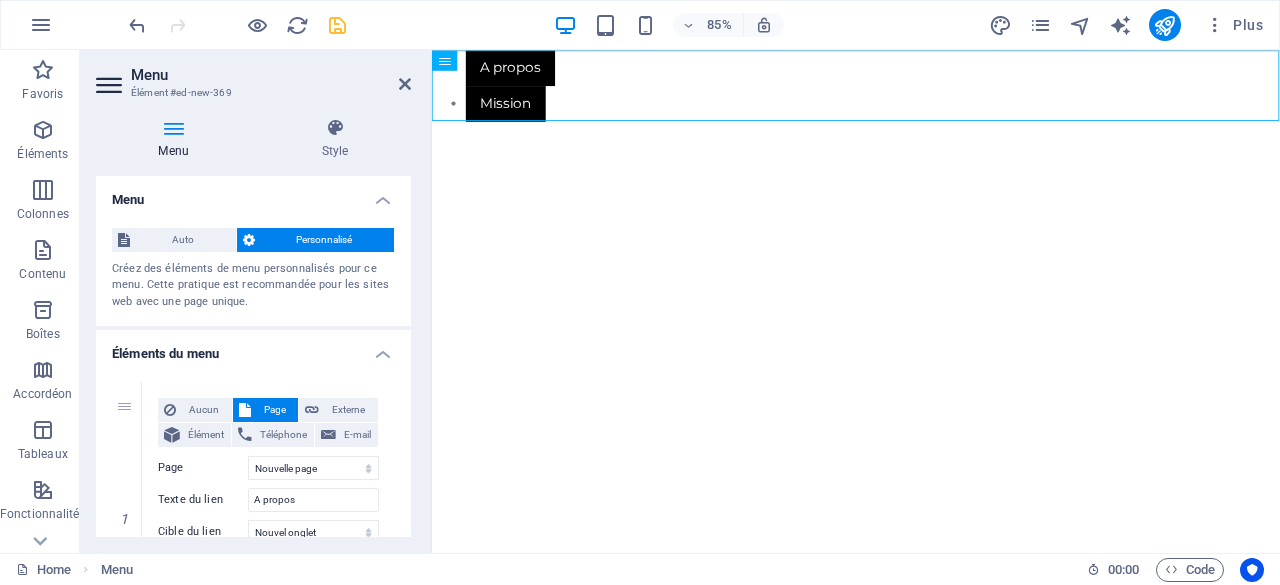 click on "Personnalisé" at bounding box center [325, 240] 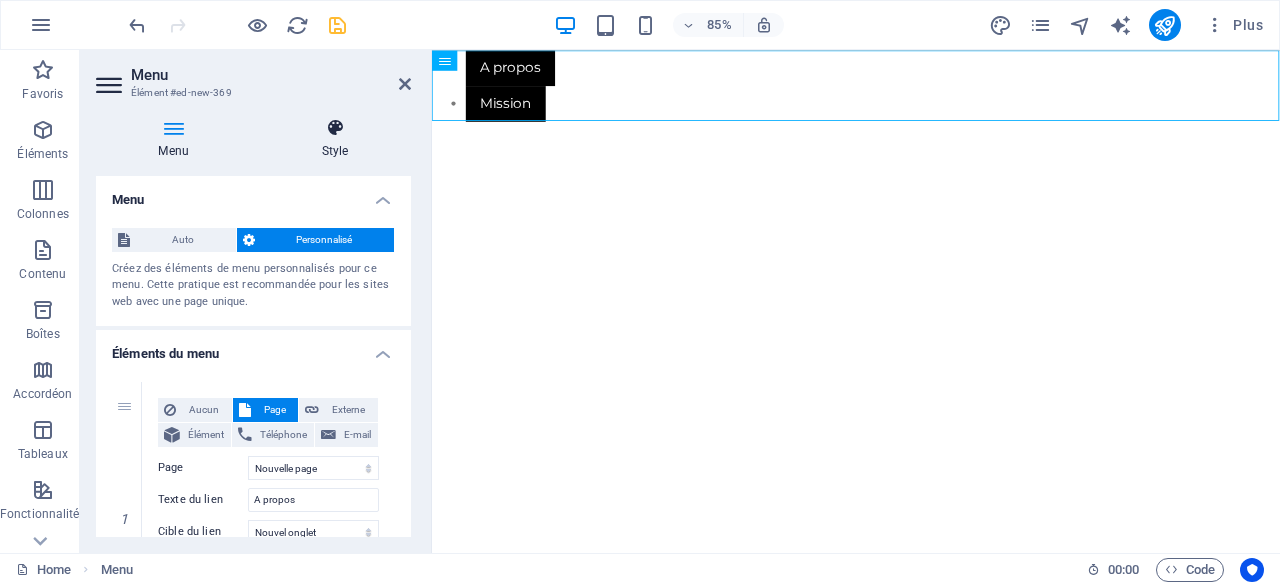 click at bounding box center [335, 128] 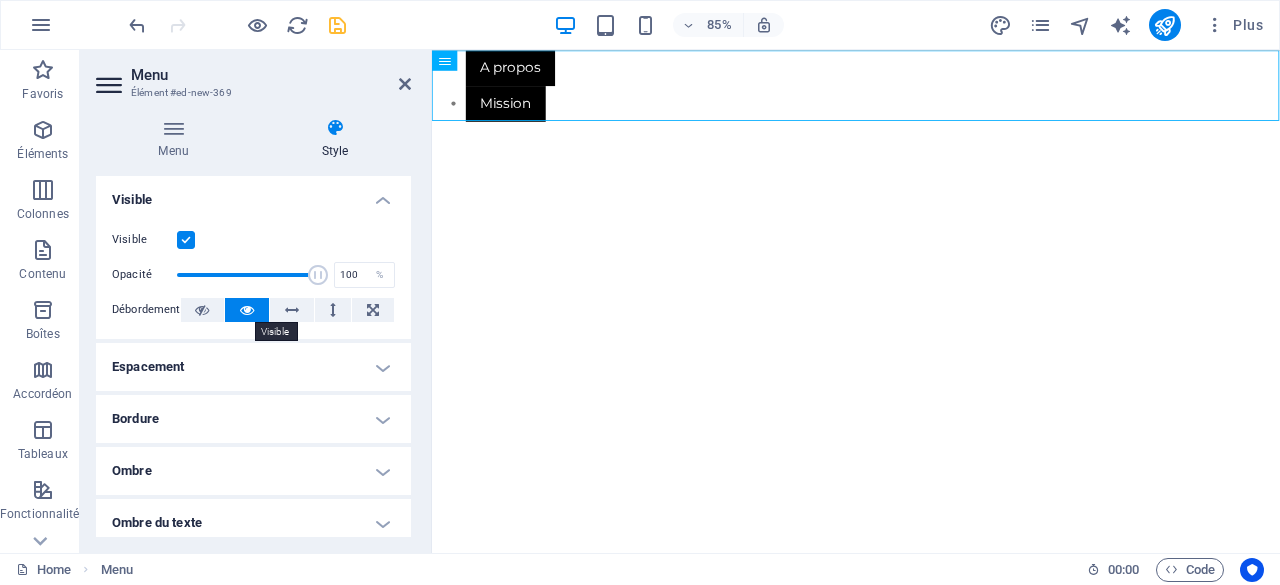 click at bounding box center (247, 310) 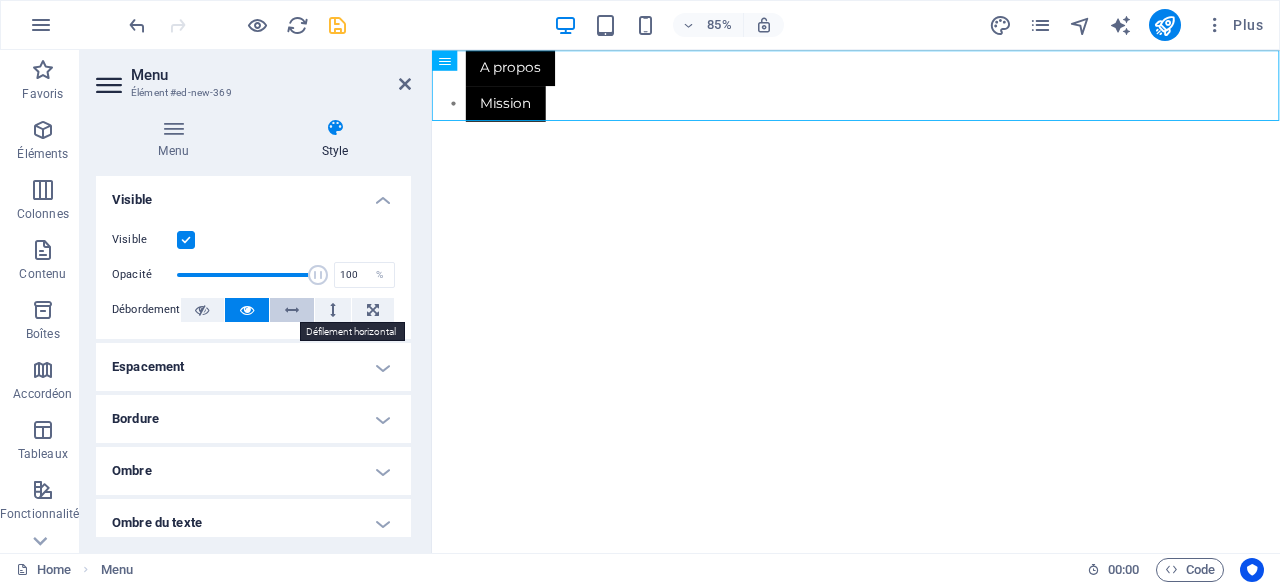 click at bounding box center [292, 310] 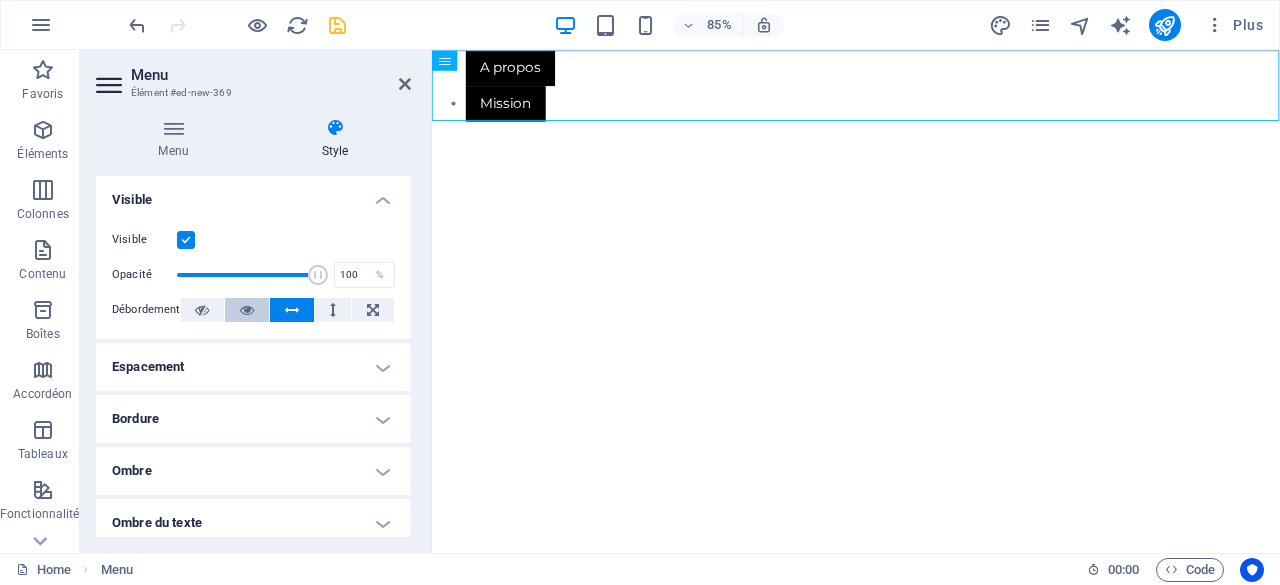 click at bounding box center [247, 310] 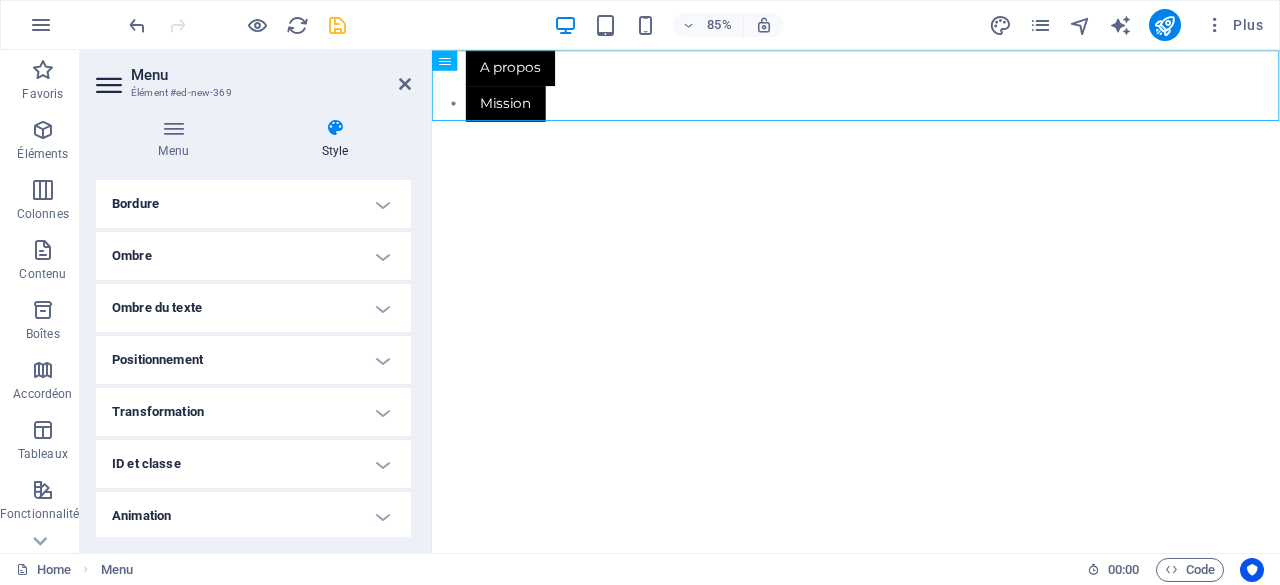 scroll, scrollTop: 269, scrollLeft: 0, axis: vertical 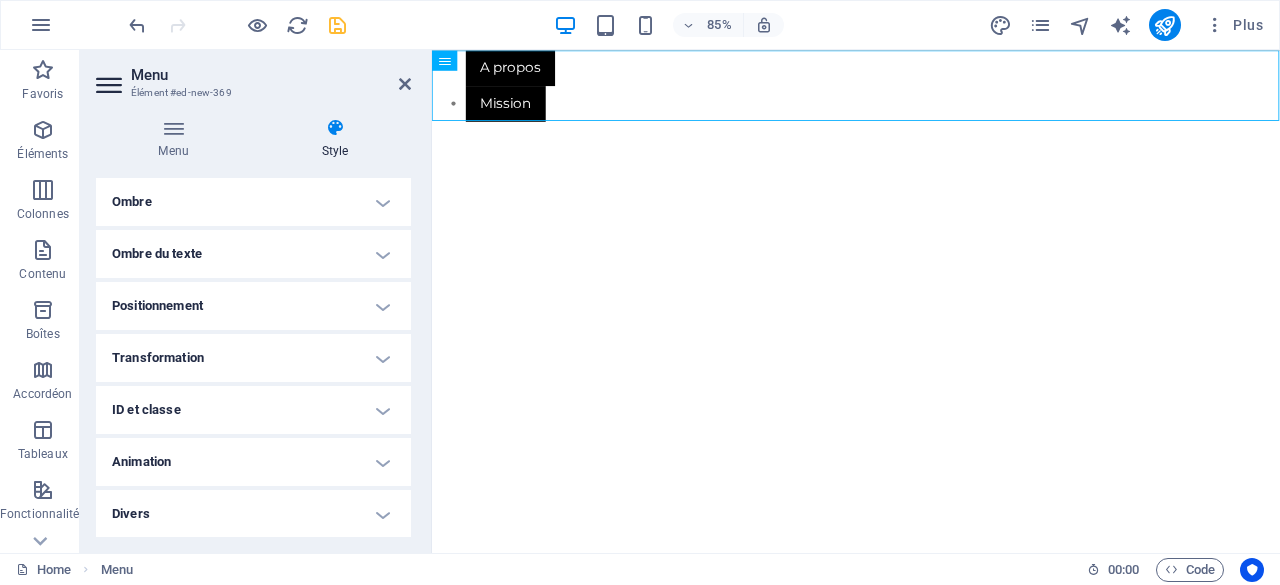 click on "Divers" at bounding box center [253, 514] 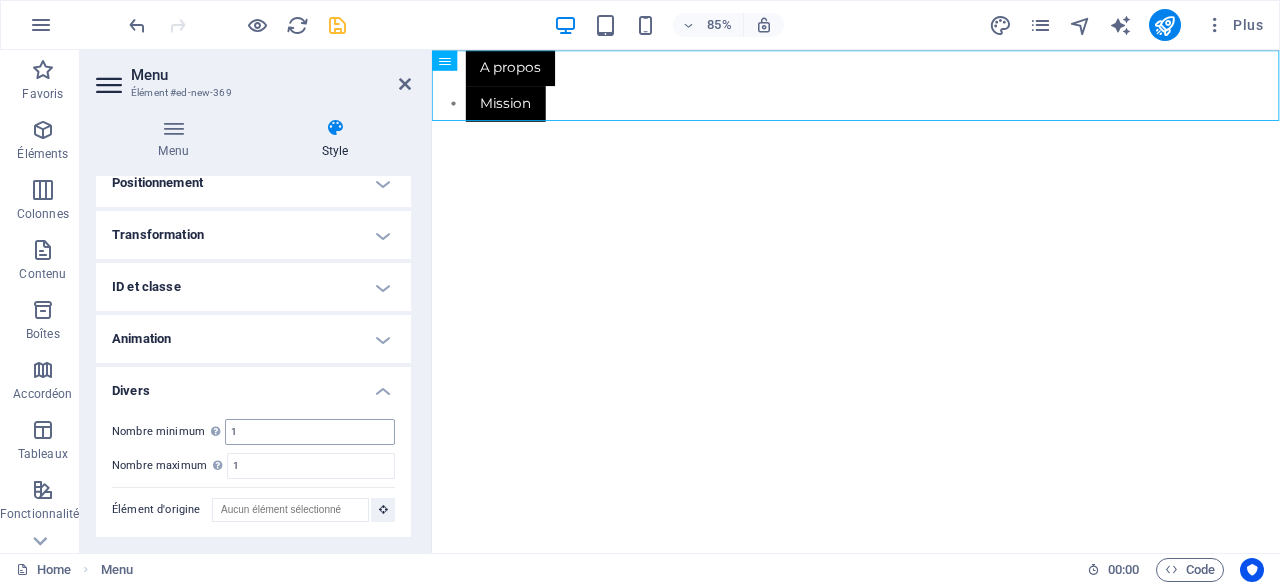 scroll, scrollTop: 0, scrollLeft: 0, axis: both 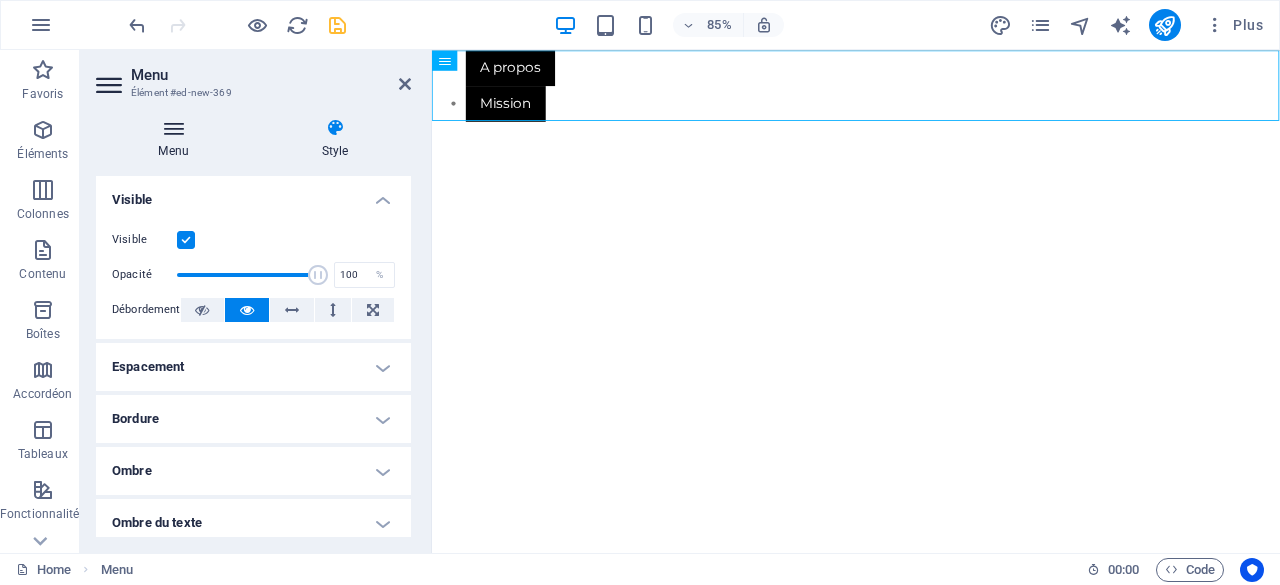 click on "Menu" at bounding box center (177, 139) 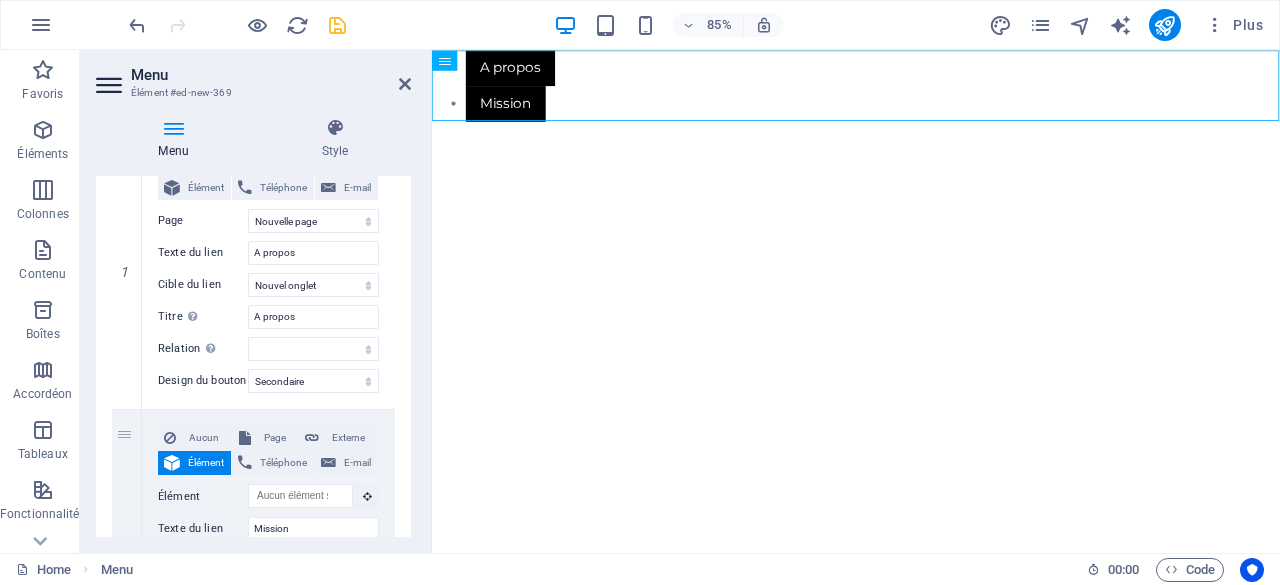 scroll, scrollTop: 433, scrollLeft: 0, axis: vertical 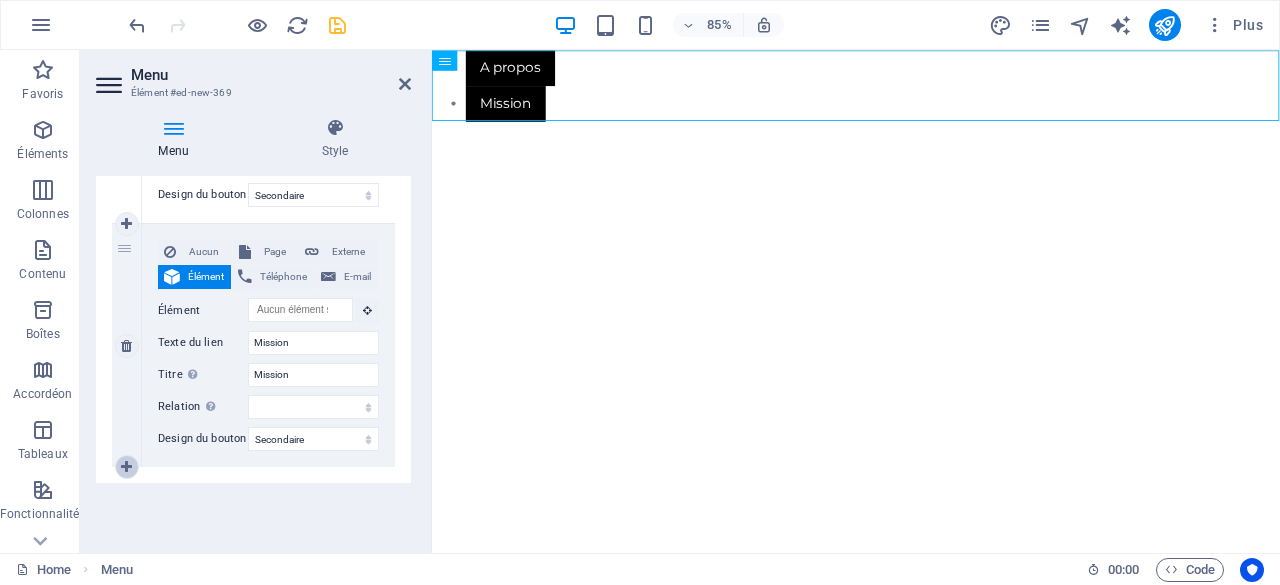 click at bounding box center [127, 467] 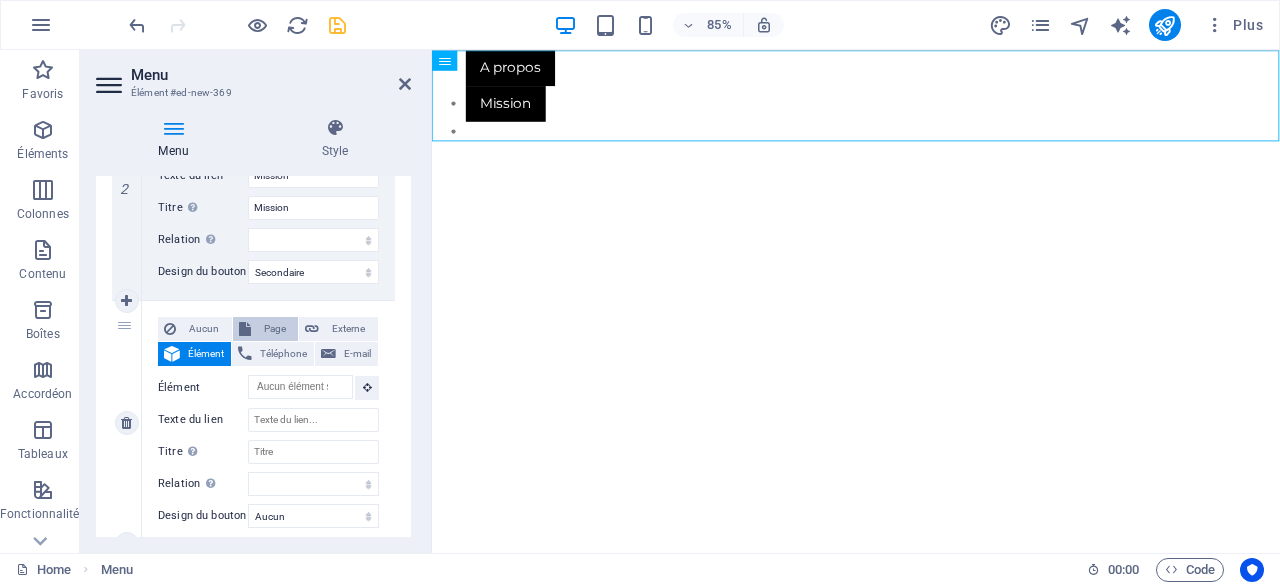scroll, scrollTop: 601, scrollLeft: 0, axis: vertical 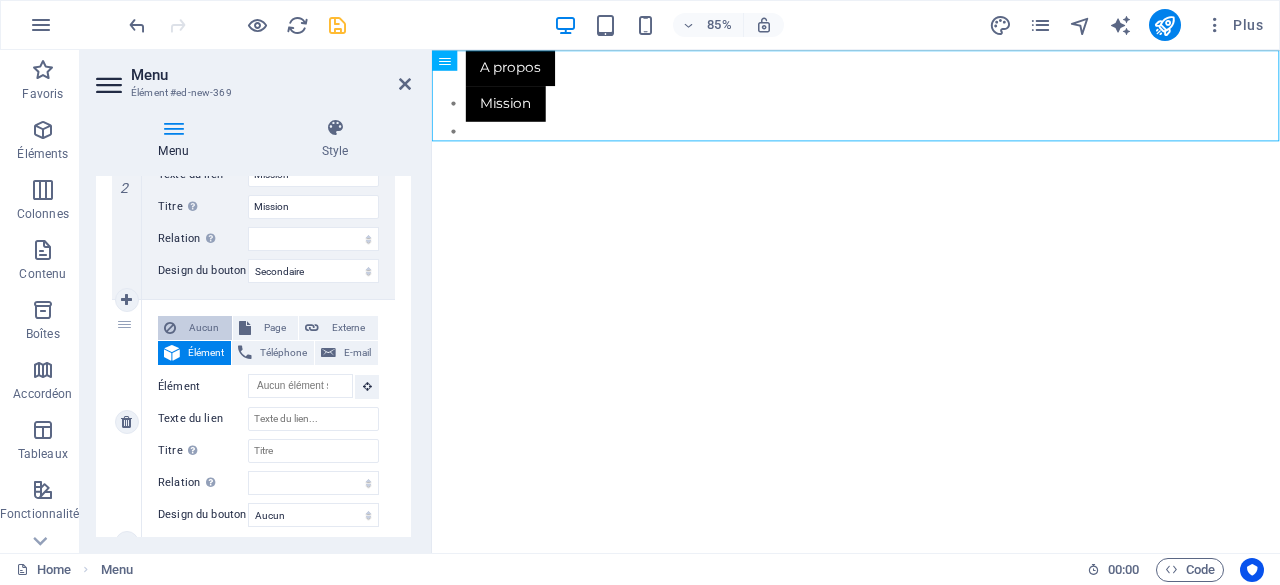 click on "Aucun" at bounding box center [204, 328] 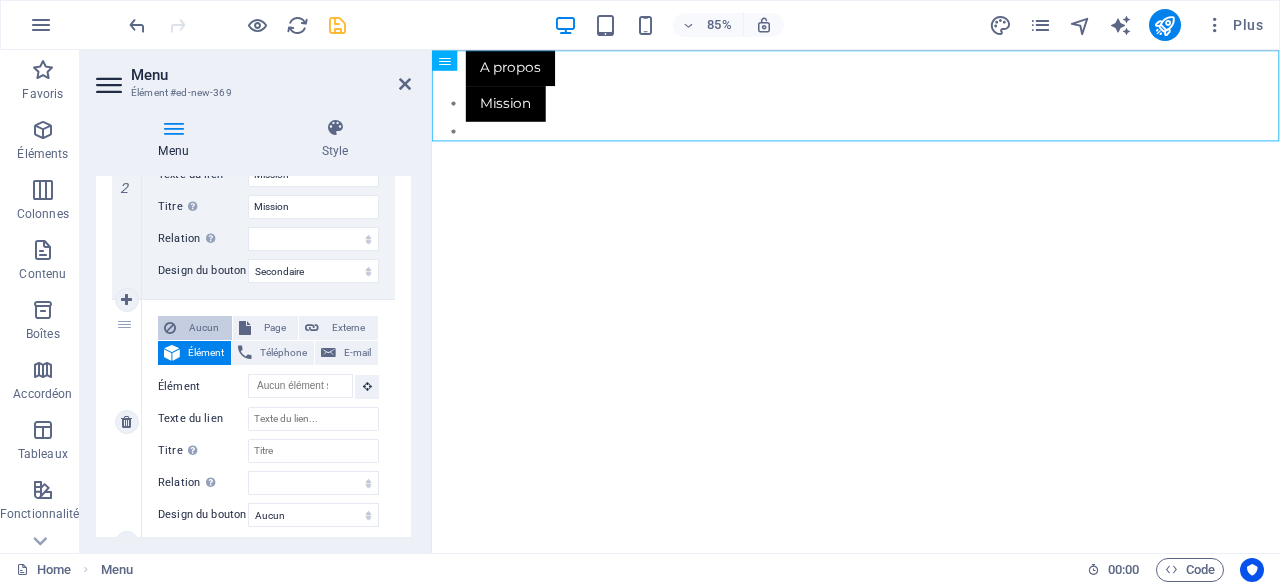 scroll, scrollTop: 524, scrollLeft: 0, axis: vertical 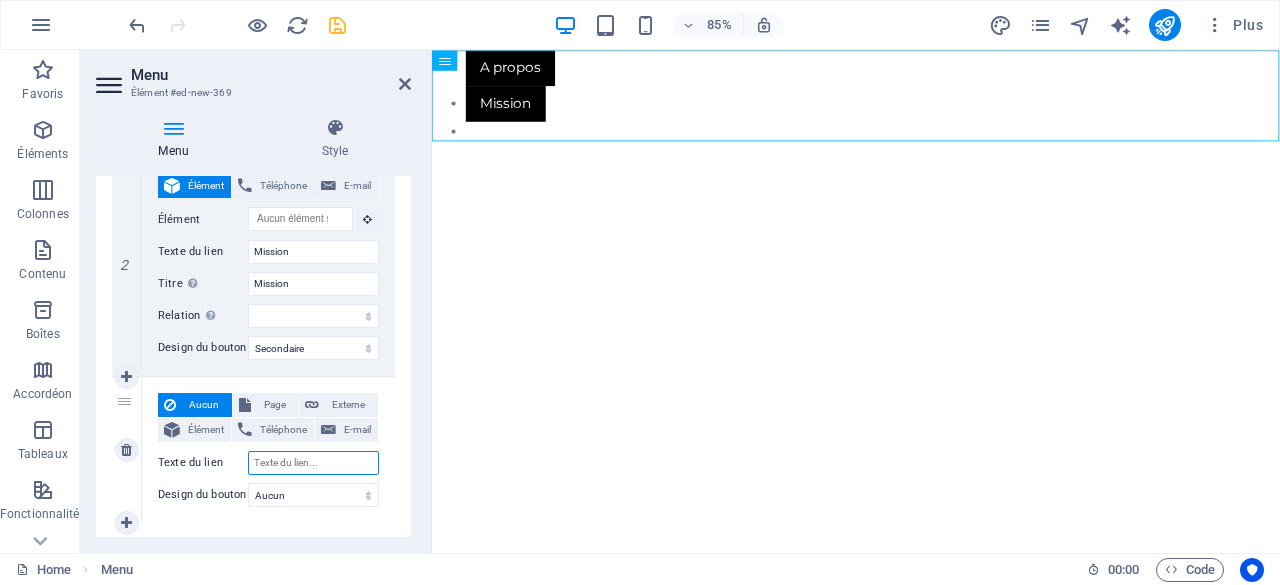 click on "Texte du lien" at bounding box center [313, 463] 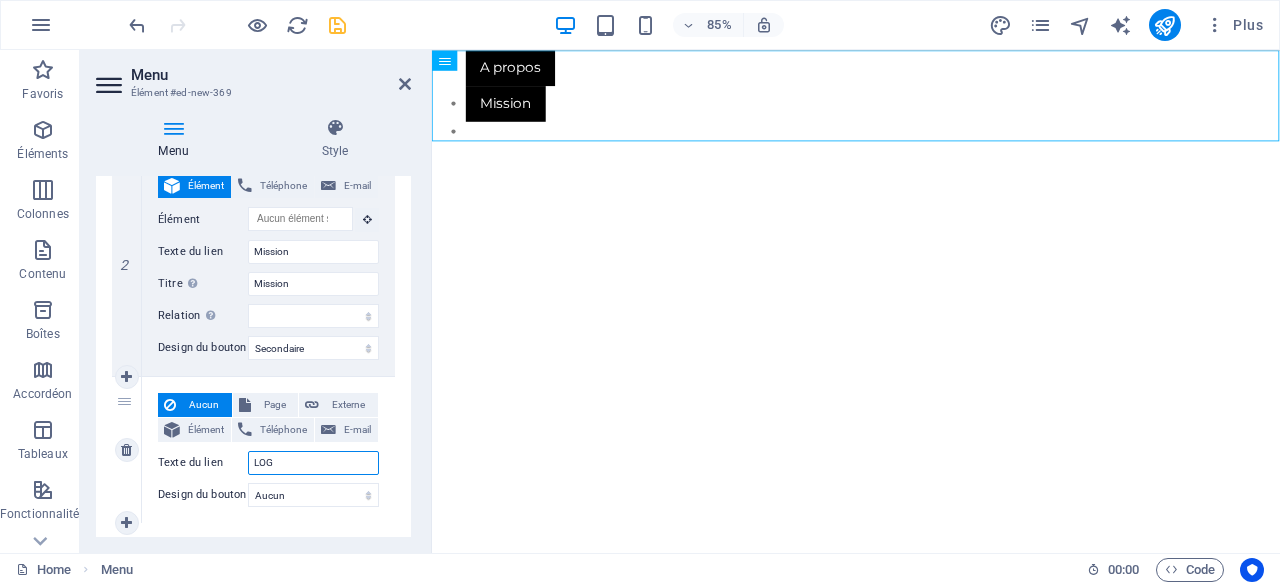 type on "LOGO" 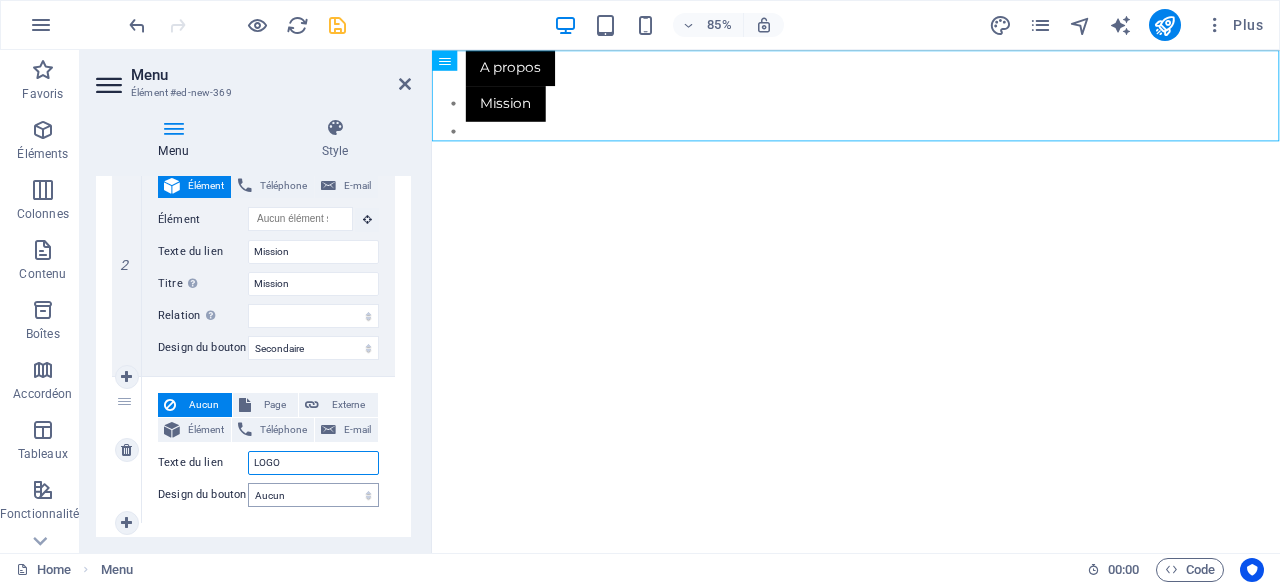 select 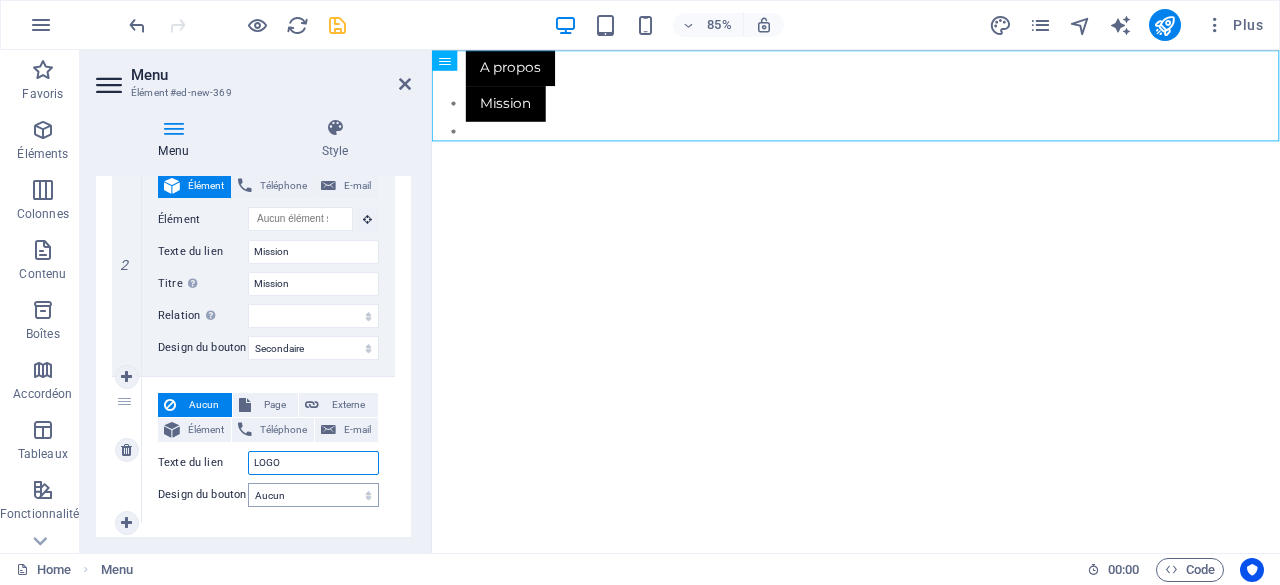 select 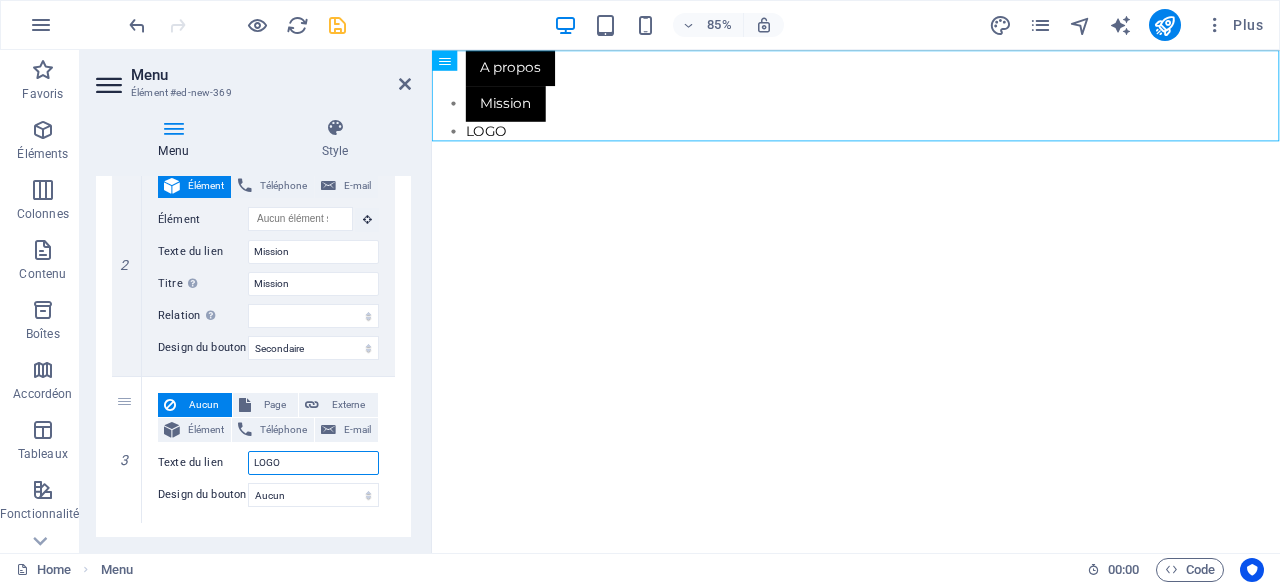 type on "LOGO" 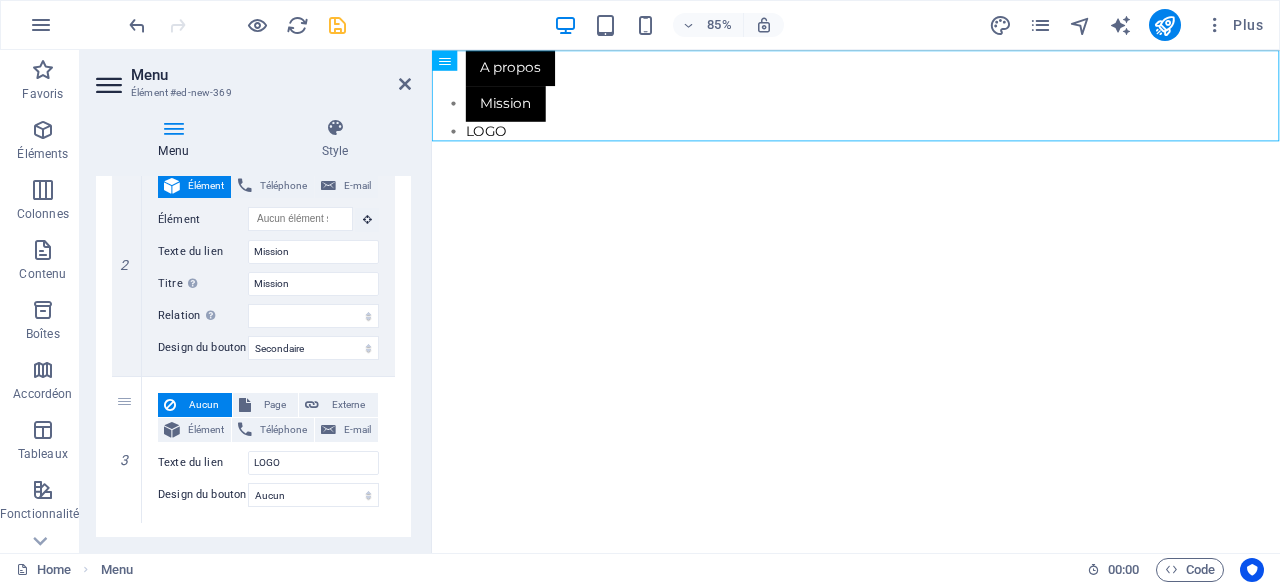 click on "Aucun Page Externe Élément Téléphone E-mail Page Home About Us Contact Legal Notice Privacy Nouvelle page Élément
URL /nouvelle-page Téléphone E-mail Texte du lien A propos Cible du lien Nouvel onglet Même onglet Superposition Titre Description supplémentaire du lien. Celle-ci doit être différente du texte du lien. Le titre est souvent affiché comme Texte infobulle lorsque la souris passe sur l'élément. Laissez vide en cas de doute. A propos Relation Définit la  relation entre ce lien et la cible du lien . Par exemple, la valeur "nofollow" indique aux moteurs de recherche de ne pas suivre le lien. Vous pouvez le laisser vide. alternate author bookmark external help license next nofollow noreferrer noopener prev search tag Design du bouton Aucun Par défaut Principal Secondaire 2 Aucun Page Externe Élément Téléphone E-mail Page Home About Us Contact Legal Notice Privacy Nouvelle page Élément
URL Téléphone E-mail Texte du lien Mission tag" at bounding box center (253, 190) 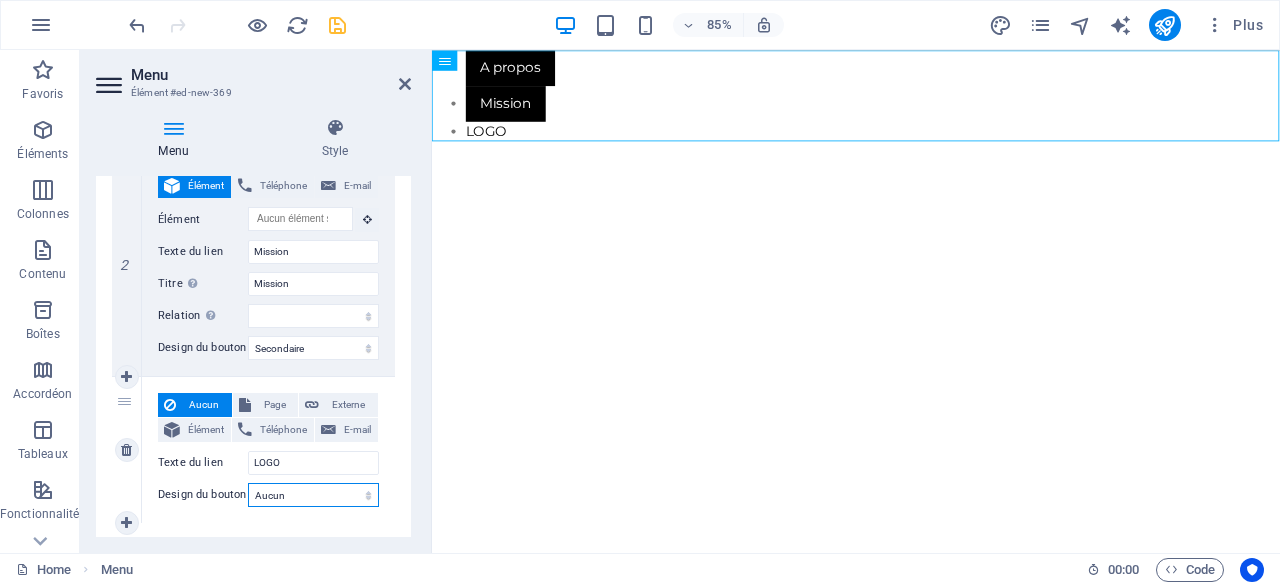 click on "Aucun Par défaut Principal Secondaire" at bounding box center (313, 495) 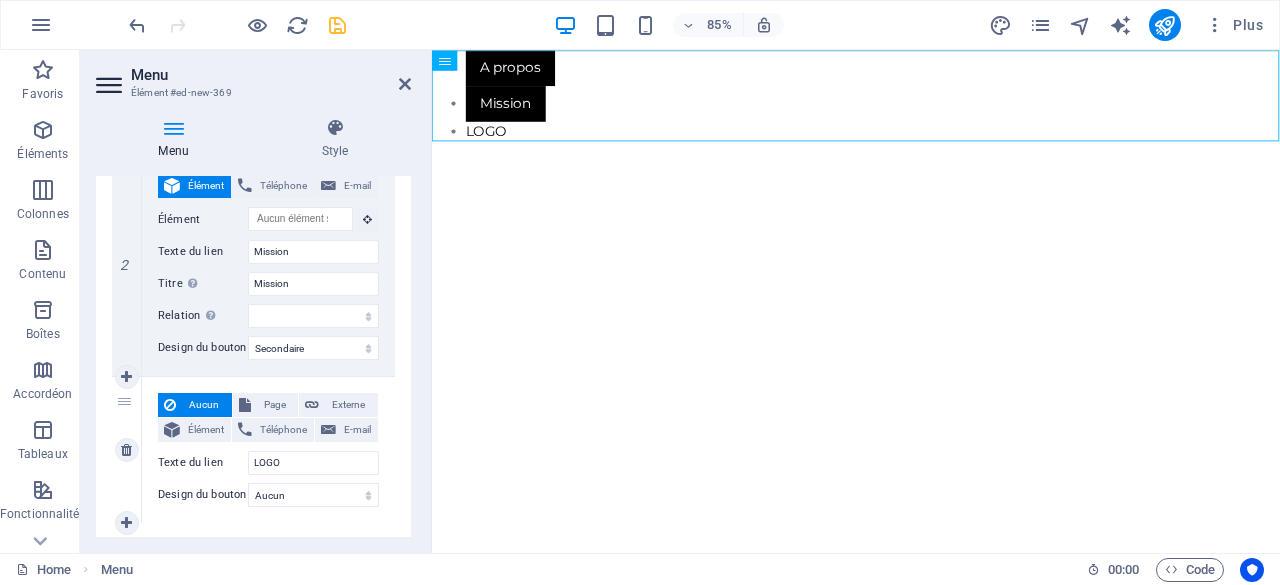 click on "Aucun Page Externe Élément Téléphone E-mail Page Home About Us Contact Legal Notice Privacy Nouvelle page Élément
URL Téléphone E-mail Texte du lien LOGO Cible du lien Nouvel onglet Même onglet Superposition Titre Description supplémentaire du lien. Celle-ci doit être différente du texte du lien. Le titre est souvent affiché comme Texte infobulle lorsque la souris passe sur l'élément. Laissez vide en cas de doute. Relation Définit la  relation entre ce lien et la cible du lien . Par exemple, la valeur "nofollow" indique aux moteurs de recherche de ne pas suivre le lien. Vous pouvez le laisser vide. alternate author bookmark external help license next nofollow noreferrer noopener prev search tag Design du bouton Aucun Par défaut Principal Secondaire" at bounding box center [268, 450] 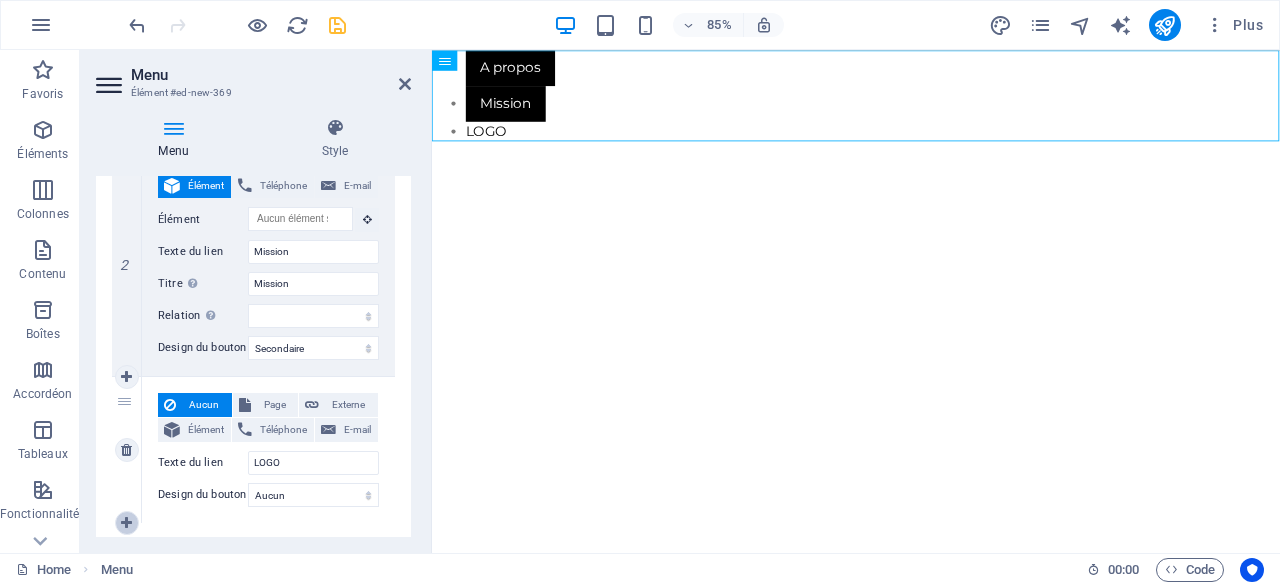 click at bounding box center [126, 523] 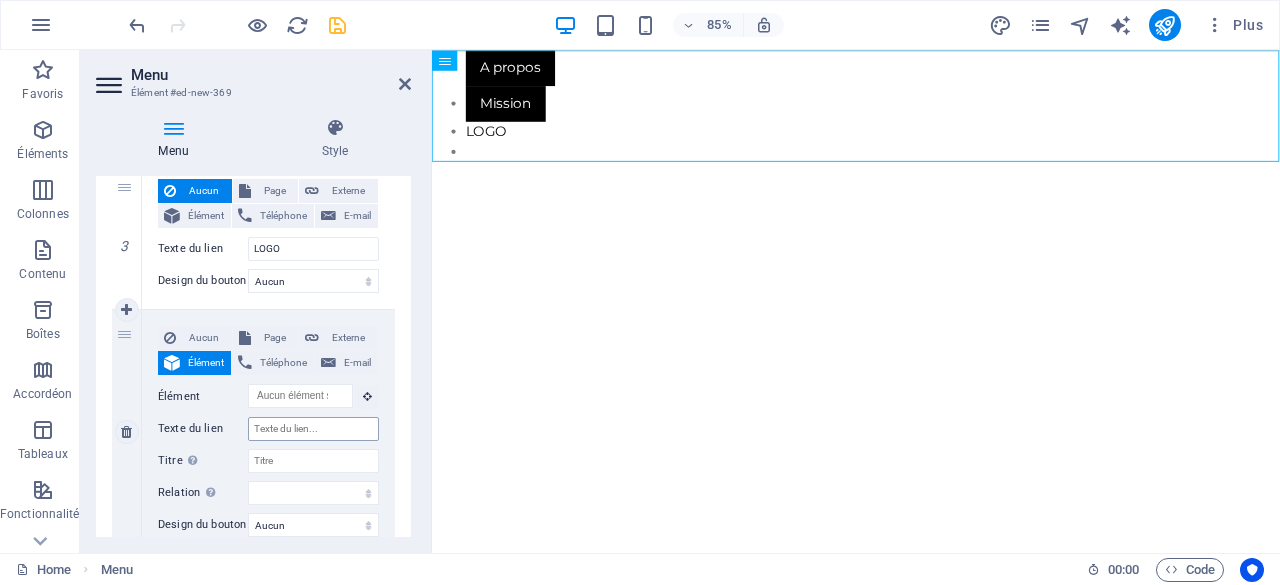 scroll, scrollTop: 824, scrollLeft: 0, axis: vertical 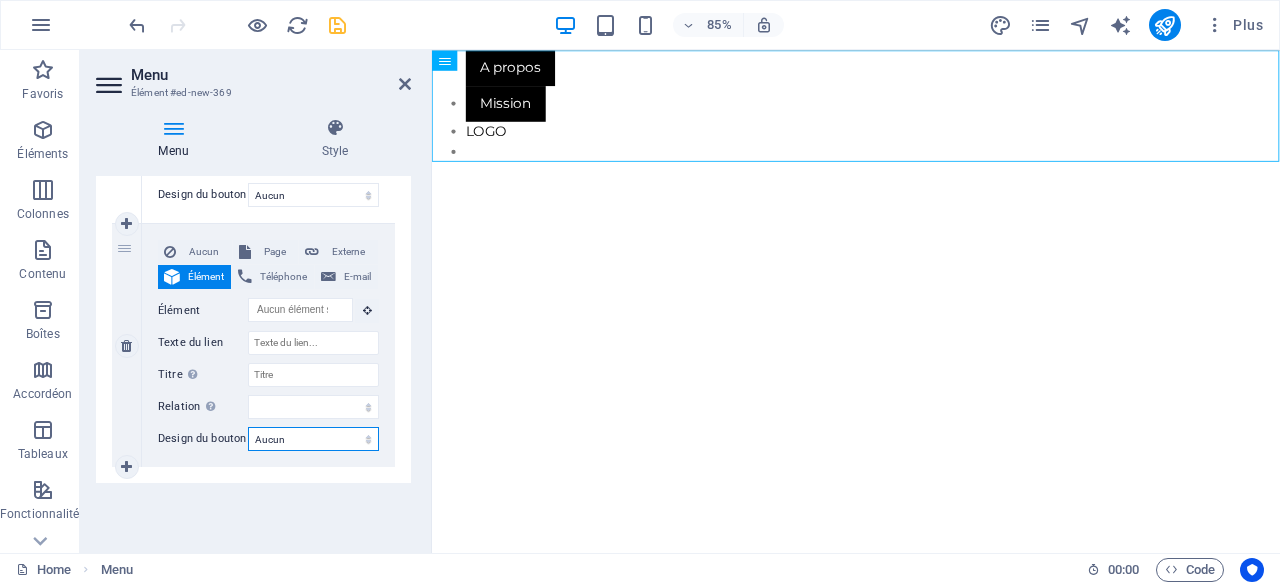 click on "Aucun Par défaut Principal Secondaire" at bounding box center [313, 439] 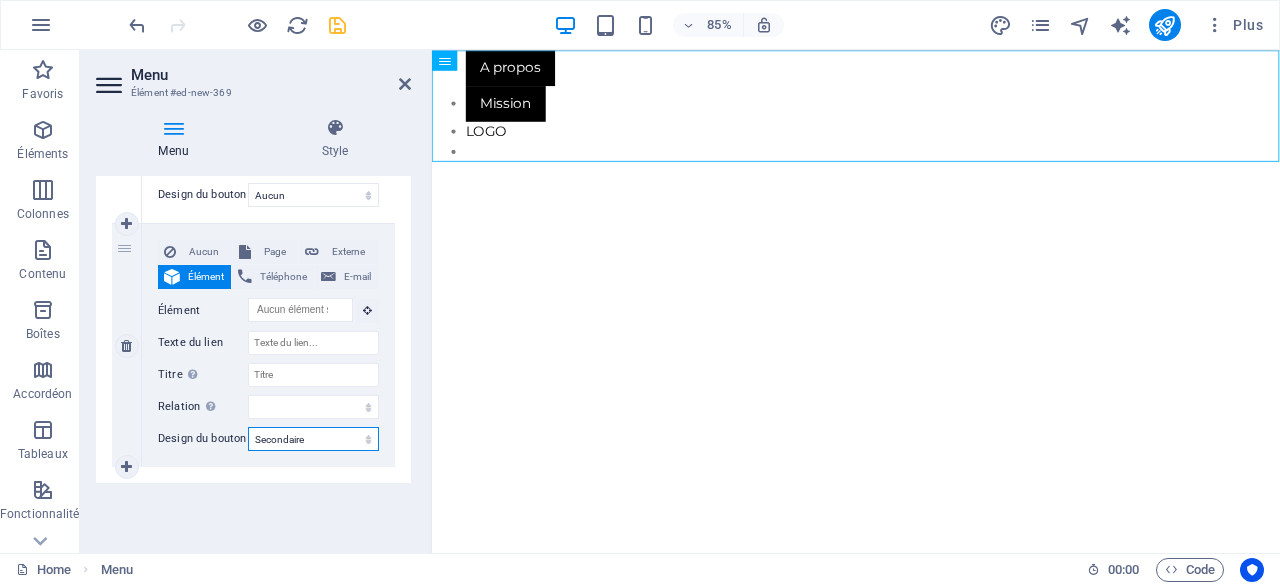 click on "Aucun Par défaut Principal Secondaire" at bounding box center [313, 439] 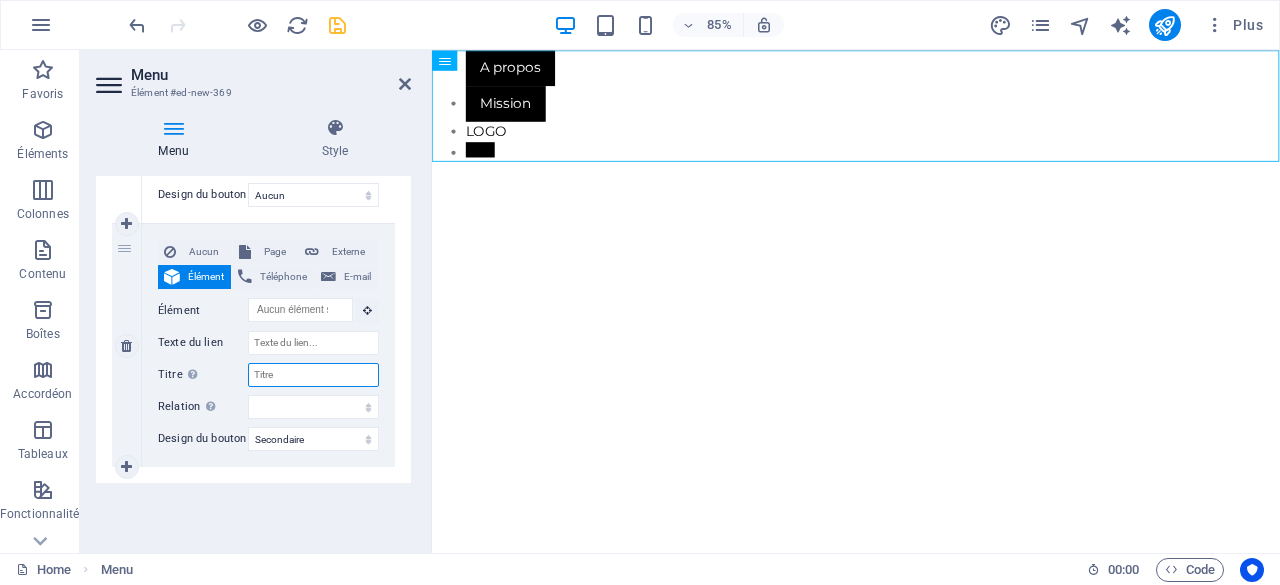 click on "Titre Description supplémentaire du lien. Celle-ci doit être différente du texte du lien. Le titre est souvent affiché comme Texte infobulle lorsque la souris passe sur l'élément. Laissez vide en cas de doute." at bounding box center (313, 375) 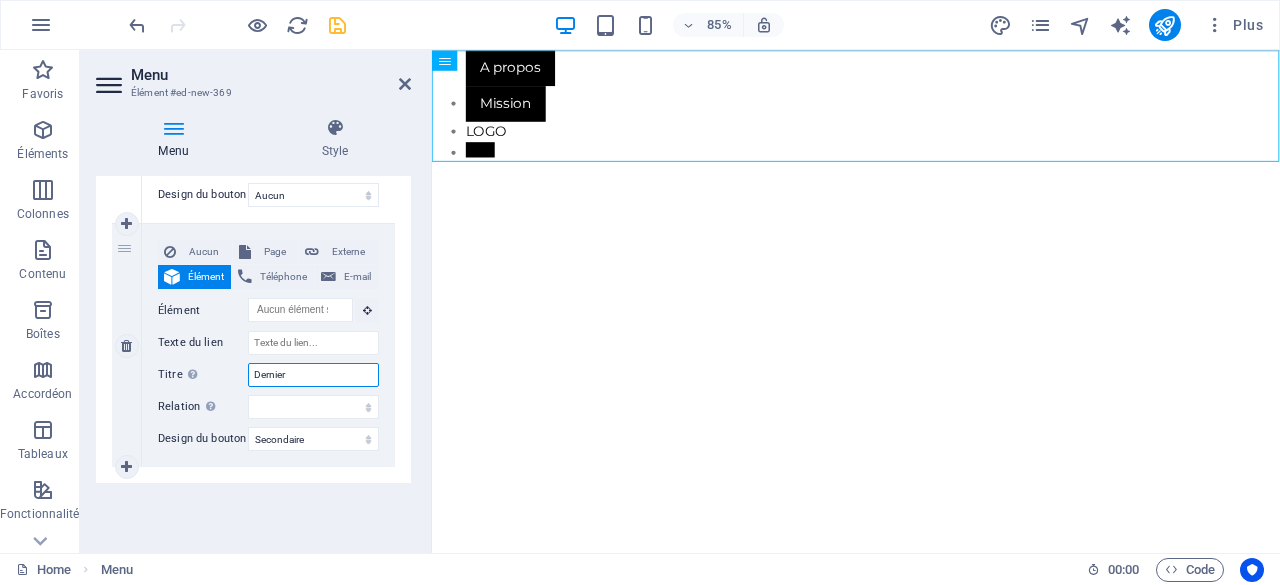 type on "Dernier" 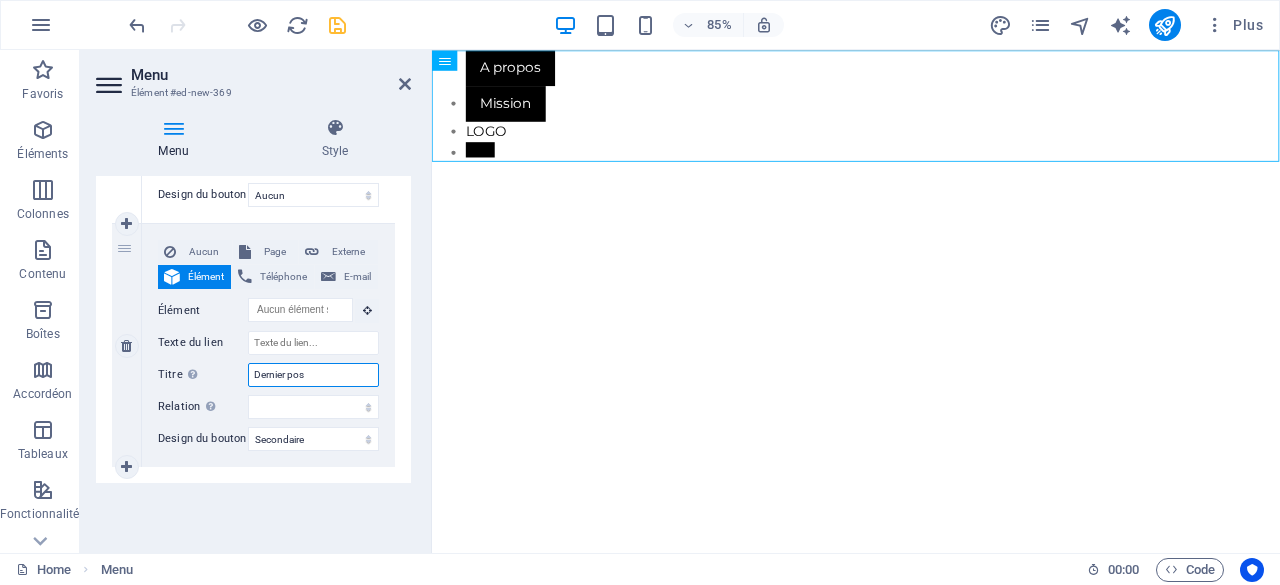 type on "Dernier post" 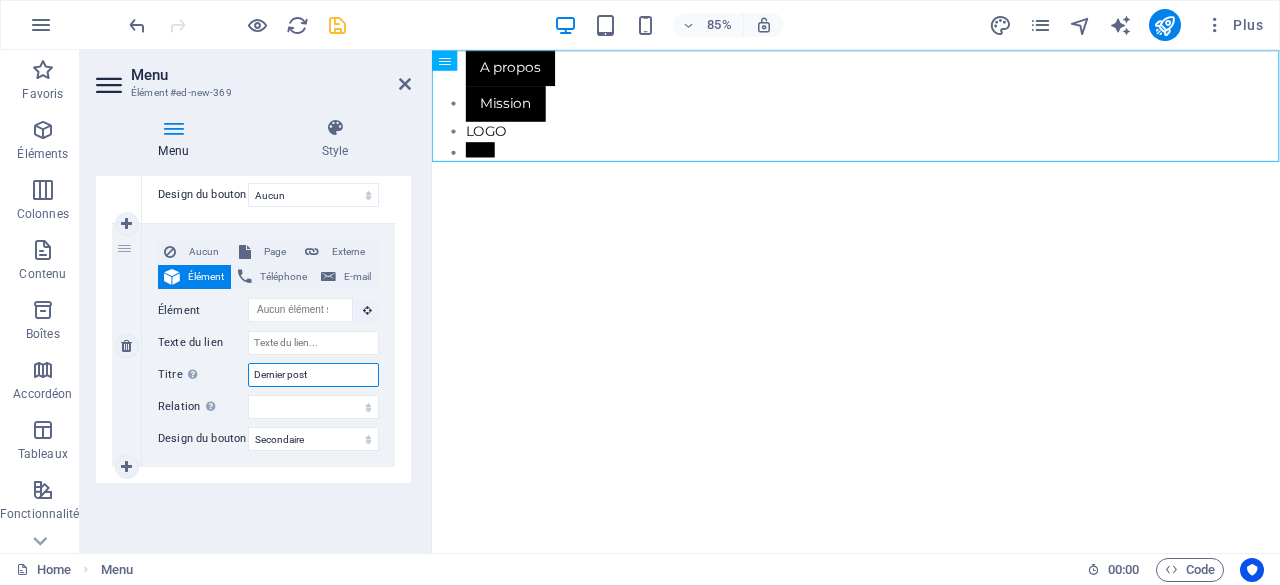 select 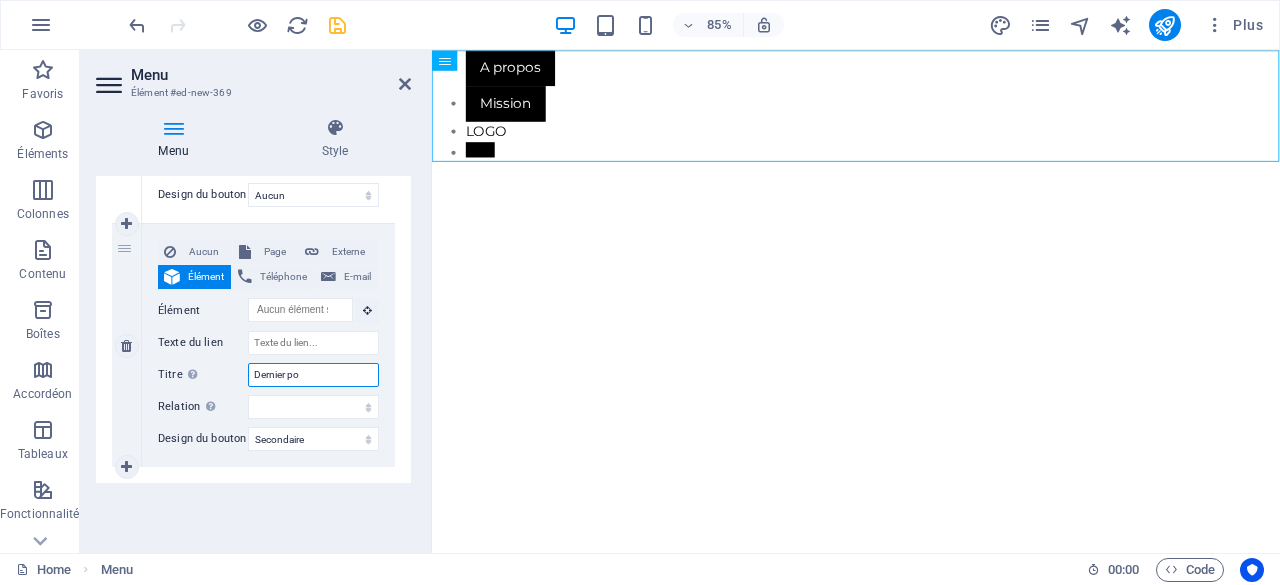 type on "Dernier pot" 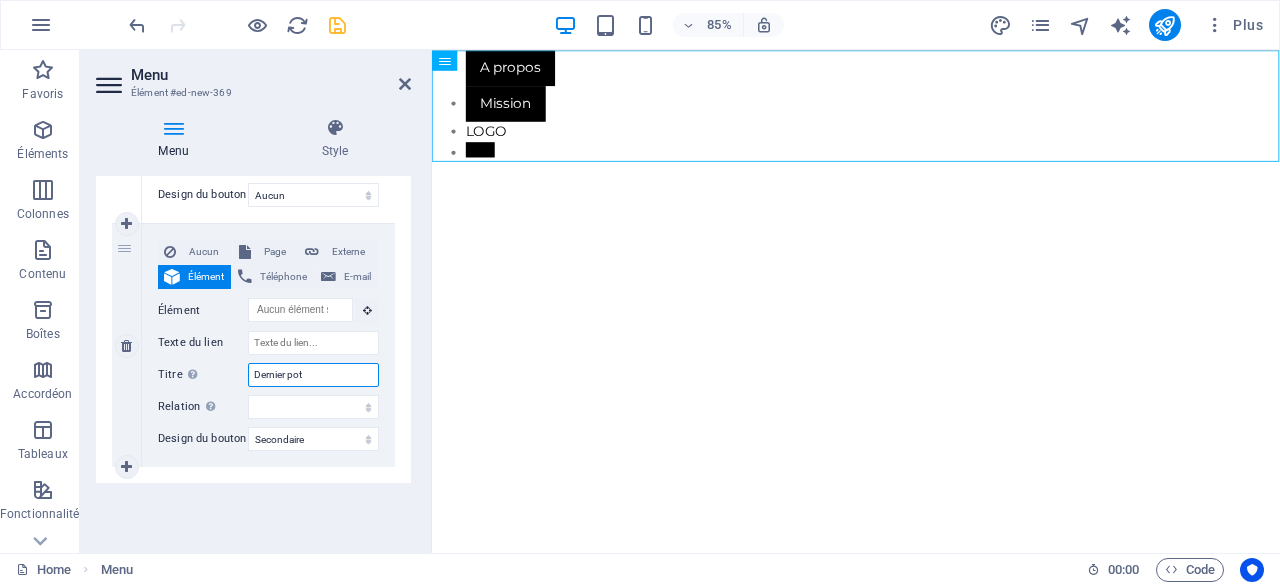 select 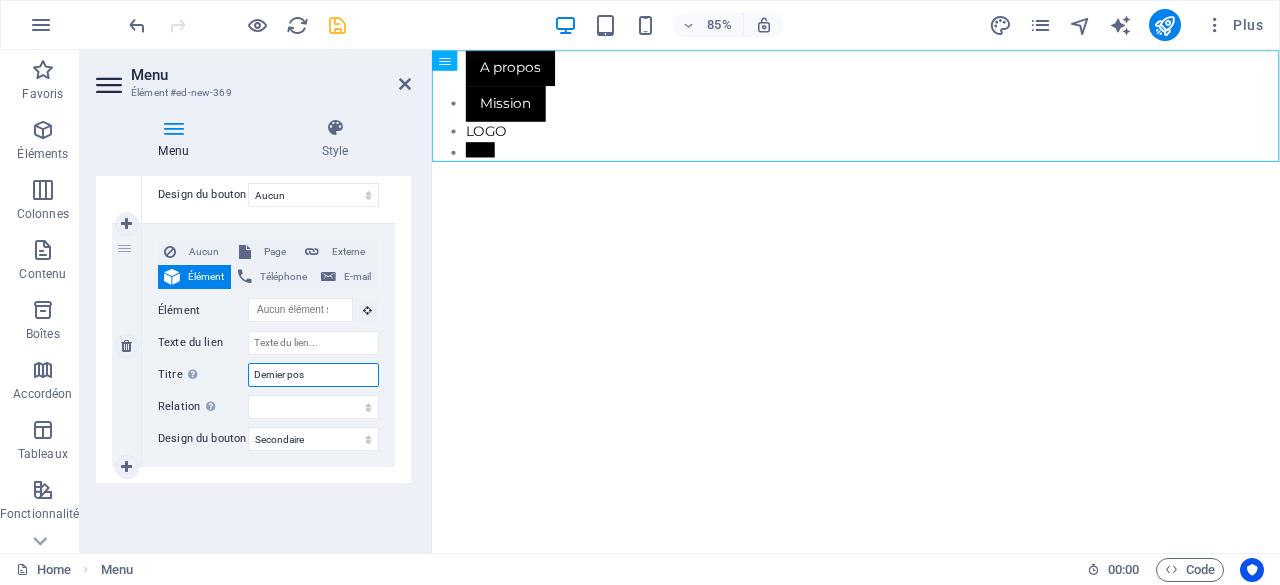 type on "Dernier post" 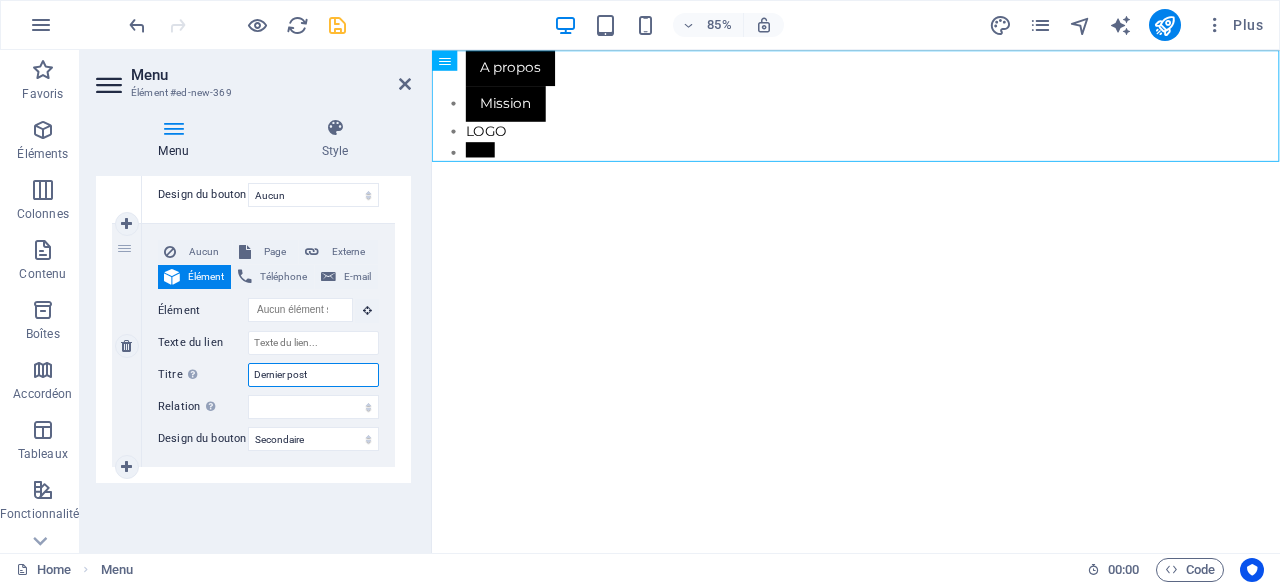 select 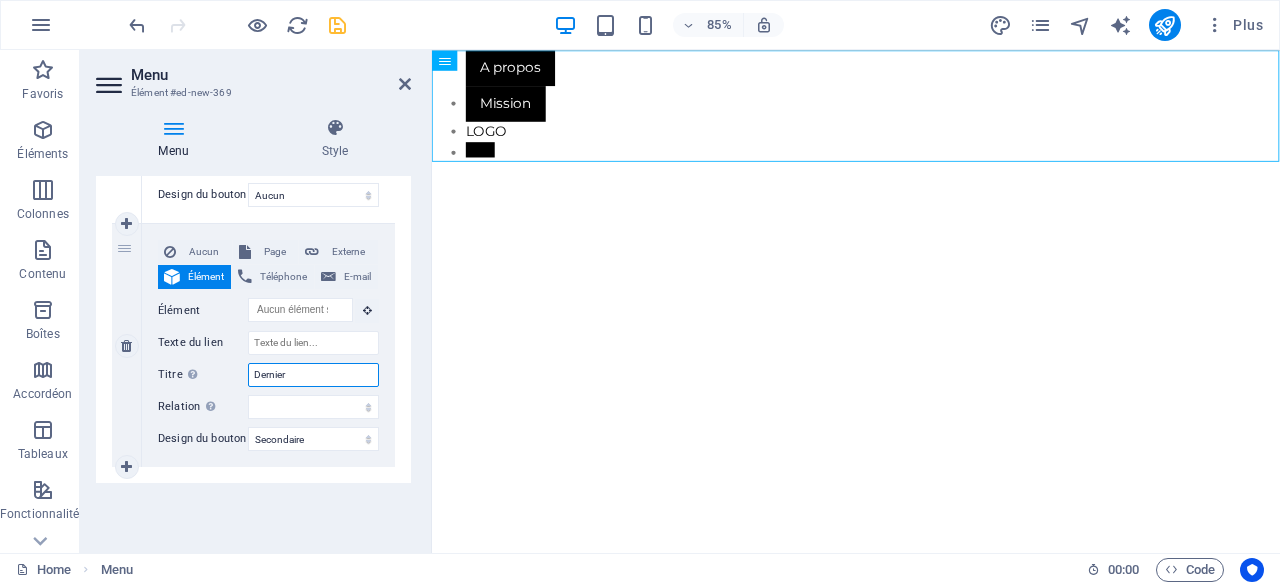 type on "Dernier a" 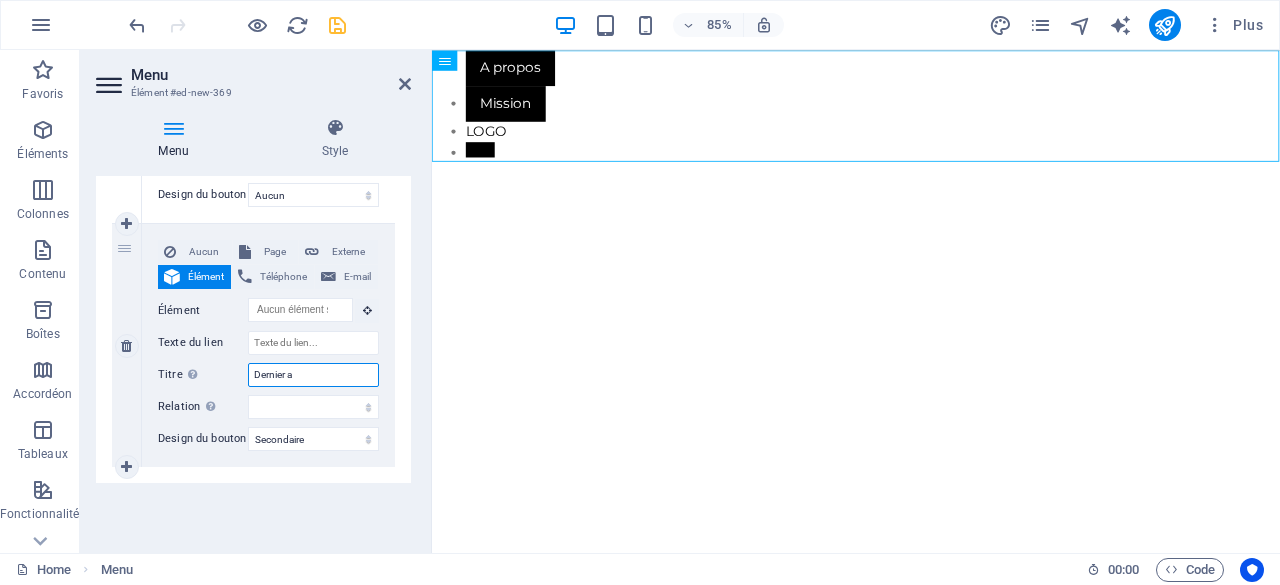 select 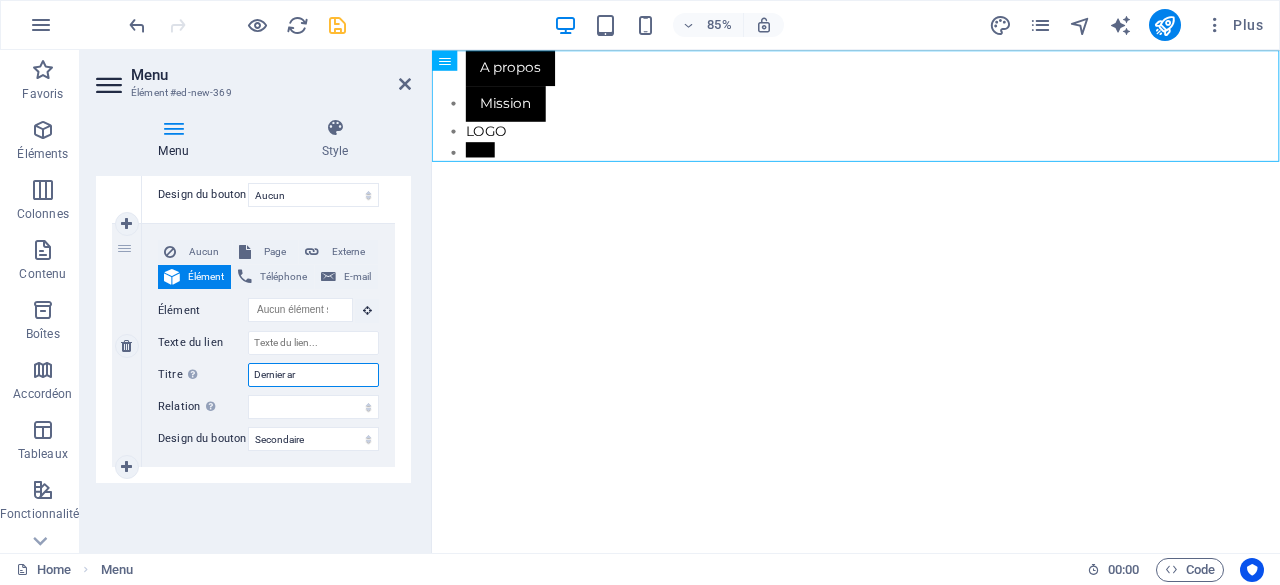 type on "Dernier art" 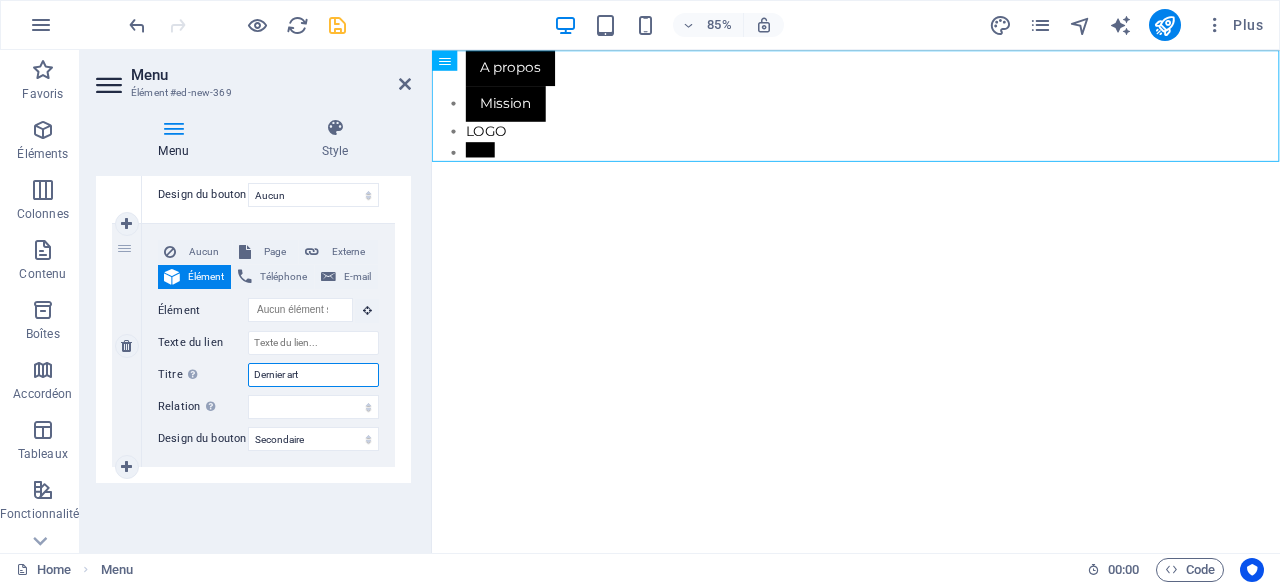 select 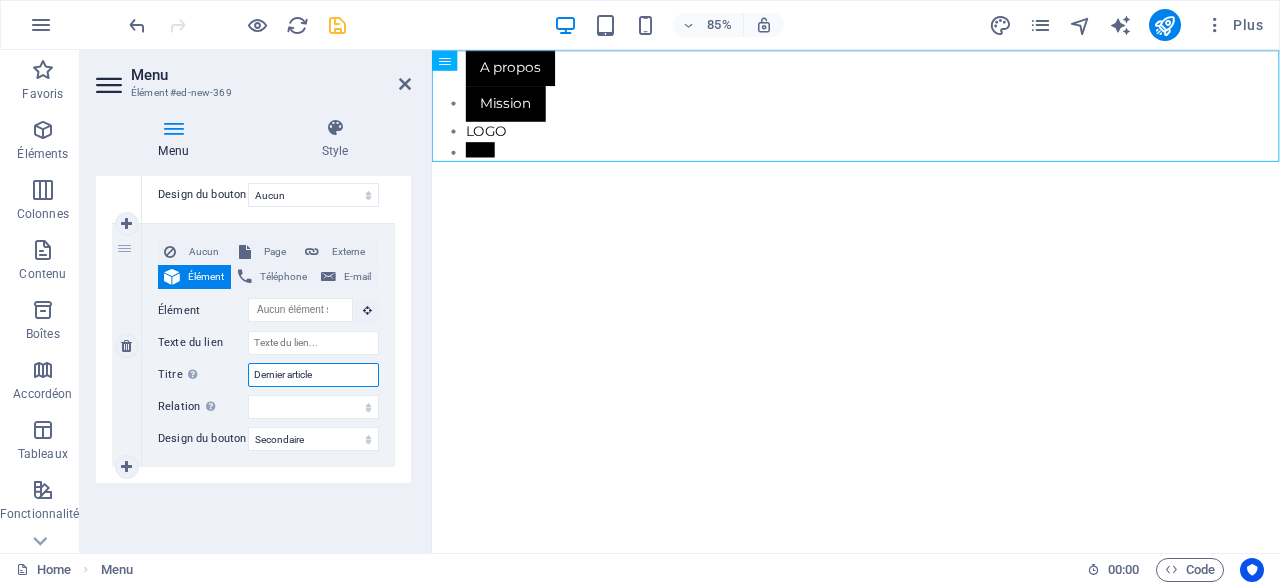 type on "Dernier article" 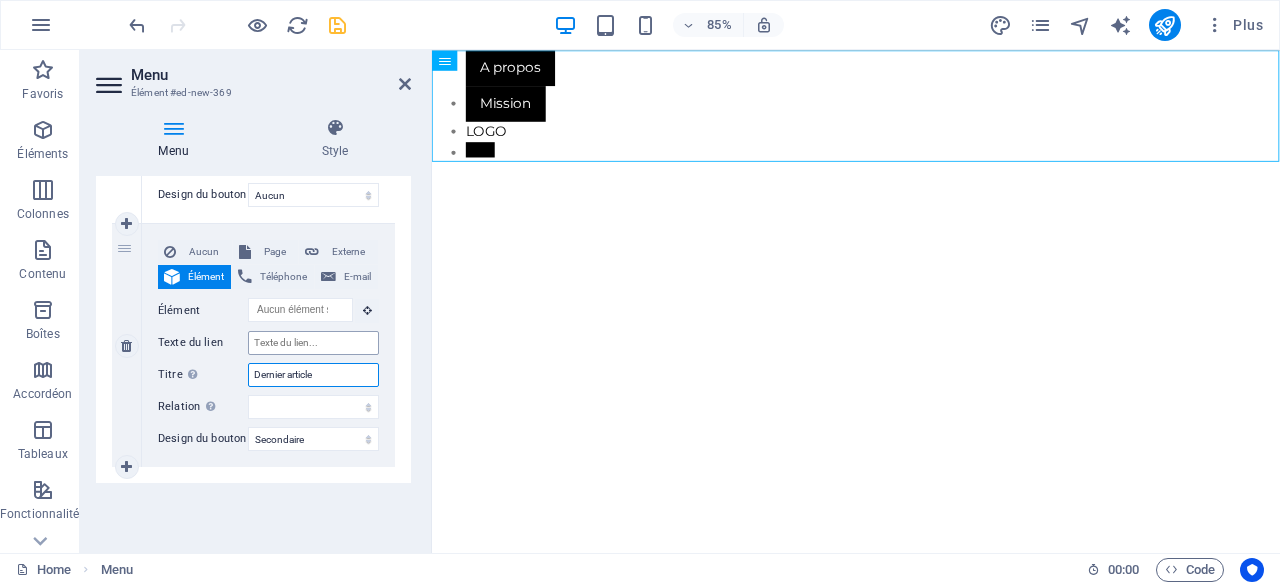 type on "Dernier article" 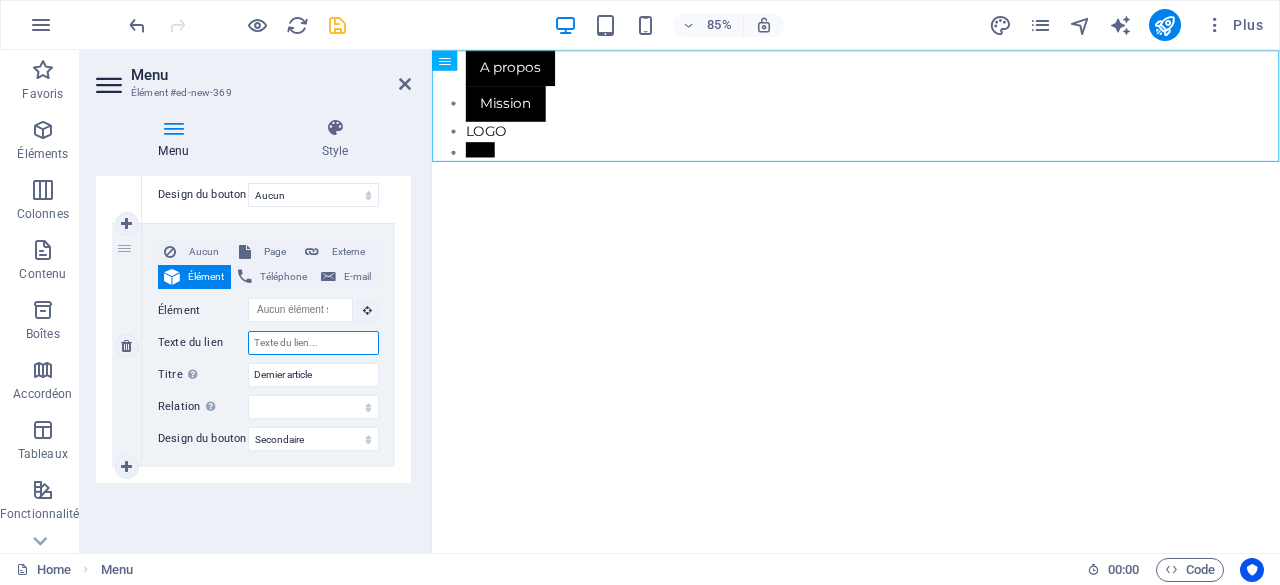 click on "Texte du lien" at bounding box center [313, 343] 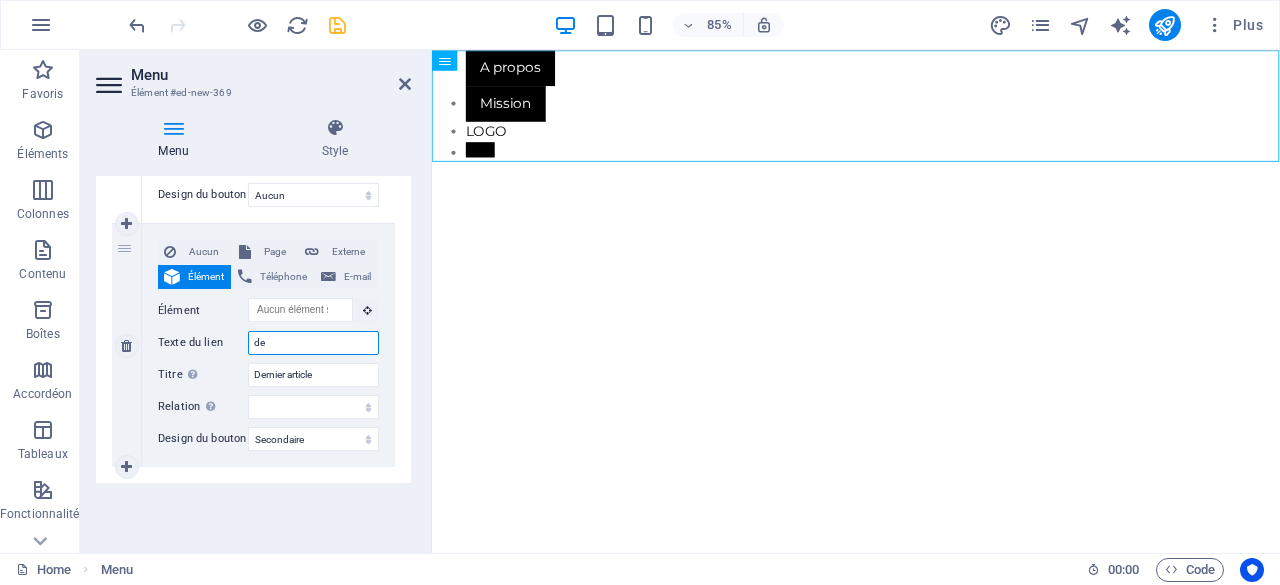 type on "d" 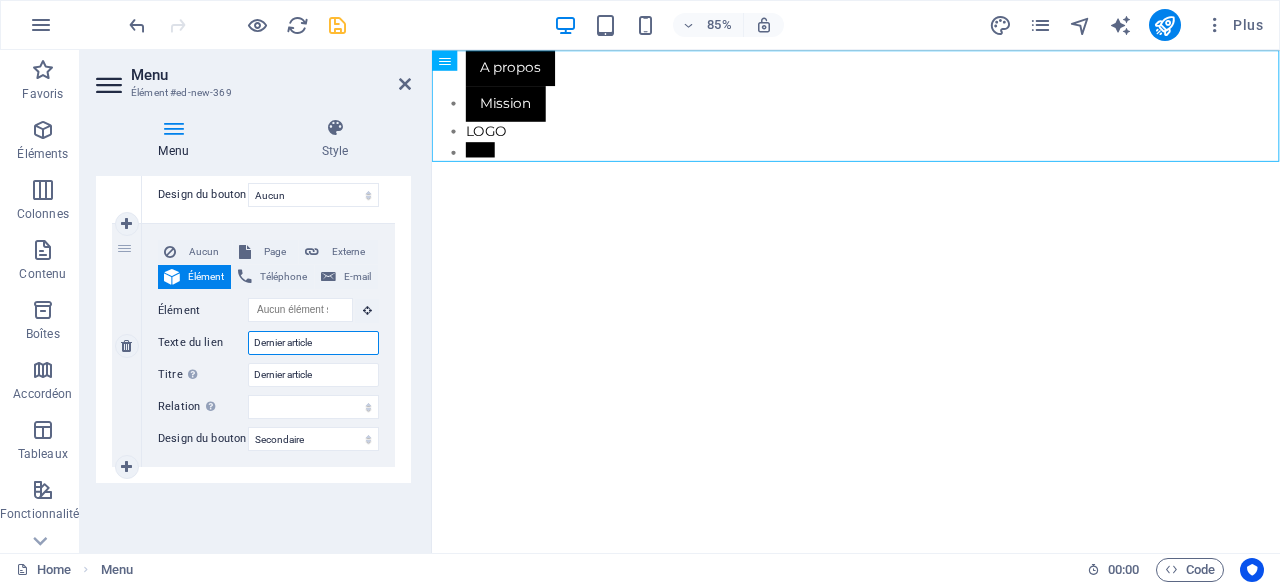 type on "Dernier article" 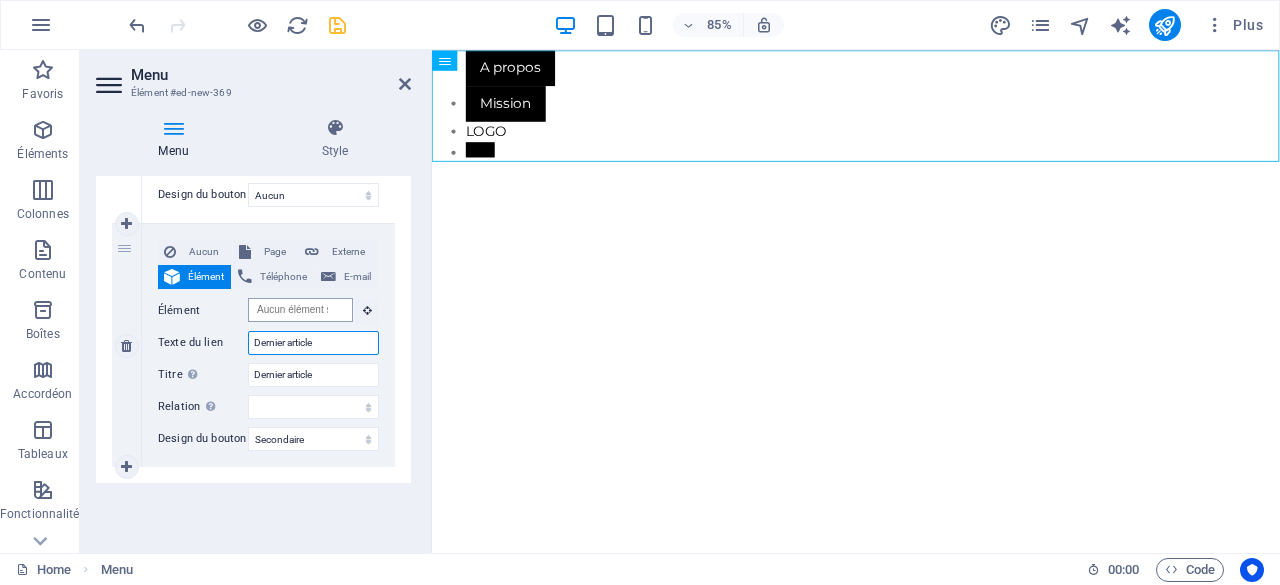 select 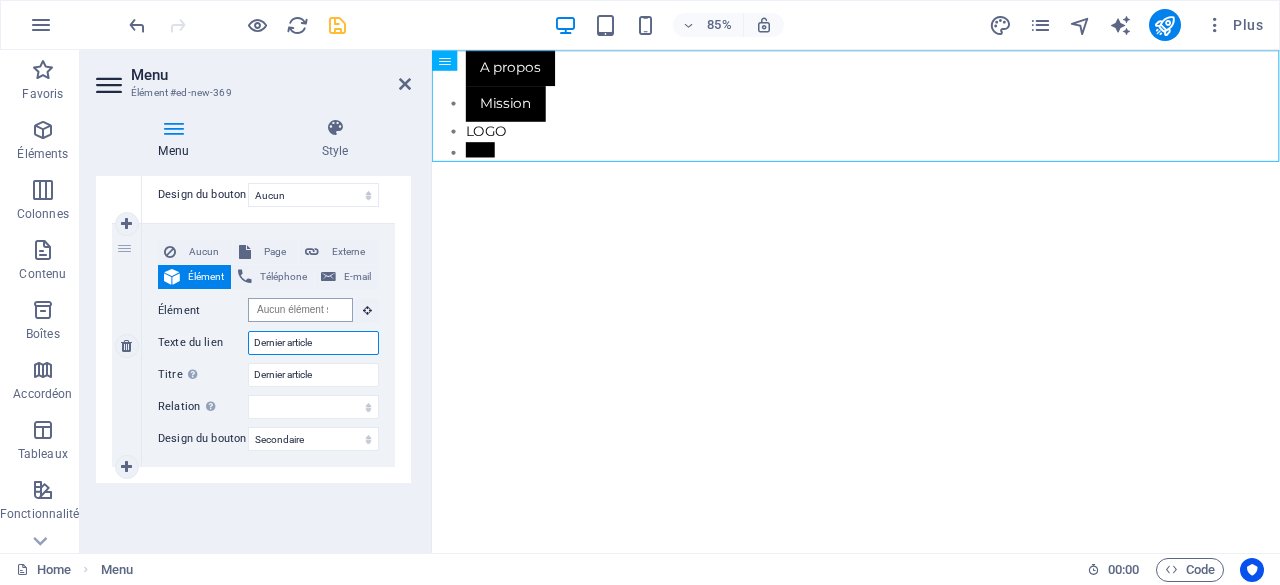 select 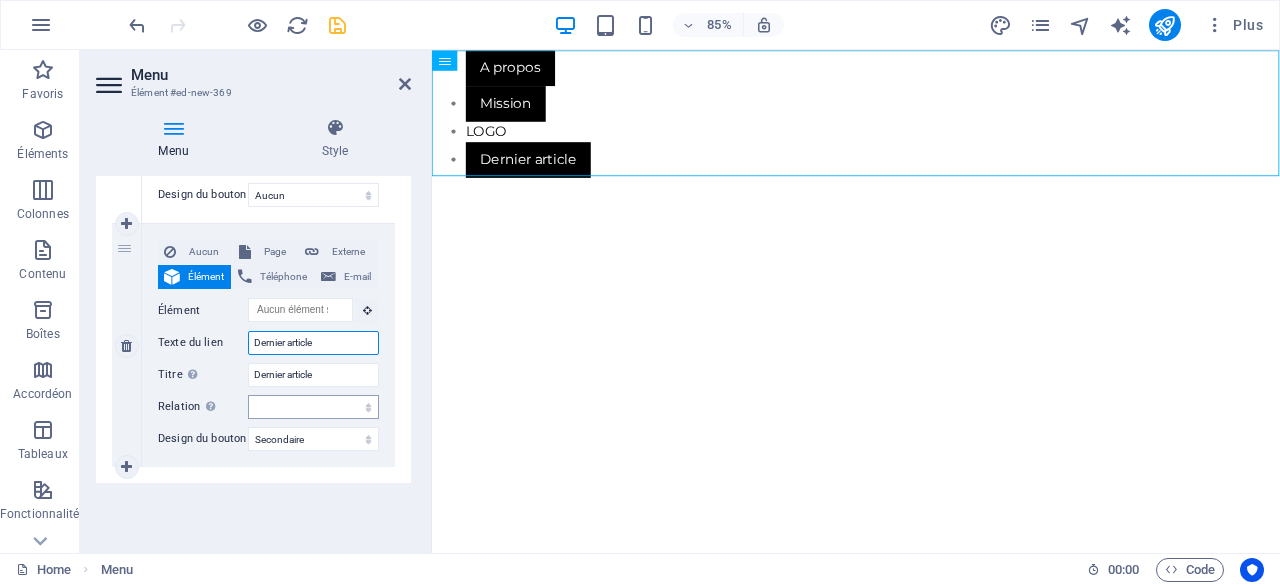 type on "Dernier article" 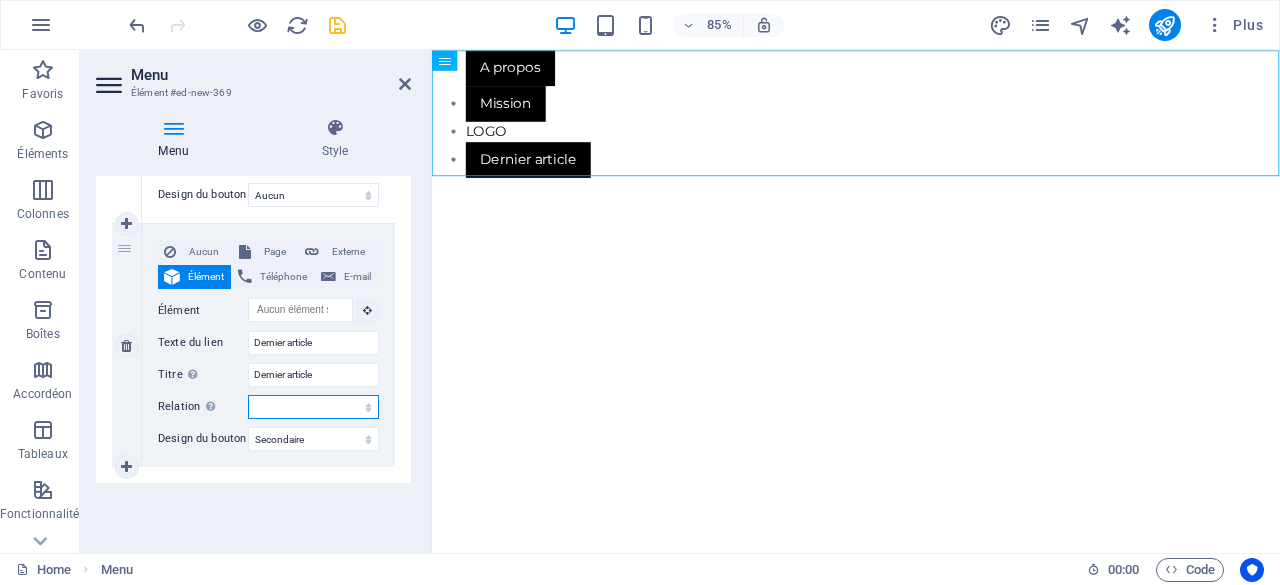 click on "alternate author bookmark external help license next nofollow noreferrer noopener prev search tag" at bounding box center [313, 407] 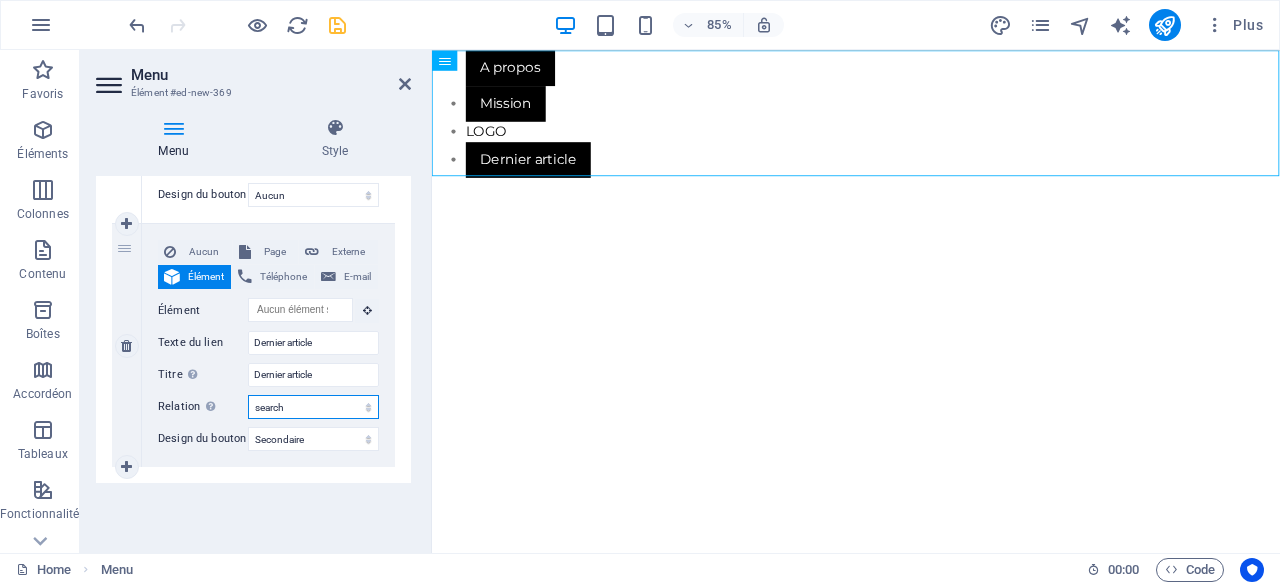 click on "alternate author bookmark external help license next nofollow noreferrer noopener prev search tag" at bounding box center (313, 407) 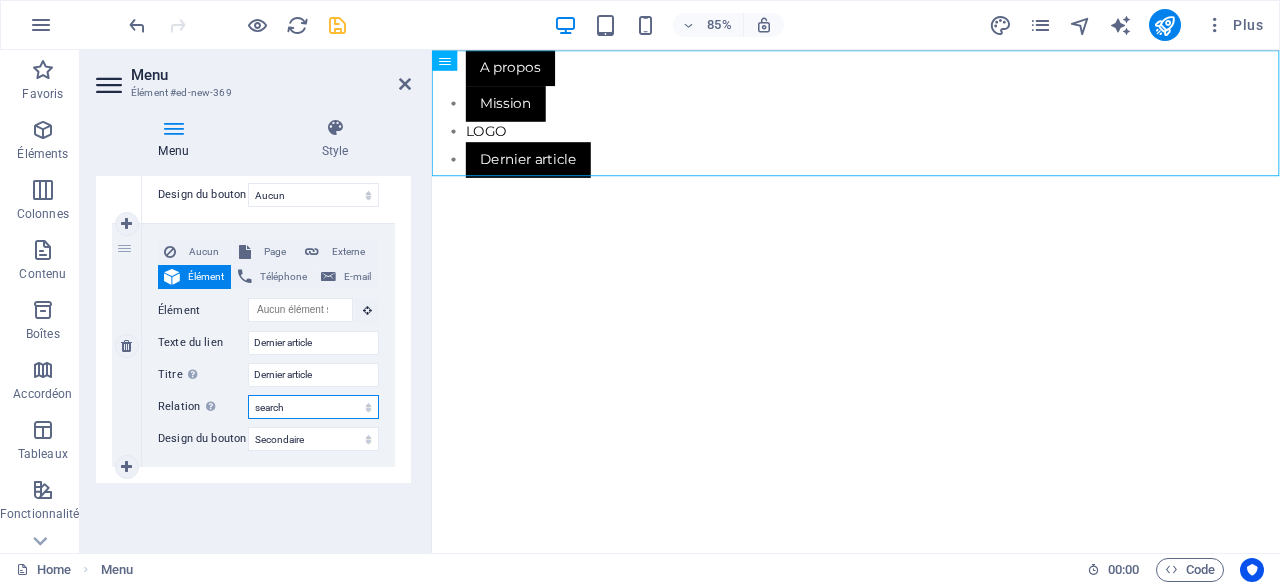 select 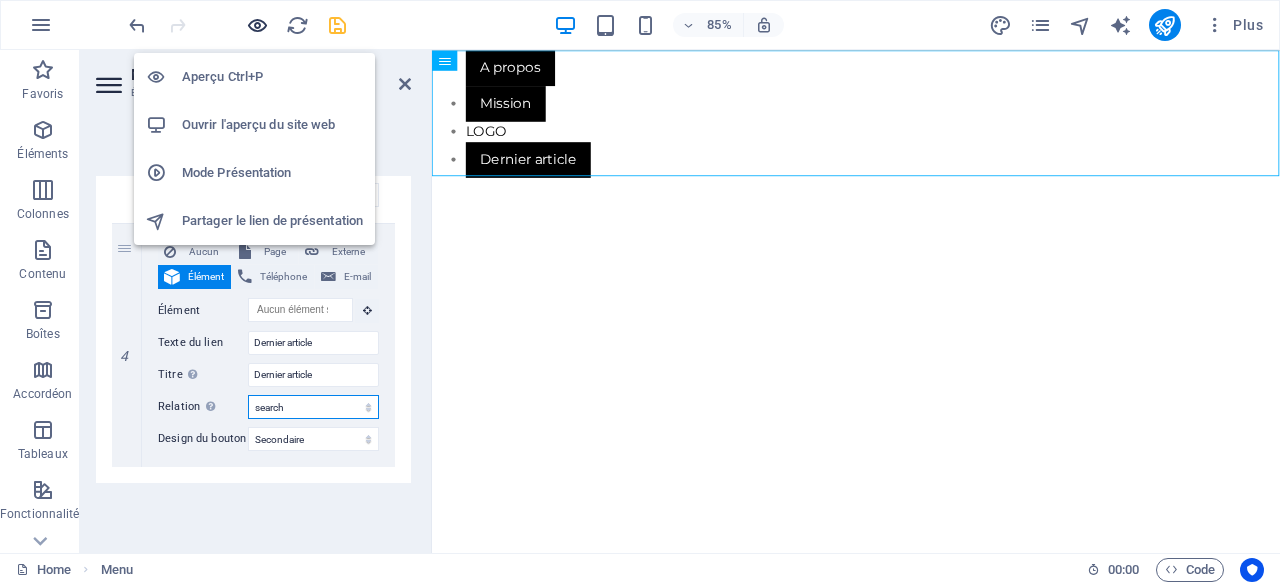 select 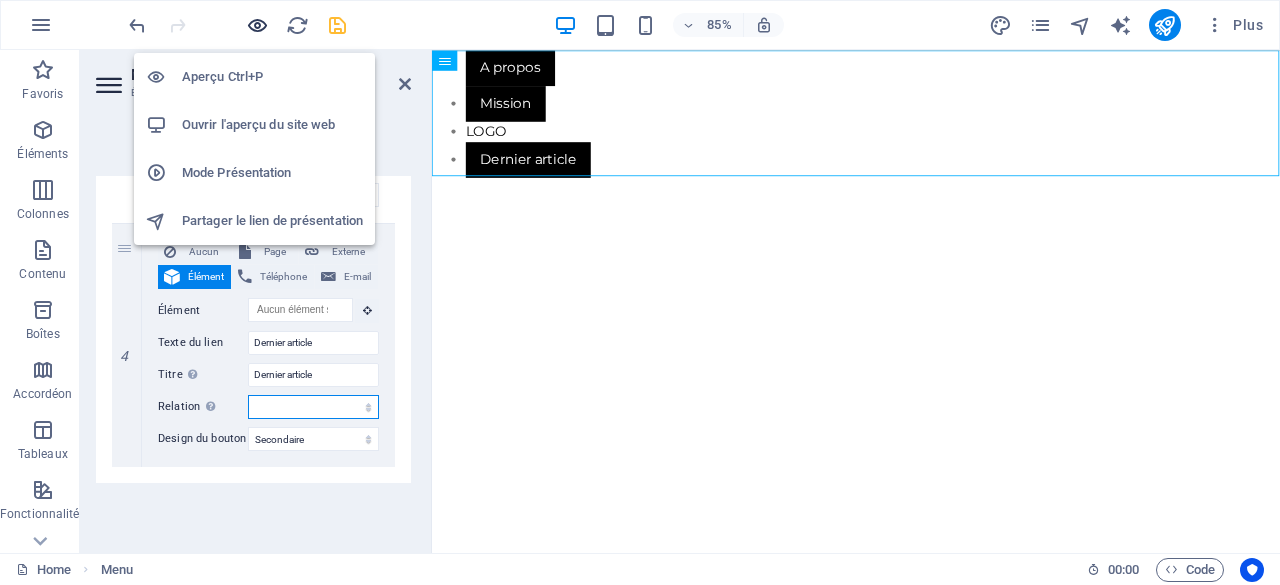 click on "alternate author bookmark external help license next nofollow noreferrer noopener prev search tag" at bounding box center [313, 407] 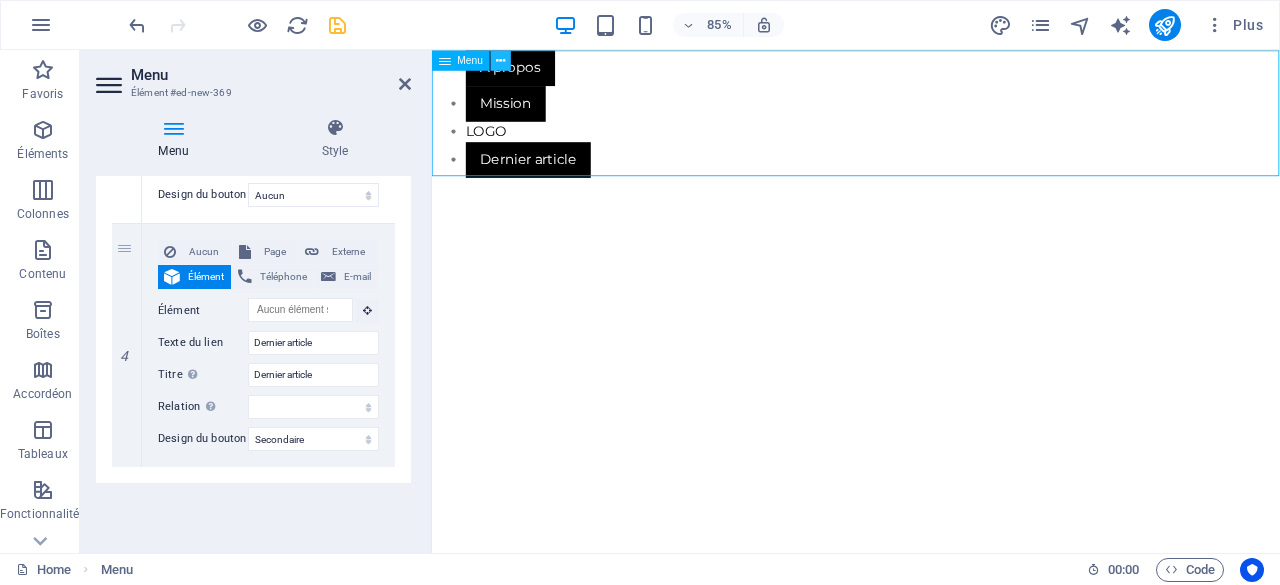click at bounding box center [500, 60] 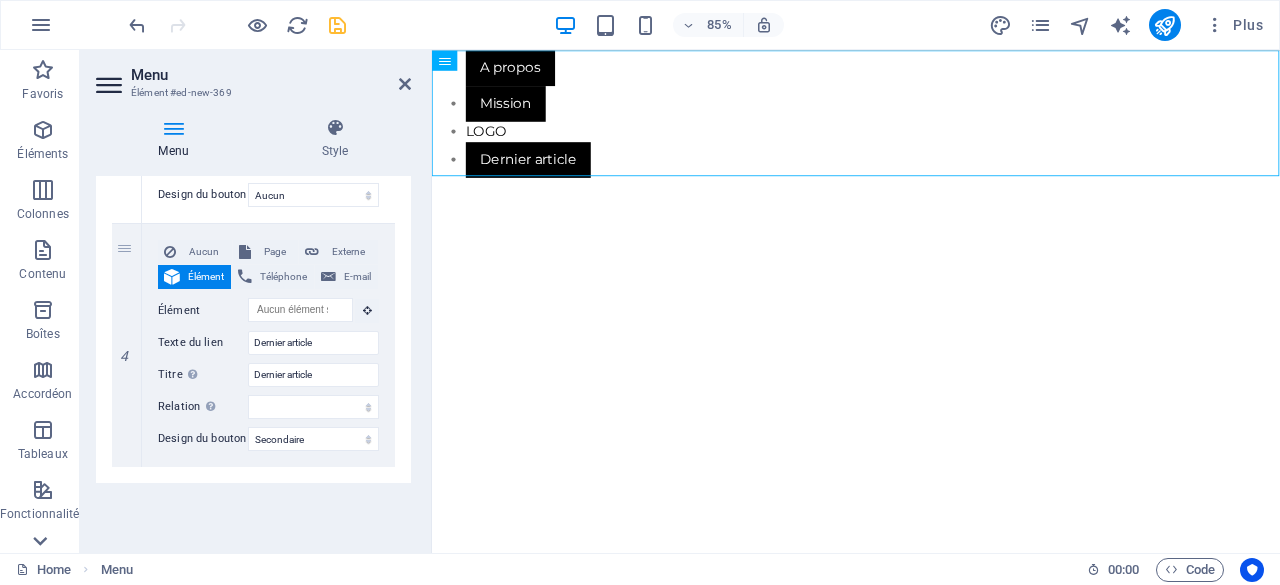 click 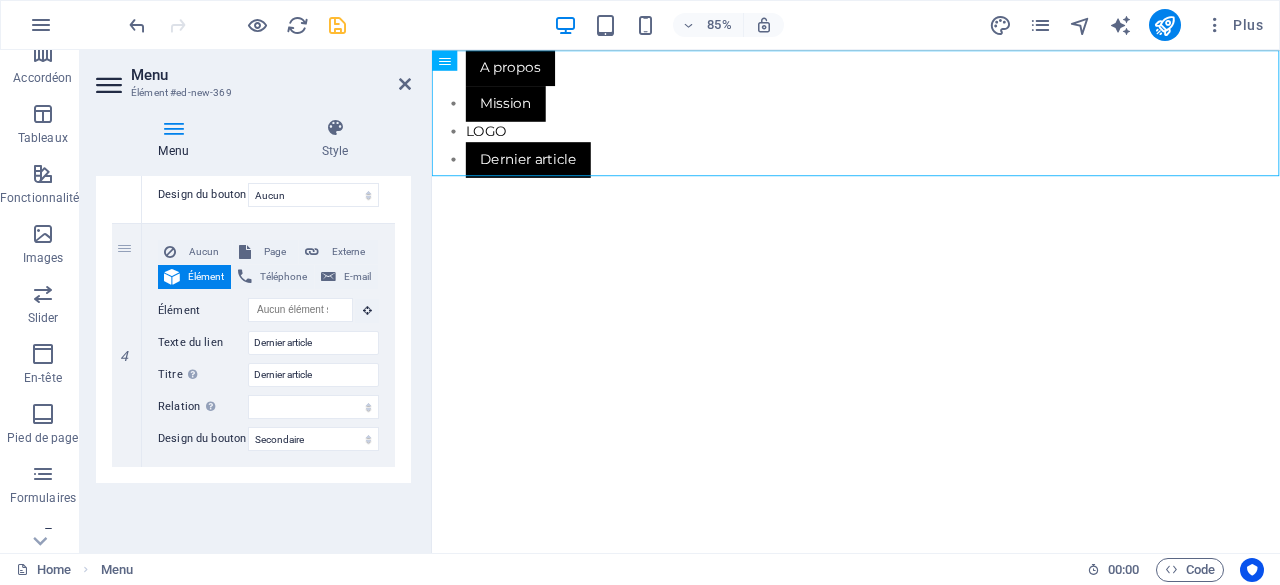 scroll, scrollTop: 396, scrollLeft: 0, axis: vertical 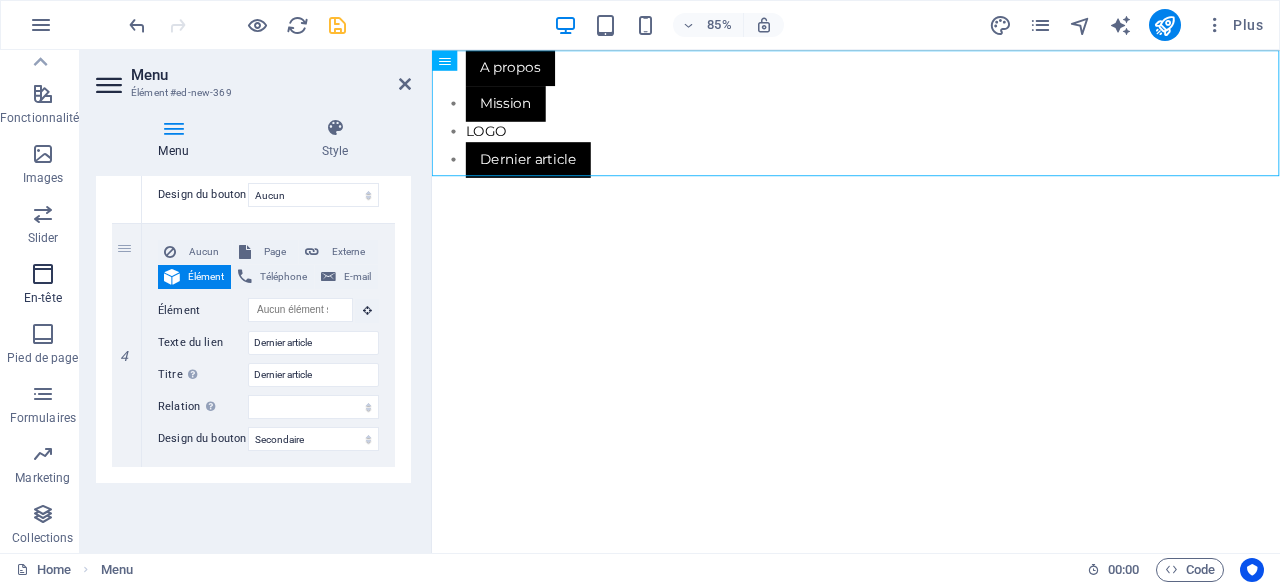 click on "En-tête" at bounding box center [43, 286] 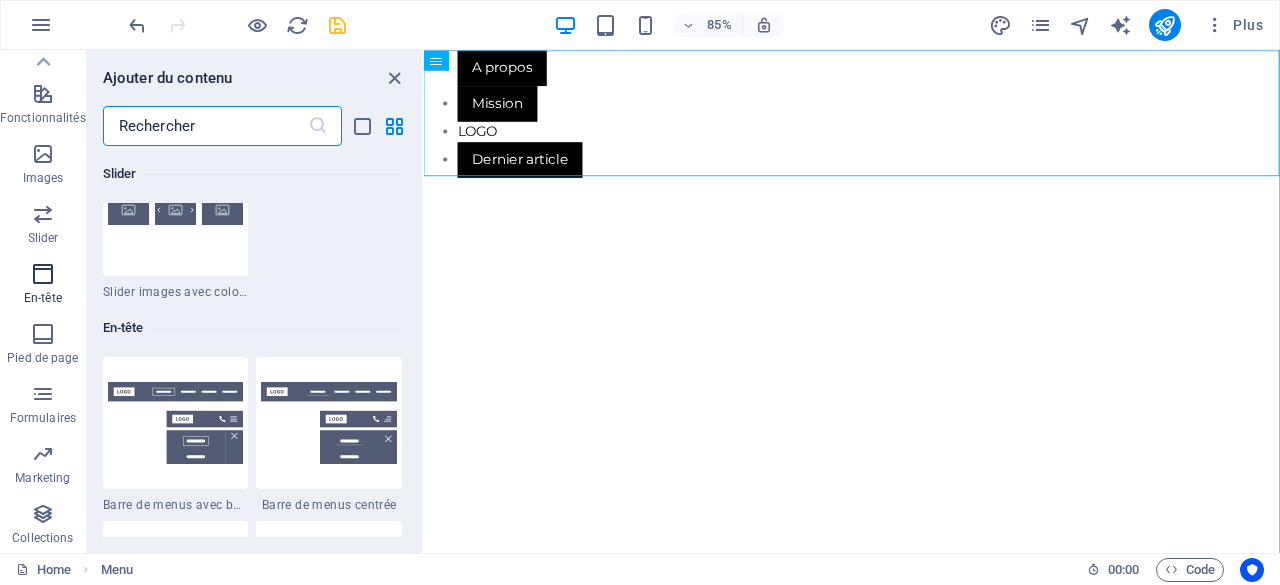 scroll, scrollTop: 12042, scrollLeft: 0, axis: vertical 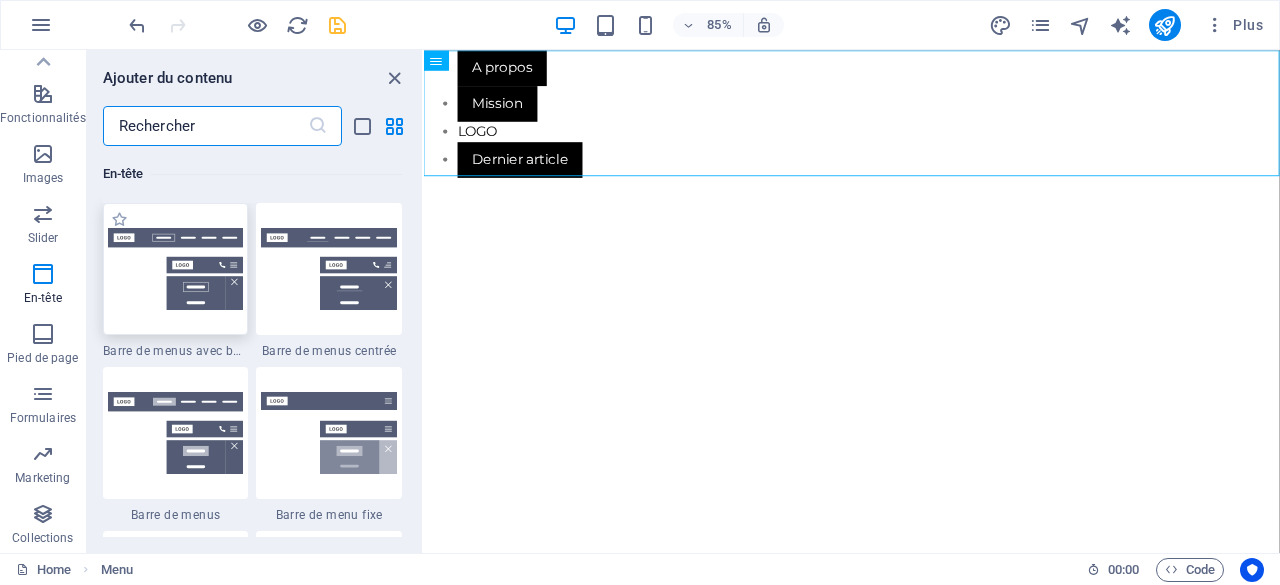 click at bounding box center [176, 269] 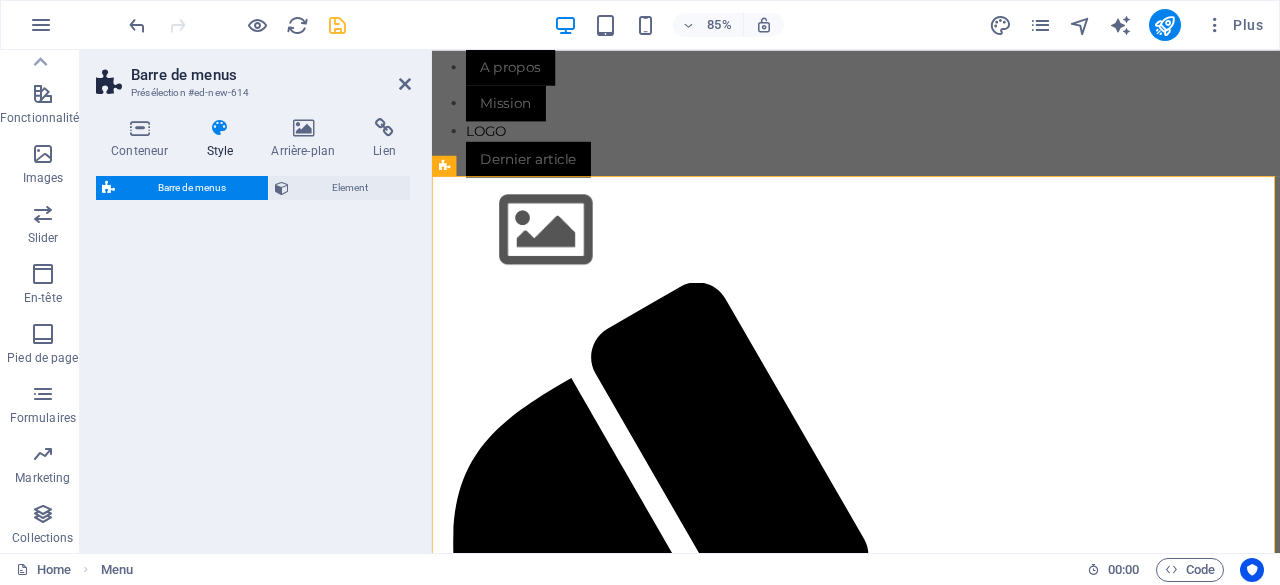 select on "rem" 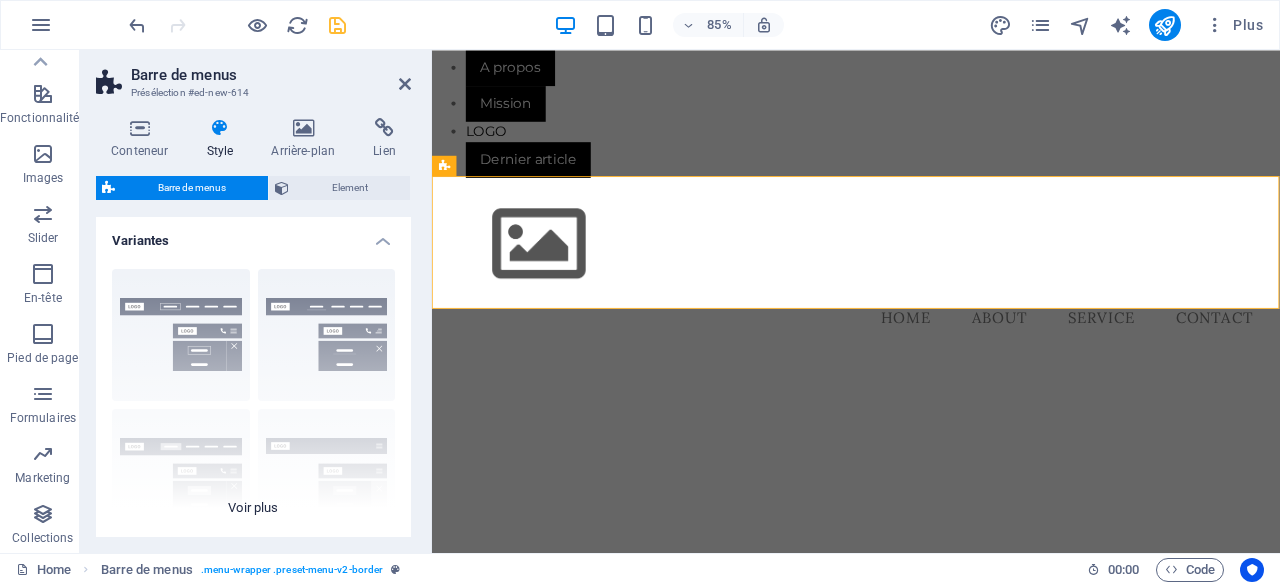 click on "Bordure Centré Par défaut Fixé Loki Déclencheur Large XXL" at bounding box center [253, 403] 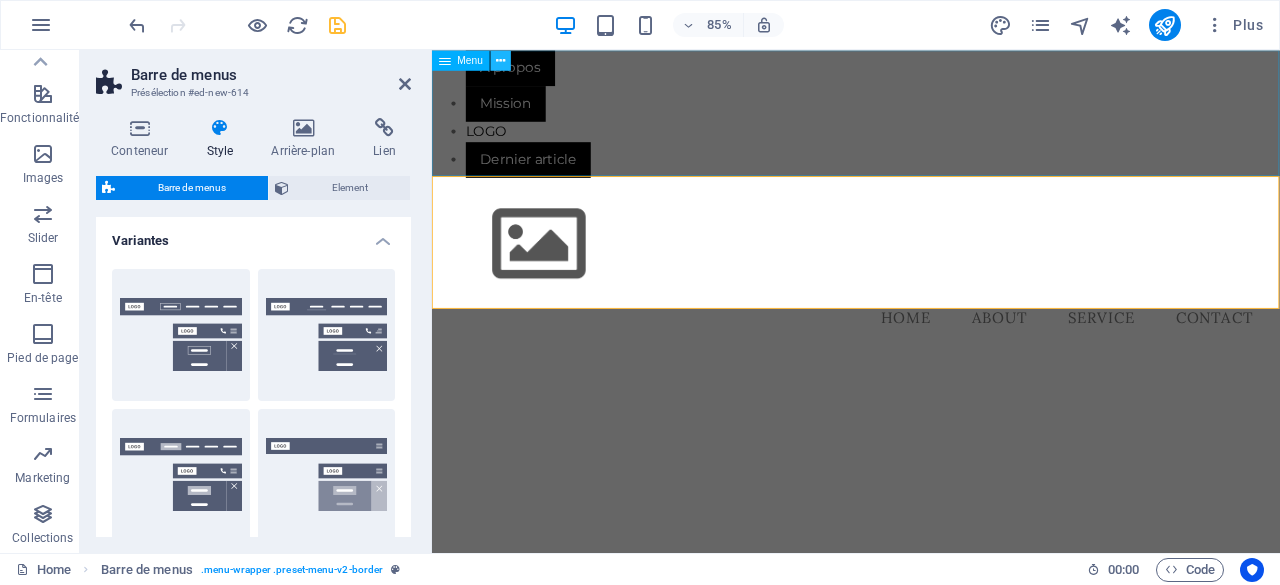 click at bounding box center [500, 60] 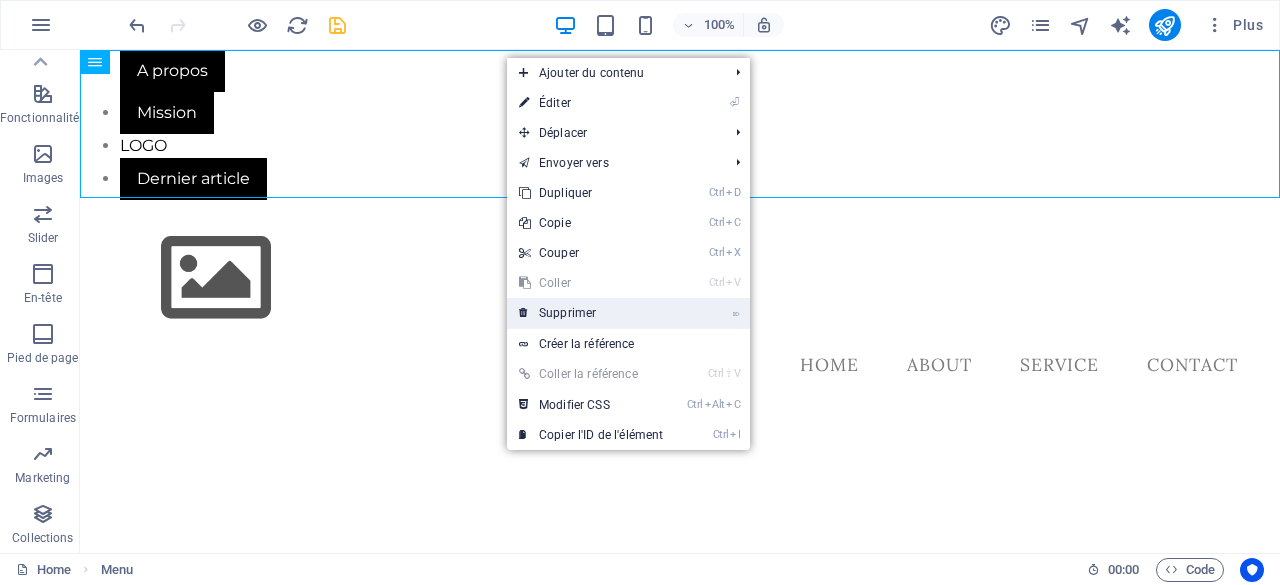click on "⌦  Supprimer" at bounding box center (591, 313) 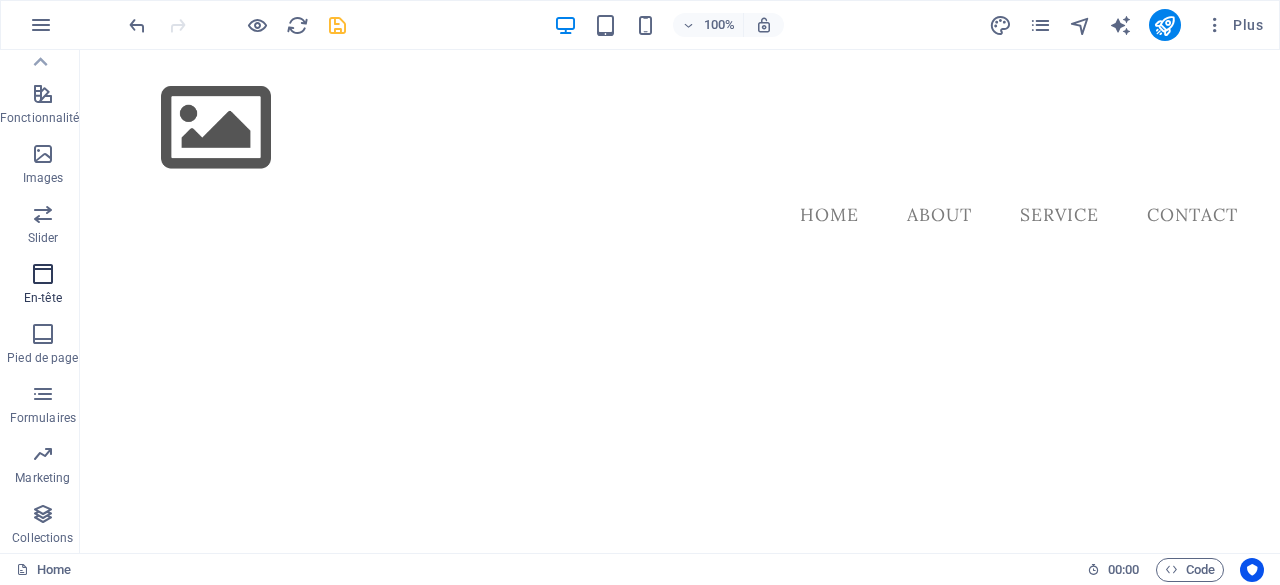 click at bounding box center [43, 274] 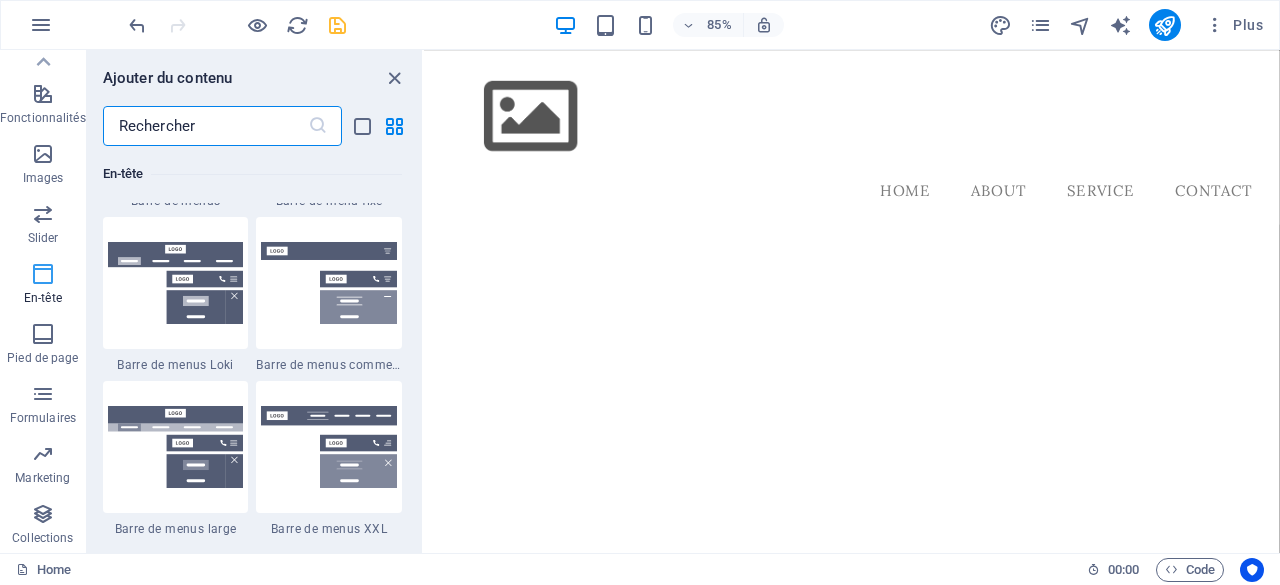 scroll, scrollTop: 12367, scrollLeft: 0, axis: vertical 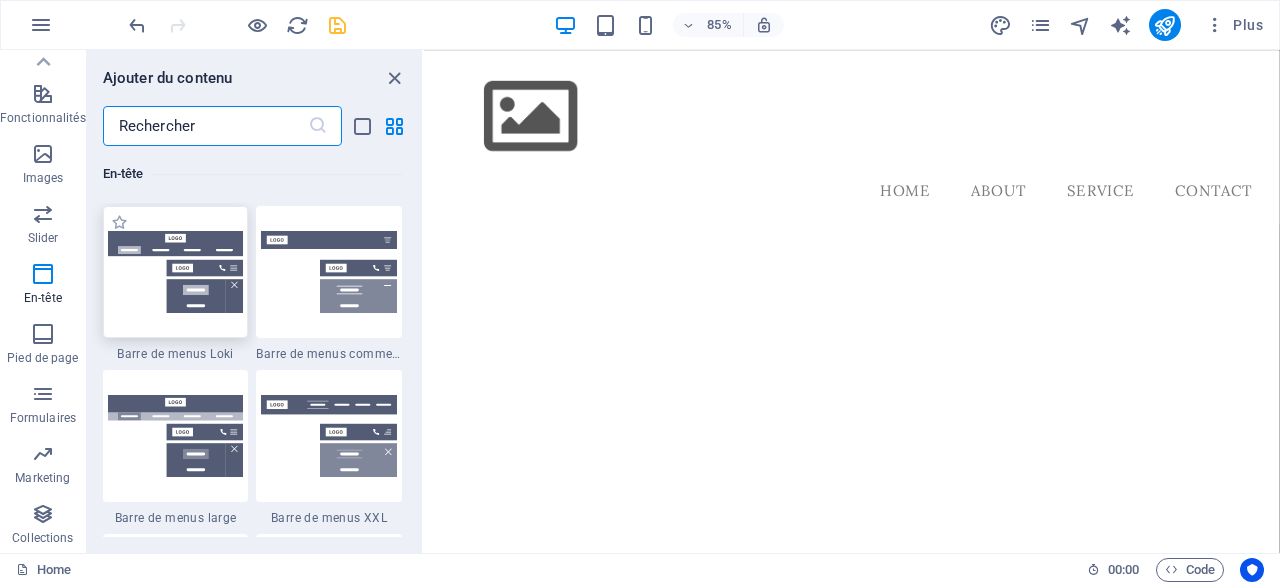 click at bounding box center (176, 272) 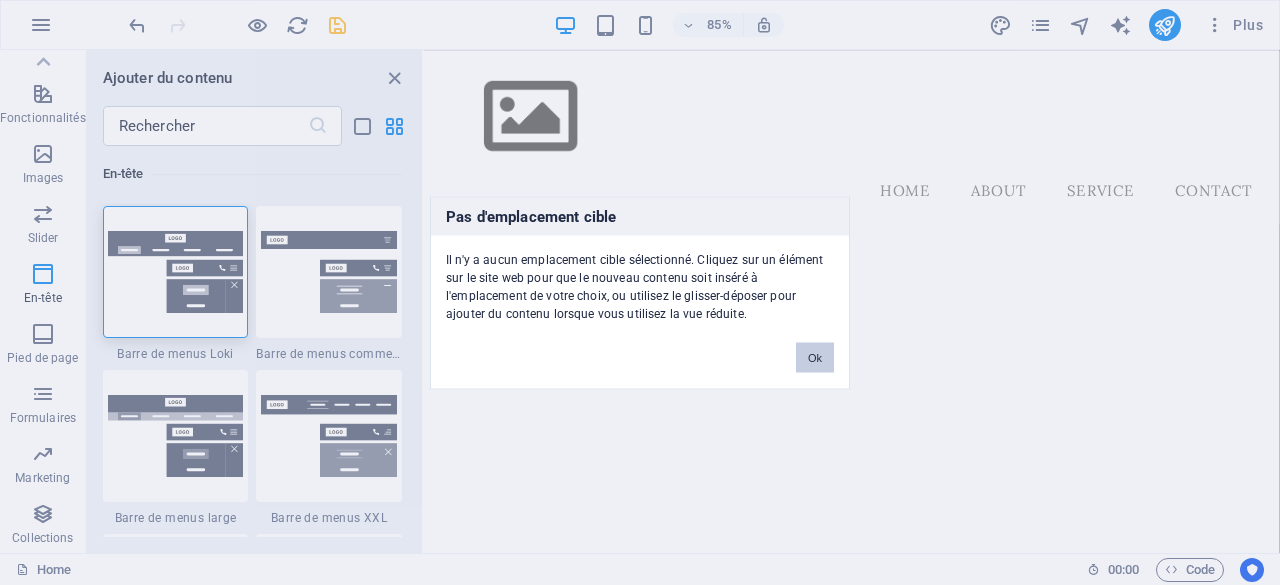 click on "Ok" at bounding box center [815, 357] 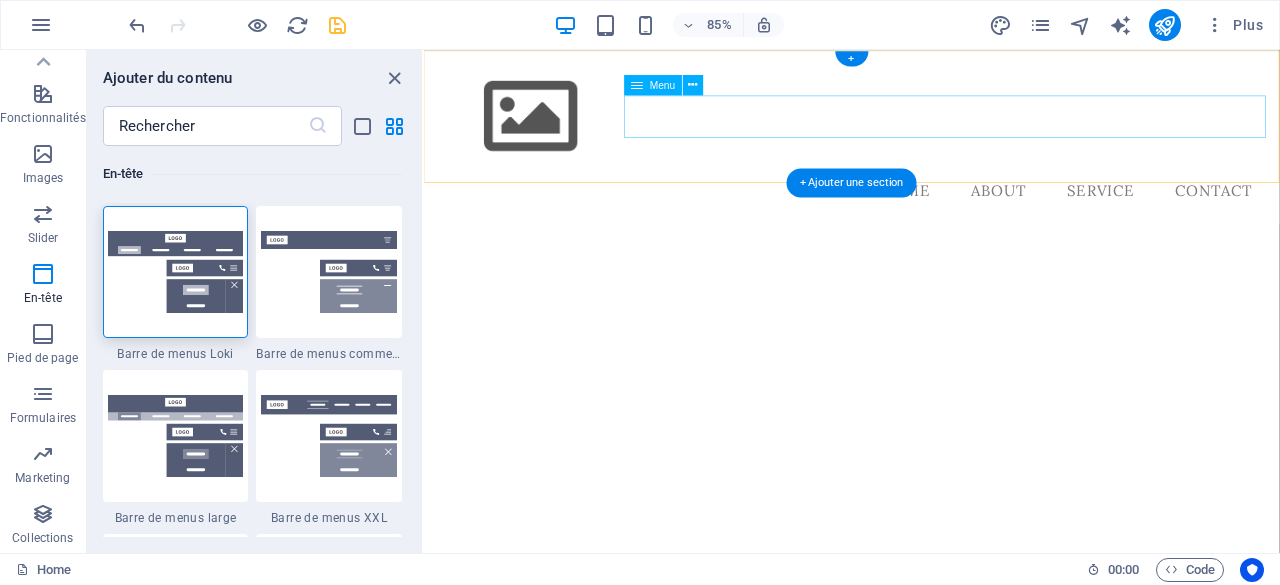 click on "Home About Service Contact" at bounding box center [927, 215] 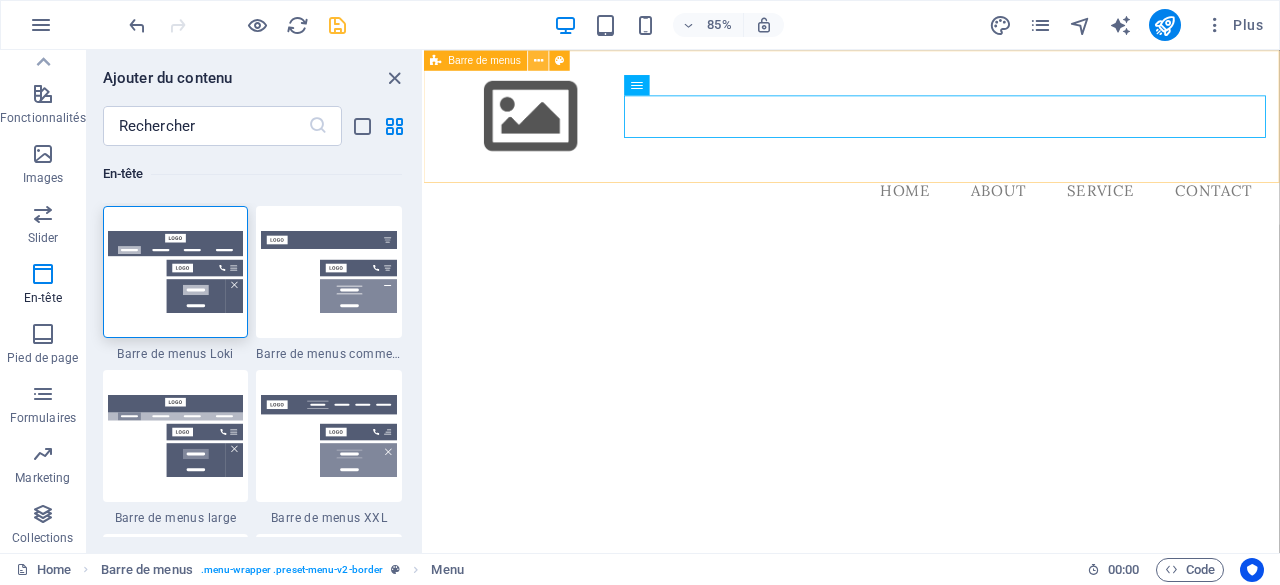 click at bounding box center [538, 60] 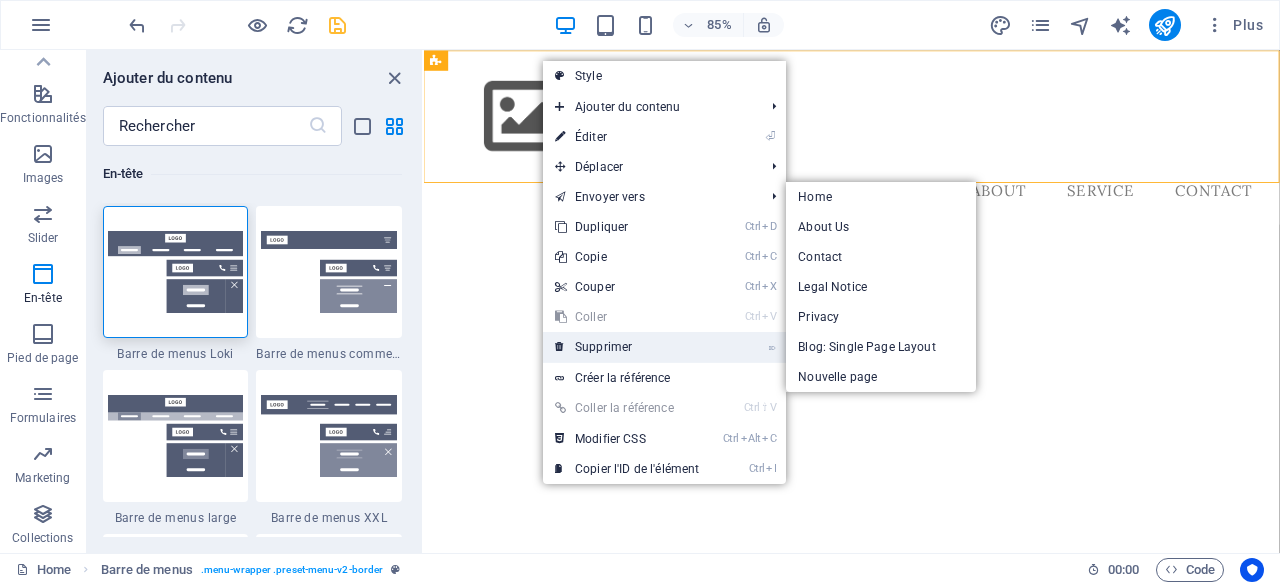 click on "⌦  Supprimer" at bounding box center [627, 347] 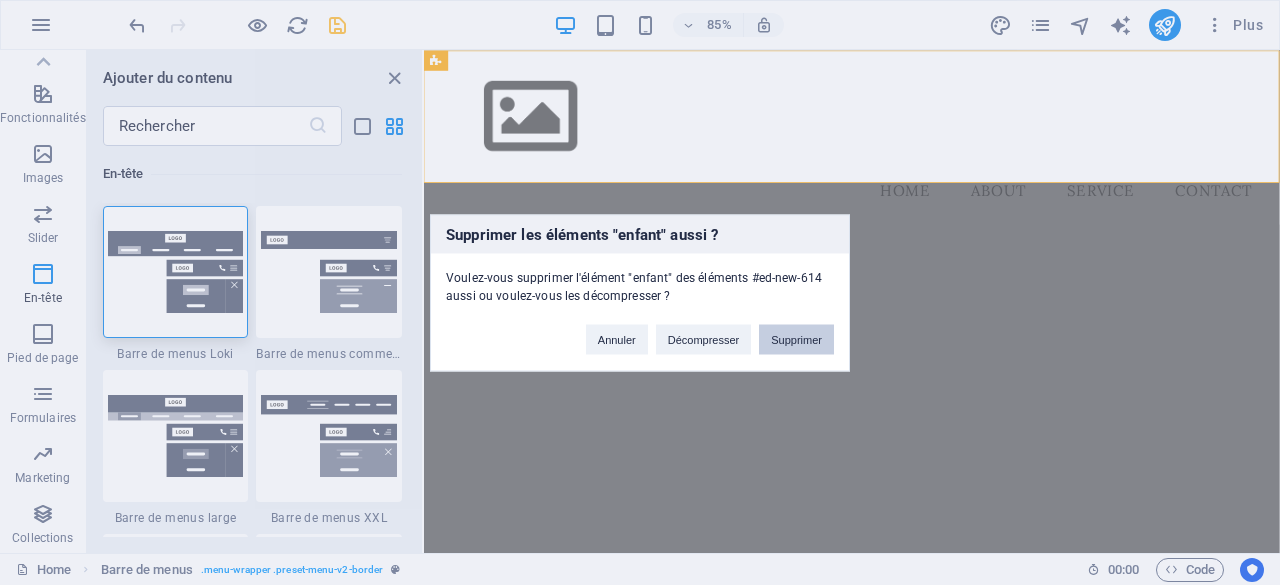 click on "Supprimer" at bounding box center (796, 339) 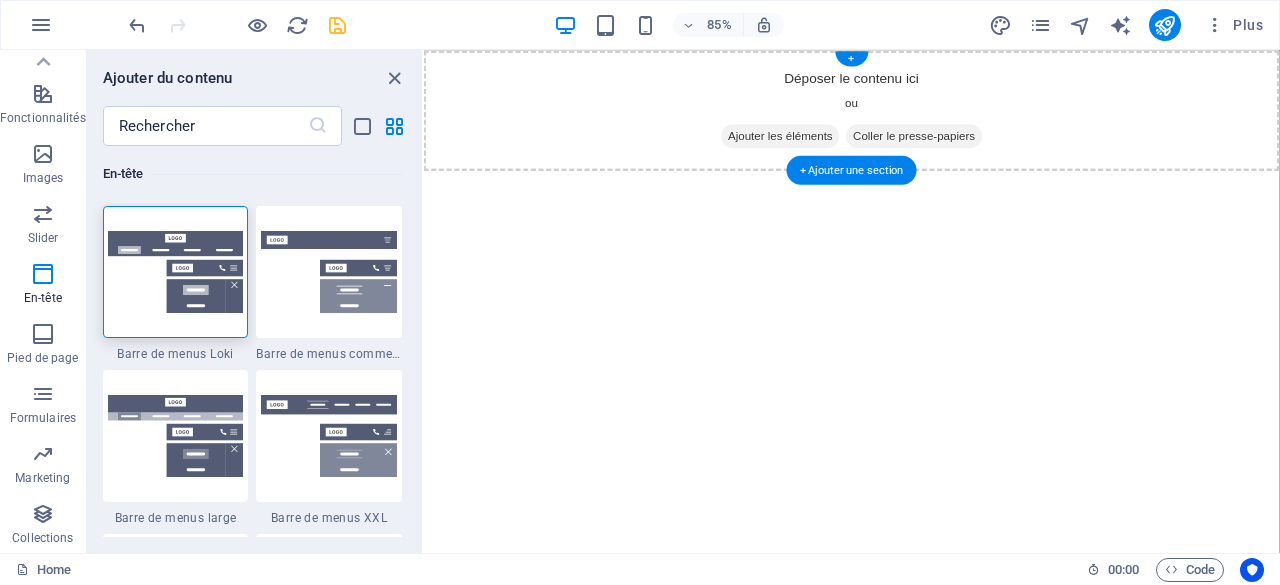 click on "Déposer le contenu ici ou  Ajouter les éléments  Coller le presse-papiers" at bounding box center [927, 121] 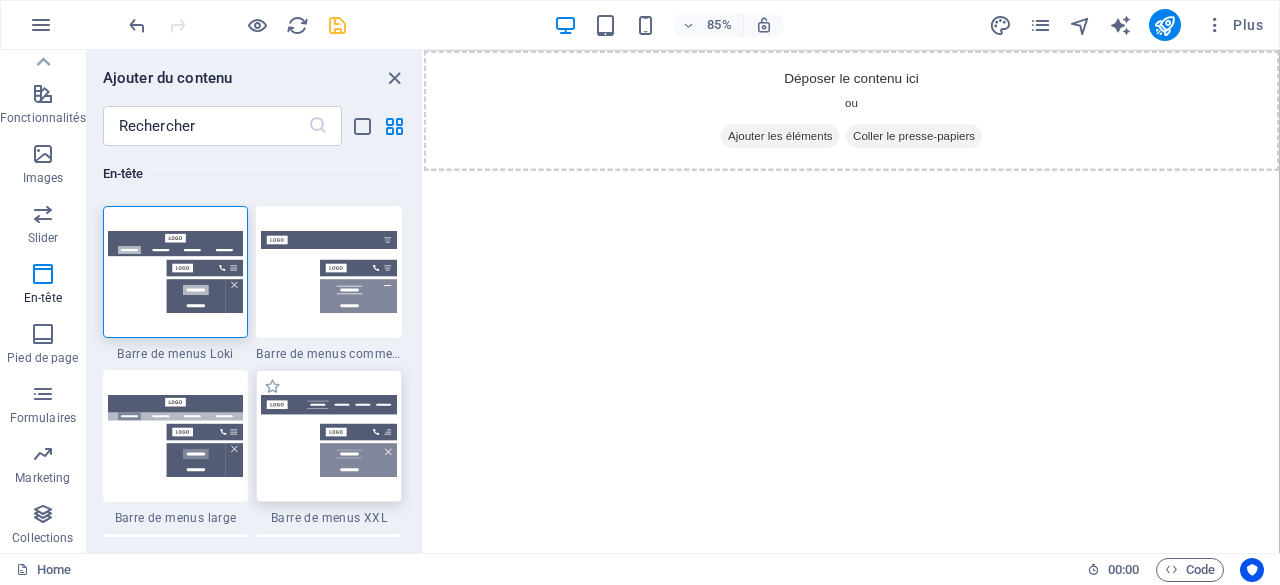 click at bounding box center [329, 436] 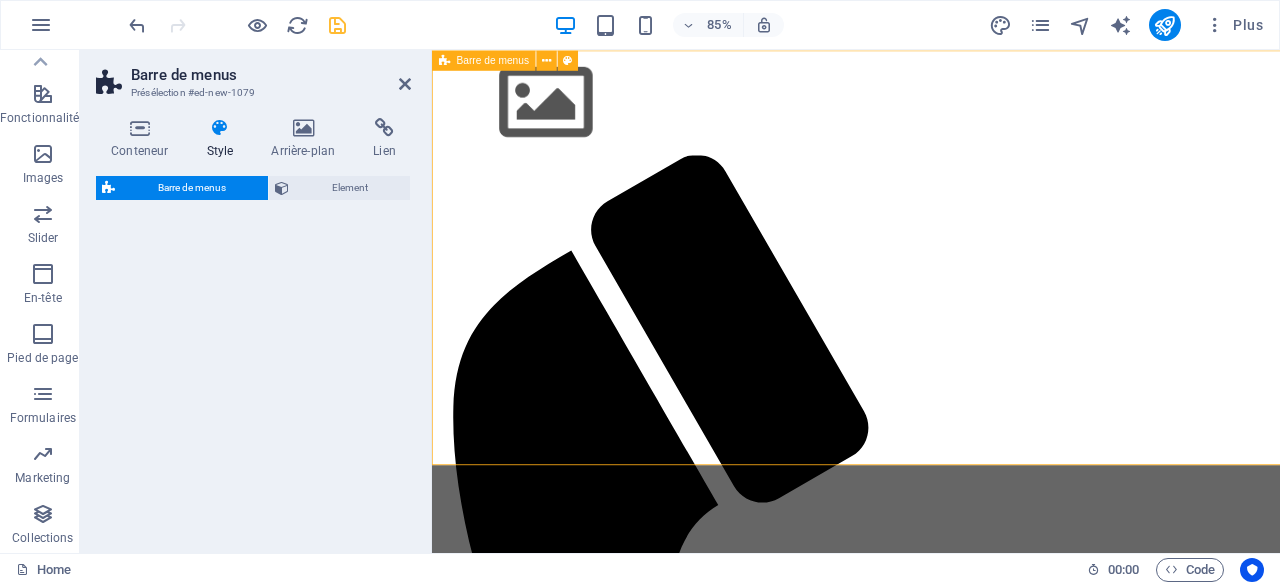 select on "rem" 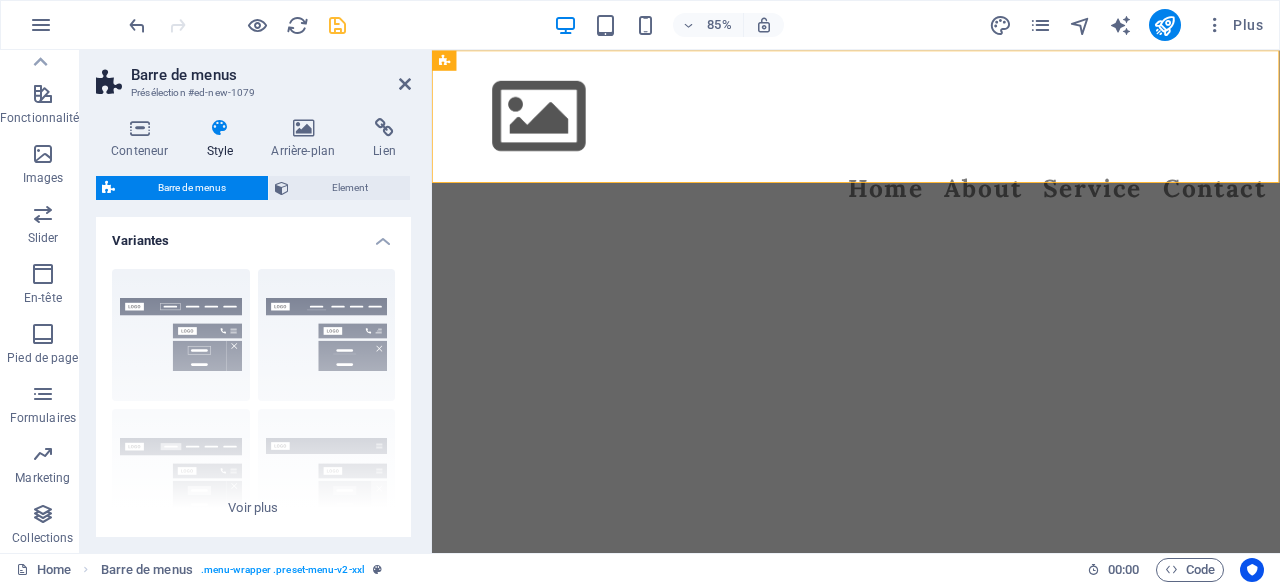 click on "Skip to main content
Menu Home About Service Contact" at bounding box center (931, 150) 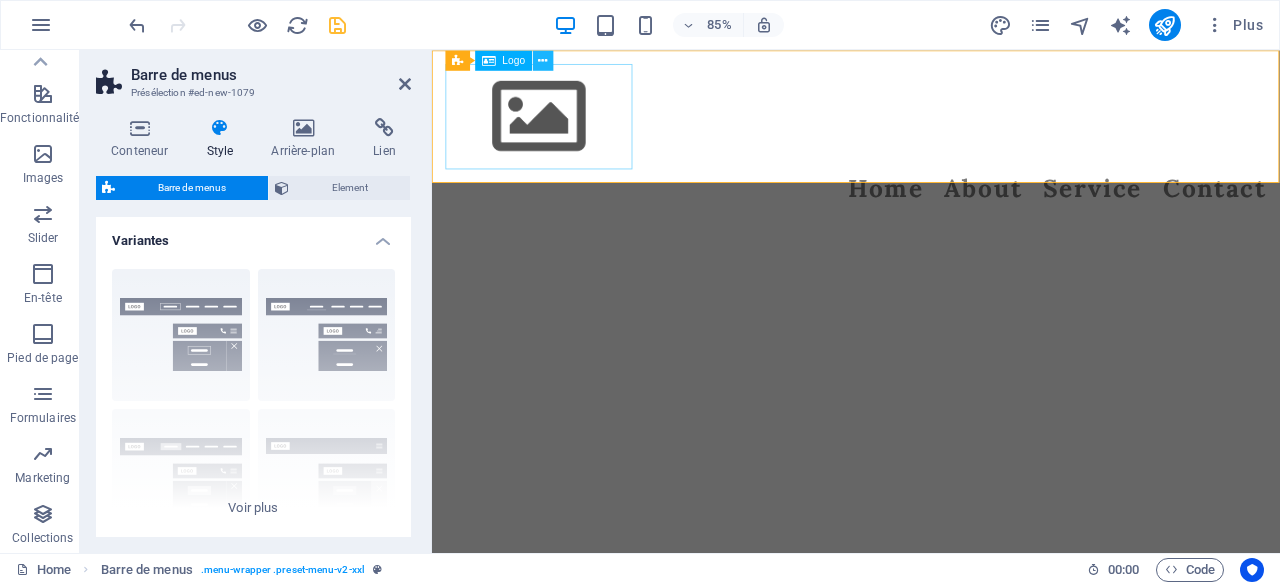 click at bounding box center [542, 60] 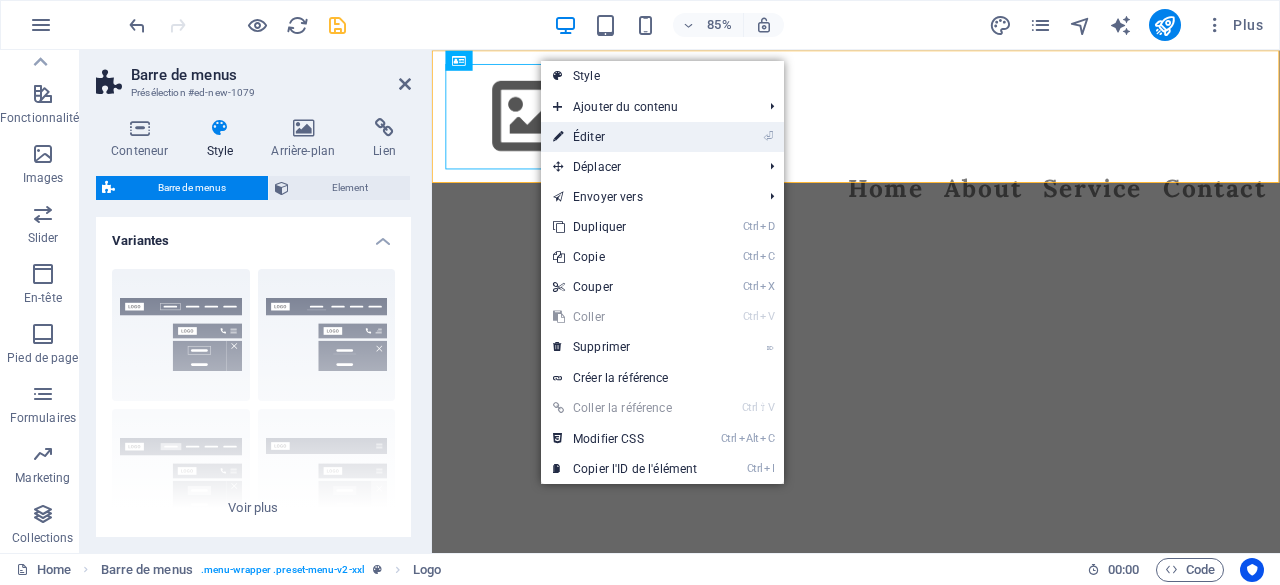 click on "⏎  Éditer" at bounding box center (625, 137) 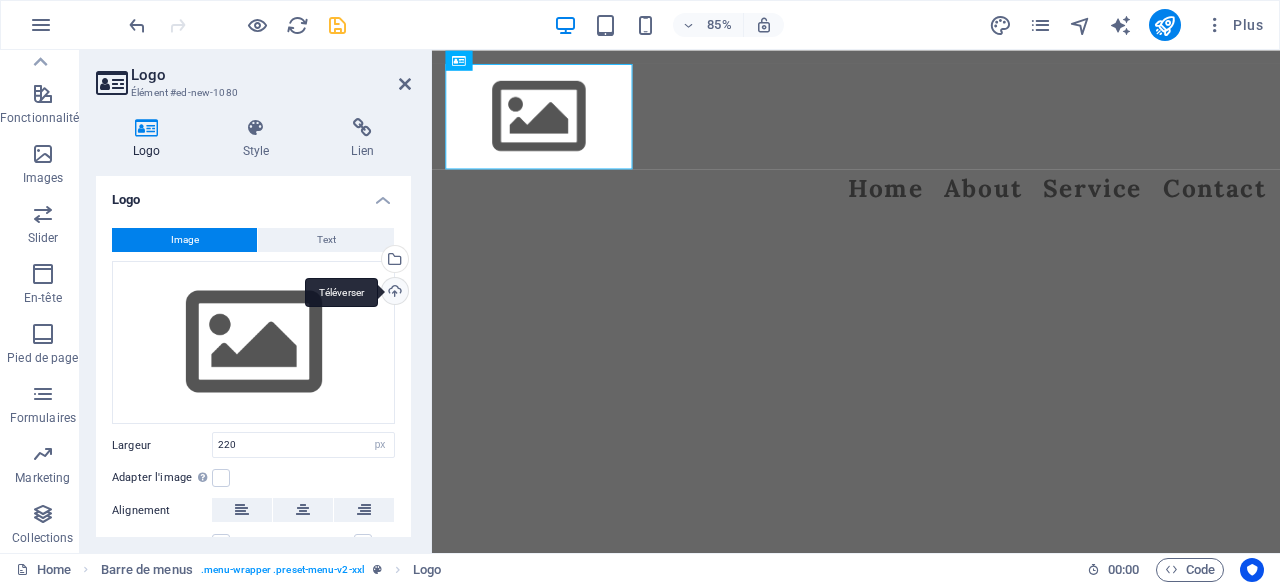 click on "Téléverser" at bounding box center [393, 293] 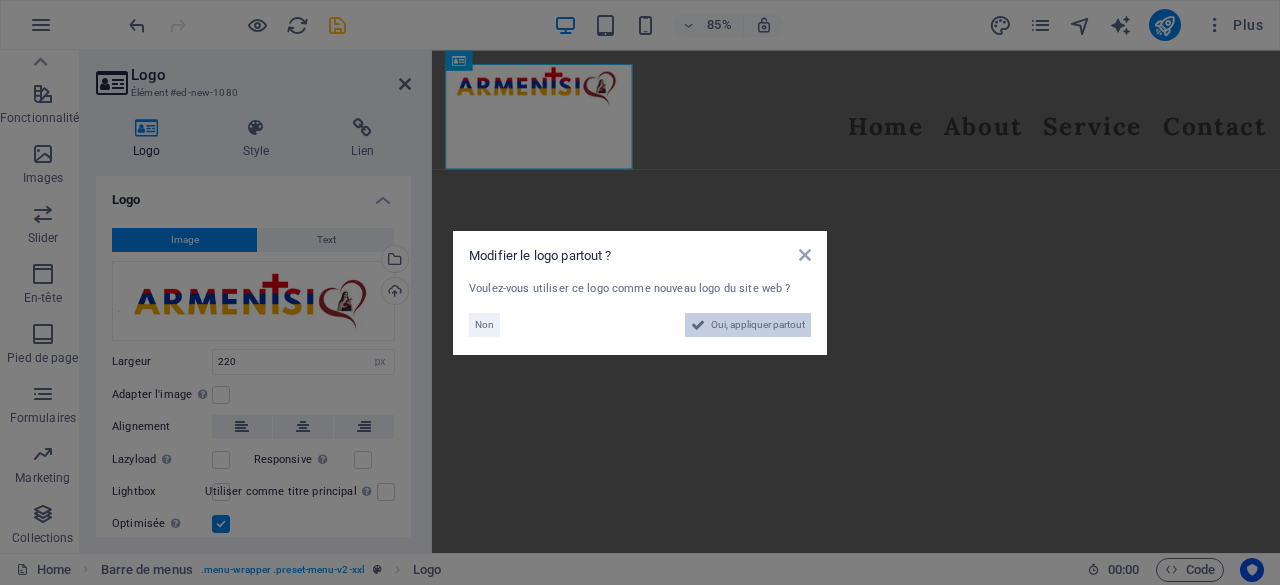 click on "Oui, appliquer partout" at bounding box center [758, 325] 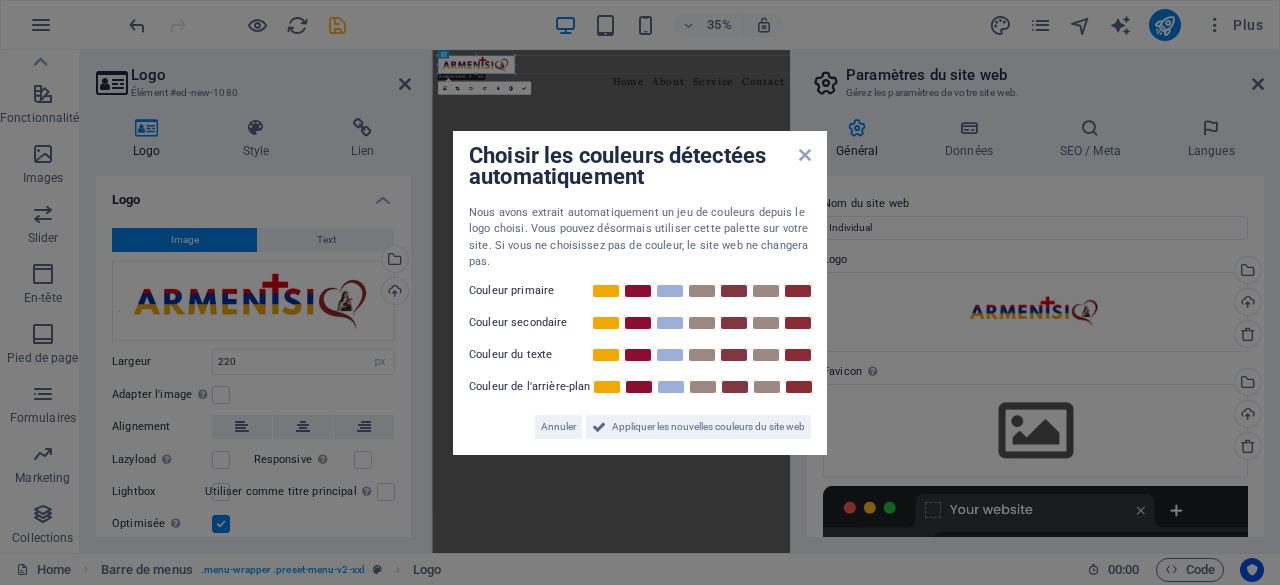 click on "Choisir les couleurs détectées automatiquement Nous avons extrait automatiquement un jeu de couleurs depuis le logo choisi. Vous pouvez désormais utiliser cette palette sur votre site. Si vous ne choisissez pas de couleur, le site web ne changera pas.  Couleur primaire Couleur secondaire Couleur du texte Couleur de l'arrière-plan Annuler Appliquer les nouvelles couleurs du site web" at bounding box center (640, 292) 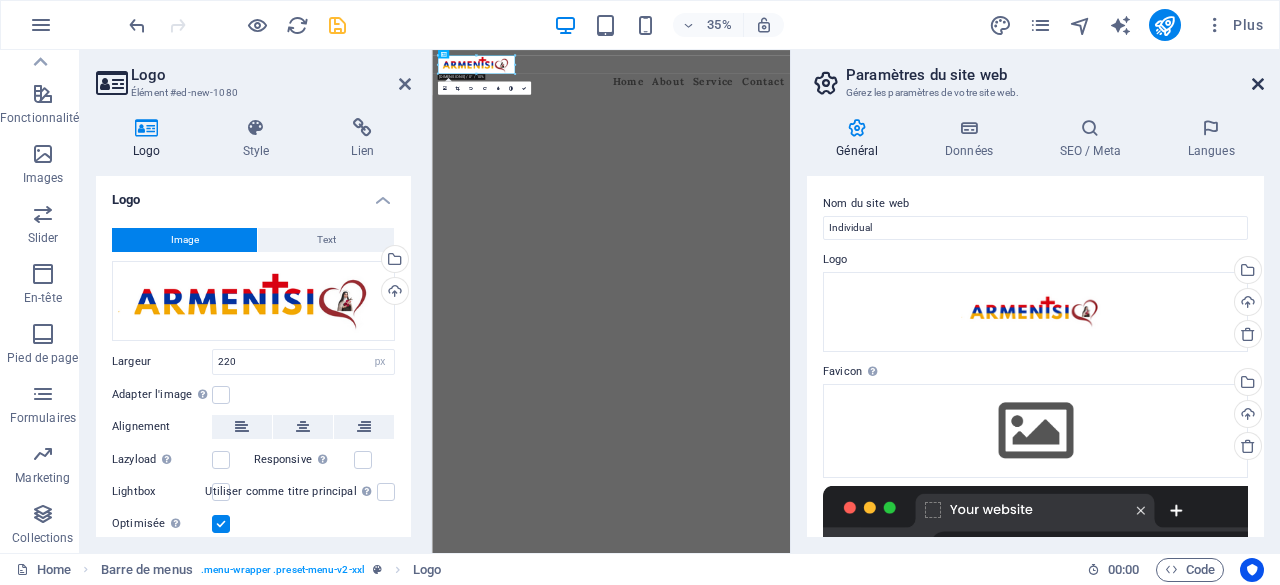 click at bounding box center (1258, 84) 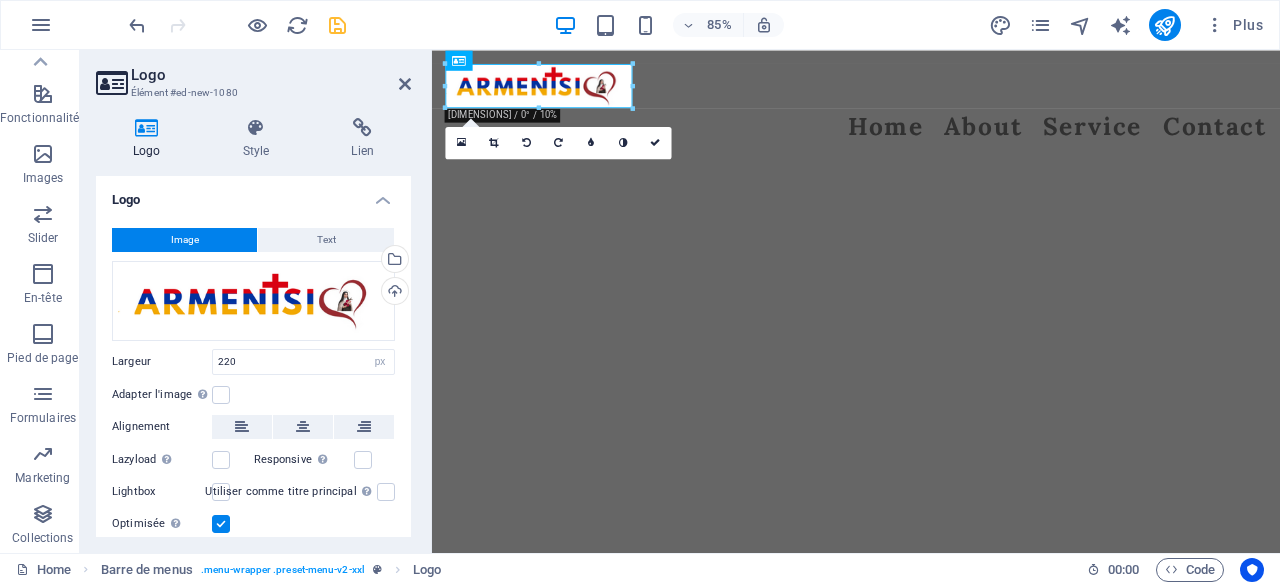 click on "Skip to main content
Menu Home About Service Contact" at bounding box center (931, 114) 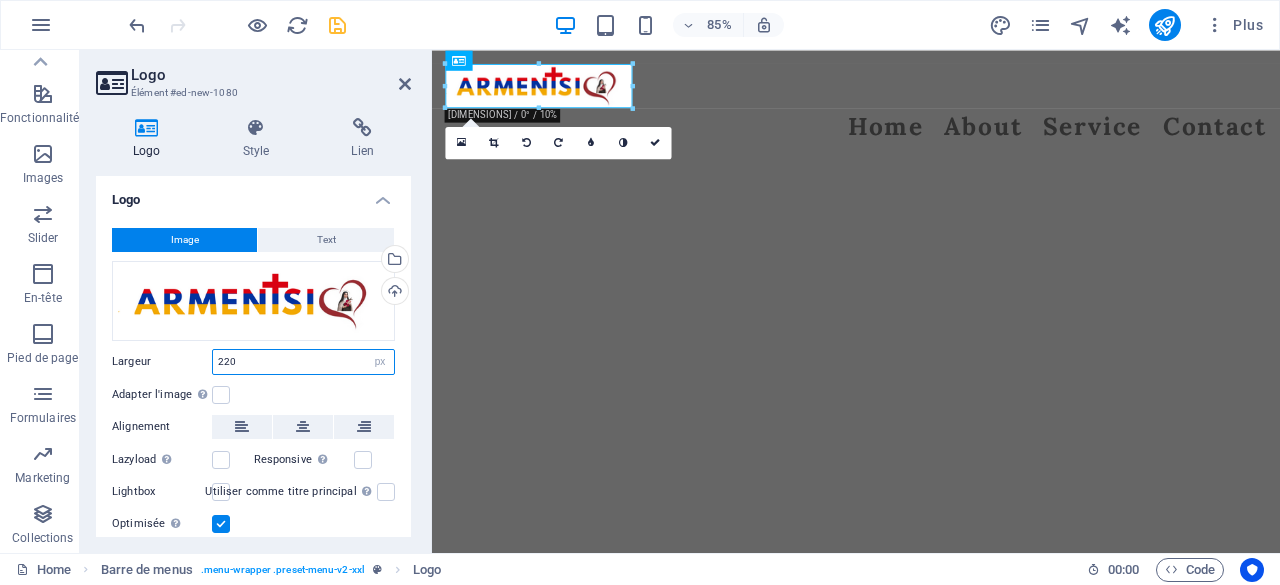 click on "220" at bounding box center (303, 362) 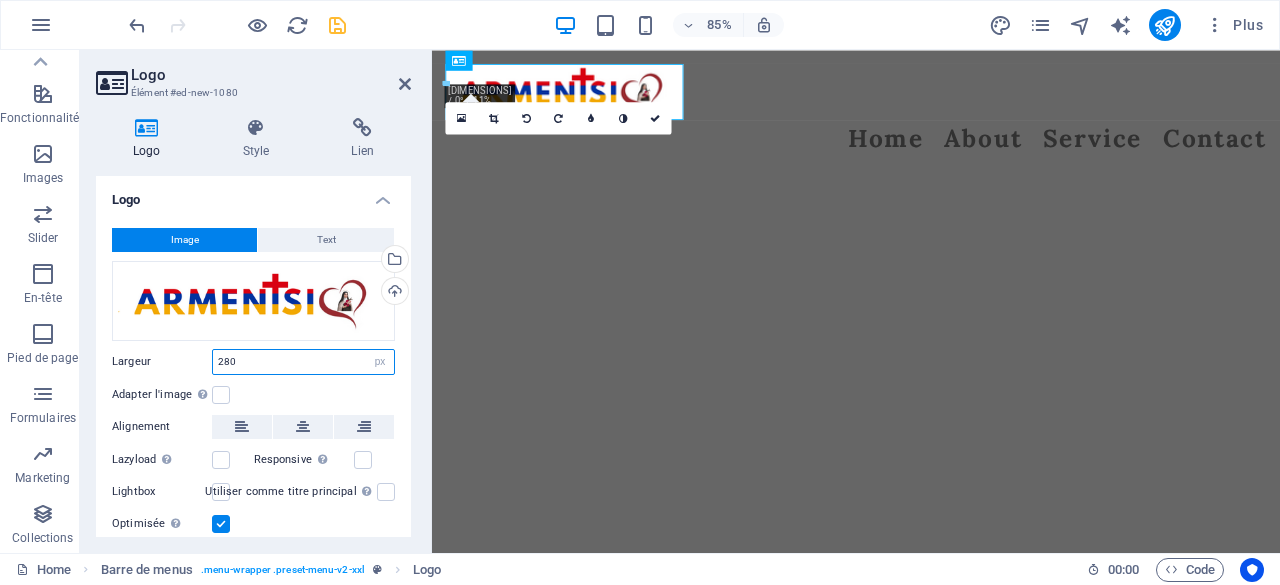 type on "280" 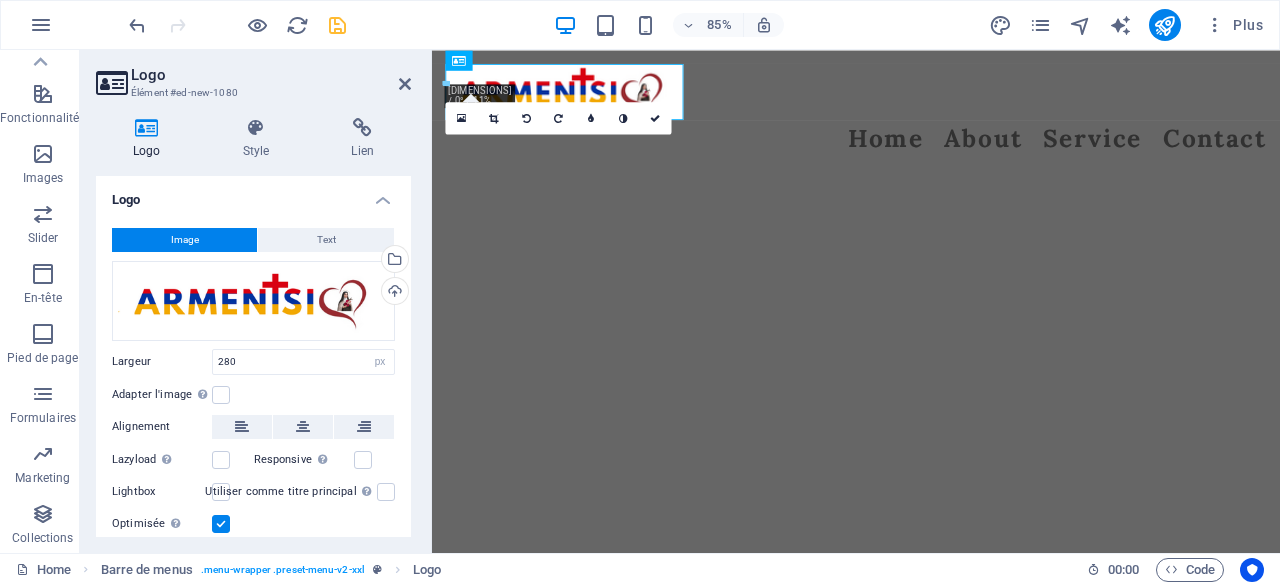 click on "Skip to main content
Menu Home About Service Contact" at bounding box center (931, 121) 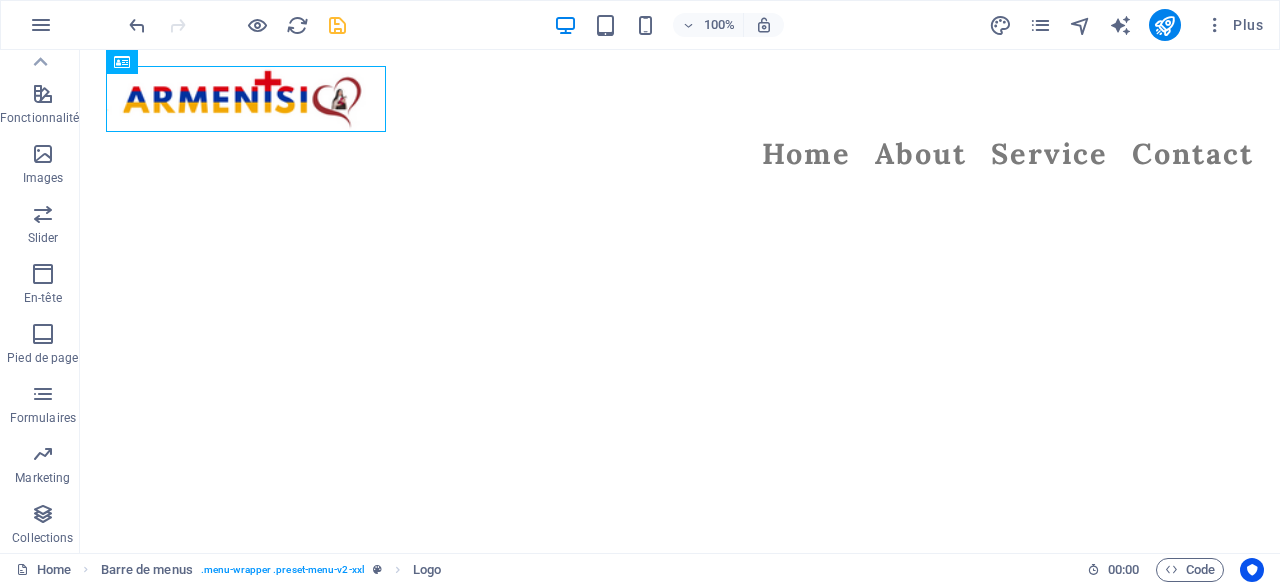 click on "Skip to main content
Menu Home About Service Contact" at bounding box center [680, 121] 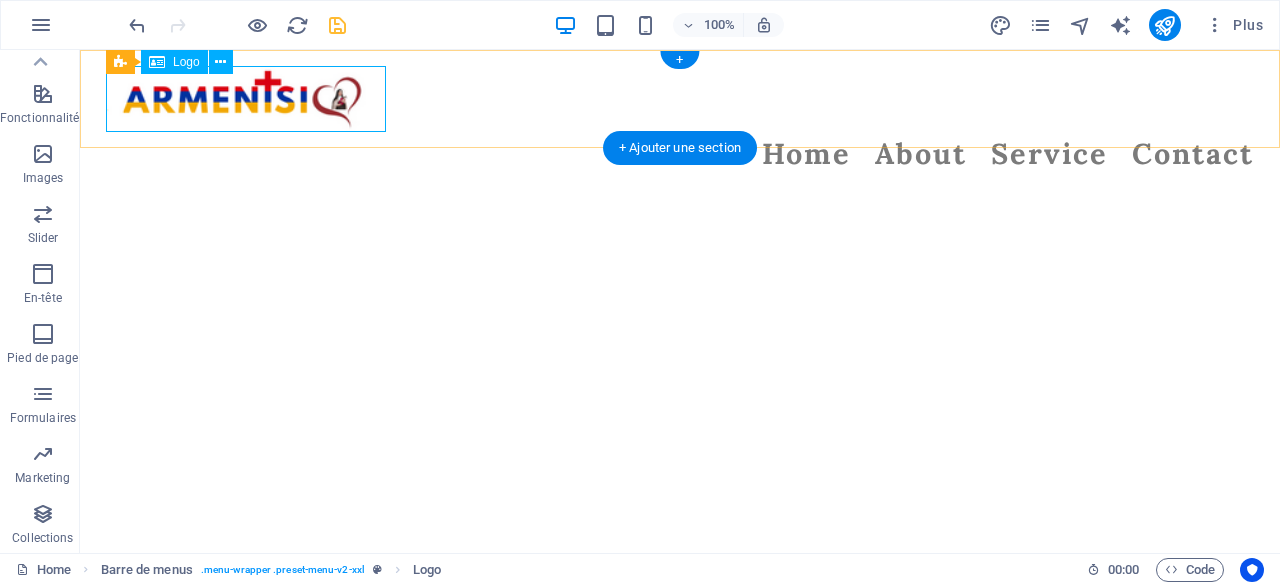 click at bounding box center (680, 99) 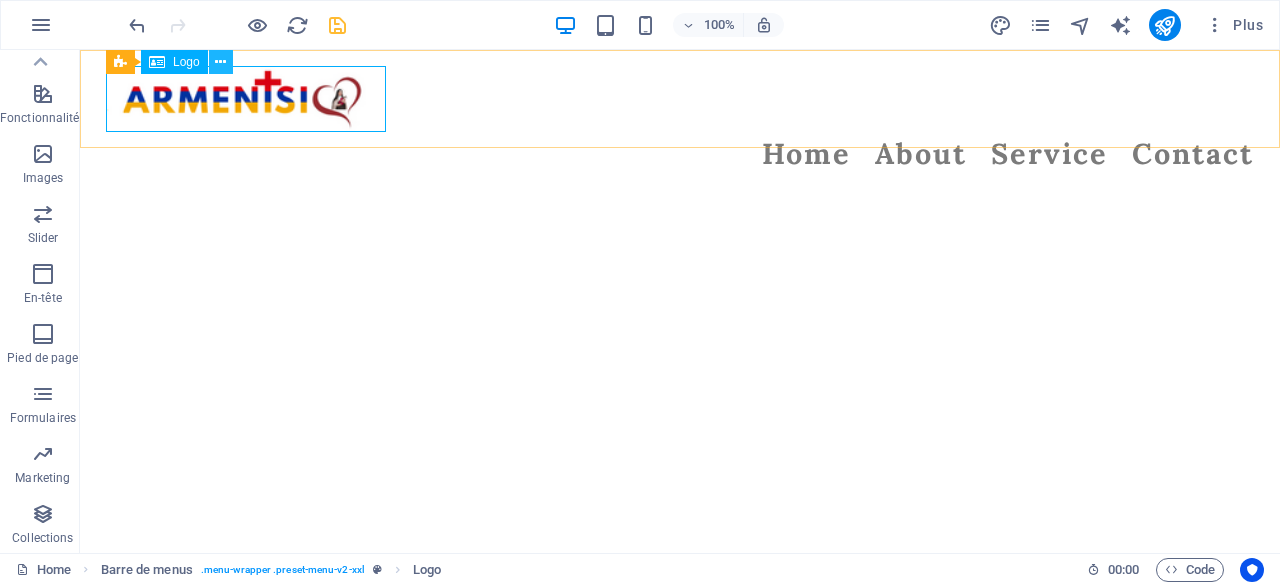 click at bounding box center [220, 62] 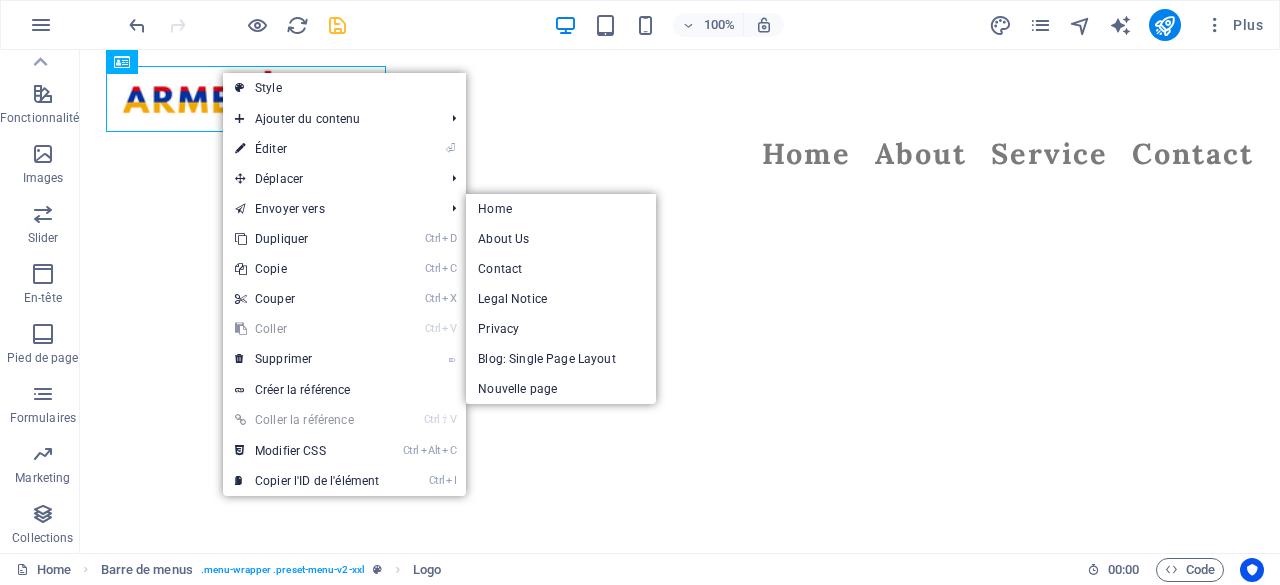 click on "Skip to main content
Menu Home About Service Contact" at bounding box center [680, 121] 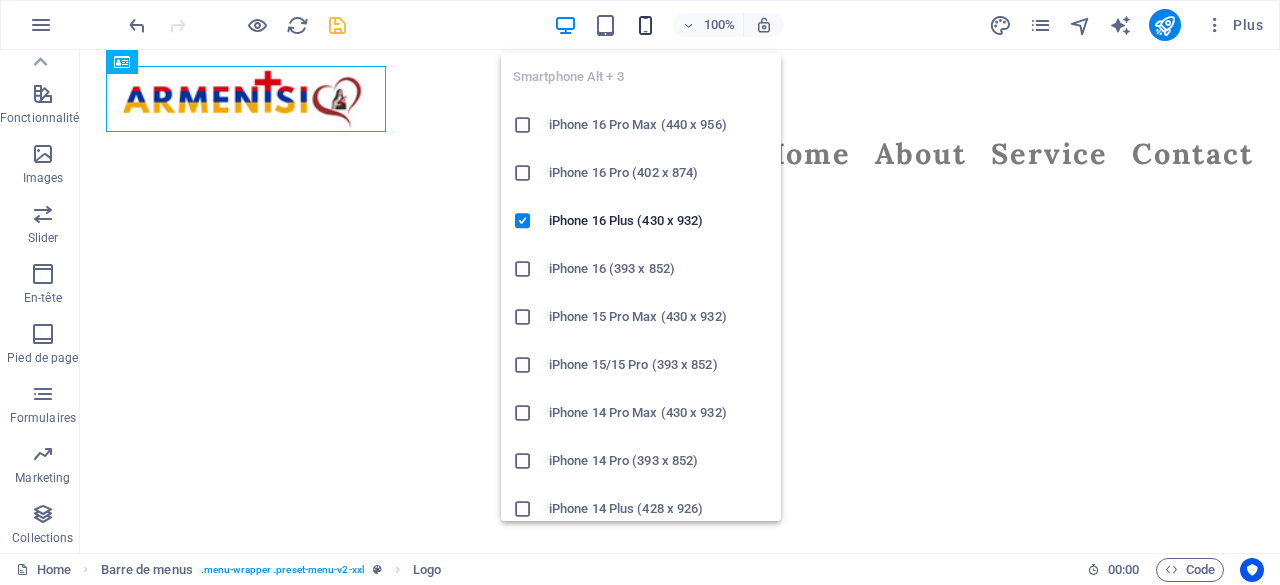 click at bounding box center (645, 25) 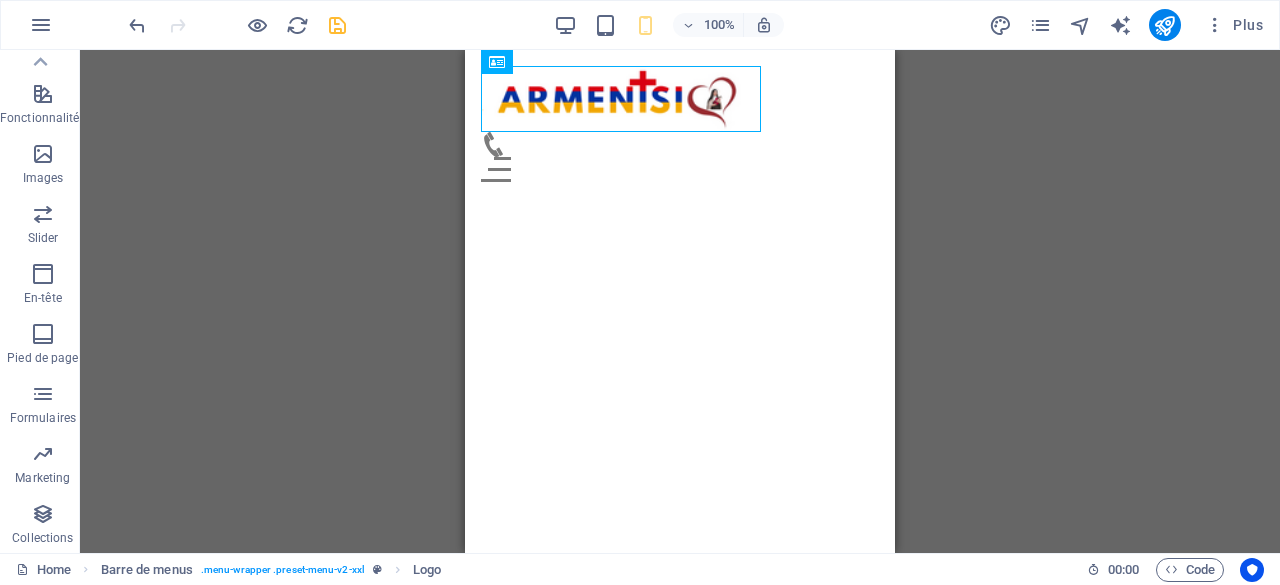 click on "H1   Conteneur   Menu   Barre de menus   Image   Logo   Texte   Boutons filtre de la collection   Collection   Conteneur   Collection   Pied de page Thrud   Bouton   Conteneur   Entrée dans la collection   Image   Entrée dans la collection   Entrée dans la collection   Image   Entrée dans la collection   H2   Entrée dans la collection   Conteneur   Collection   Image   Texte   Espaceur   Texte   Espaceur   Case à cocher   Conteneur   Conteneur   Conteneur   Formulaire horizontal   Formulaire   Conteneur   Logo   Conteneur   Conteneur   Variable   Conteneur   Variable   Menu   Barre de menus   Logo   Menu   Barre de menus   Barre de menus   Logo   Menu" at bounding box center [680, 301] 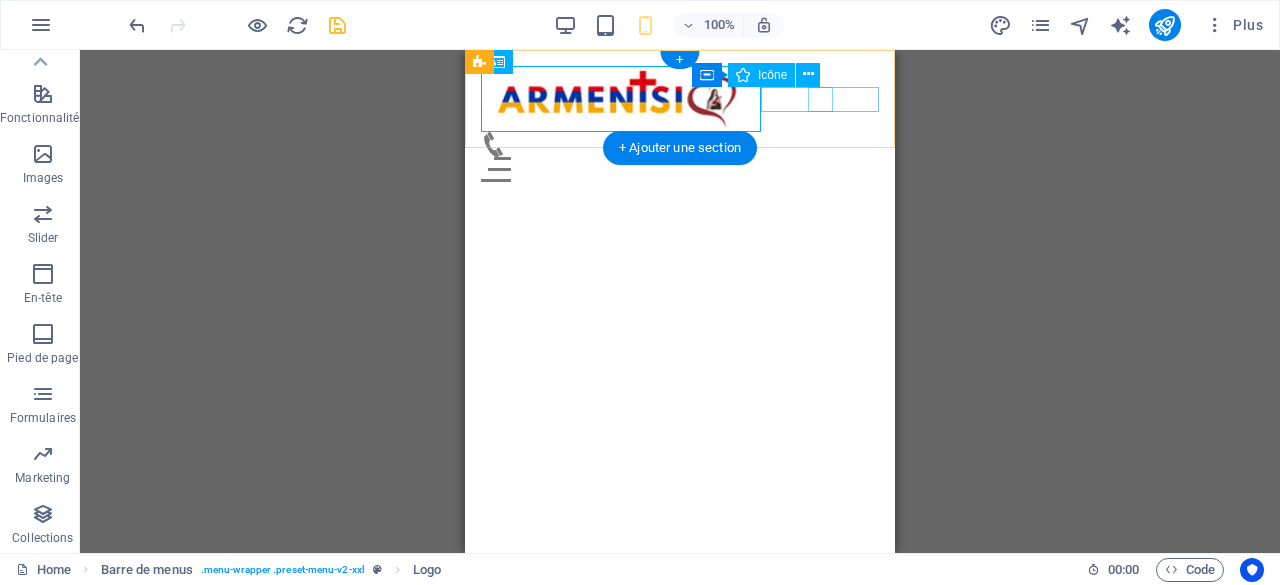 click at bounding box center [672, 144] 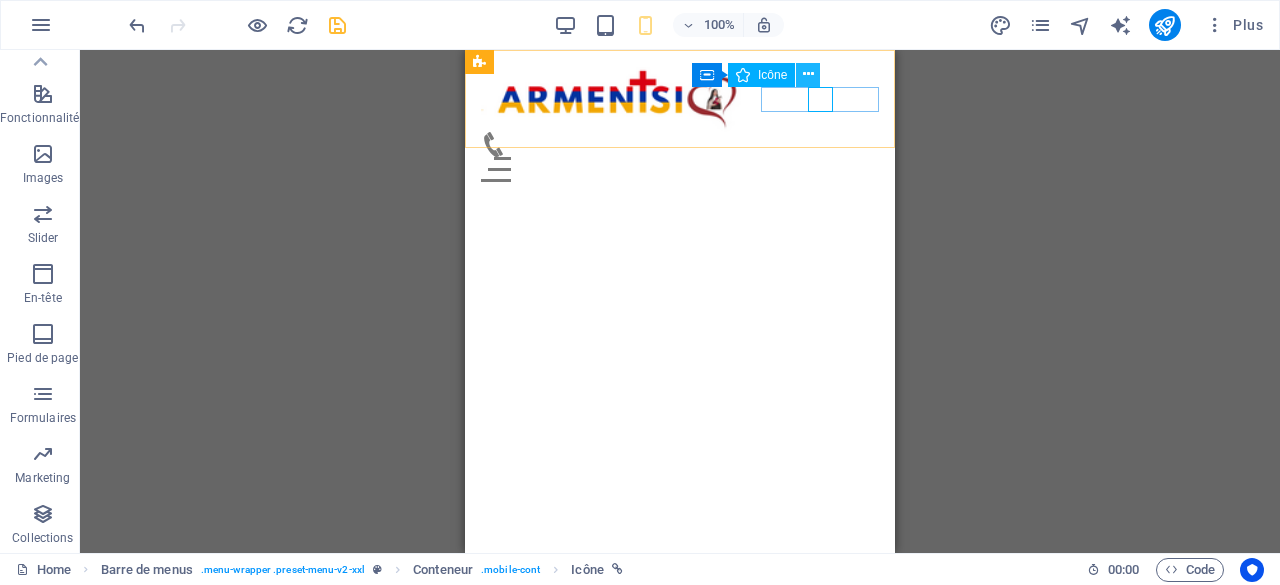 click at bounding box center [808, 74] 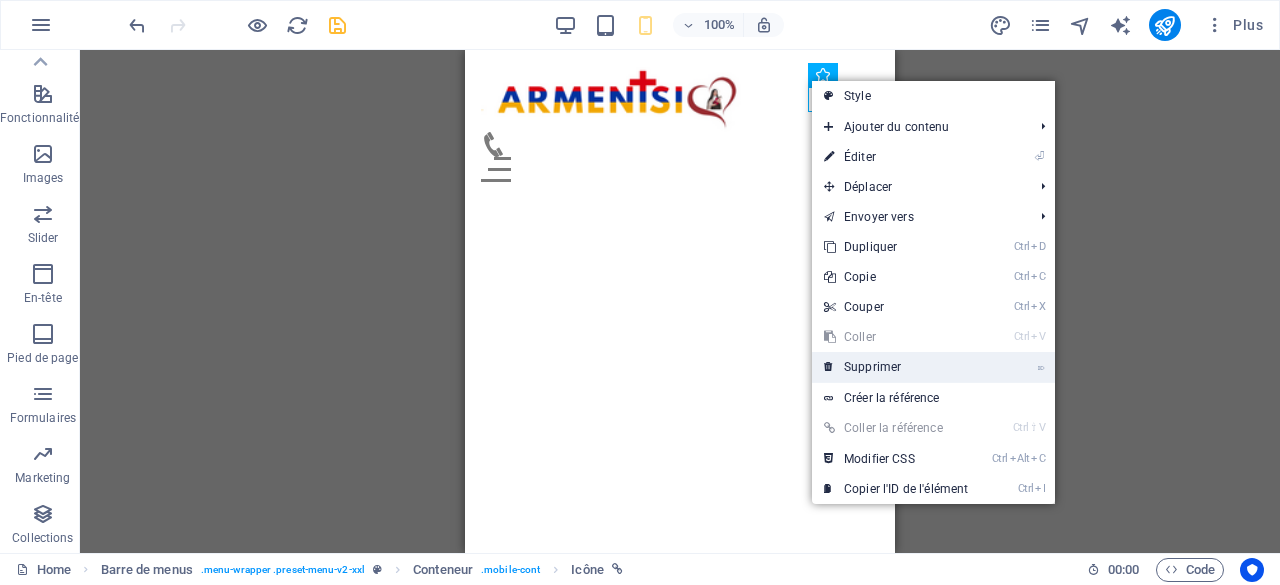 drag, startPoint x: 869, startPoint y: 361, endPoint x: 381, endPoint y: 168, distance: 524.779 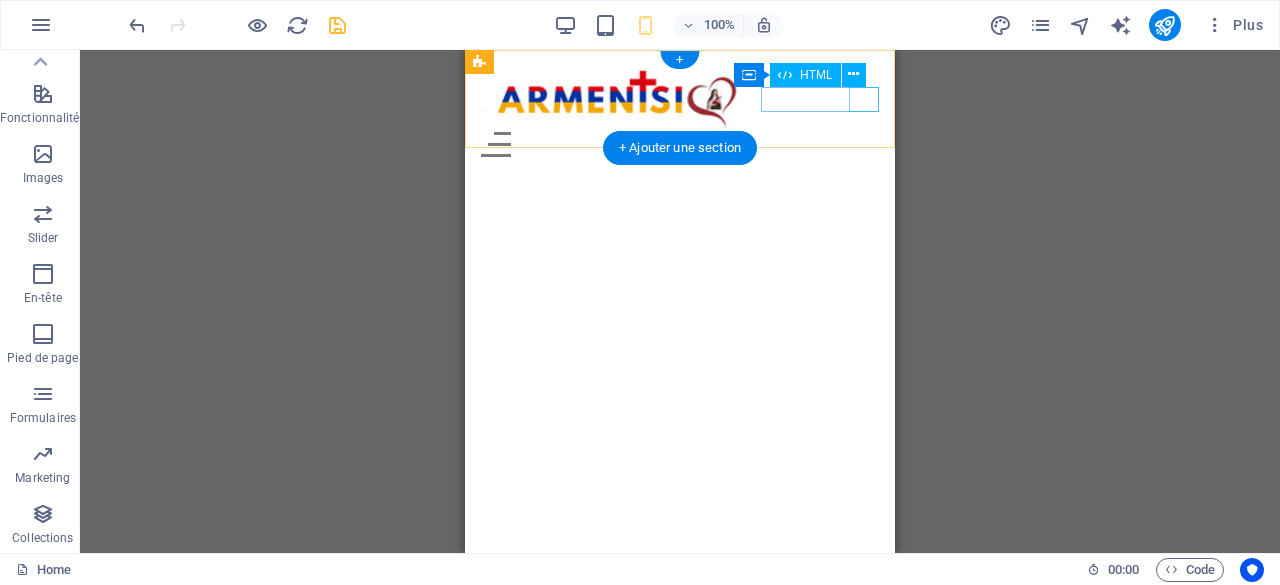 click on "Menu" at bounding box center [680, 144] 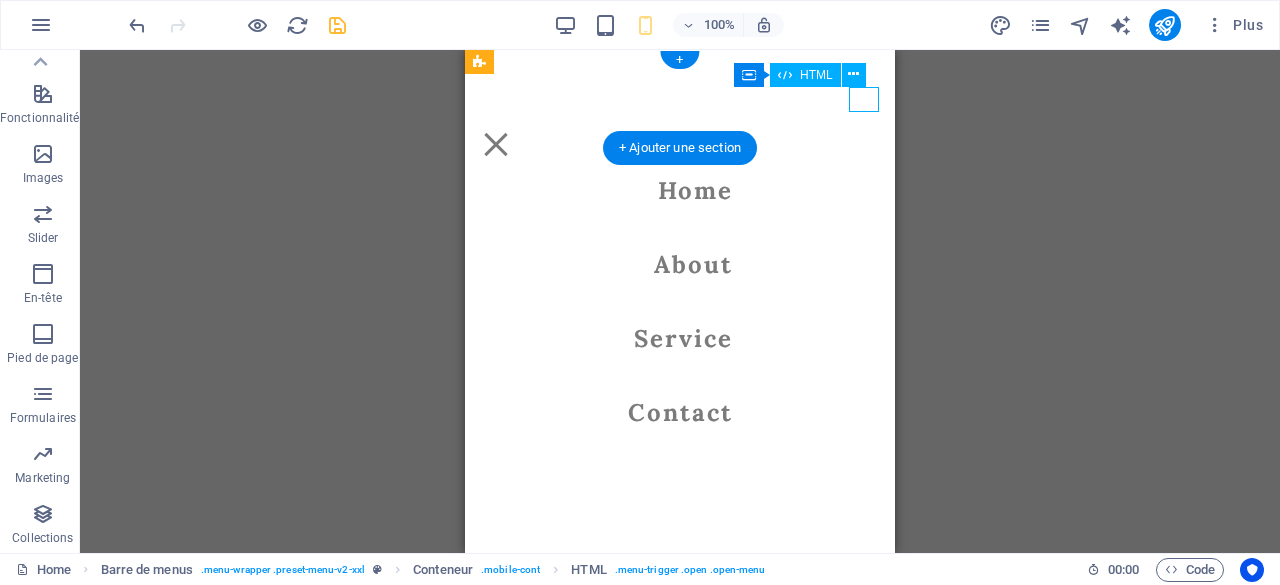 click on "Menu" at bounding box center (496, 144) 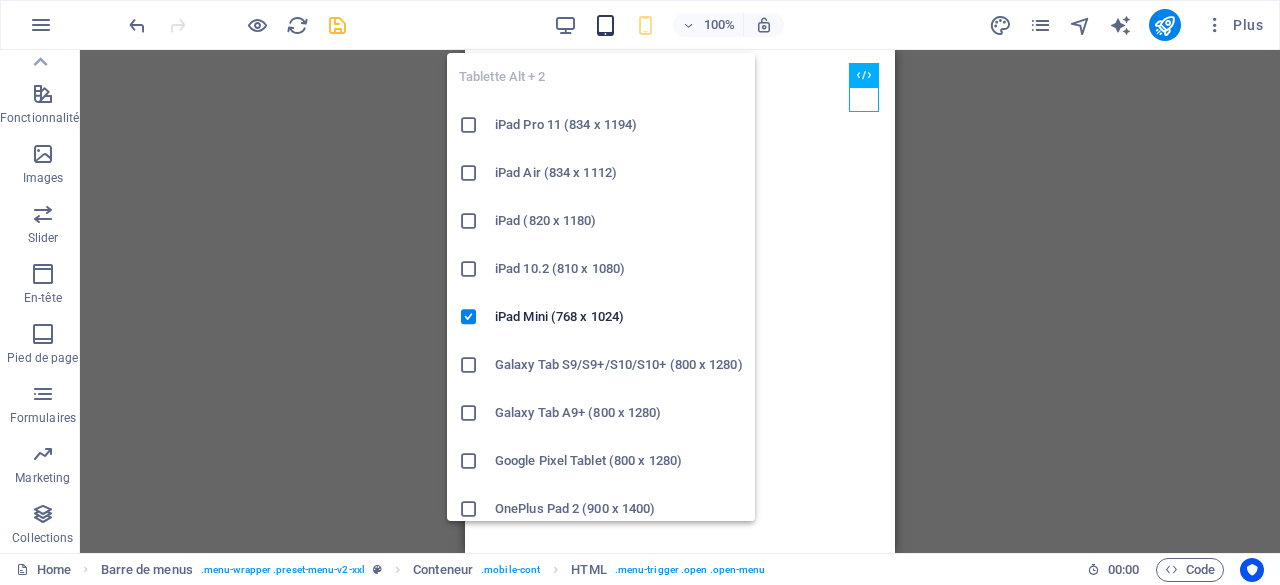 click at bounding box center (605, 25) 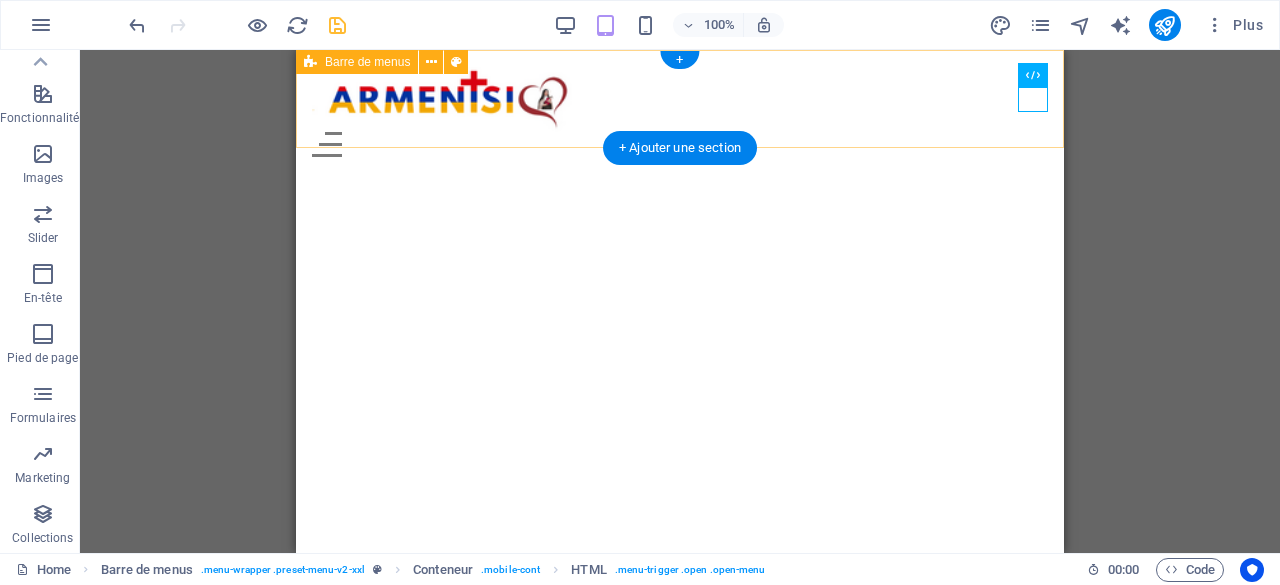 click on "Menu" at bounding box center [680, 144] 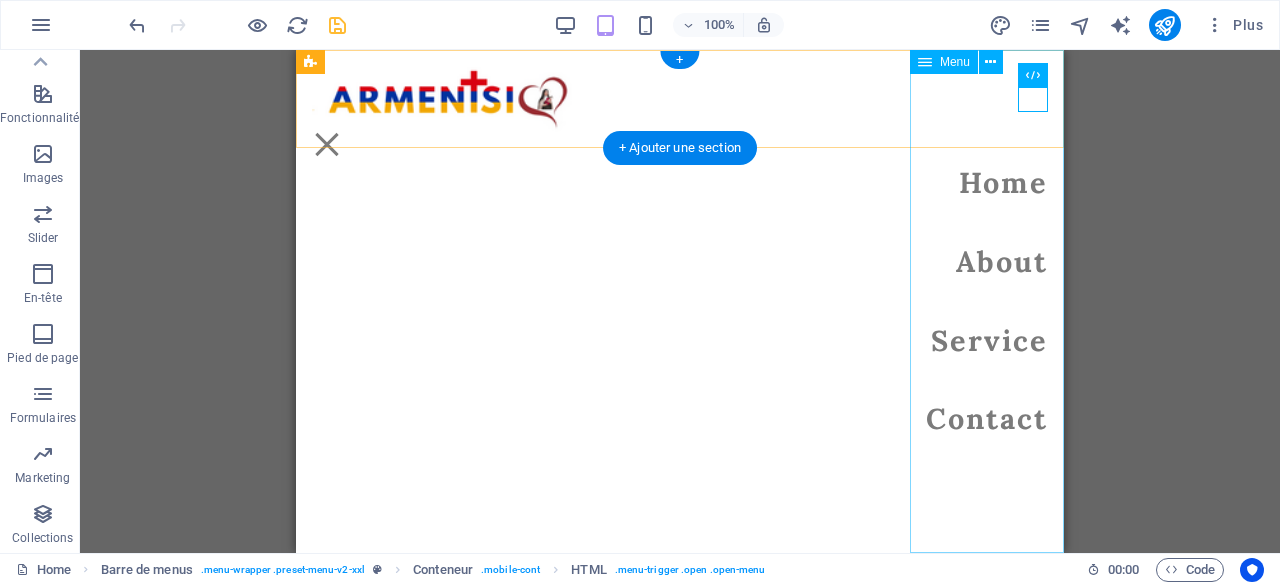 click on "Home About Service Contact" at bounding box center (987, 301) 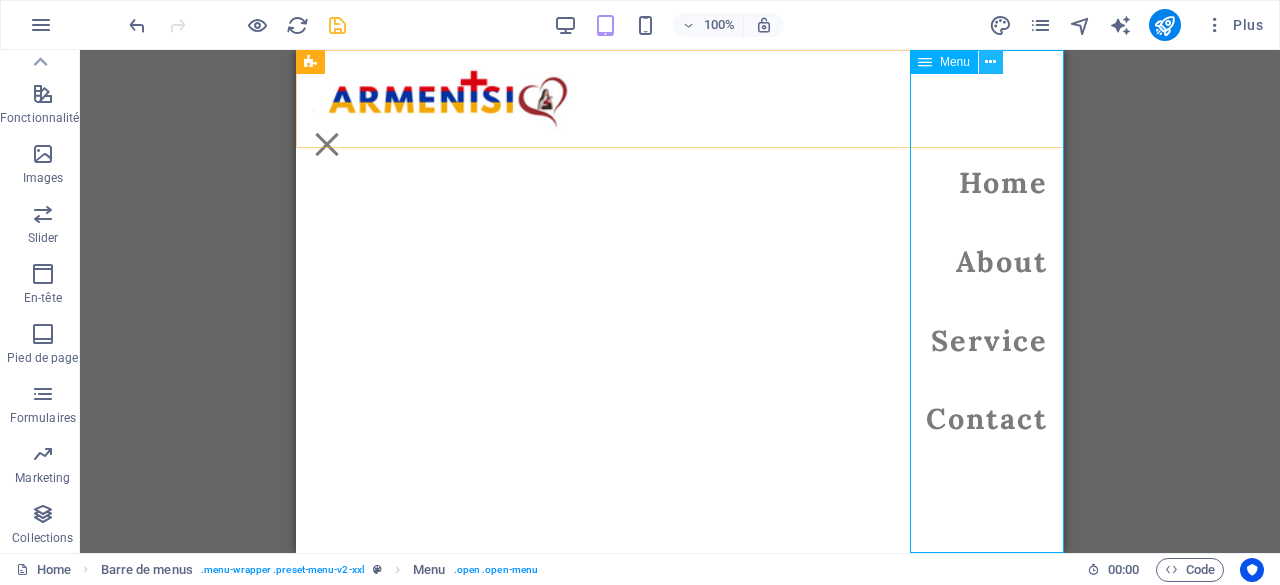 click at bounding box center (991, 62) 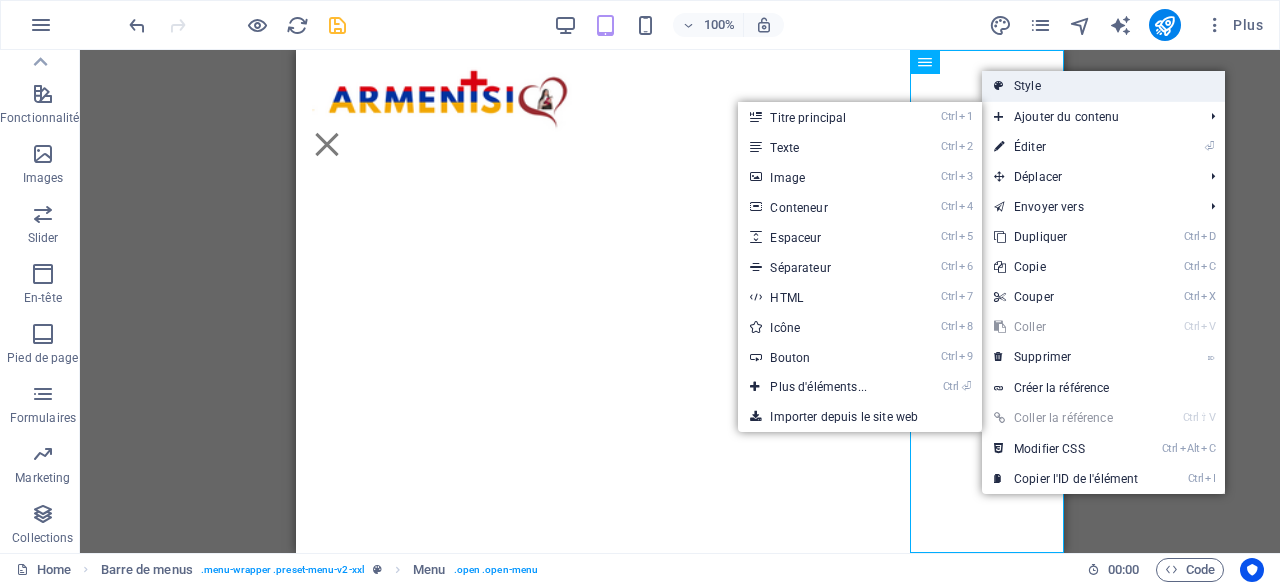 click on "Style" at bounding box center (1103, 86) 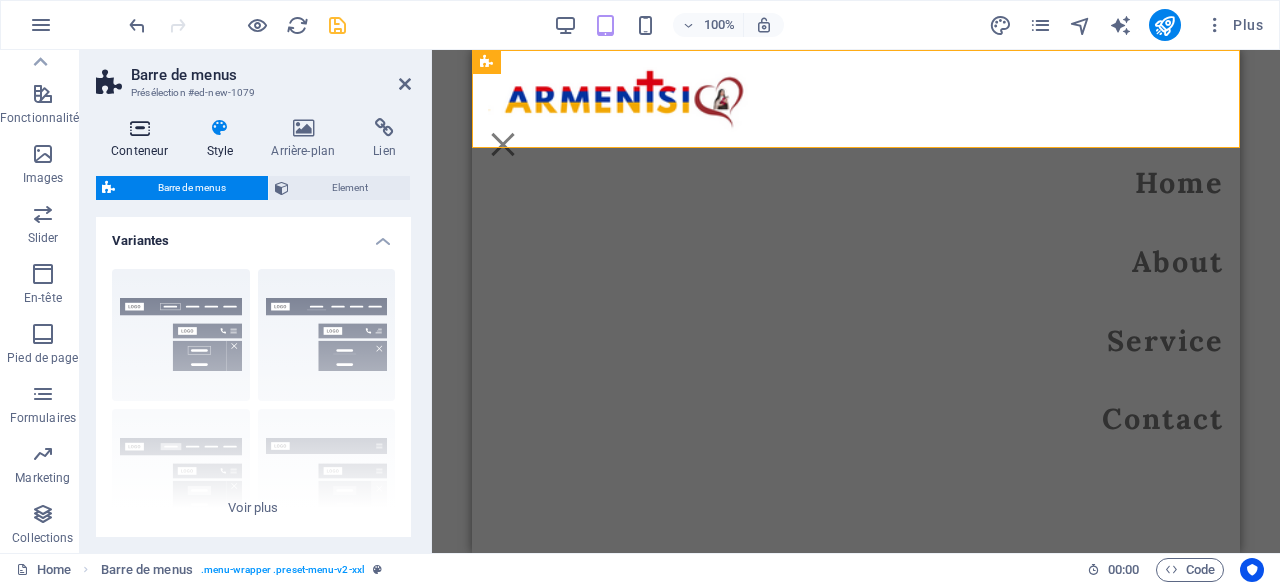 click on "Conteneur" at bounding box center [143, 139] 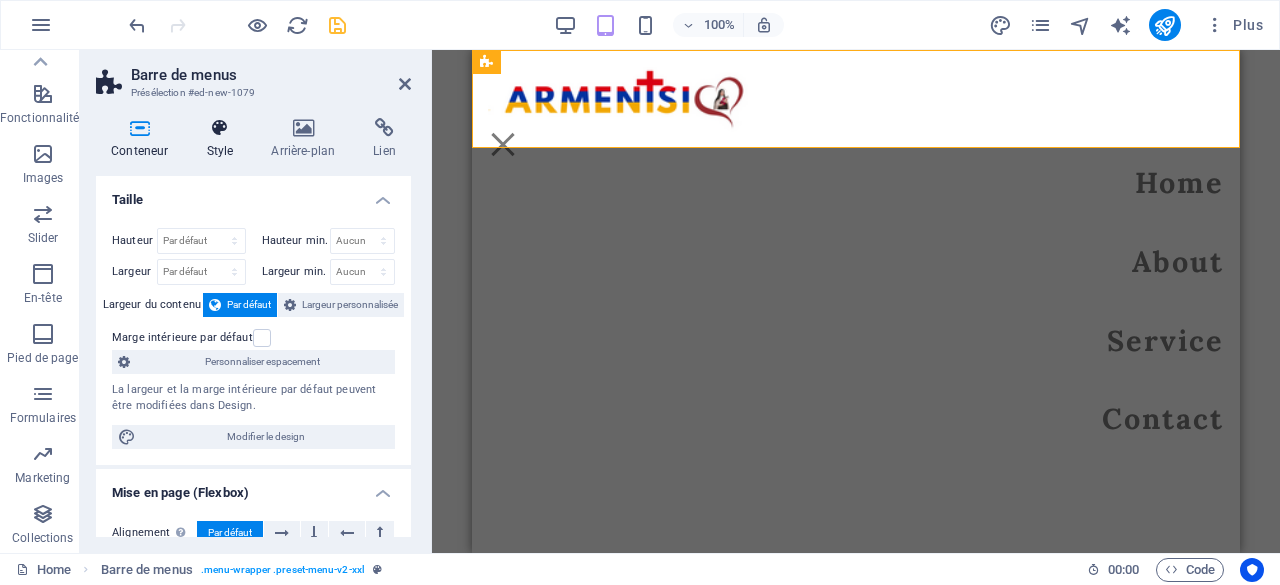 click on "Style" at bounding box center [223, 139] 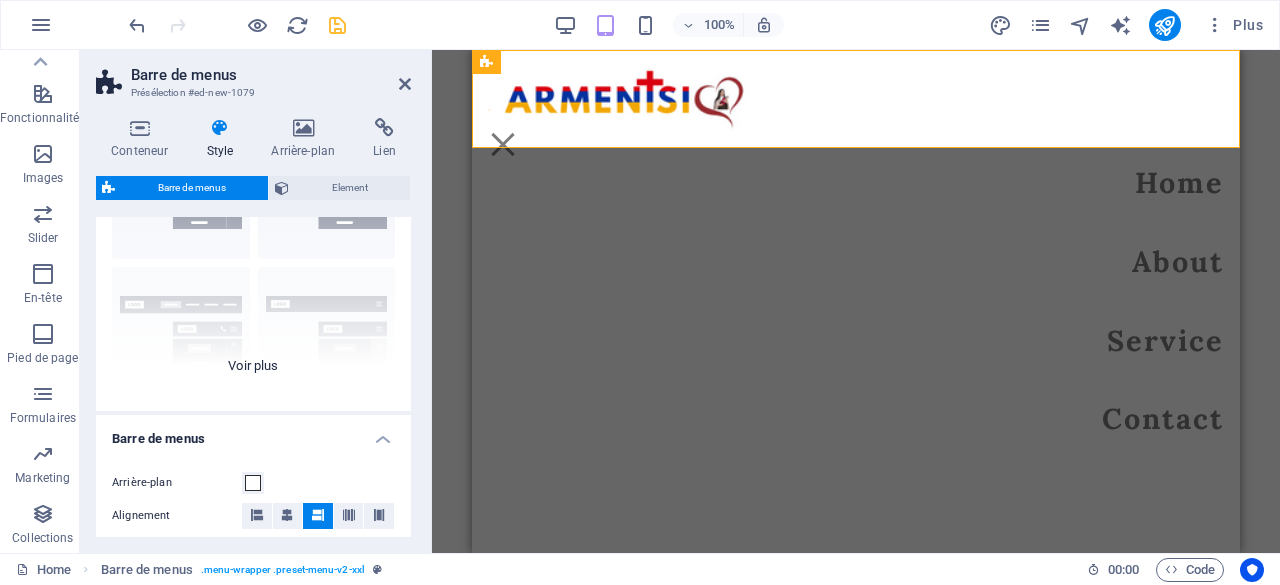 scroll, scrollTop: 80, scrollLeft: 0, axis: vertical 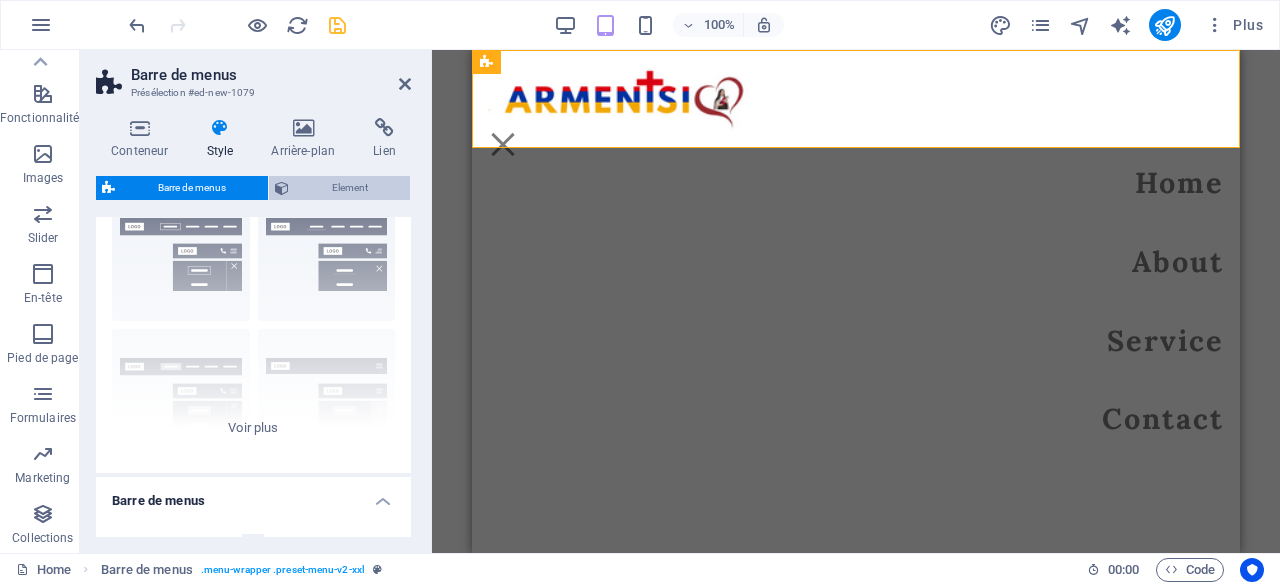 click on "Element" at bounding box center (349, 188) 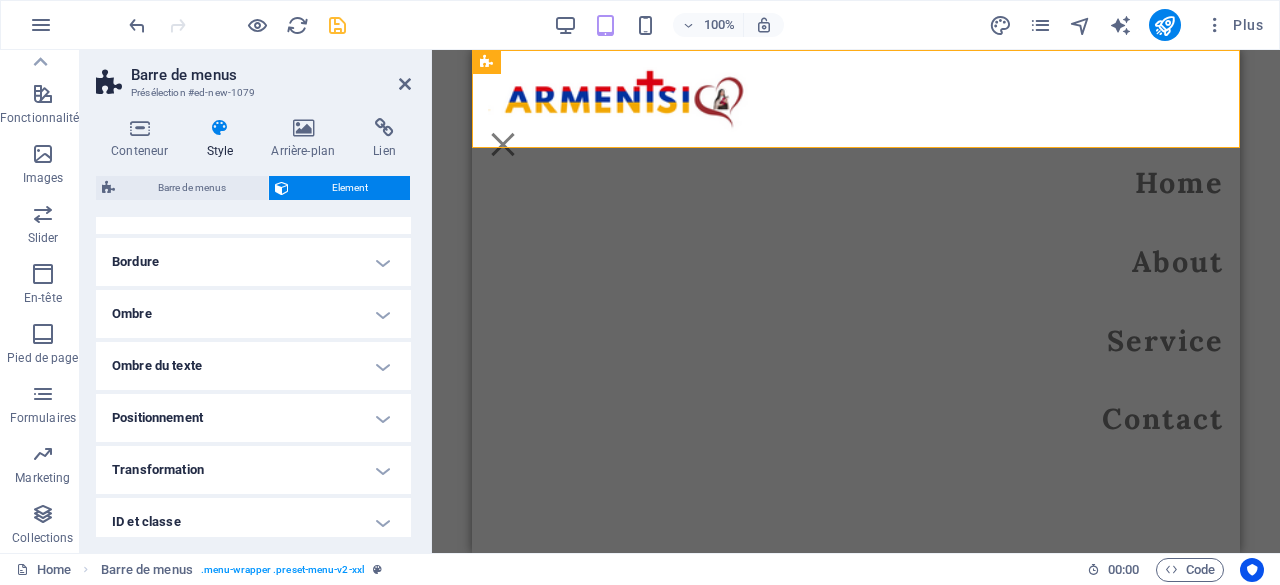 scroll, scrollTop: 197, scrollLeft: 0, axis: vertical 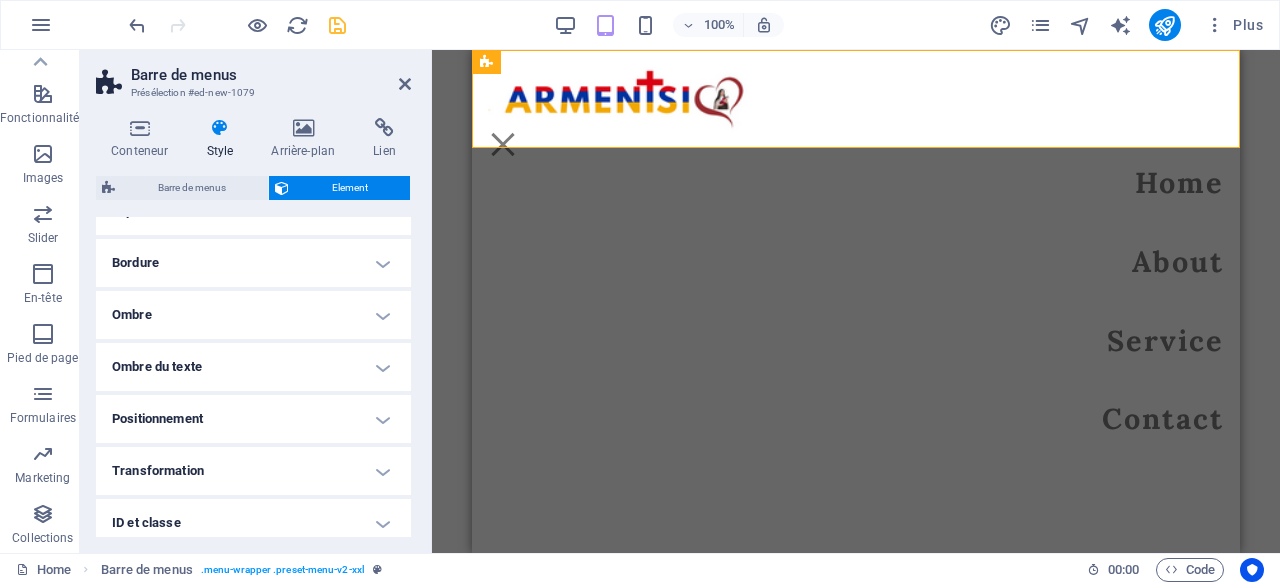 click on "Bordure" at bounding box center [253, 263] 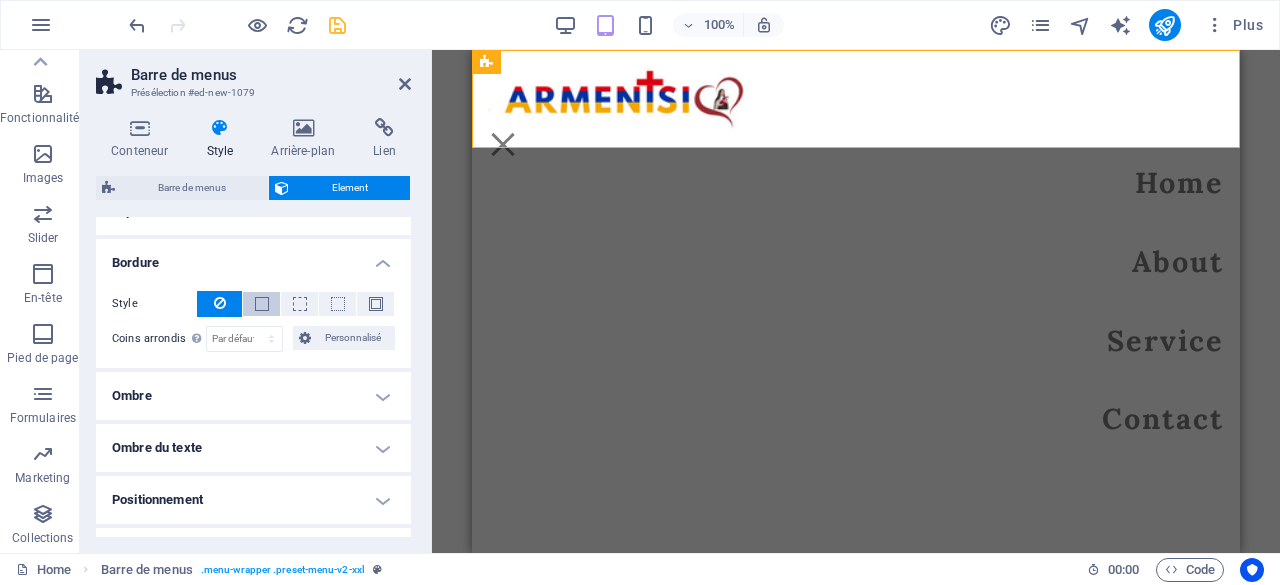 click at bounding box center (262, 304) 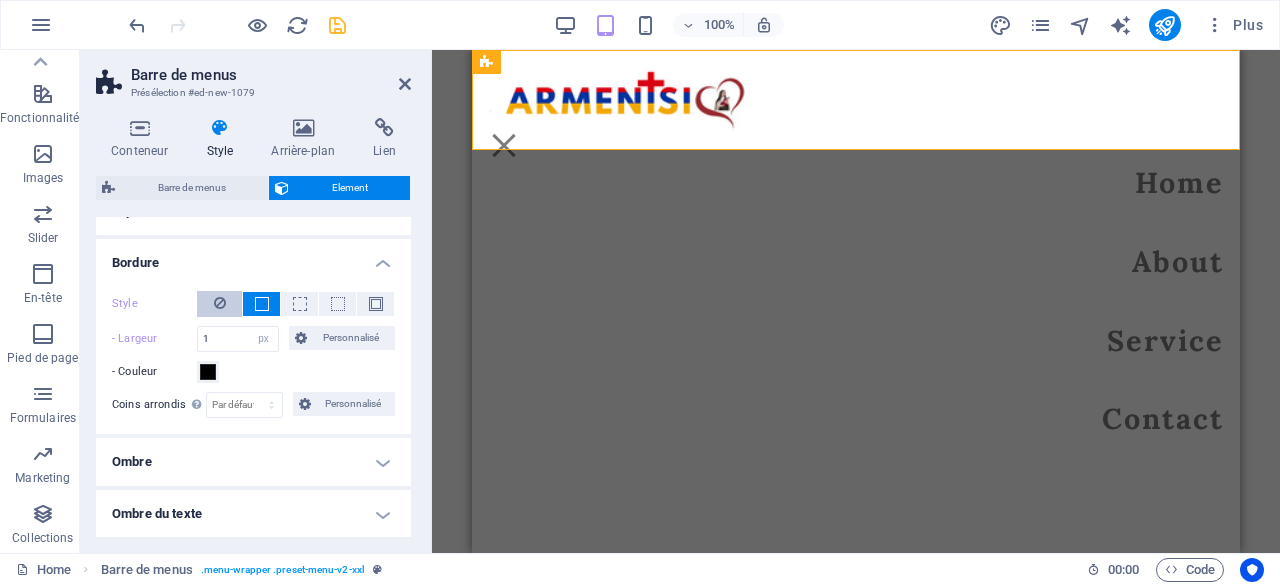 click at bounding box center (220, 303) 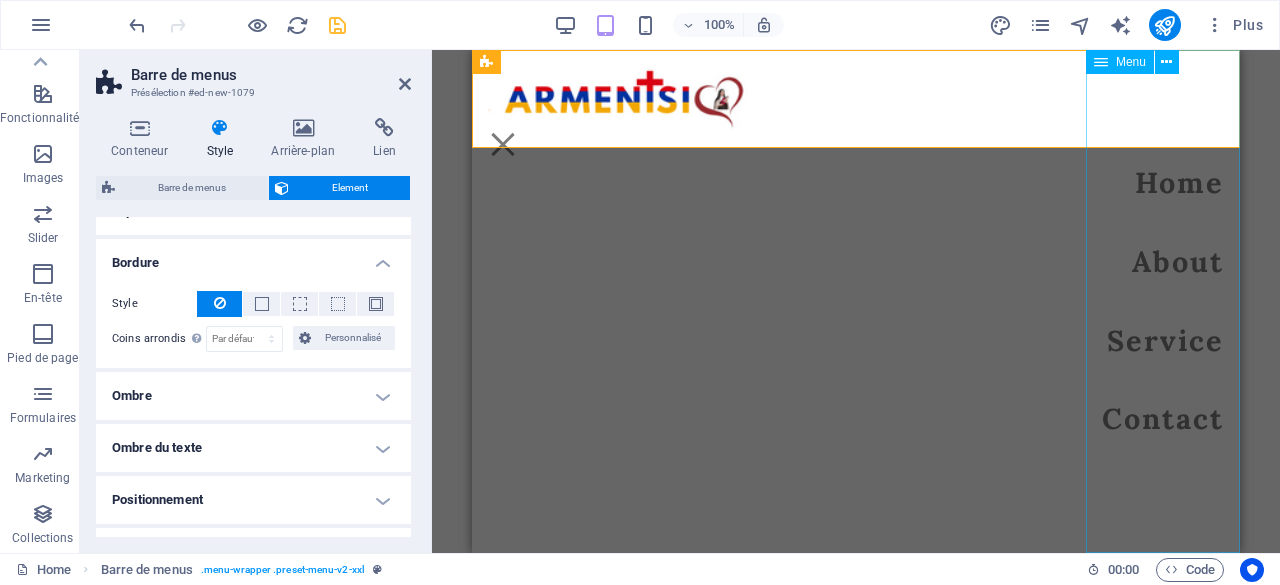 click on "Home About Service Contact" at bounding box center [1163, 301] 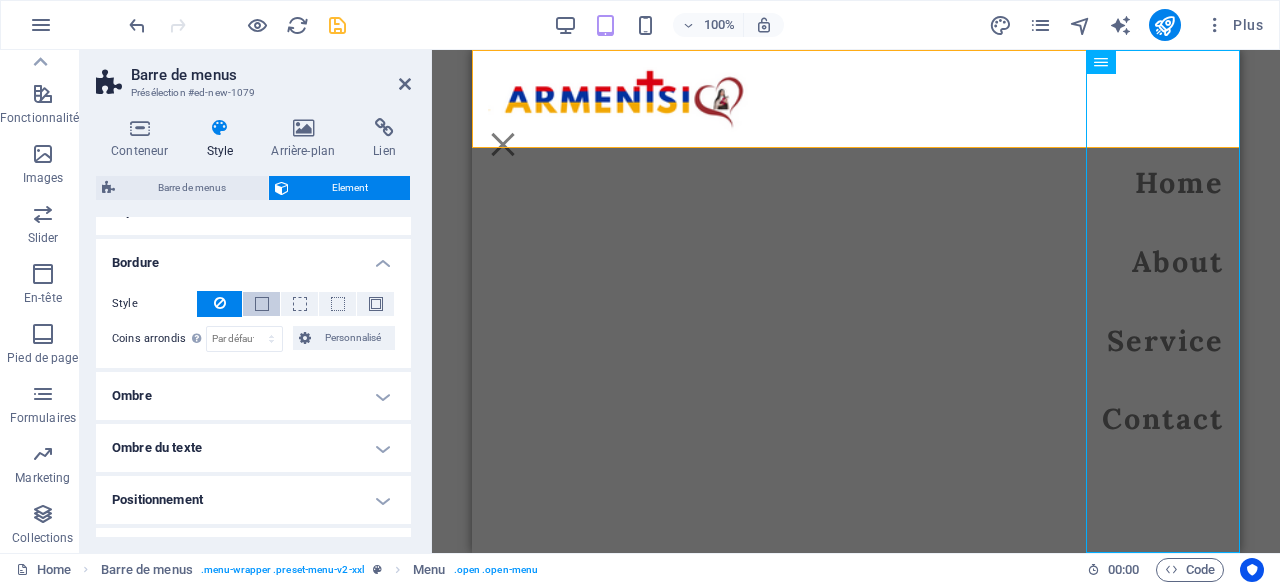 click at bounding box center (262, 304) 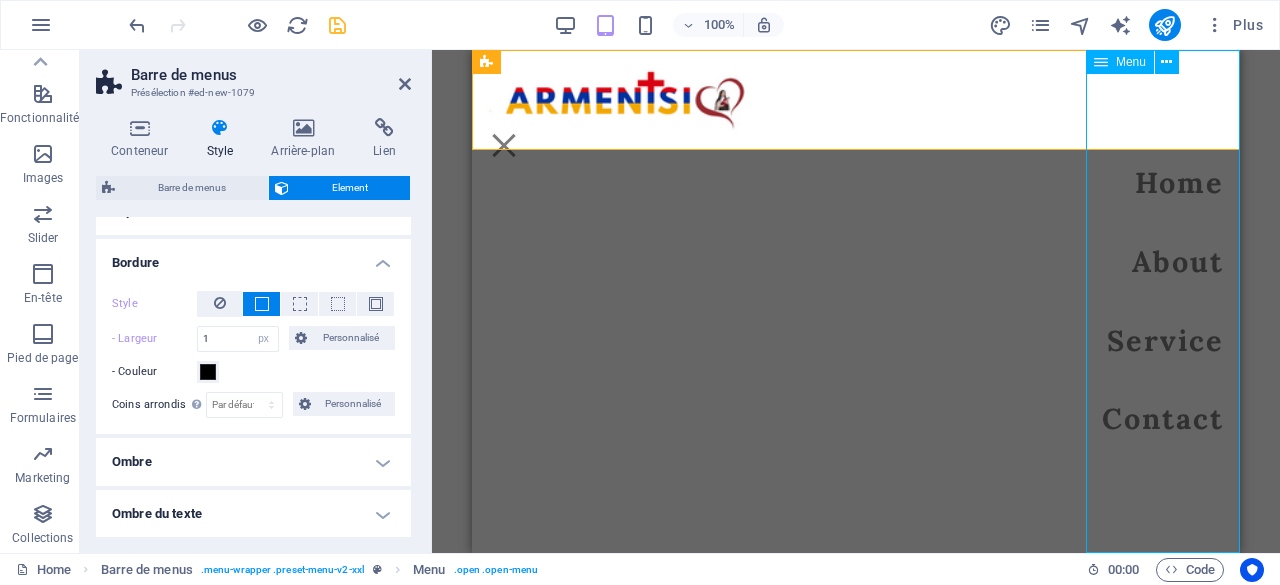 click on "Home About Service Contact" at bounding box center [1163, 301] 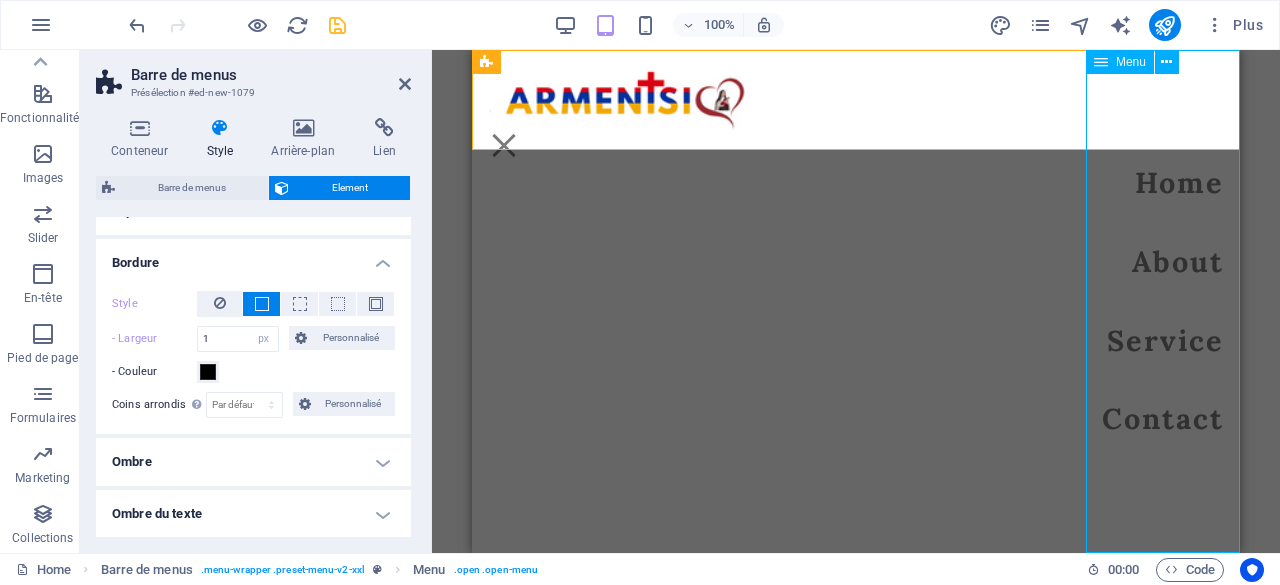 click on "Home About Service Contact" at bounding box center (1163, 301) 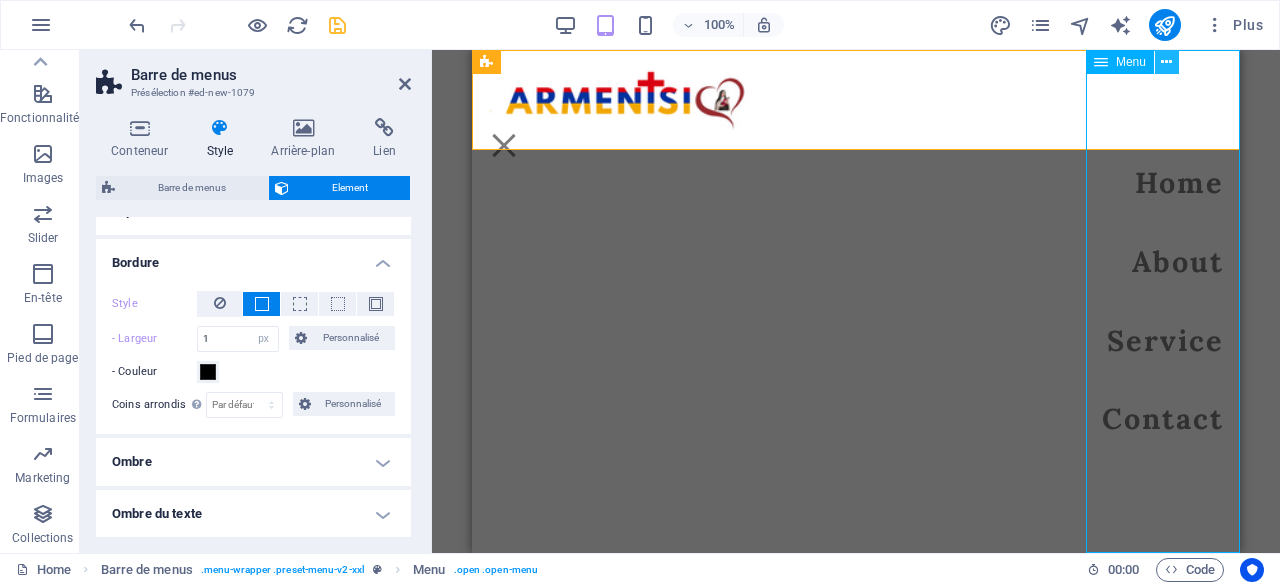 click at bounding box center [1167, 62] 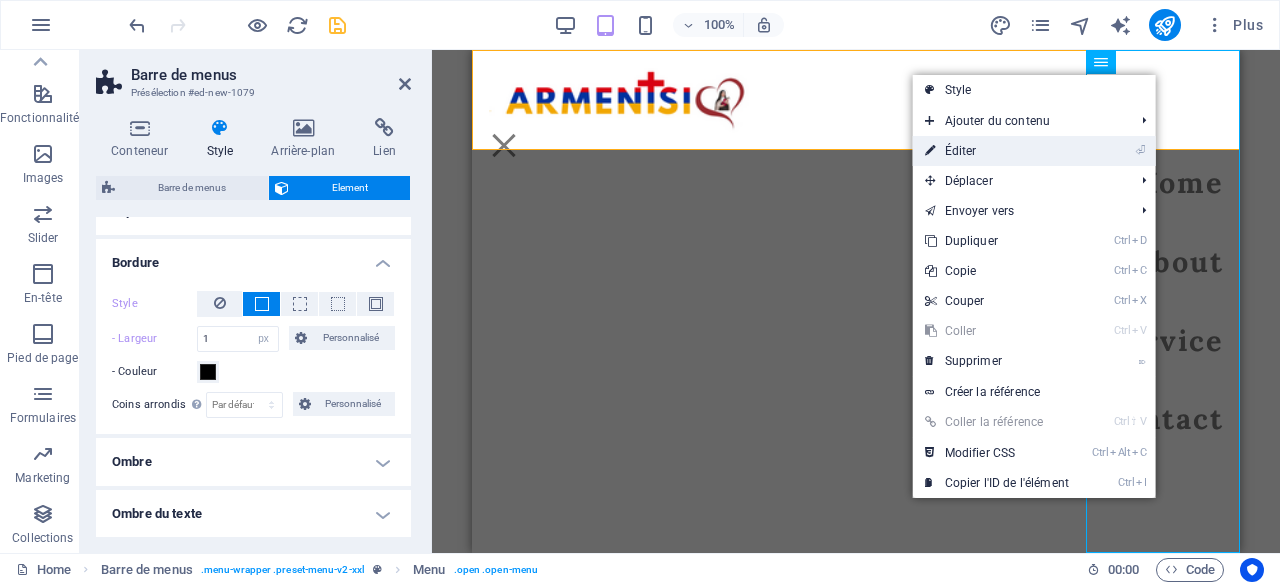 drag, startPoint x: 975, startPoint y: 149, endPoint x: 90, endPoint y: 203, distance: 886.64594 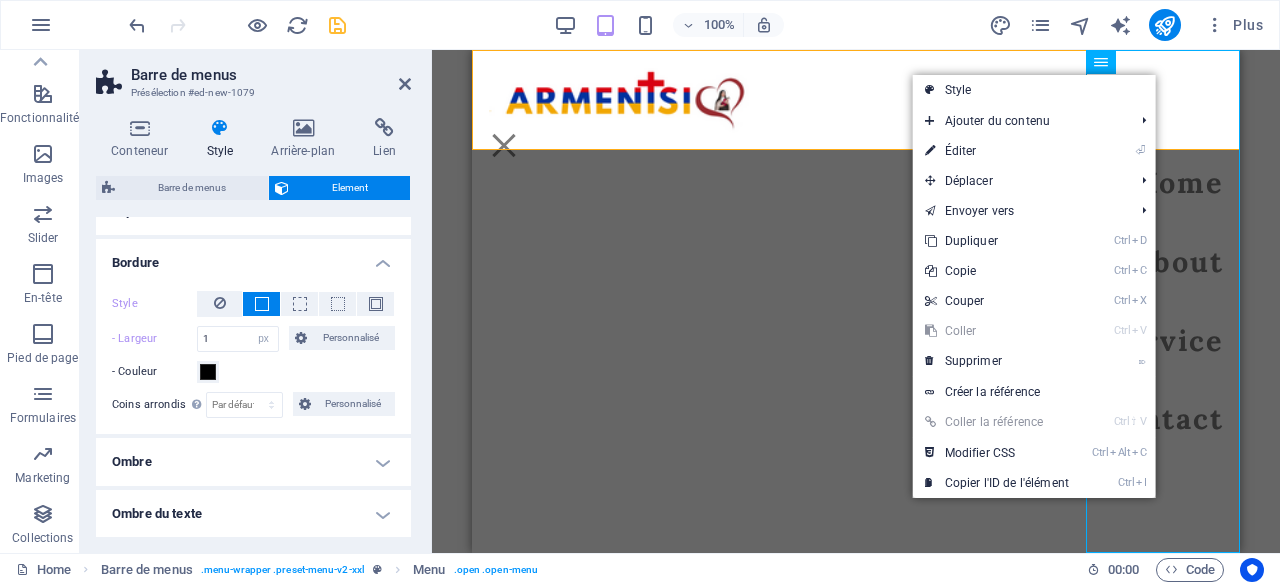 select 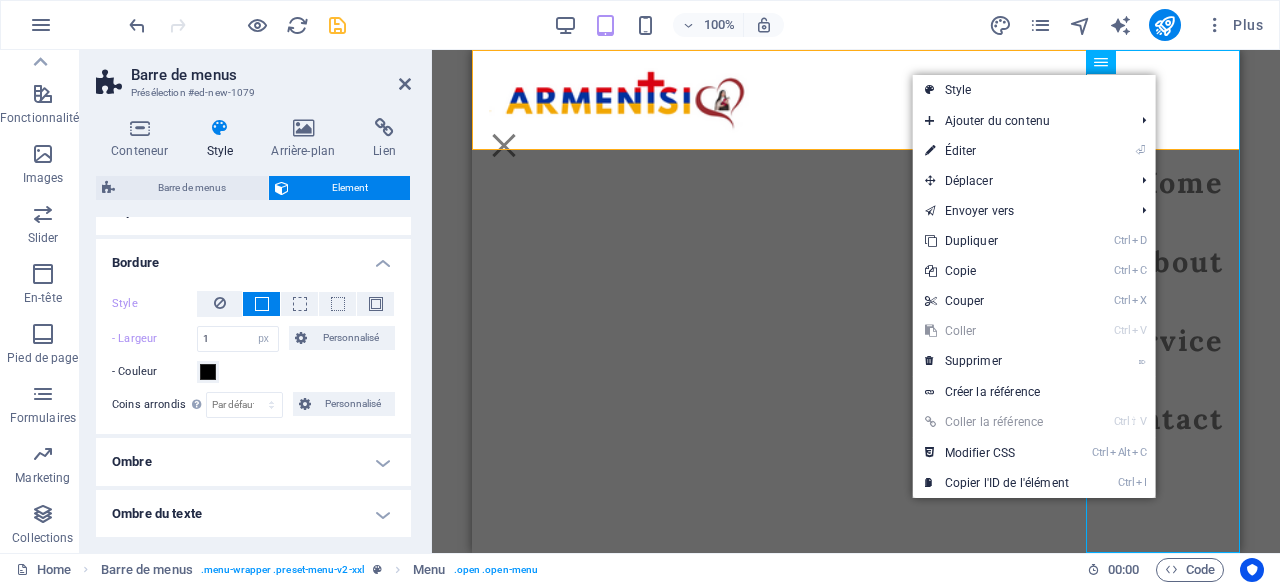 type 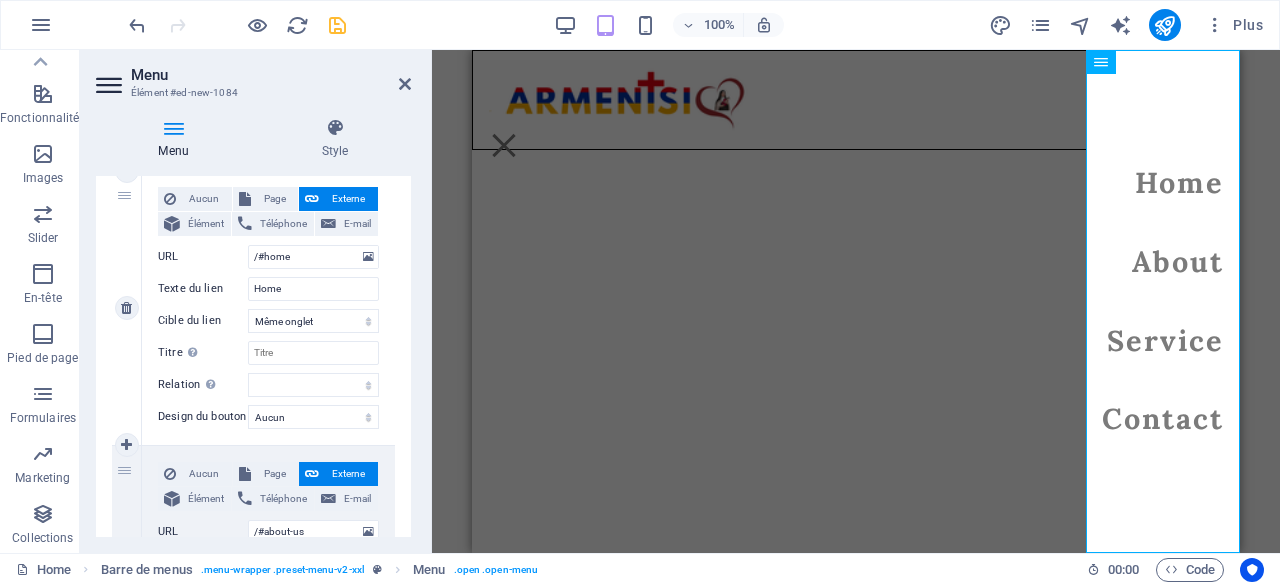scroll, scrollTop: 112, scrollLeft: 0, axis: vertical 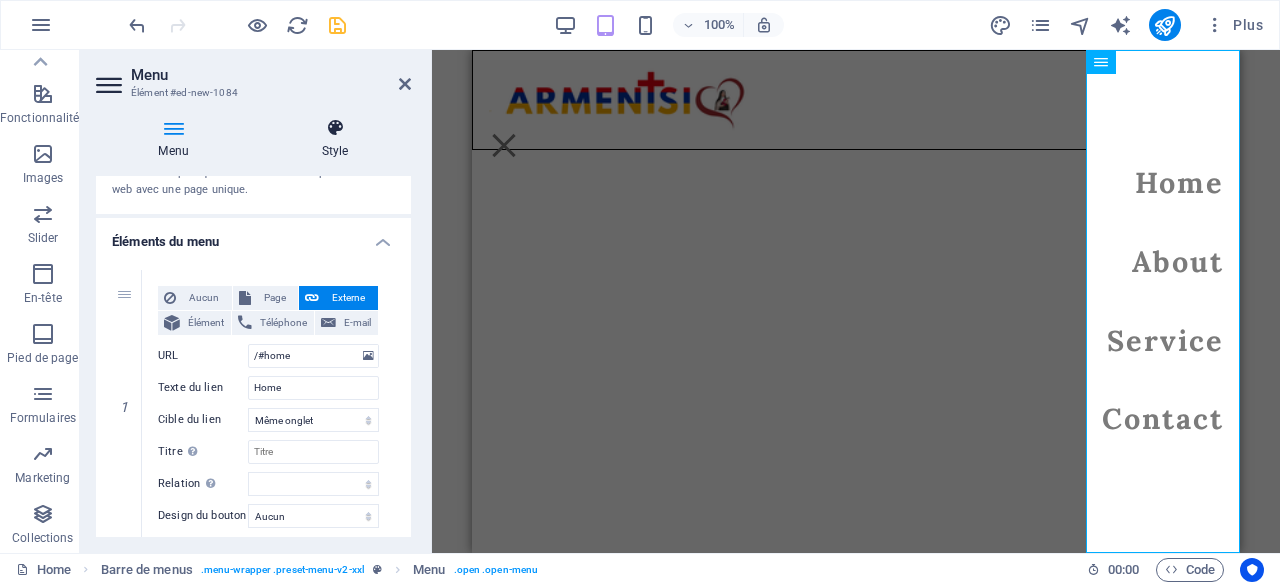 click at bounding box center [335, 128] 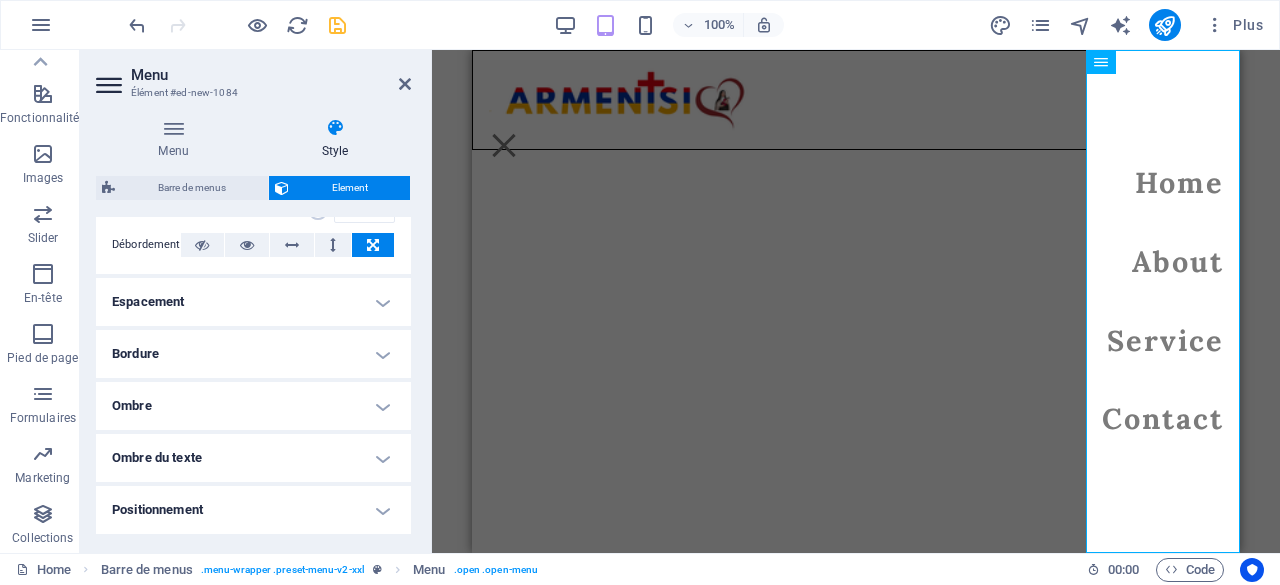 scroll, scrollTop: 338, scrollLeft: 0, axis: vertical 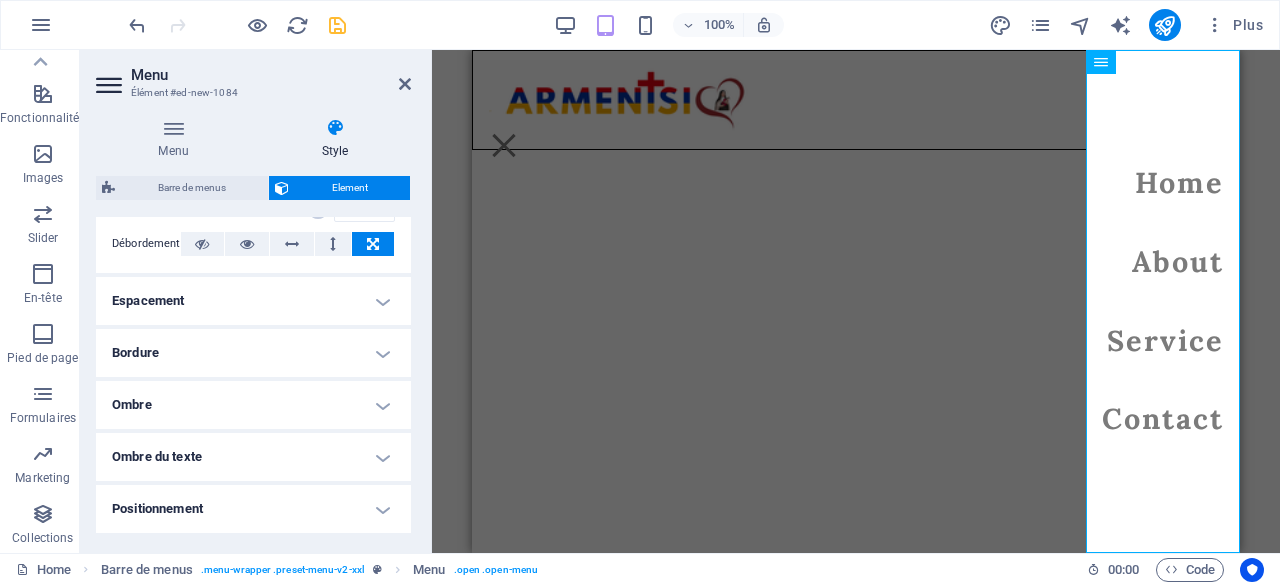 click on "Bordure" at bounding box center [253, 353] 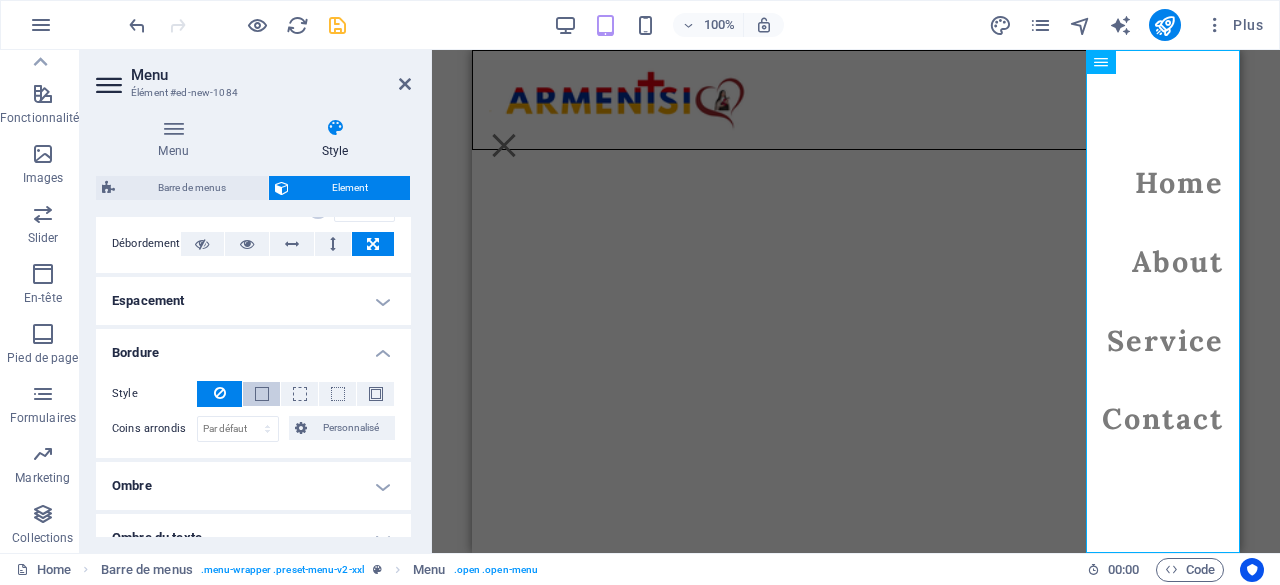 click at bounding box center (262, 394) 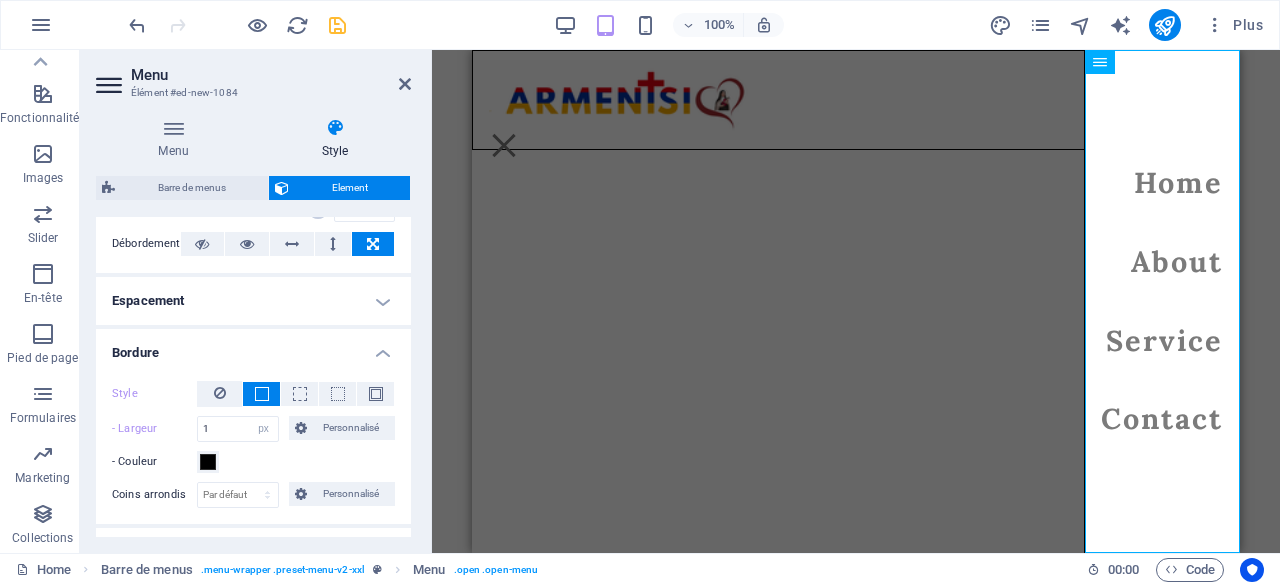 click on "Skip to main content
Menu Home About Service Contact" at bounding box center (856, 100) 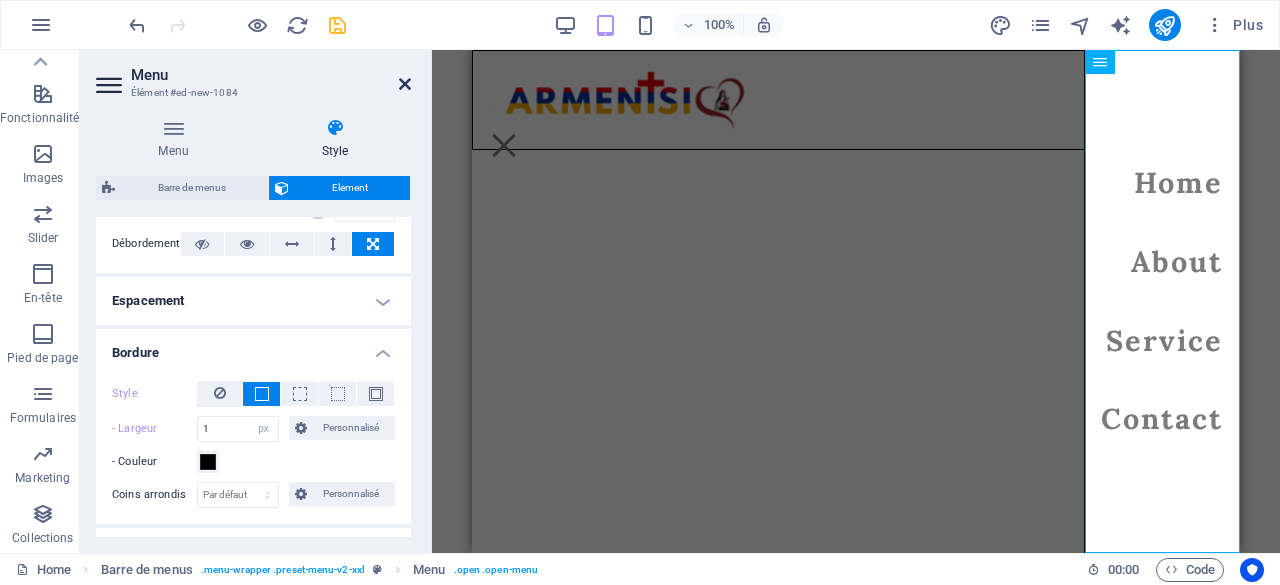 click at bounding box center (405, 84) 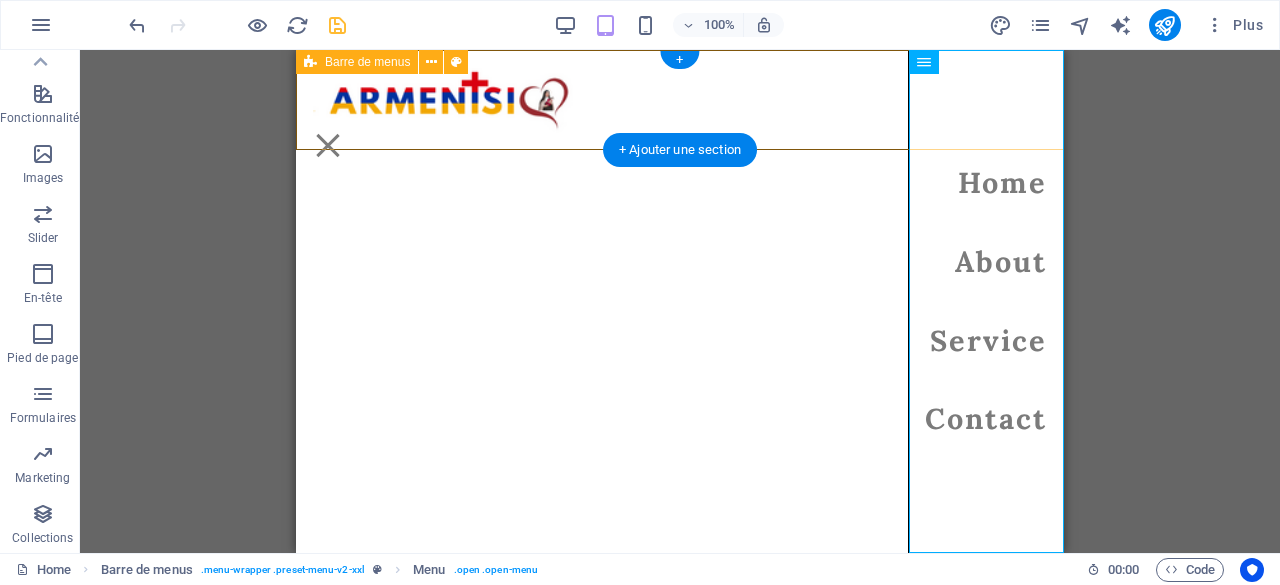 click on "Menu Home About Service Contact" at bounding box center (680, 100) 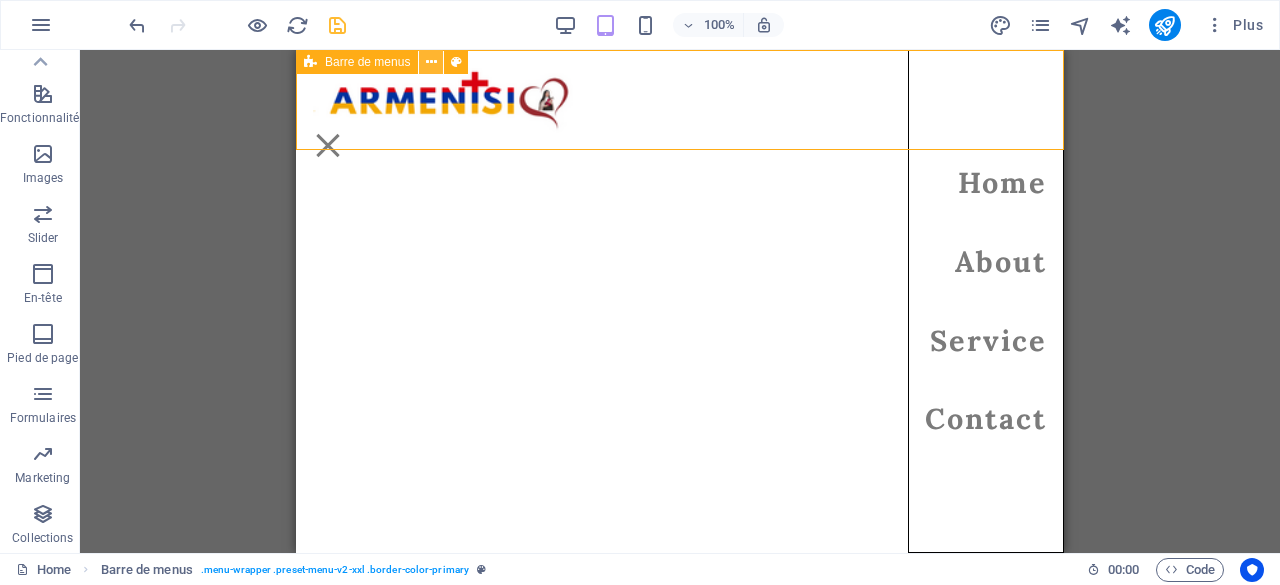 click at bounding box center (431, 62) 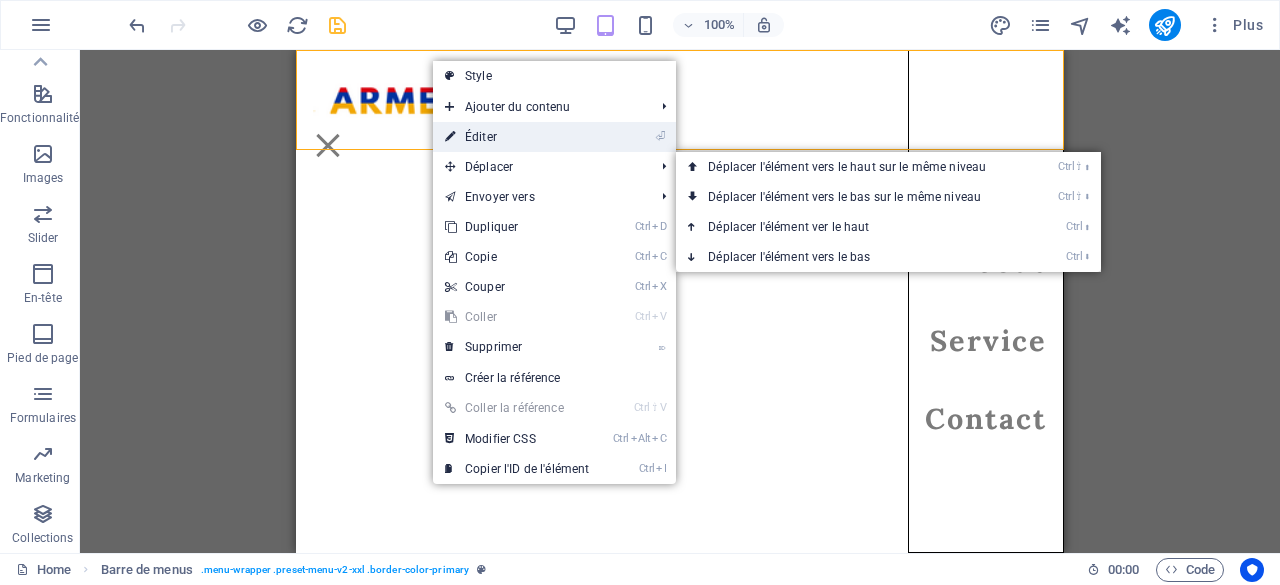 click on "⏎  Éditer" at bounding box center (517, 137) 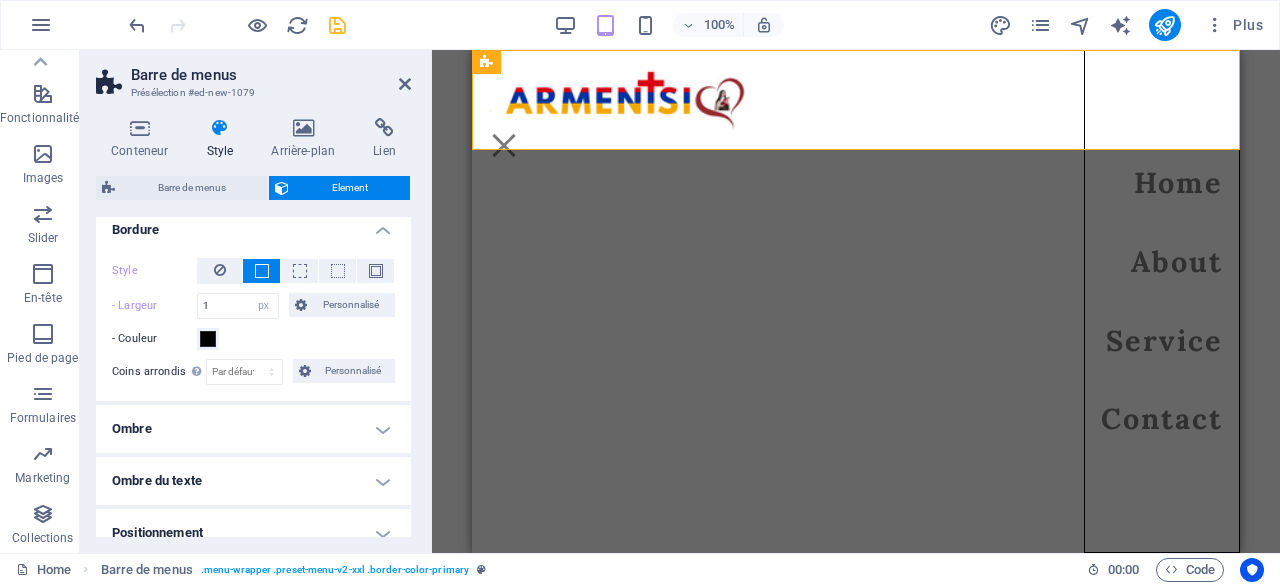 scroll, scrollTop: 209, scrollLeft: 0, axis: vertical 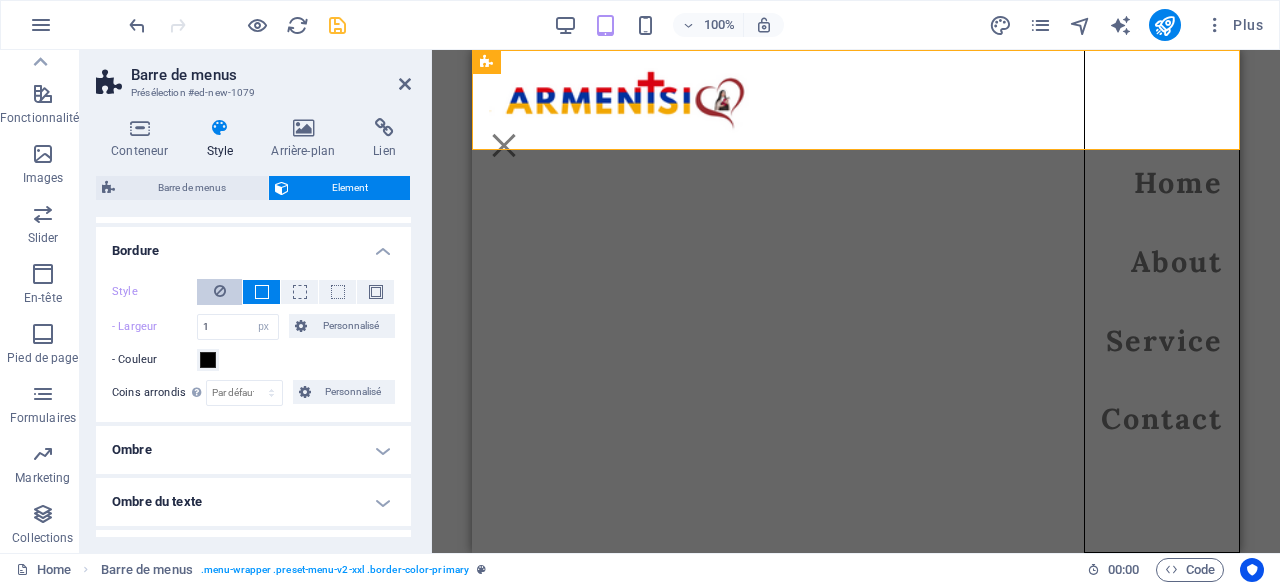 click at bounding box center [220, 291] 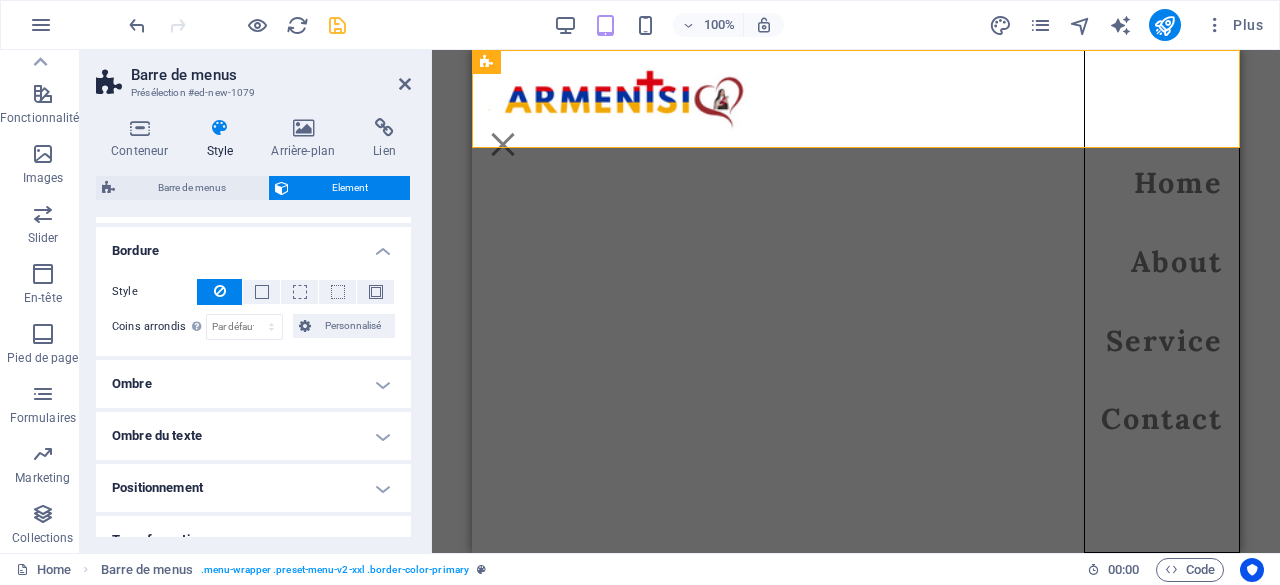 click on "Skip to main content
Menu Home About Service Contact" at bounding box center [856, 99] 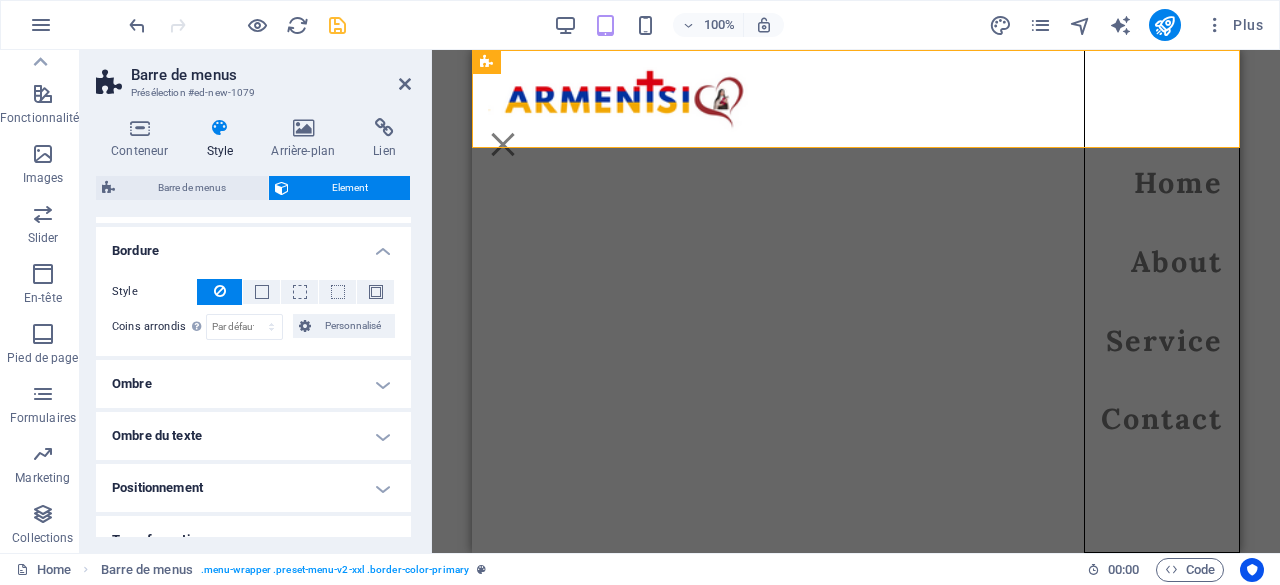 click on "Barre de menus Présélection #ed-new-1079
Conteneur Style Arrière-plan Lien Taille Hauteur Par défaut px rem % vh vw Hauteur min. Aucun px rem % vh vw Largeur Par défaut px rem % em vh vw Largeur min. Aucun px rem % vh vw Largeur du contenu Par défaut Largeur personnalisée Largeur Par défaut px rem % em vh vw Largeur min. Aucun px rem % vh vw Marge intérieure par défaut Personnaliser espacement La largeur et la marge intérieure par défaut peuvent être modifiées dans Design. Modifier le design Mise en page (Flexbox) Alignement Détermine la direction de l'axe (flex). Par défaut Axe principal Détermine comment les éléments doivent se comporter le long de l'axe principal de ce conteneur (justify content) Par défaut Axe secondaire Contrôle la direction verticale de l'élément à l'intérieur du conteneur (align-items). Par défaut Retour automatique Par défaut On Off Remplir Par défaut Accessibilité Rôle Le rôle ARIA définit le but d'un élément.  Aucun Alert Article %" at bounding box center [256, 301] 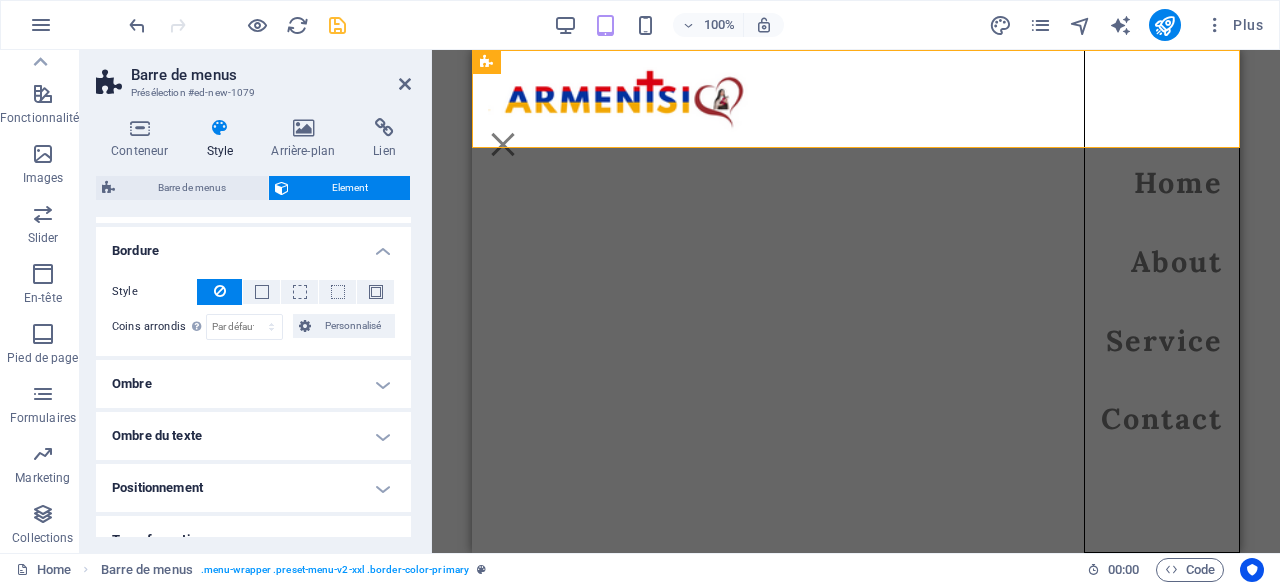 click on "Barre de menus Présélection #ed-new-1079" at bounding box center (253, 76) 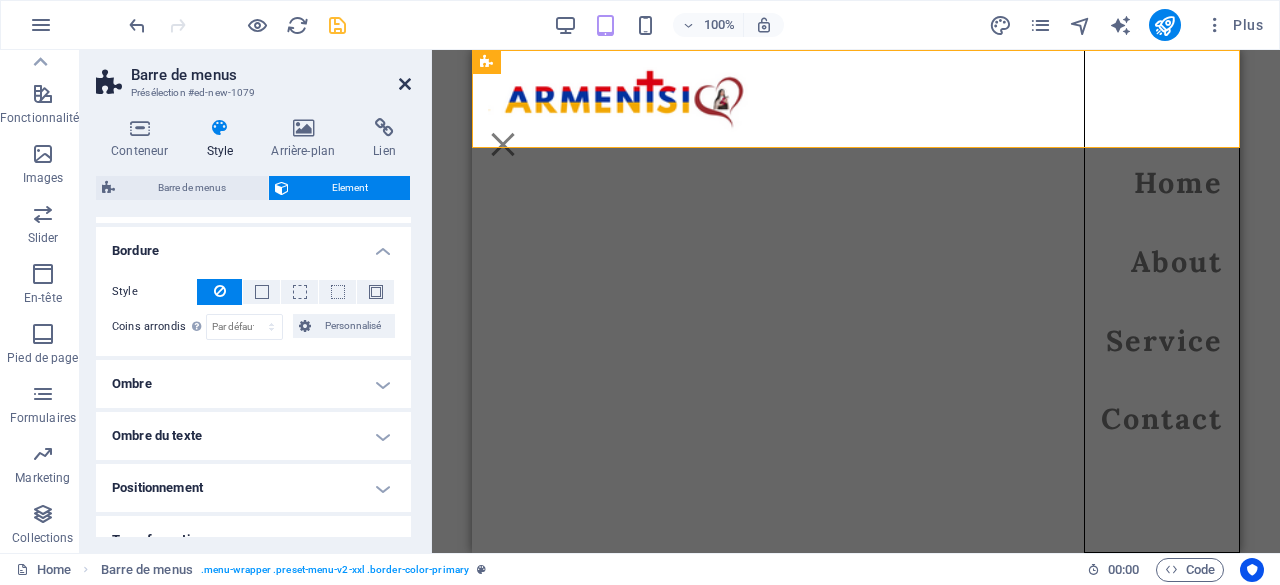 click at bounding box center (405, 84) 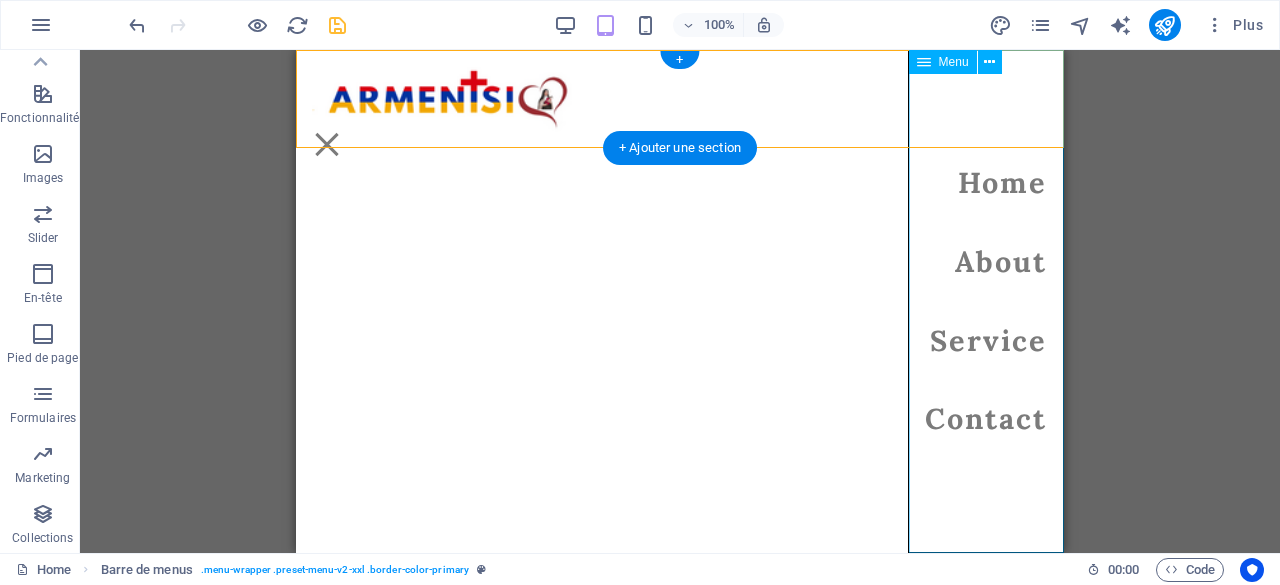 click on "Menu" at bounding box center [327, 144] 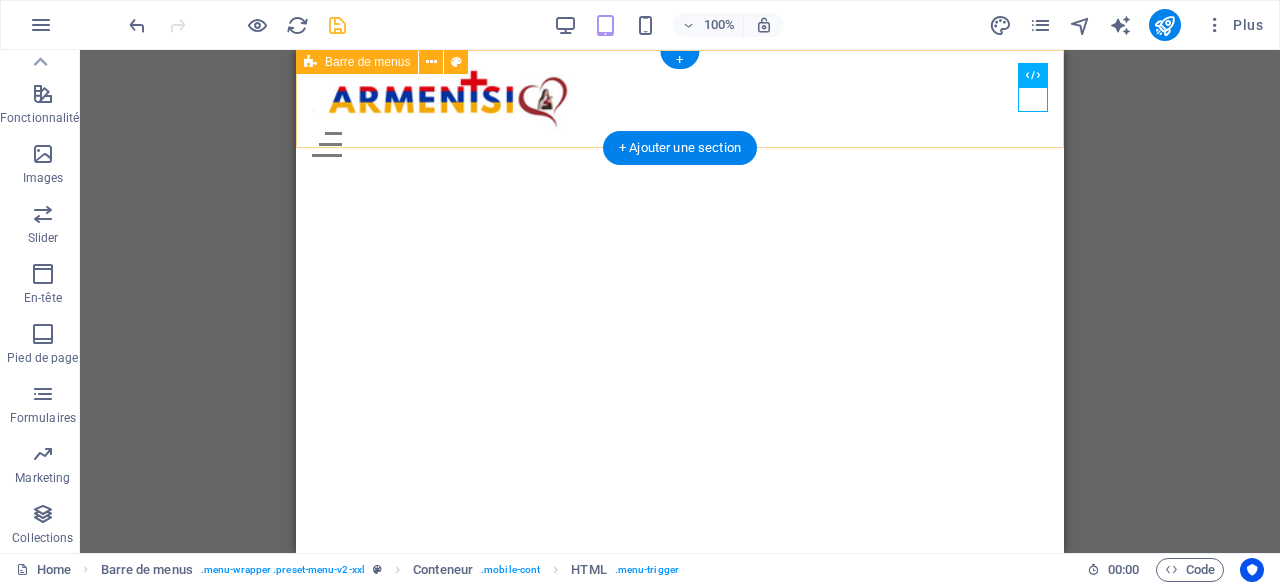 click on "Menu" at bounding box center [680, 144] 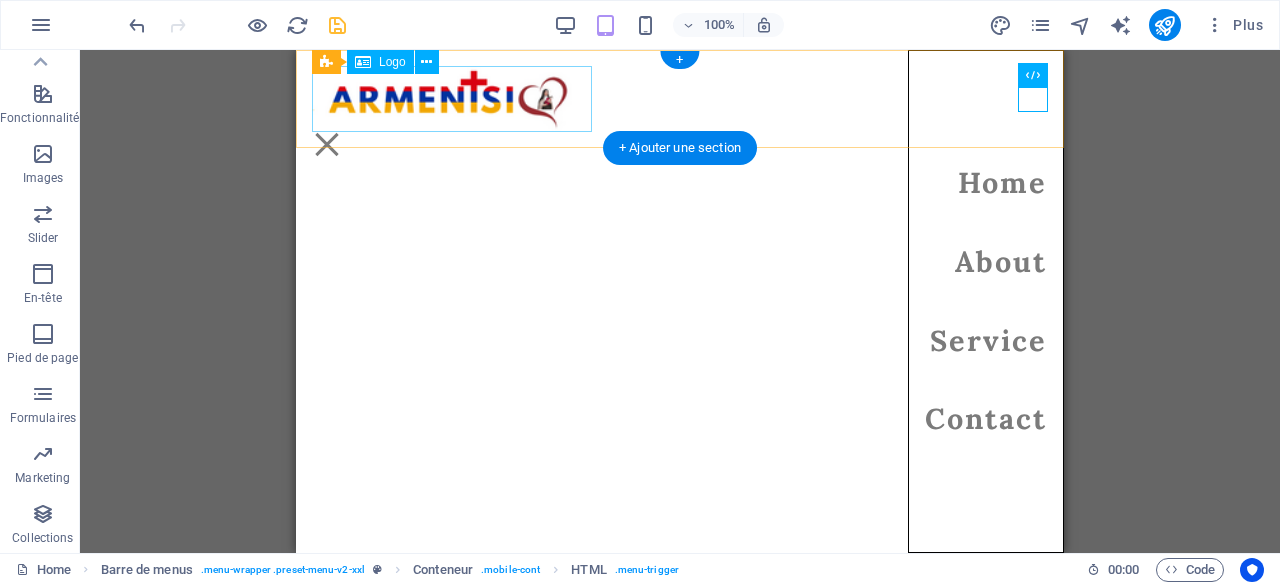click at bounding box center [680, 99] 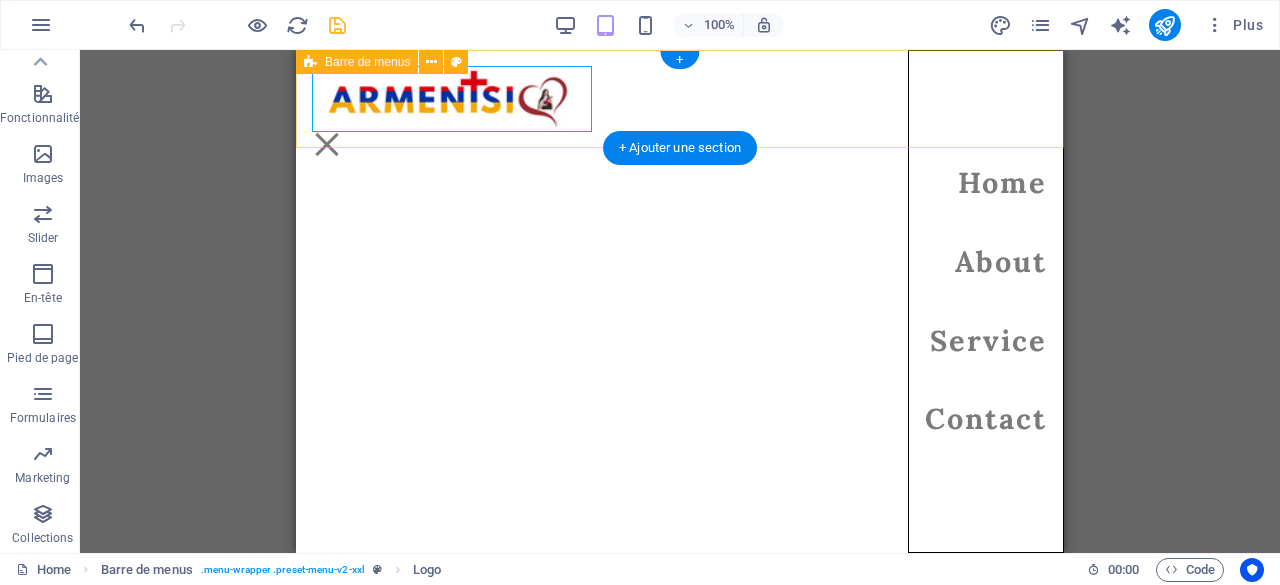 click on "Menu Home About Service Contact" at bounding box center (680, 99) 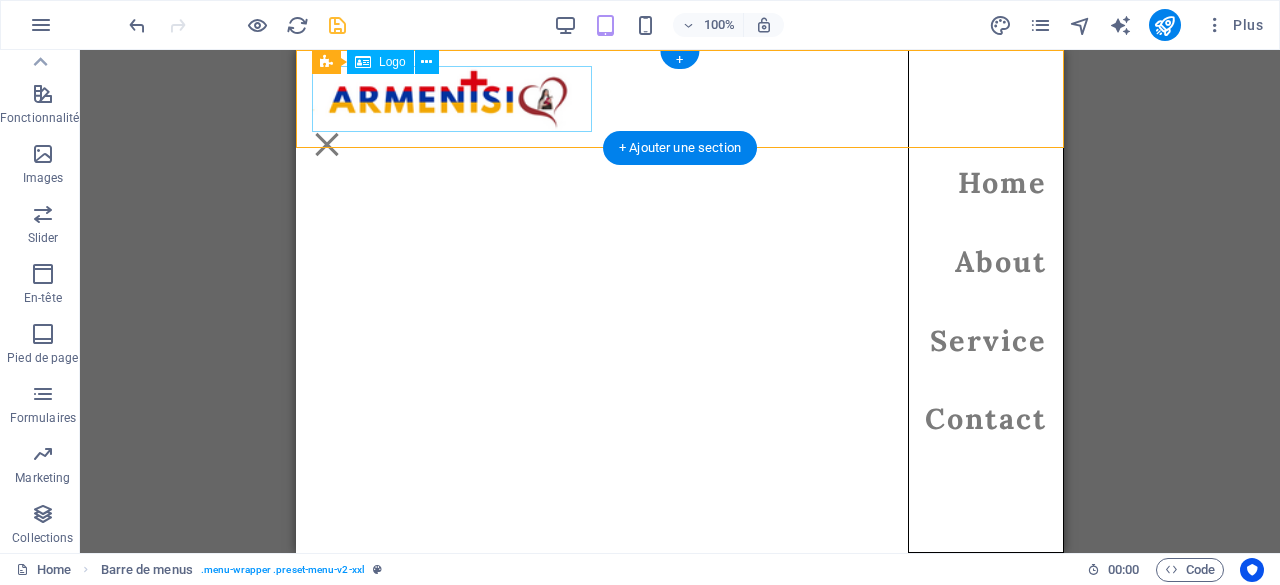 click at bounding box center (680, 99) 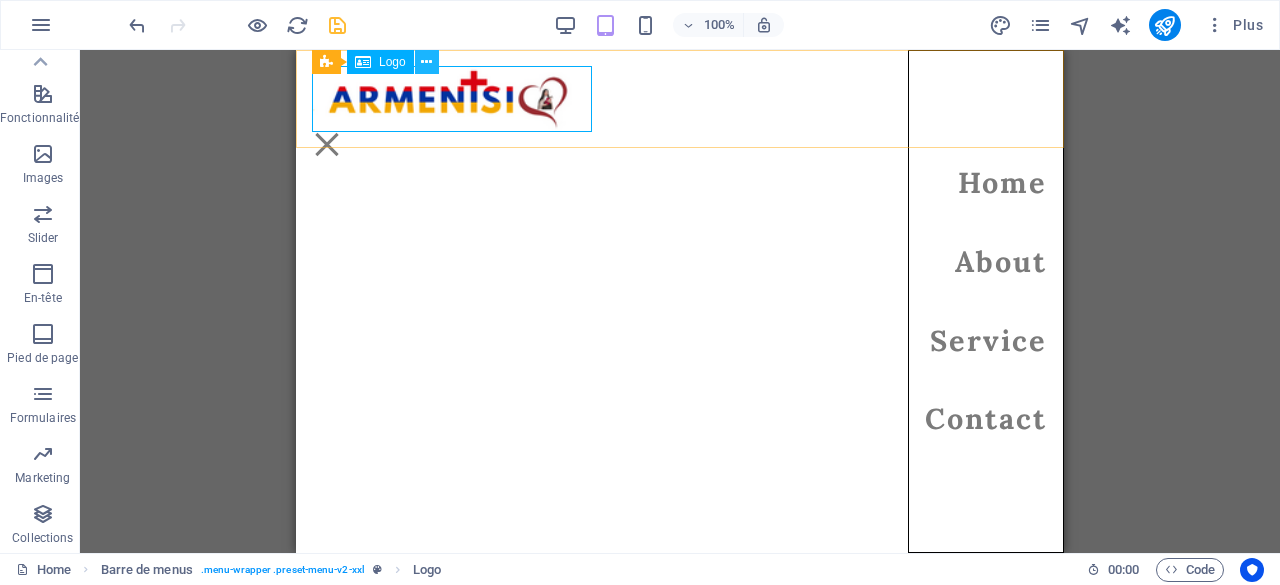 click at bounding box center (426, 62) 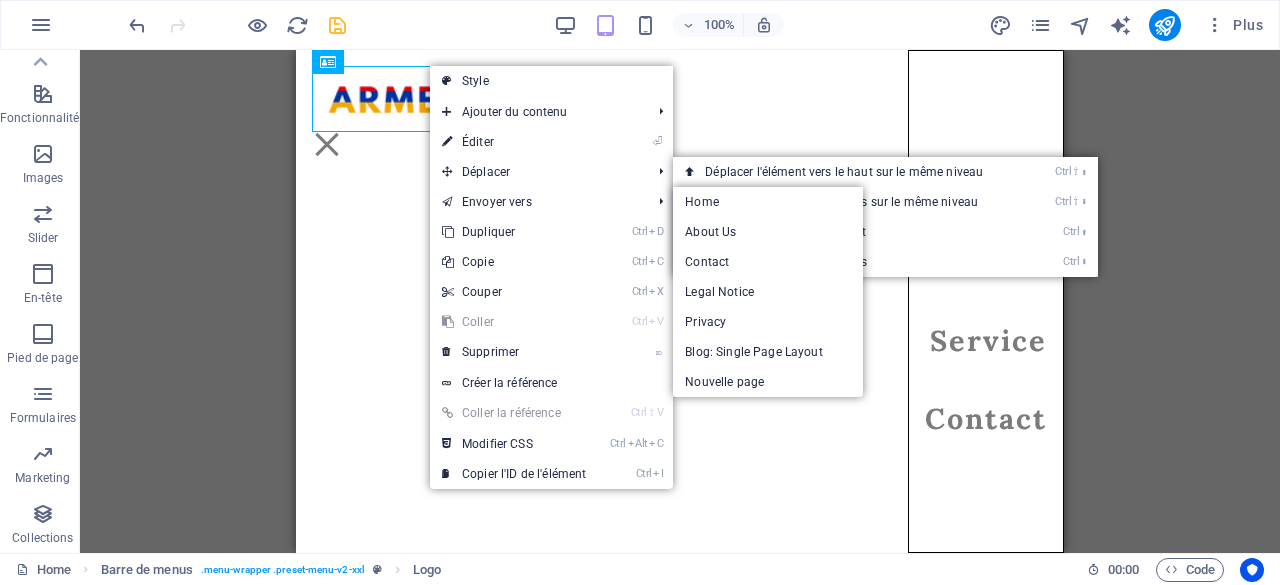 click on "Skip to main content
Menu Home About Service Contact" at bounding box center (680, 99) 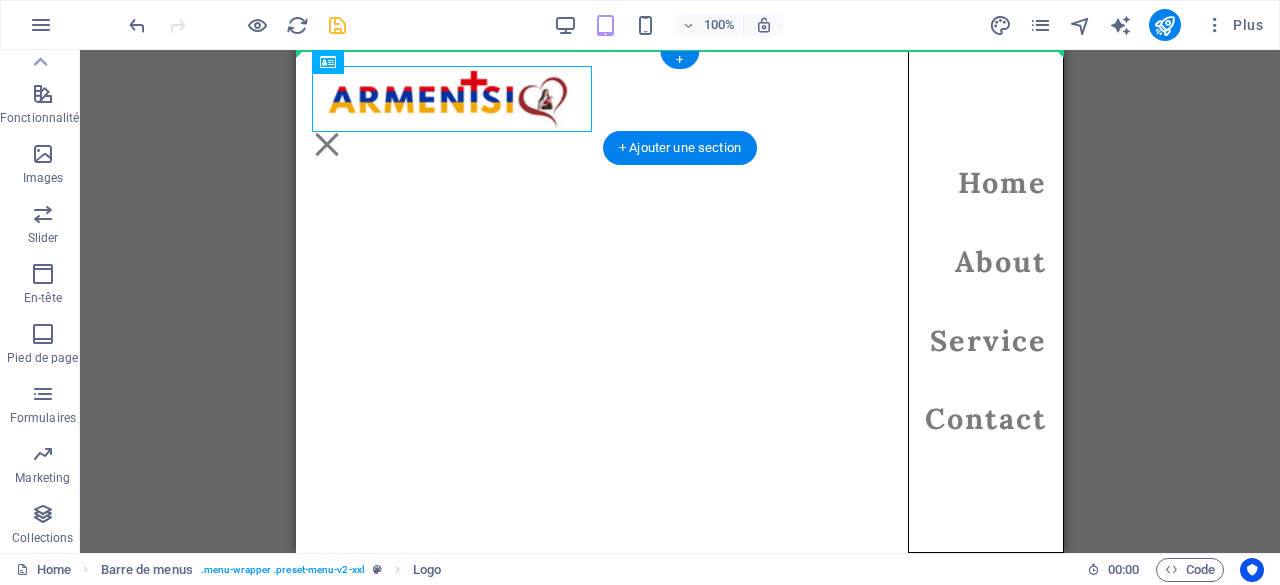 drag, startPoint x: 678, startPoint y: 113, endPoint x: 630, endPoint y: 92, distance: 52.392746 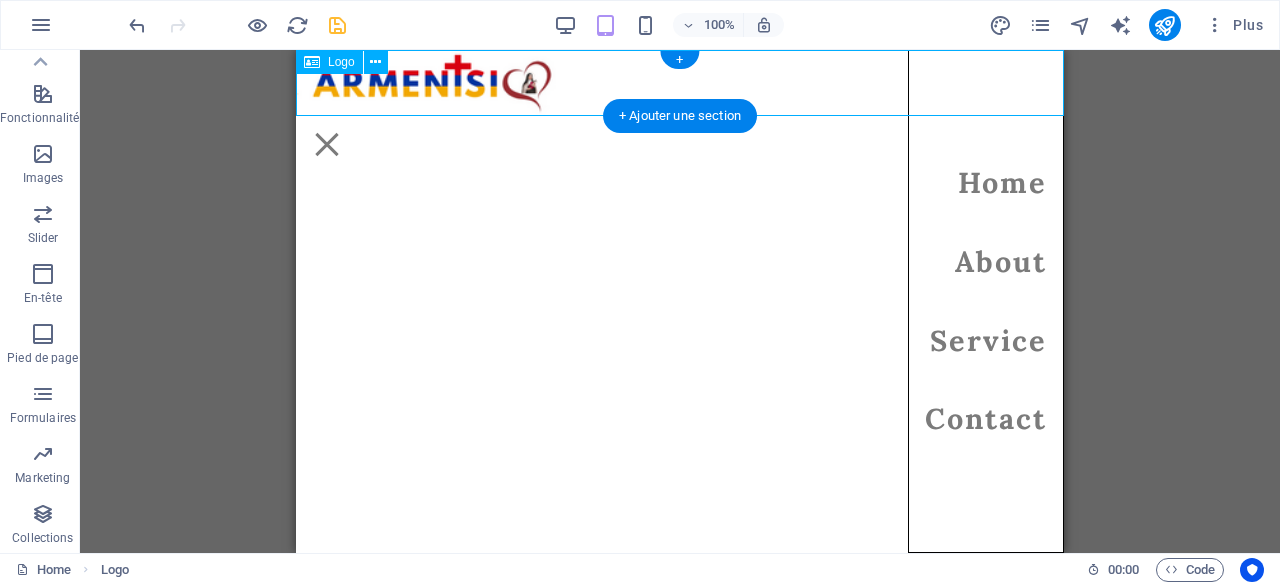 click at bounding box center [680, 83] 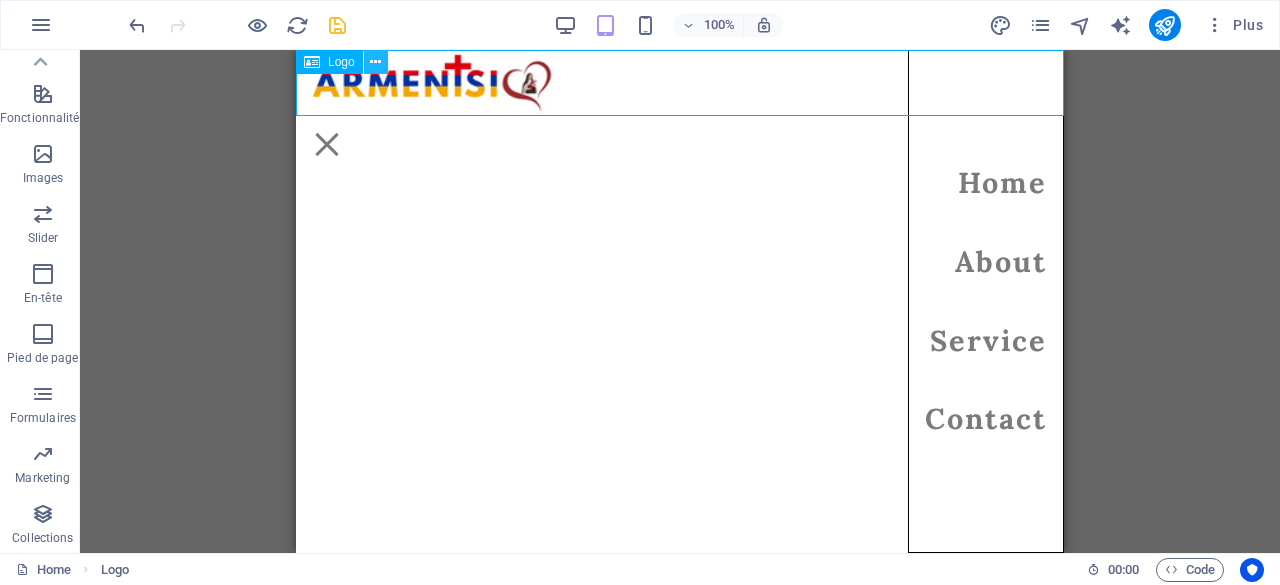 click at bounding box center [375, 62] 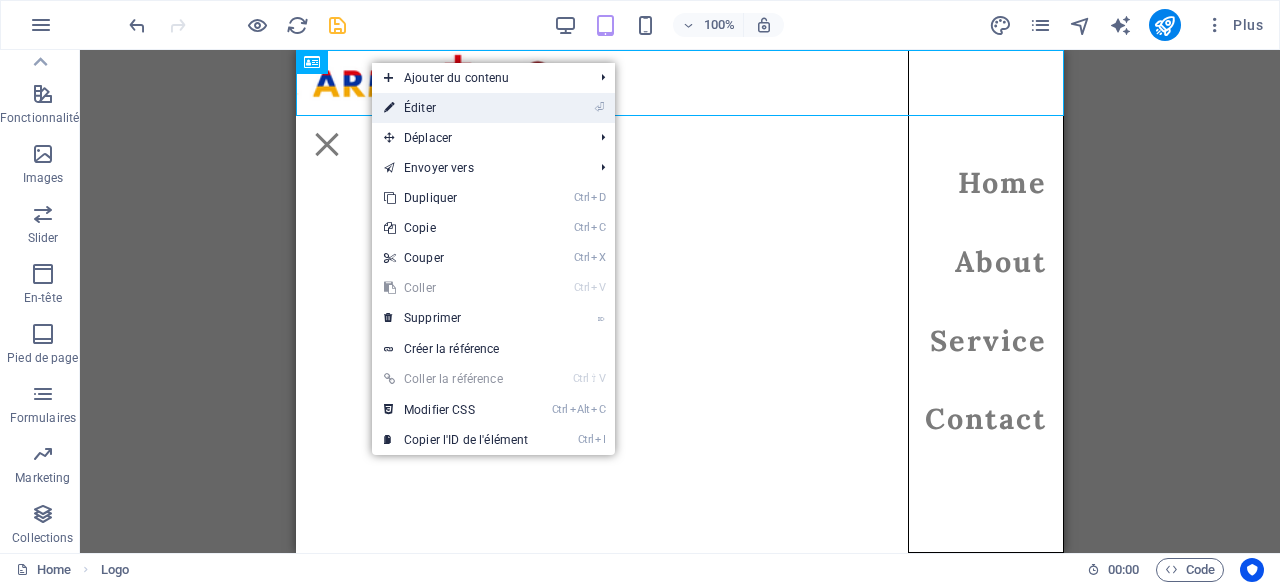 click on "⏎  Éditer" at bounding box center [456, 108] 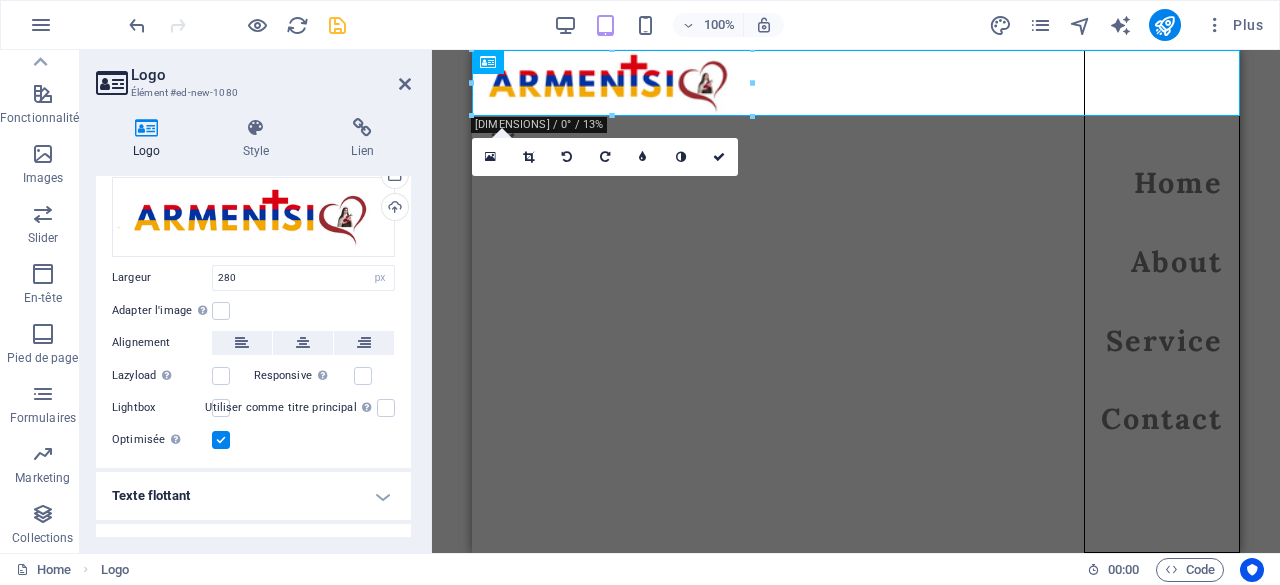 scroll, scrollTop: 117, scrollLeft: 0, axis: vertical 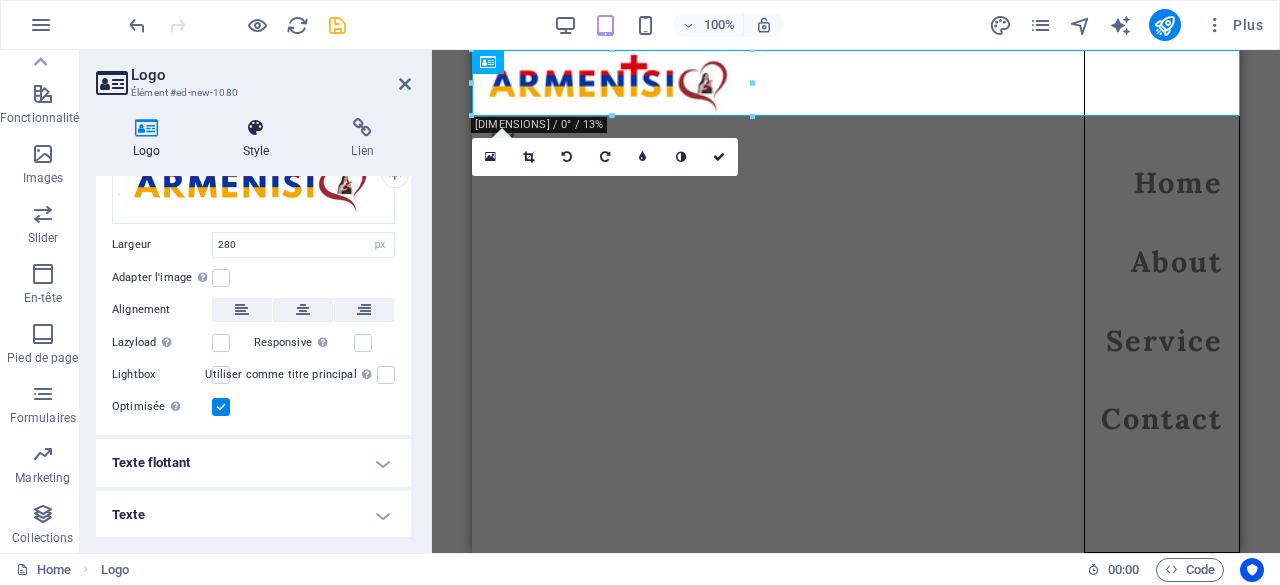 click on "Style" at bounding box center (260, 139) 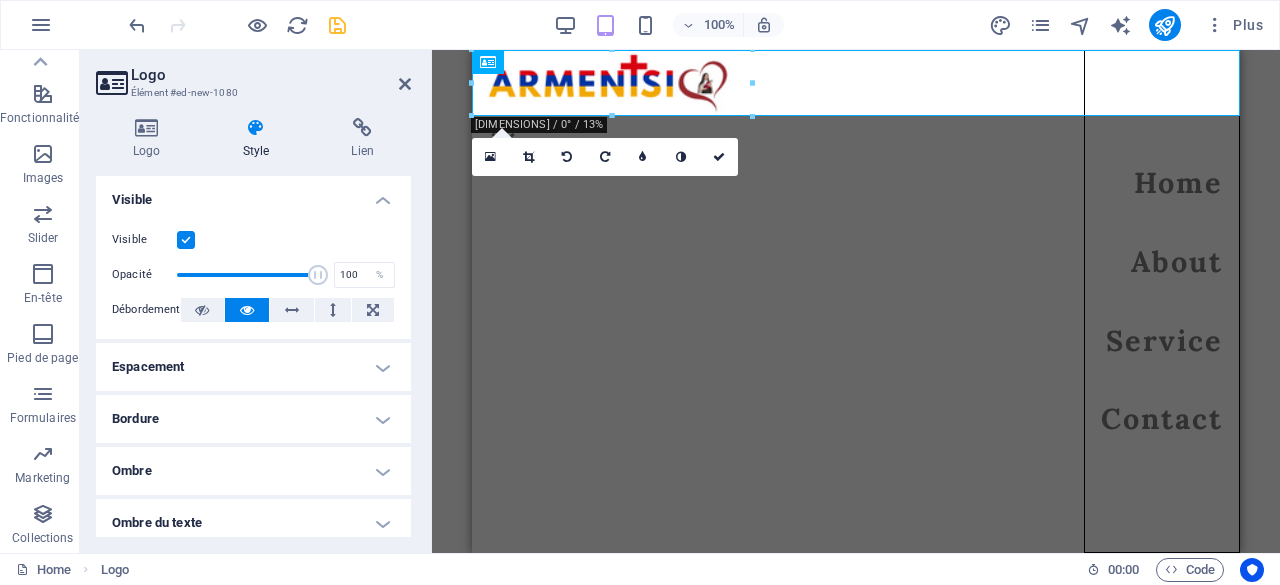 click on "Espacement" at bounding box center [253, 367] 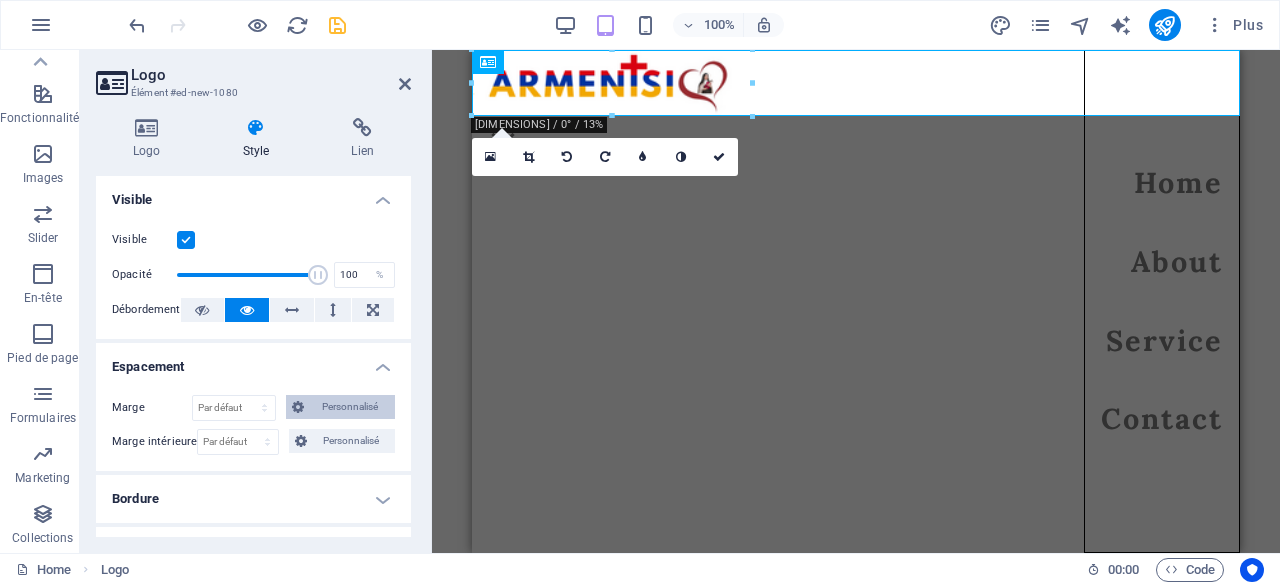 click on "Personnalisé" at bounding box center (349, 407) 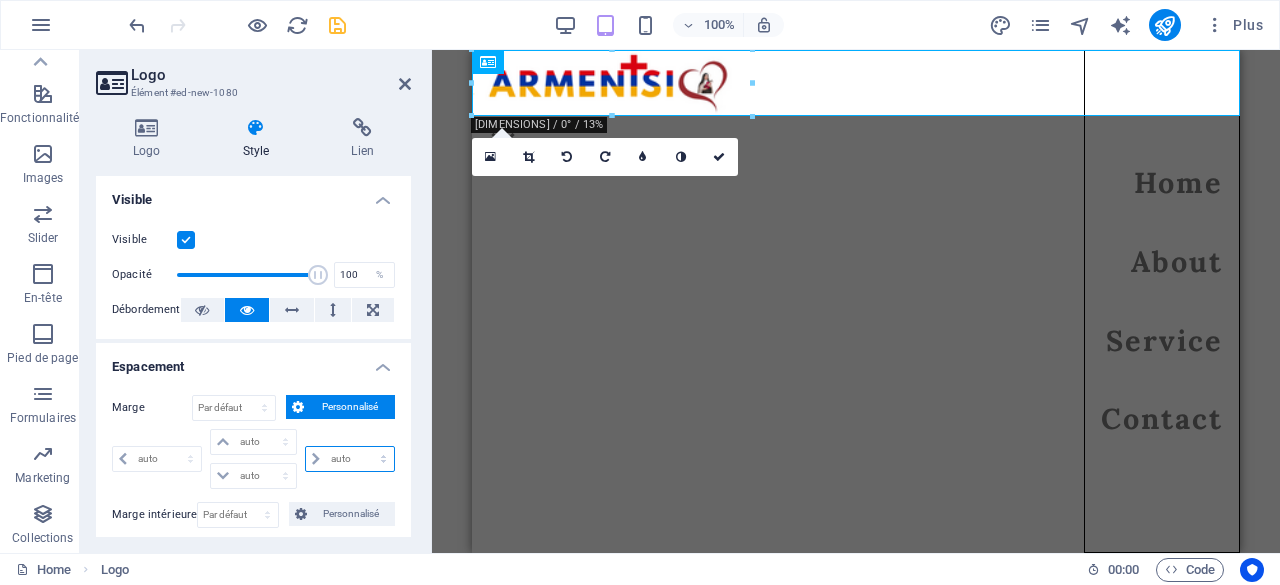 click on "auto px % rem vw vh" at bounding box center (350, 459) 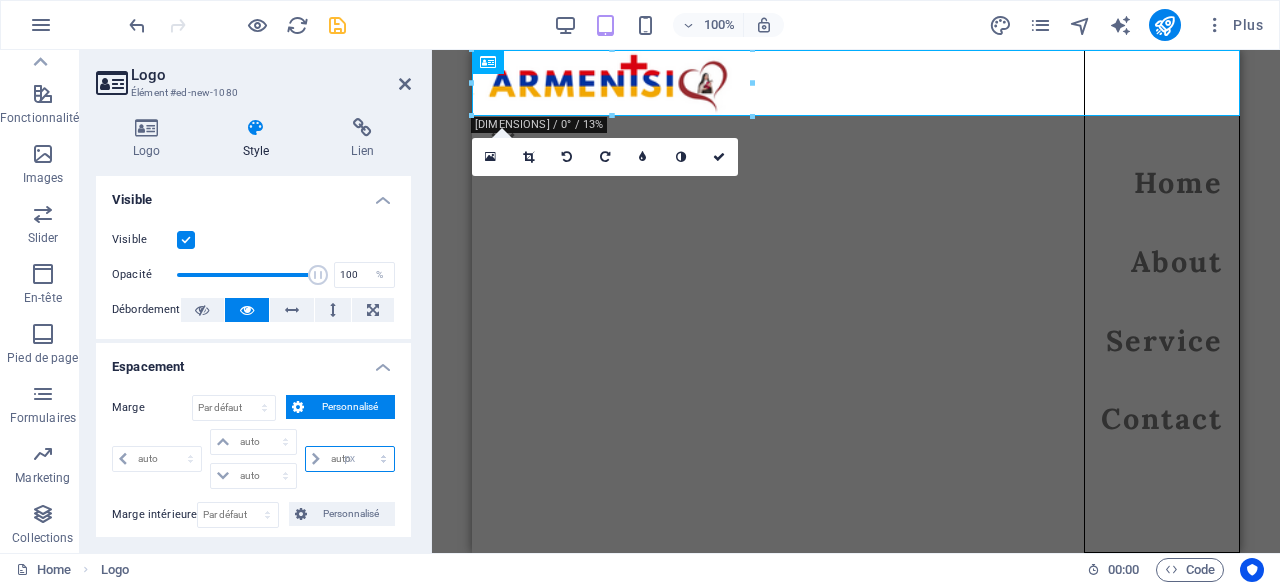 click on "auto px % rem vw vh" at bounding box center [350, 459] 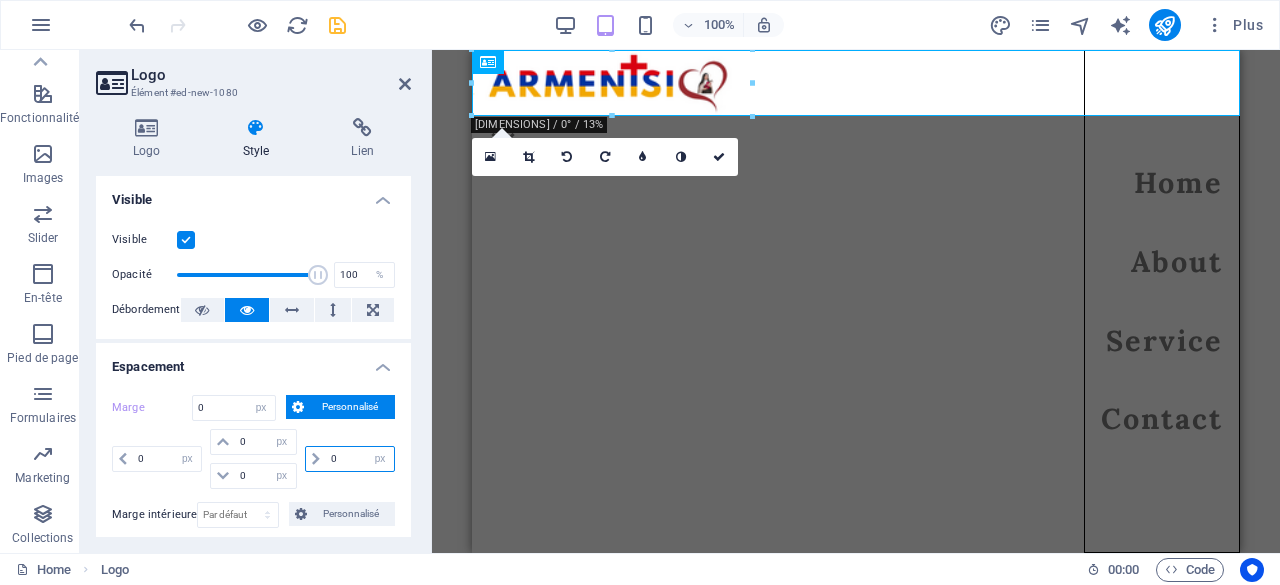 click on "0" at bounding box center (360, 459) 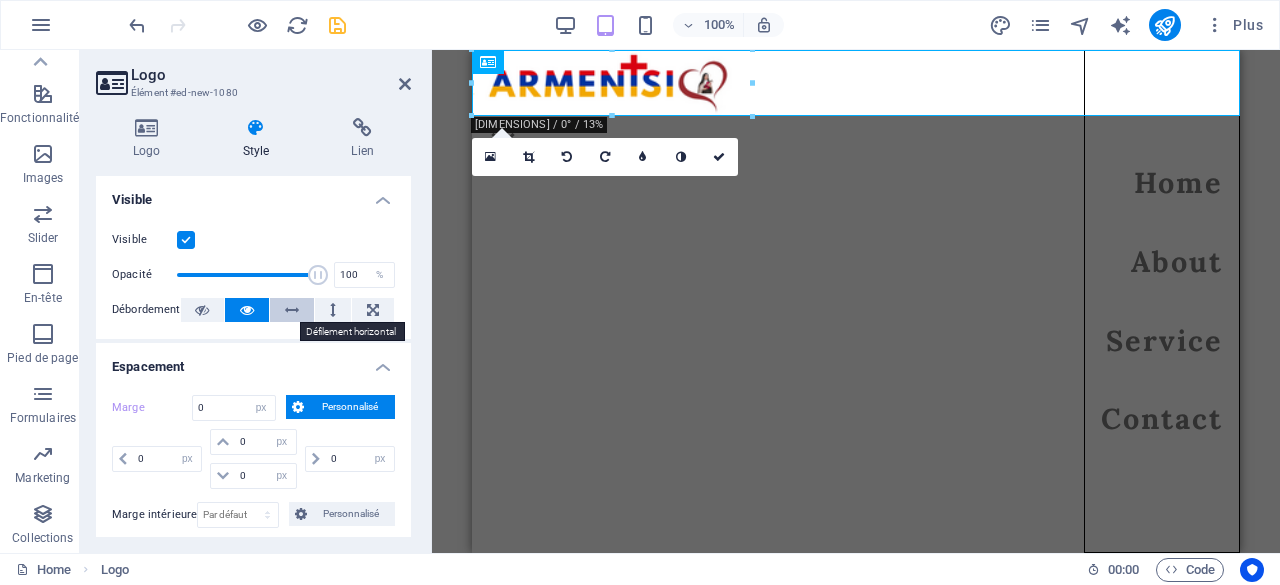 click at bounding box center (292, 310) 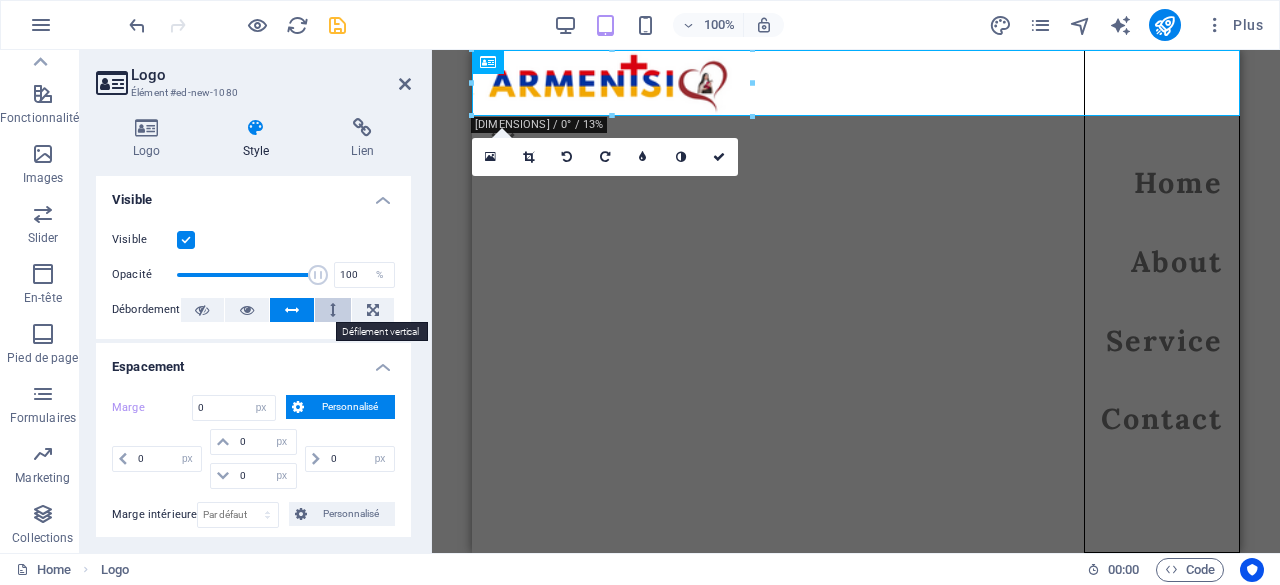 click at bounding box center (333, 310) 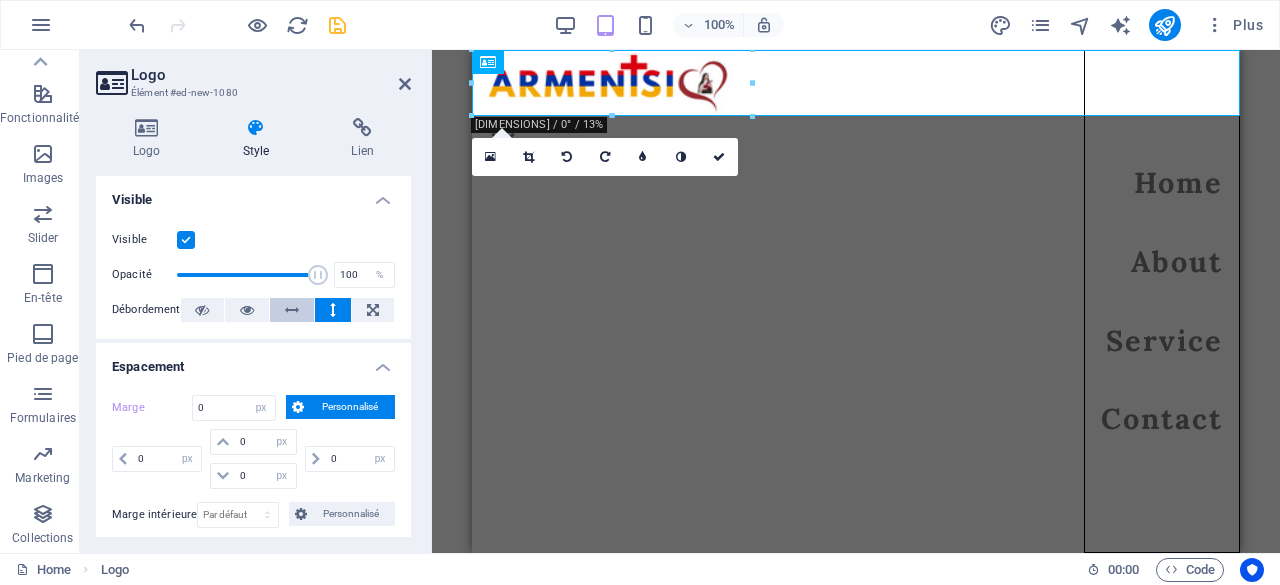 click at bounding box center (292, 310) 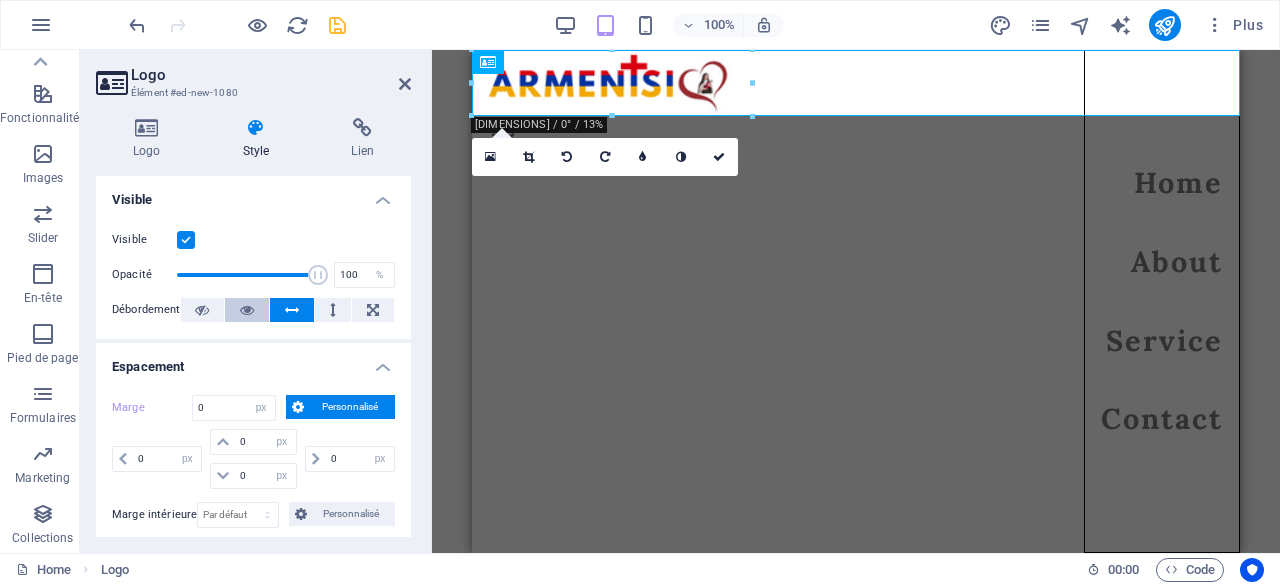 click at bounding box center (247, 310) 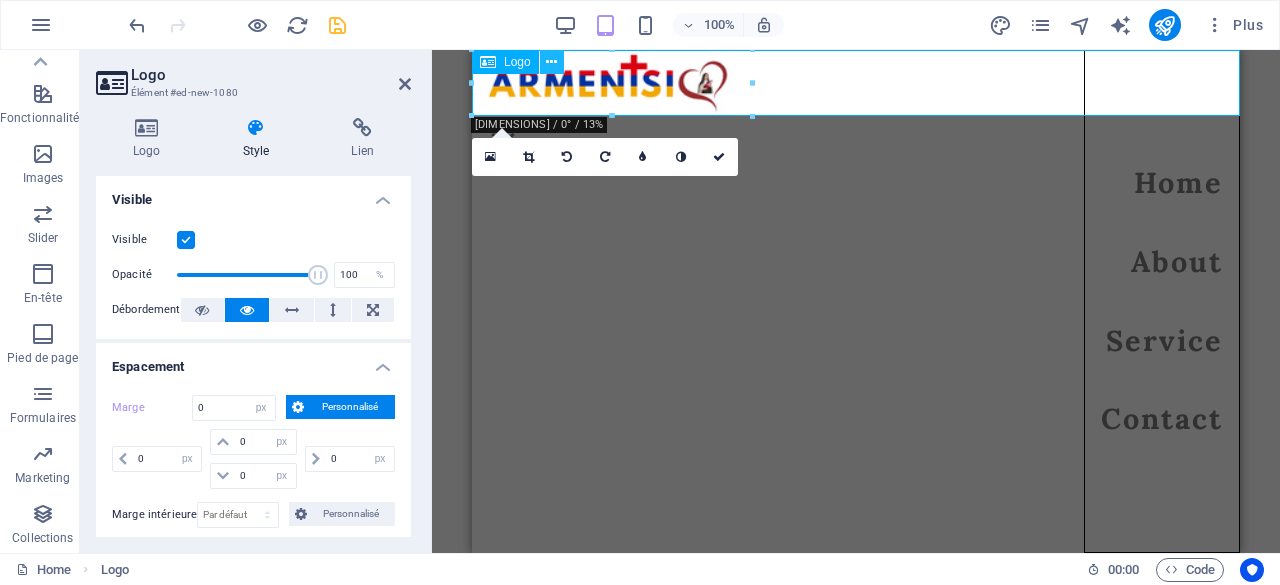 click at bounding box center [551, 62] 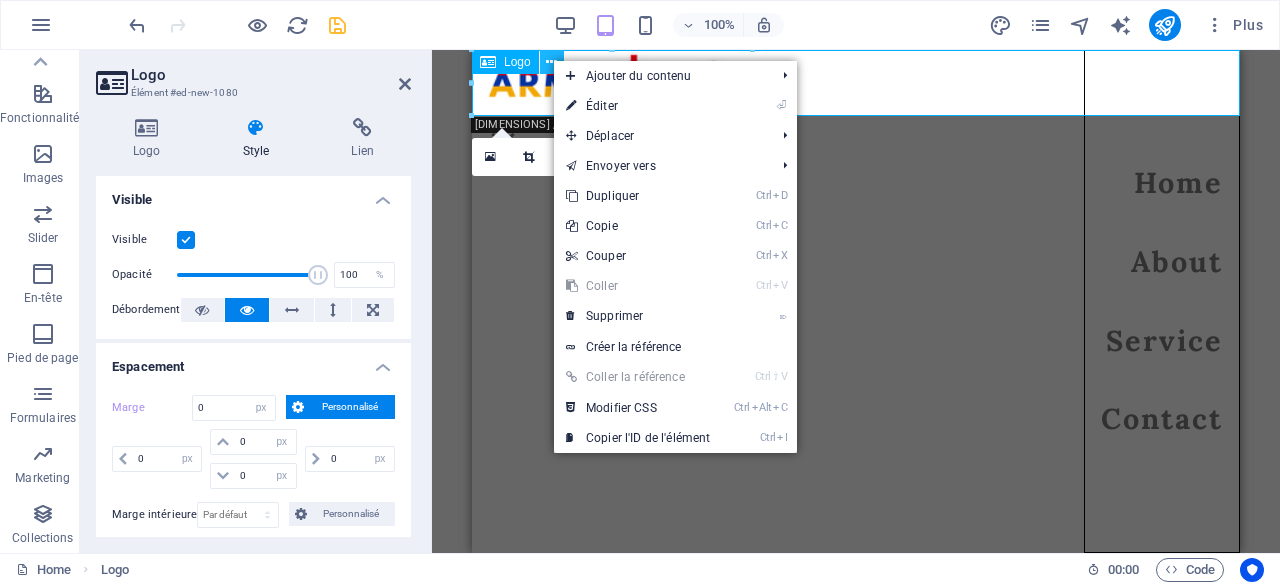 click at bounding box center (551, 62) 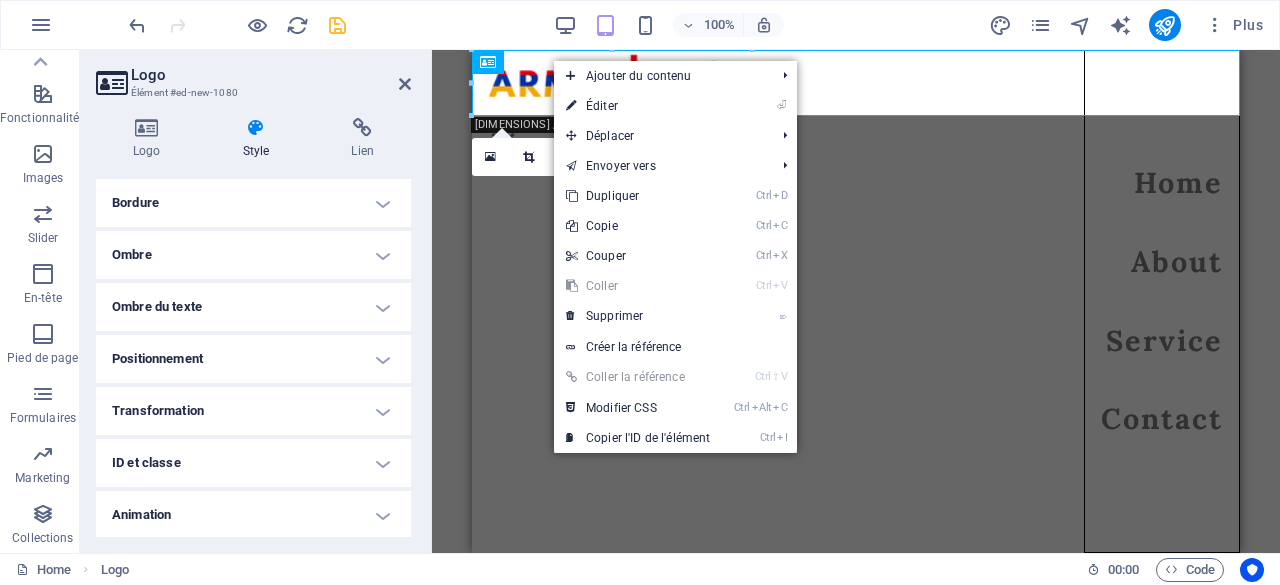 scroll, scrollTop: 370, scrollLeft: 0, axis: vertical 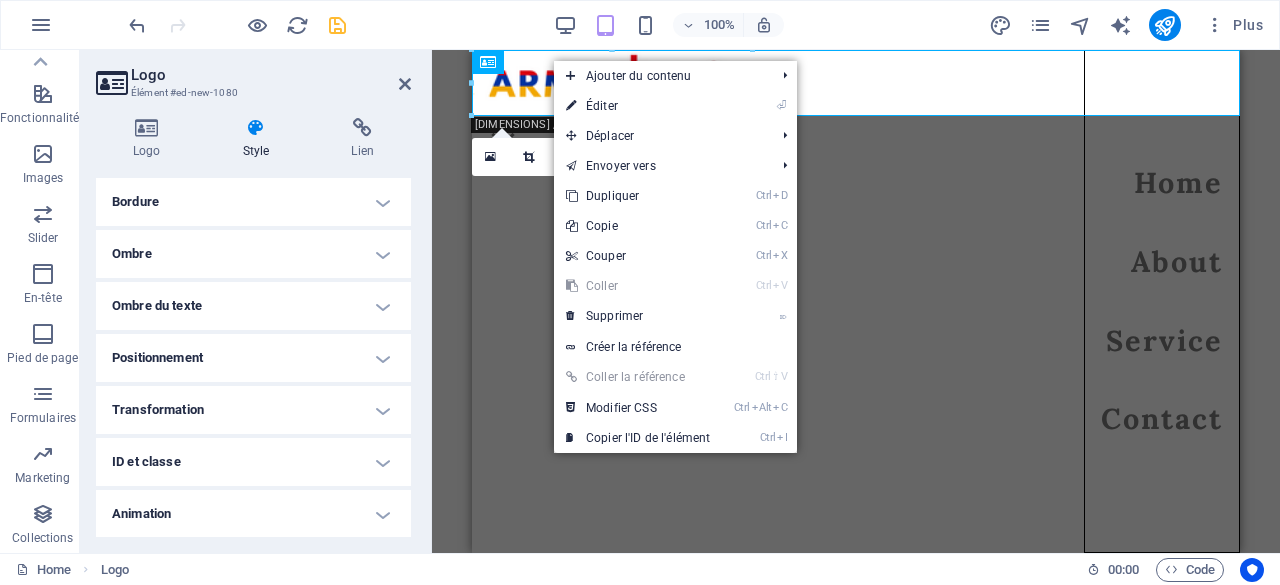 click on "Positionnement" at bounding box center [253, 358] 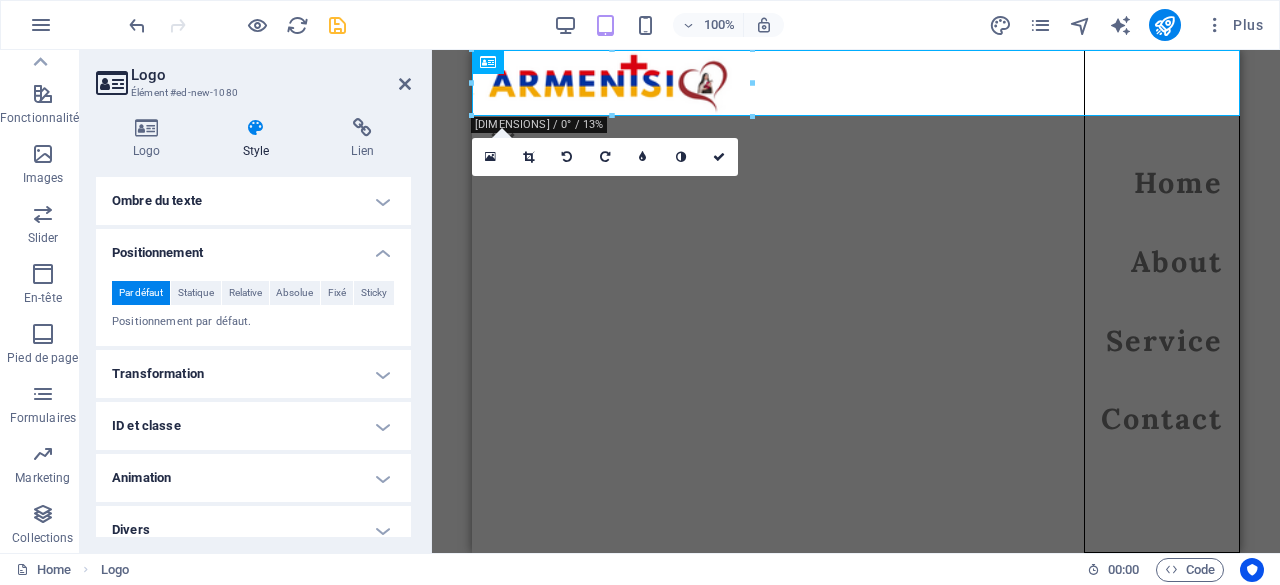 scroll, scrollTop: 435, scrollLeft: 0, axis: vertical 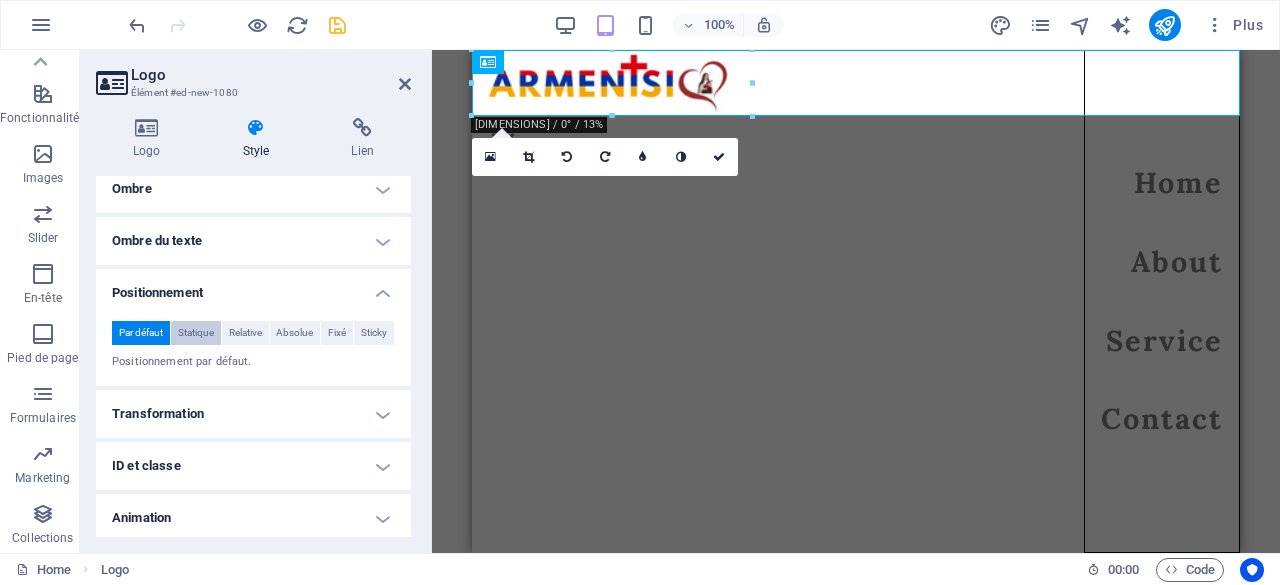 click on "Statique" at bounding box center (196, 333) 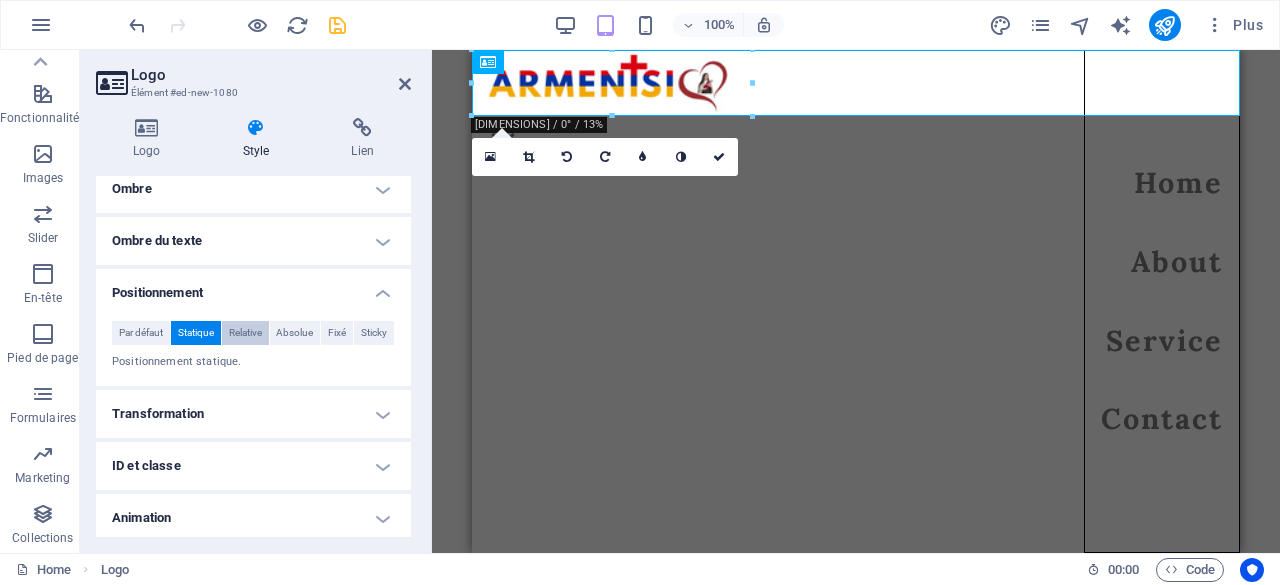 click on "Relative" at bounding box center (245, 333) 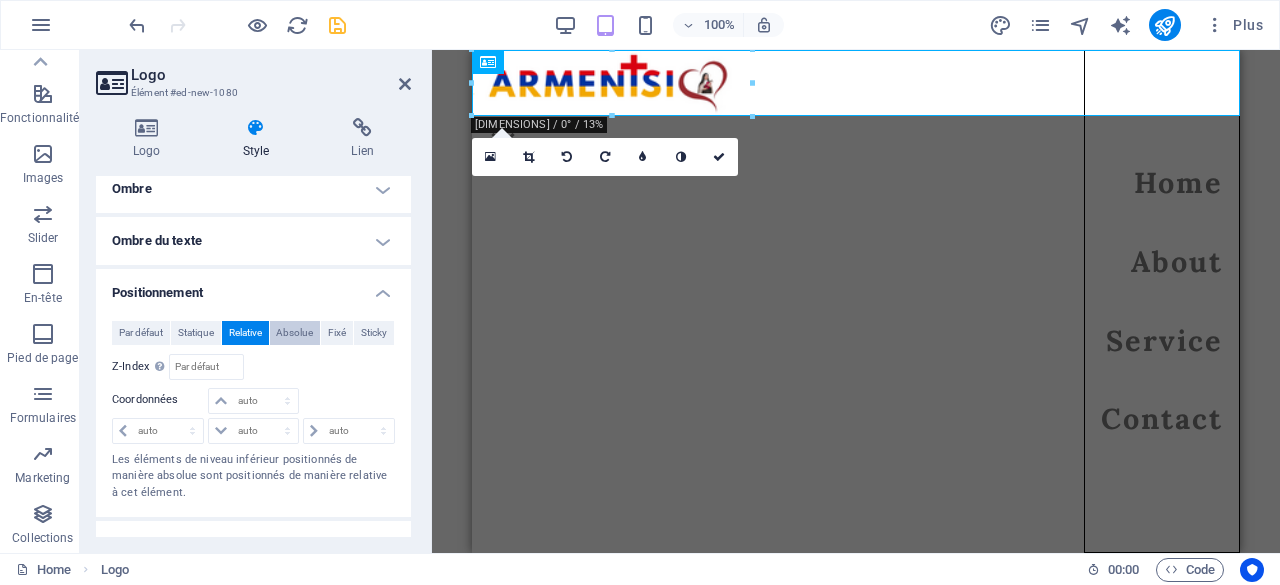 click on "Absolue" at bounding box center [294, 333] 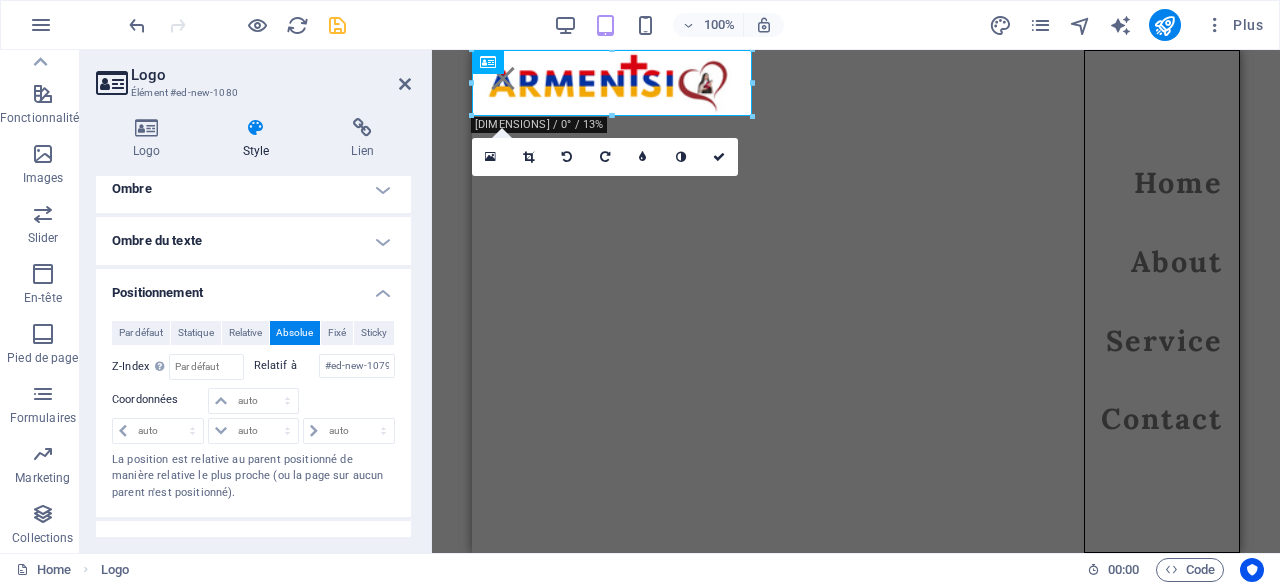 click on "Absolue" at bounding box center [295, 333] 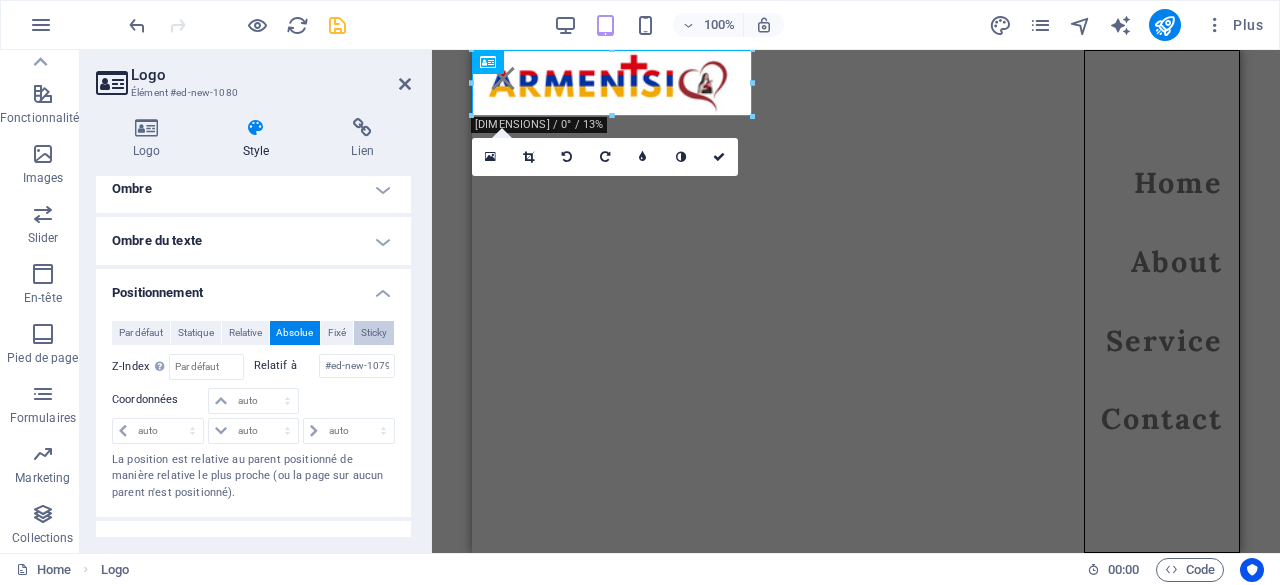 click on "Sticky" at bounding box center [374, 333] 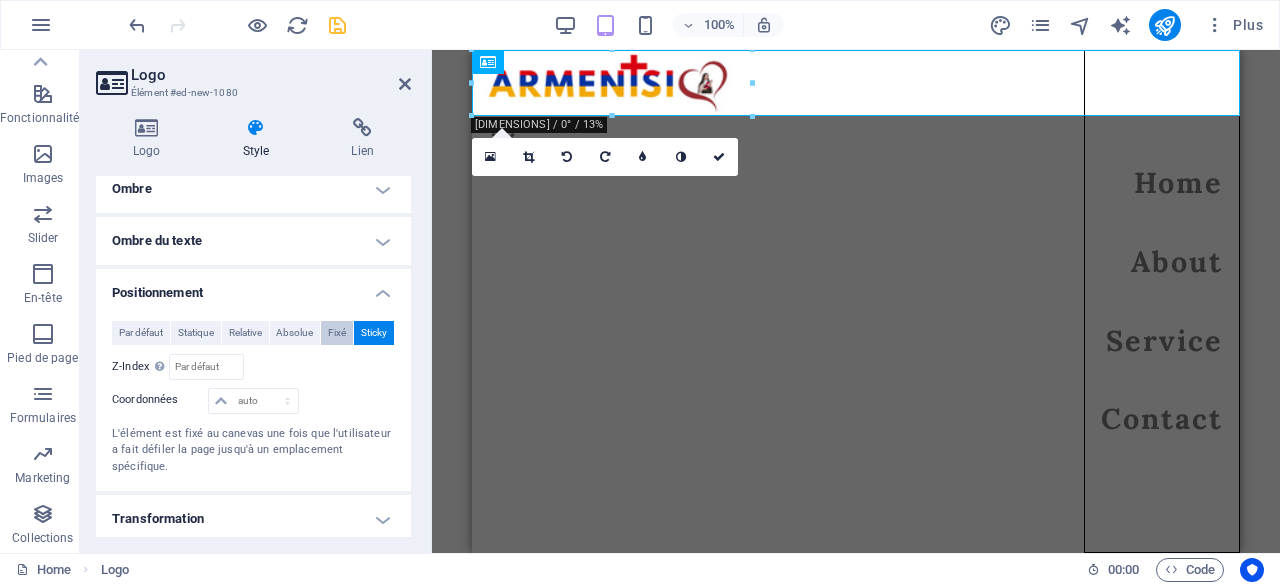 click on "Fixé" at bounding box center [337, 333] 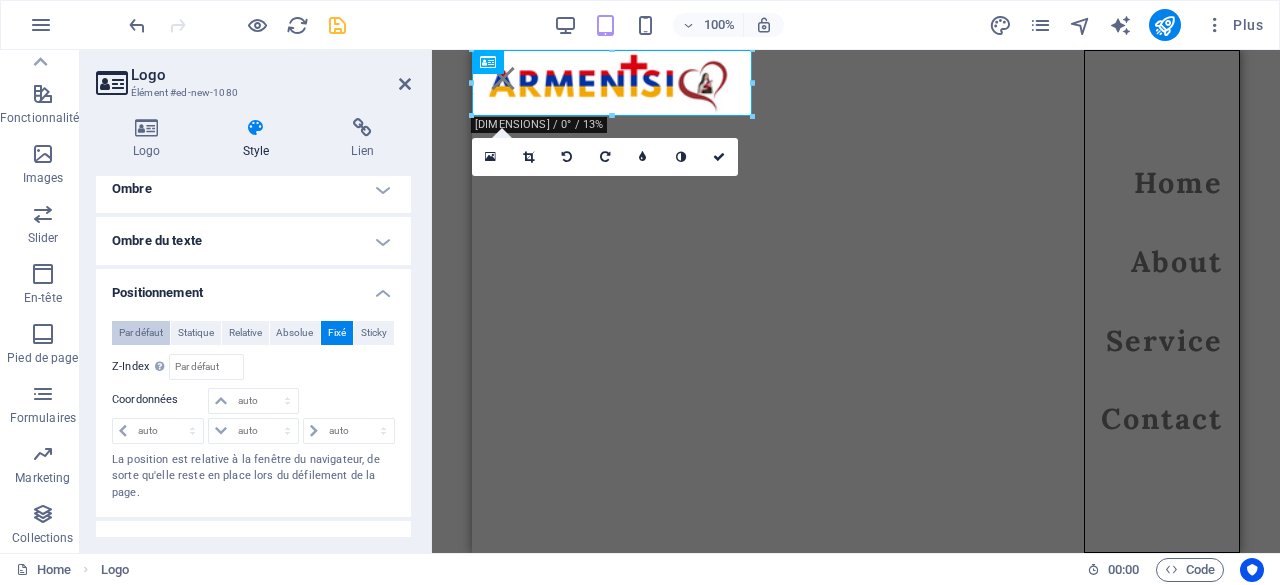click on "Par défaut" at bounding box center [141, 333] 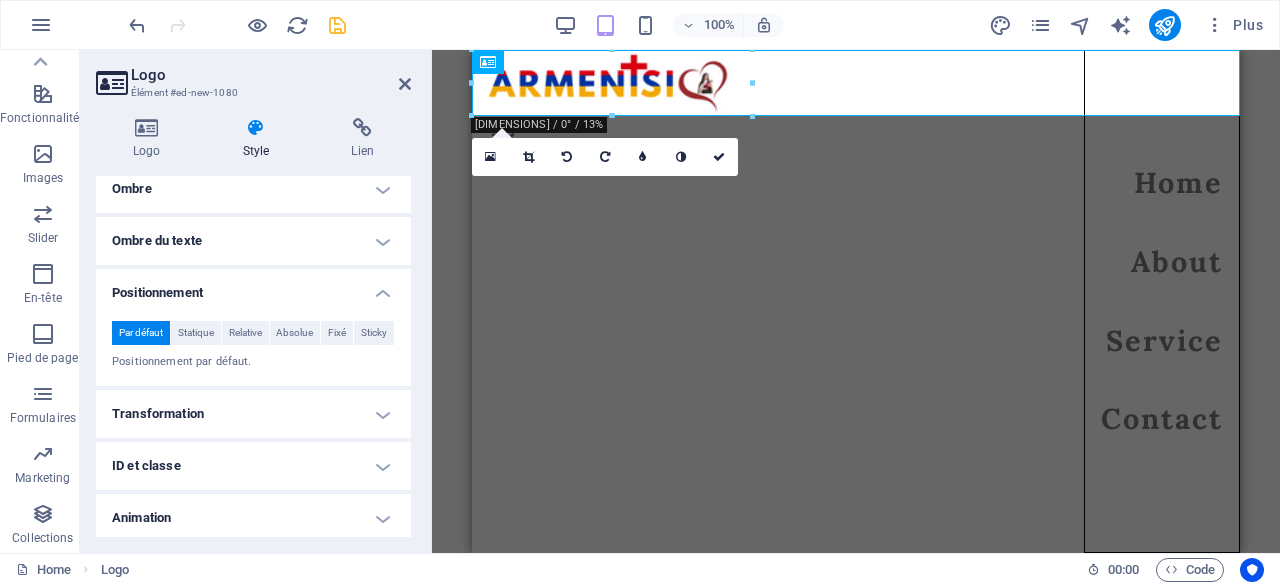 scroll, scrollTop: 488, scrollLeft: 0, axis: vertical 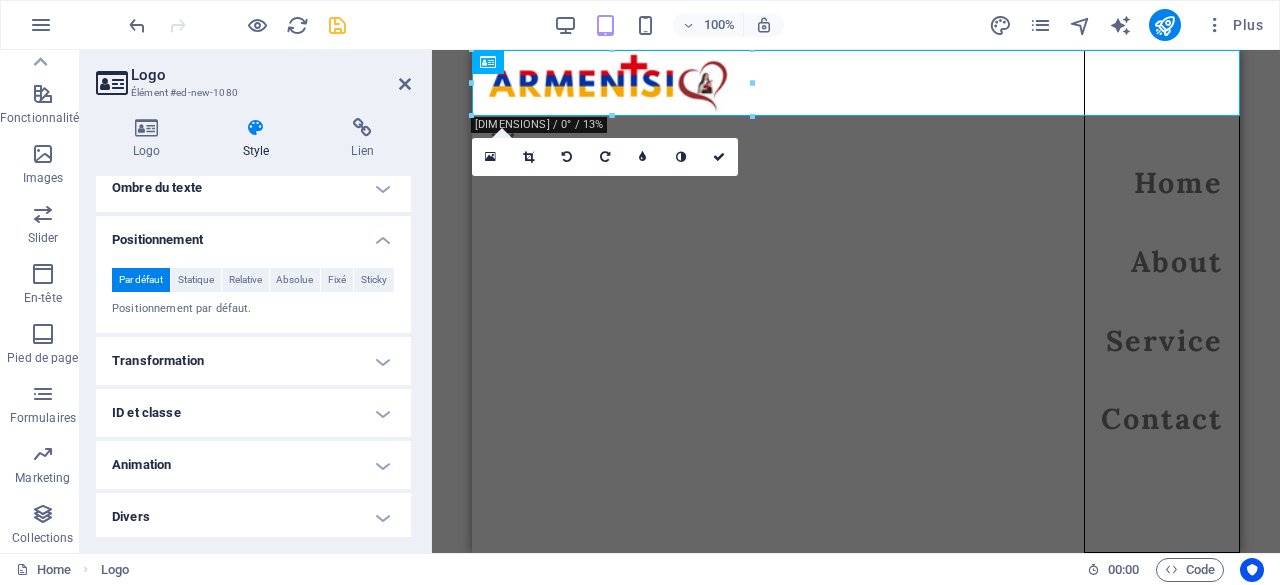 click on "Divers" at bounding box center (253, 517) 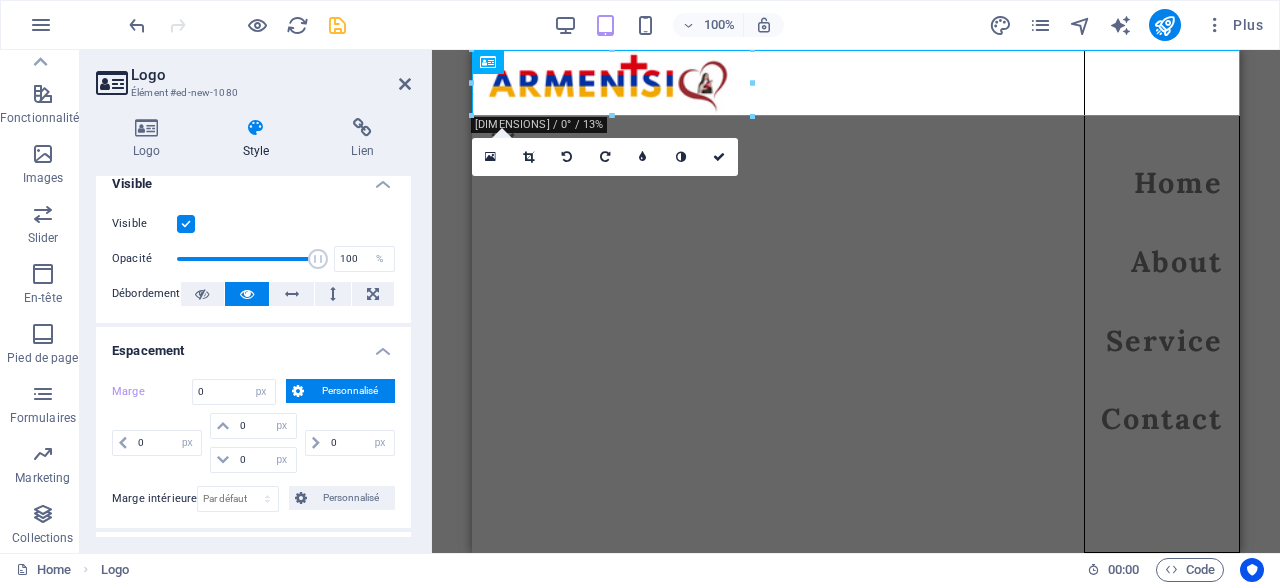 scroll, scrollTop: 0, scrollLeft: 0, axis: both 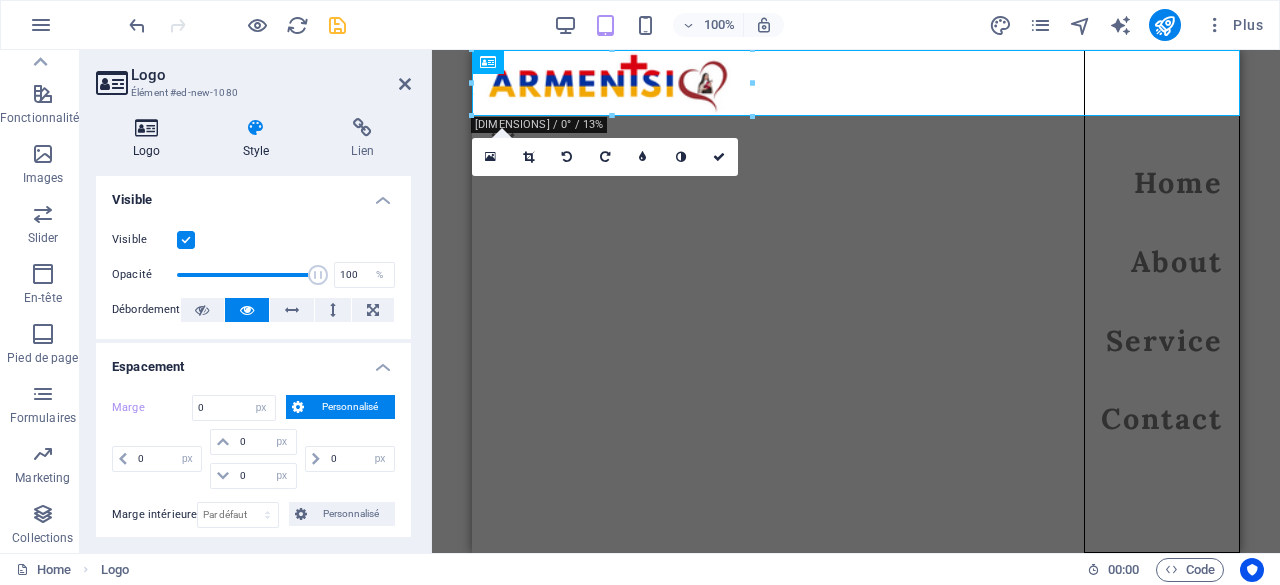 click on "Logo" at bounding box center (151, 139) 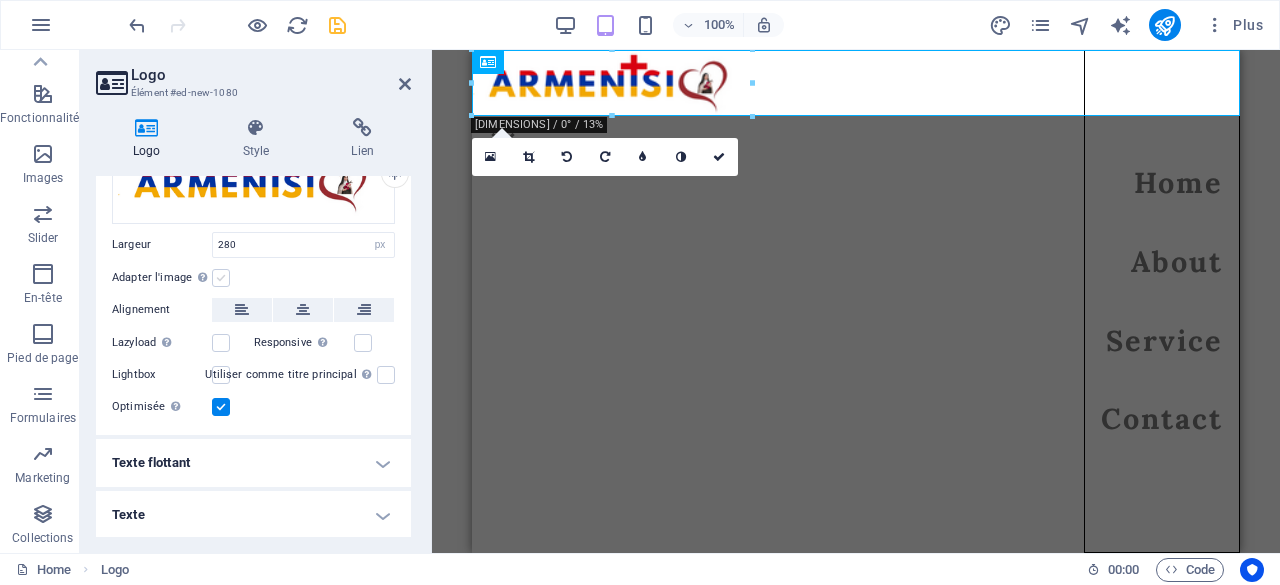 click at bounding box center (221, 278) 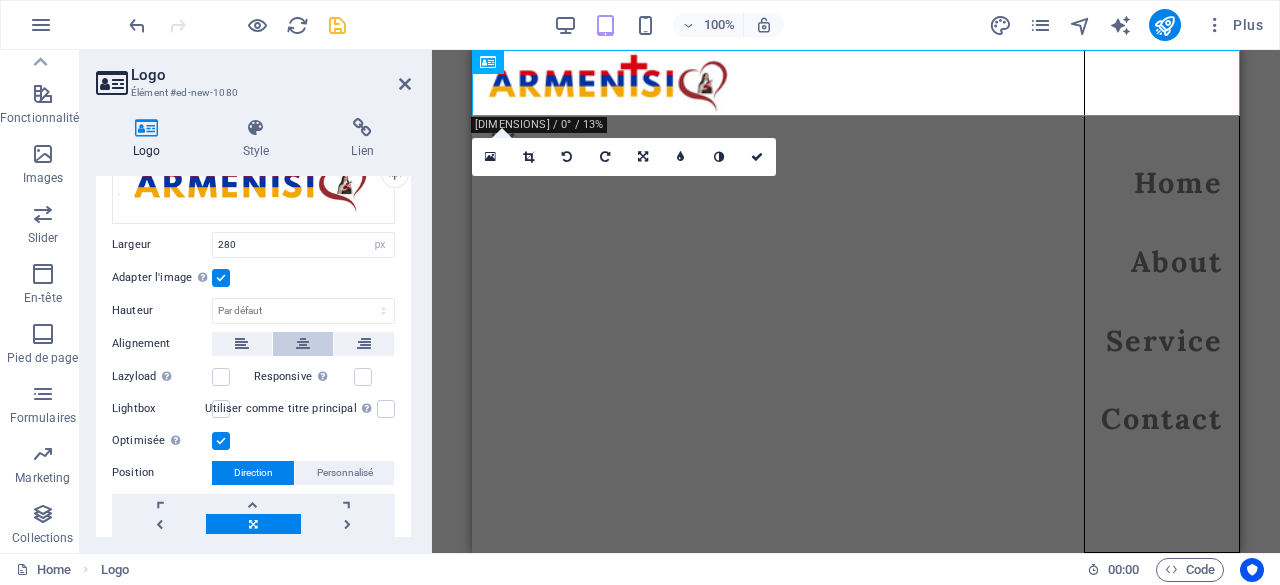 click at bounding box center (303, 344) 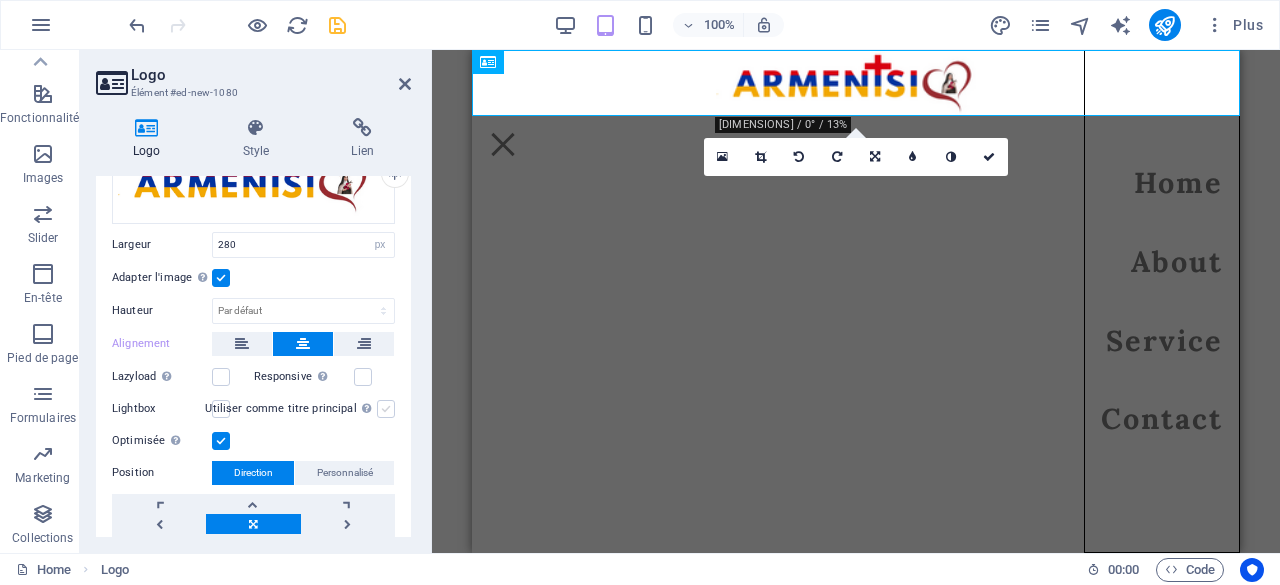 click at bounding box center [386, 409] 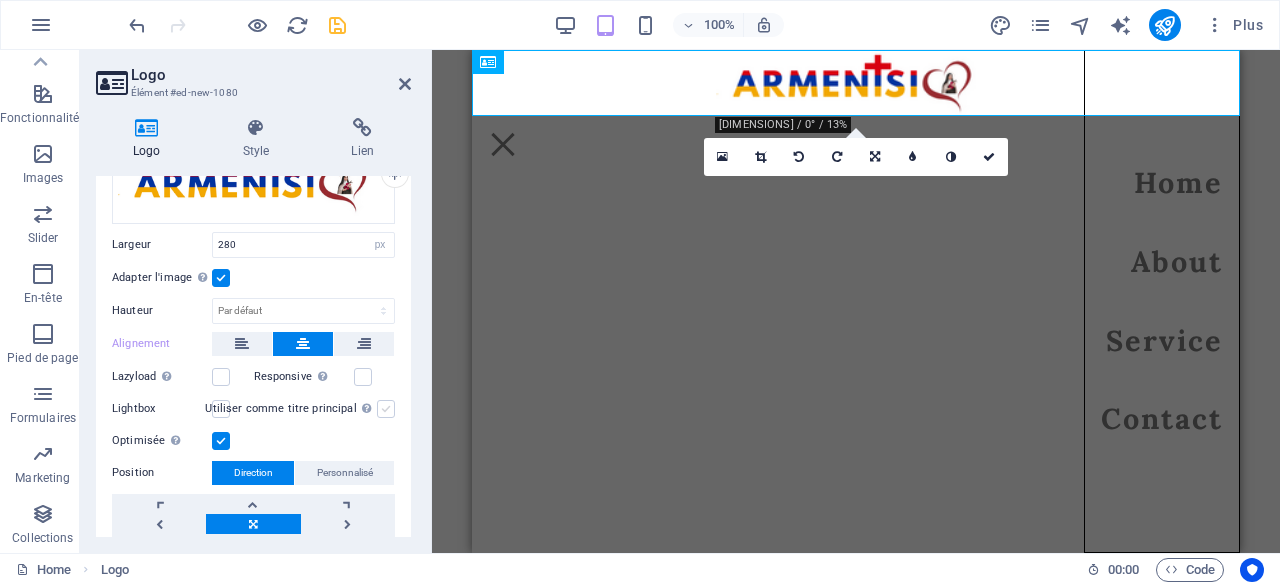 click on "Utiliser comme titre principal Cette image sera incluse dans une balise titre H1. Utile pour donner au texte alternatif le poids d'un titre H1, par ex. pour le logo. Ne pas cocher si incertain." at bounding box center (0, 0) 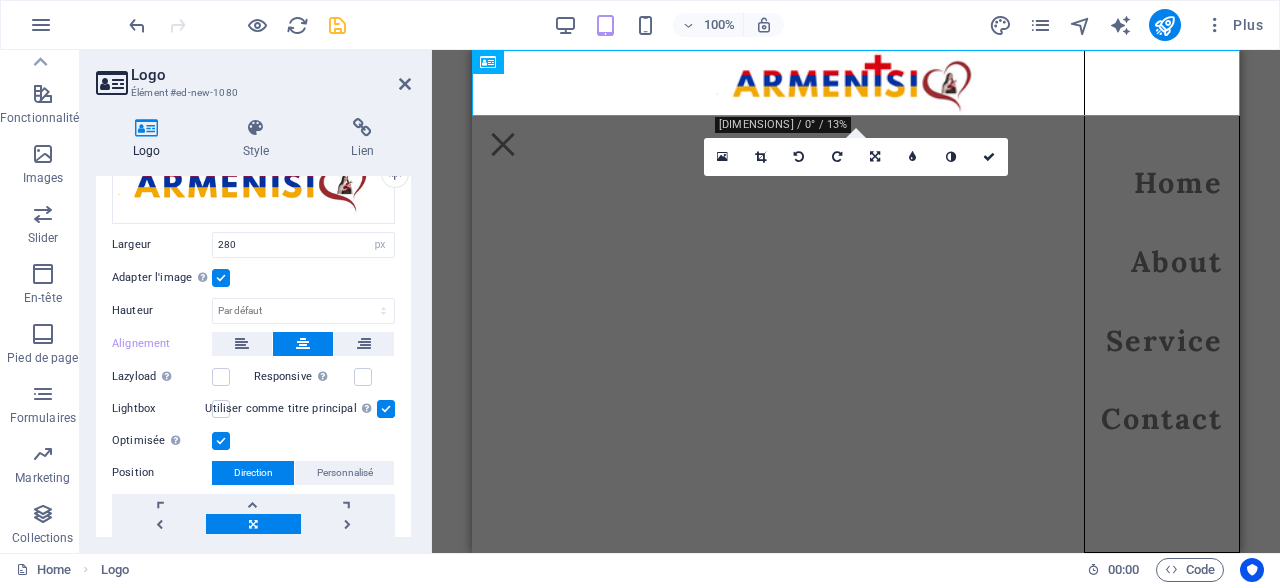 click at bounding box center (386, 409) 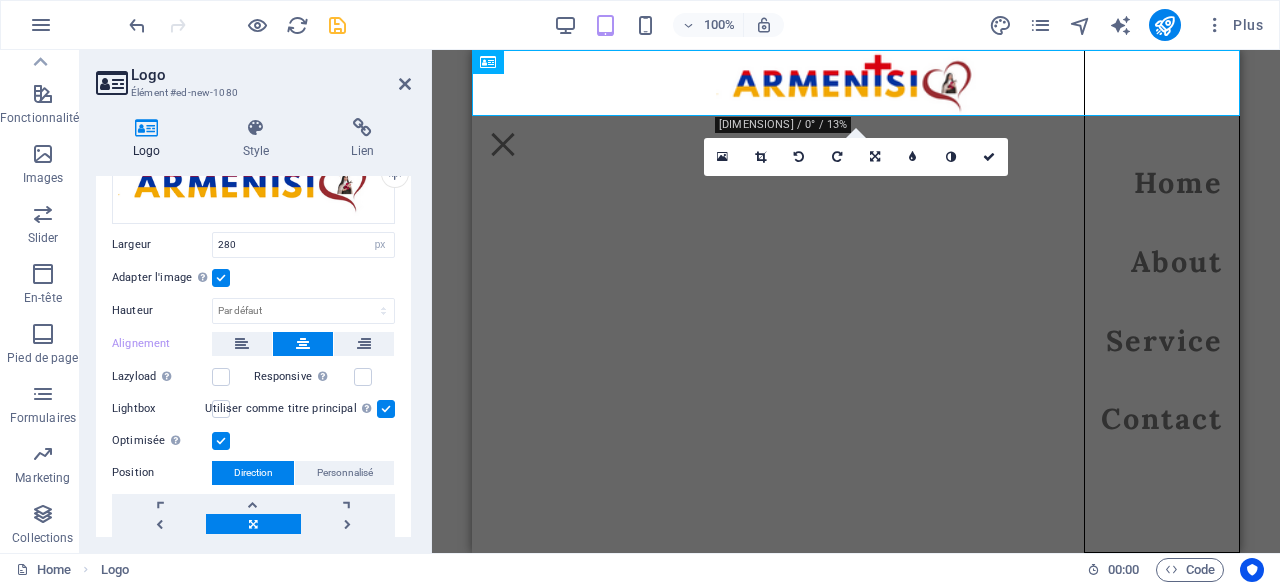 click on "Utiliser comme titre principal Cette image sera incluse dans une balise titre H1. Utile pour donner au texte alternatif le poids d'un titre H1, par ex. pour le logo. Ne pas cocher si incertain." at bounding box center [0, 0] 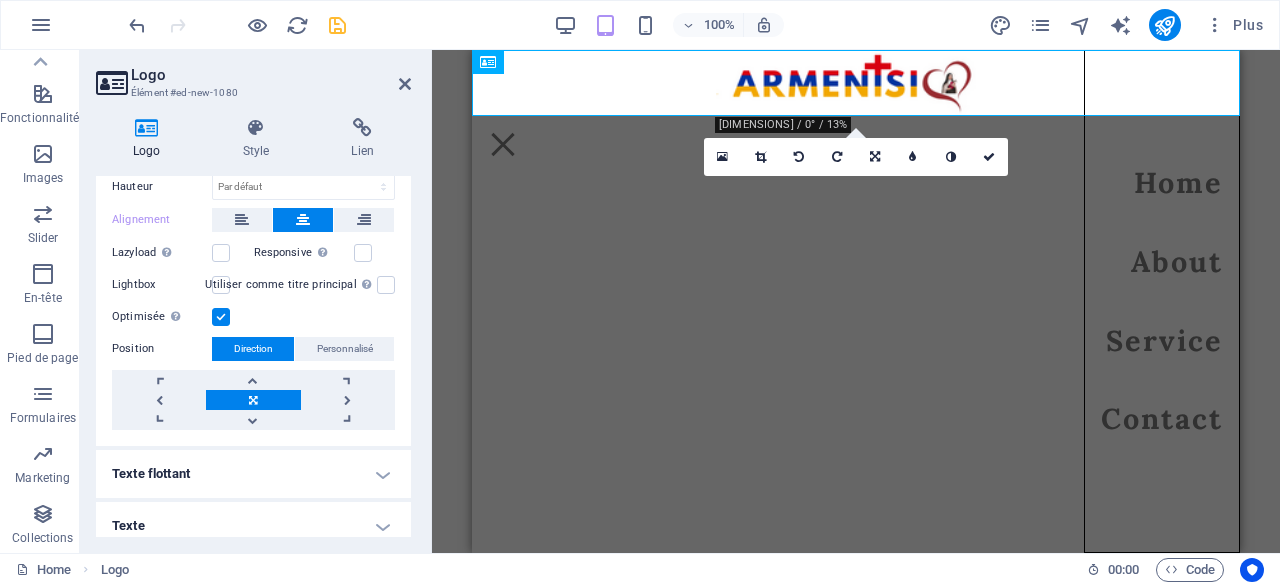 scroll, scrollTop: 252, scrollLeft: 0, axis: vertical 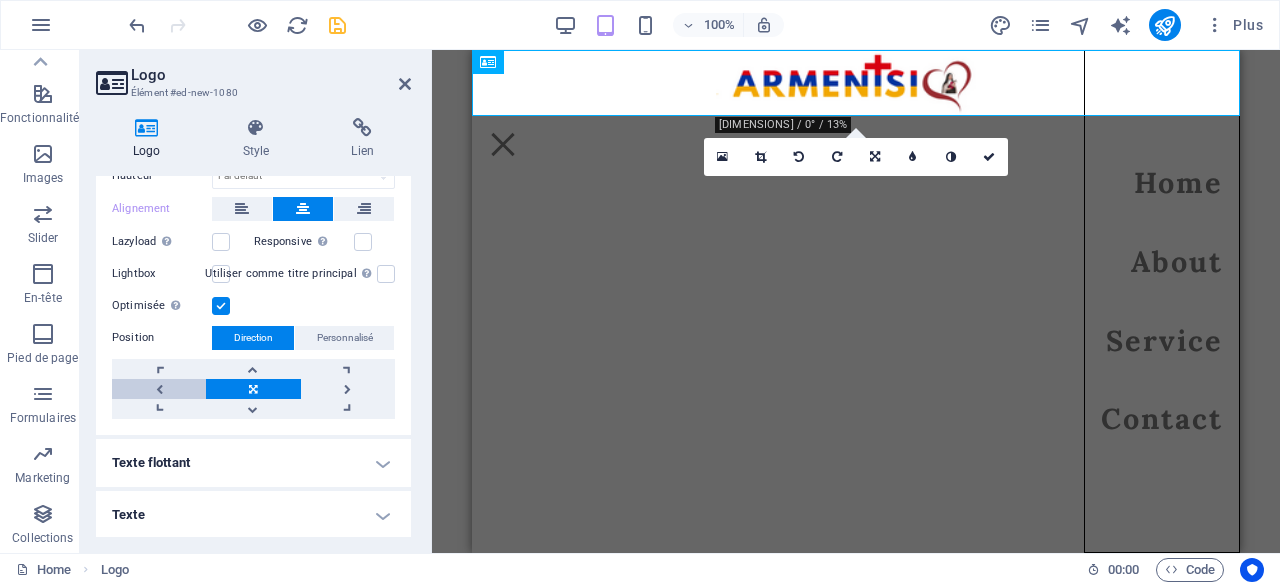click at bounding box center [159, 389] 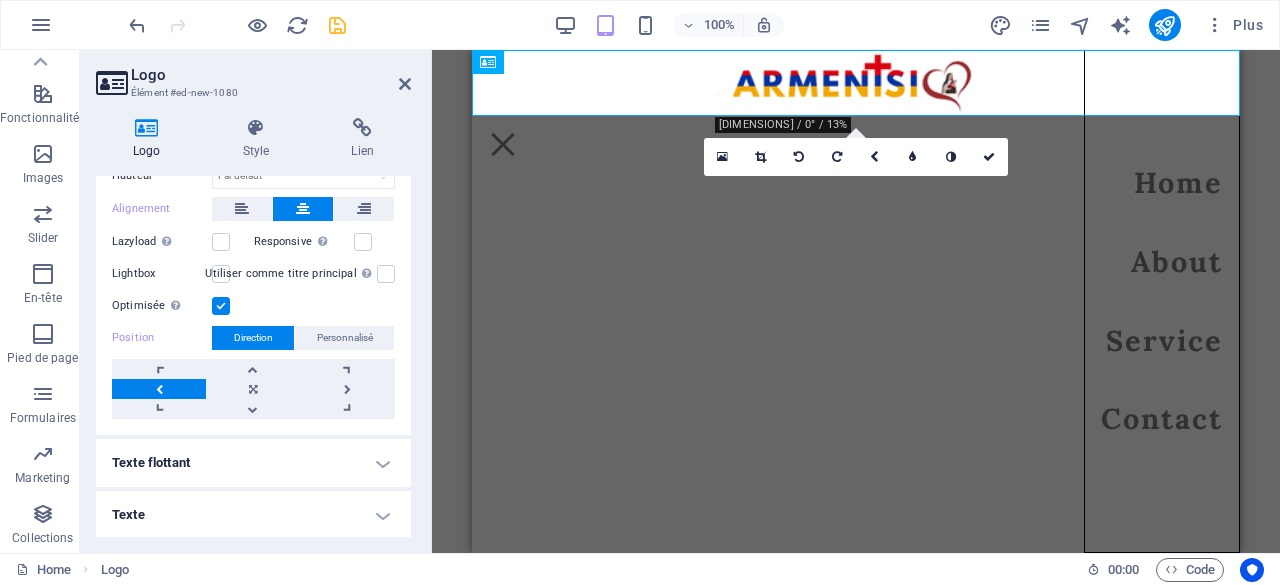 click at bounding box center (159, 389) 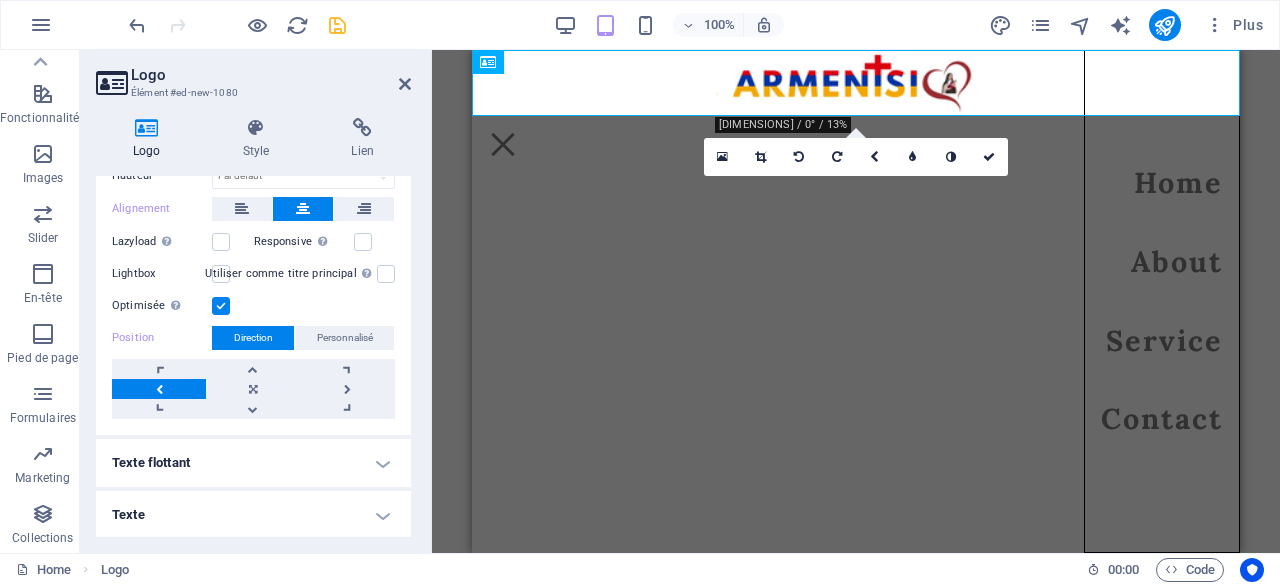 click at bounding box center (159, 389) 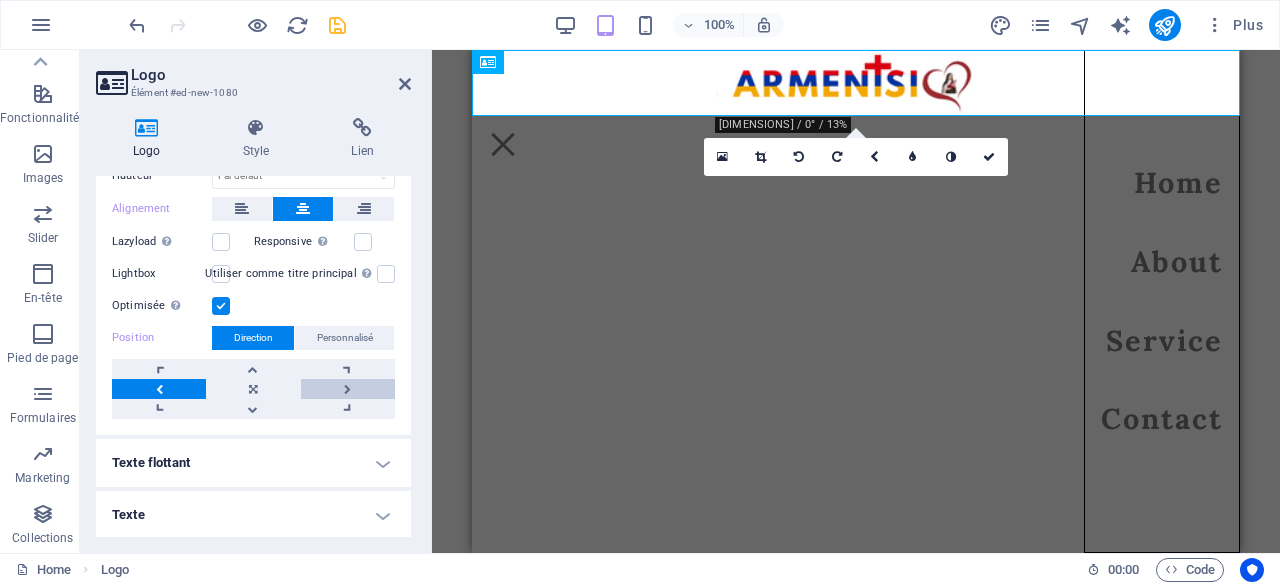 click at bounding box center [348, 389] 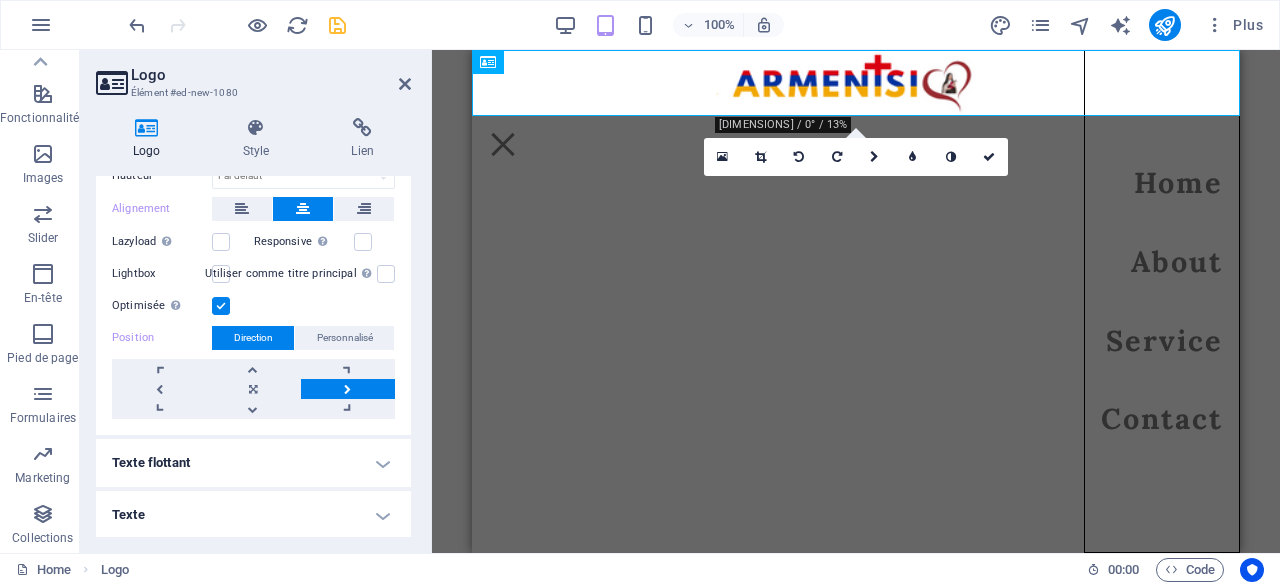click at bounding box center [348, 389] 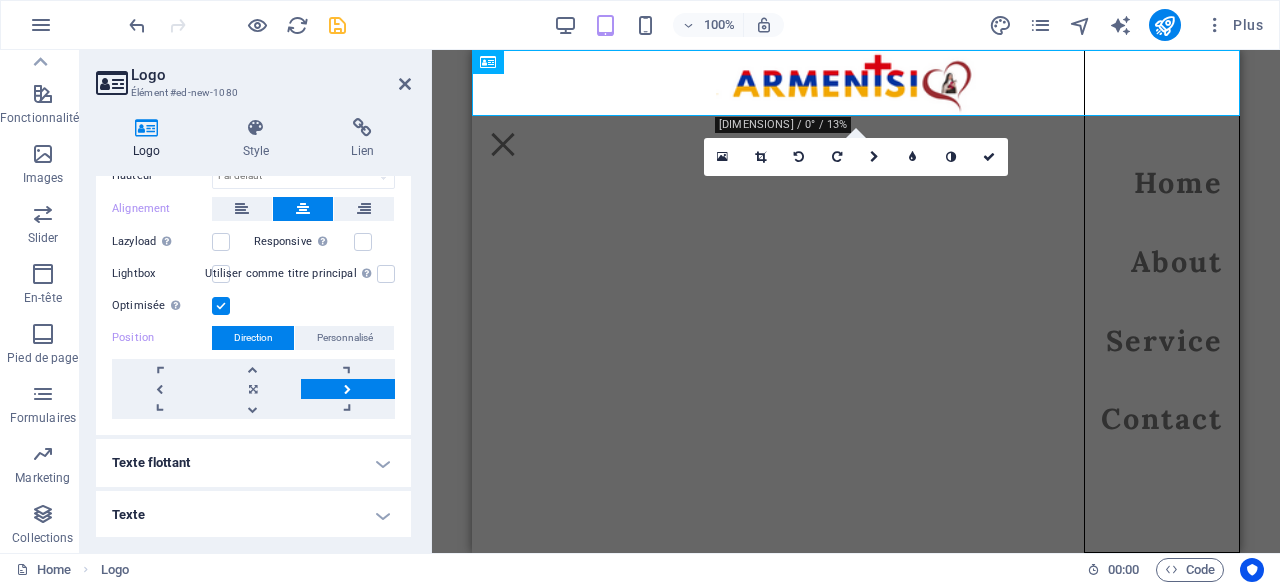 click at bounding box center [348, 389] 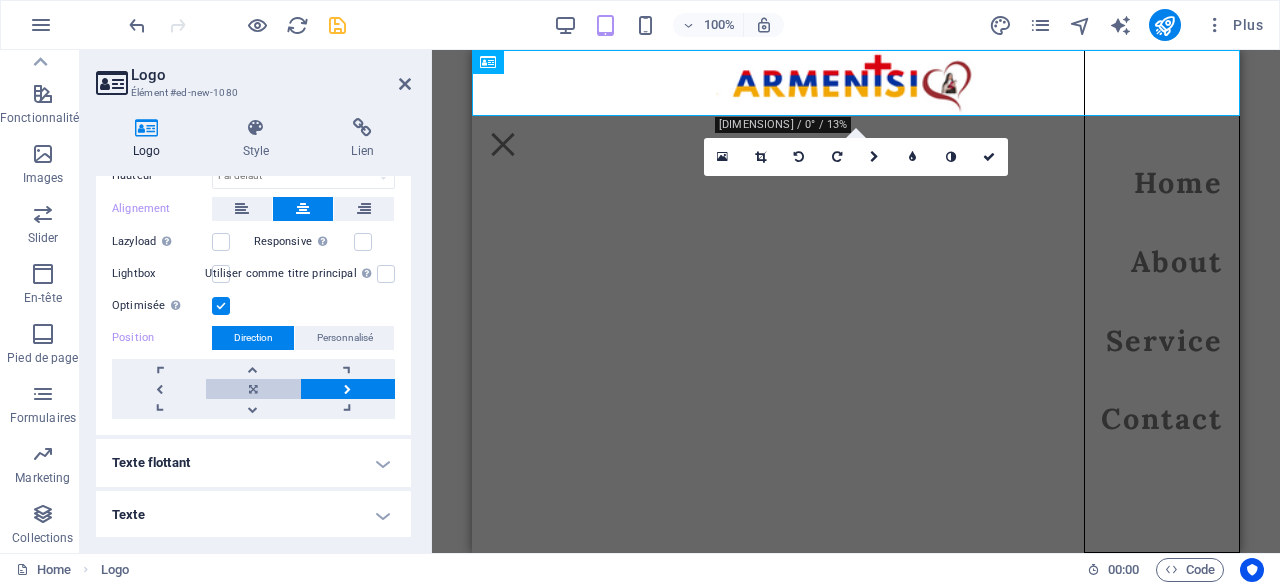 click at bounding box center [253, 389] 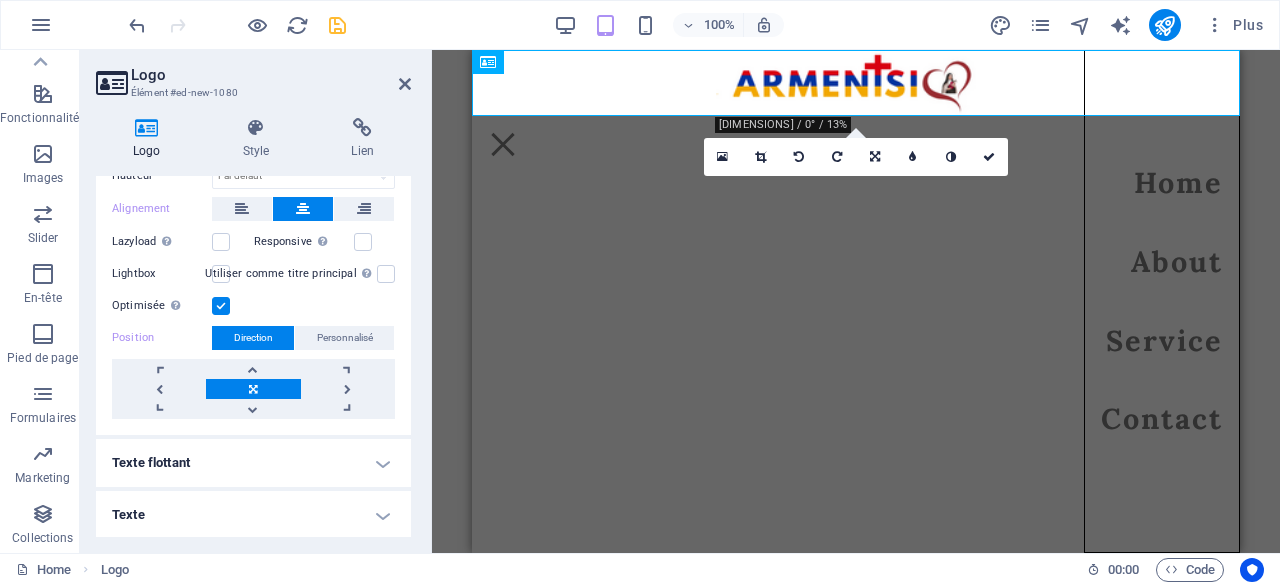 click on "Texte flottant" at bounding box center (253, 463) 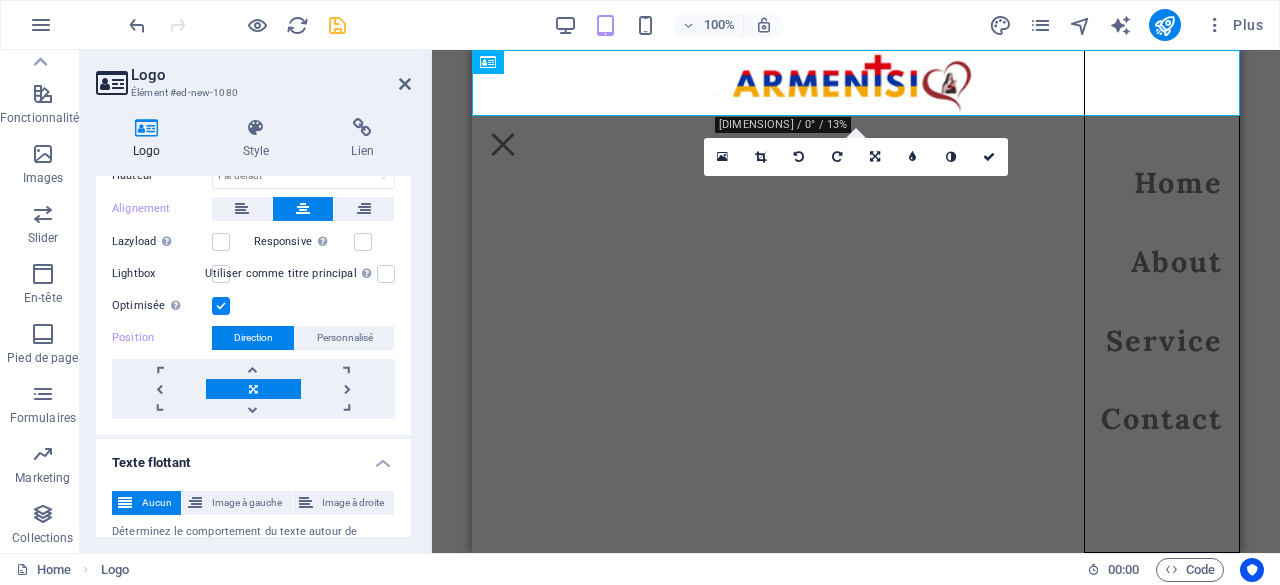click on "Texte flottant" at bounding box center (253, 457) 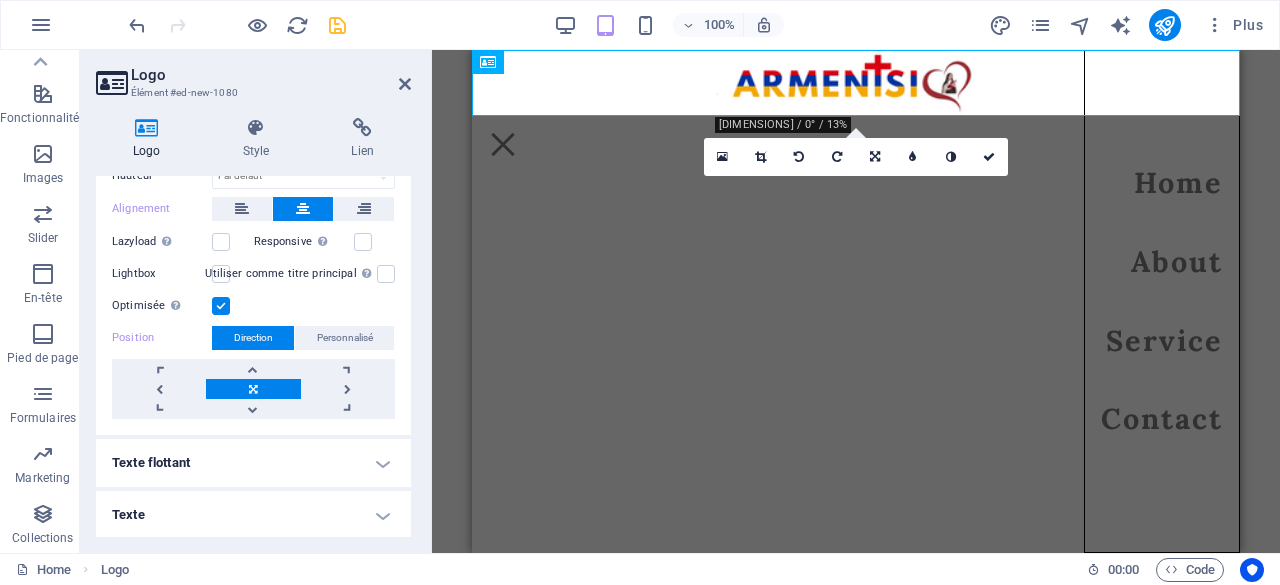 click on "Skip to main content
Menu Home About Service Contact" at bounding box center (856, 99) 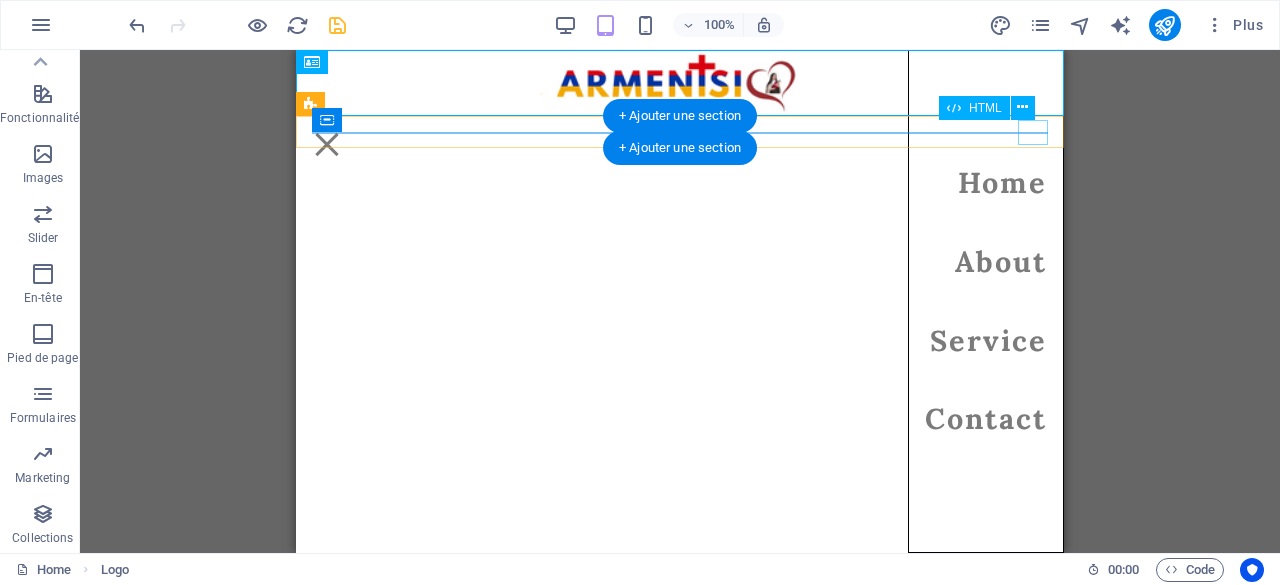click on "Menu" at bounding box center [327, 144] 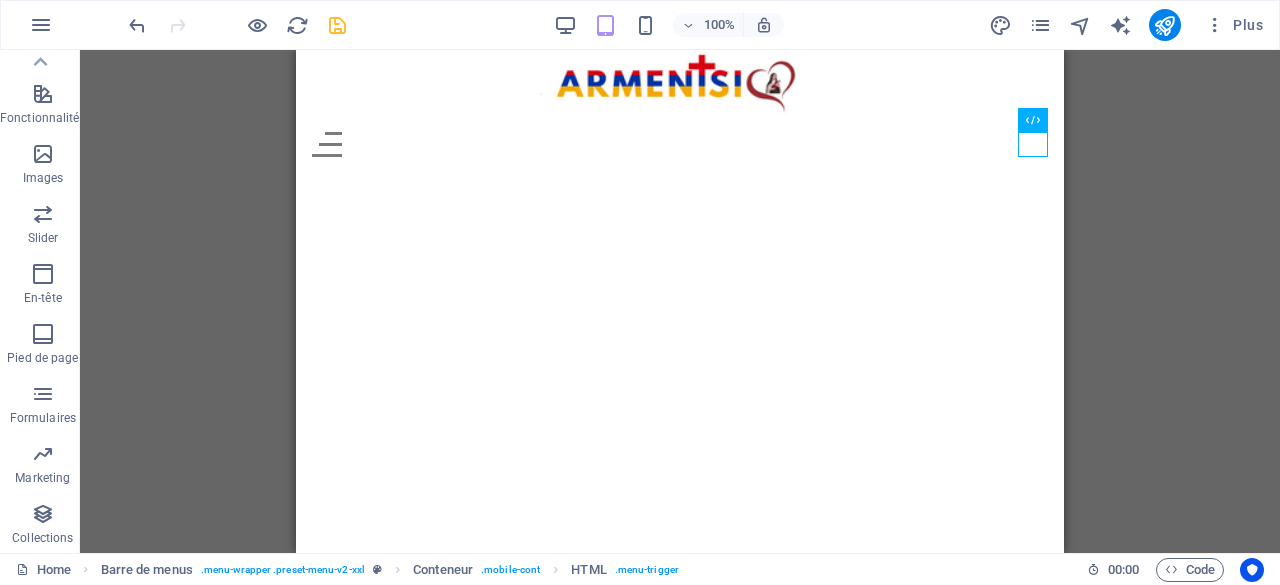 click on "Skip to main content
Menu Home About Service Contact" at bounding box center [680, 111] 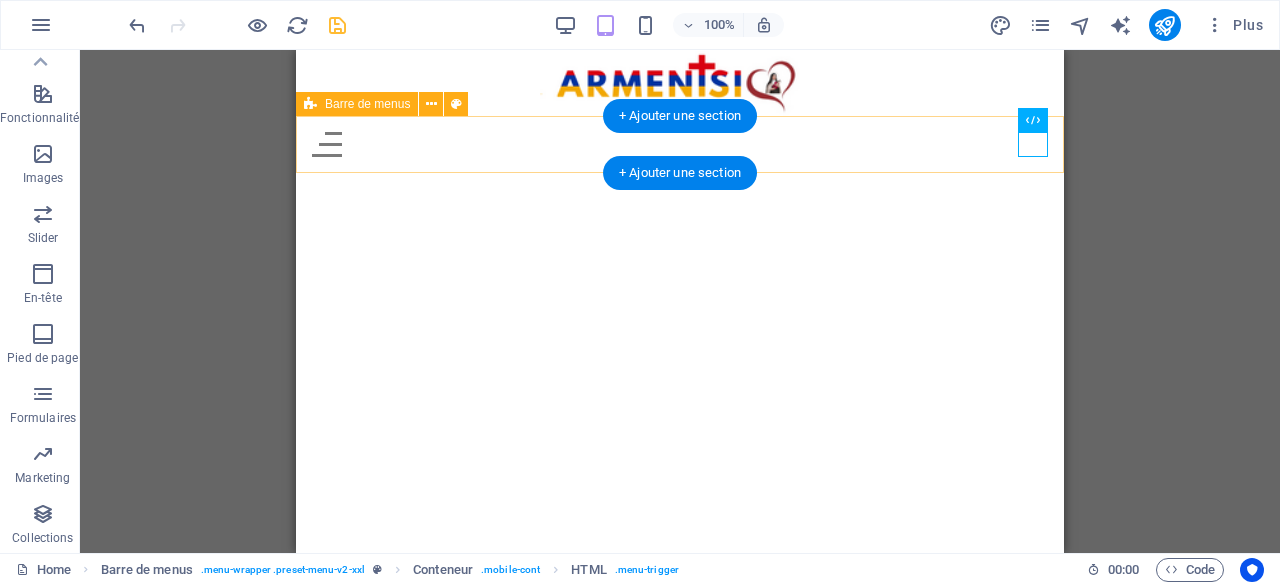 click on "Menu Home About Service Contact" at bounding box center [680, 144] 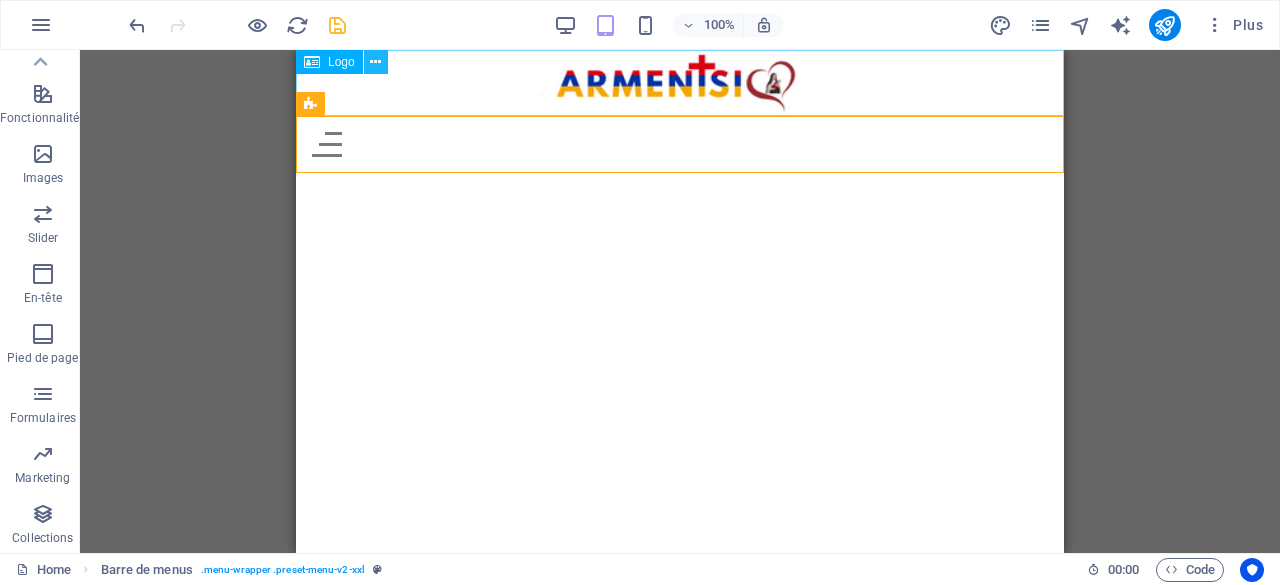 click at bounding box center [375, 62] 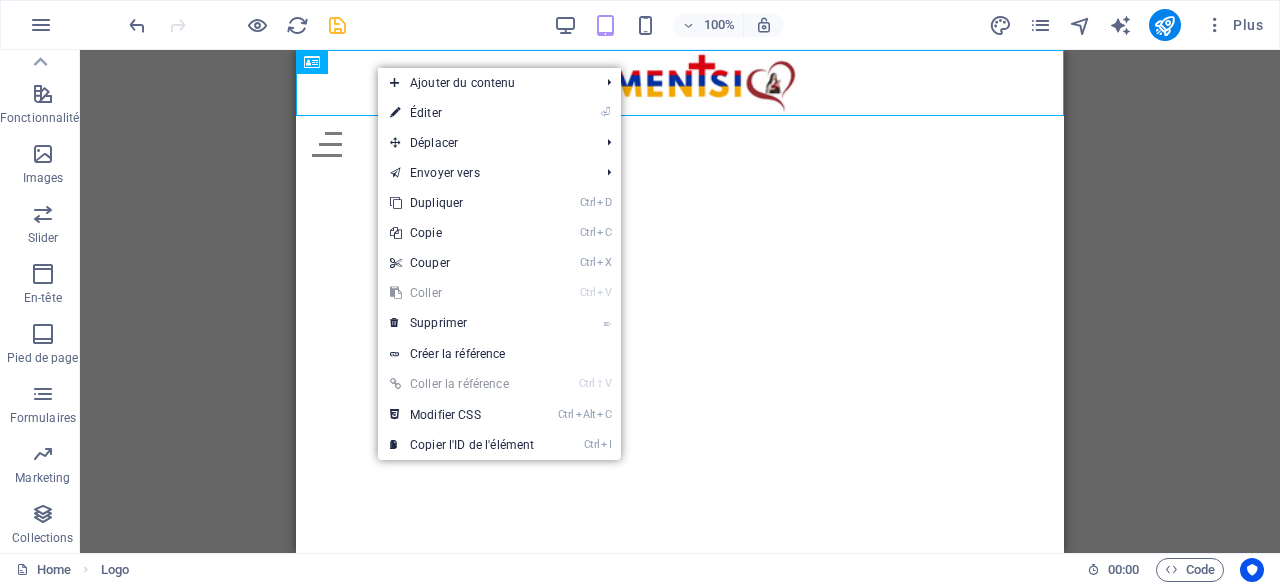 click on "Skip to main content
Menu Home About Service Contact" at bounding box center [680, 111] 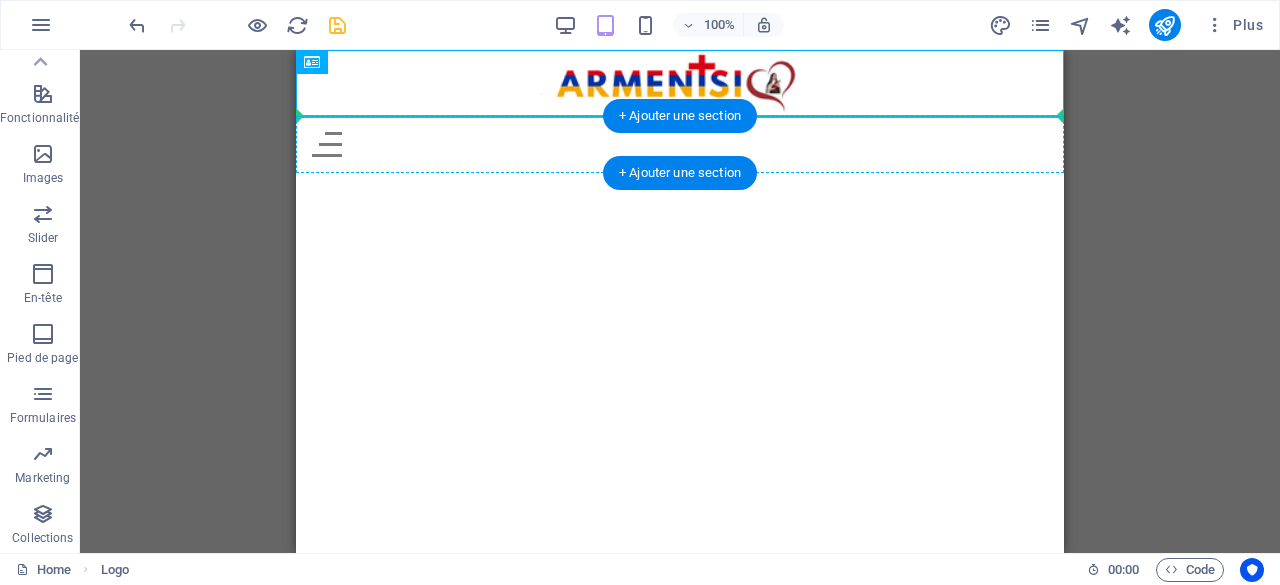 drag, startPoint x: 626, startPoint y: 77, endPoint x: 621, endPoint y: 139, distance: 62.201286 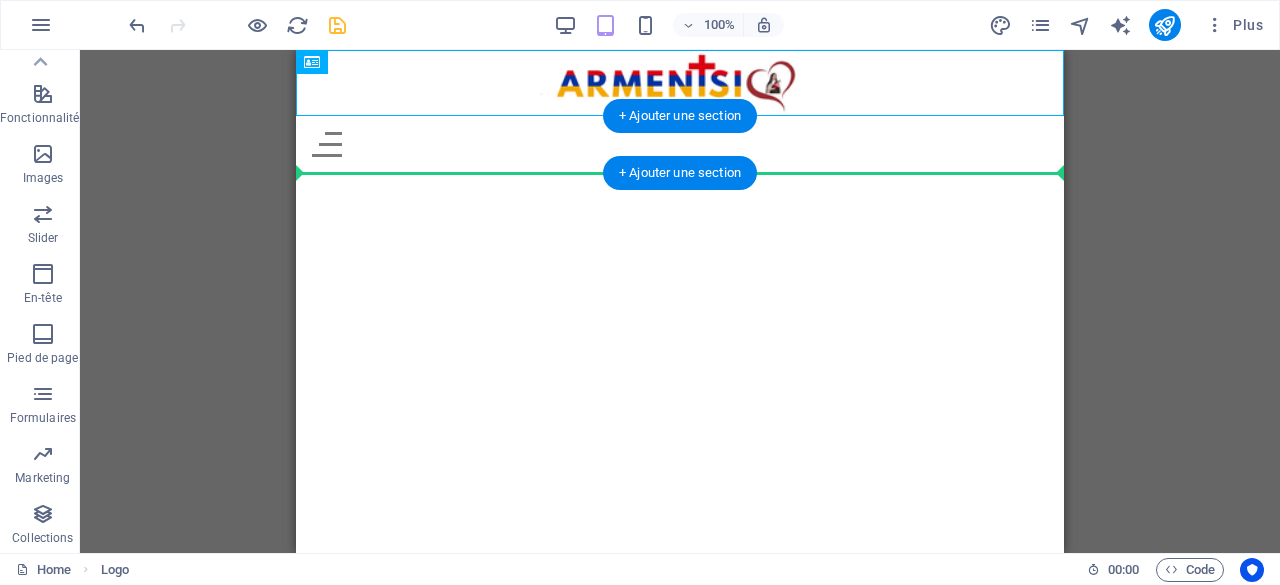 drag, startPoint x: 612, startPoint y: 81, endPoint x: 609, endPoint y: 159, distance: 78.05767 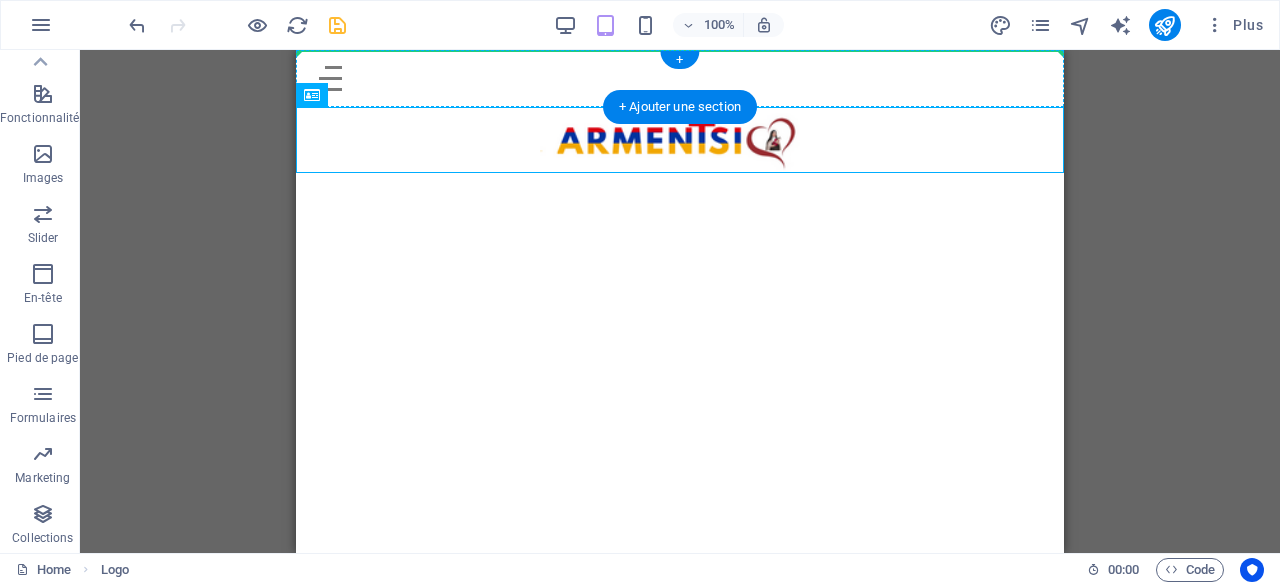 drag, startPoint x: 656, startPoint y: 145, endPoint x: 637, endPoint y: 78, distance: 69.641945 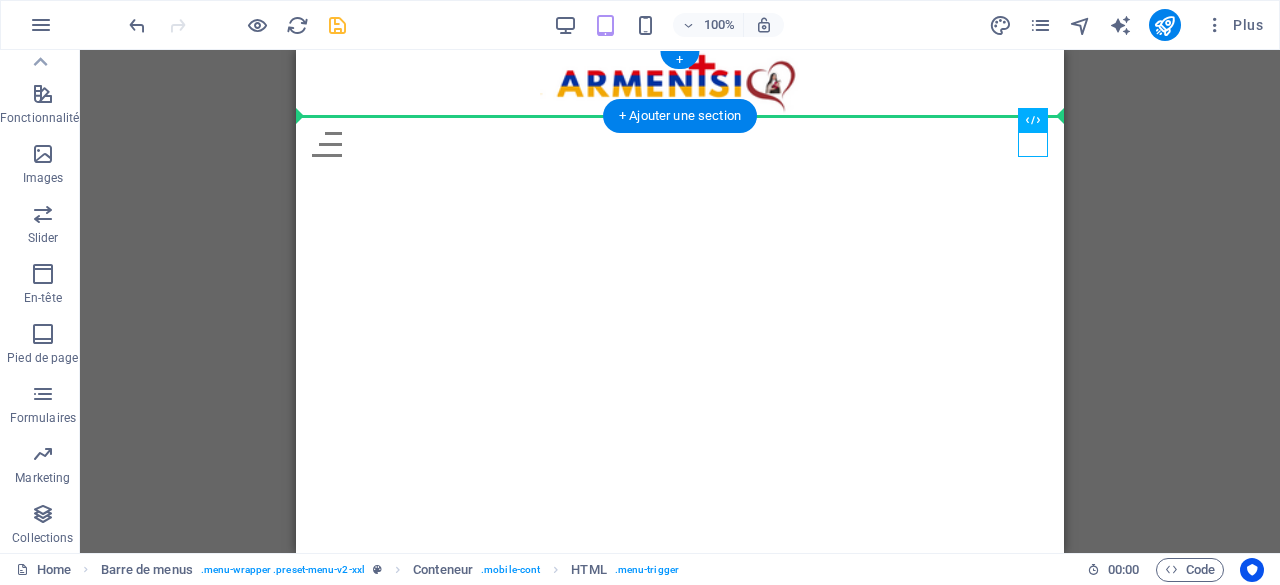 drag, startPoint x: 1042, startPoint y: 141, endPoint x: 1040, endPoint y: 95, distance: 46.043457 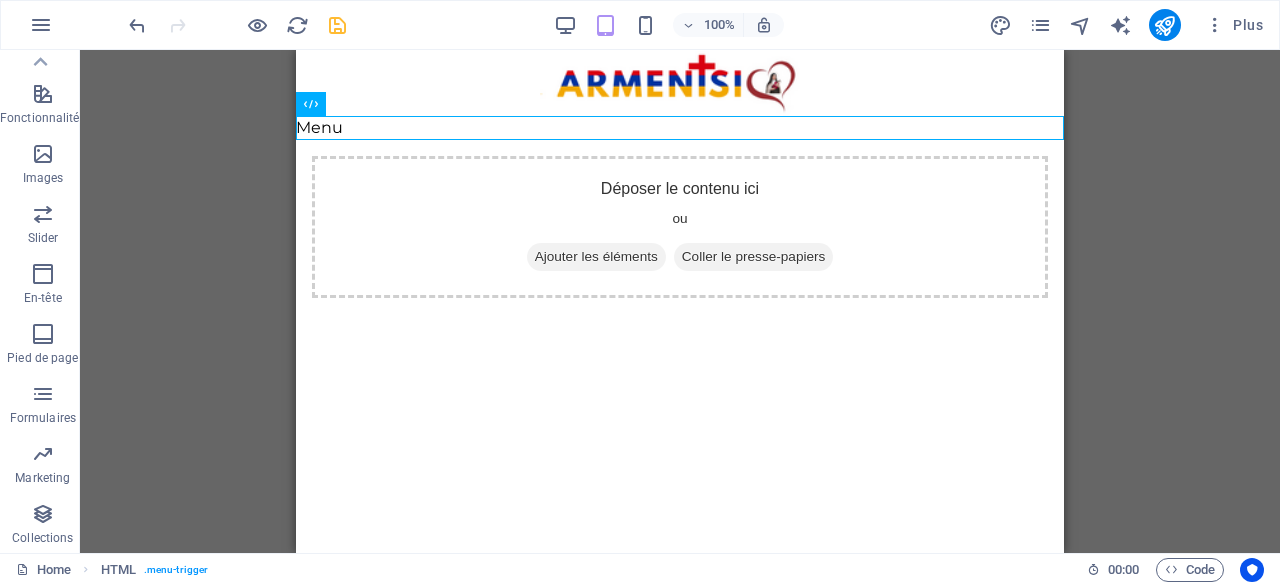 click on "Skip to main content
Menu Déposer le contenu ici ou  Ajouter les éléments  Coller le presse-papiers Home About Service Contact" at bounding box center [680, 182] 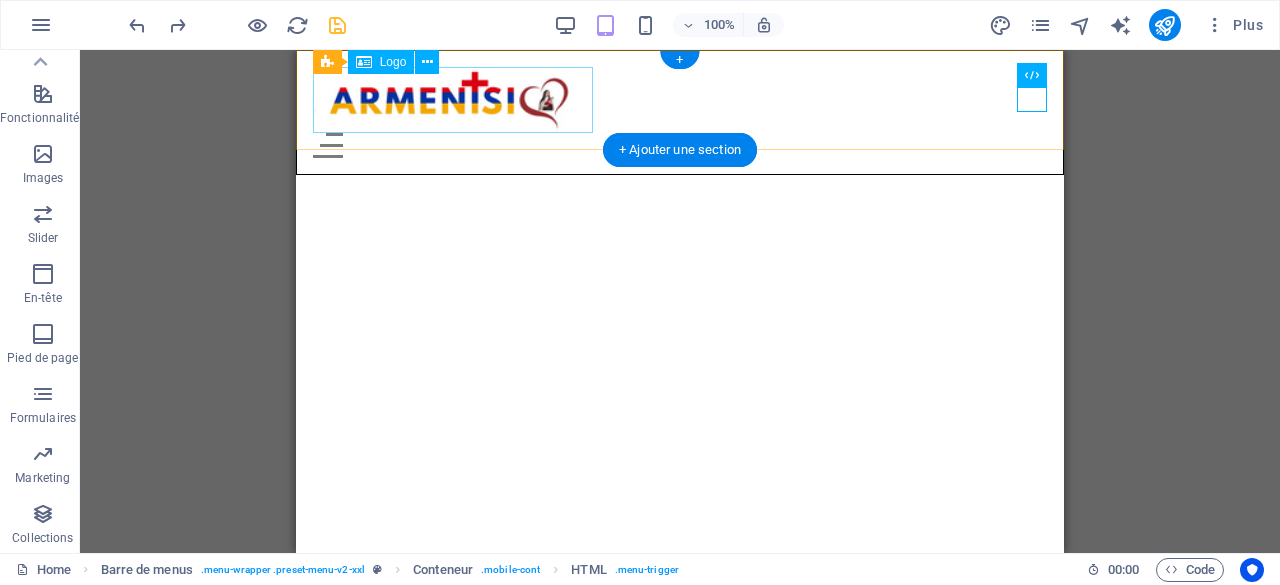 click at bounding box center [680, 100] 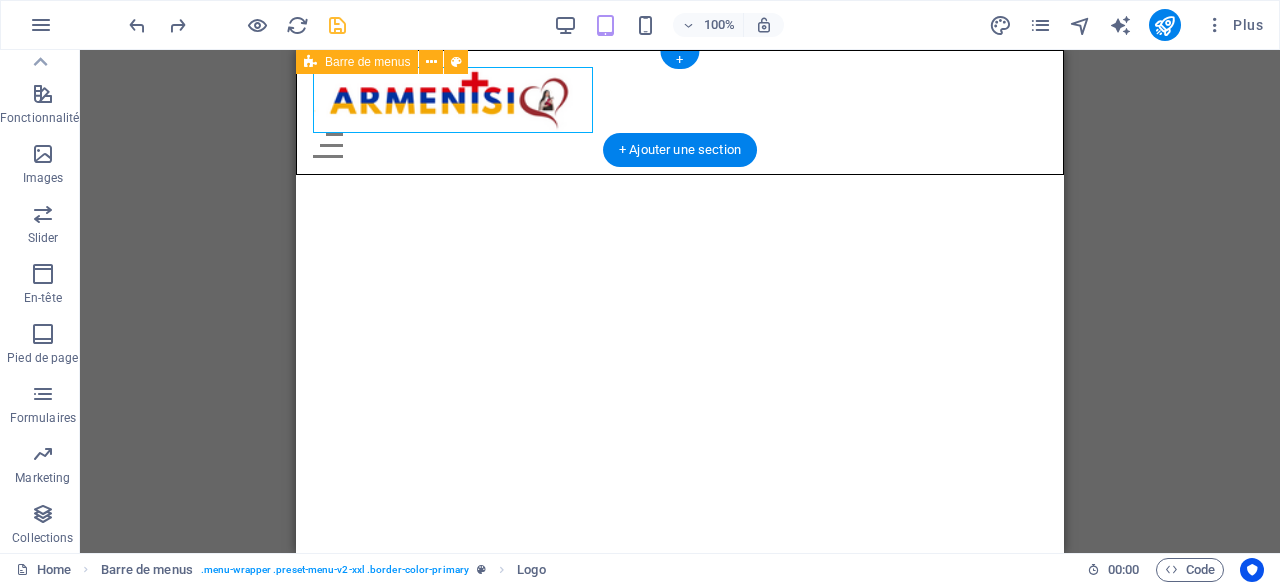 click on "Menu Home About Service Contact" at bounding box center [680, 112] 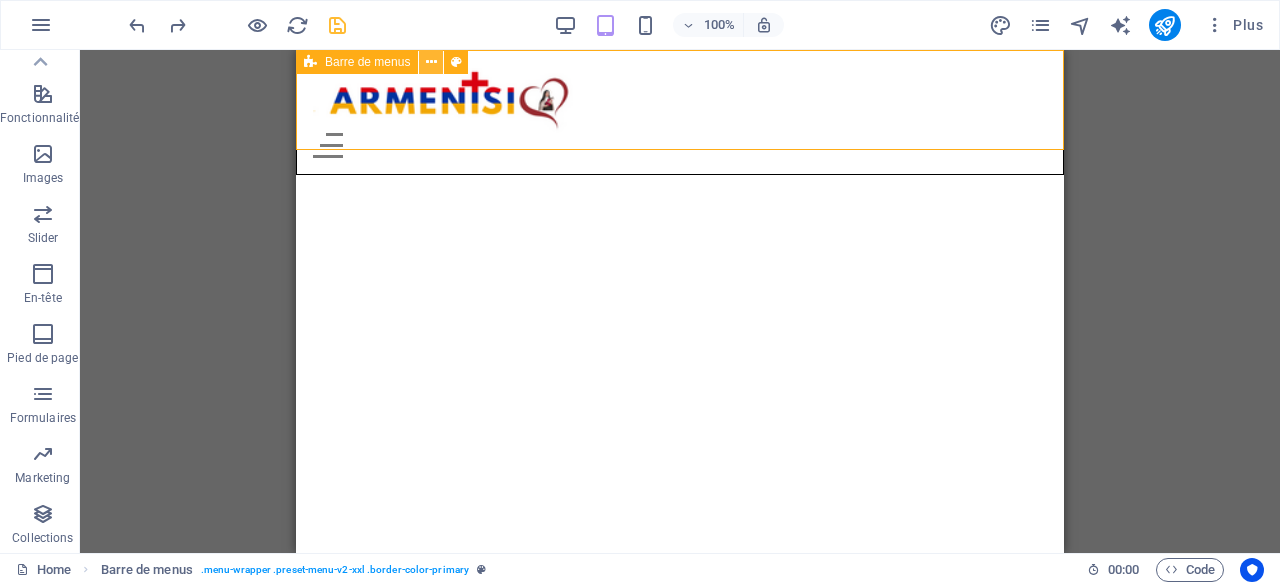 click at bounding box center (431, 62) 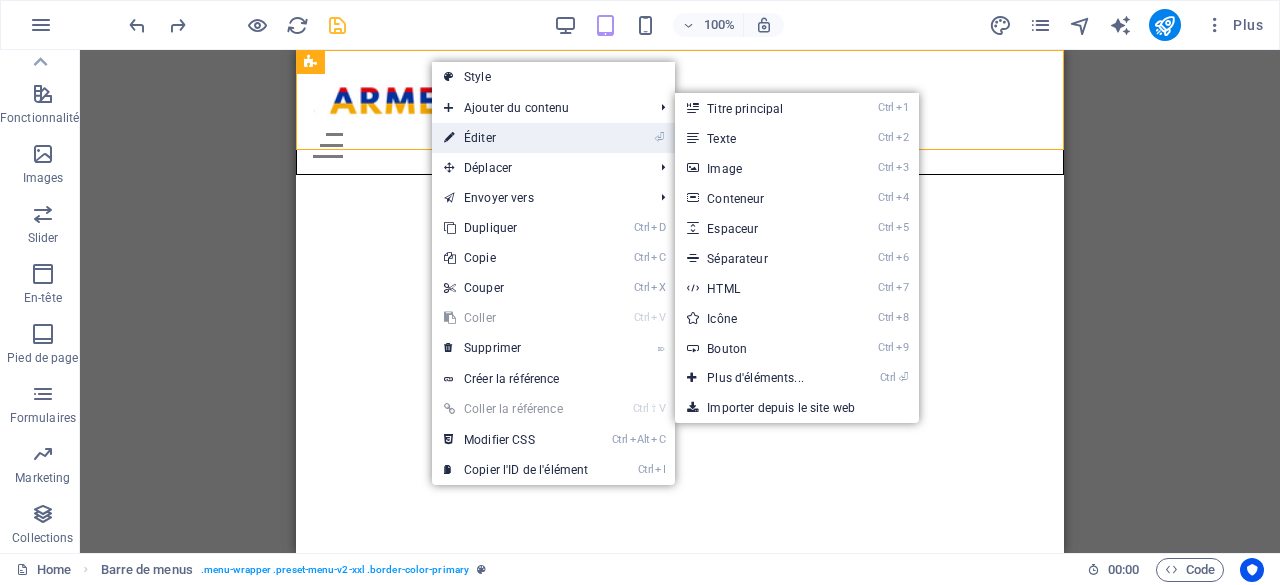 click on "⏎  Éditer" at bounding box center [516, 138] 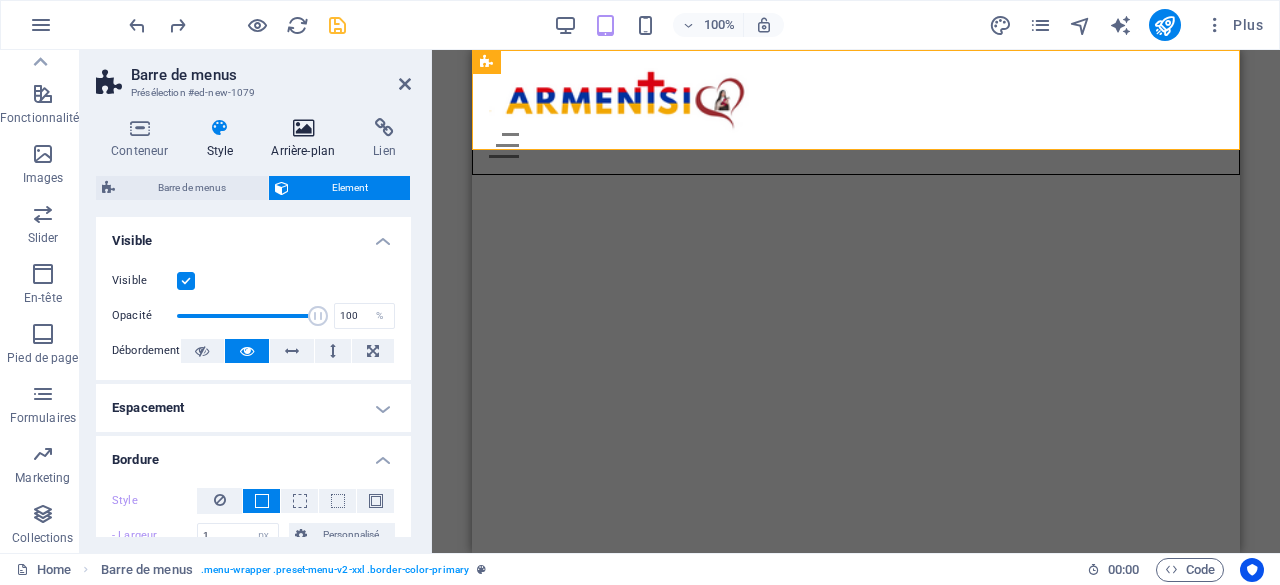 click at bounding box center (303, 128) 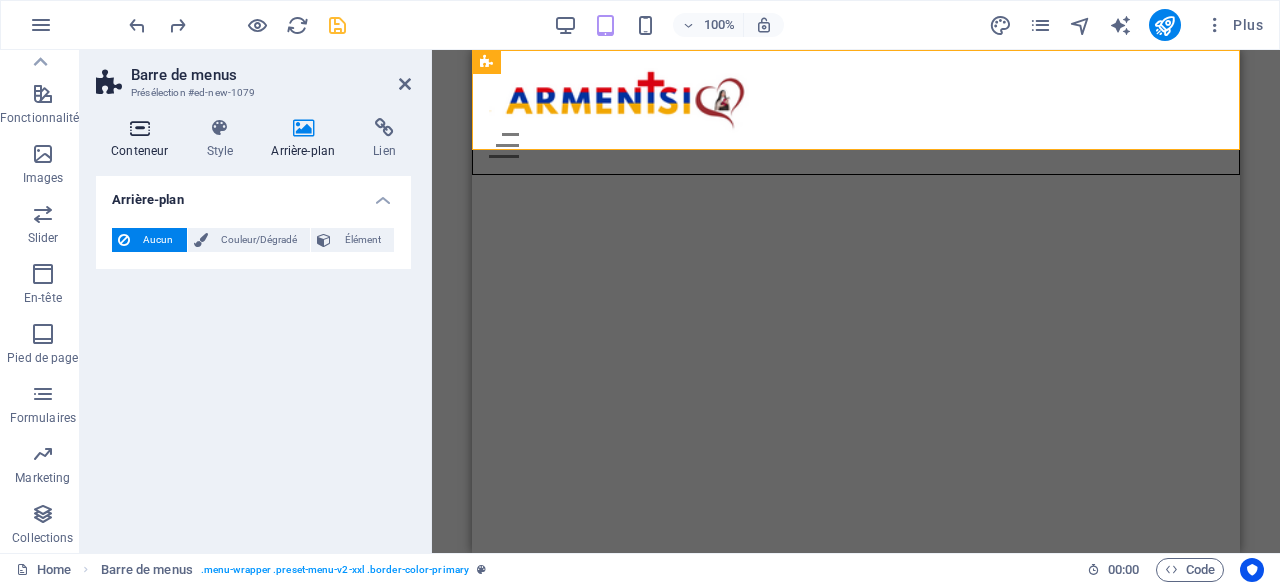 click at bounding box center (139, 128) 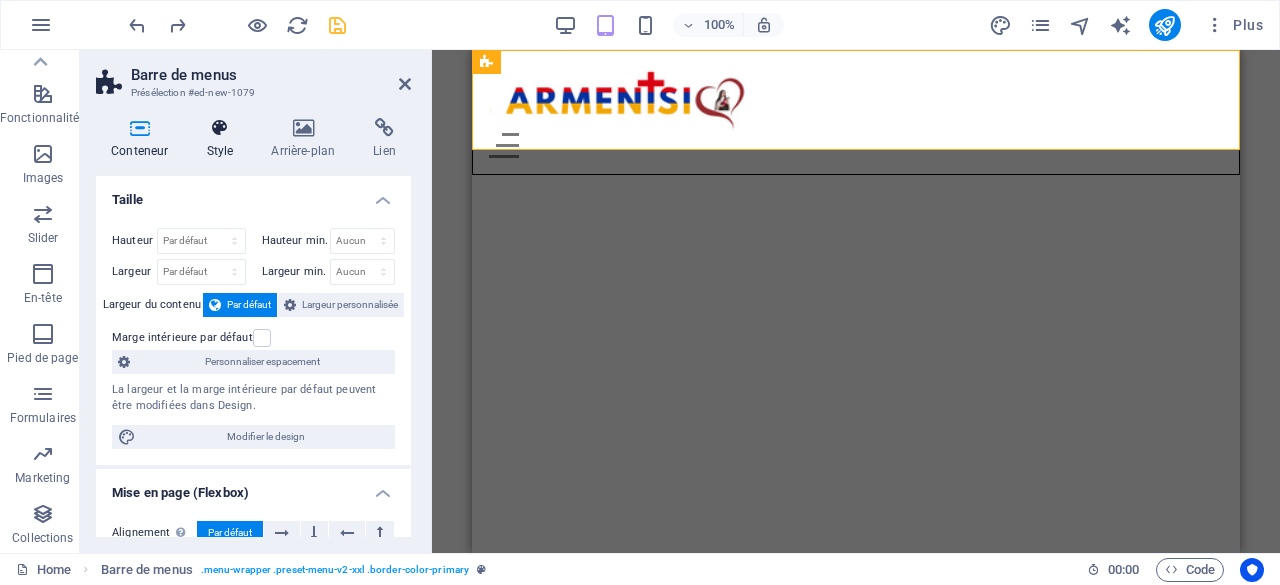 click at bounding box center [219, 128] 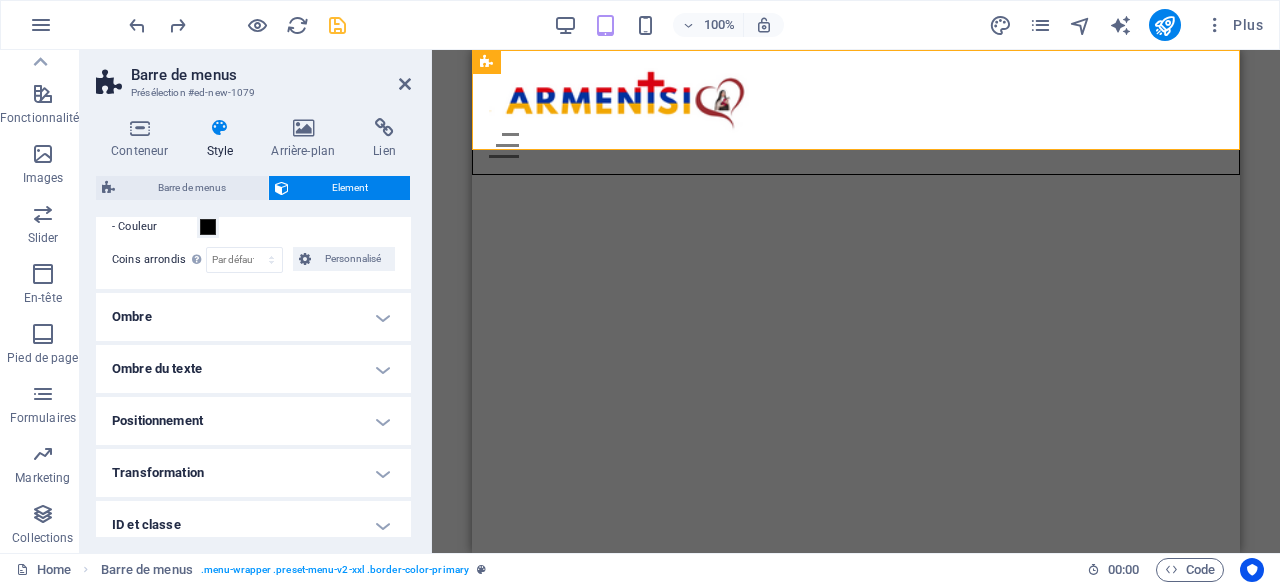 scroll, scrollTop: 336, scrollLeft: 0, axis: vertical 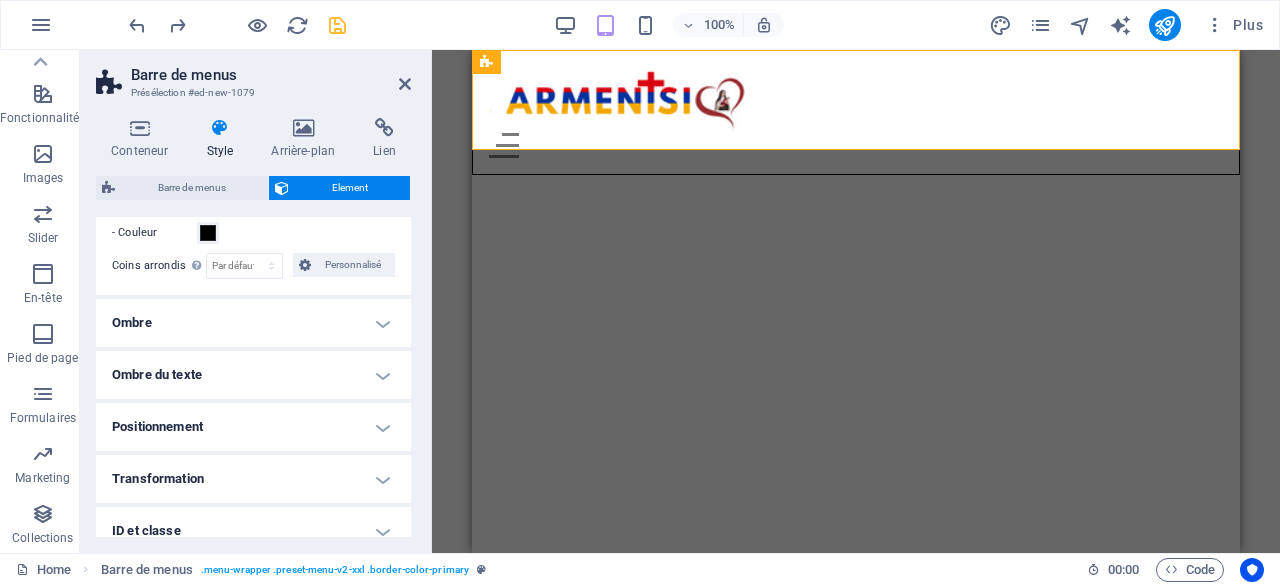 click on "Positionnement" at bounding box center [253, 427] 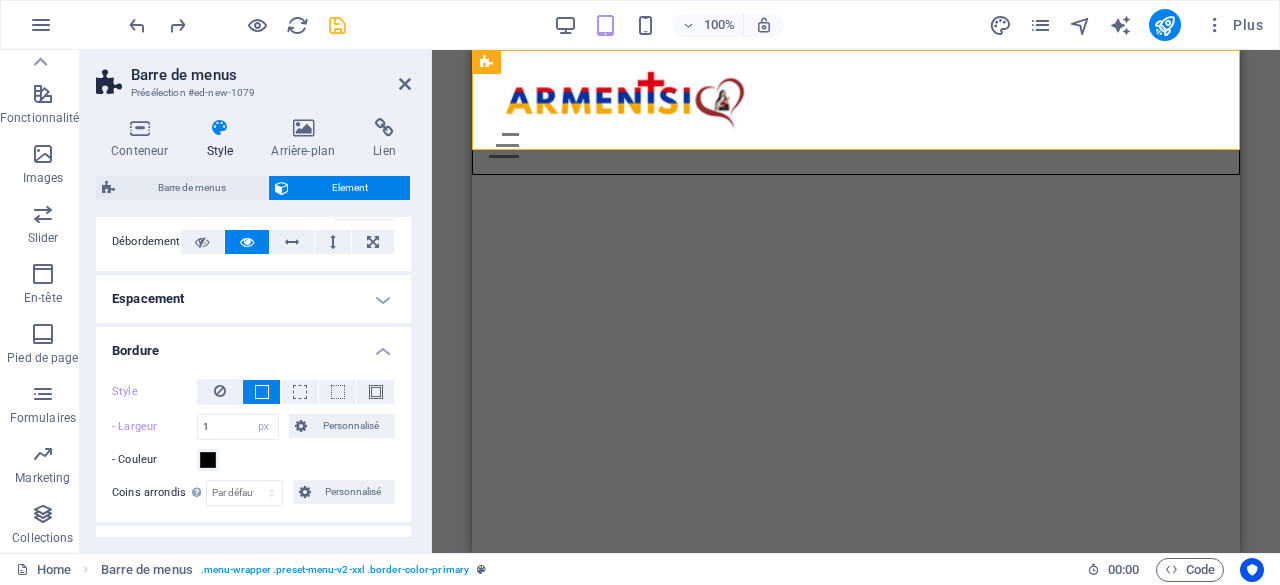 scroll, scrollTop: 116, scrollLeft: 0, axis: vertical 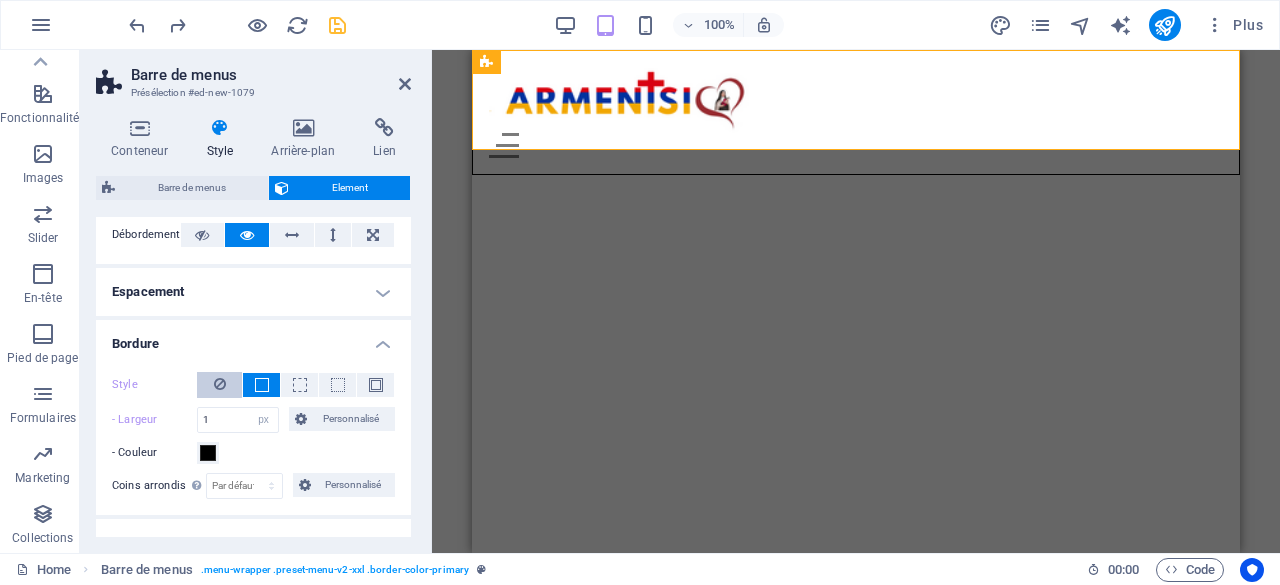 click at bounding box center [220, 384] 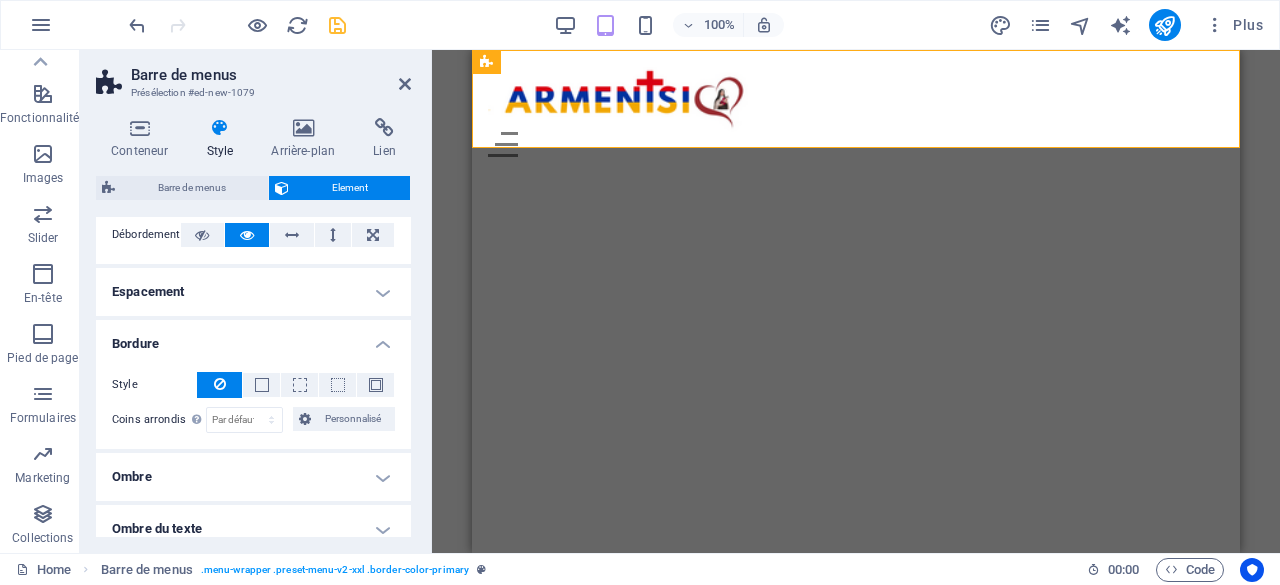 click on "Skip to main content
Menu Home About Service Contact" at bounding box center [856, 111] 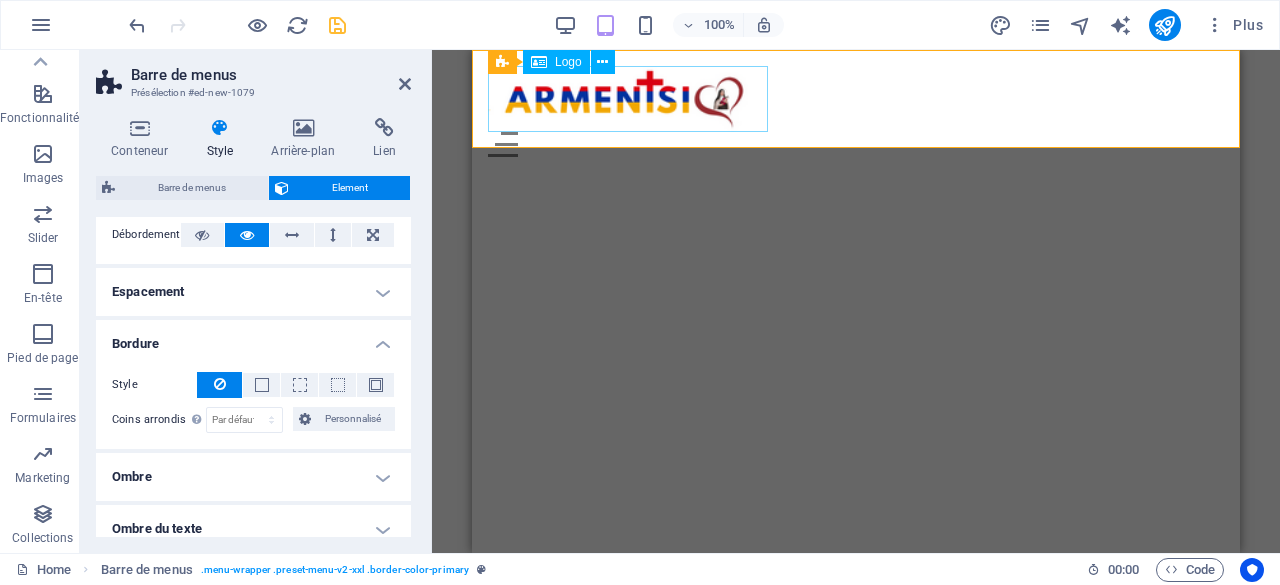 click at bounding box center (856, 99) 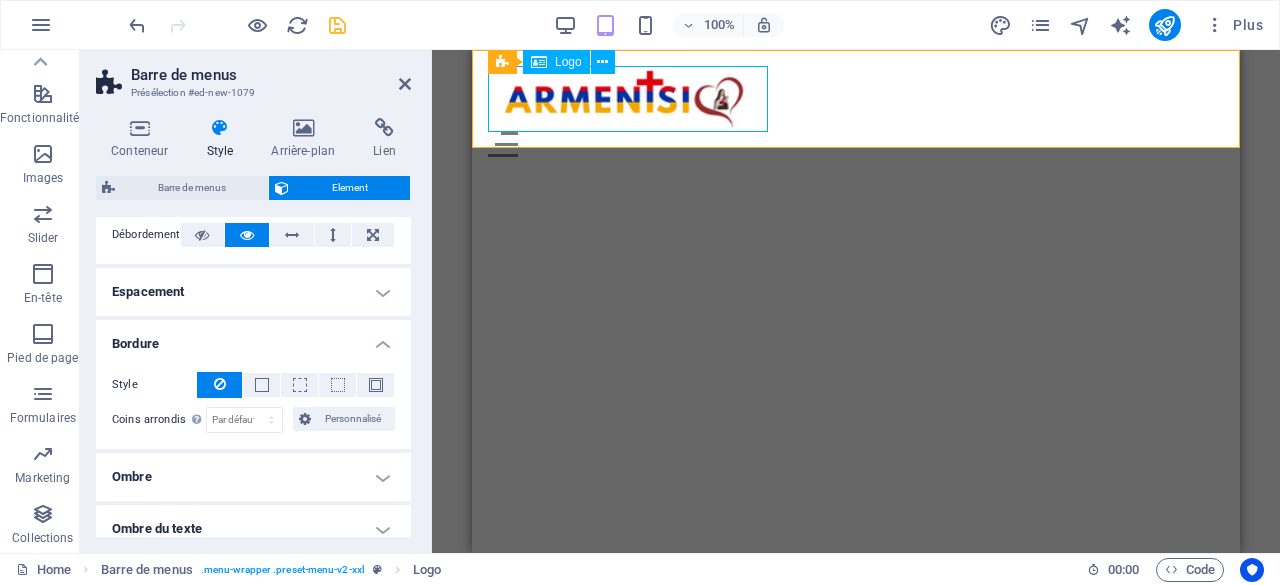 click at bounding box center [856, 99] 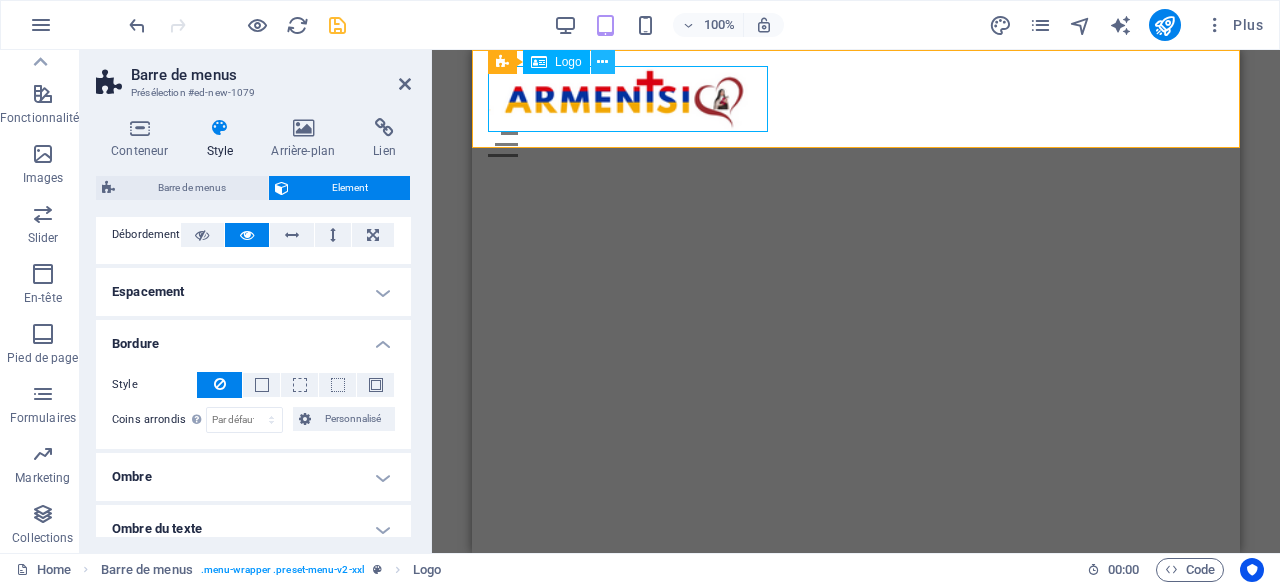 click at bounding box center (602, 62) 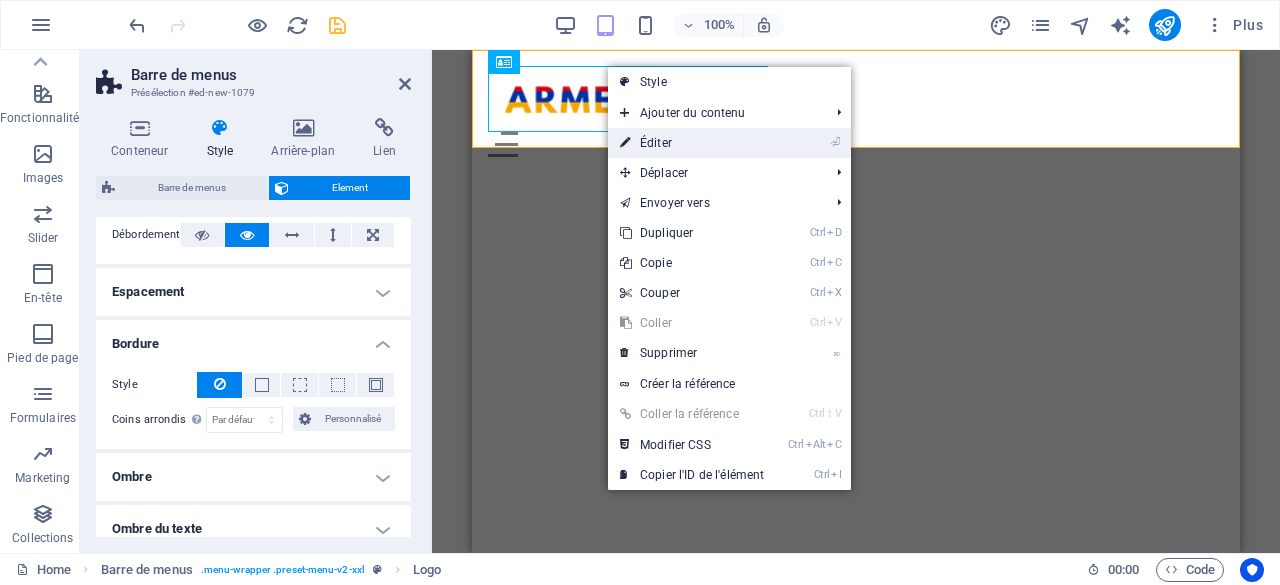 drag, startPoint x: 677, startPoint y: 131, endPoint x: 136, endPoint y: 103, distance: 541.7241 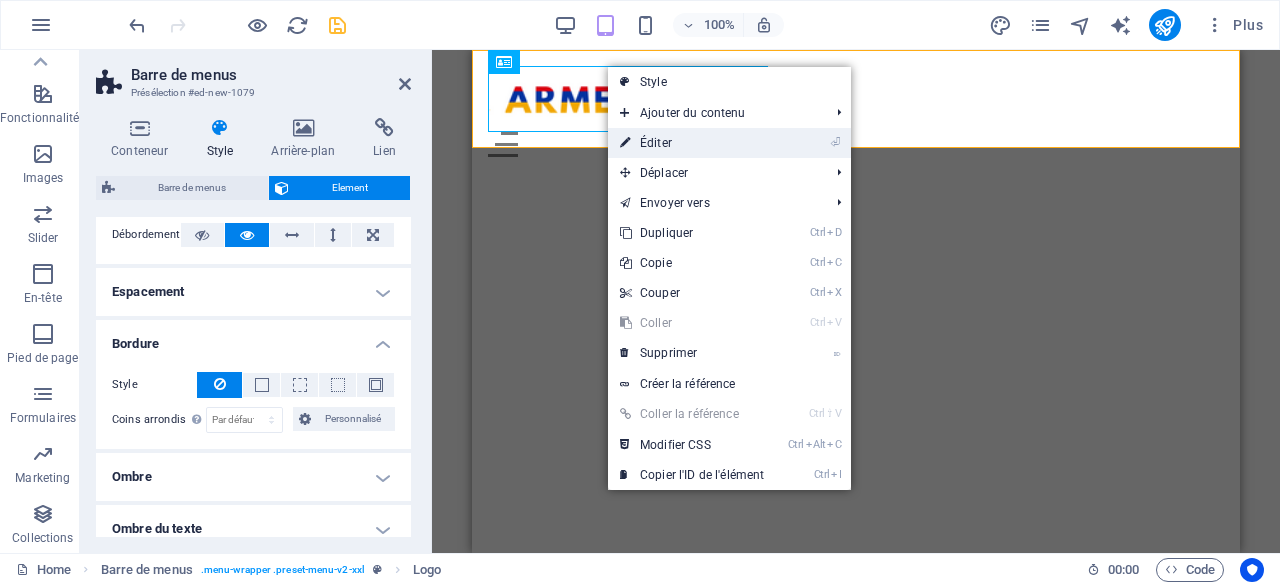 click on "⏎  Éditer" at bounding box center (692, 143) 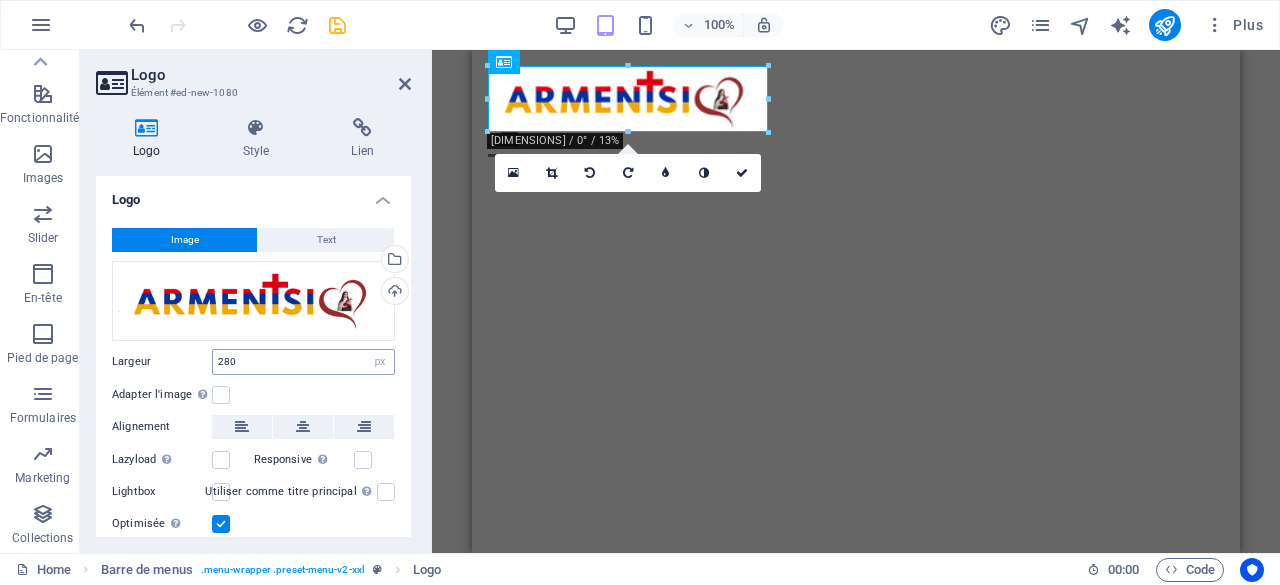scroll, scrollTop: 61, scrollLeft: 0, axis: vertical 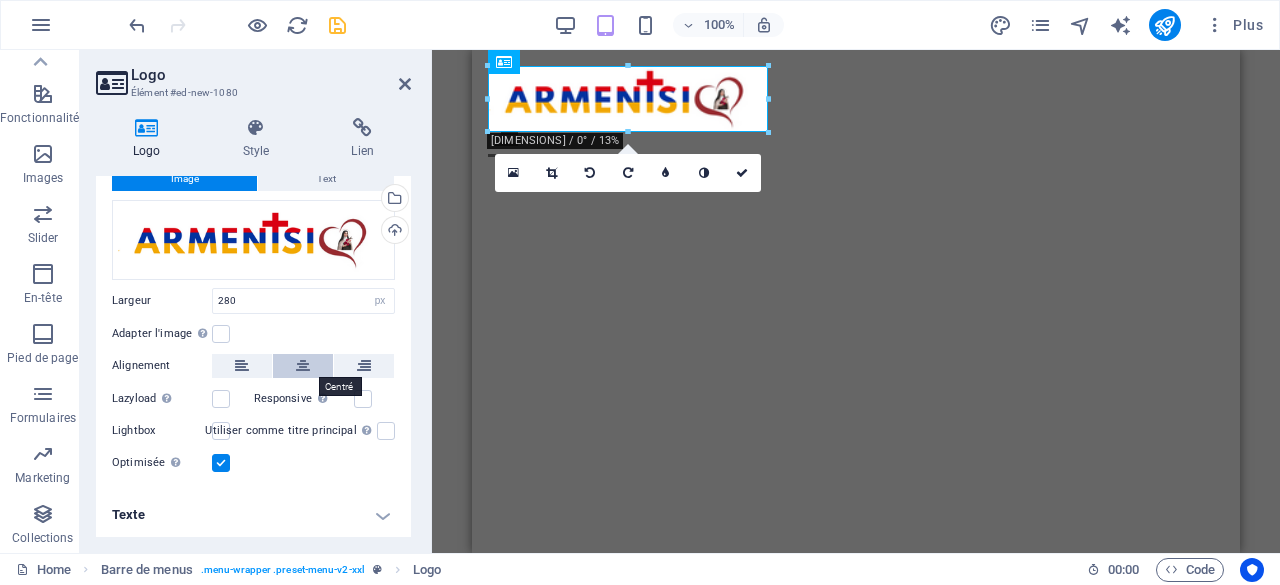 click at bounding box center [303, 366] 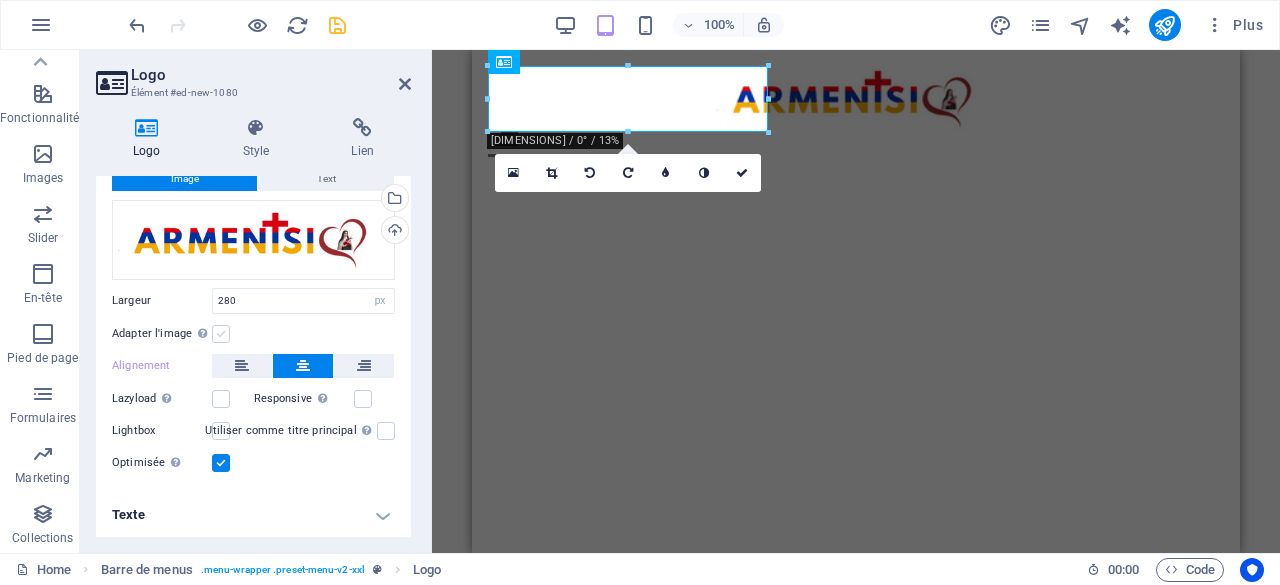 click at bounding box center (221, 334) 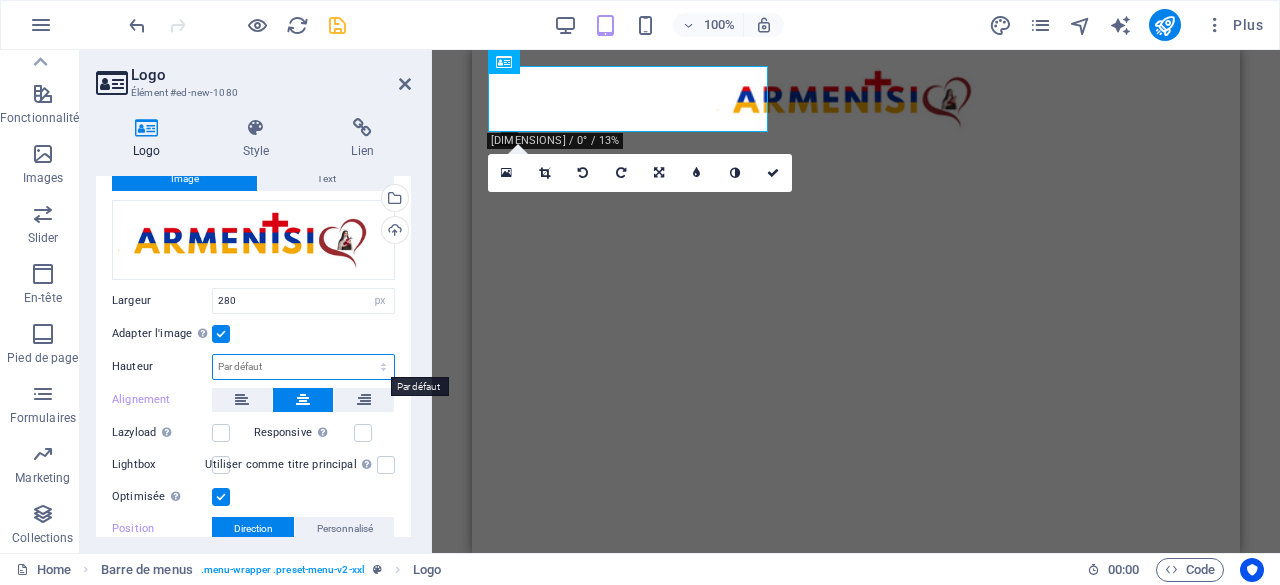 click on "Par défaut auto px" at bounding box center [303, 367] 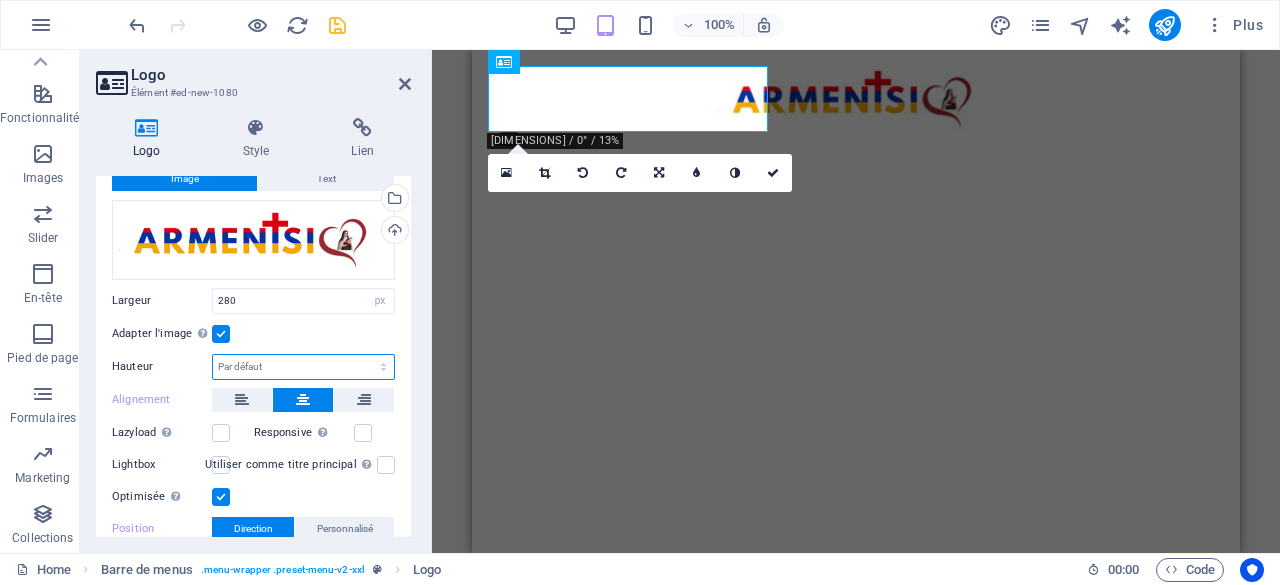 click on "Par défaut auto px" at bounding box center (303, 367) 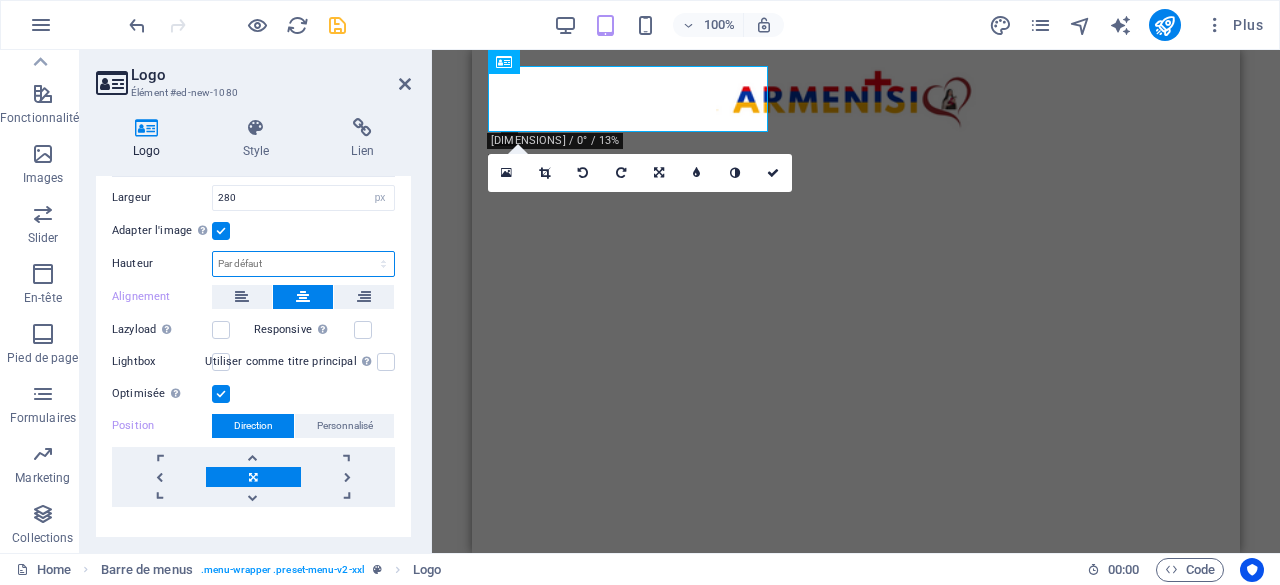 scroll, scrollTop: 178, scrollLeft: 0, axis: vertical 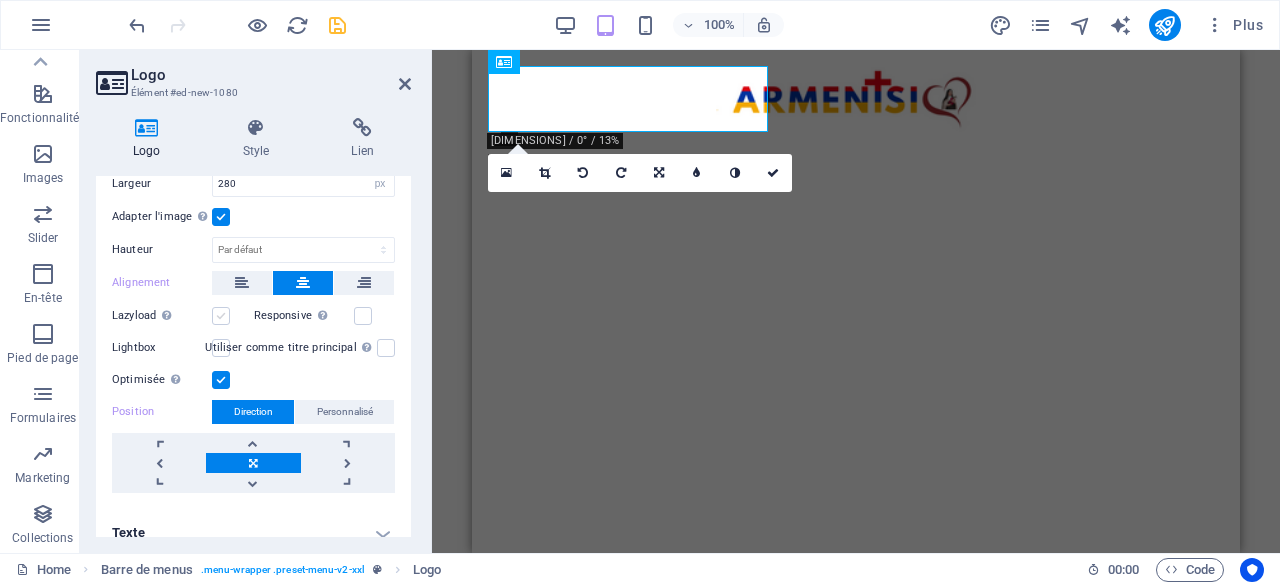 click at bounding box center (221, 316) 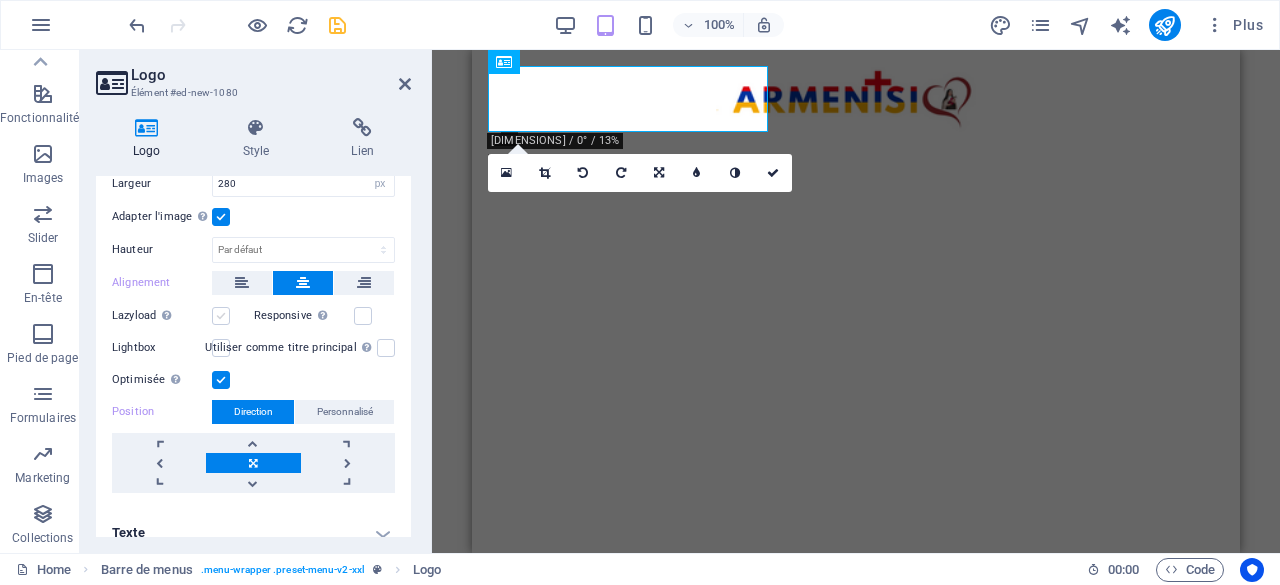 click on "Lazyload Charger les images après la page améliore le temps de chargement (vitesse)." at bounding box center [0, 0] 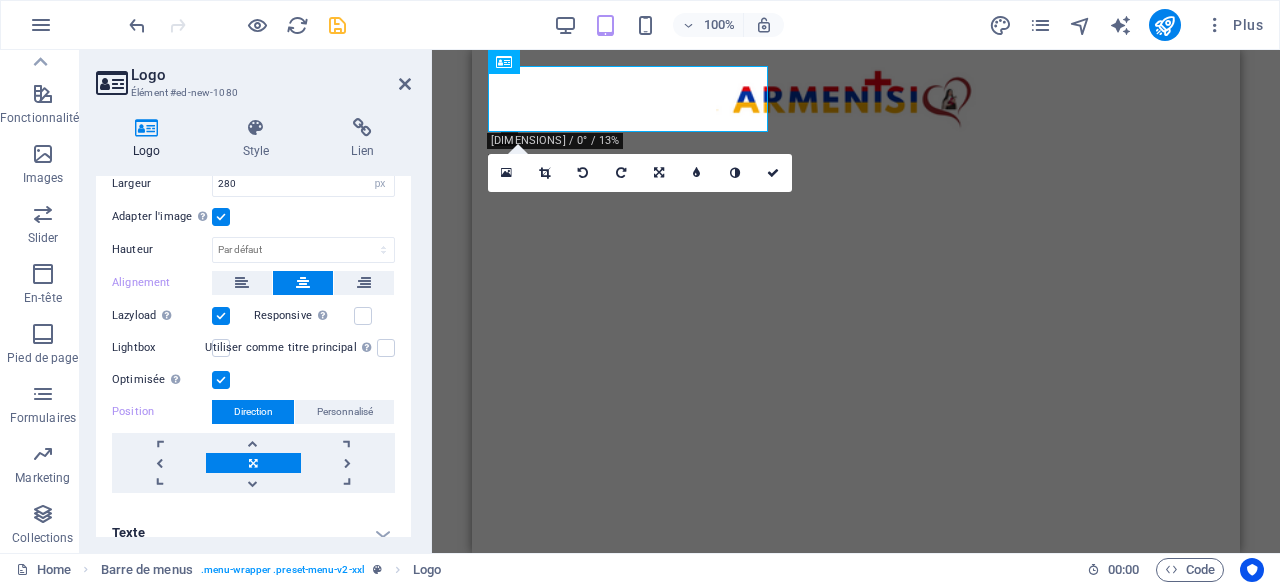 click at bounding box center [221, 316] 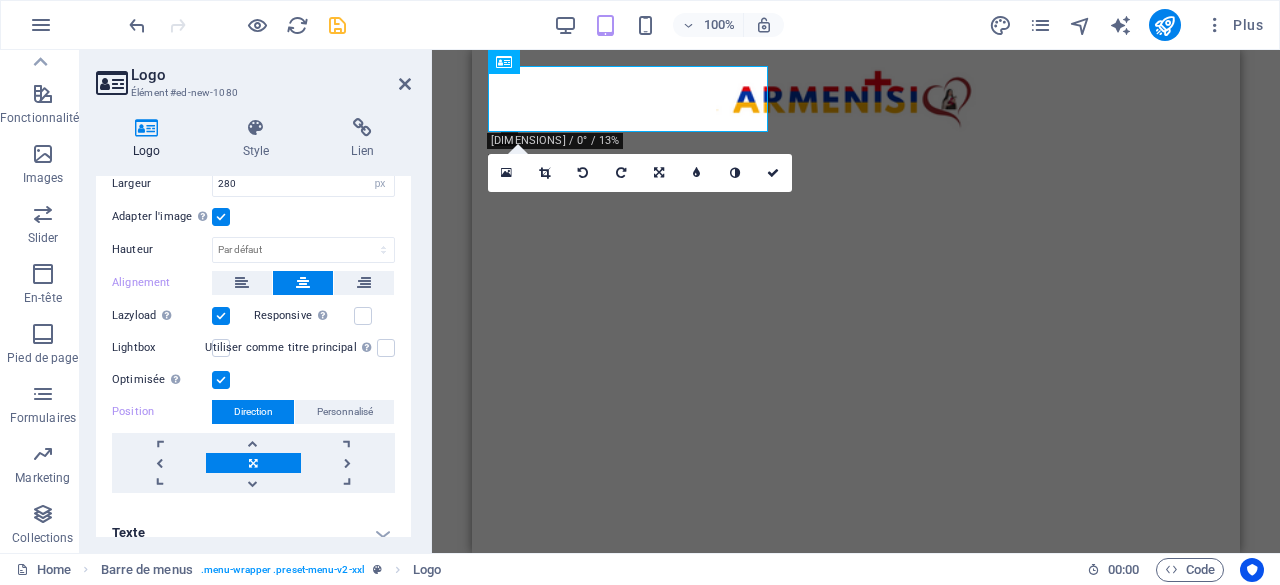 click on "Lazyload Charger les images après la page améliore le temps de chargement (vitesse)." at bounding box center (0, 0) 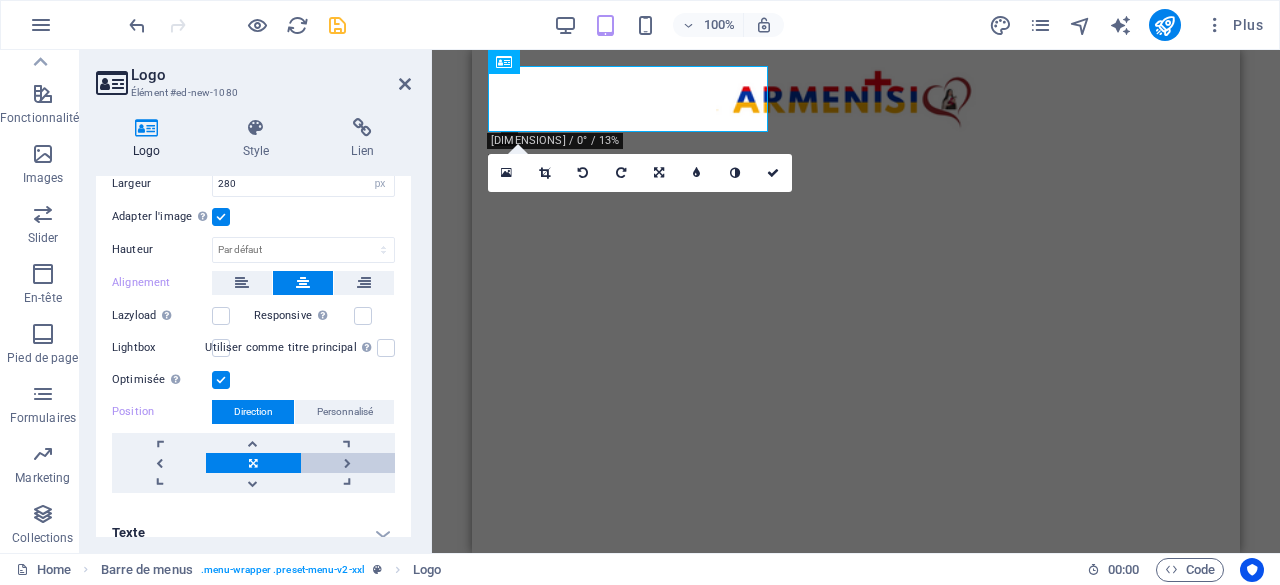 click at bounding box center (348, 463) 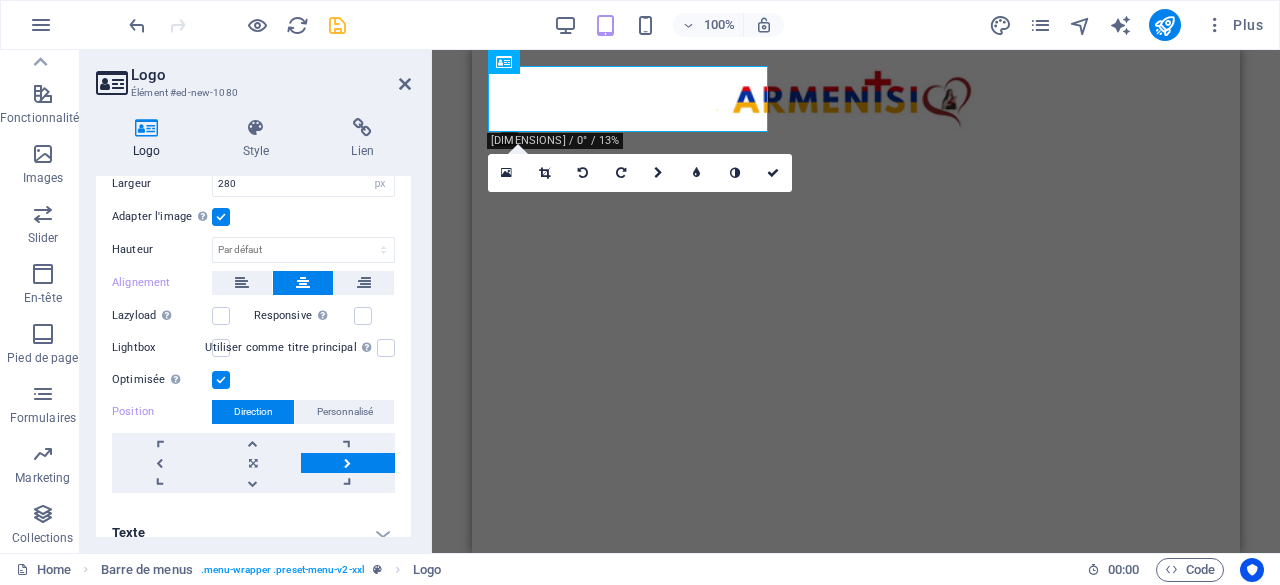 click at bounding box center (348, 463) 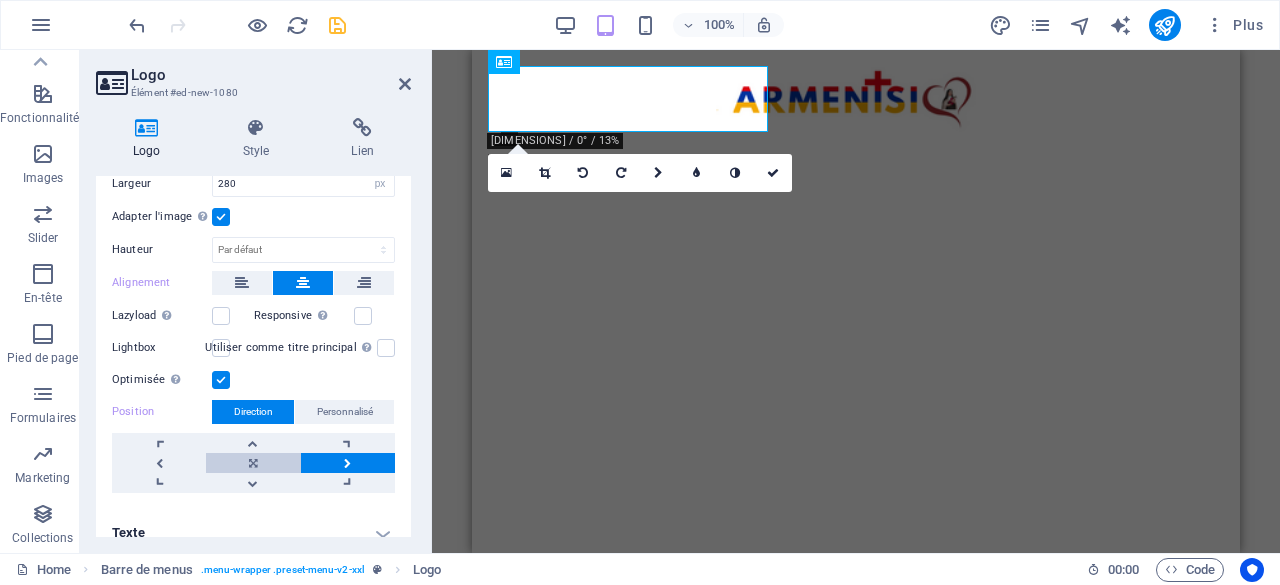 click at bounding box center (253, 463) 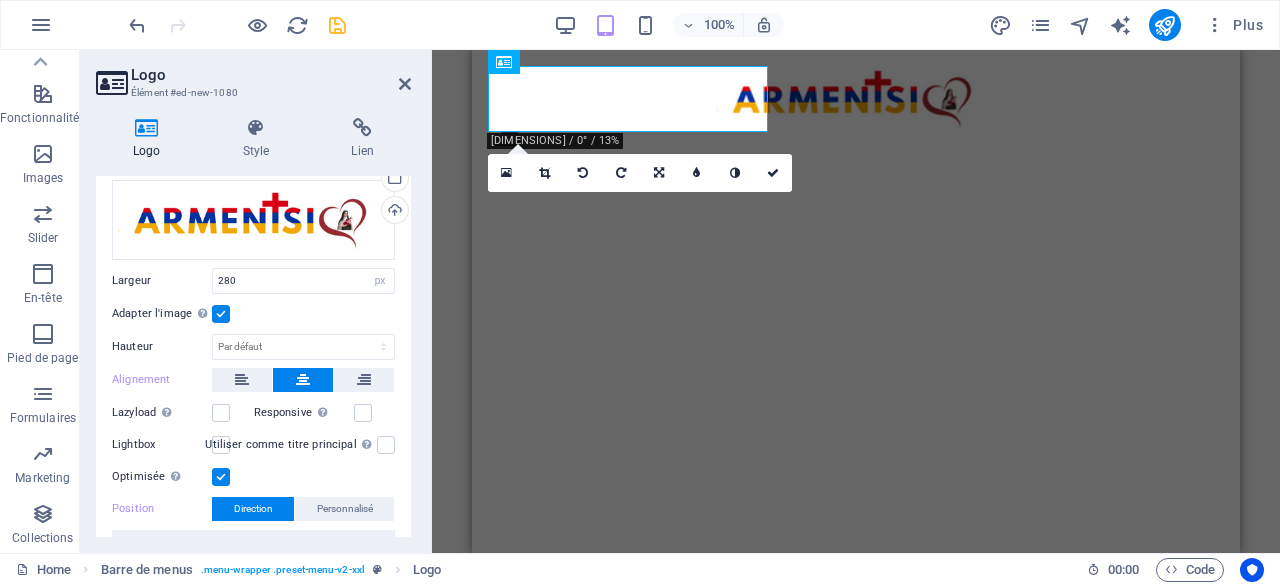 scroll, scrollTop: 0, scrollLeft: 0, axis: both 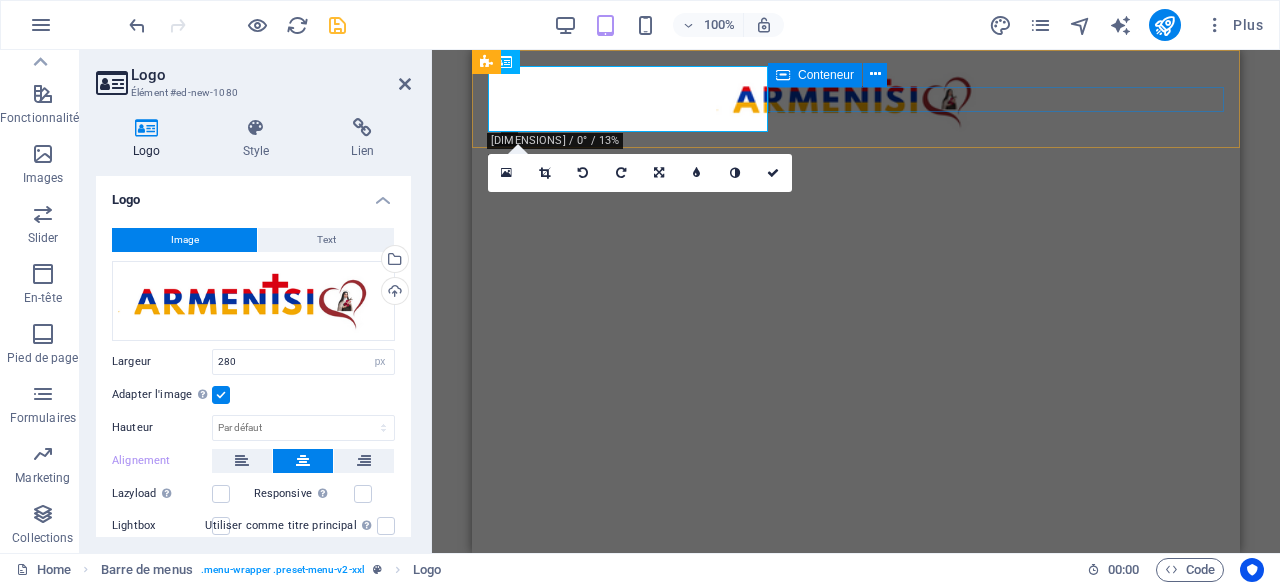 drag, startPoint x: 865, startPoint y: 89, endPoint x: 1337, endPoint y: 137, distance: 474.4344 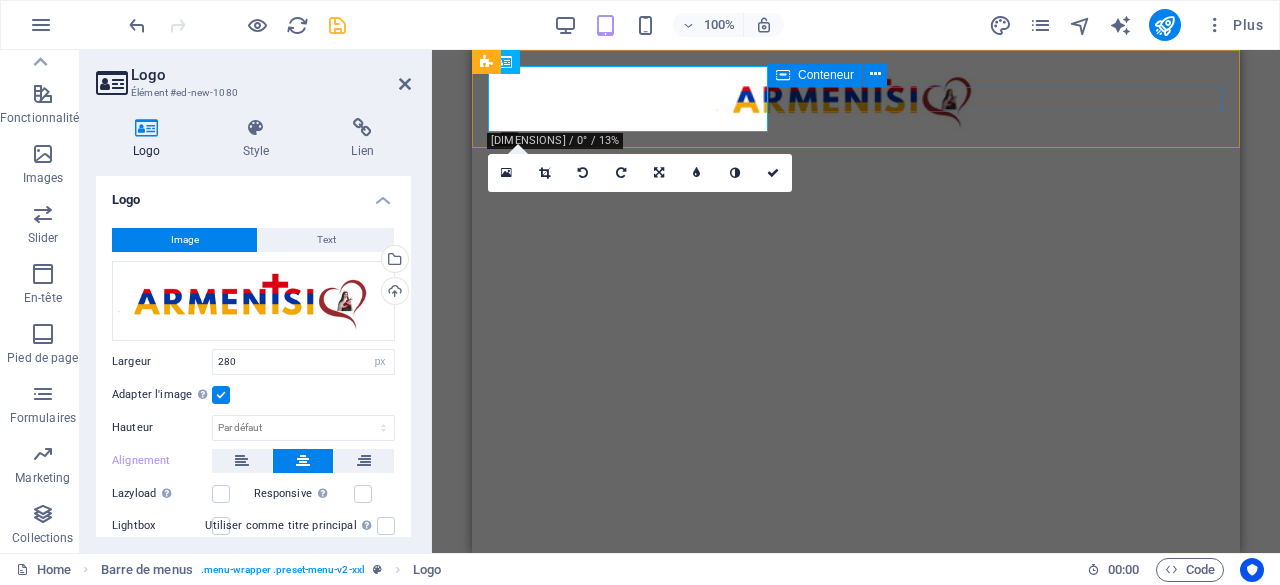 click on "Menu" at bounding box center (856, 144) 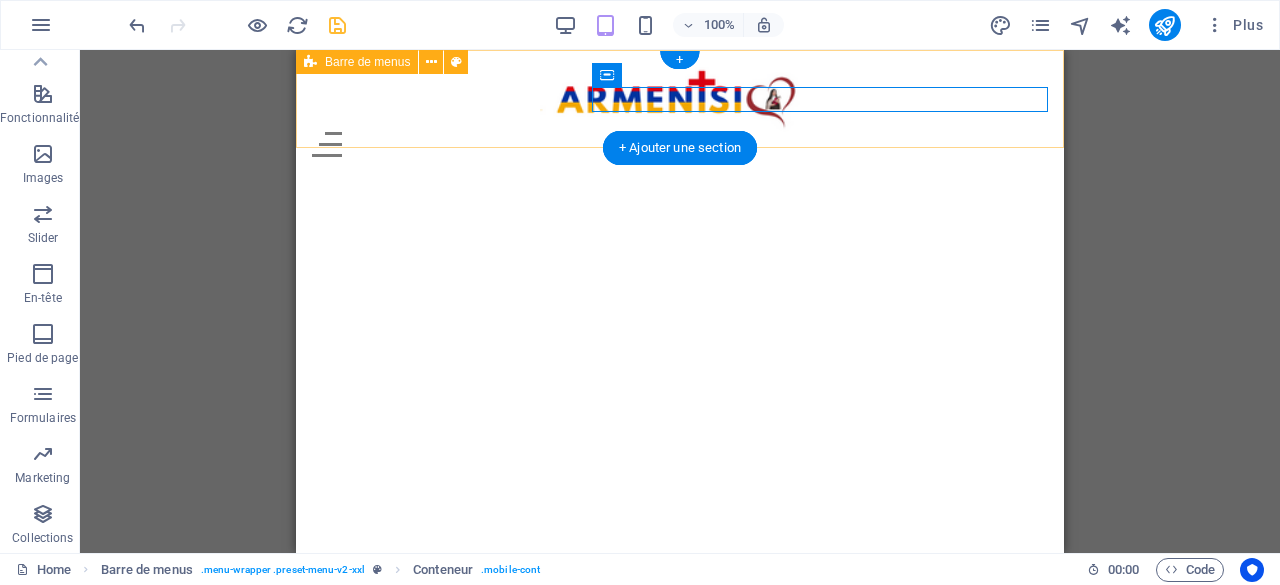 click on "Menu Home About Service Contact" at bounding box center [680, 111] 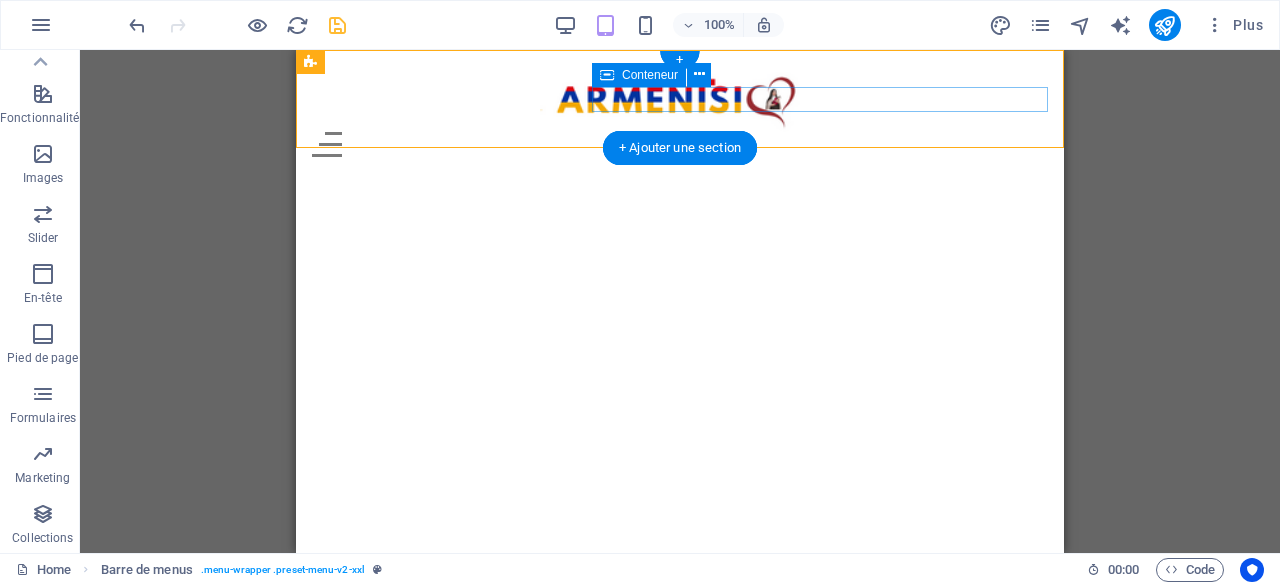 click on "Menu" at bounding box center (680, 144) 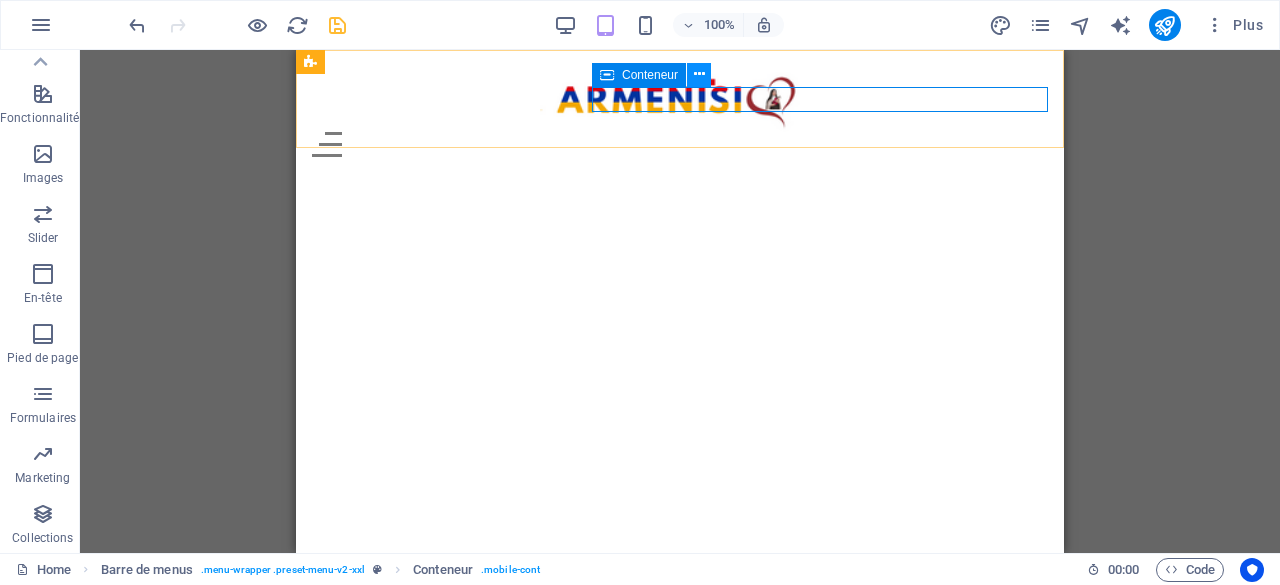 click at bounding box center (699, 74) 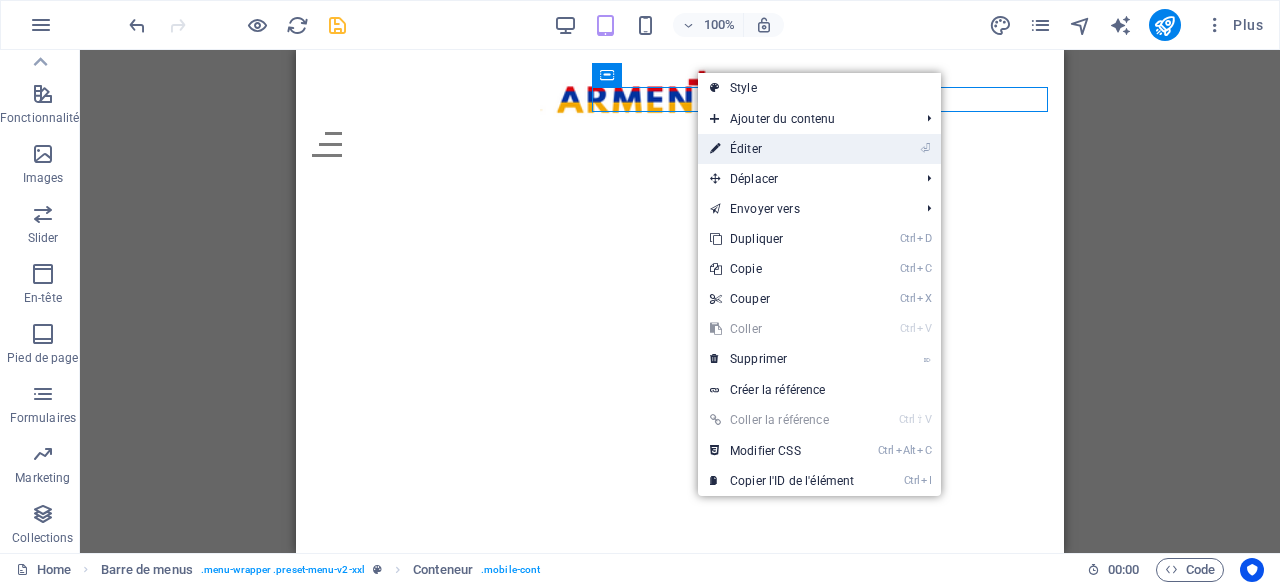 click on "⏎  Éditer" at bounding box center [782, 149] 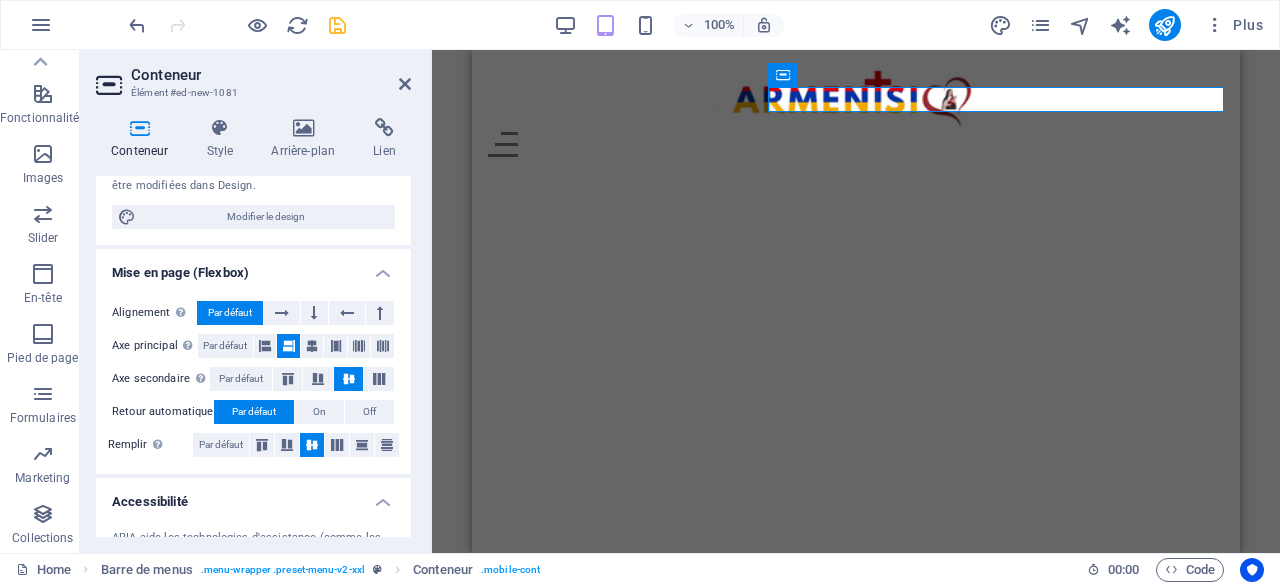 scroll, scrollTop: 227, scrollLeft: 0, axis: vertical 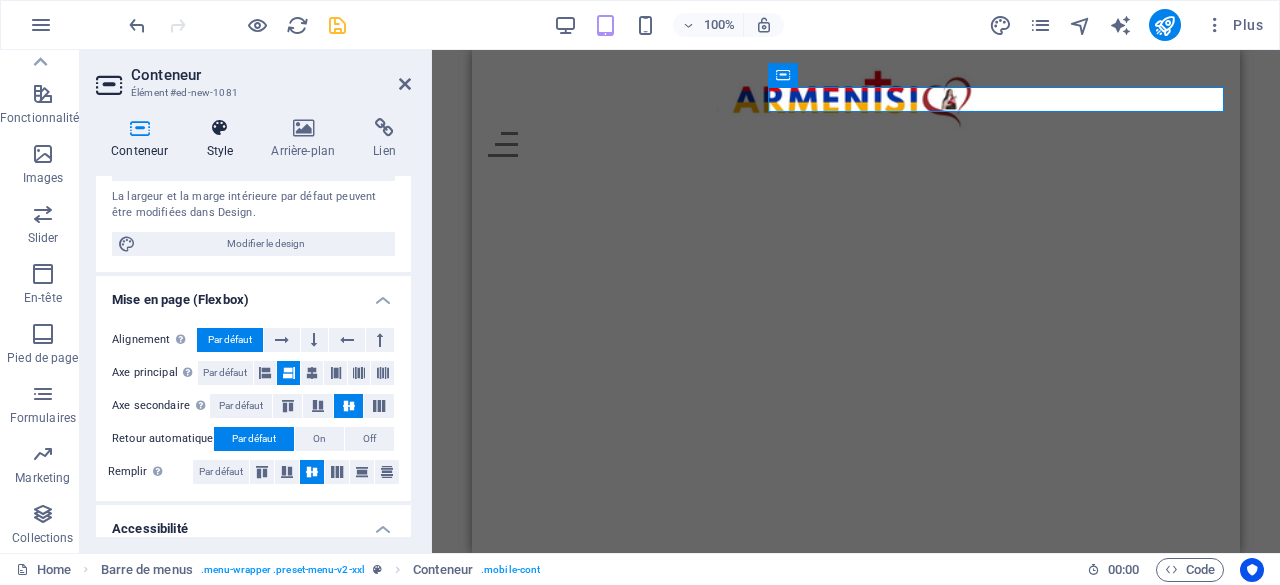 click at bounding box center (219, 128) 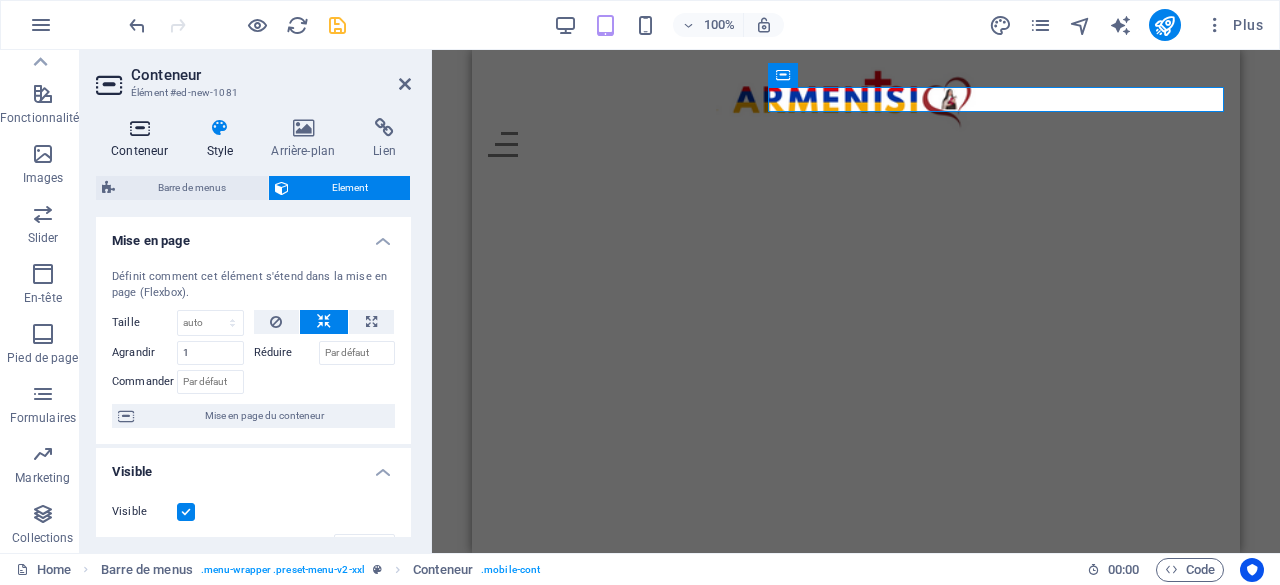 click on "Conteneur" at bounding box center (143, 139) 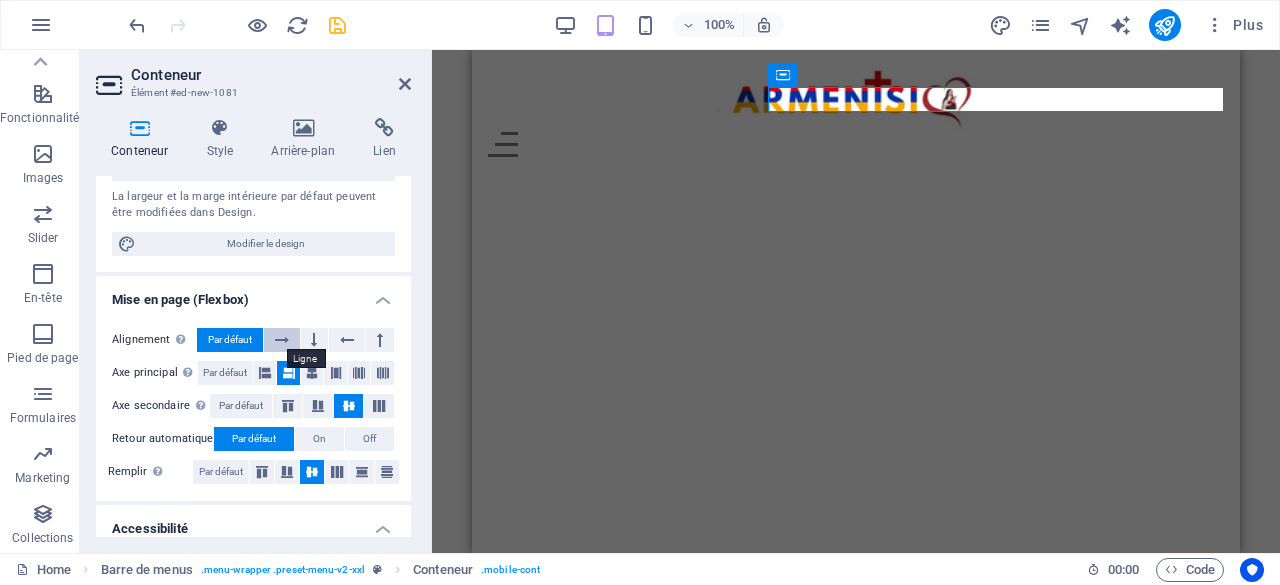 click at bounding box center [282, 340] 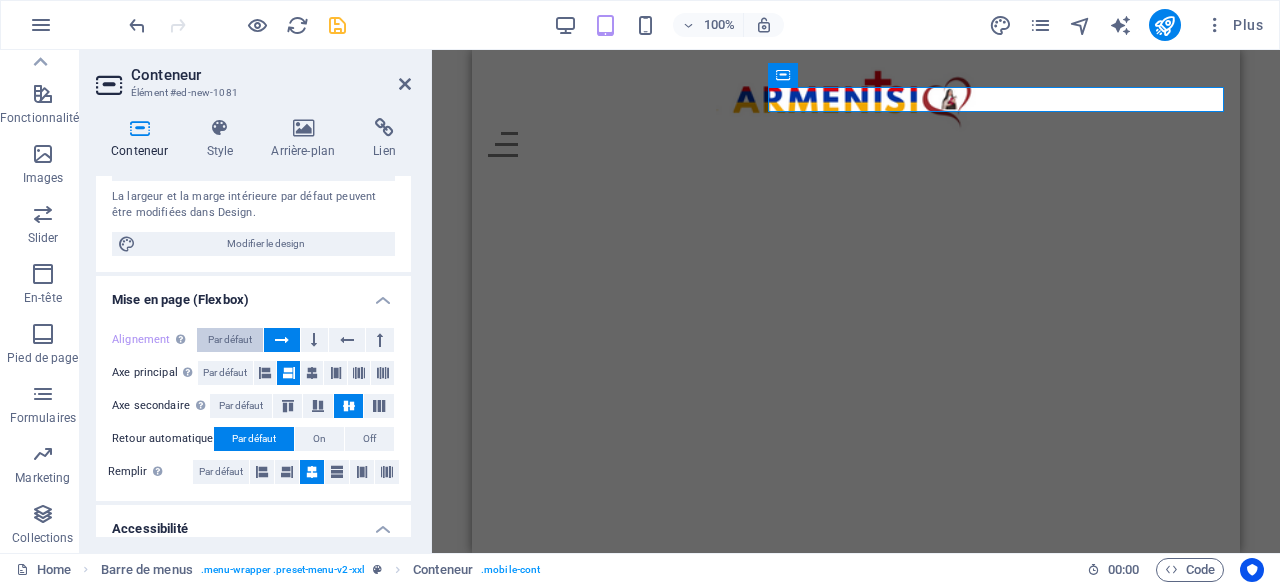 click on "Par défaut" at bounding box center (230, 340) 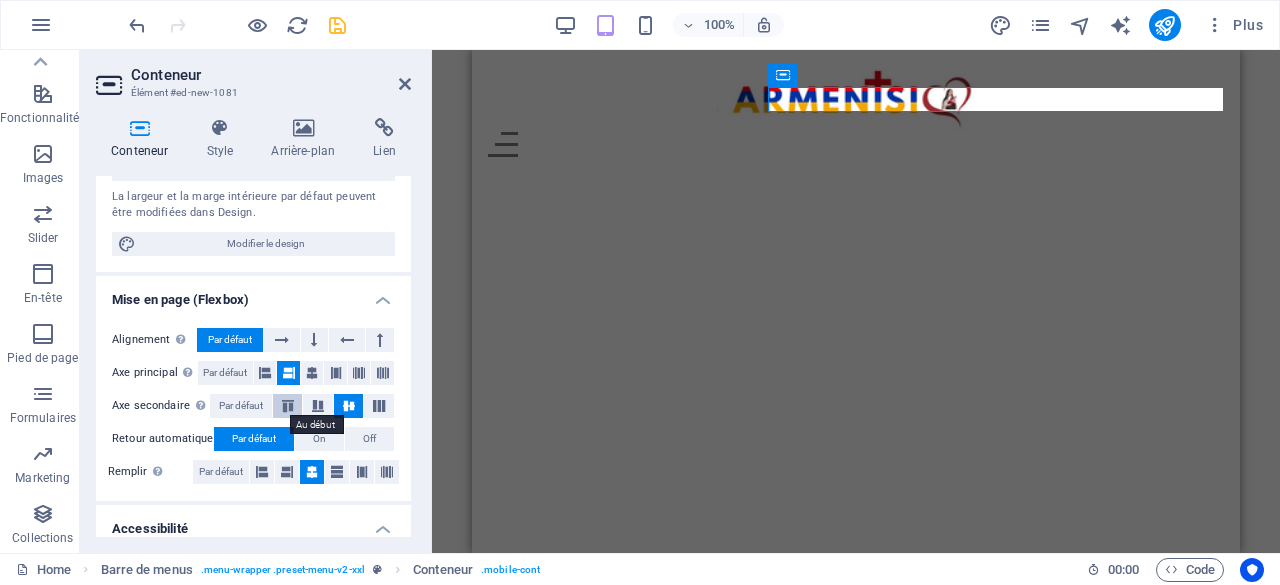 click at bounding box center [288, 406] 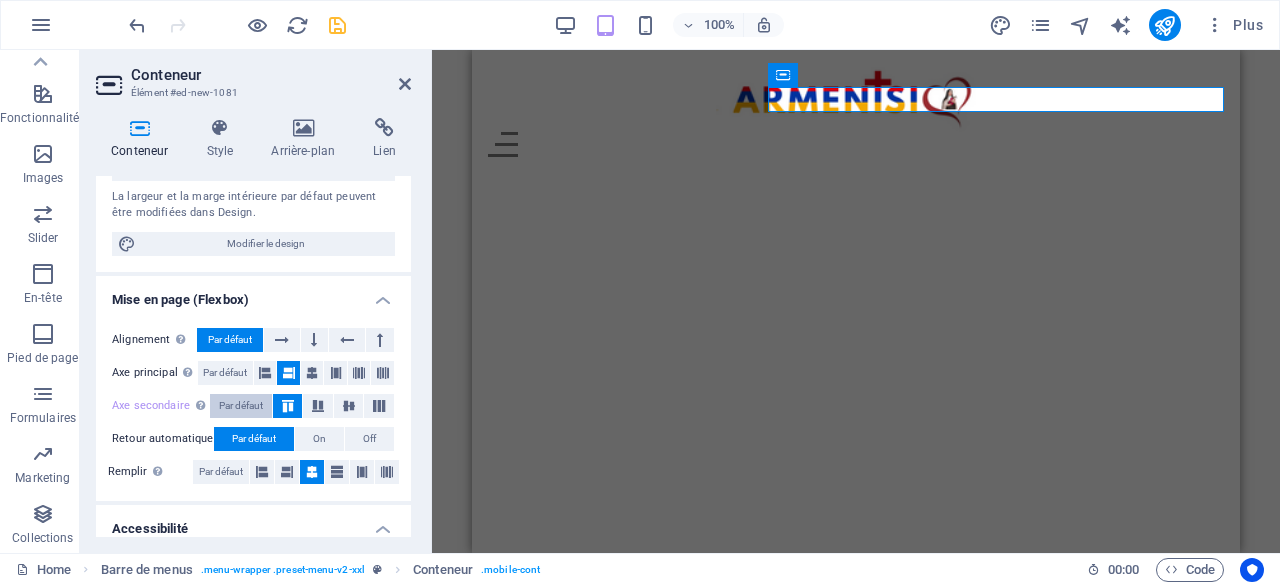 click on "Par défaut" at bounding box center [241, 406] 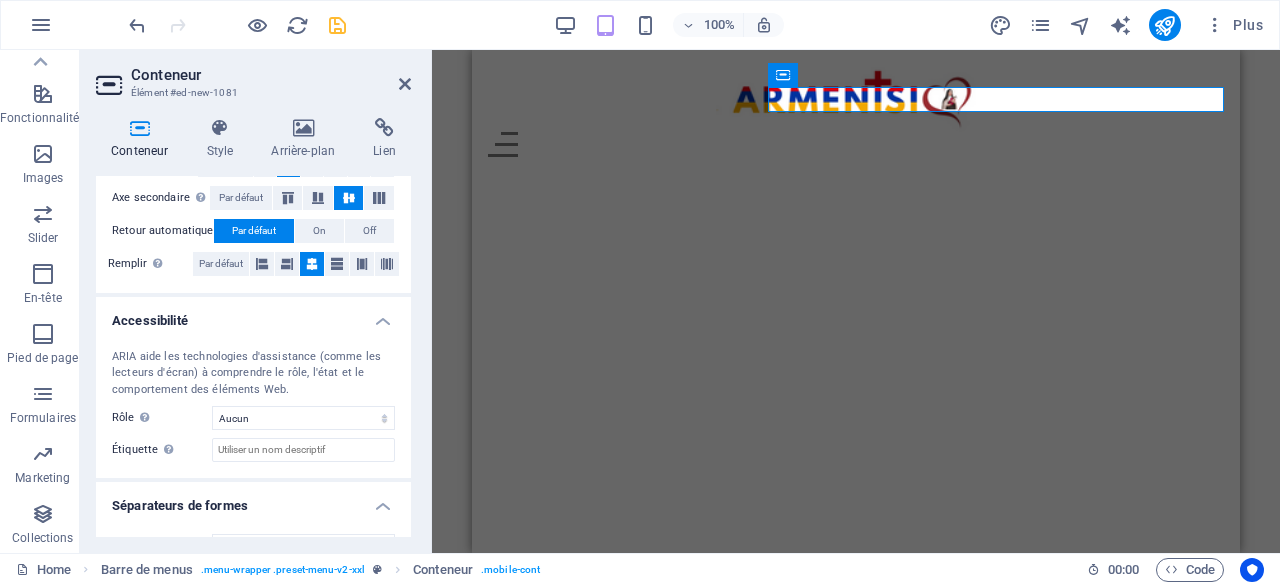 scroll, scrollTop: 469, scrollLeft: 0, axis: vertical 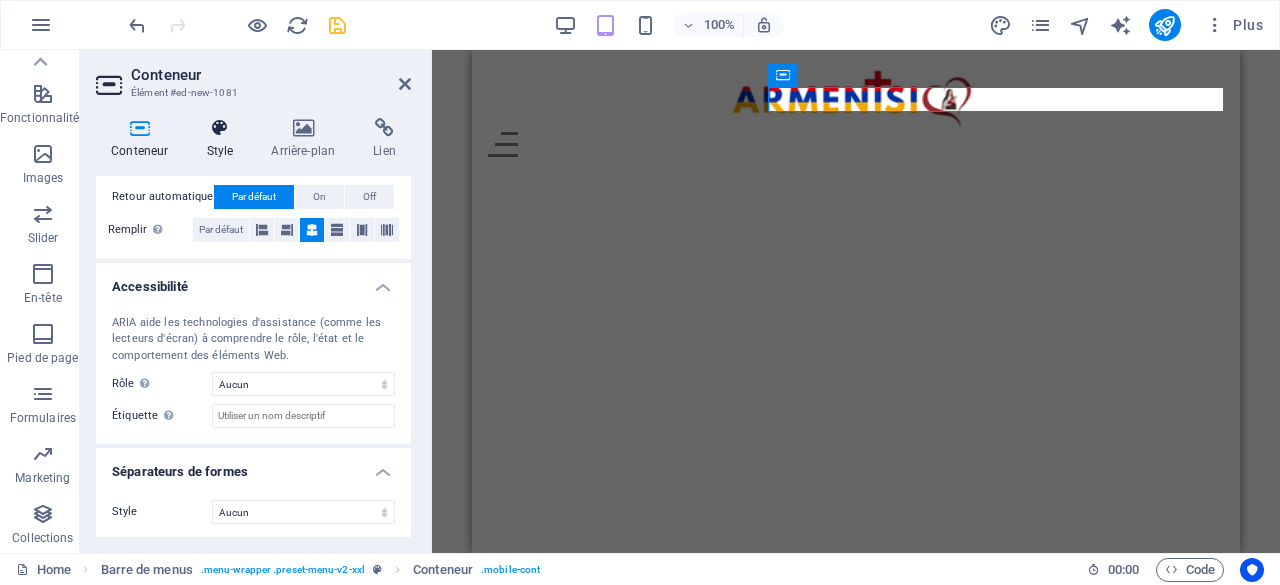 click at bounding box center (219, 128) 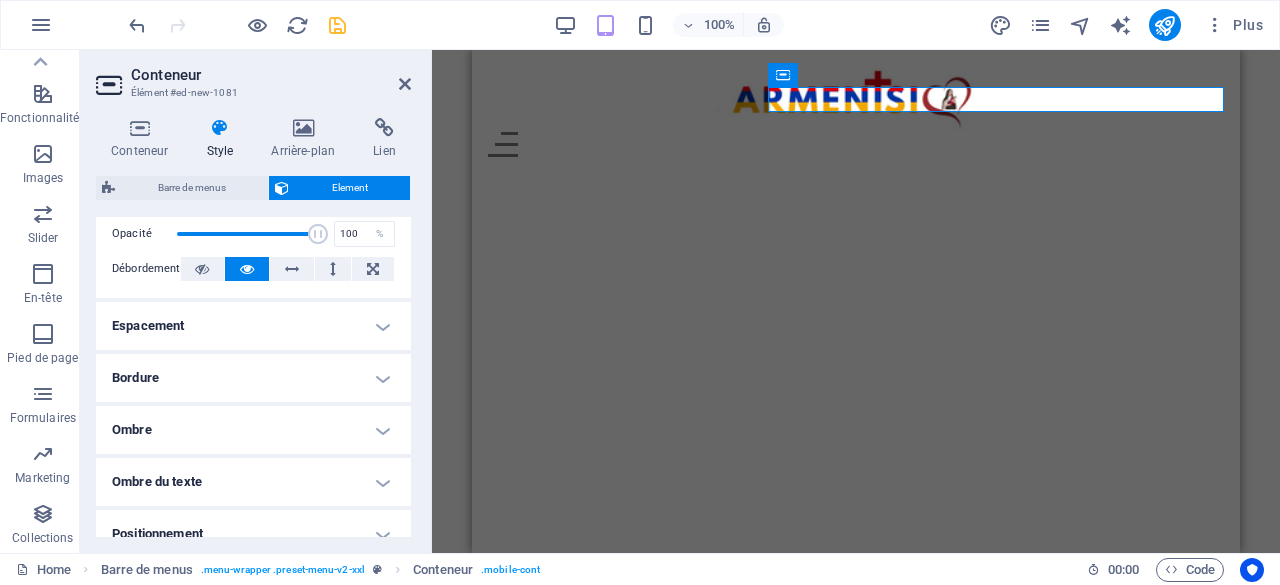 scroll, scrollTop: 343, scrollLeft: 0, axis: vertical 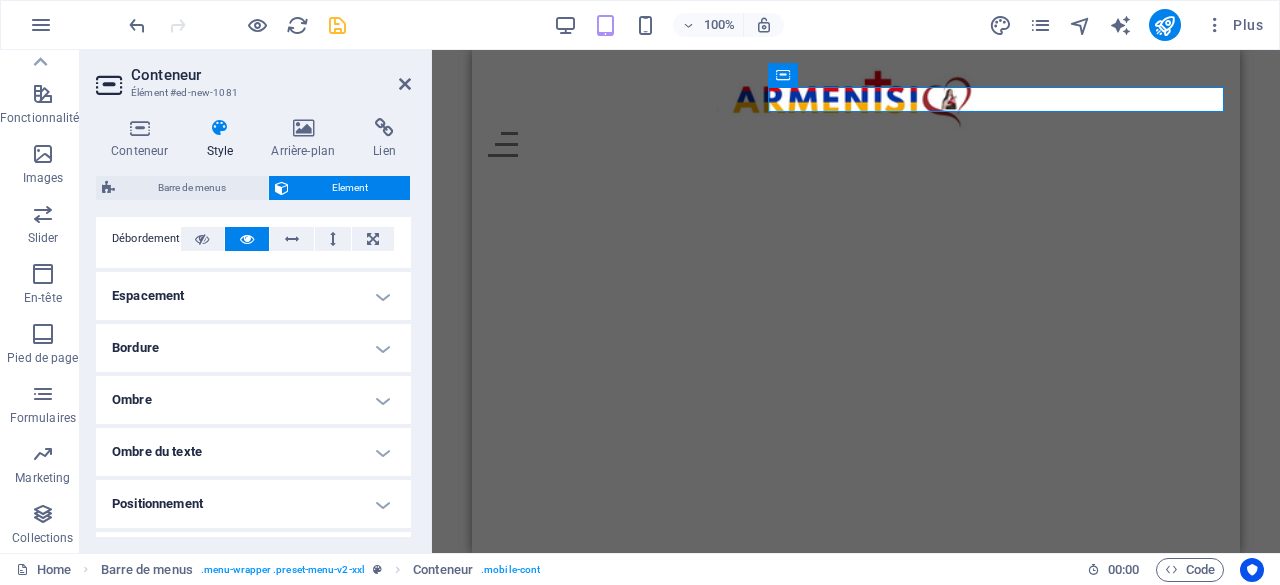 click on "Espacement" at bounding box center [253, 296] 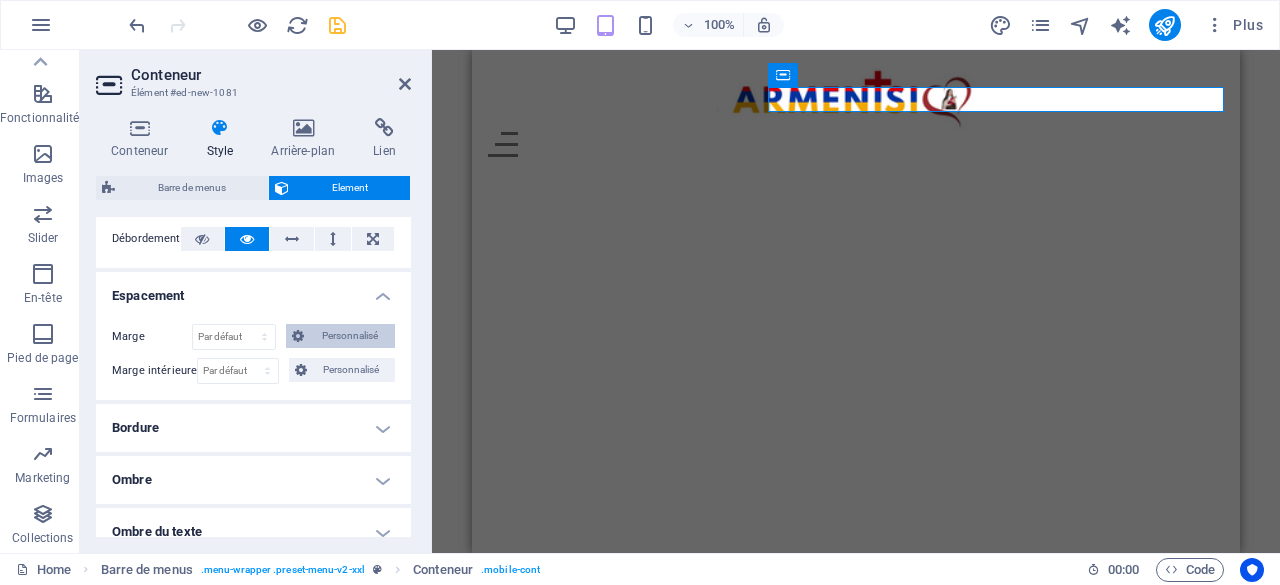 click on "Personnalisé" at bounding box center [340, 336] 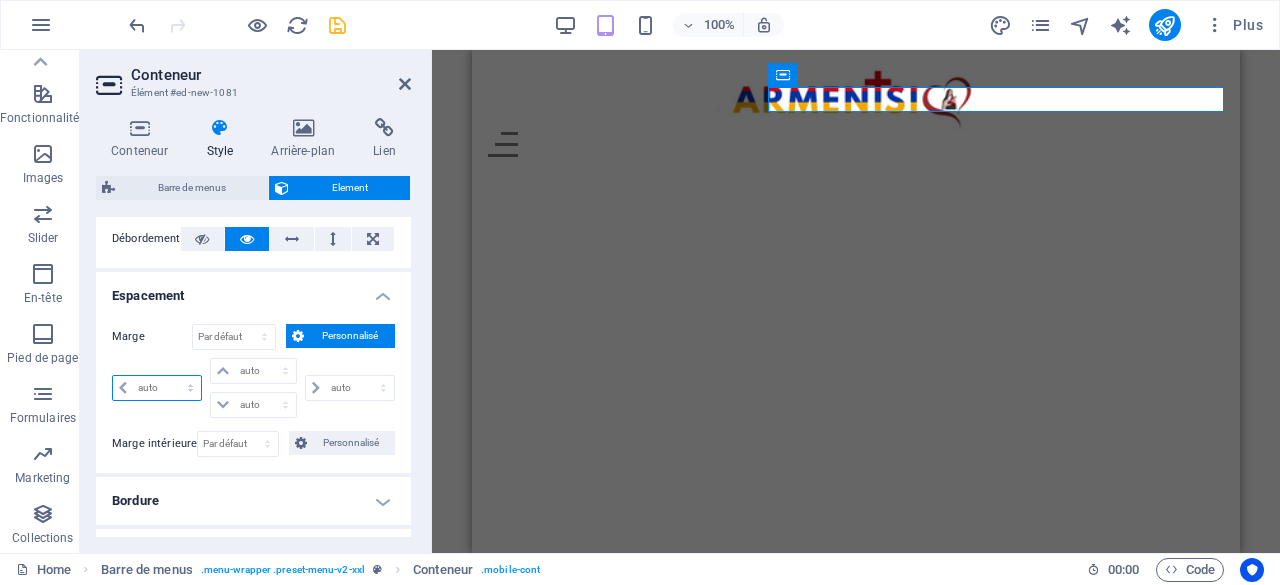 click on "auto px % rem vw vh" at bounding box center [157, 388] 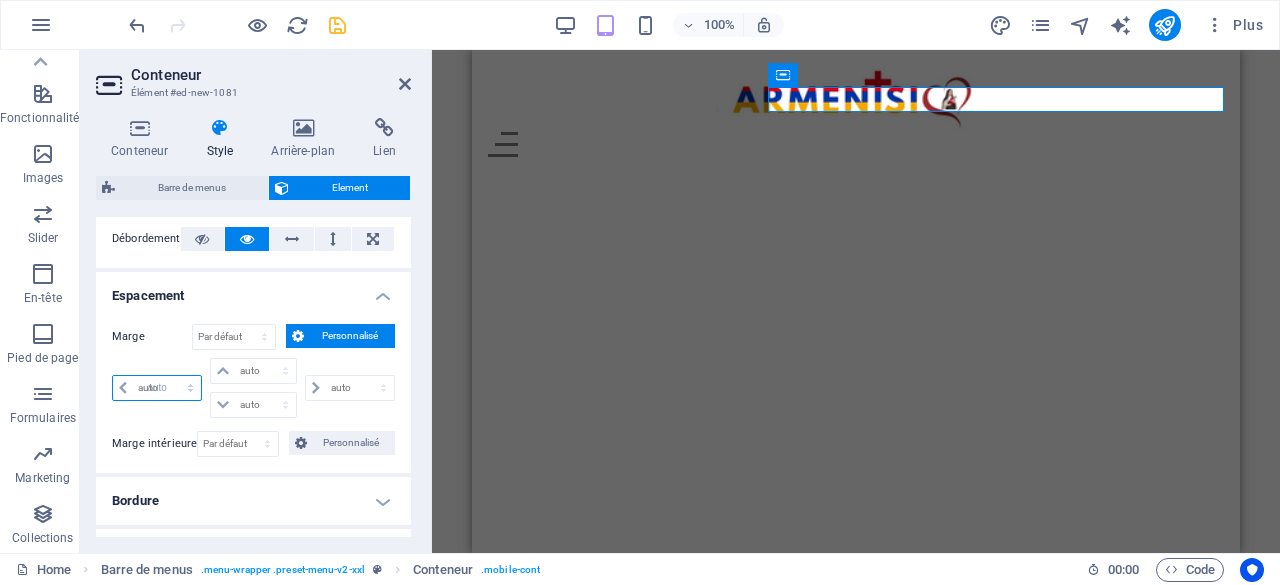 click on "auto px % rem vw vh" at bounding box center [157, 388] 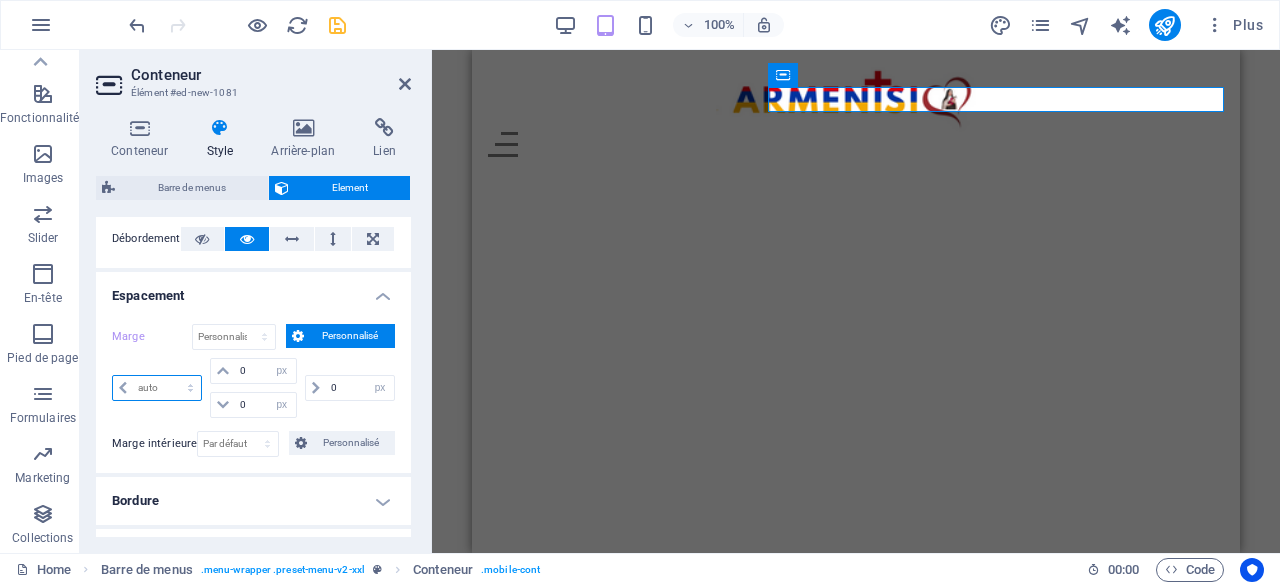 click on "auto px % rem vw vh" at bounding box center [157, 388] 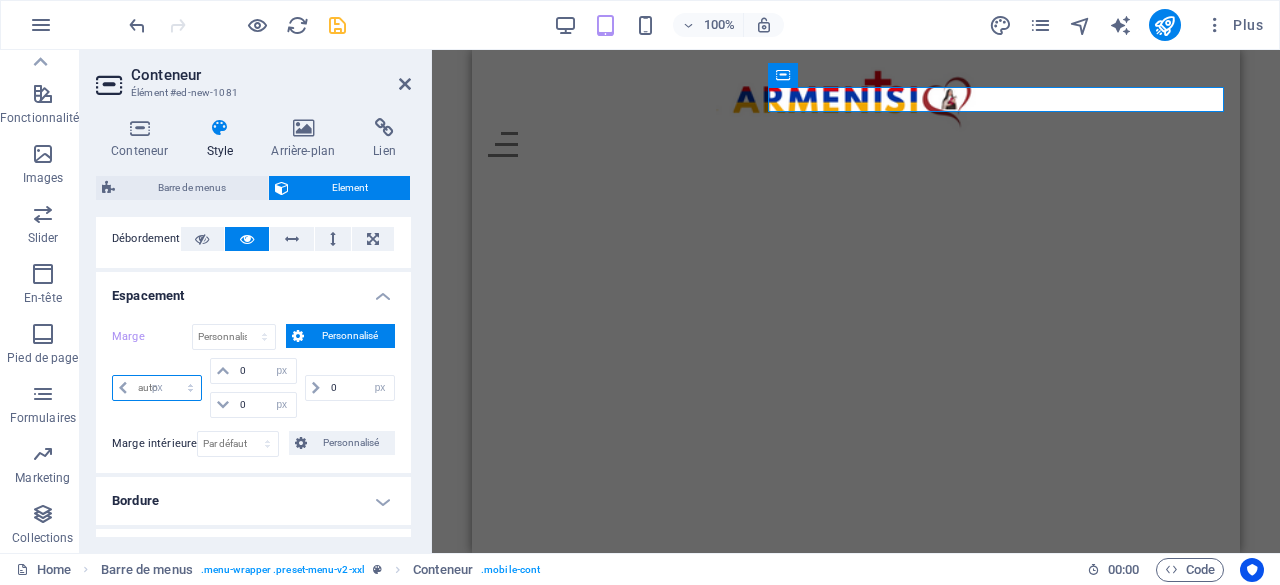 click on "auto px % rem vw vh" at bounding box center (157, 388) 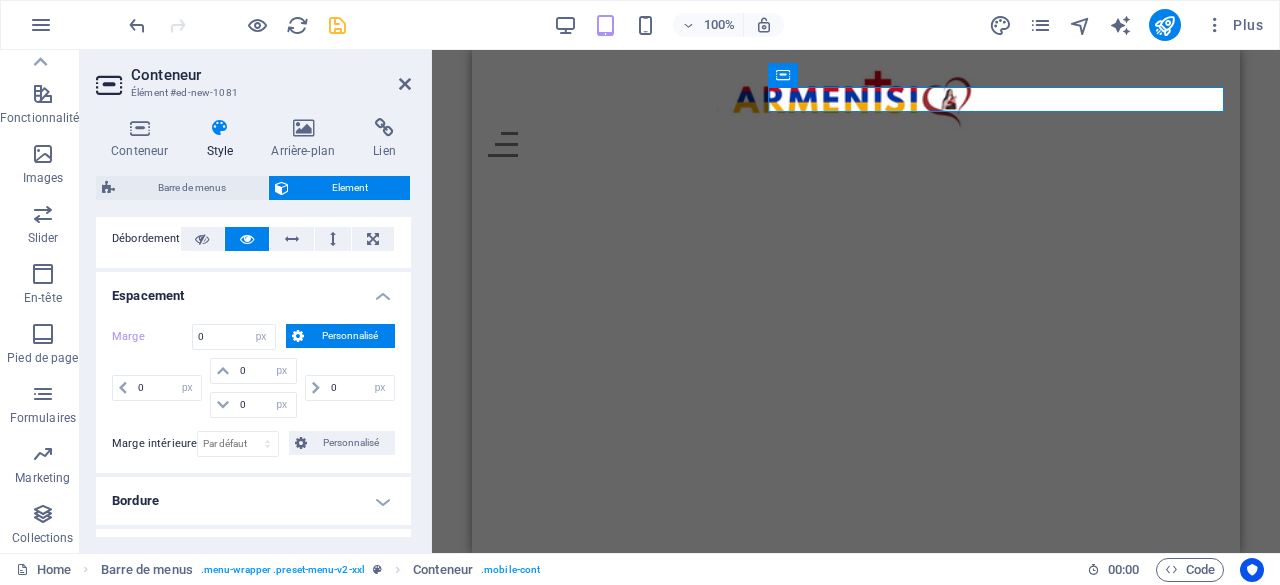 click on "H1   Conteneur   Menu   Barre de menus   Image   Logo   Texte   Boutons filtre de la collection   Collection   Conteneur   Collection   Pied de page Thrud   Bouton   Conteneur   Entrée dans la collection   Image   Entrée dans la collection   Entrée dans la collection   Image   Entrée dans la collection   H2   Entrée dans la collection   Conteneur   Collection   Image   Texte   Espaceur   Texte   Espaceur   Case à cocher   Conteneur   Conteneur   Conteneur   Formulaire horizontal   Formulaire   Conteneur   Logo   Conteneur   Conteneur   Variable   Conteneur   Variable   Menu   Barre de menus   Logo   Menu   Barre de menus   Logo   Menu   Conteneur   Icône   HTML   Variable" at bounding box center [856, 301] 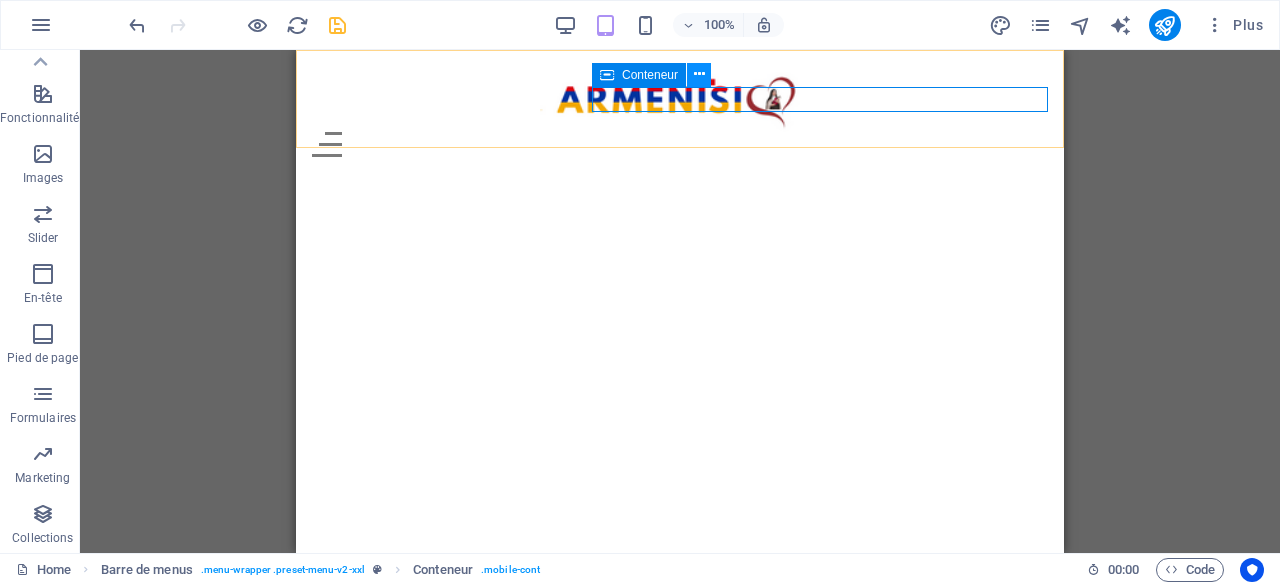 click at bounding box center (699, 75) 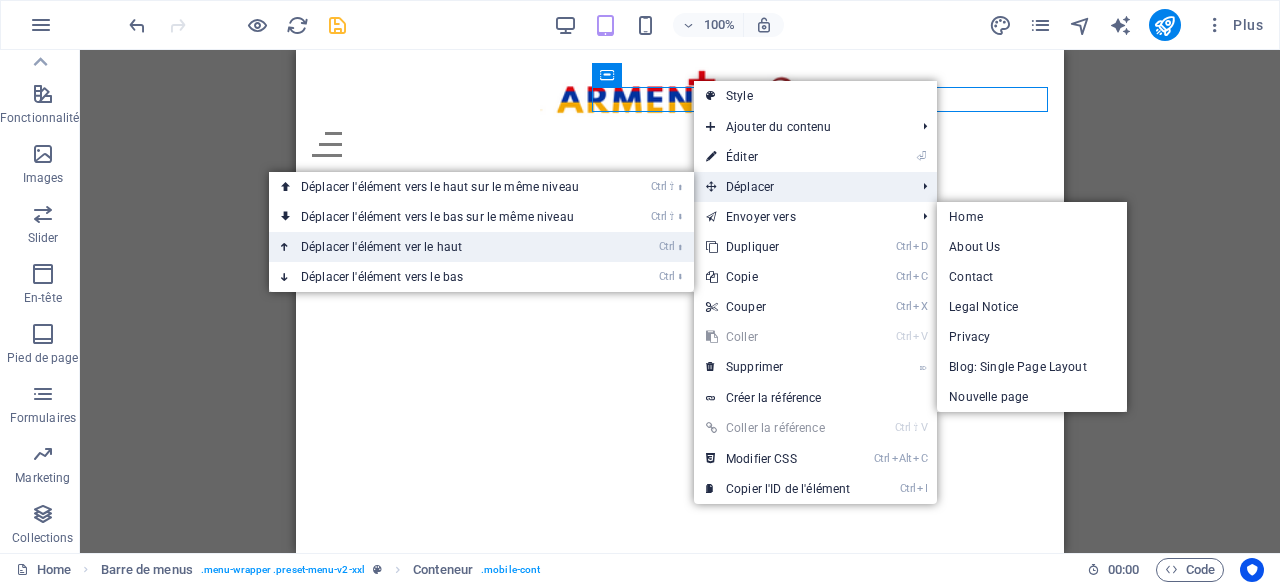 click on "Ctrl ⬆  Déplacer l'élément ver le haut" at bounding box center [481, 247] 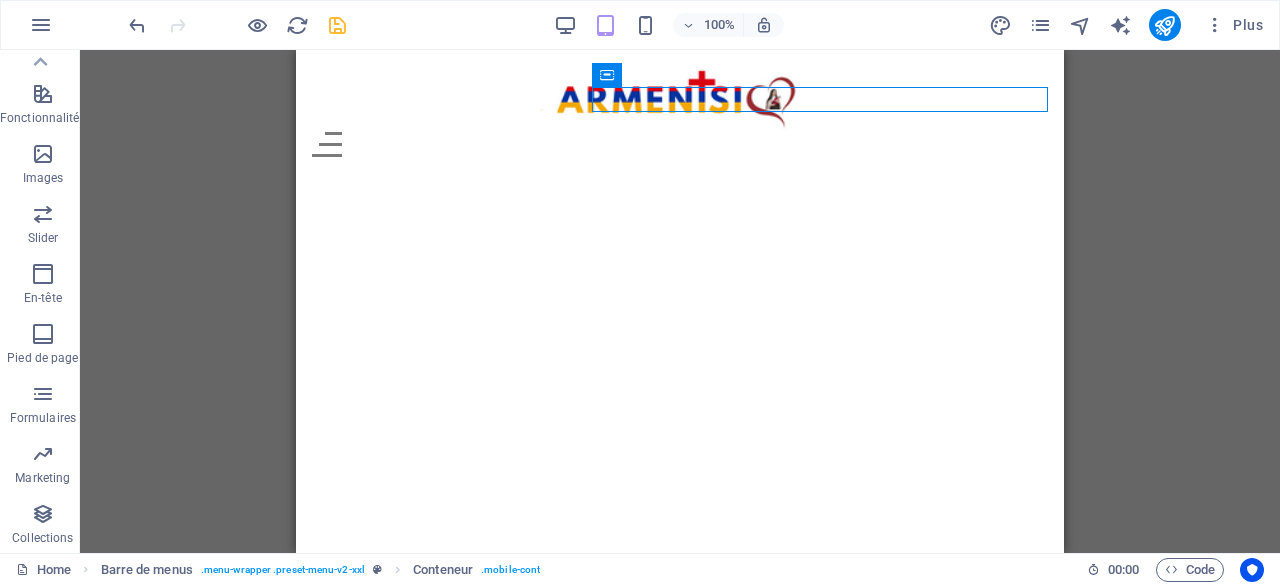 click on "Skip to main content
Menu Home About Service Contact" at bounding box center [680, 111] 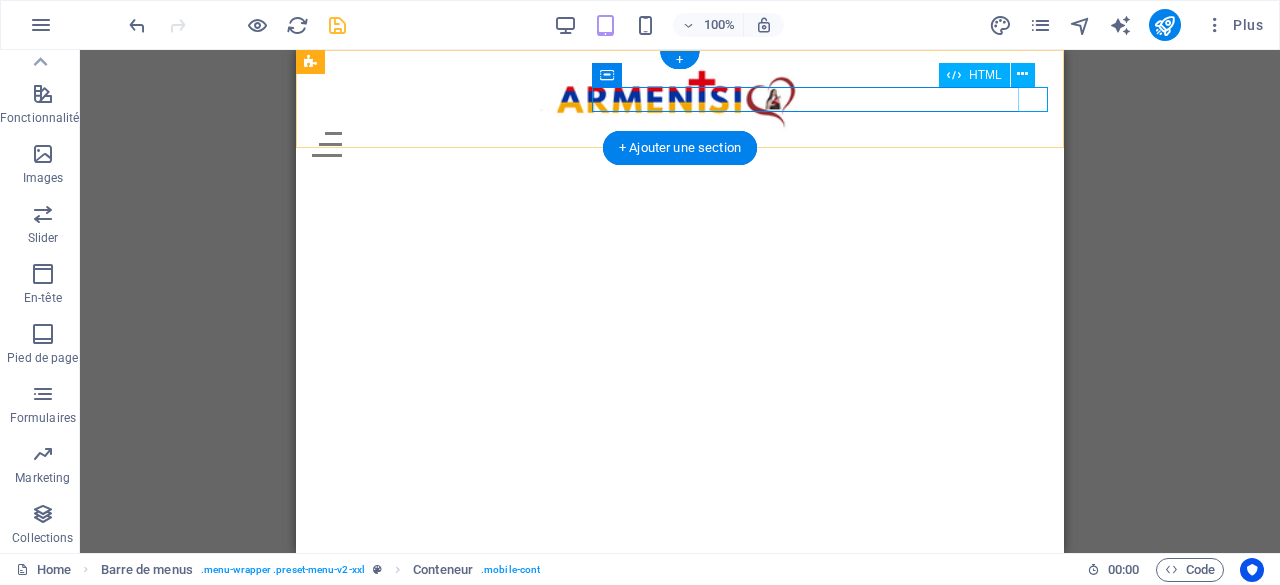 click on "Menu" at bounding box center (680, 144) 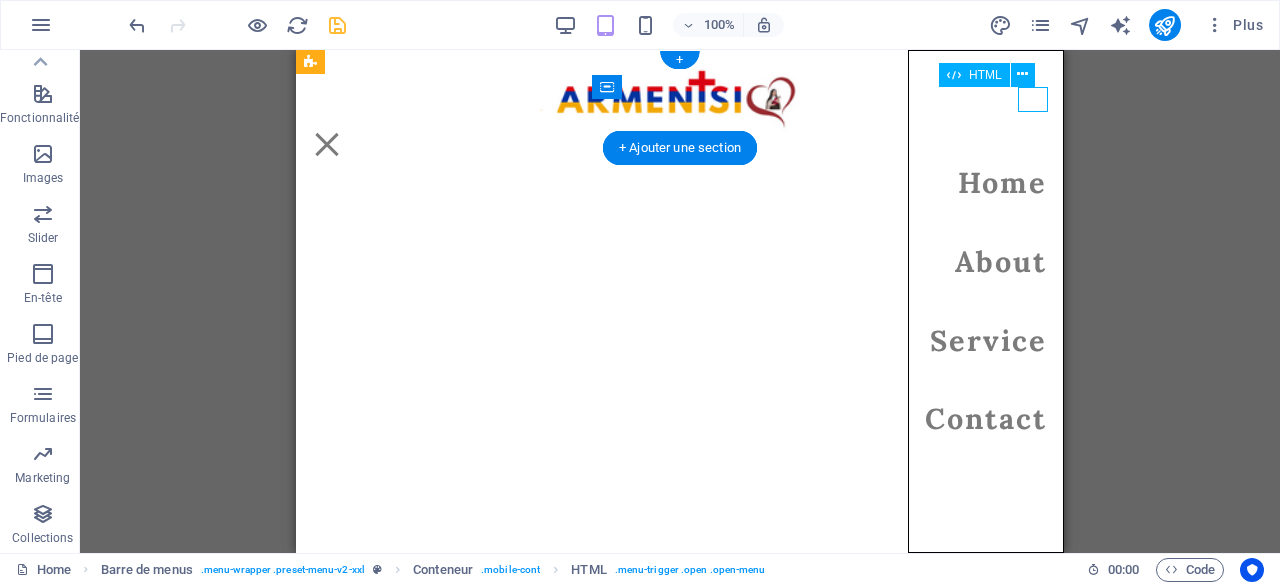 click on "Menu" at bounding box center [327, 144] 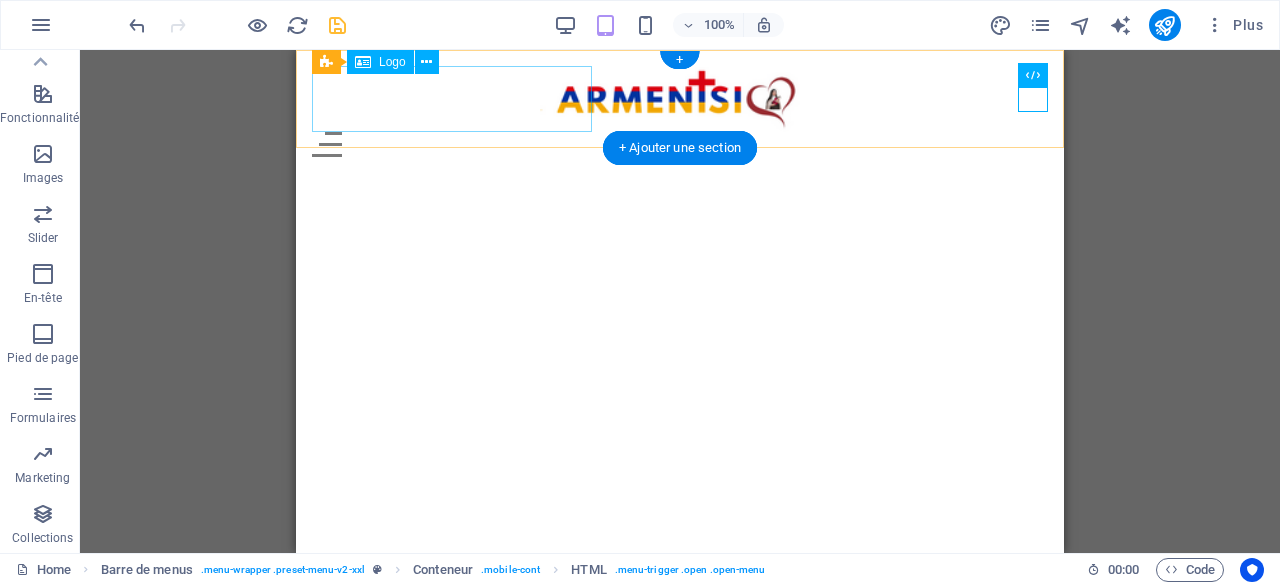 click at bounding box center [680, 99] 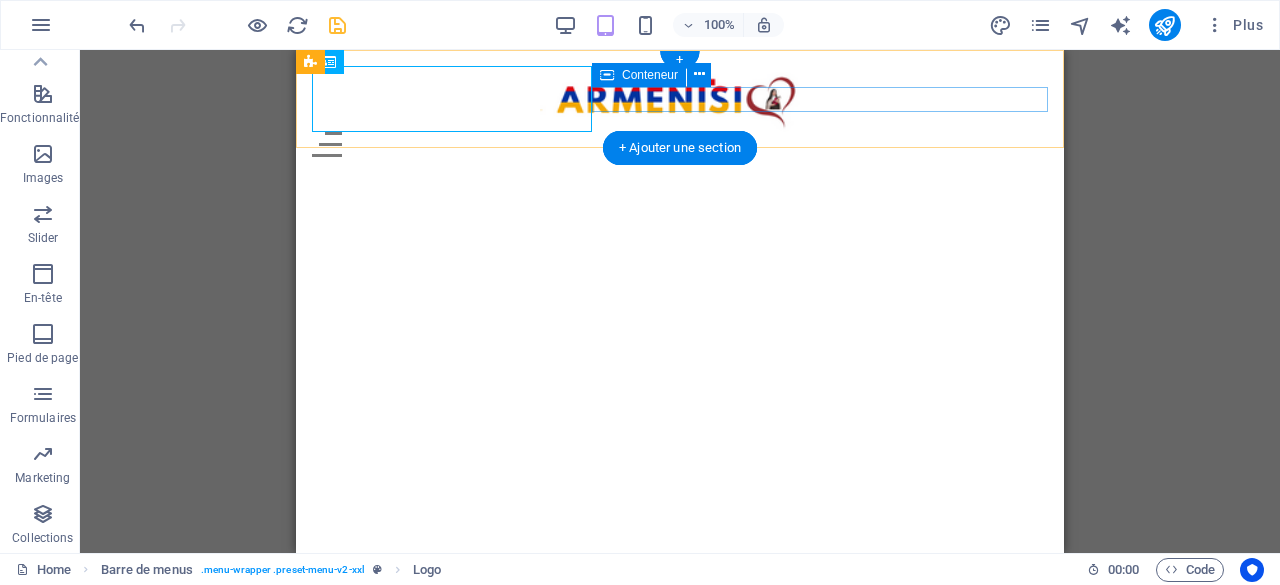click on "Menu" at bounding box center (680, 144) 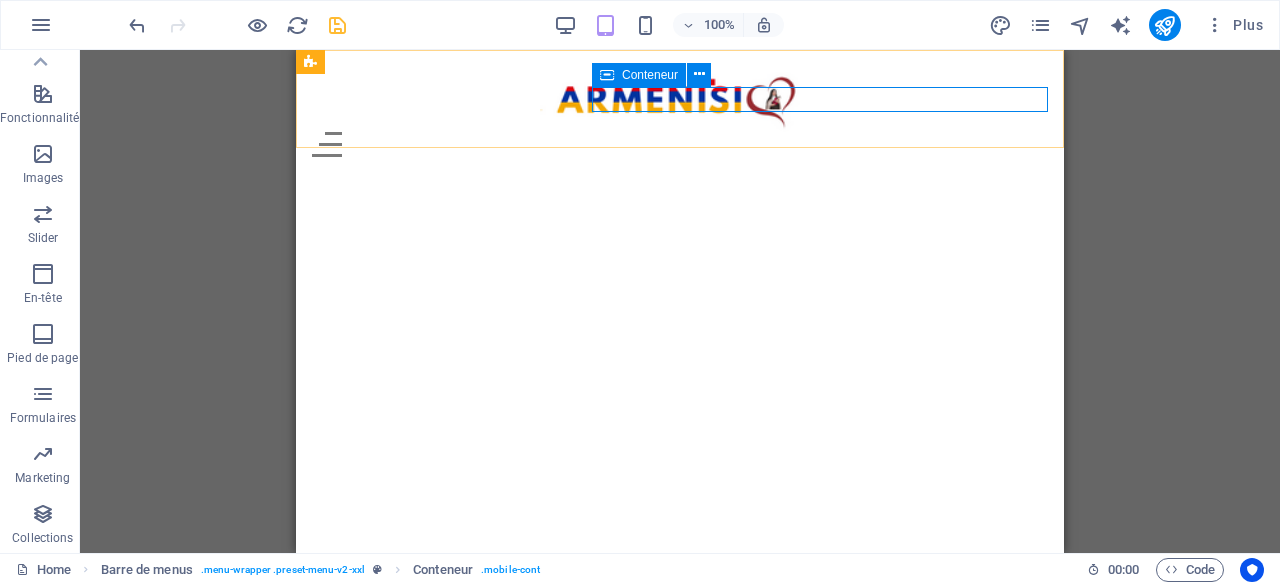 click on "Conteneur" at bounding box center (650, 75) 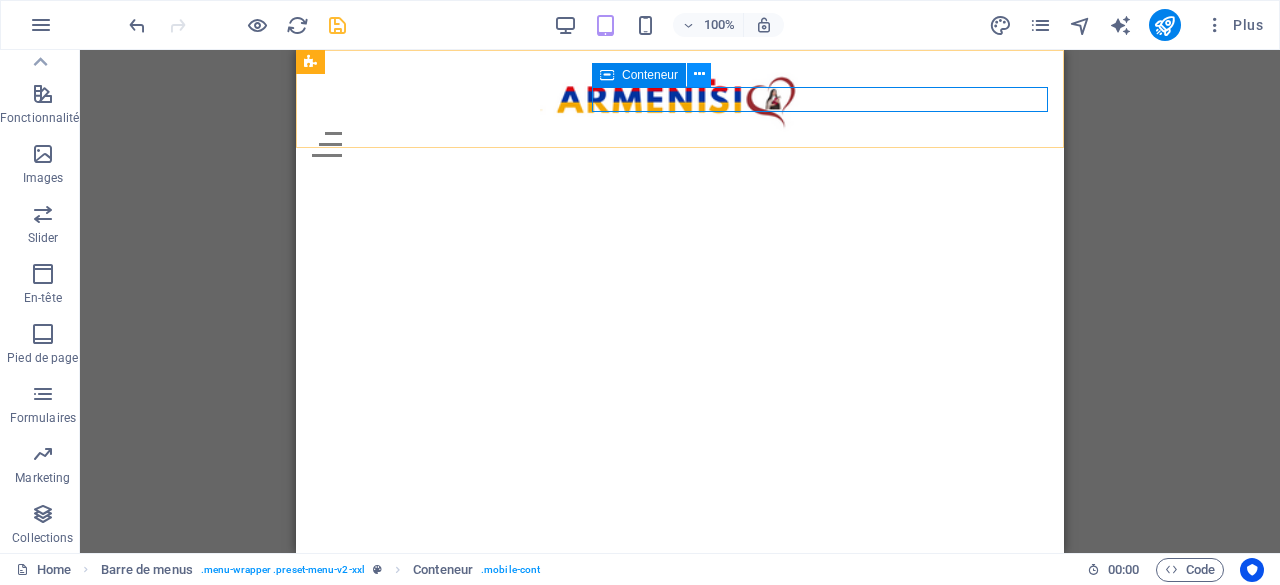 click at bounding box center (699, 74) 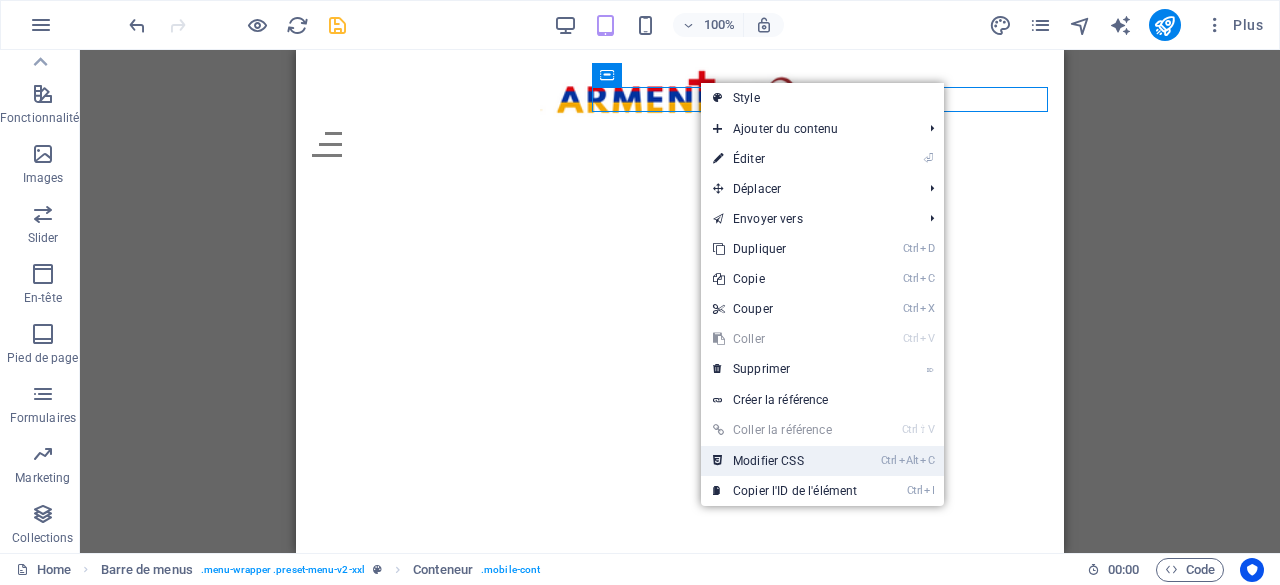 click on "Ctrl Alt C  Modifier CSS" at bounding box center (785, 461) 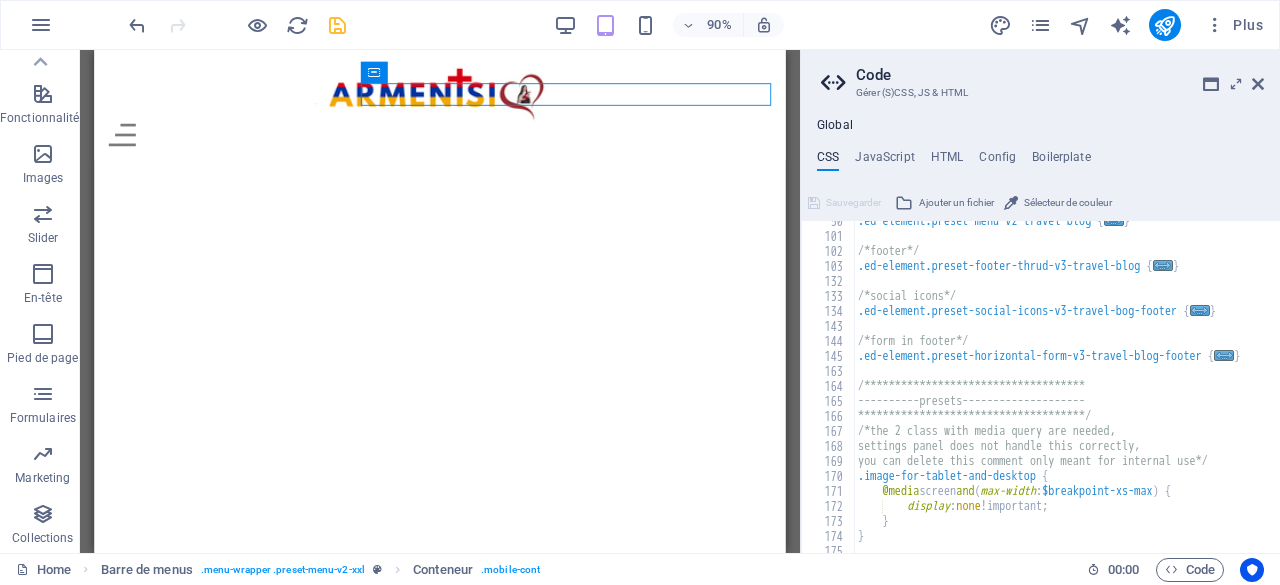 scroll, scrollTop: 753, scrollLeft: 0, axis: vertical 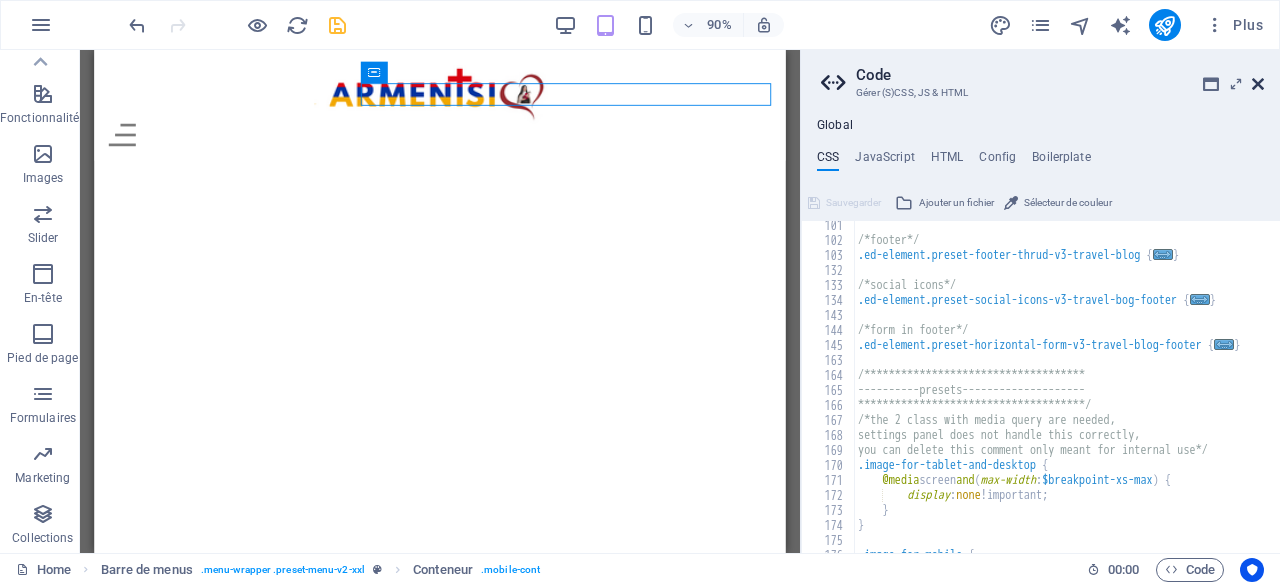 click at bounding box center (1258, 84) 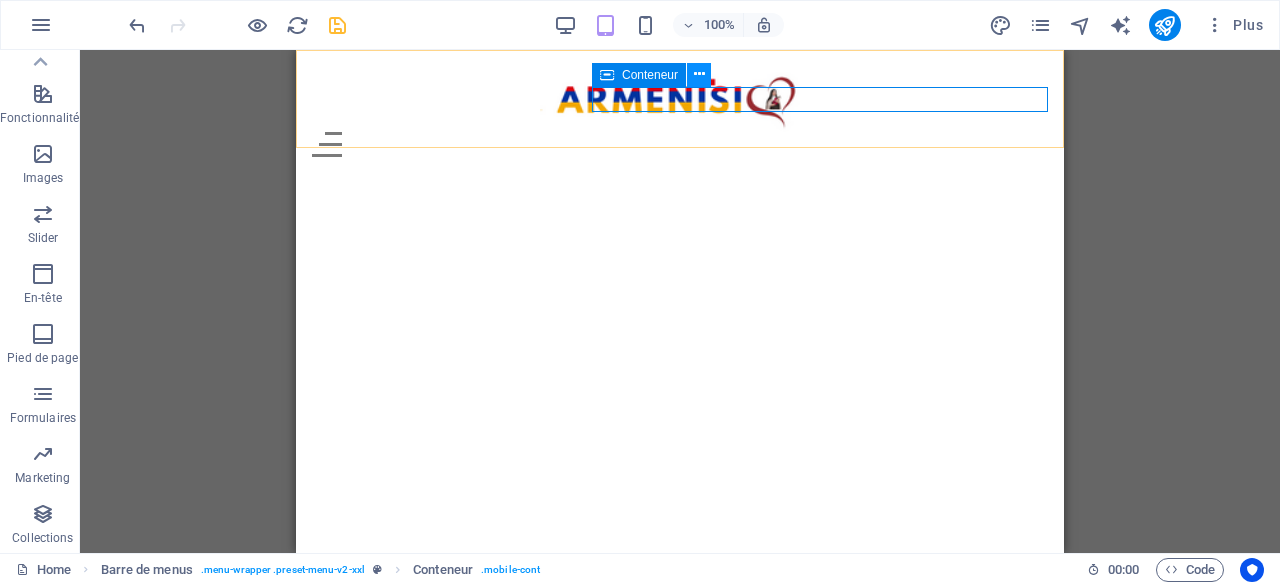 drag, startPoint x: 707, startPoint y: 77, endPoint x: 398, endPoint y: 68, distance: 309.13104 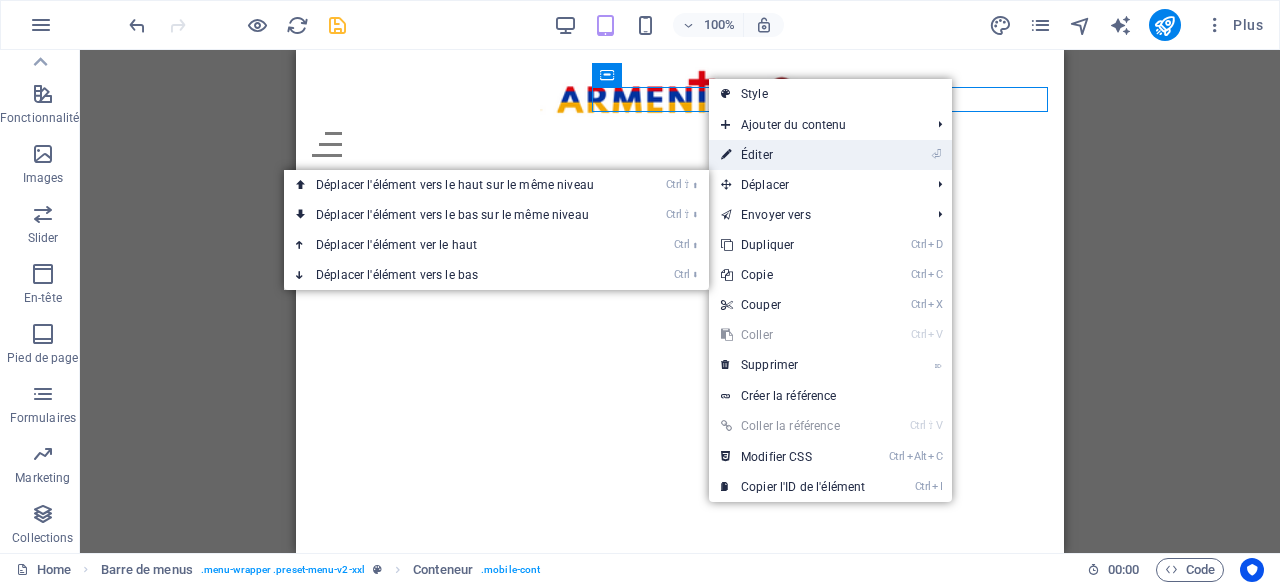 click on "⏎  Éditer" at bounding box center [793, 155] 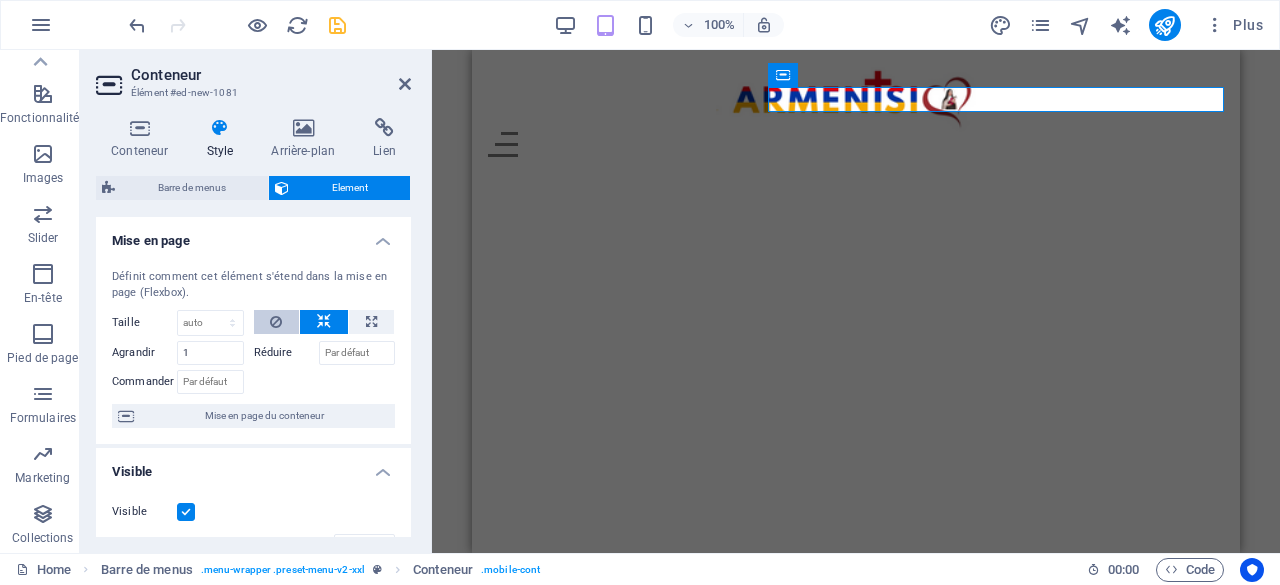 click at bounding box center (277, 322) 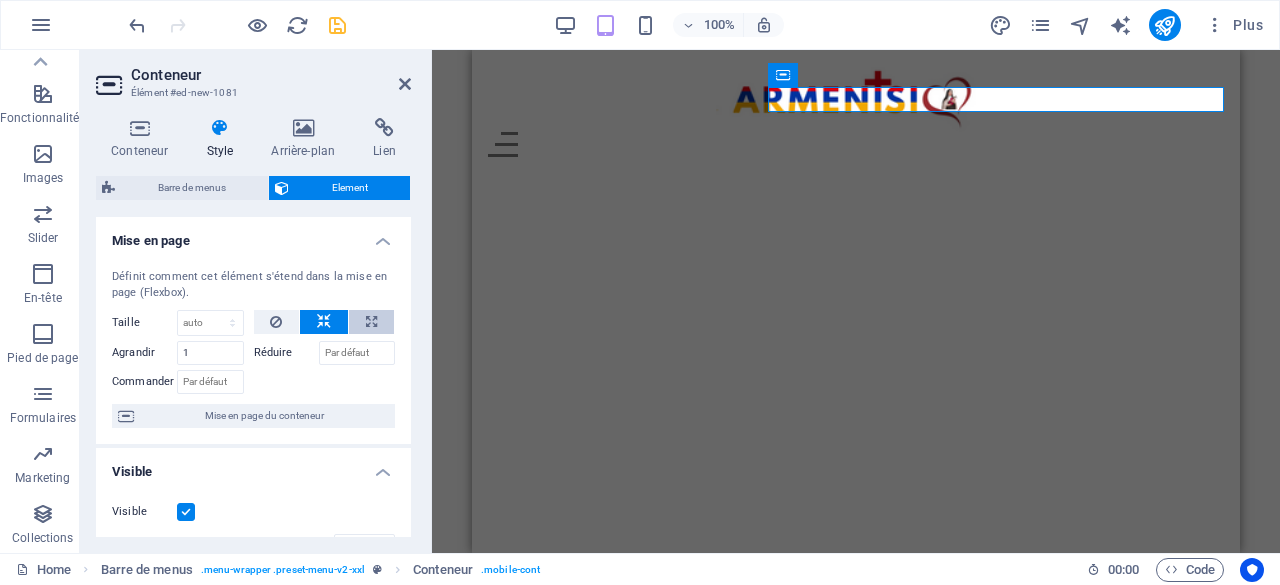 click at bounding box center (371, 322) 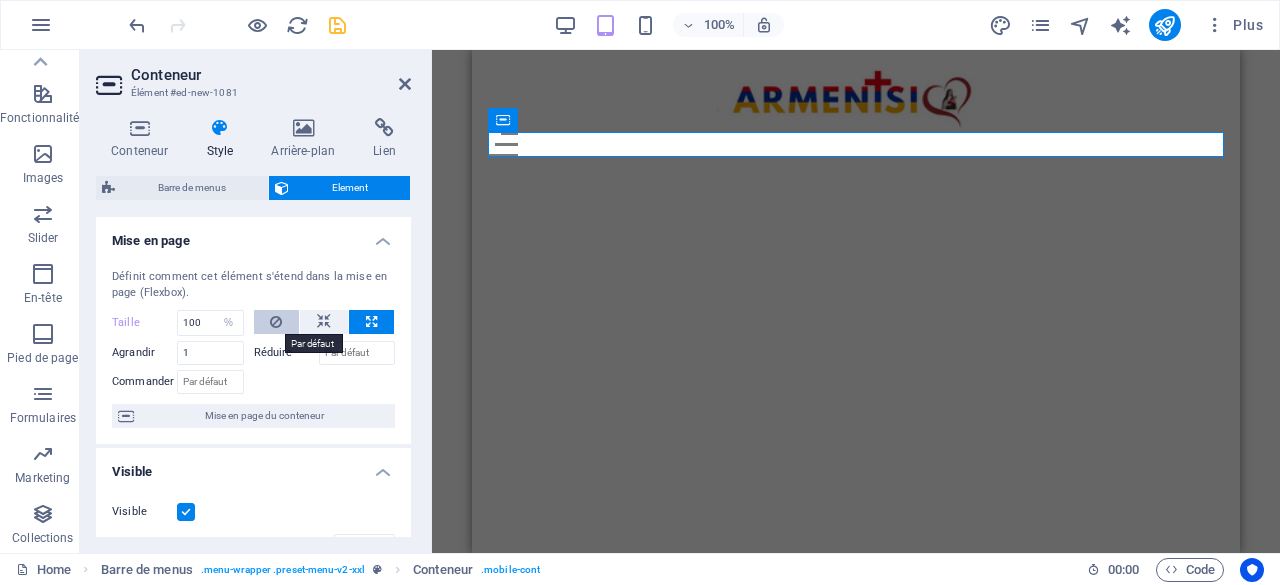 click at bounding box center [276, 322] 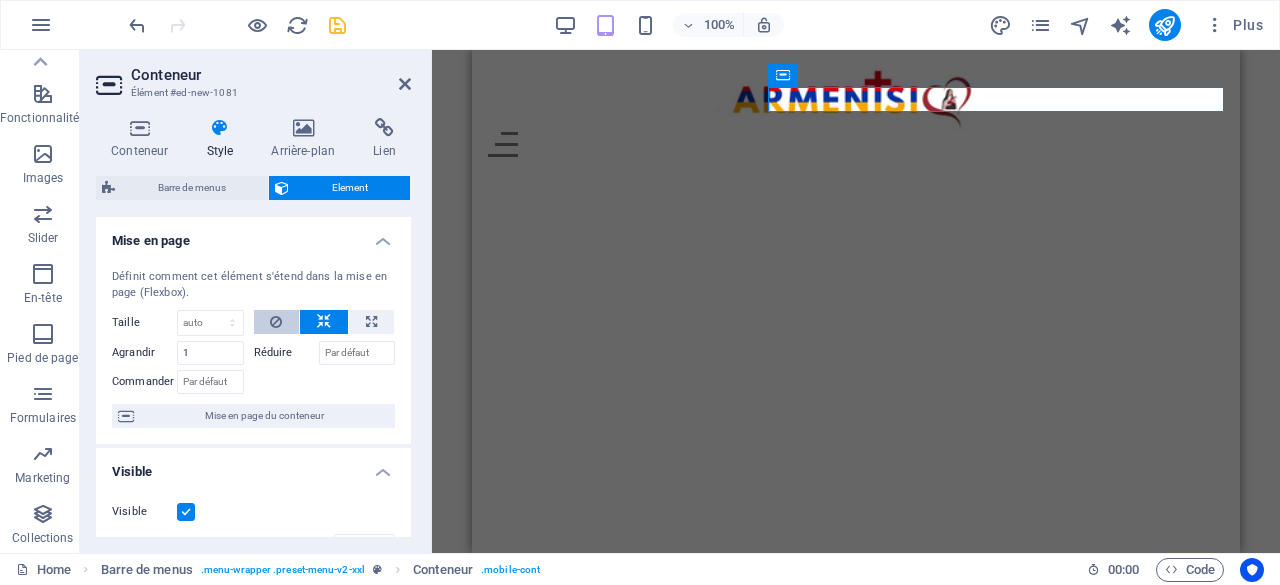 click at bounding box center [277, 322] 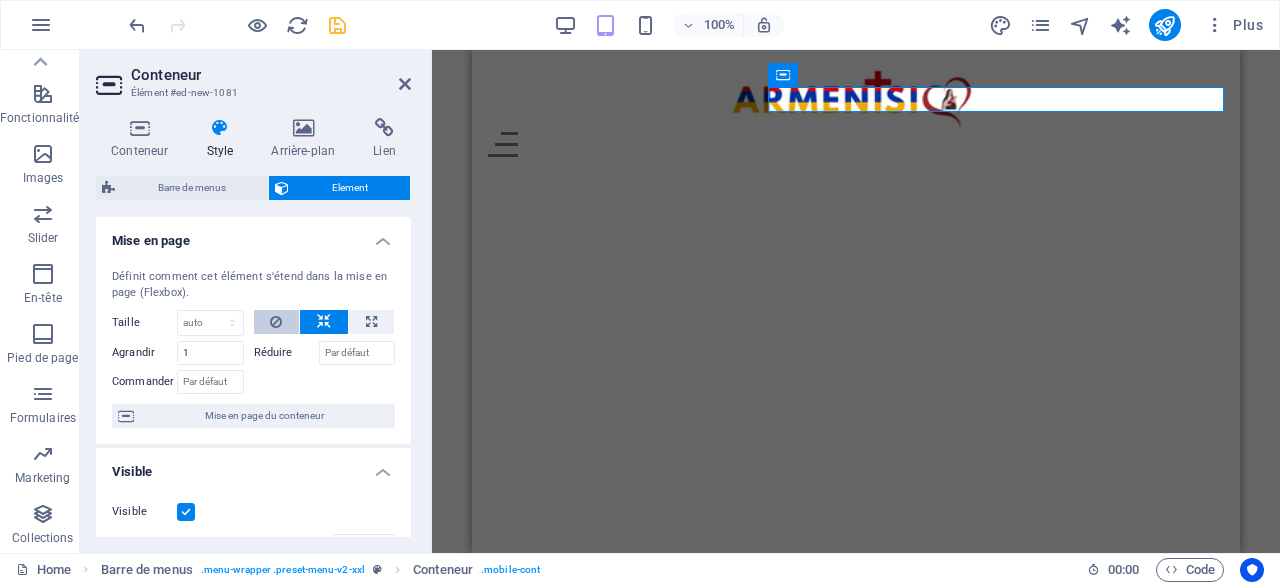 click at bounding box center [277, 322] 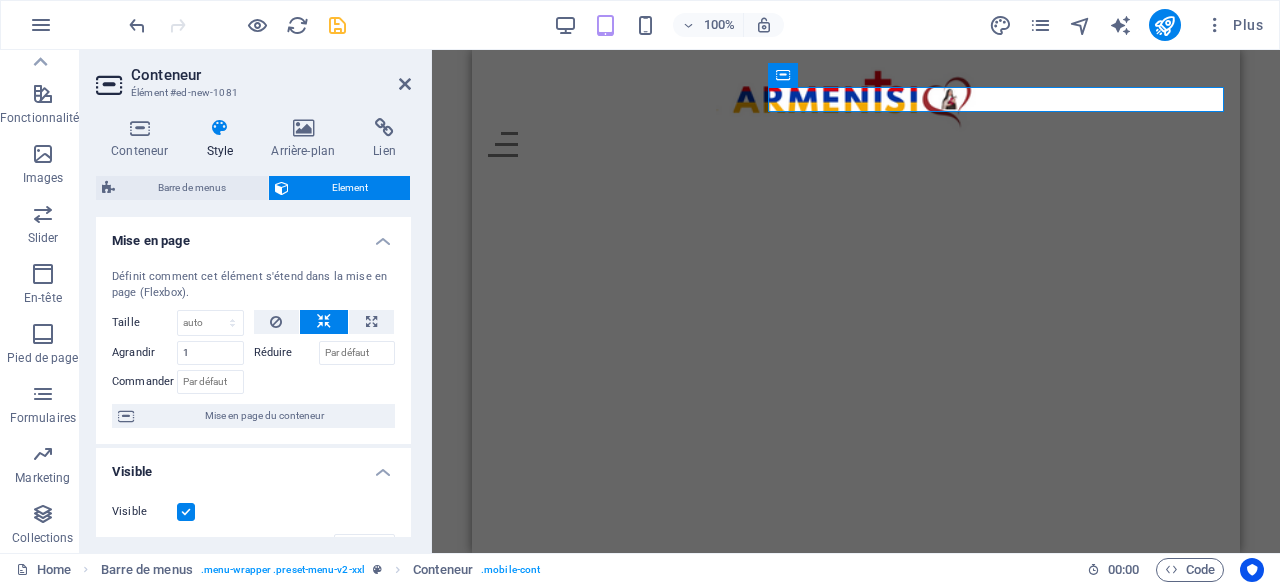 click on "Réduire" at bounding box center (286, 353) 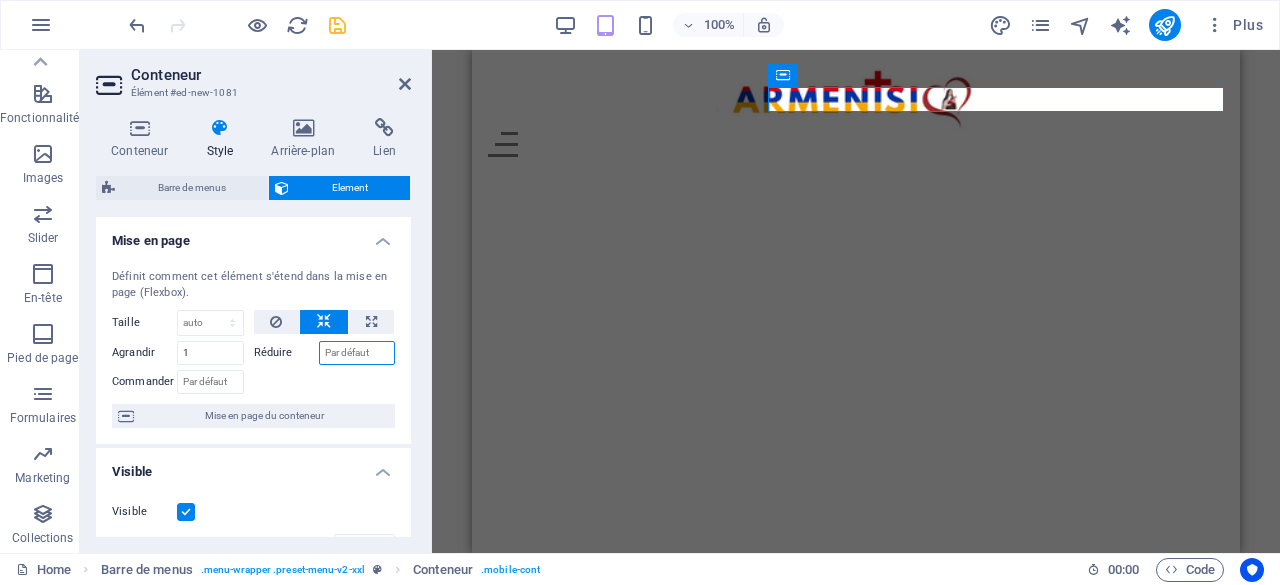 click on "Réduire" at bounding box center [357, 353] 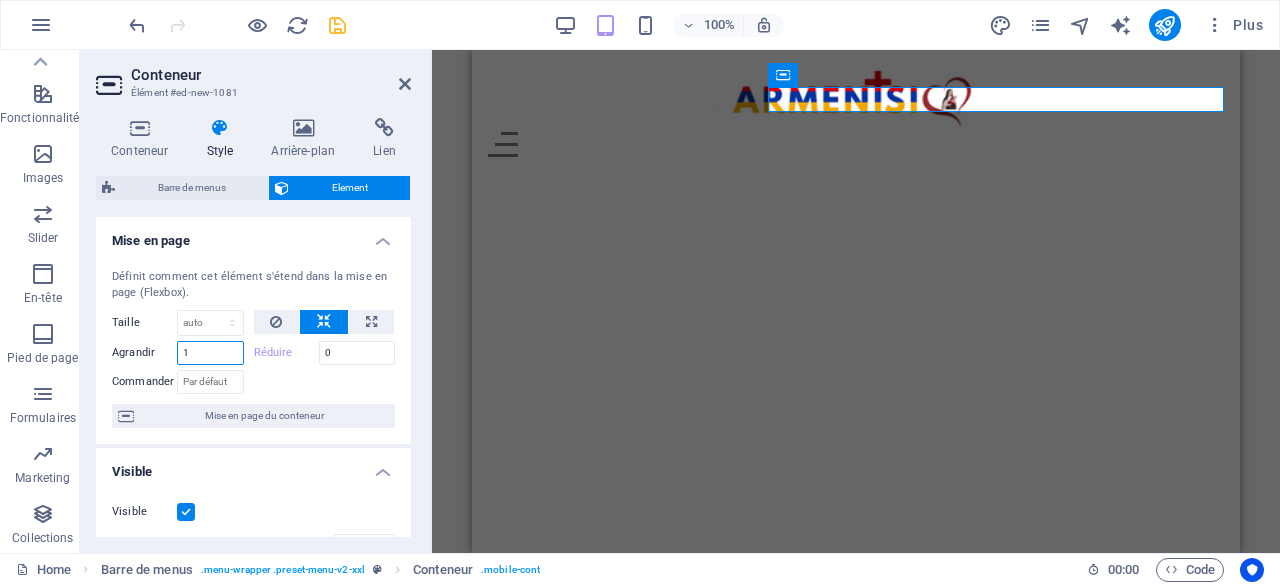 click on "1" at bounding box center (210, 353) 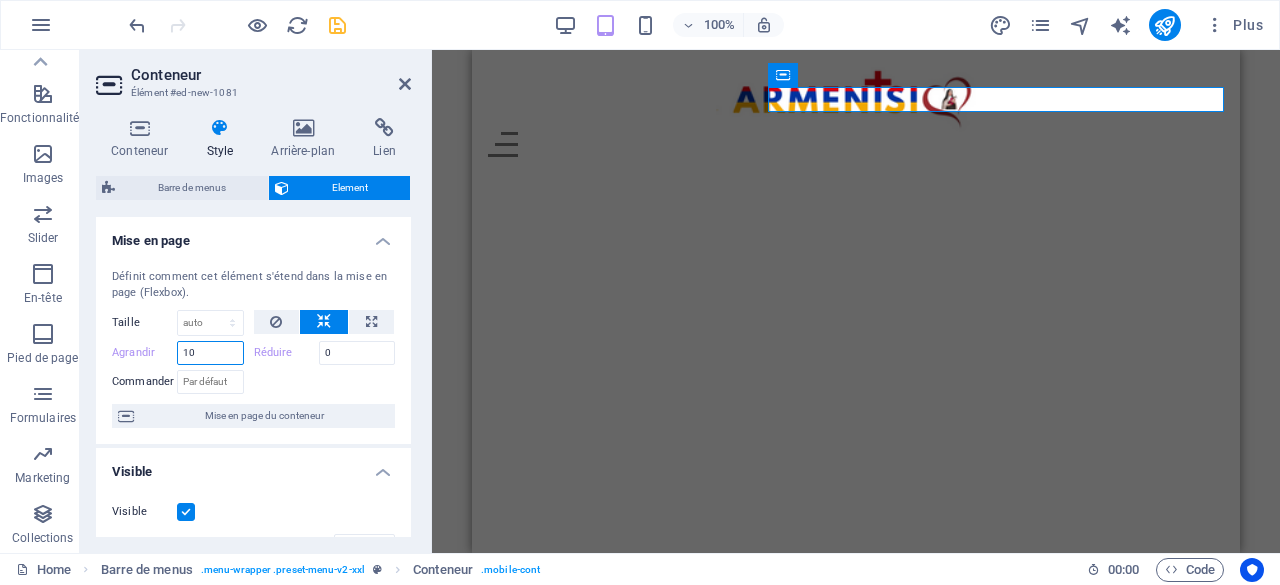 click on "10" at bounding box center (210, 353) 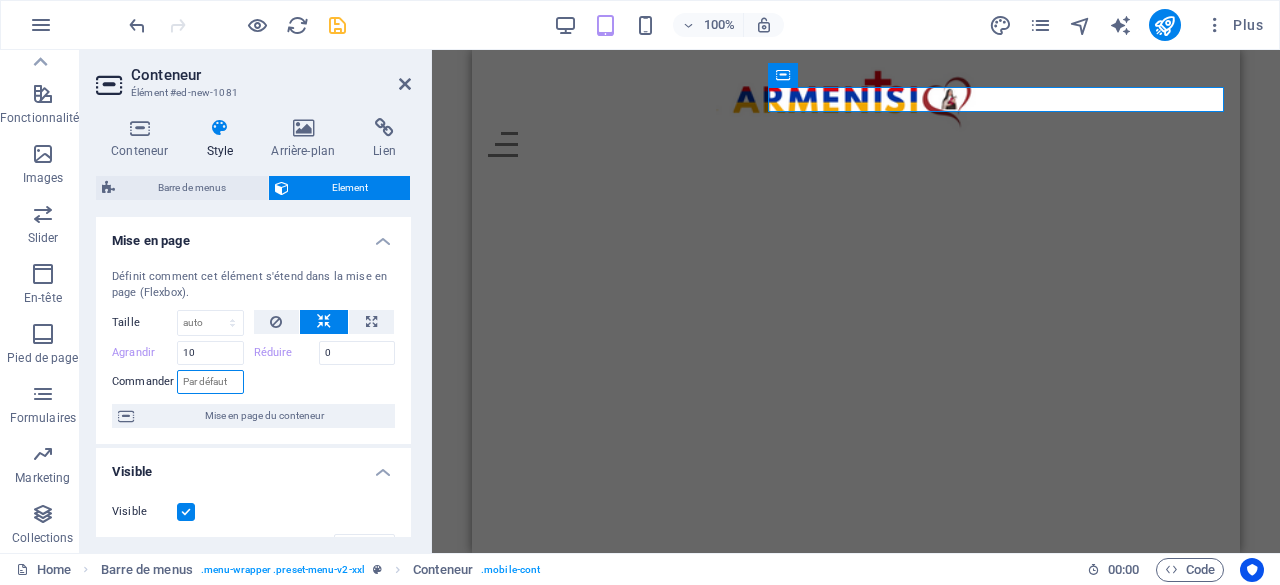 click on "Commander" at bounding box center (210, 382) 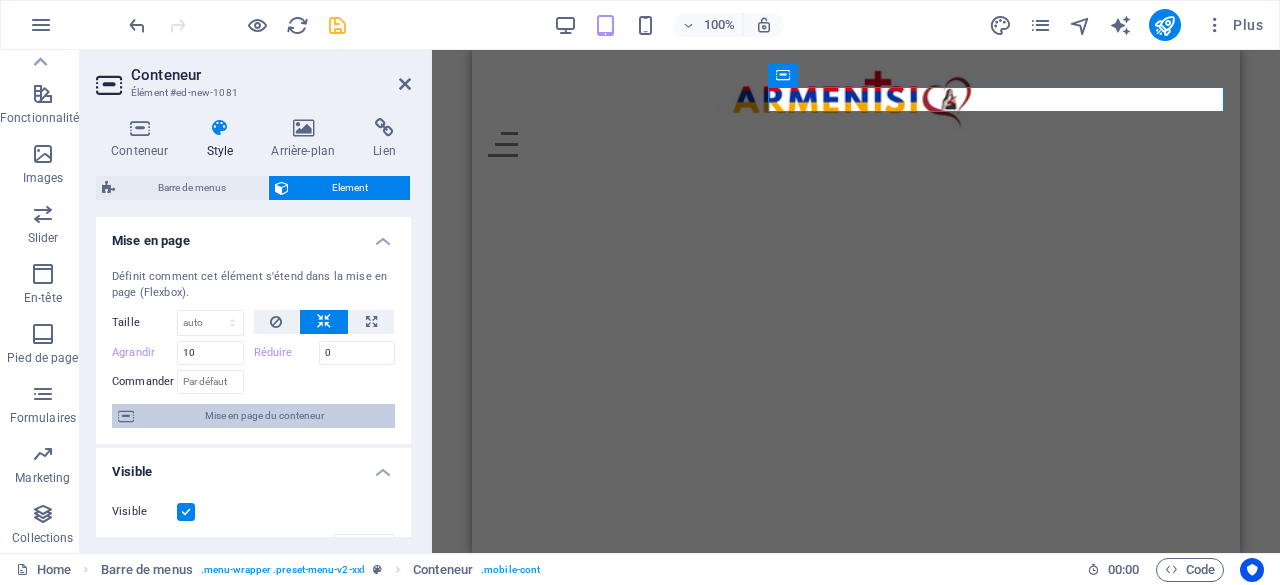 click on "Mise en page du conteneur" at bounding box center [264, 416] 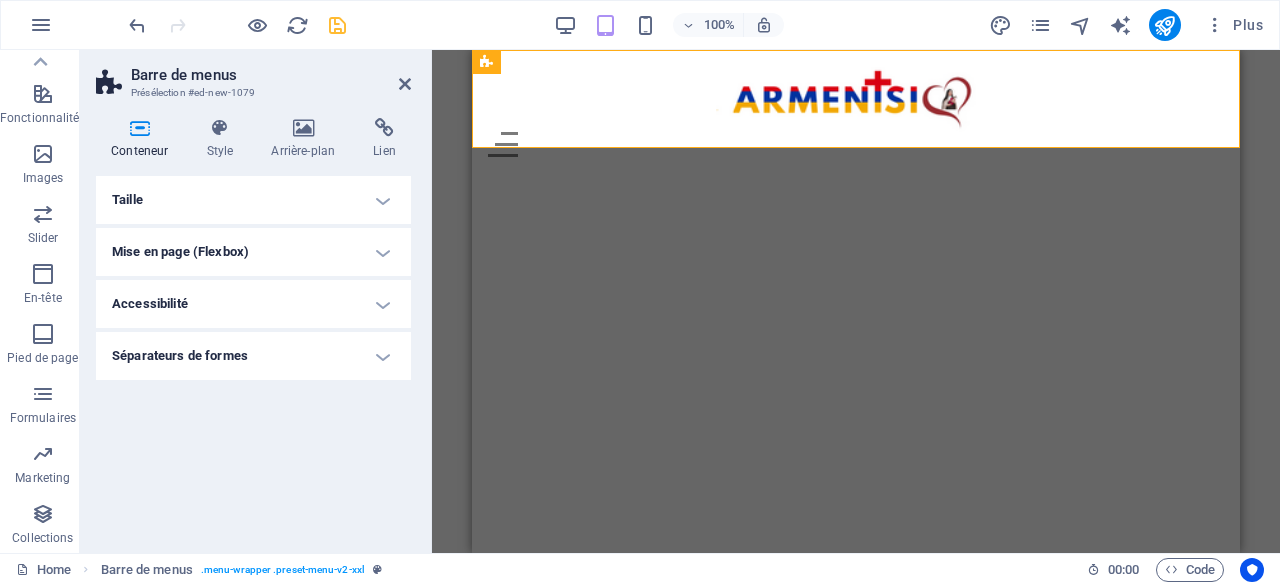 click on "Menu Home About Service Contact" at bounding box center [856, 111] 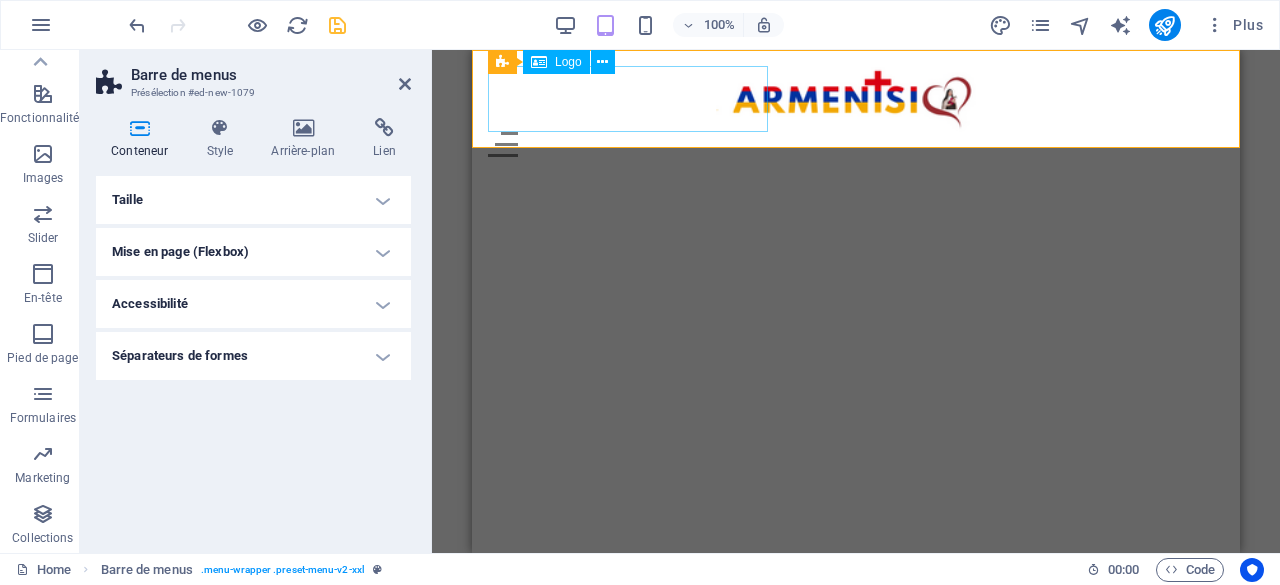 click at bounding box center (856, 99) 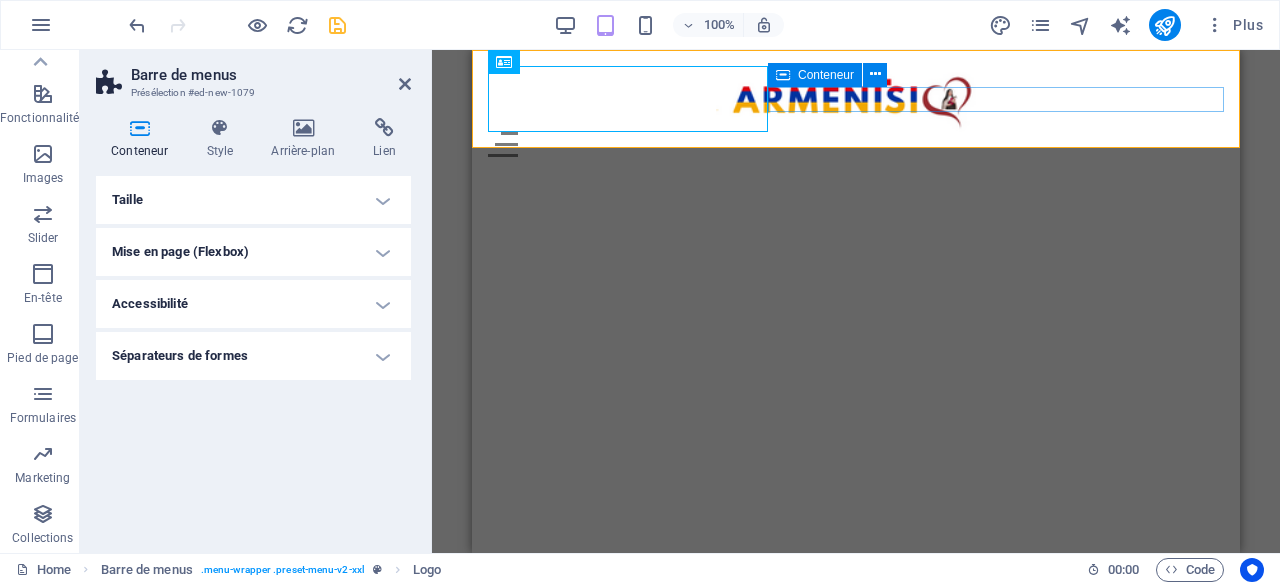 click on "Menu Home About Service Contact" at bounding box center [856, 111] 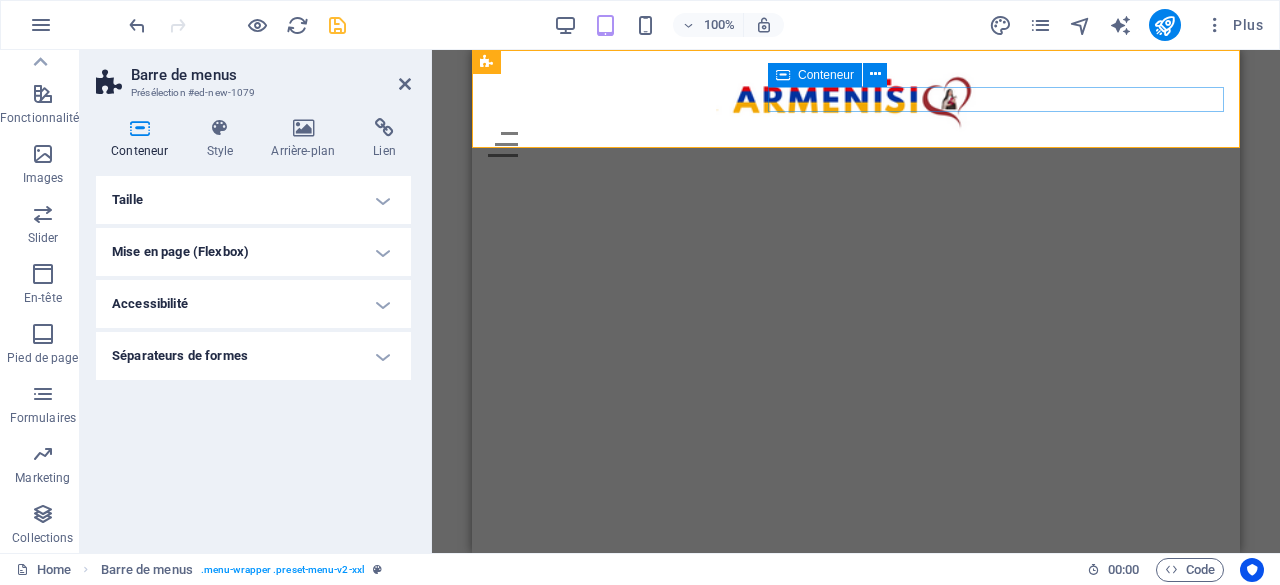 click on "Menu" at bounding box center [856, 144] 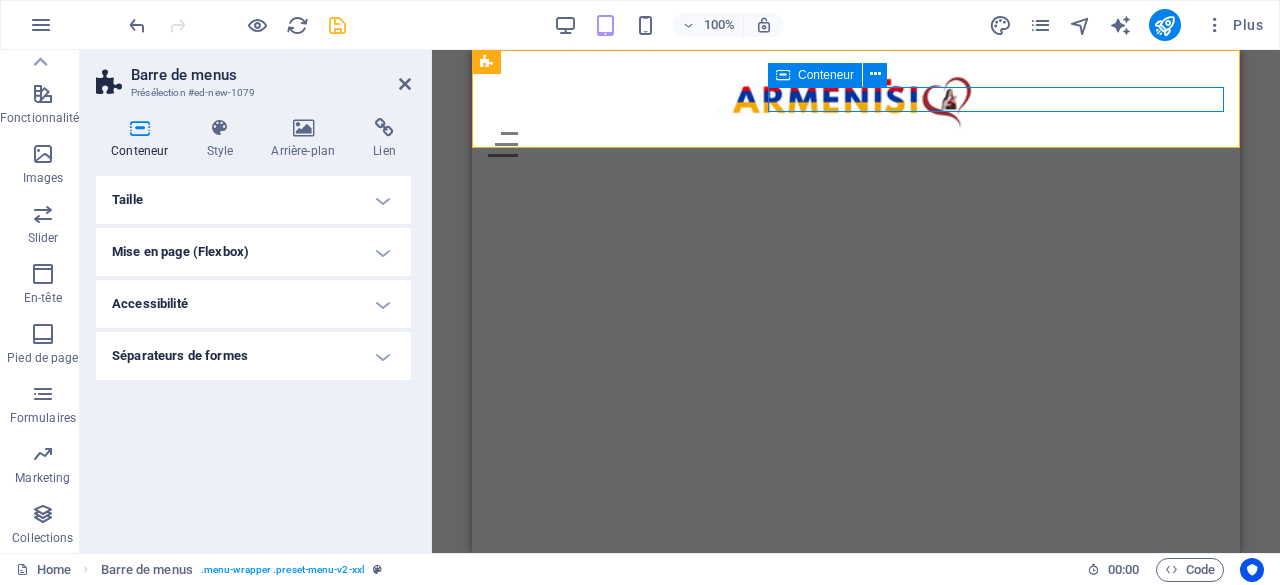 click on "Menu" at bounding box center [856, 144] 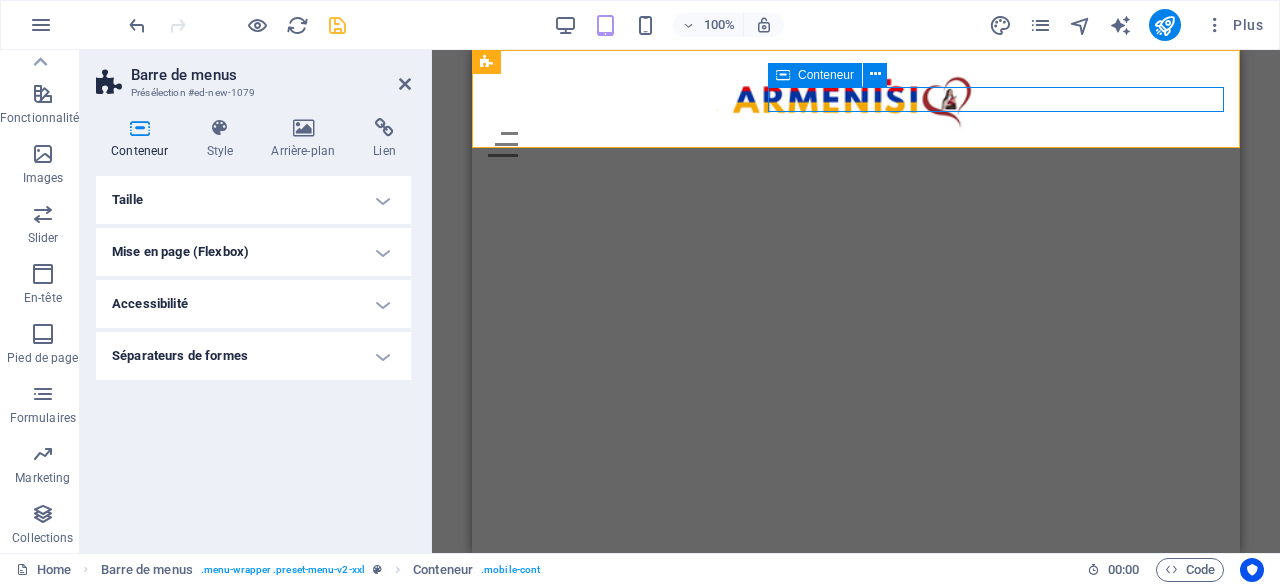 click on "Menu" at bounding box center (856, 144) 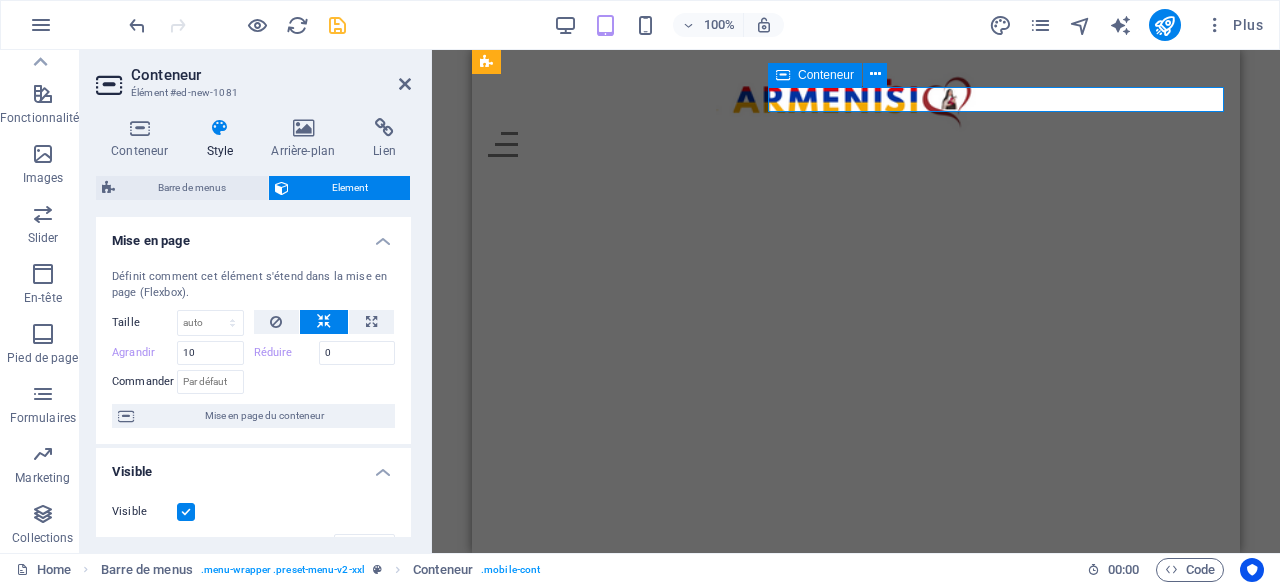 click on "Menu" at bounding box center [856, 144] 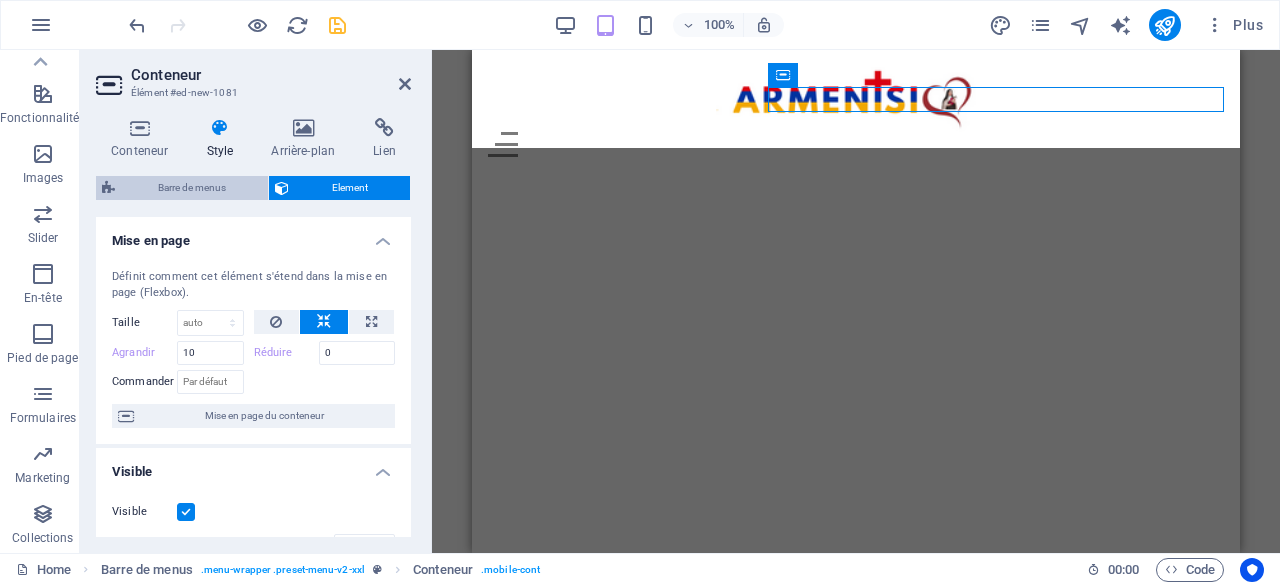 click on "Barre de menus" at bounding box center (191, 188) 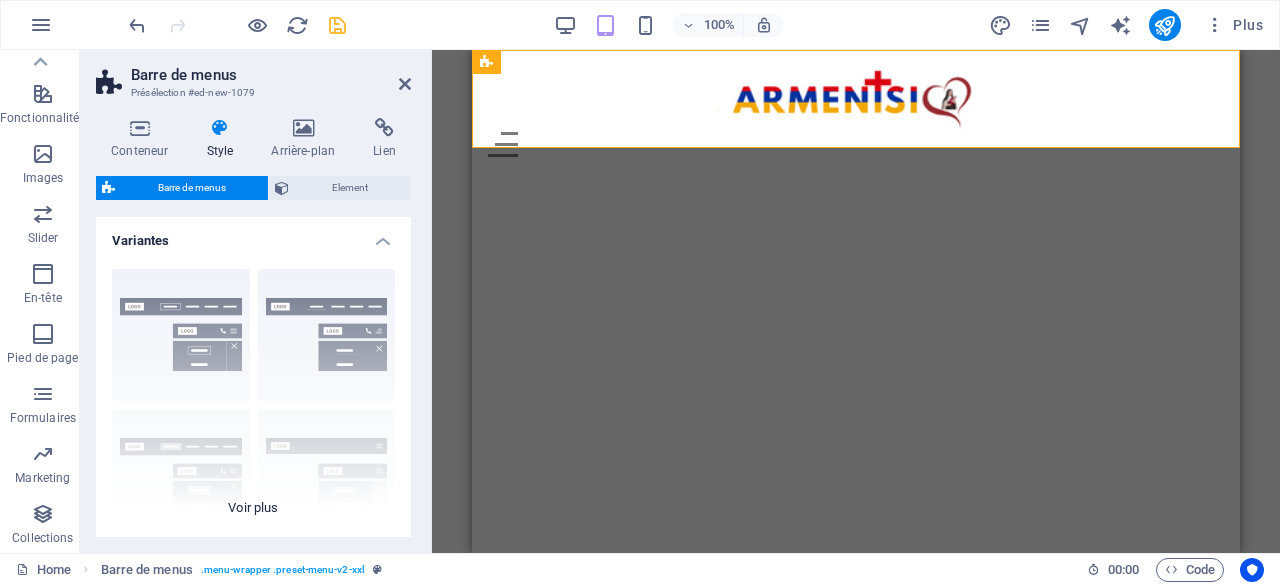 click on "Bordure Centré Par défaut Fixé Loki Déclencheur Large XXL" at bounding box center (253, 403) 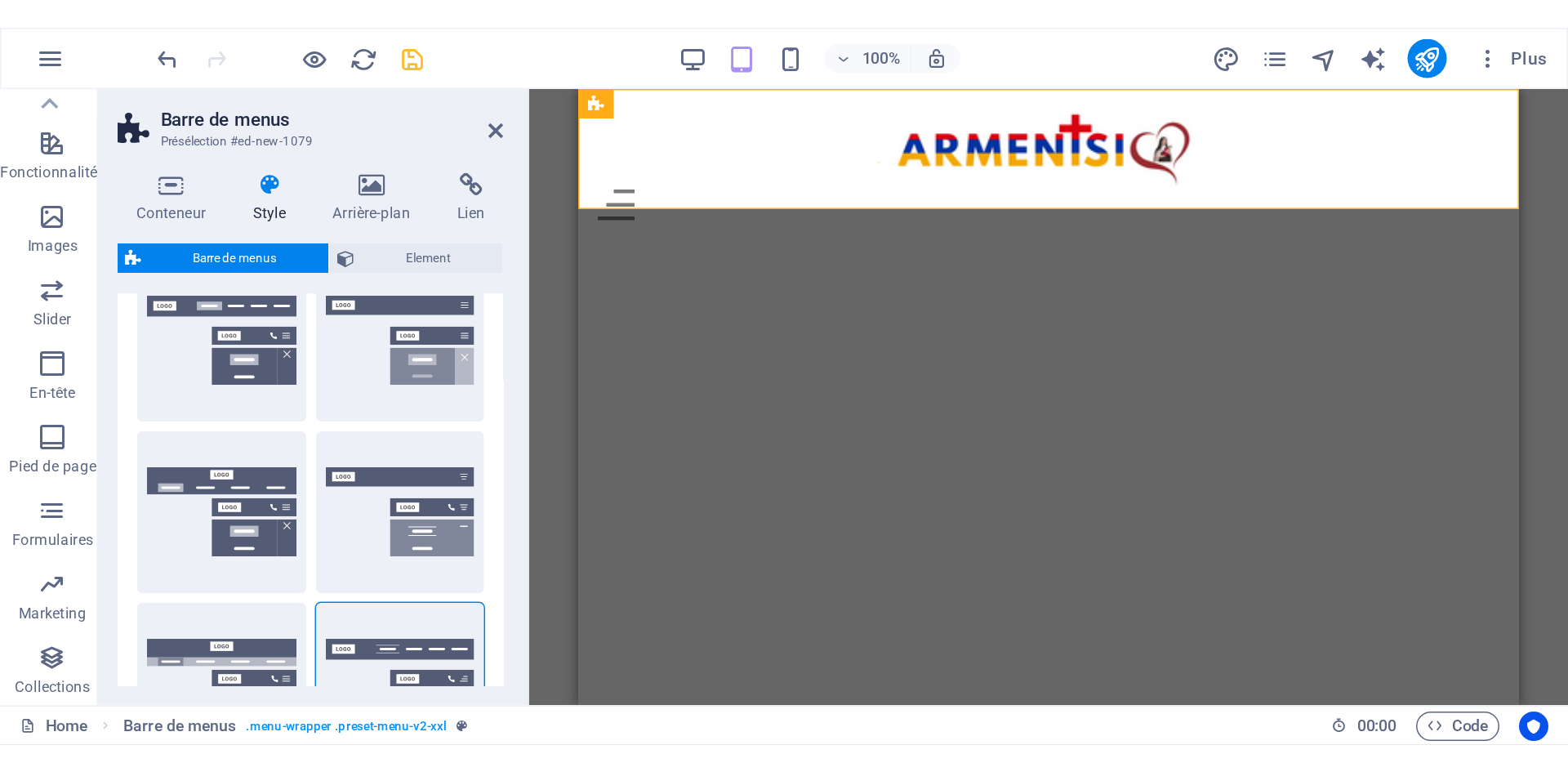 scroll, scrollTop: 181, scrollLeft: 0, axis: vertical 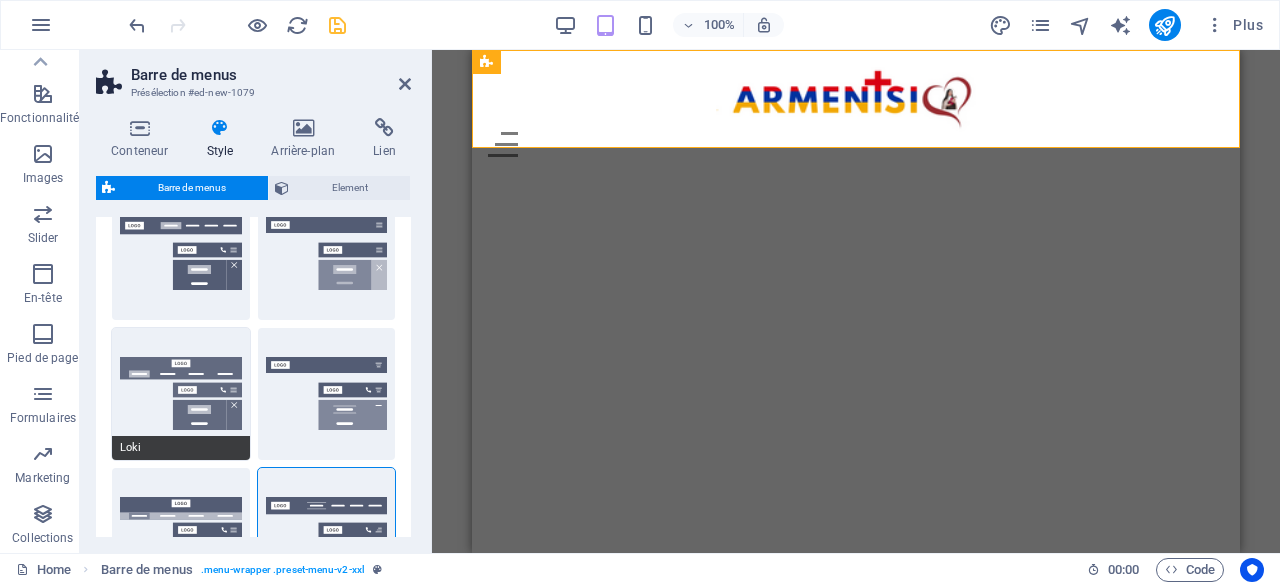 click on "Loki" at bounding box center [181, 394] 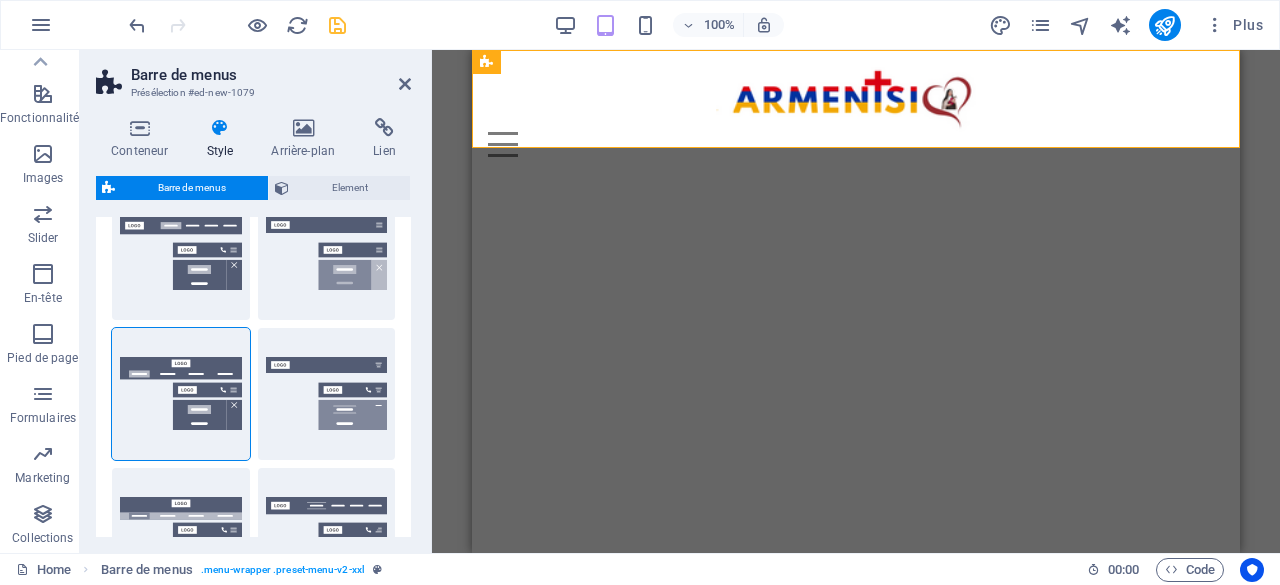click on "Menu Home About Service Contact" at bounding box center [856, 111] 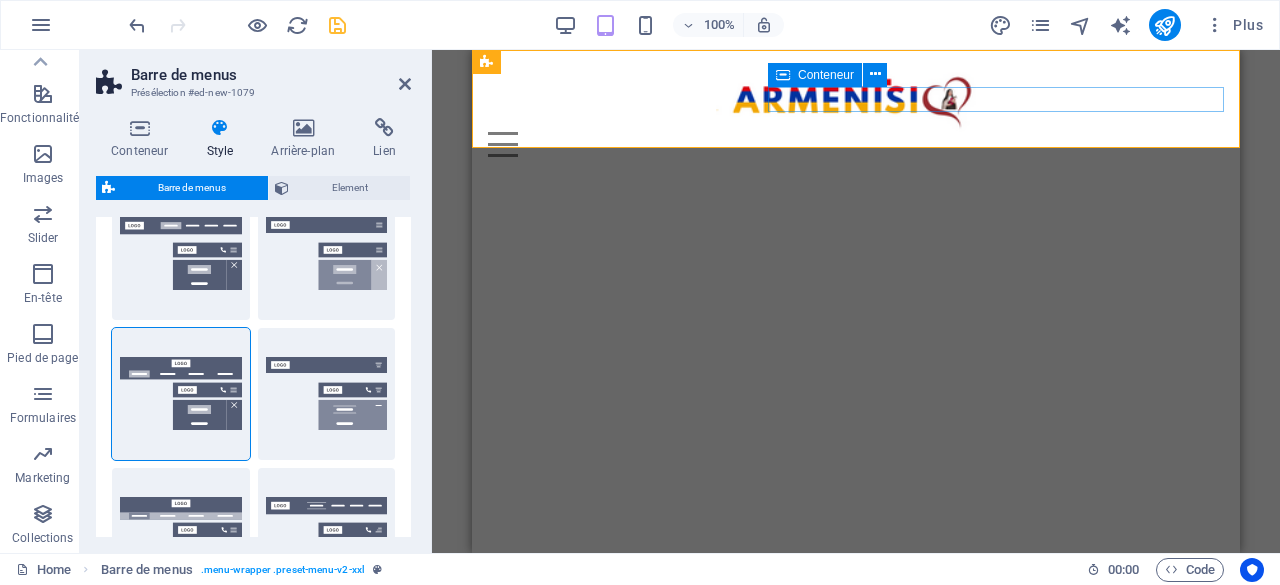click on "Menu" at bounding box center (856, 144) 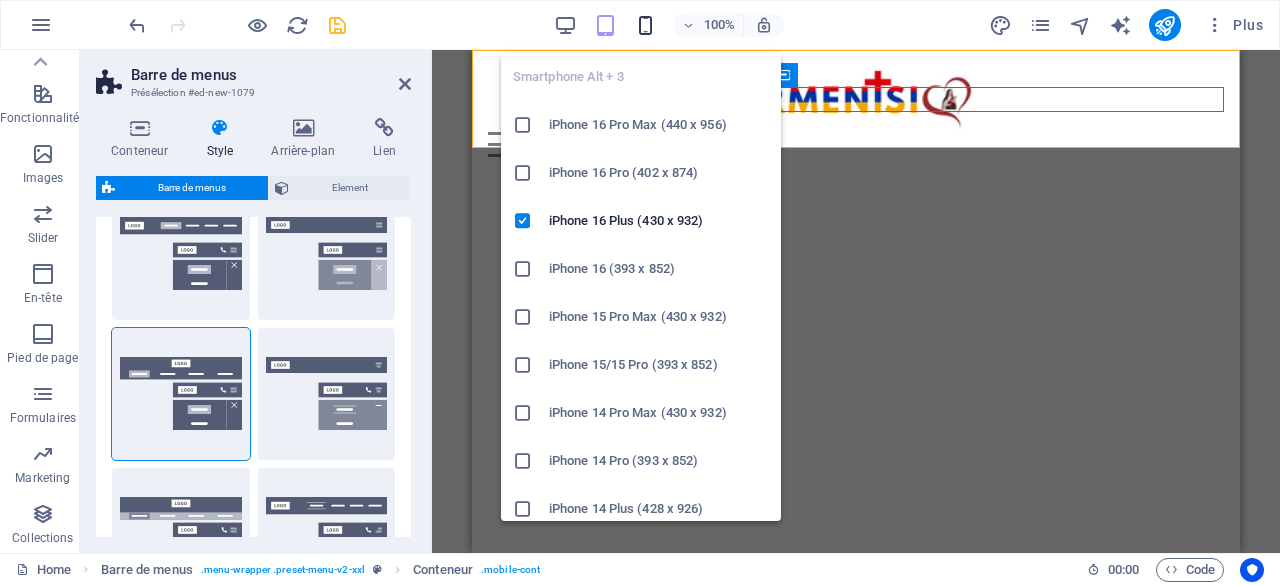 click at bounding box center [645, 25] 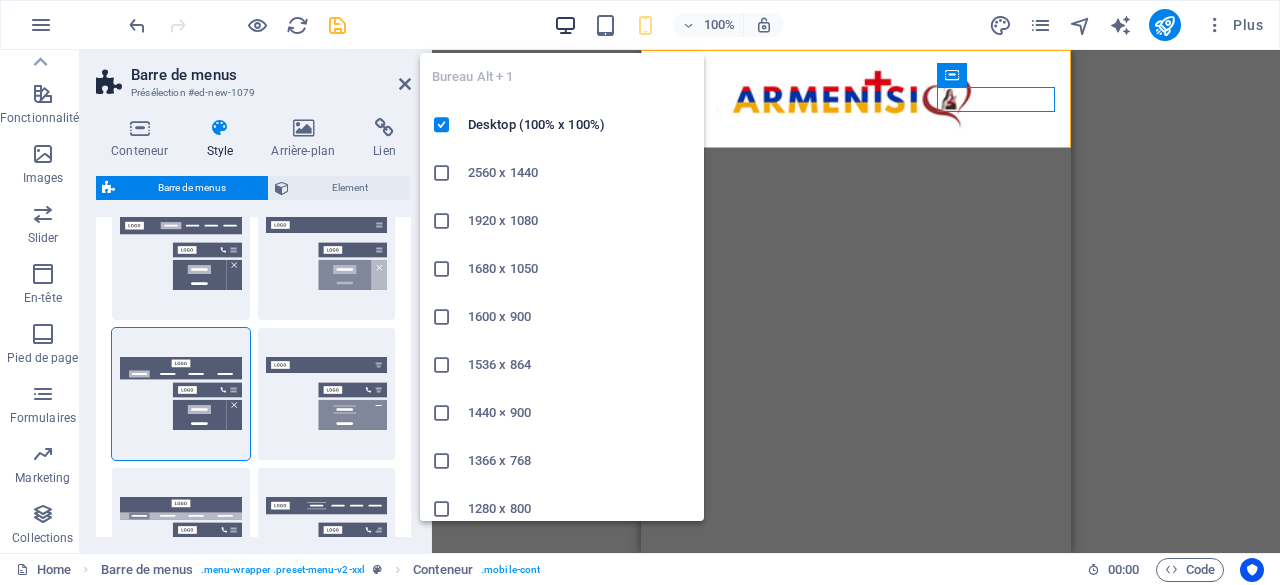click at bounding box center (565, 25) 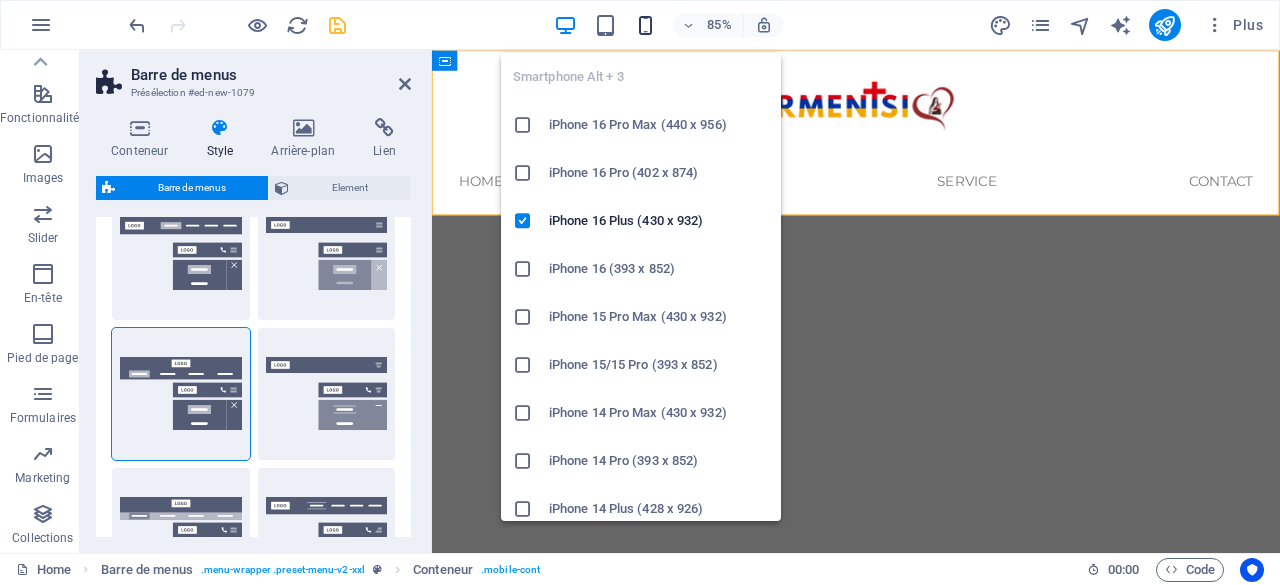 drag, startPoint x: 646, startPoint y: 18, endPoint x: 245, endPoint y: 105, distance: 410.32913 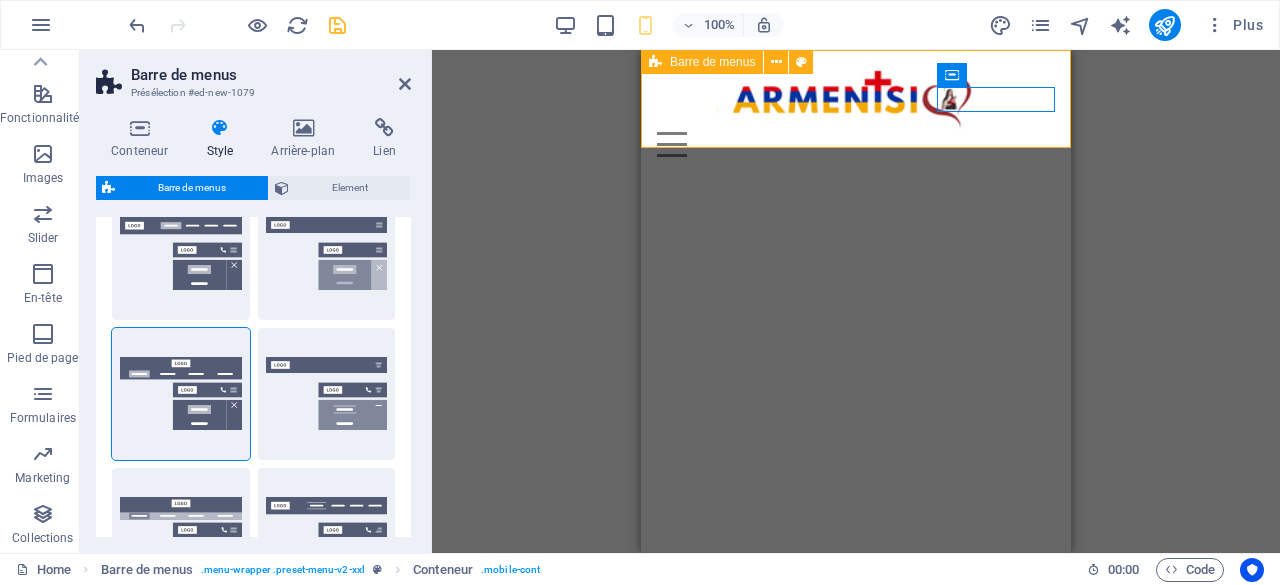 click on "Skip to main content
Menu Home About Service Contact" at bounding box center [856, 111] 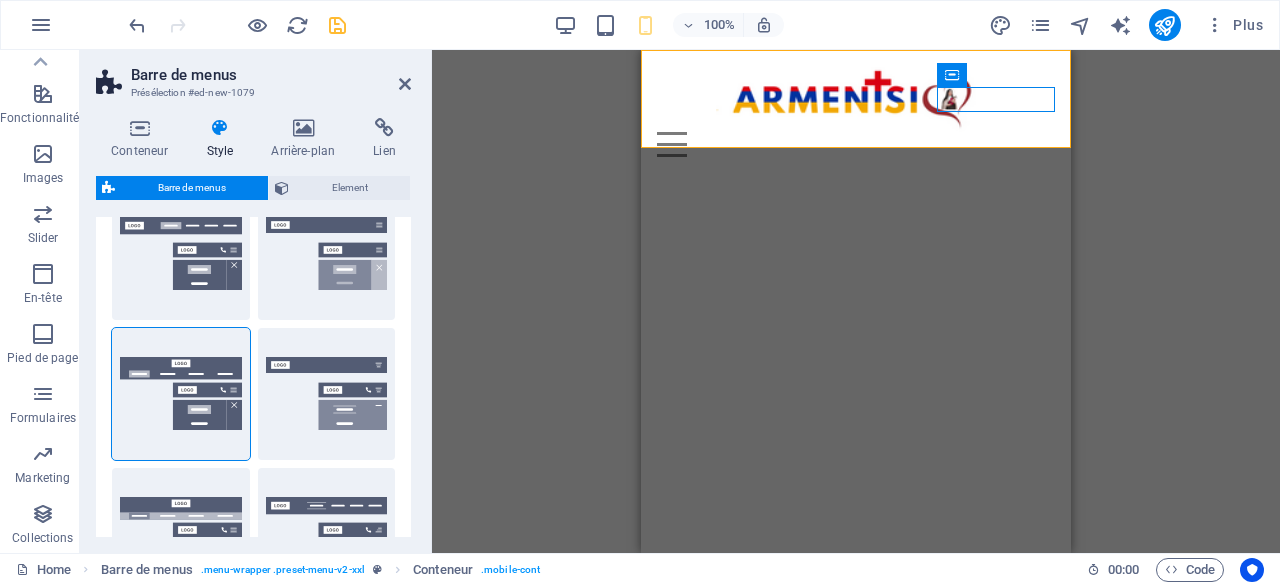click on "Skip to main content
Menu Home About Service Contact" at bounding box center [856, 111] 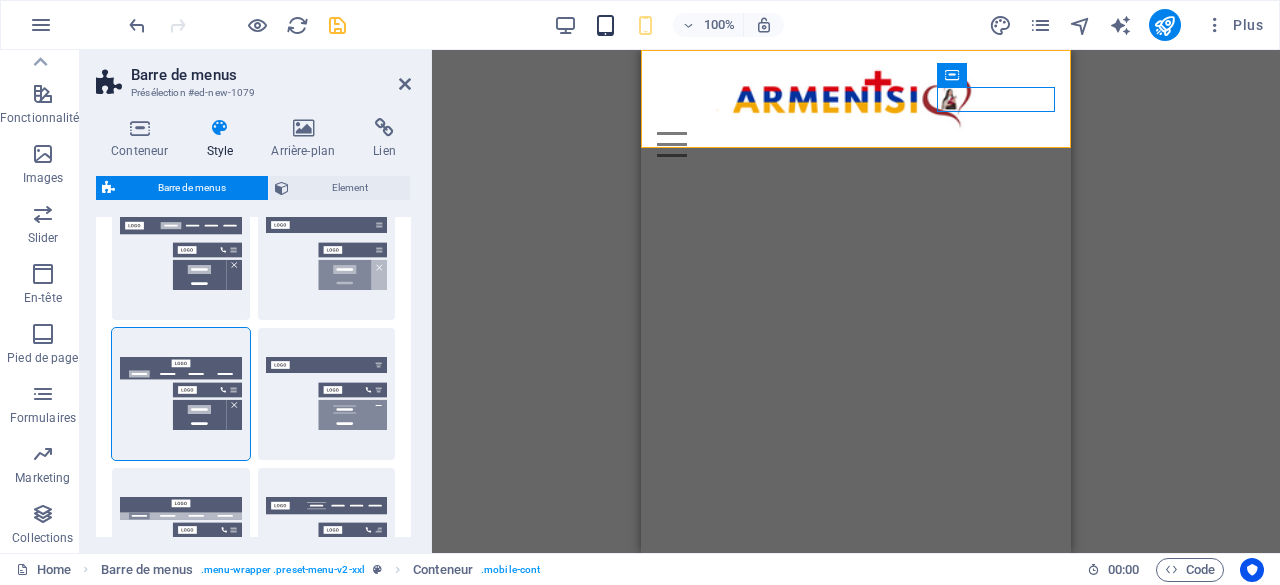 click at bounding box center [605, 25] 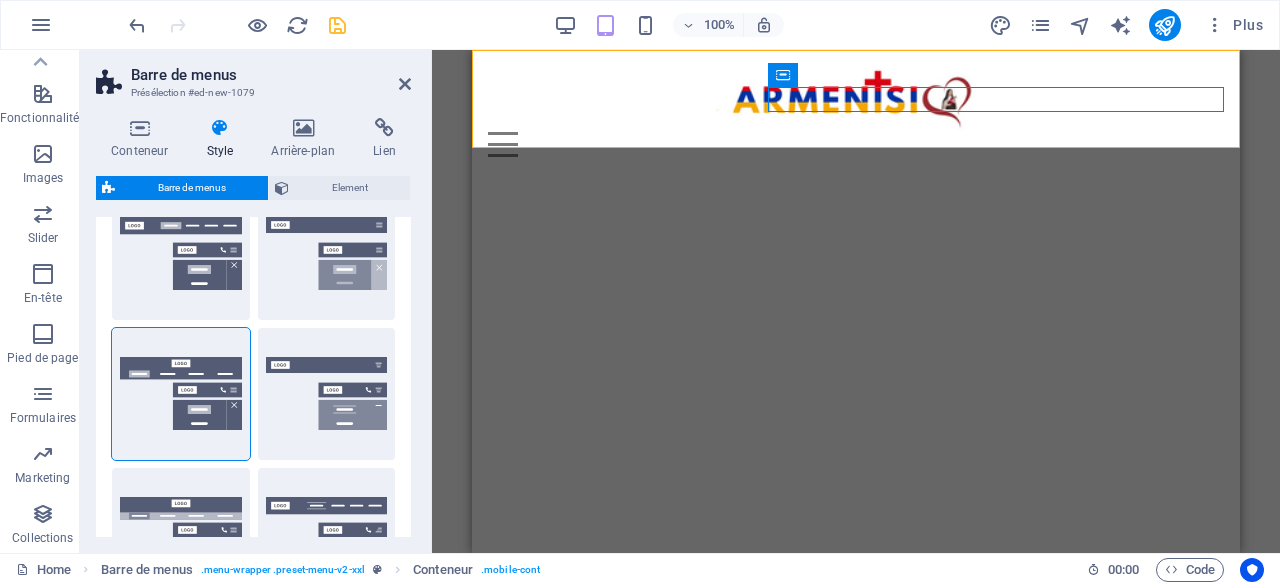 click on "Skip to main content
Menu Home About Service Contact" at bounding box center (856, 111) 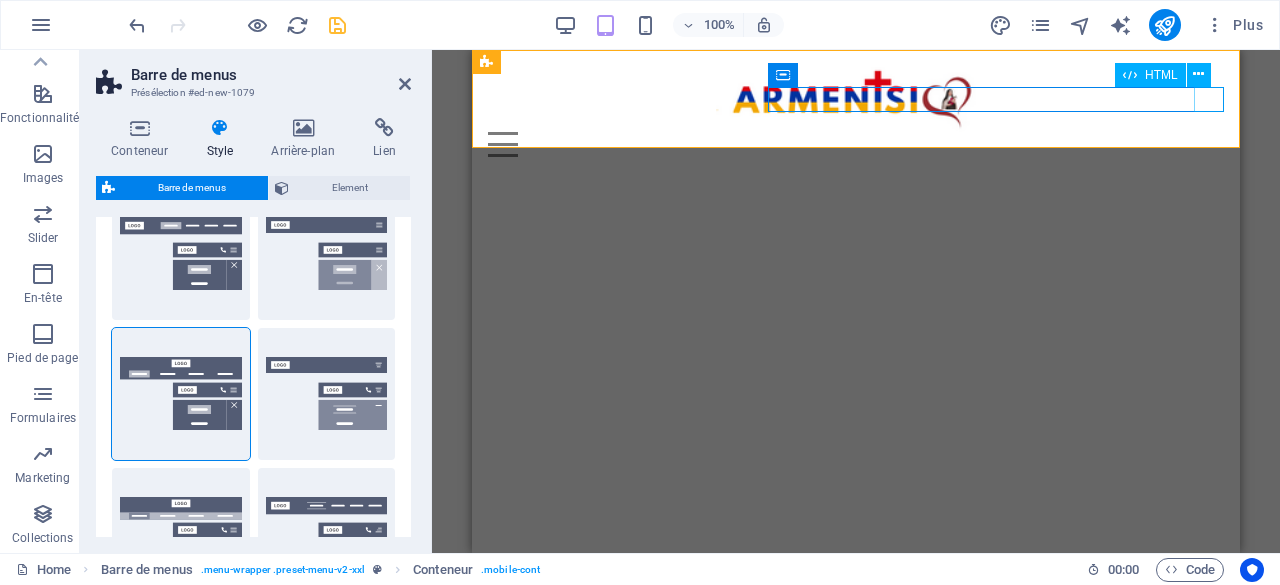 click on "Menu" at bounding box center [856, 144] 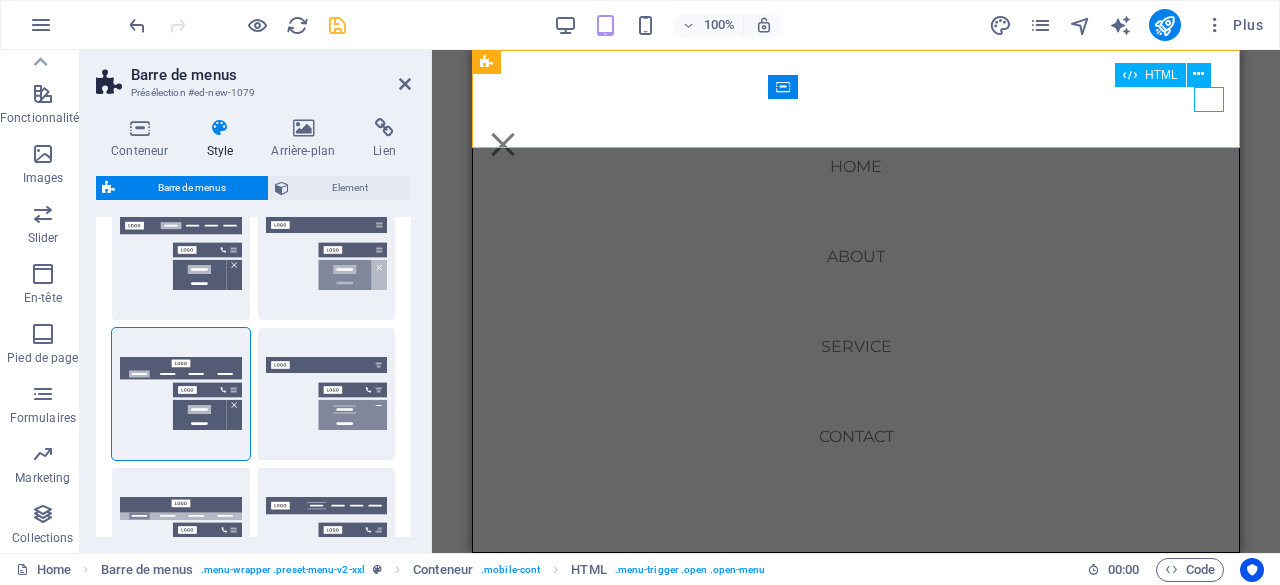 click on "Menu" at bounding box center (503, 144) 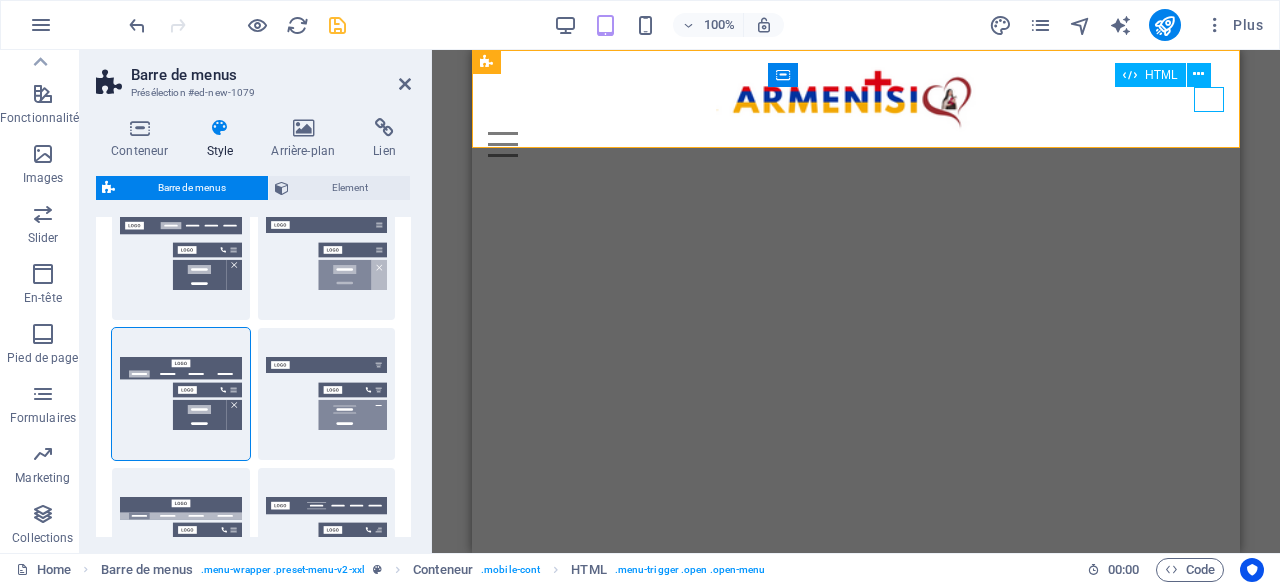 click on "Menu" at bounding box center (856, 144) 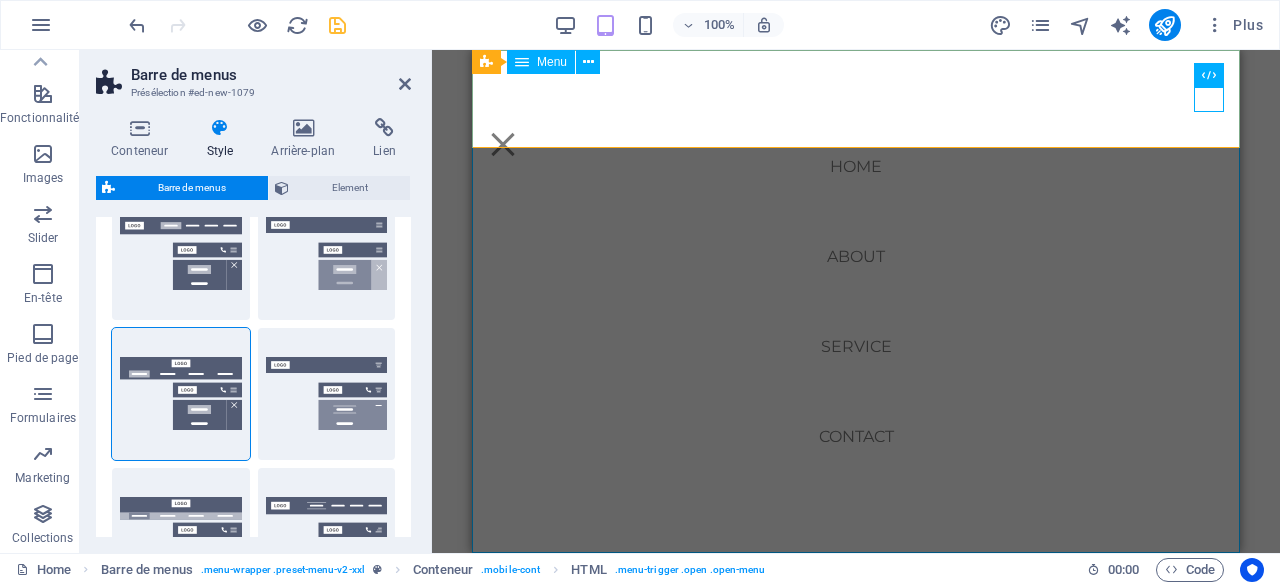 click on "Home About Service Contact" at bounding box center [856, 301] 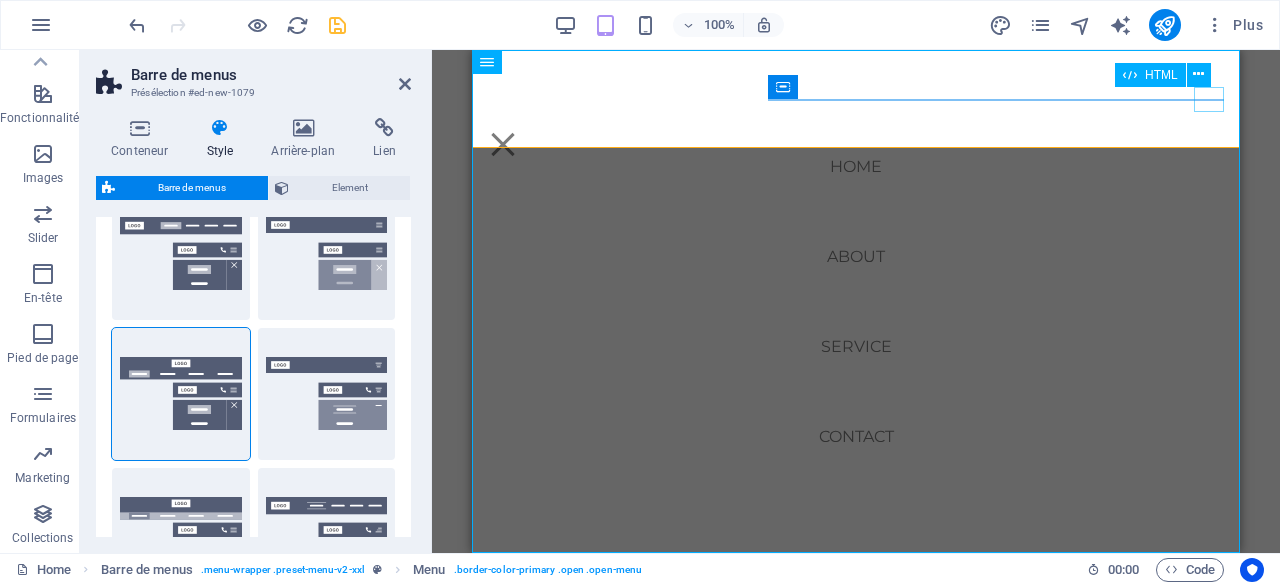 click on "Menu" at bounding box center [503, 144] 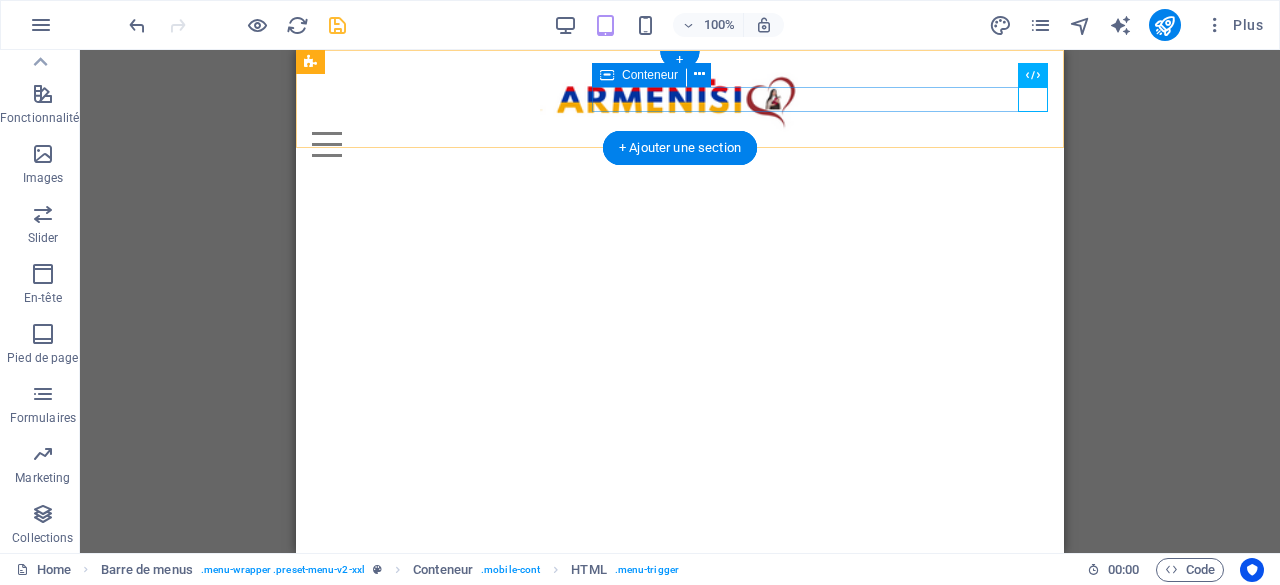 click on "Menu" at bounding box center (680, 144) 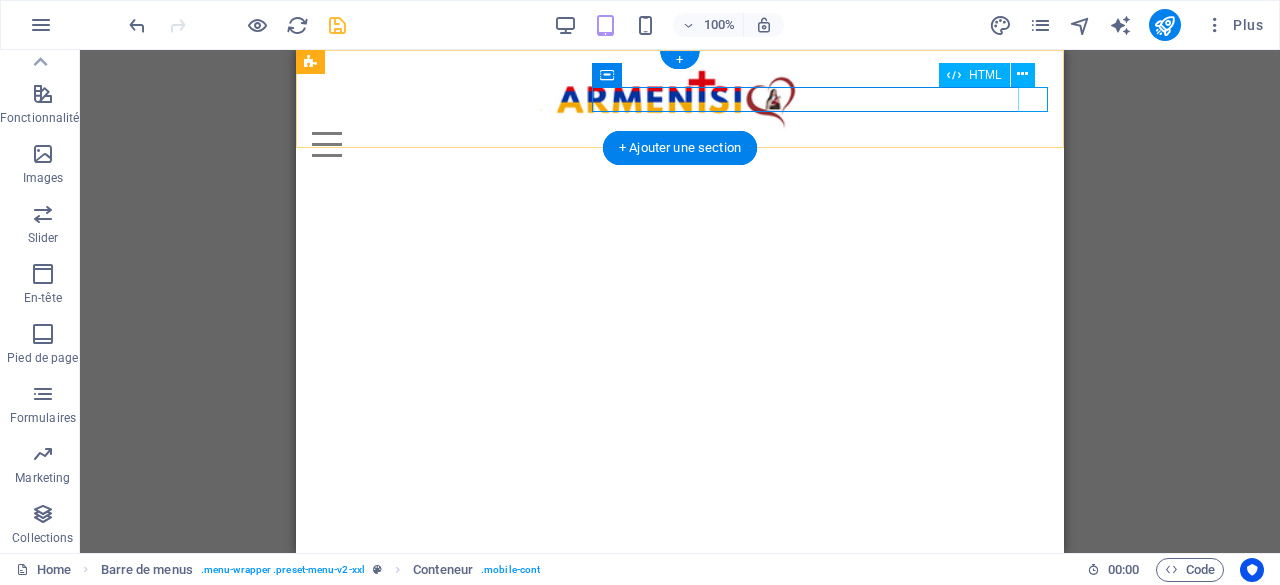 click on "Menu" at bounding box center [680, 144] 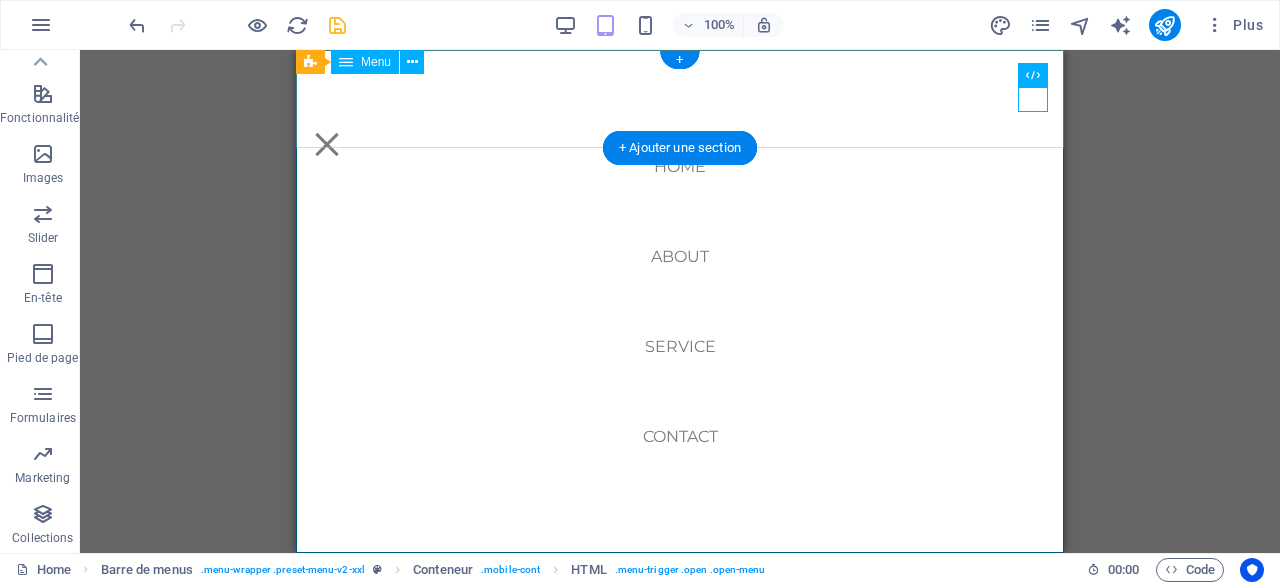 click on "Home About Service Contact" at bounding box center (680, 301) 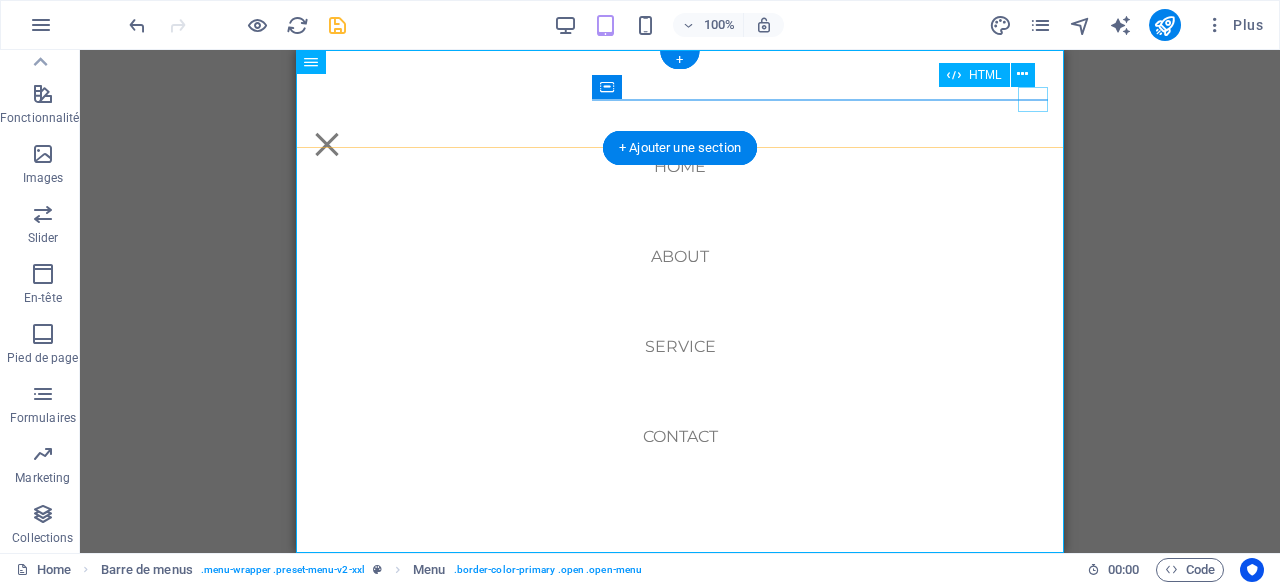 click on "Menu" at bounding box center [327, 144] 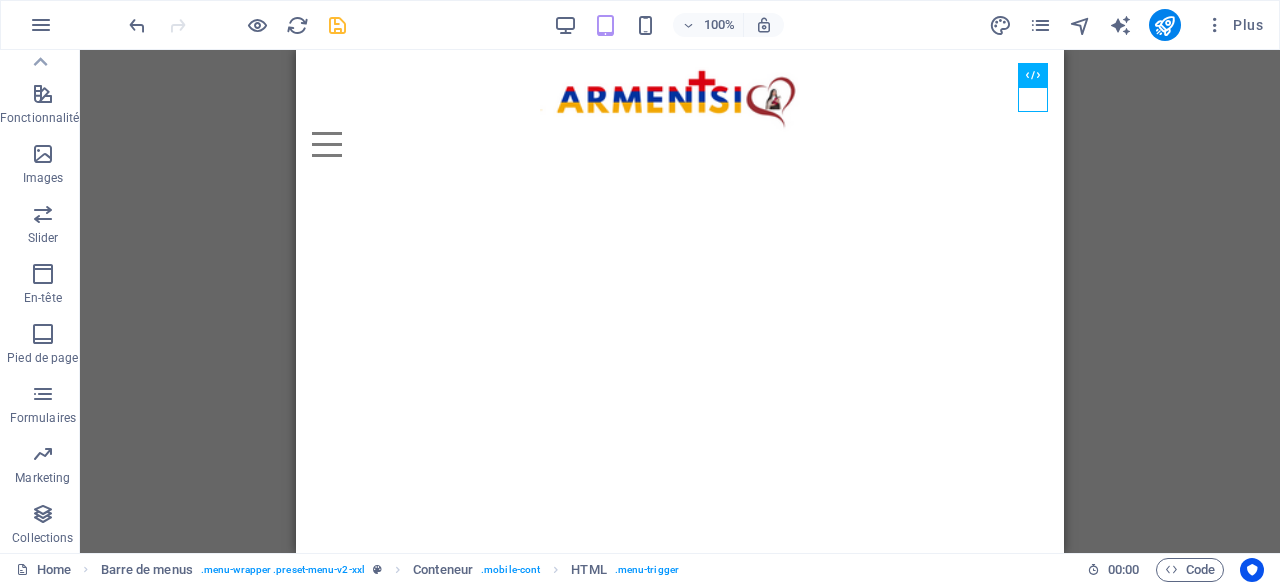 click on "Skip to main content
Menu Home About Service Contact" at bounding box center [680, 111] 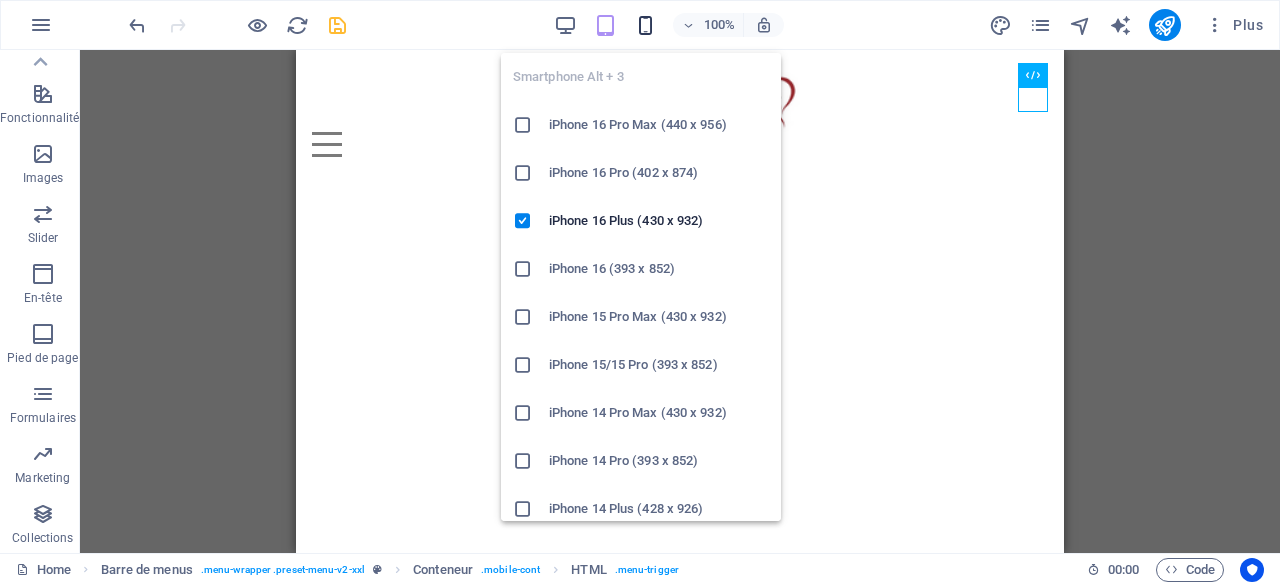 click at bounding box center (645, 25) 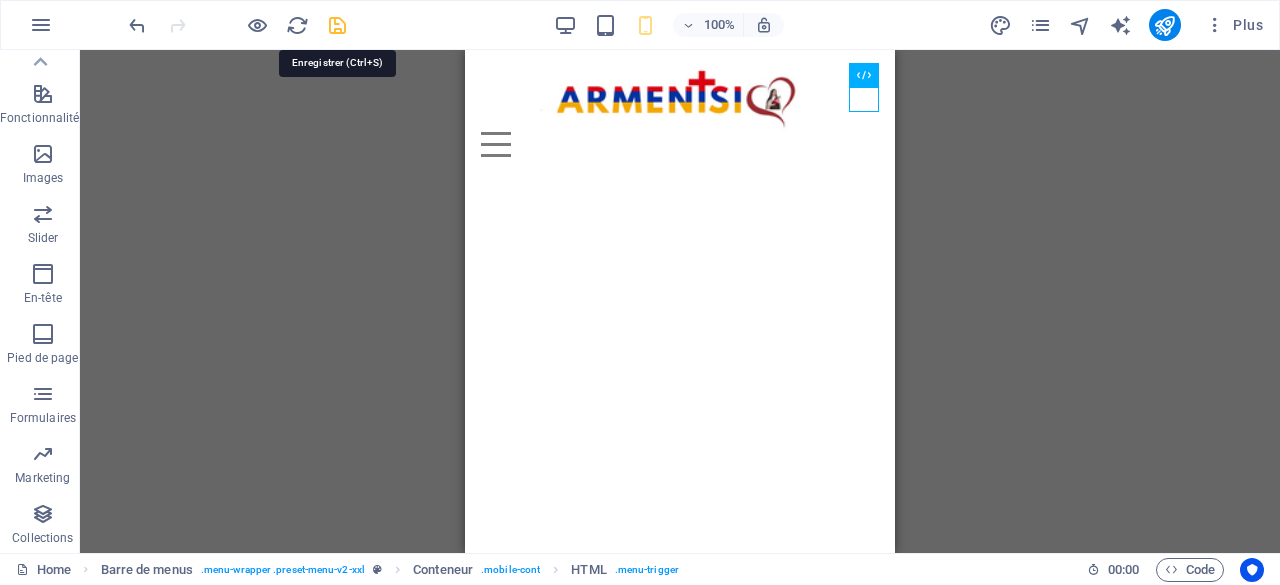 click at bounding box center (337, 25) 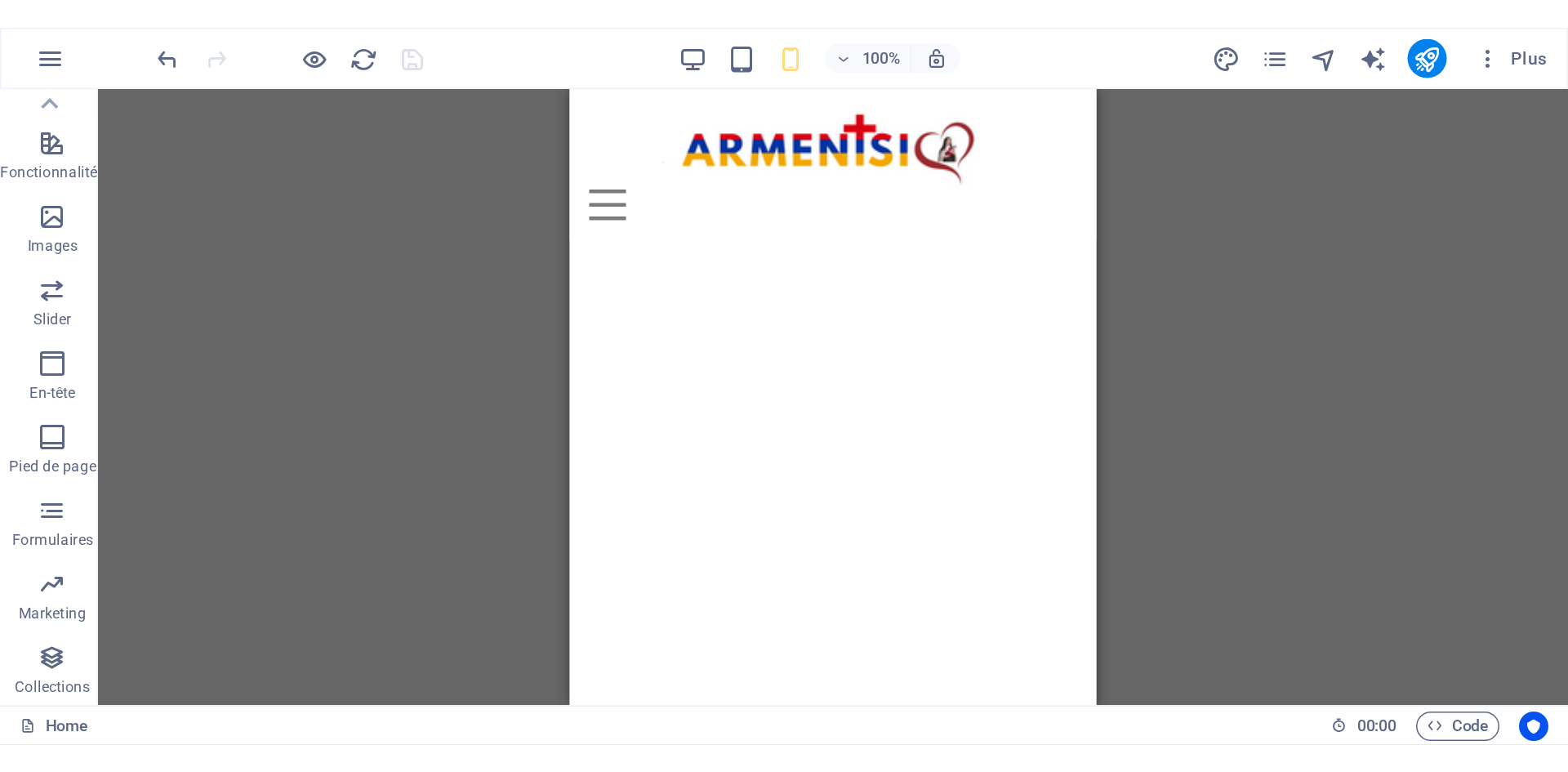 scroll, scrollTop: 30, scrollLeft: 0, axis: vertical 